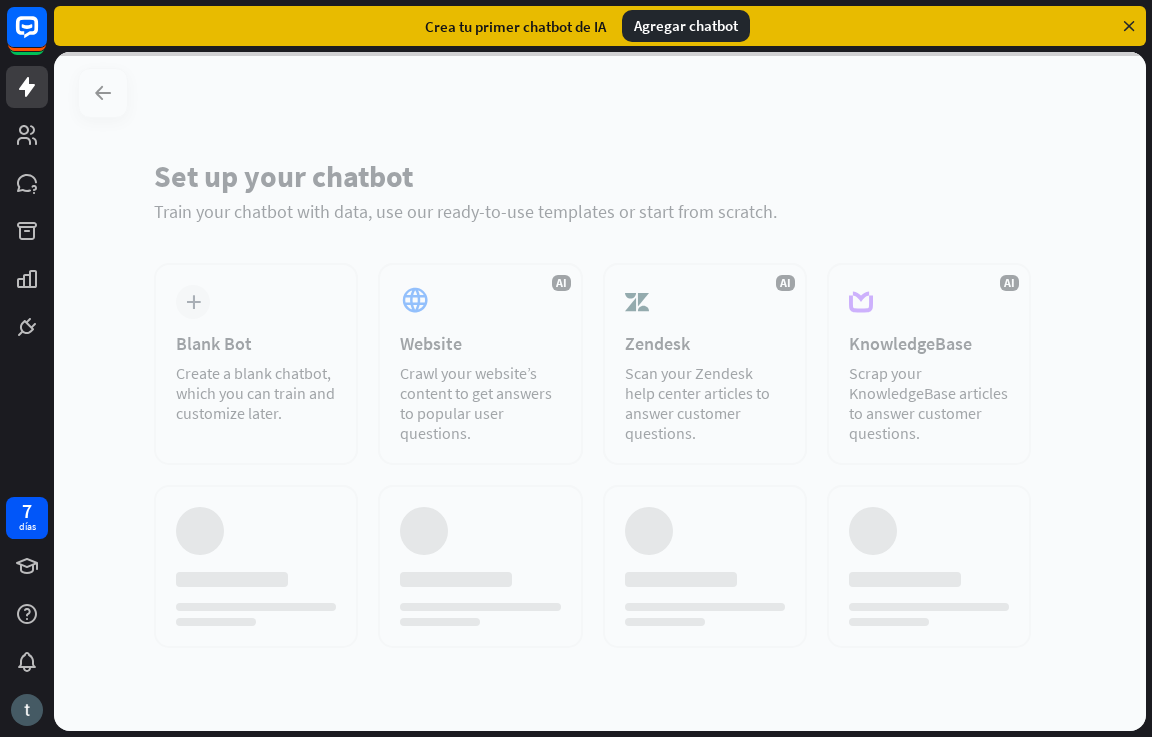 scroll, scrollTop: 0, scrollLeft: 0, axis: both 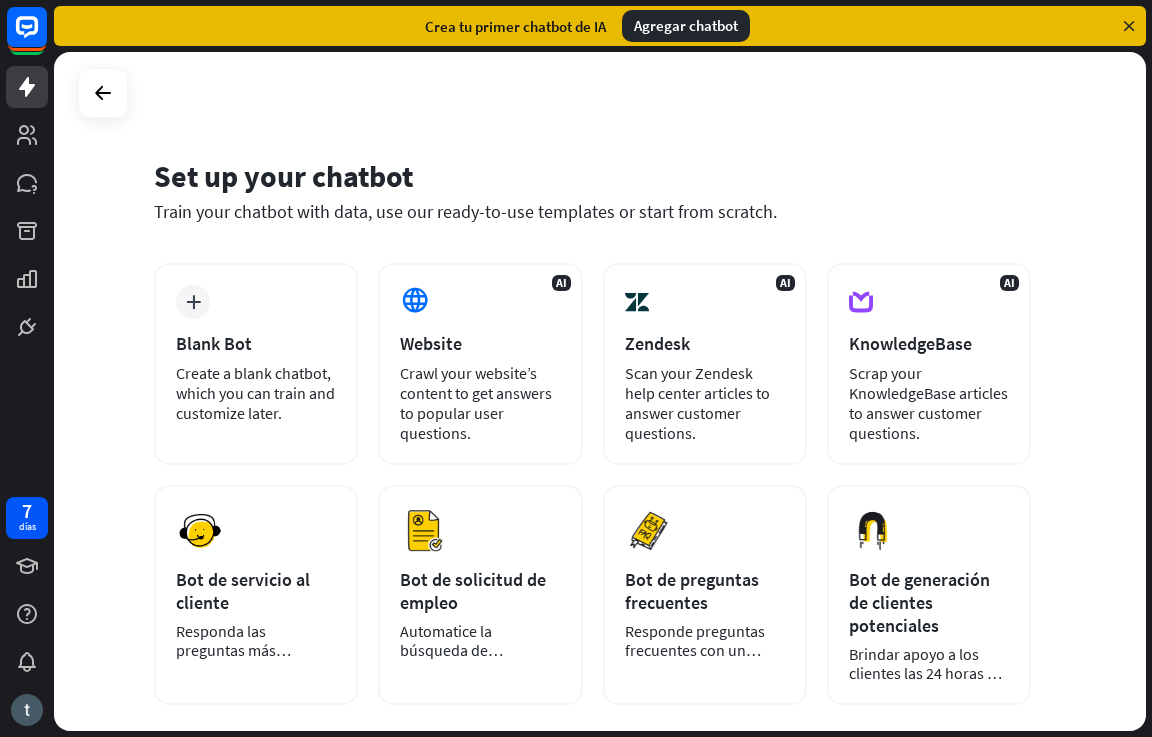 click on "plus   Blank Bot
Create a blank chatbot, which you can train and
customize later." at bounding box center [256, 364] 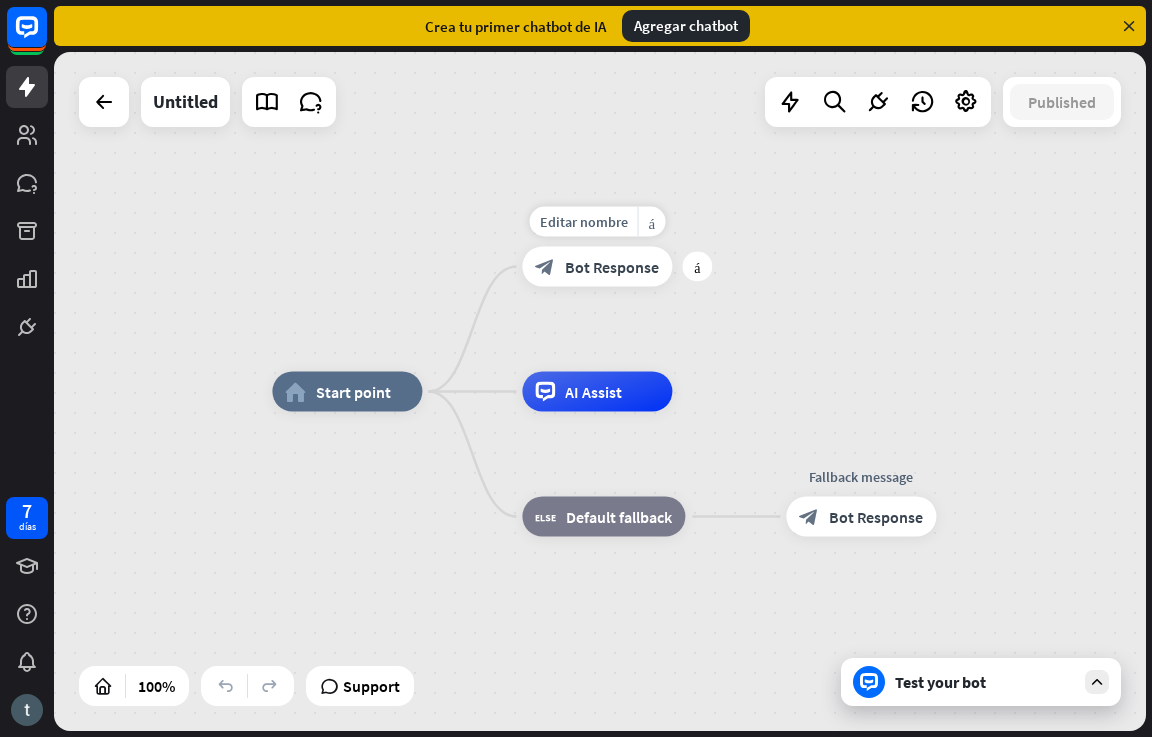 click on "Bot Response" at bounding box center [612, 267] 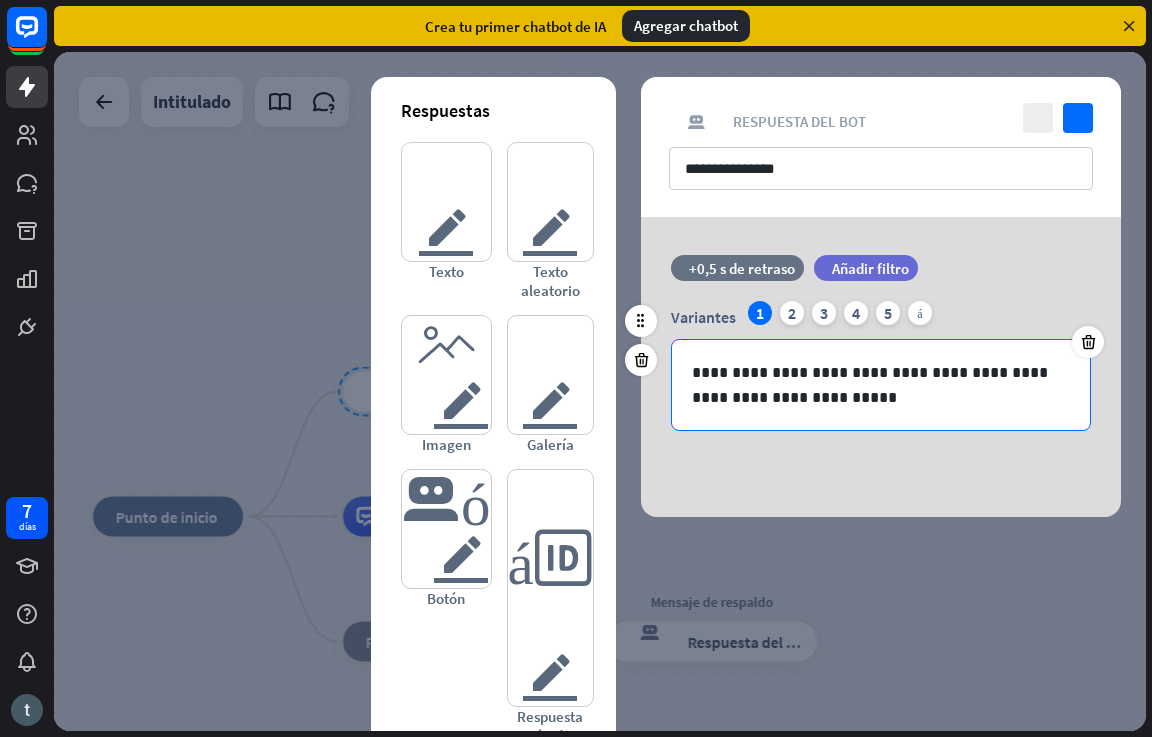 click on "**********" at bounding box center (881, 385) 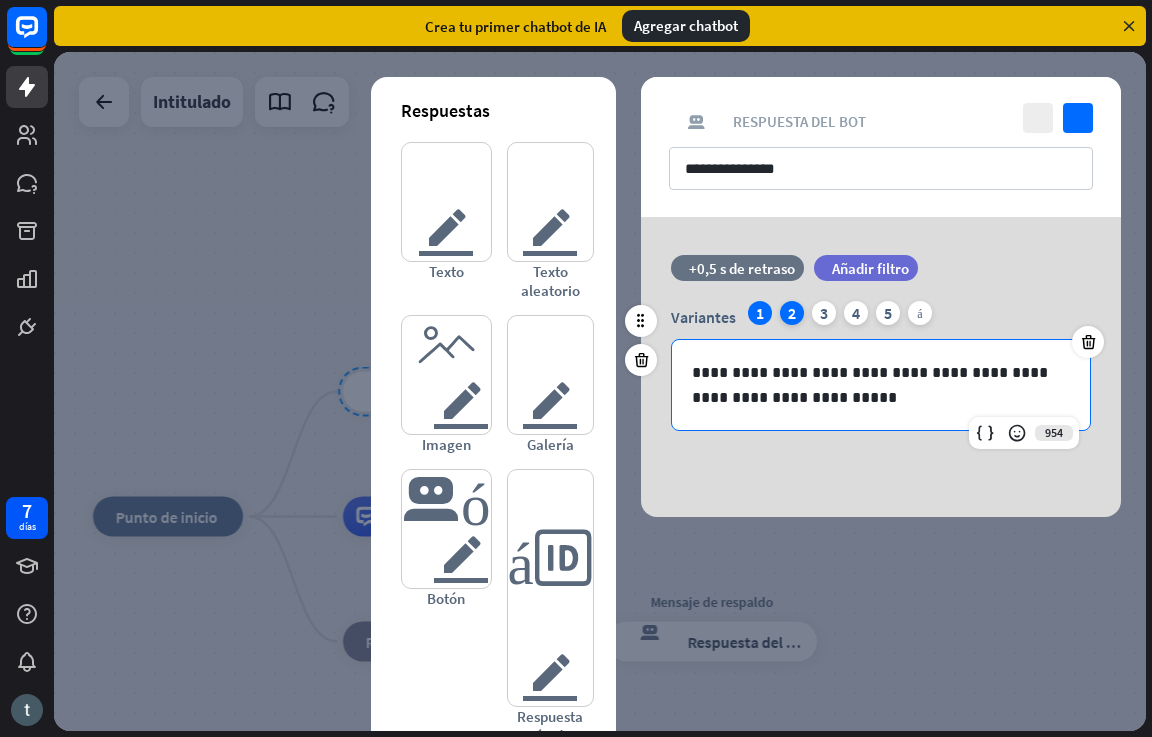 click on "2" at bounding box center [792, 313] 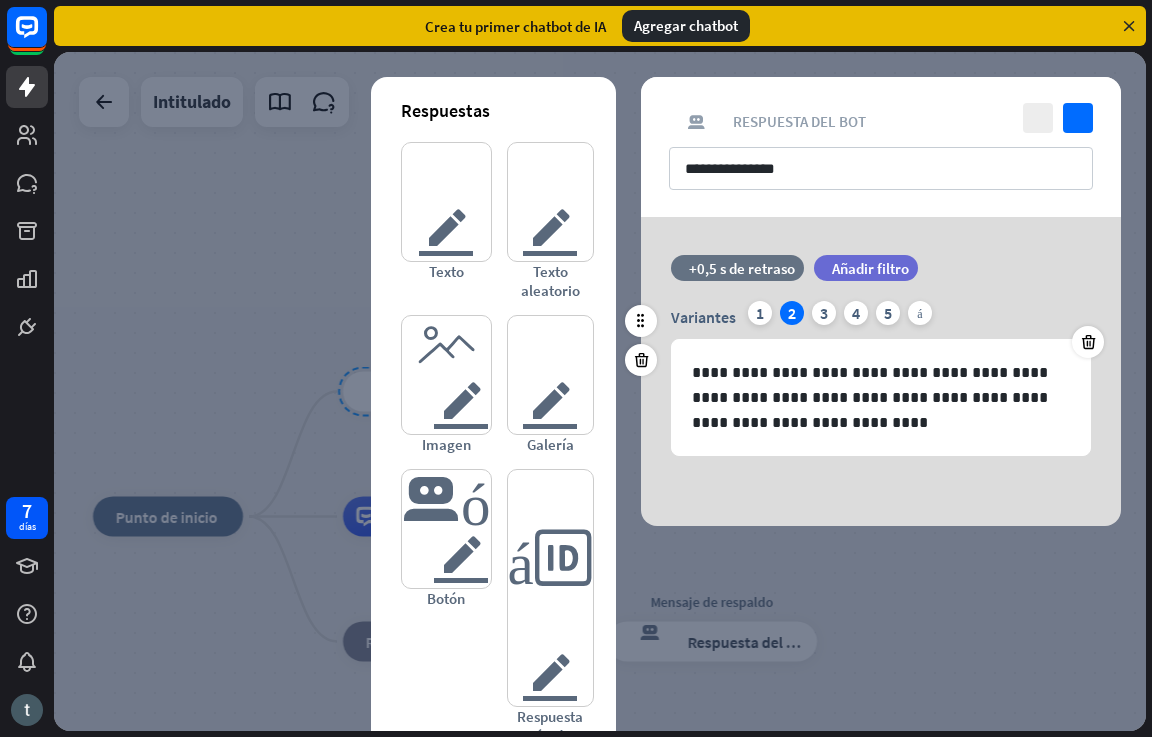 click on "2" at bounding box center (792, 313) 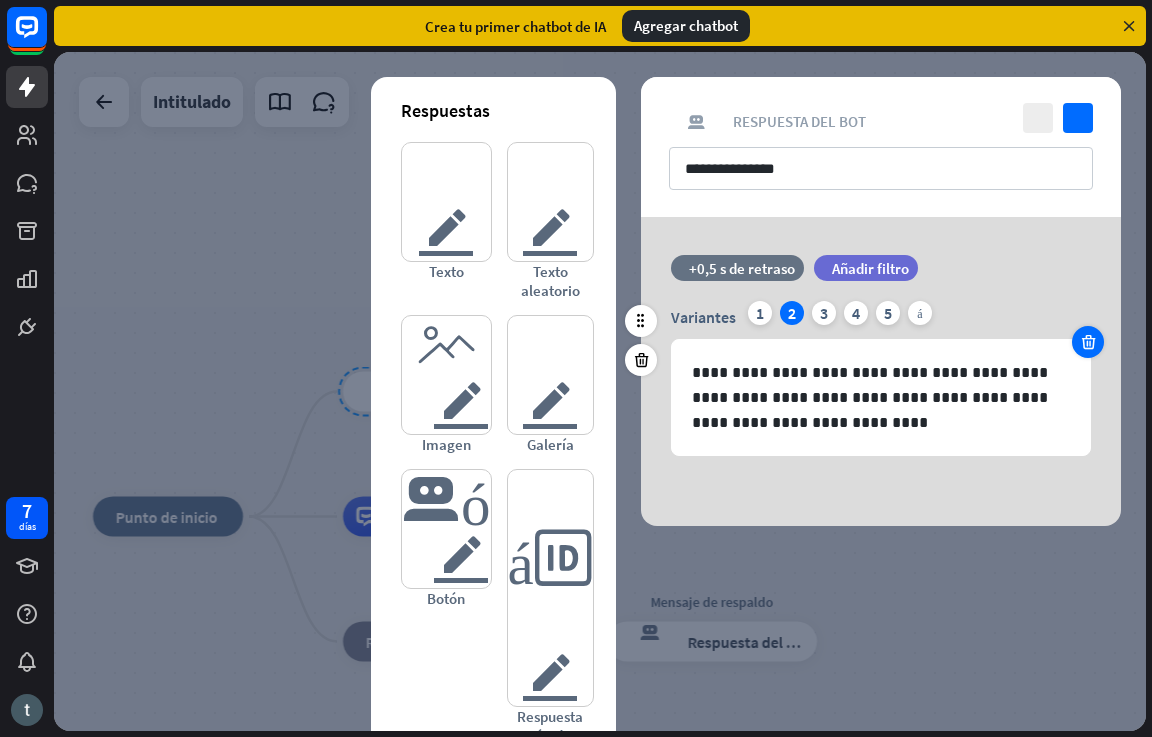click at bounding box center (1088, 342) 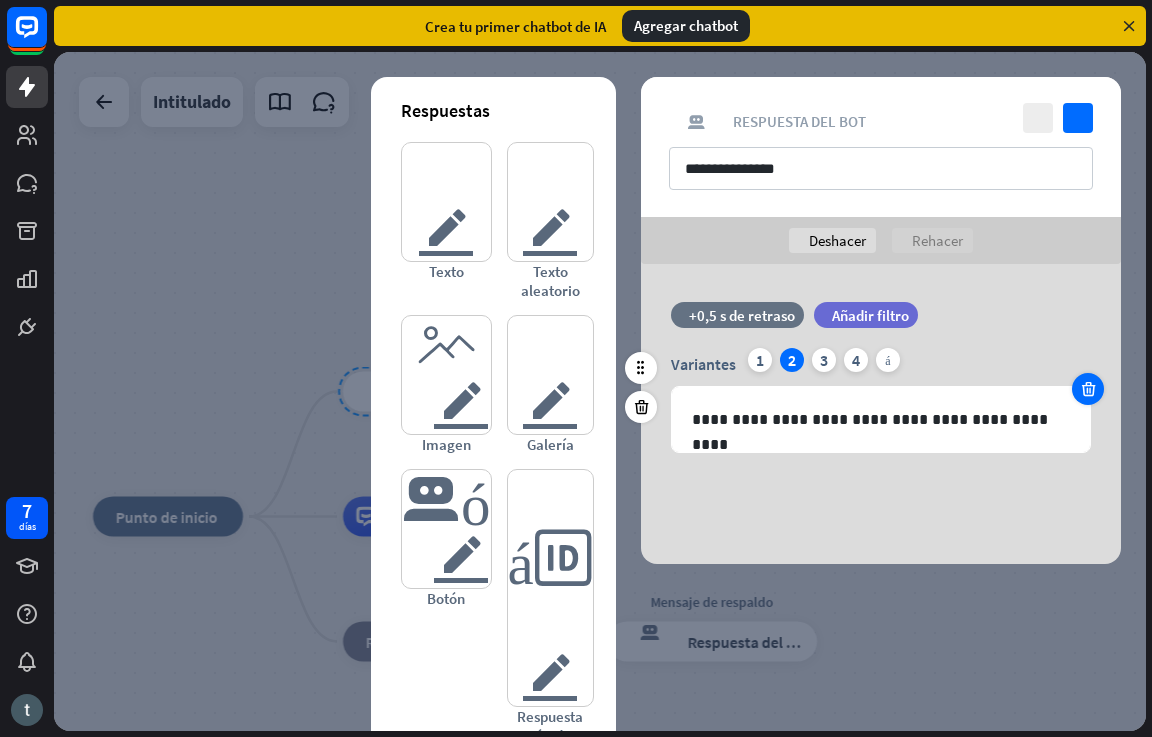 click at bounding box center [1088, 389] 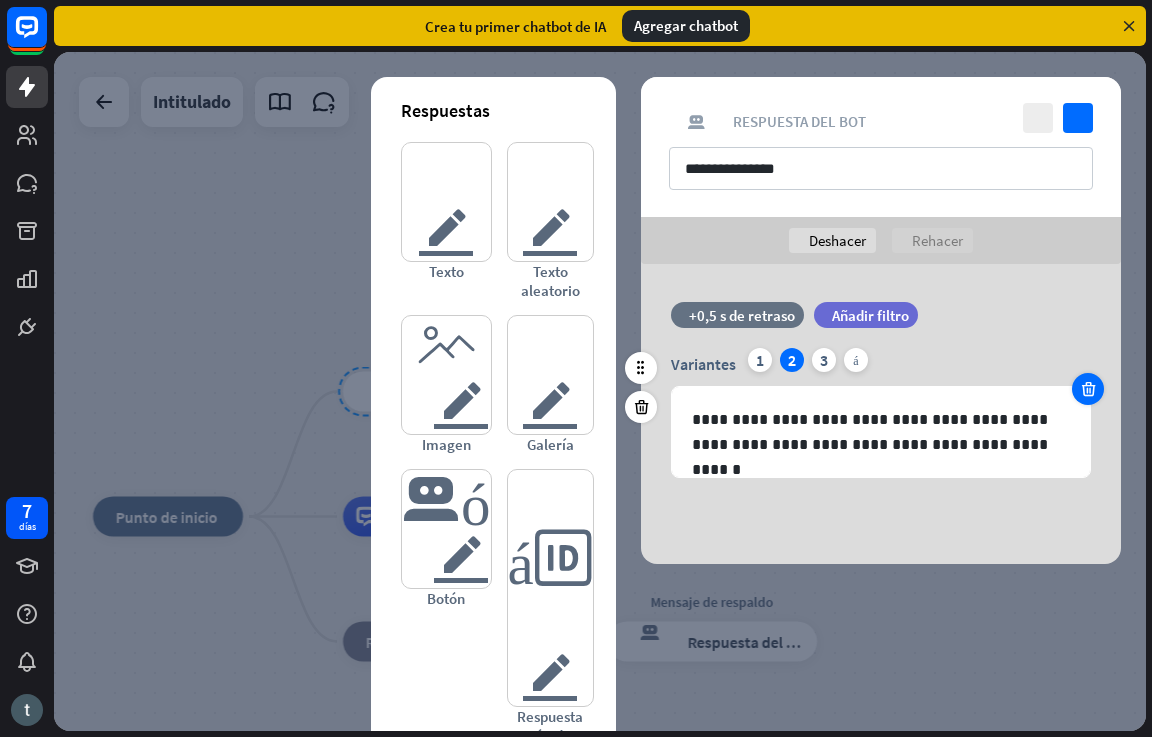 click at bounding box center [1088, 389] 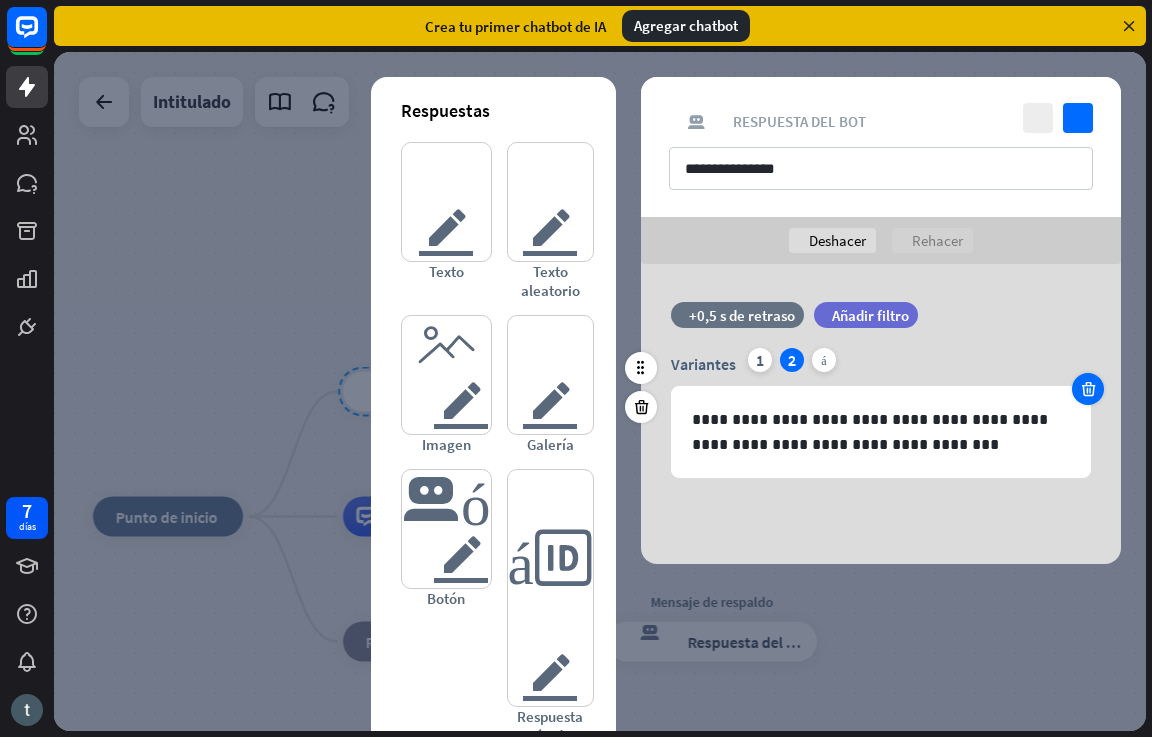 click at bounding box center [1088, 389] 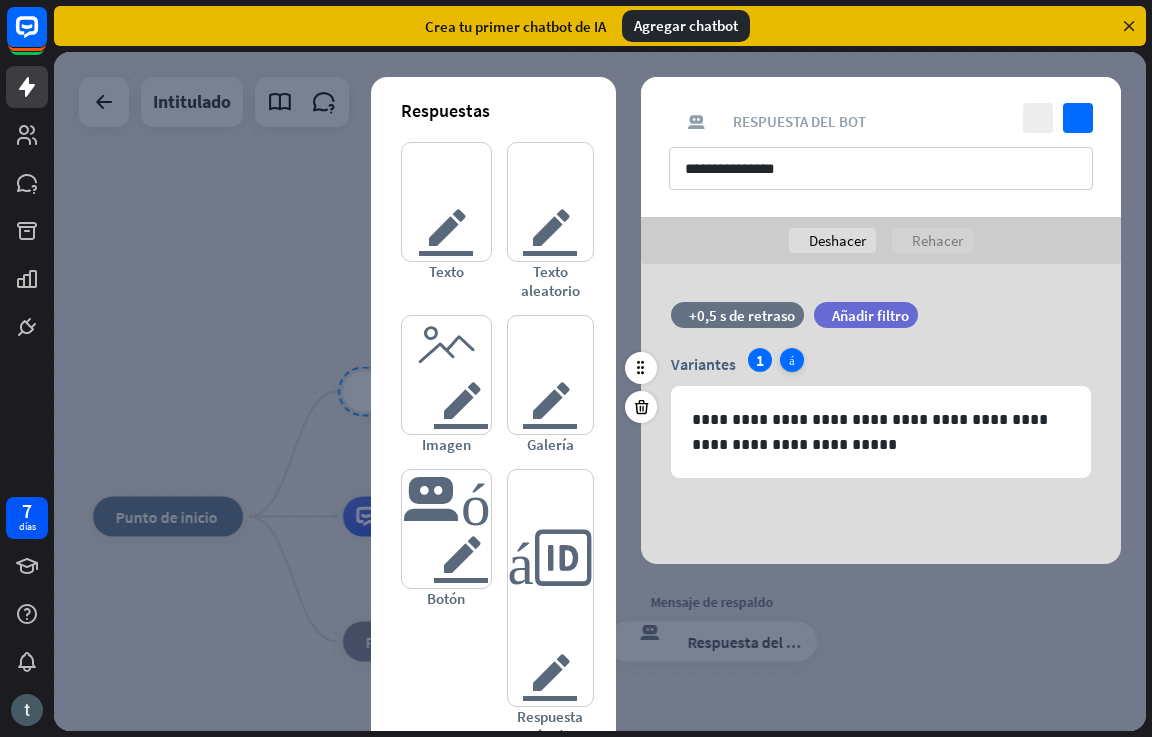click on "más" at bounding box center [791, 360] 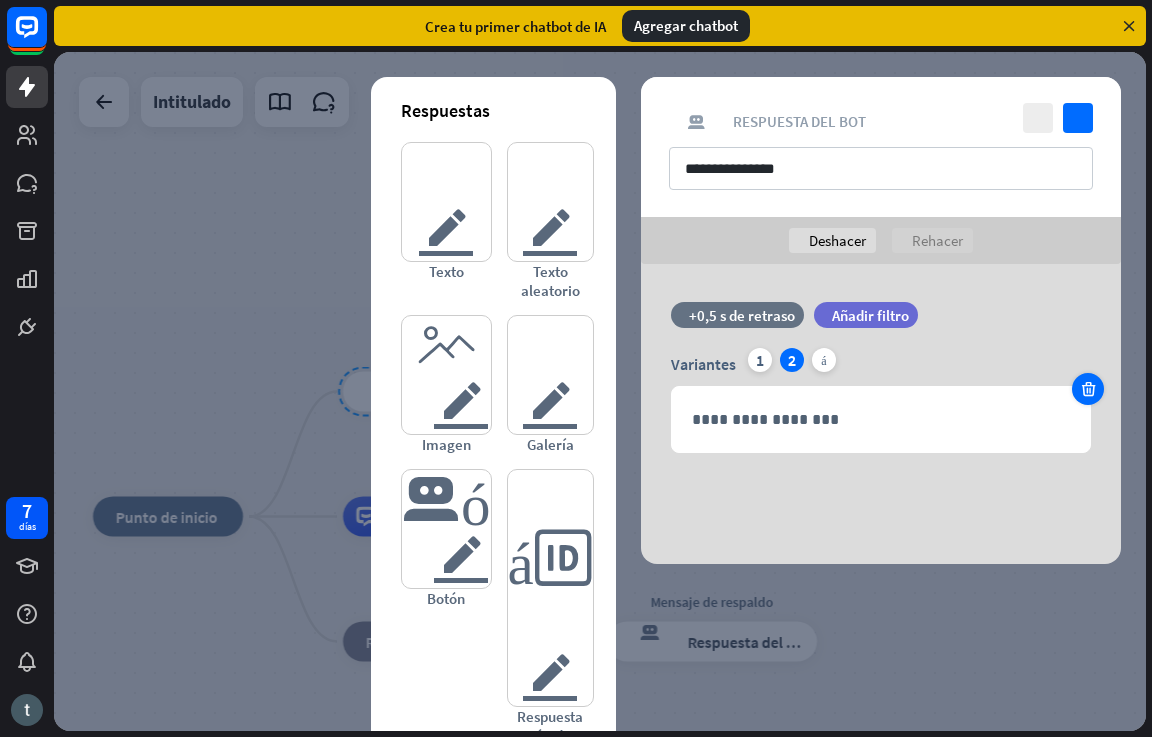 click at bounding box center [1088, 389] 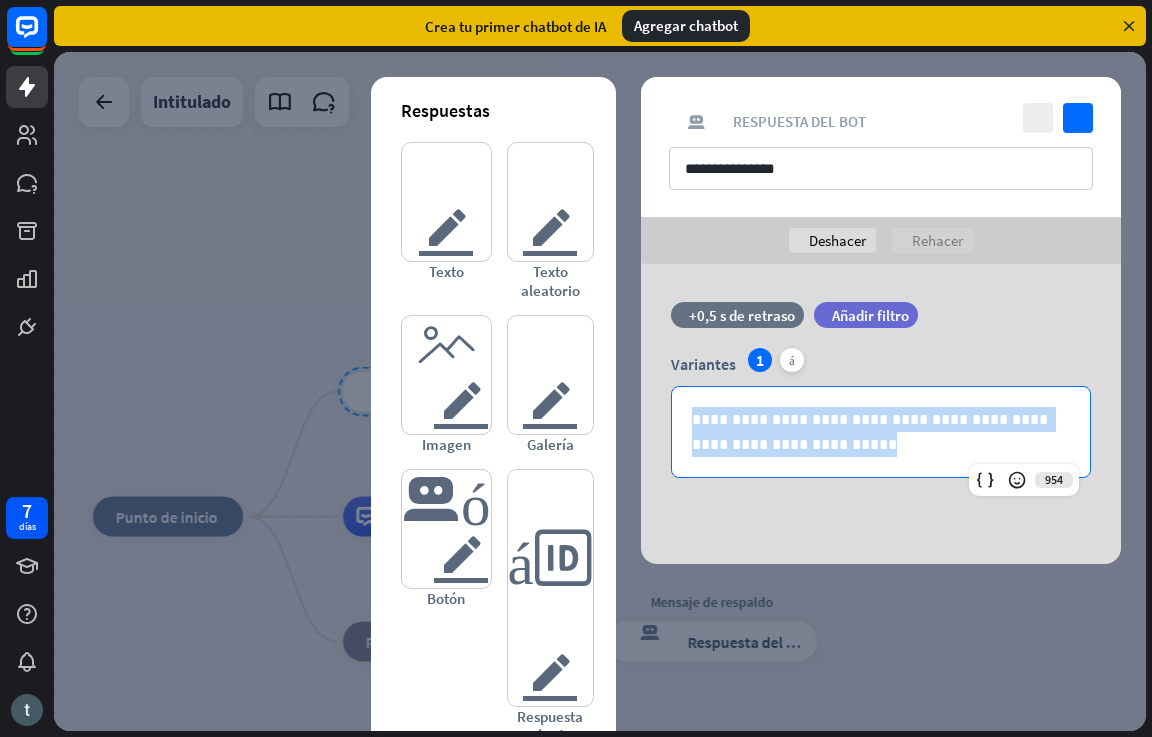 drag, startPoint x: 809, startPoint y: 453, endPoint x: 685, endPoint y: 426, distance: 126.90548 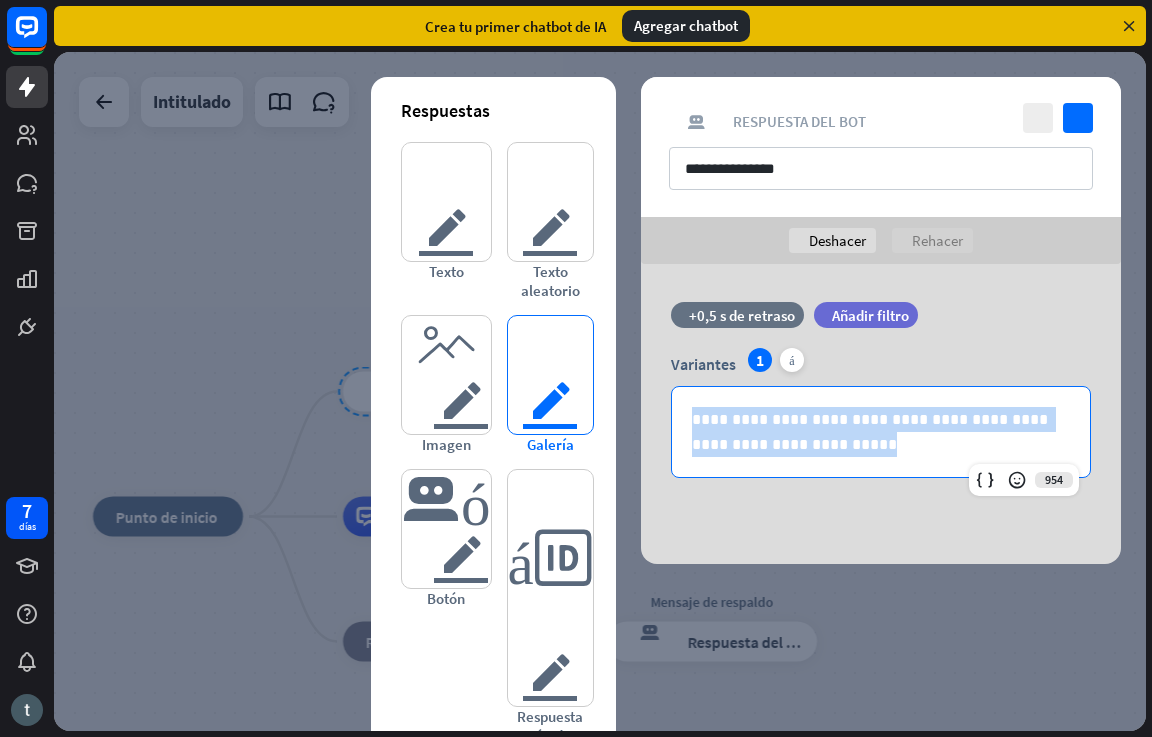 type 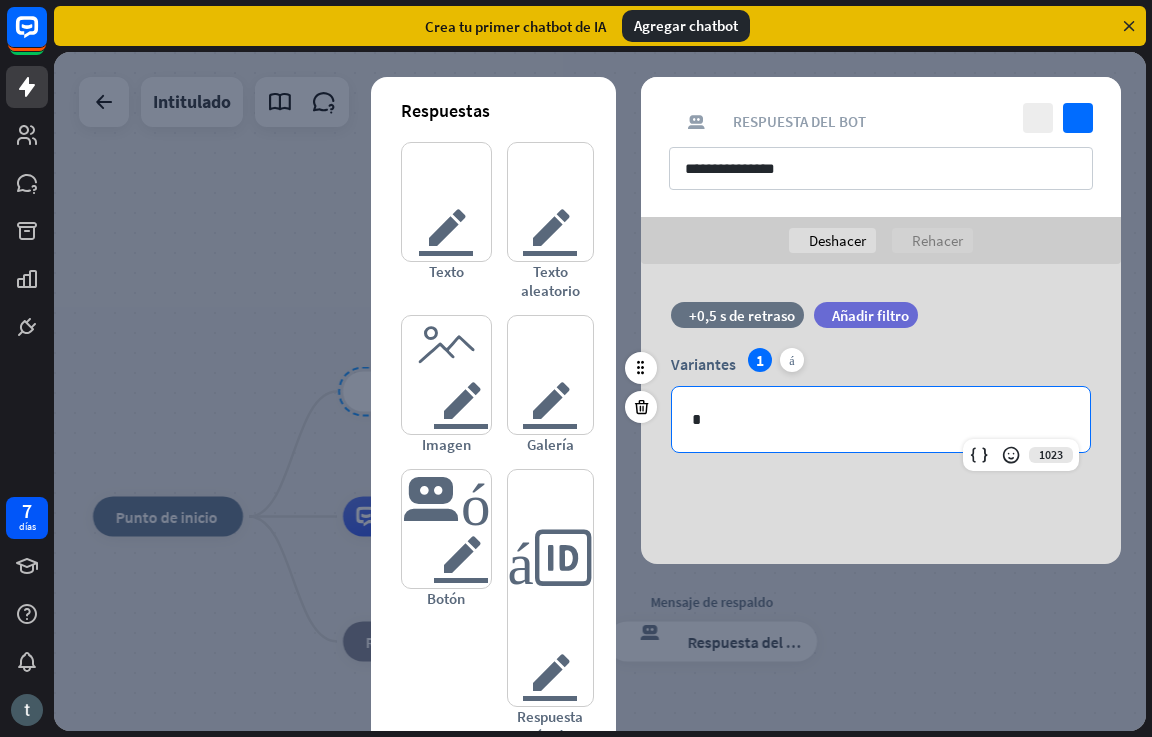 click on "*" at bounding box center (881, 419) 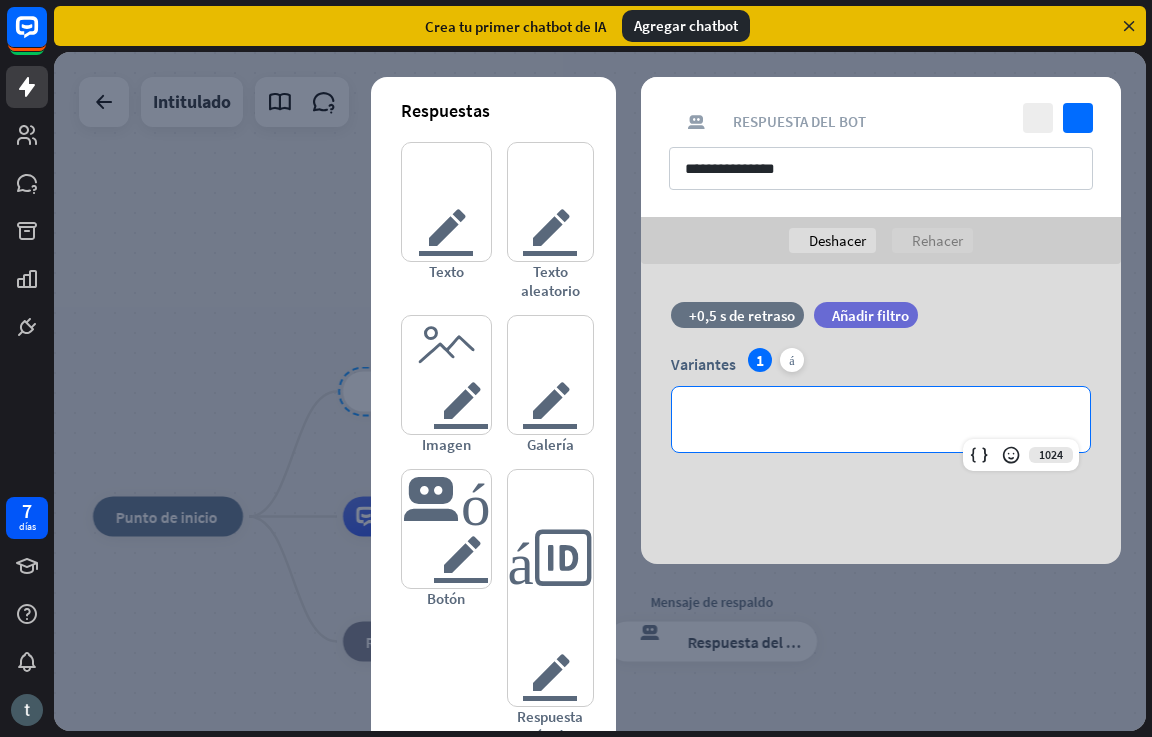 click at bounding box center (600, 391) 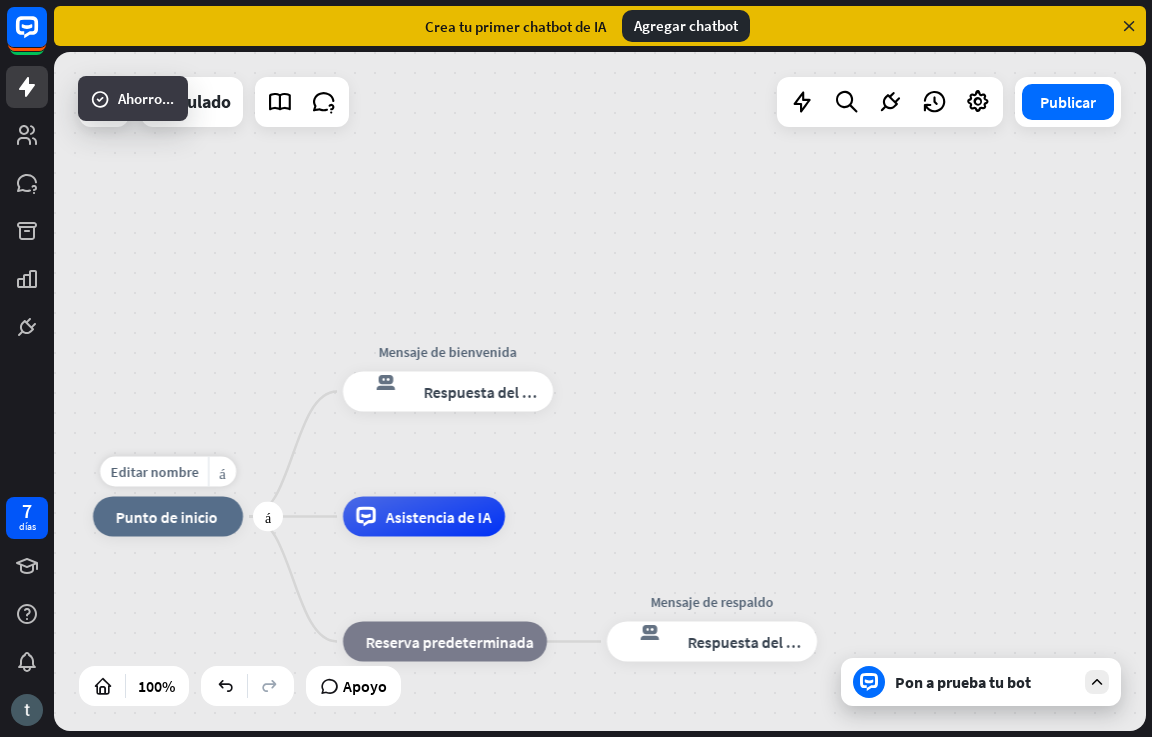 click on "inicio_2   Punto de inicio" at bounding box center [168, 517] 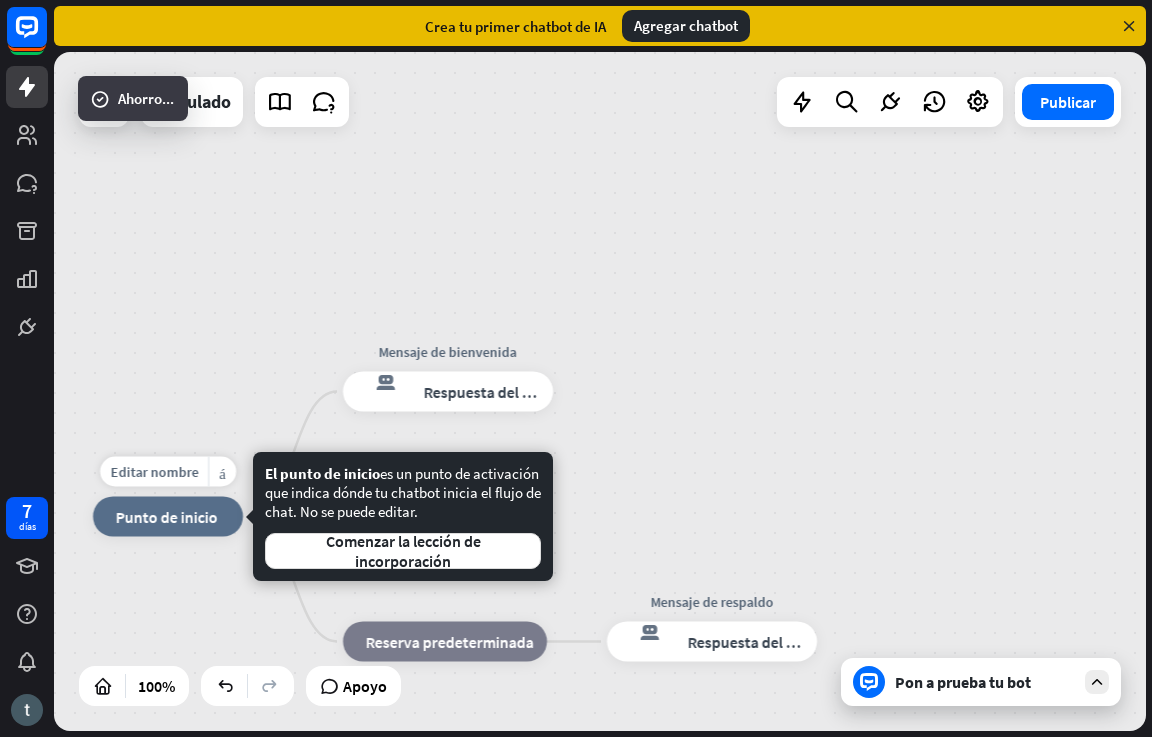 click on "Punto de inicio" at bounding box center [167, 517] 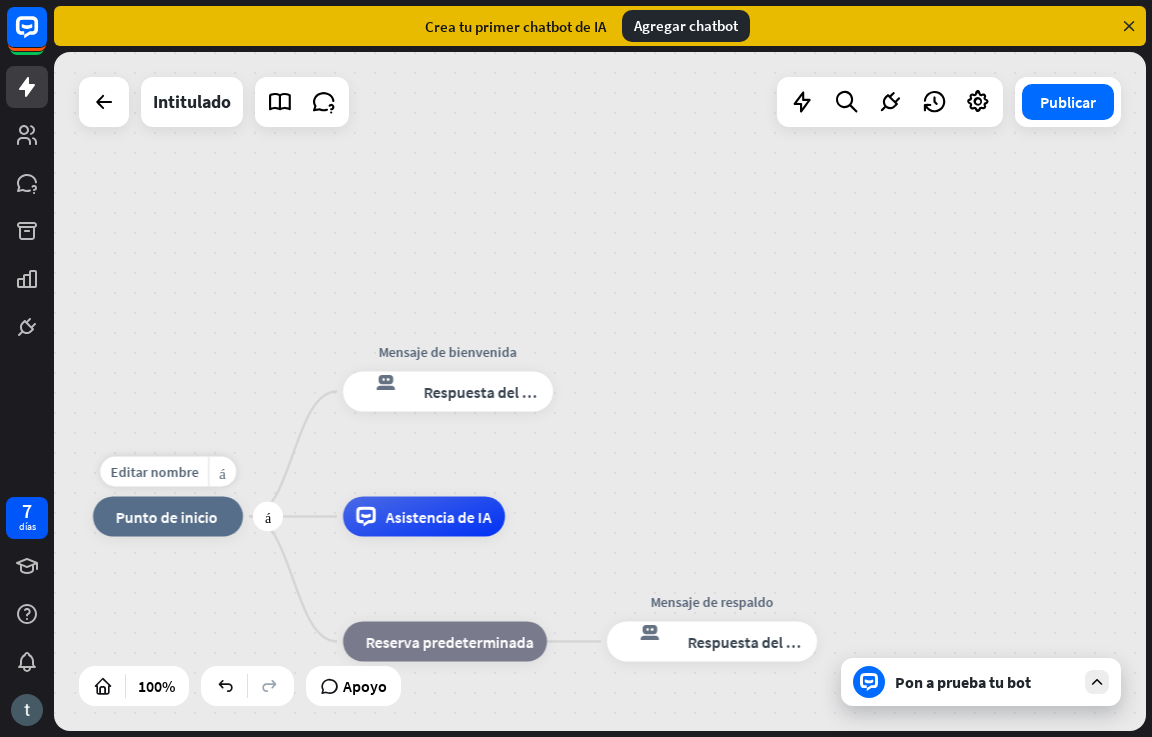 click on "Punto de inicio" at bounding box center [167, 517] 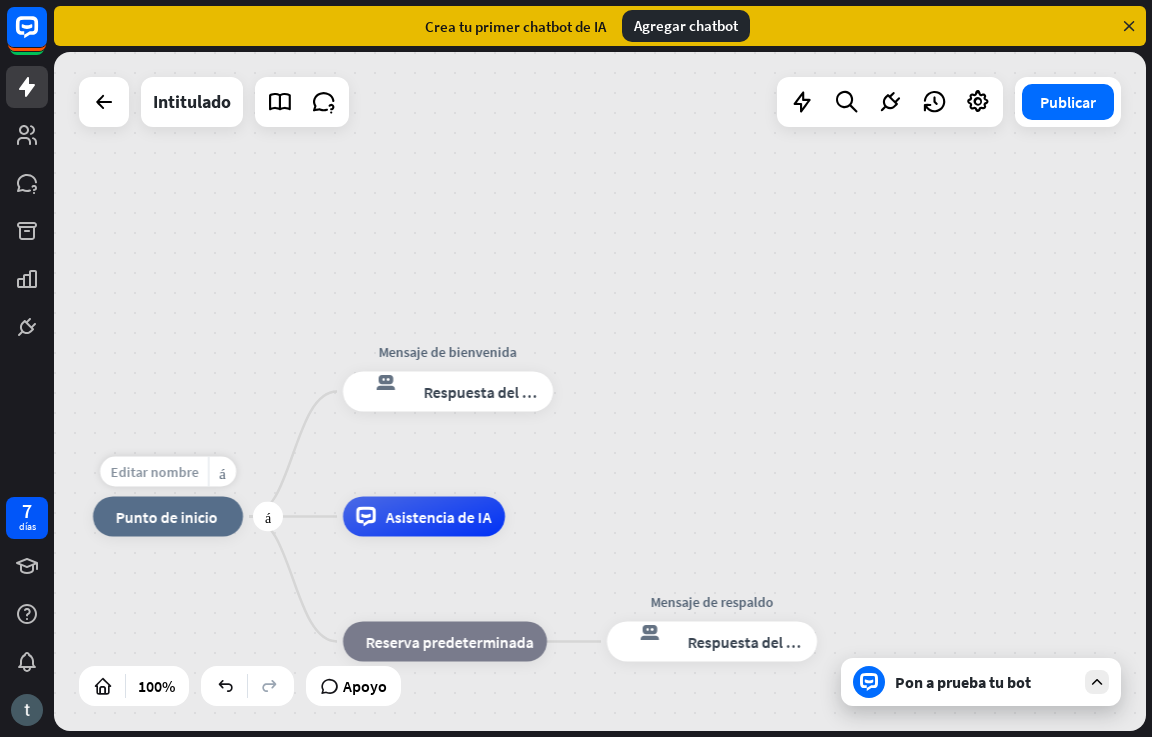 click on "Editar nombre" at bounding box center [154, 472] 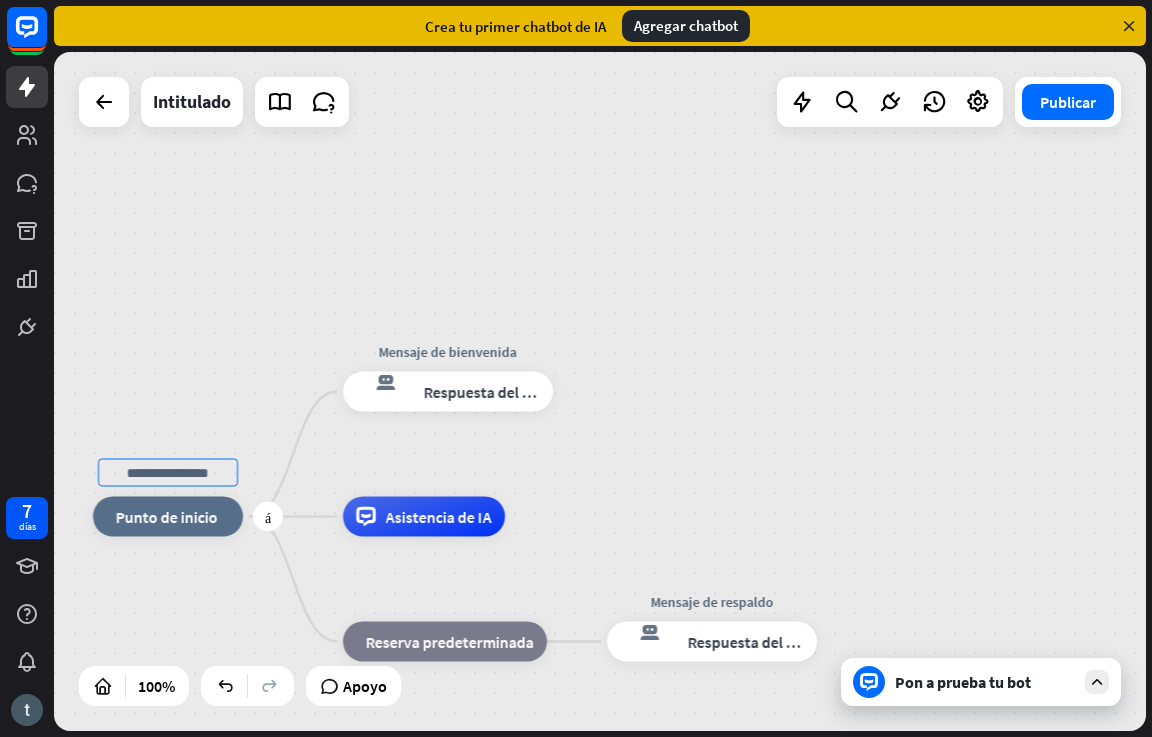 click at bounding box center [168, 473] 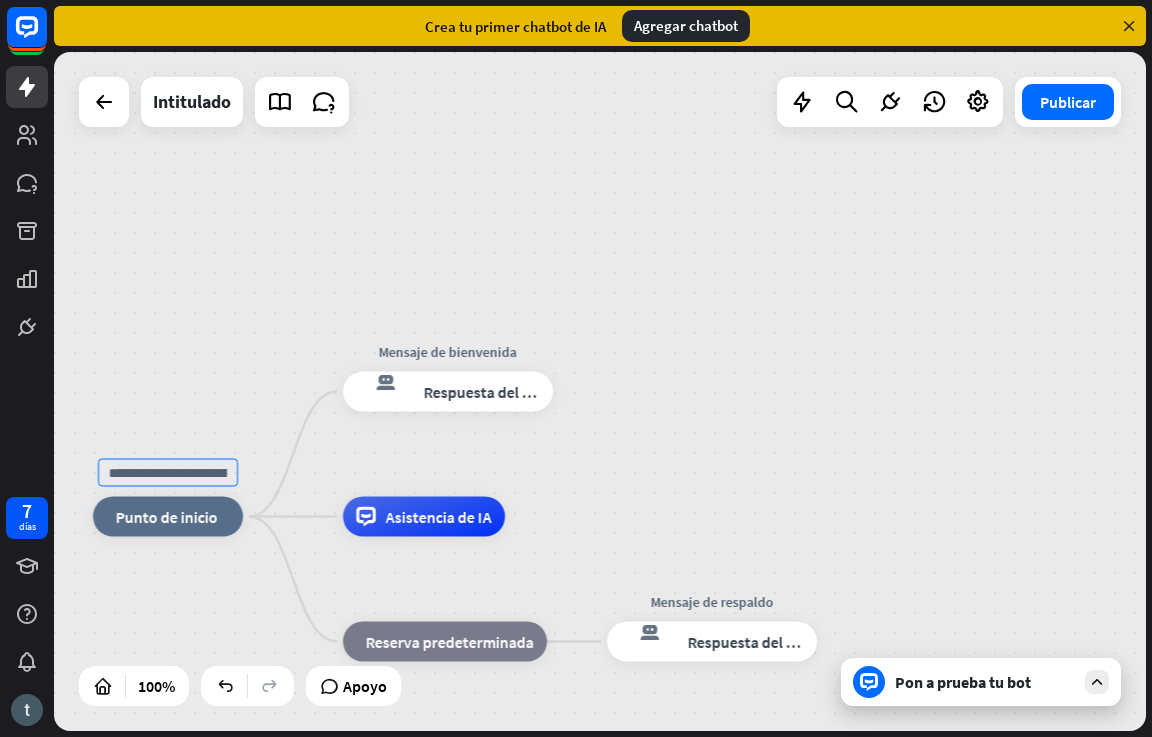 type on "*" 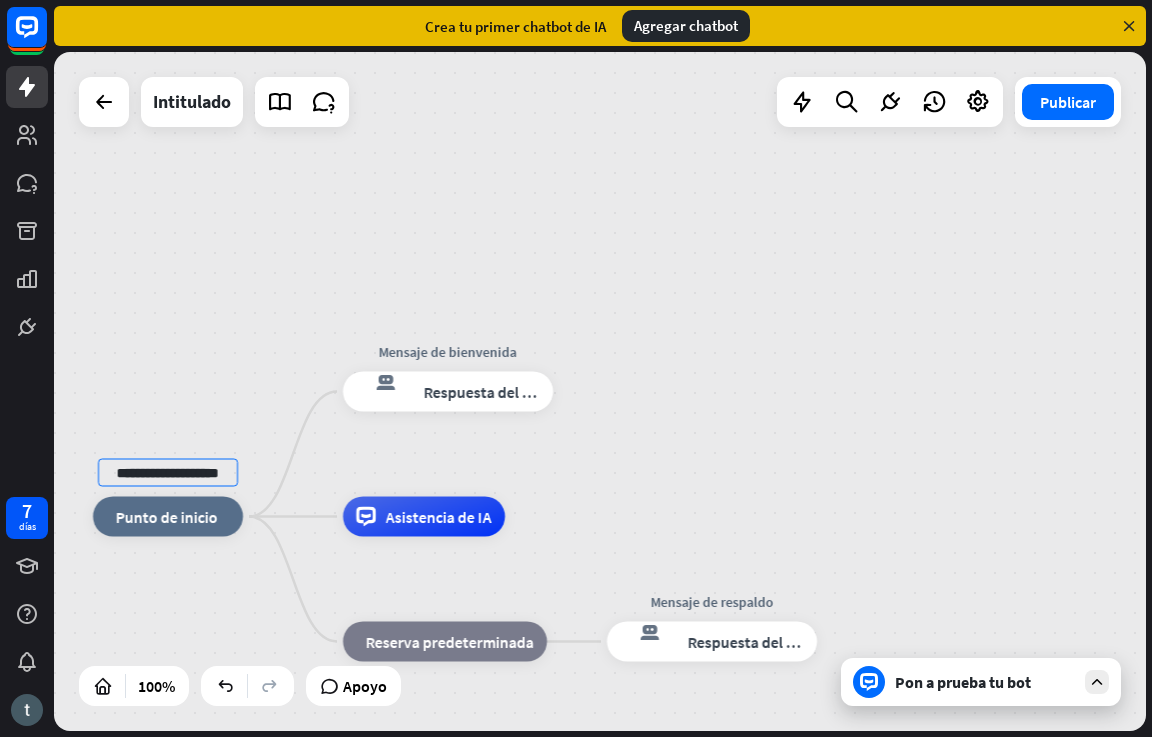 scroll, scrollTop: 0, scrollLeft: 2, axis: horizontal 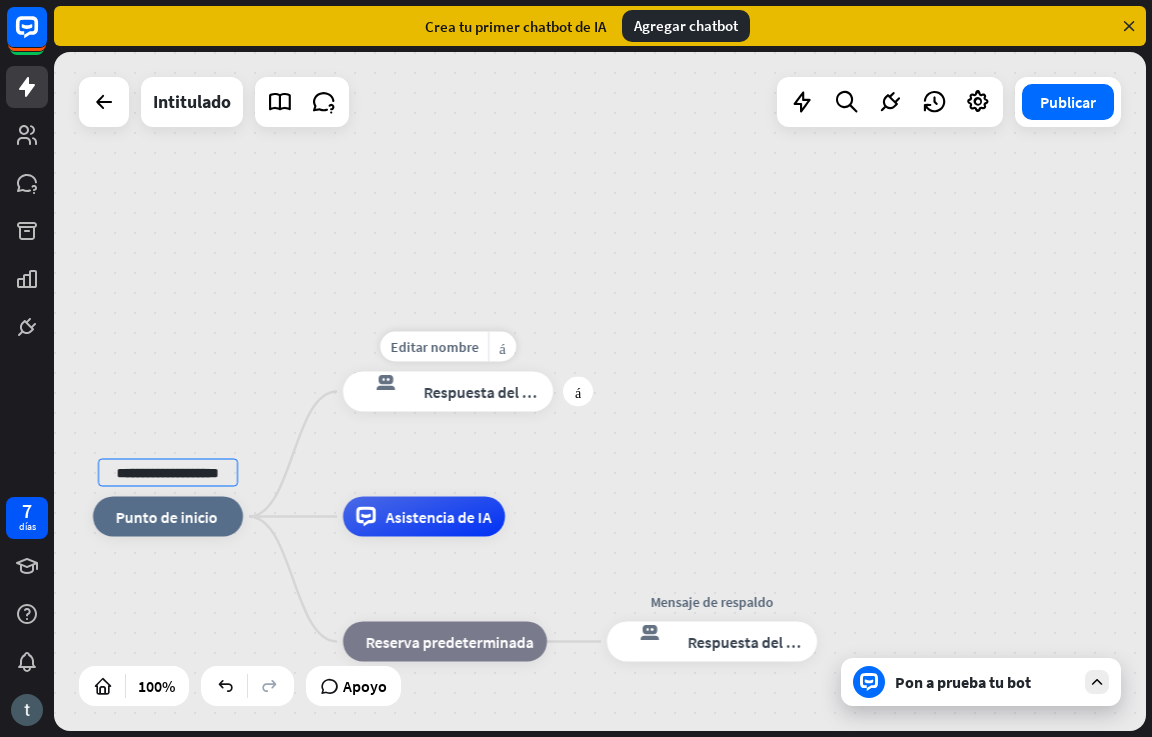 type on "**********" 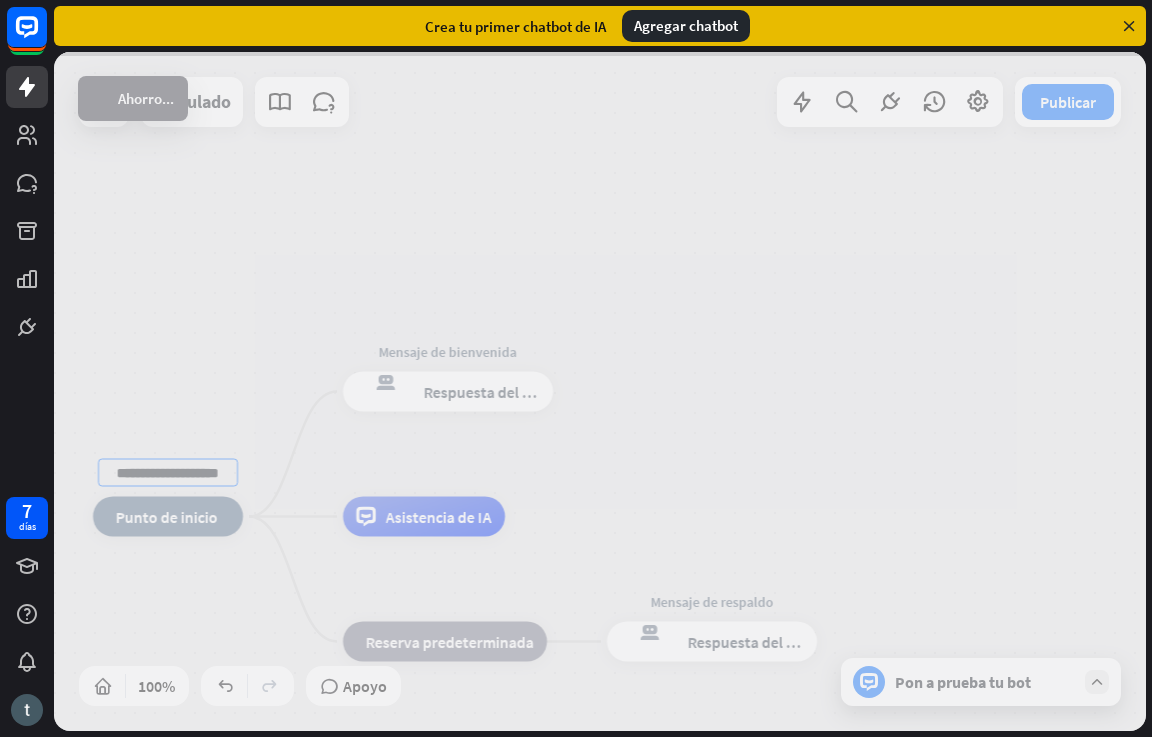 scroll, scrollTop: 0, scrollLeft: 0, axis: both 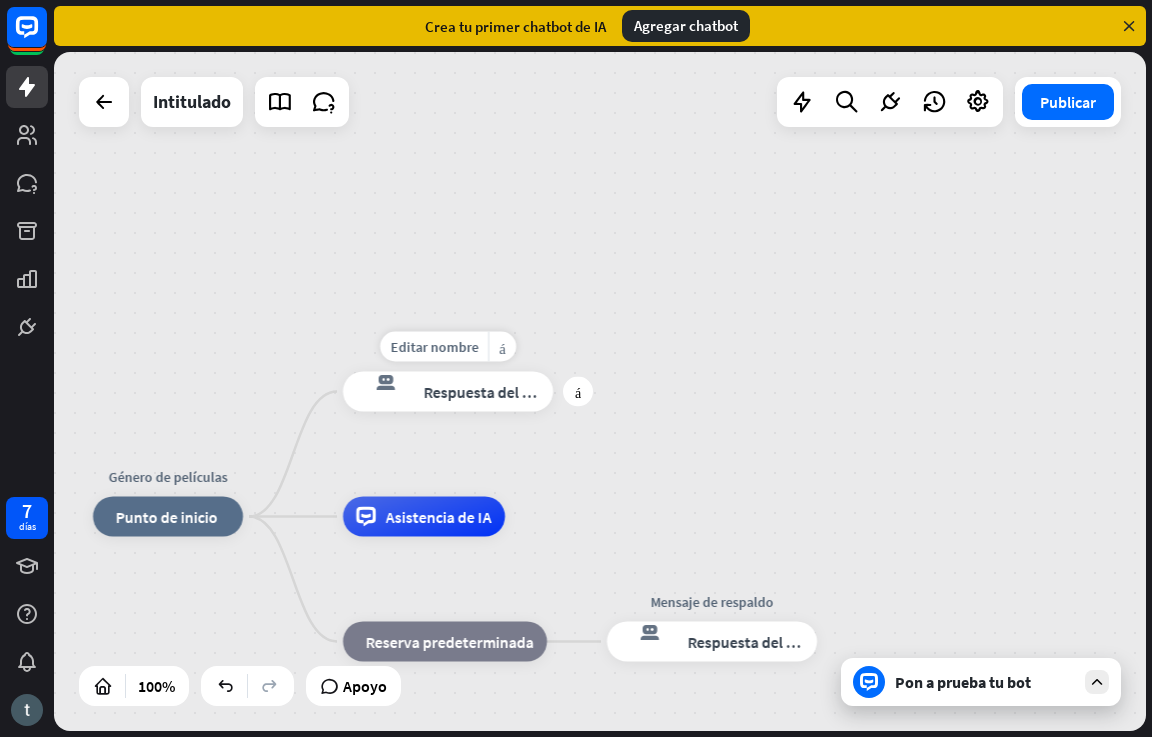 click on "Respuesta del bot" at bounding box center (484, 392) 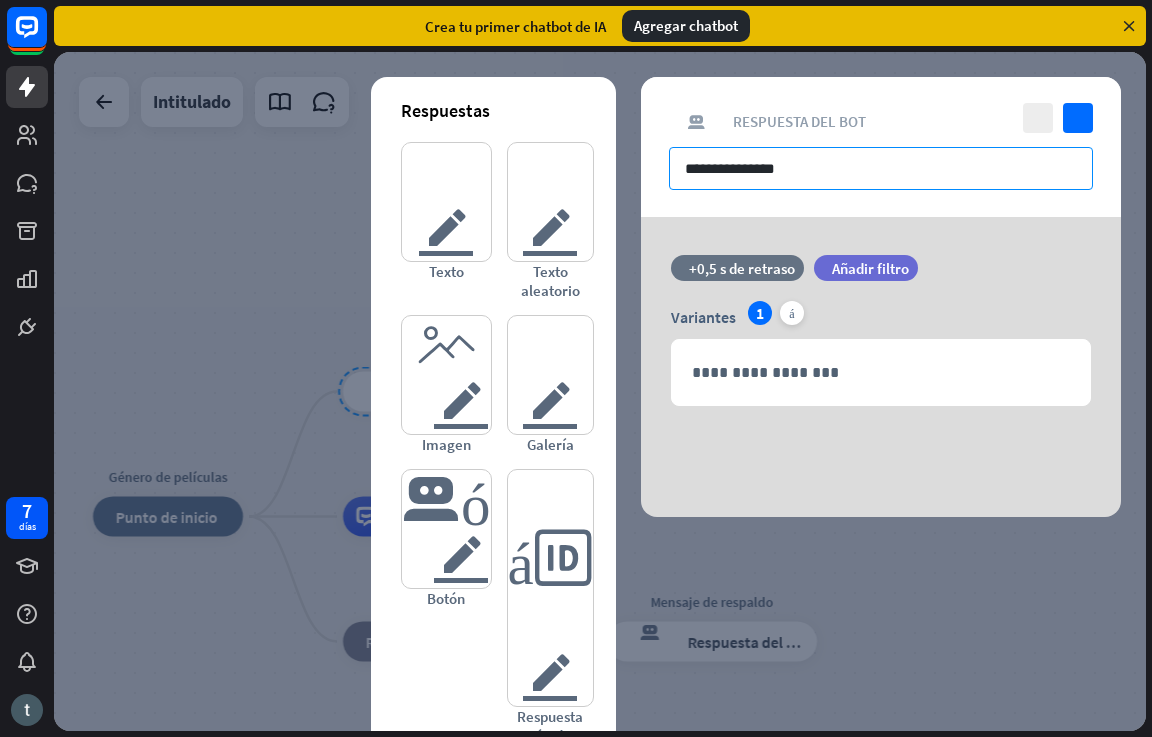 drag, startPoint x: 817, startPoint y: 163, endPoint x: 581, endPoint y: 157, distance: 236.07626 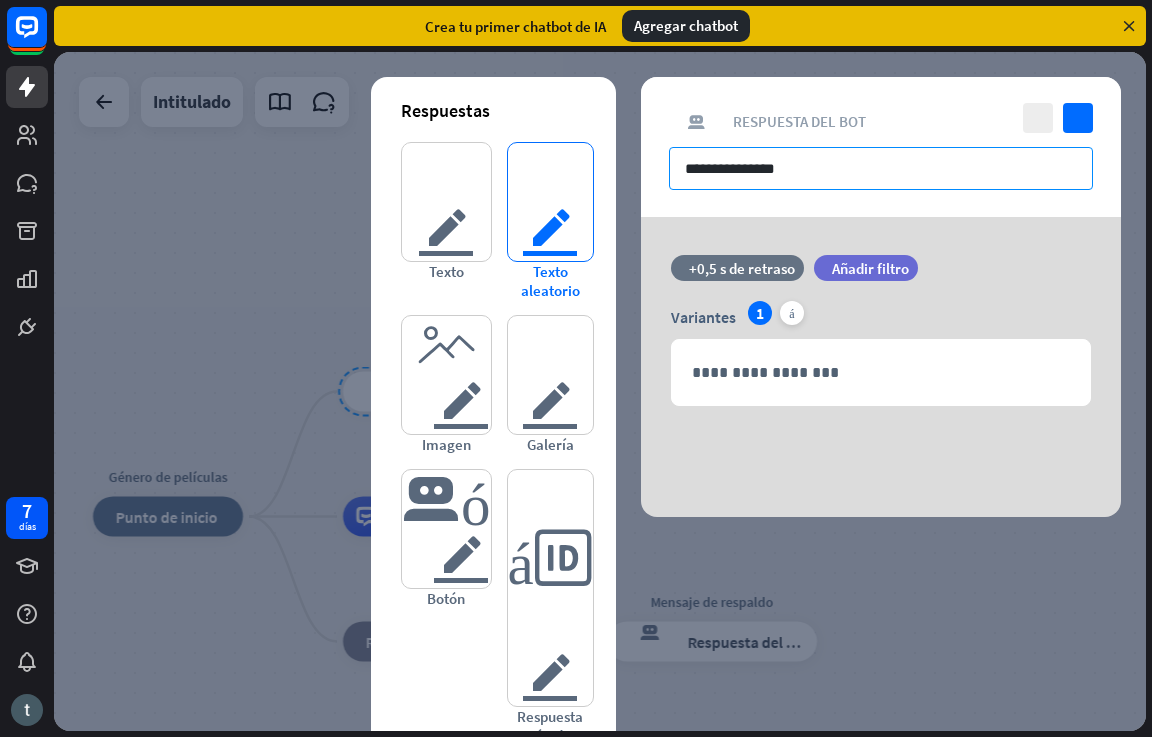 click on "**********" at bounding box center (881, 297) 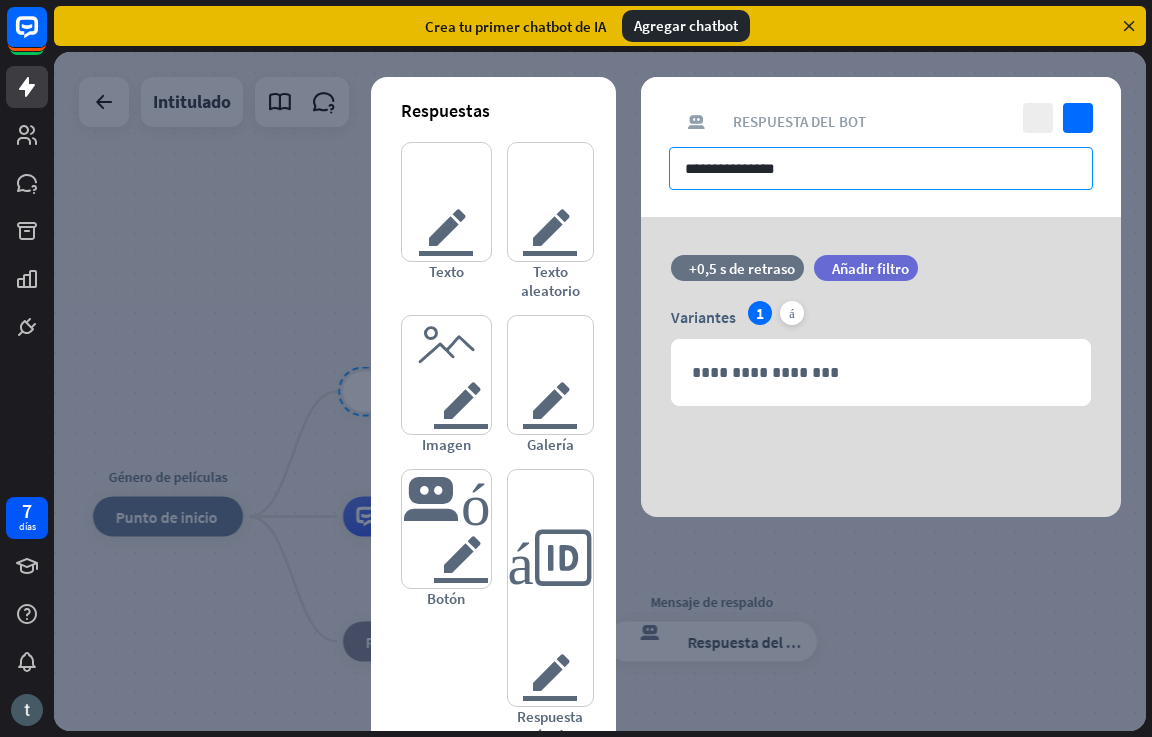 drag, startPoint x: 848, startPoint y: 181, endPoint x: 835, endPoint y: 178, distance: 13.341664 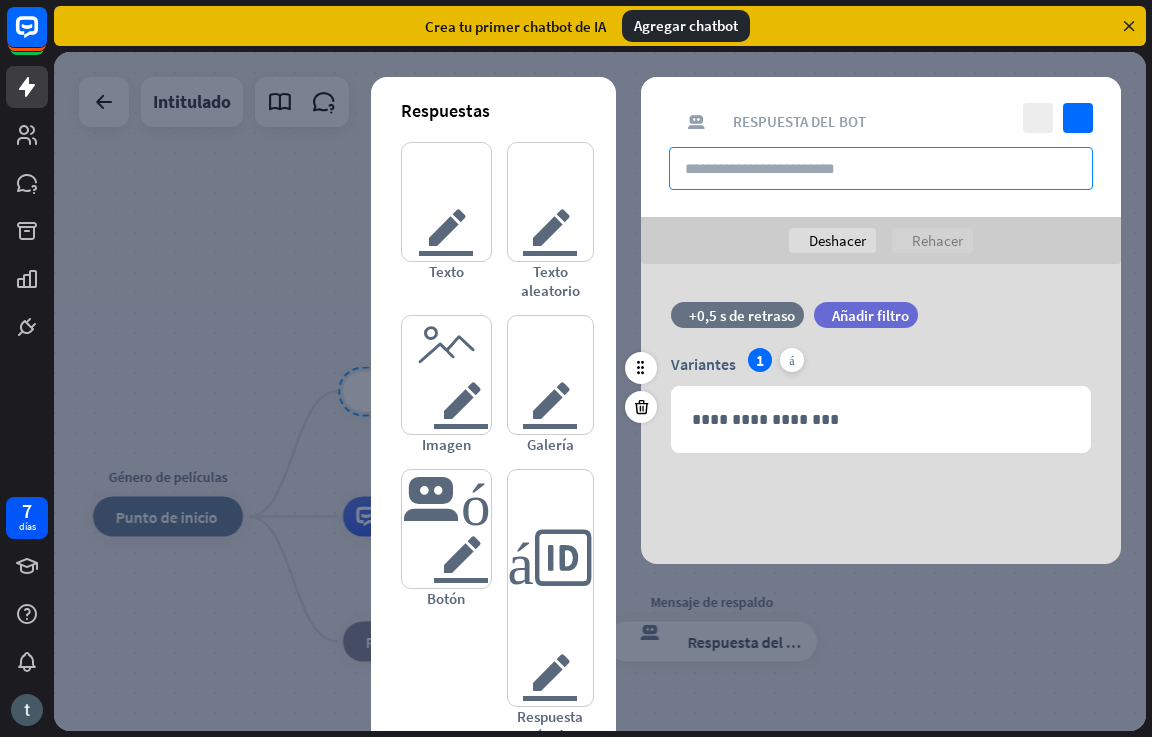 type on "*" 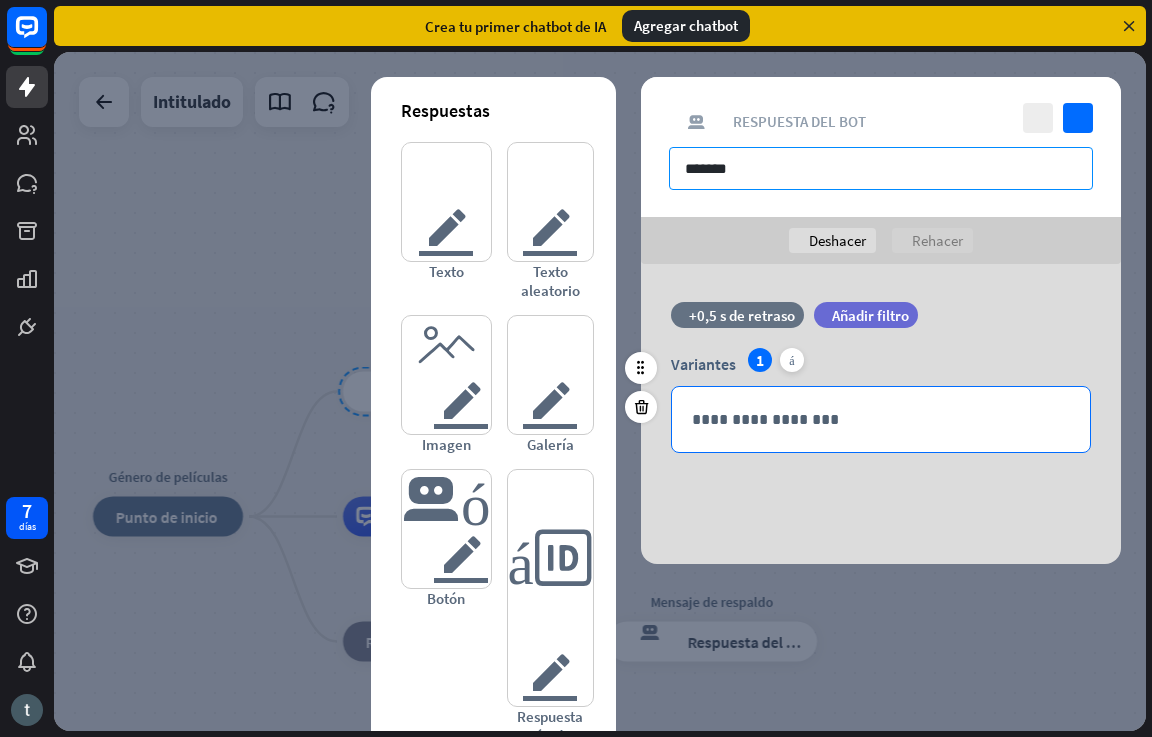 type on "*******" 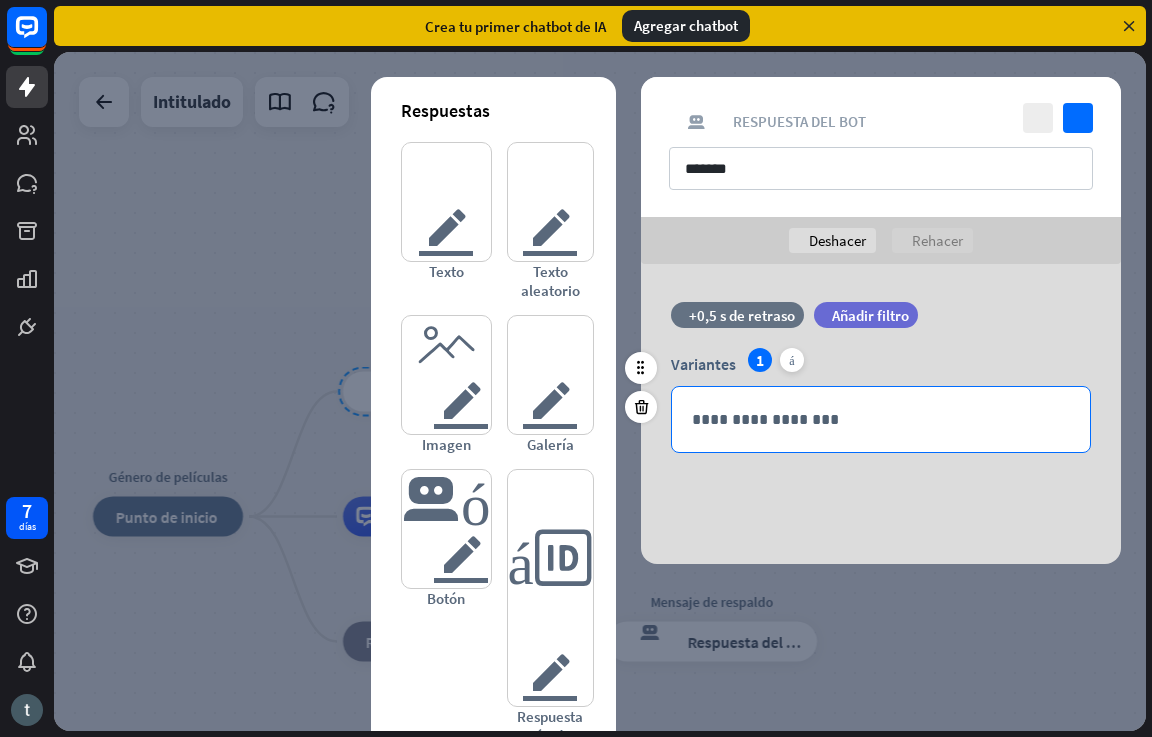 click on "**********" at bounding box center (881, 419) 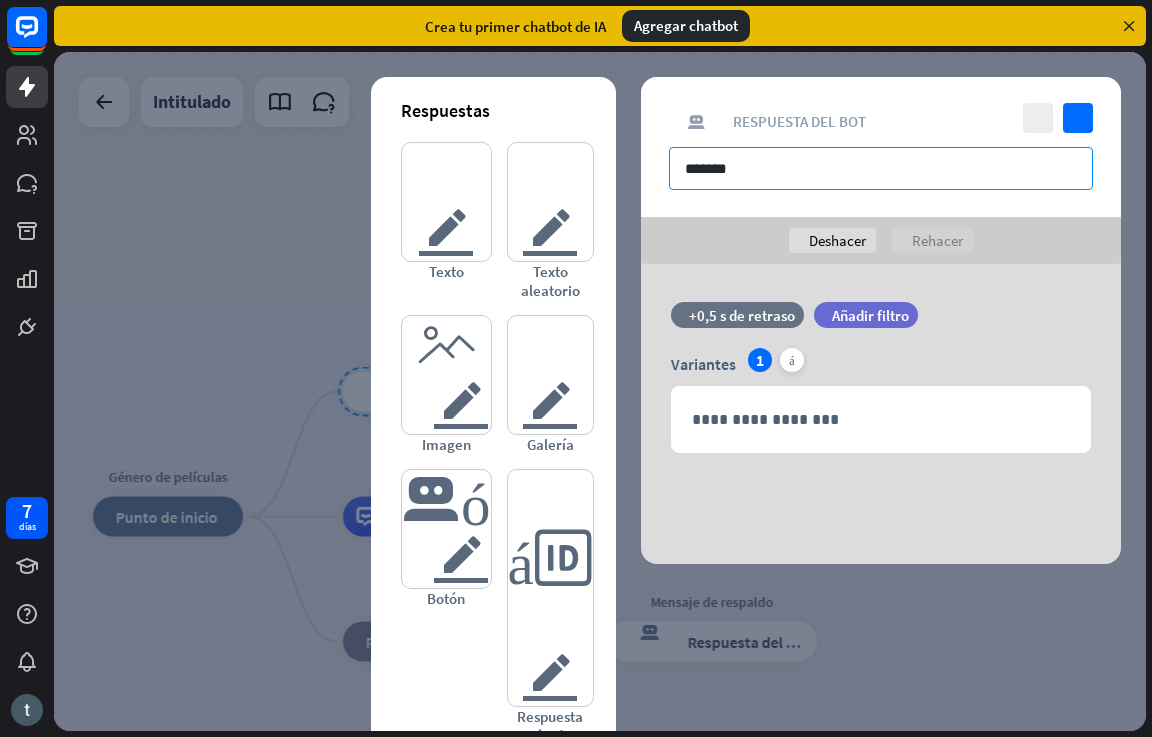drag, startPoint x: 762, startPoint y: 159, endPoint x: 668, endPoint y: 178, distance: 95.90099 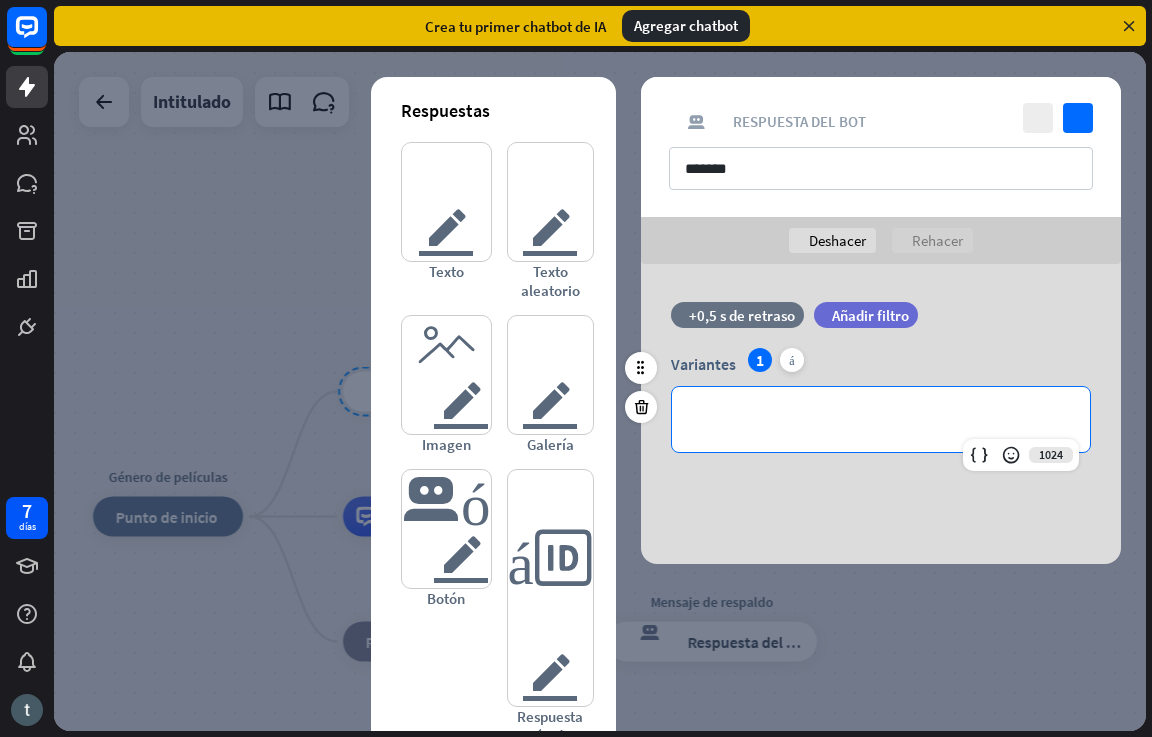 click on "**********" at bounding box center [881, 419] 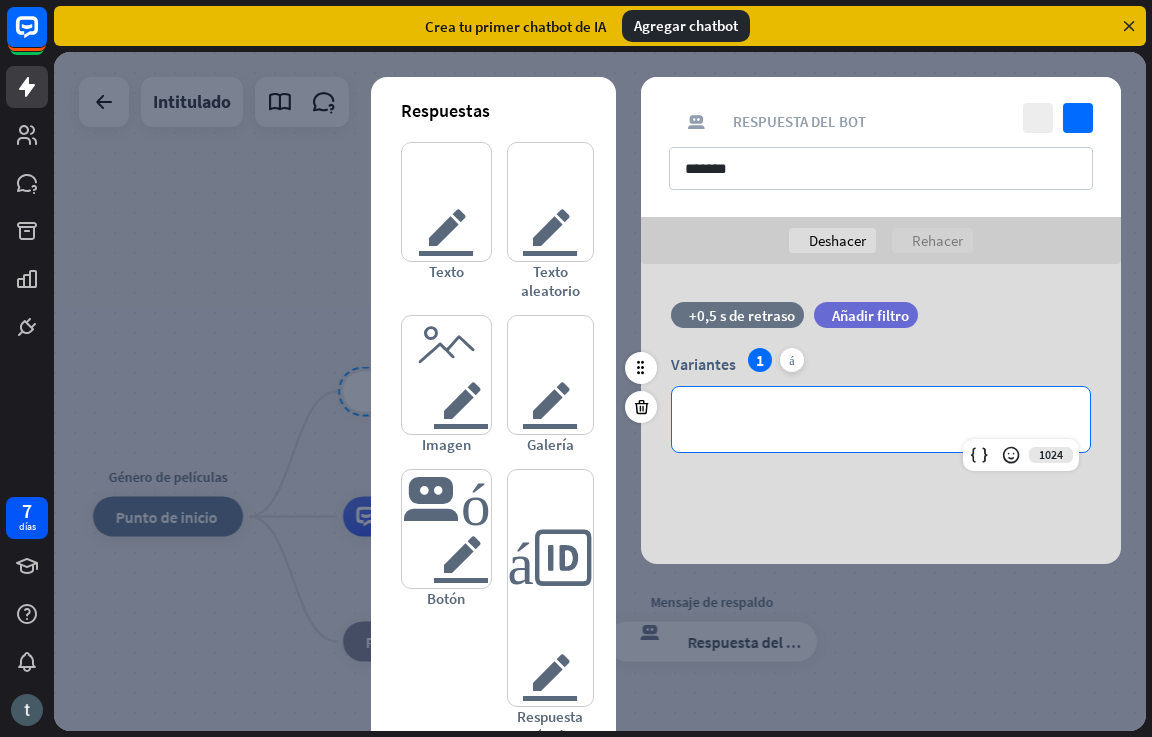 type 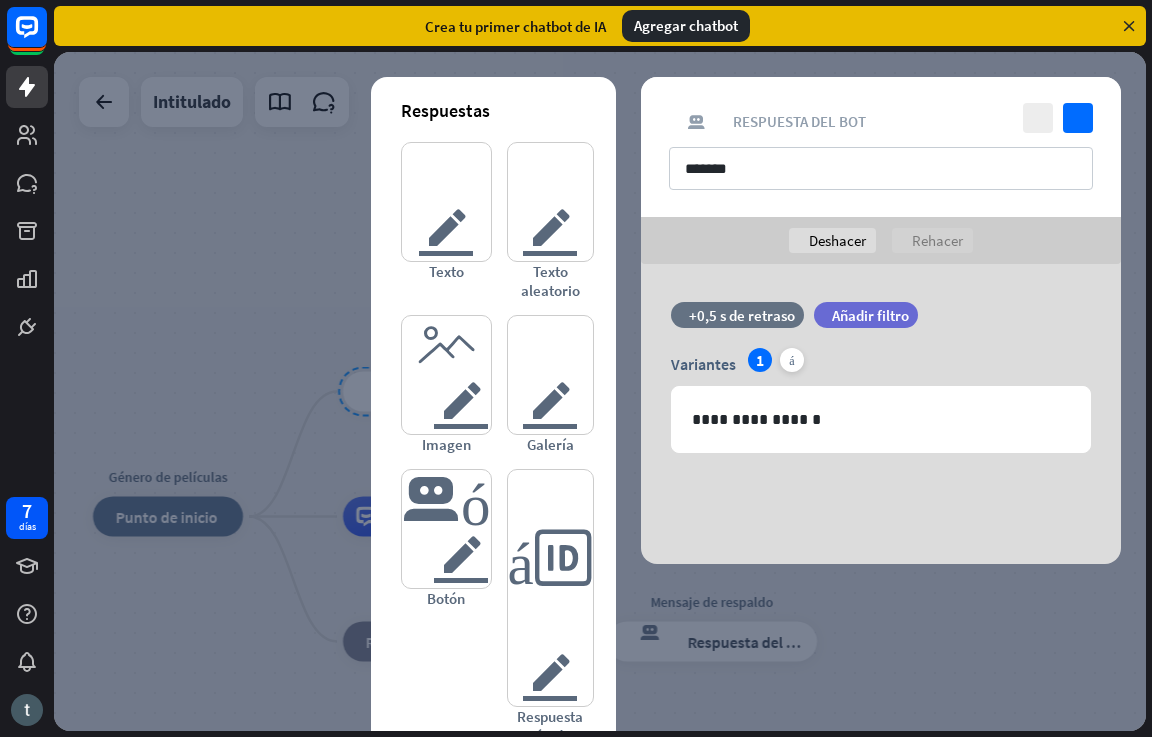 click on "Género de películas   inicio_2   Punto de inicio                 Mensaje de bienvenida   respuesta del bot de bloqueo   Respuesta del bot                     Asistencia de IA                   bloque_de_retroceso   Reserva predeterminada                 Mensaje de respaldo   respuesta del bot de bloqueo   Respuesta del bot
Intitulado
cerca   Interacciones   bloquear_entrada_de_usuario   Entrada del usuario respuesta del bot de bloqueo   Respuesta del bot bloque_de_retroceso   Retroceder filtrar   Filtrar archivo adjunto de bloque   Entrada de archivo adjunto árbol constructor   Fluir Comportamiento   bloque_ir a   Ir al paso Preguntas frecuentes sobre bloques   Preguntas frecuentes bloque_añadir_al_segmento   Añadir a clientes potenciales bloque_añadir_al_segmento   Añadir al segmento eliminar_bloque_del_segmento   Eliminar del segmento webhooks   Webhook atributo_conjunto_bloque   Establecer atributo   Prueba A/B" at bounding box center (603, 394) 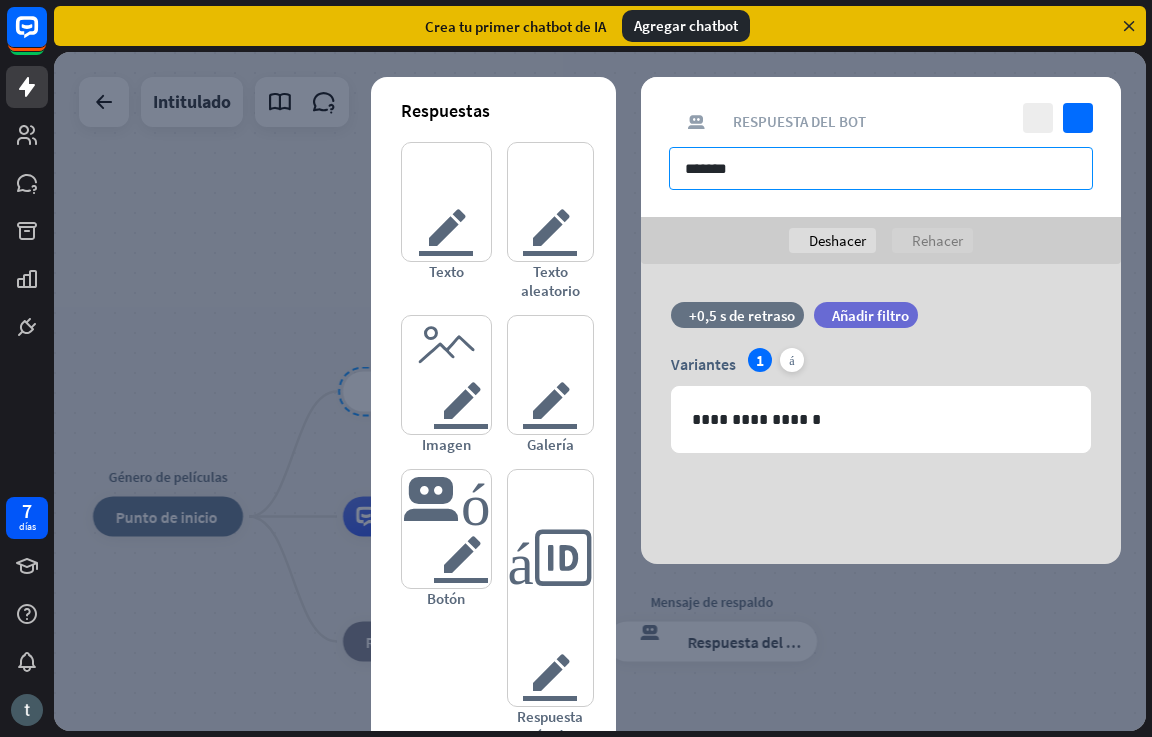 drag, startPoint x: 775, startPoint y: 162, endPoint x: 660, endPoint y: 187, distance: 117.68602 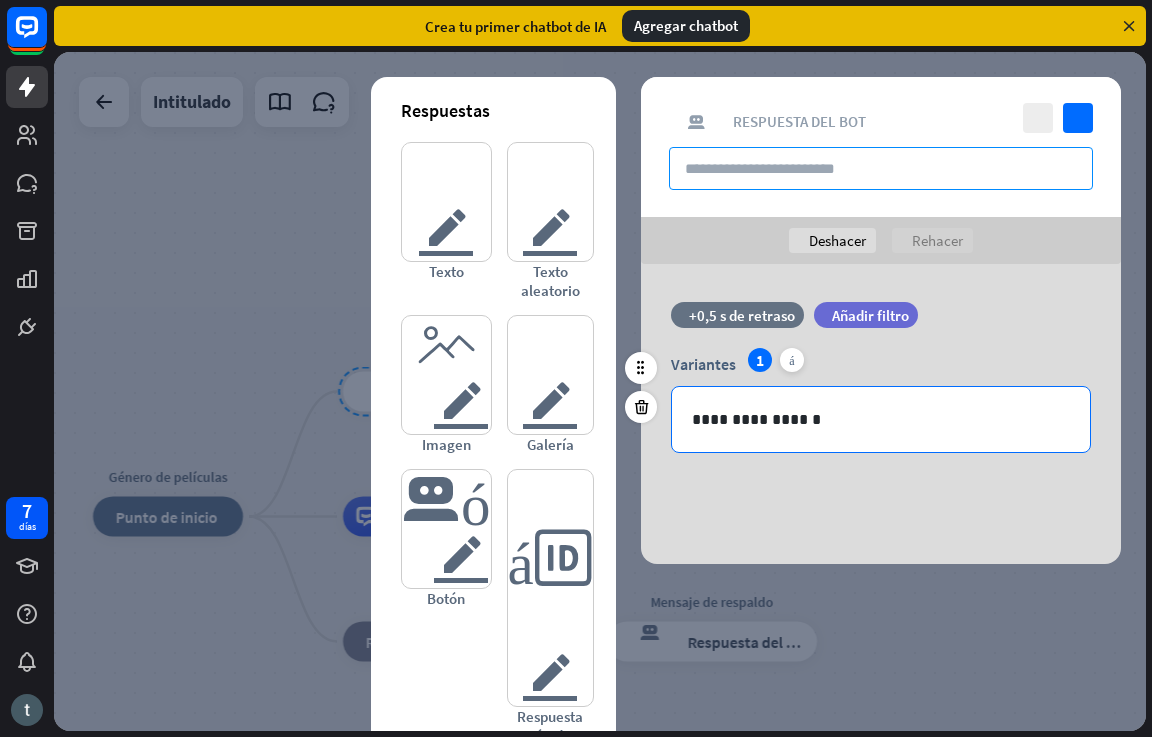 type 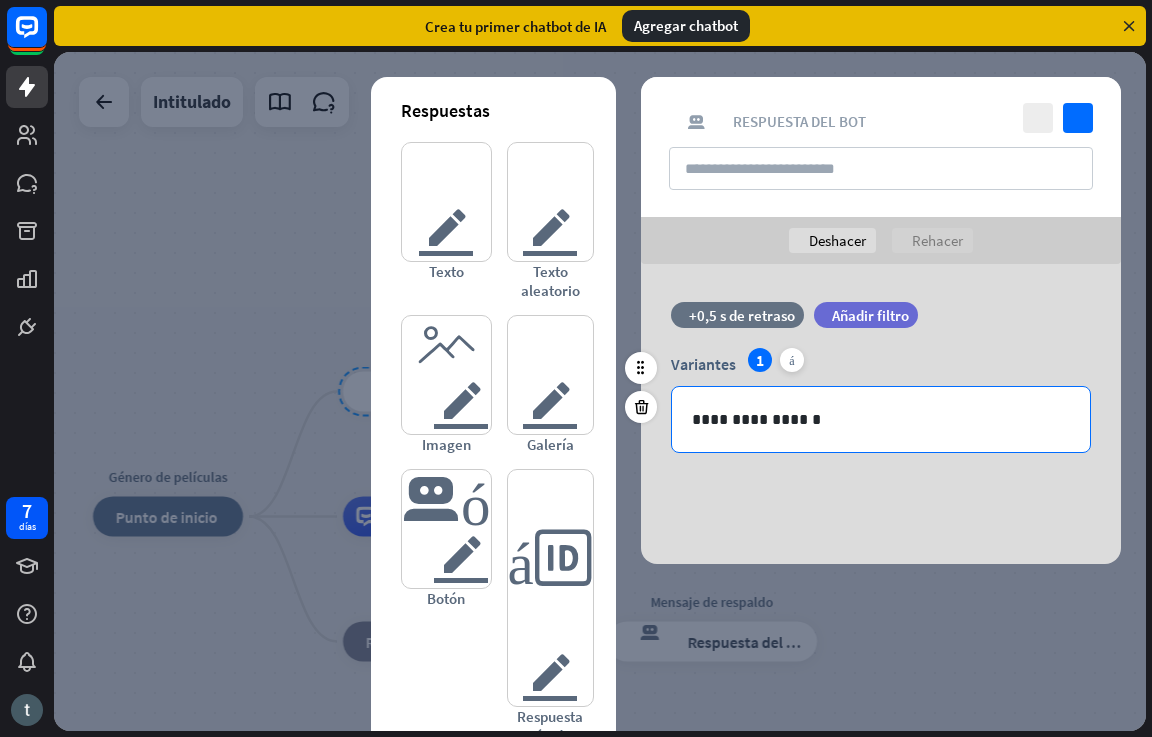 click on "**********" at bounding box center [881, 419] 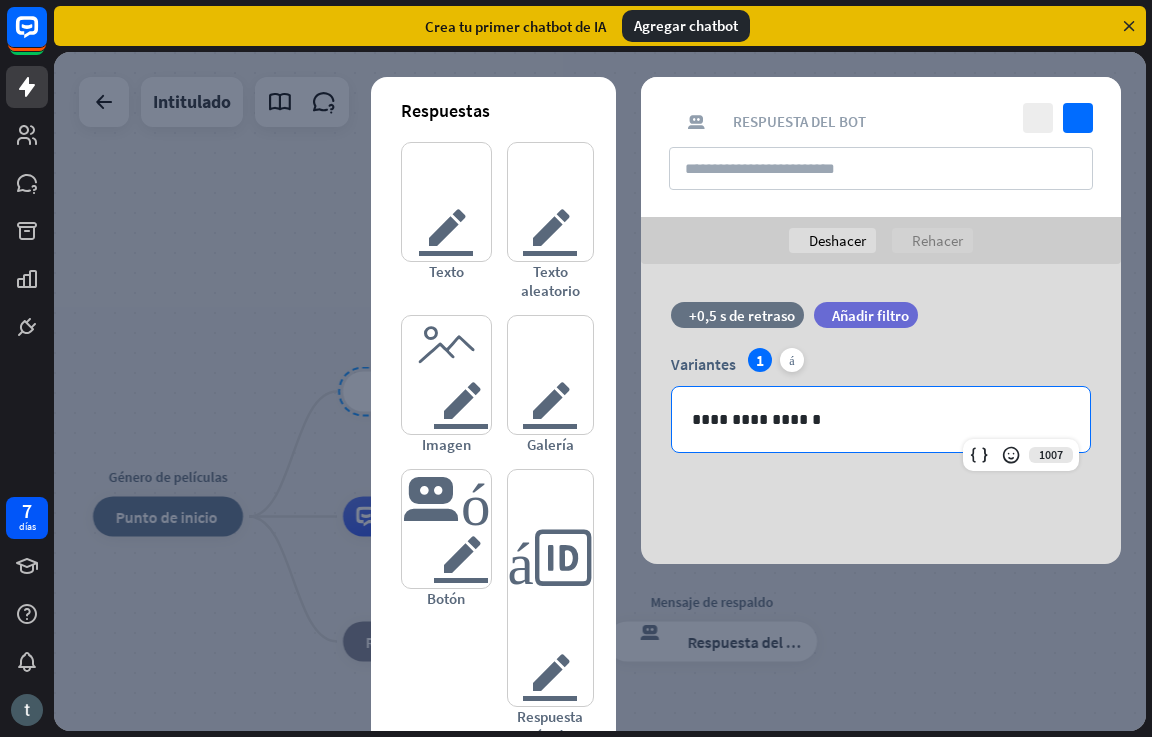 drag, startPoint x: 853, startPoint y: 429, endPoint x: 662, endPoint y: 474, distance: 196.22946 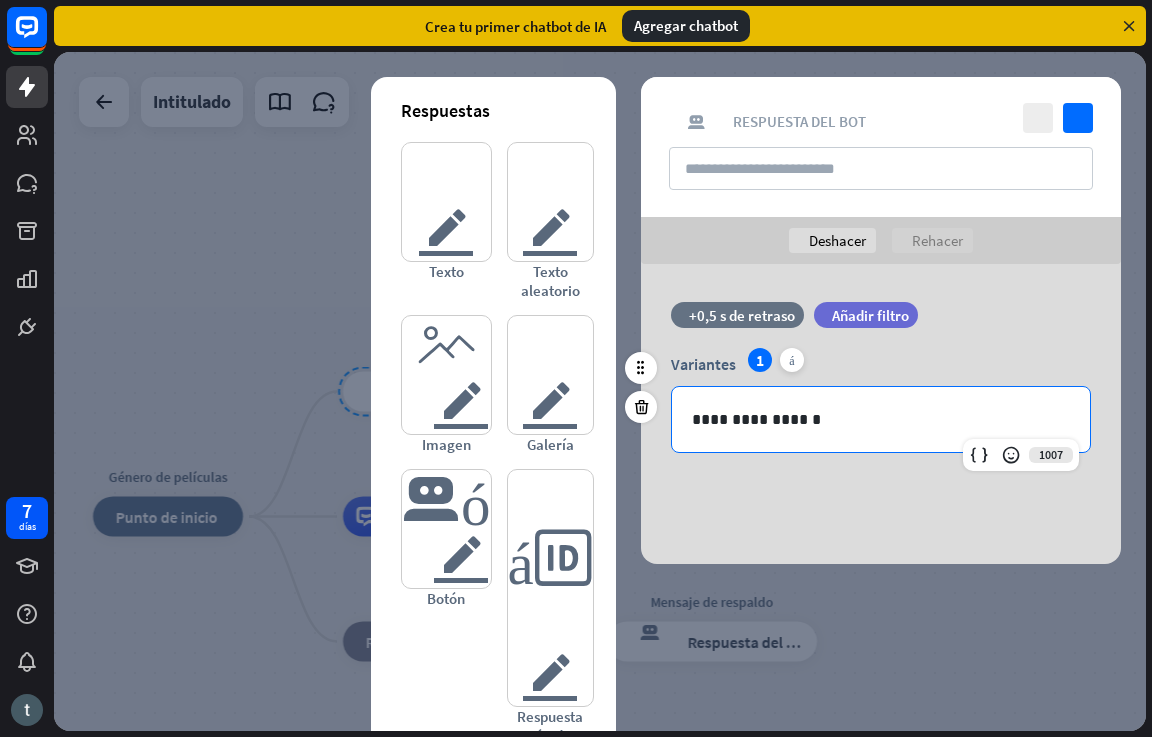 click on "**********" at bounding box center [881, 419] 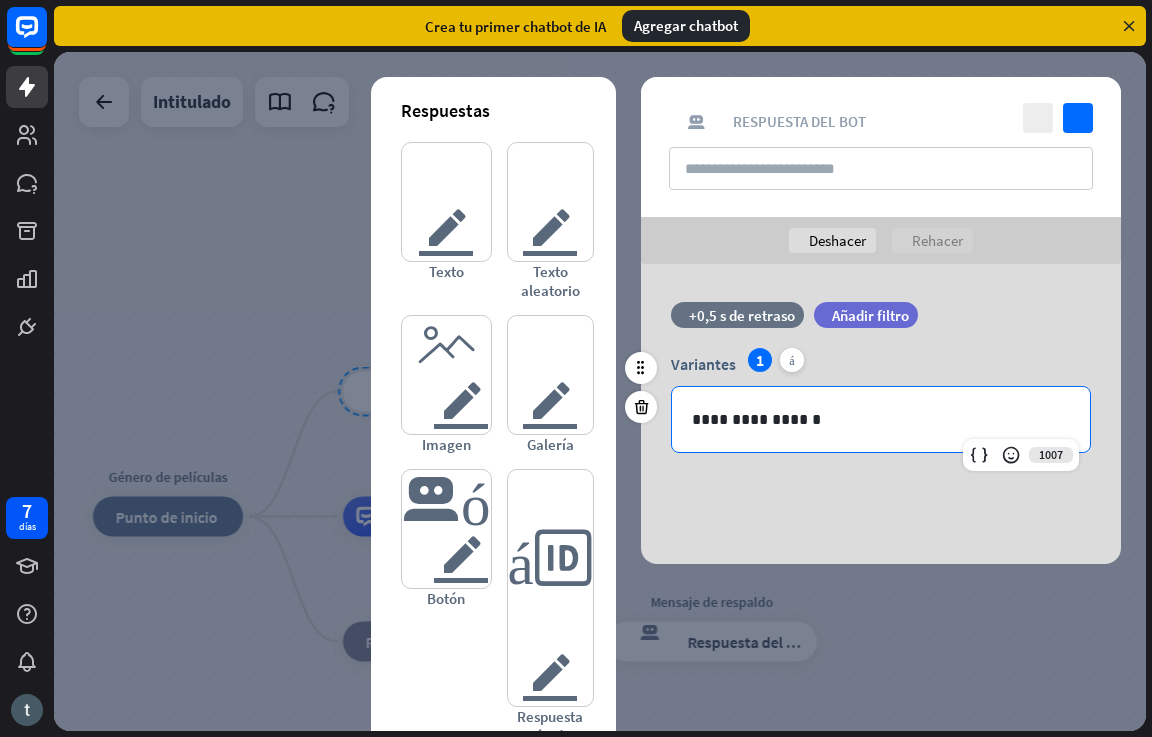 click on "**********" at bounding box center [881, 419] 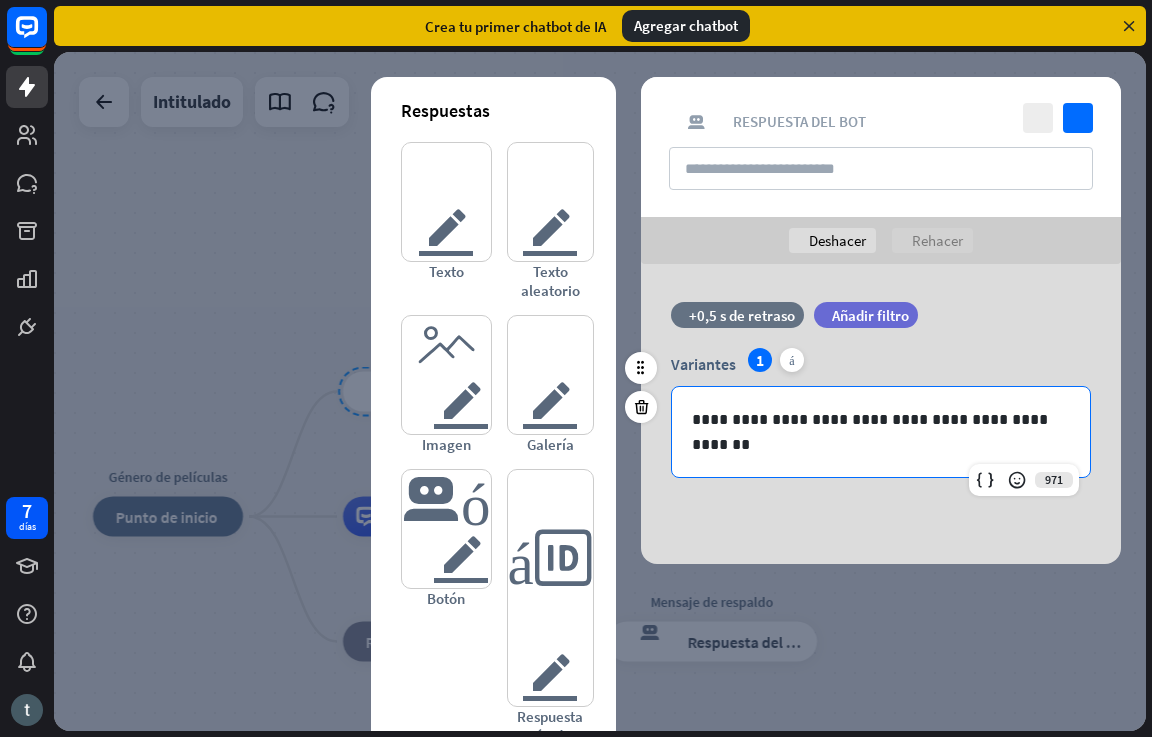 click on "**********" at bounding box center (881, 432) 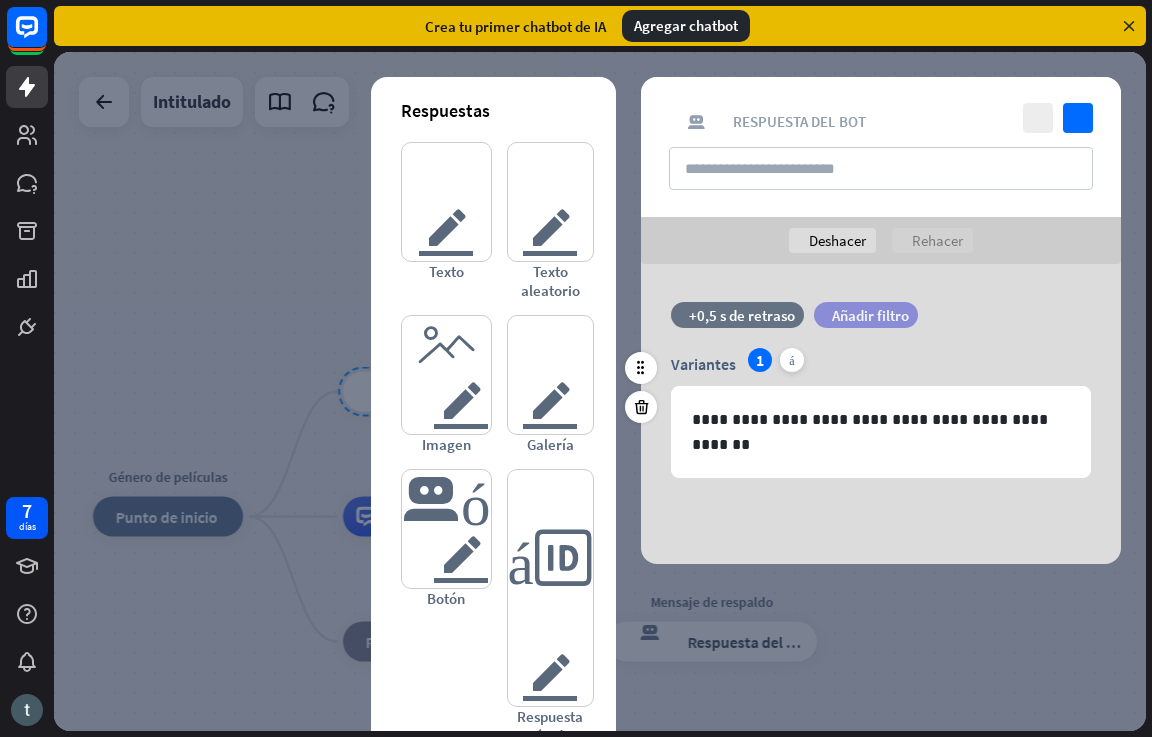 click on "Añadir filtro" at bounding box center (870, 315) 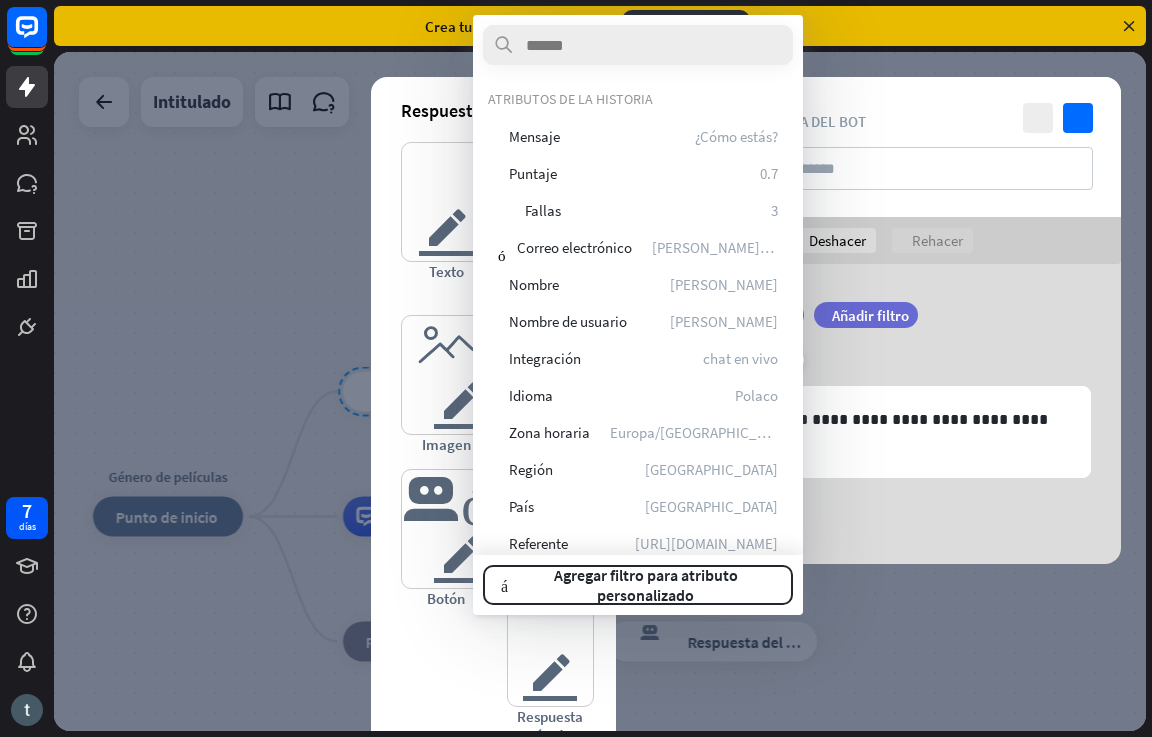 click on "filtrar   Añadir filtro" at bounding box center (916, 325) 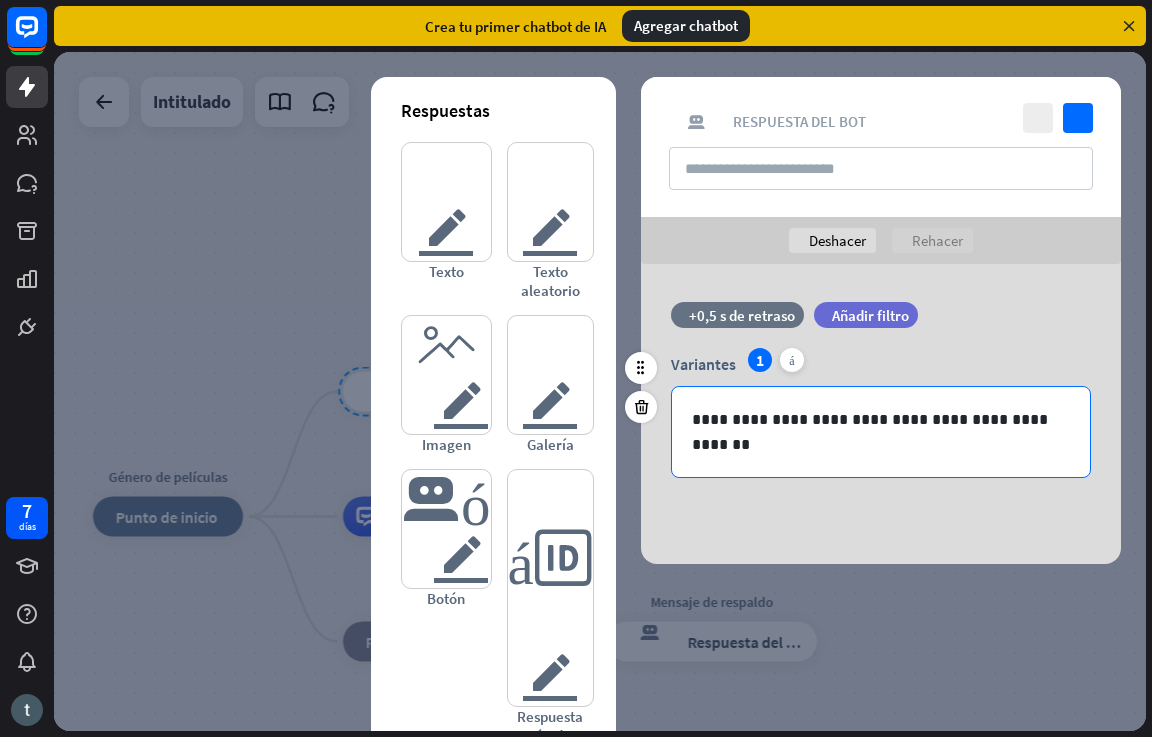 drag, startPoint x: 923, startPoint y: 437, endPoint x: 919, endPoint y: 420, distance: 17.464249 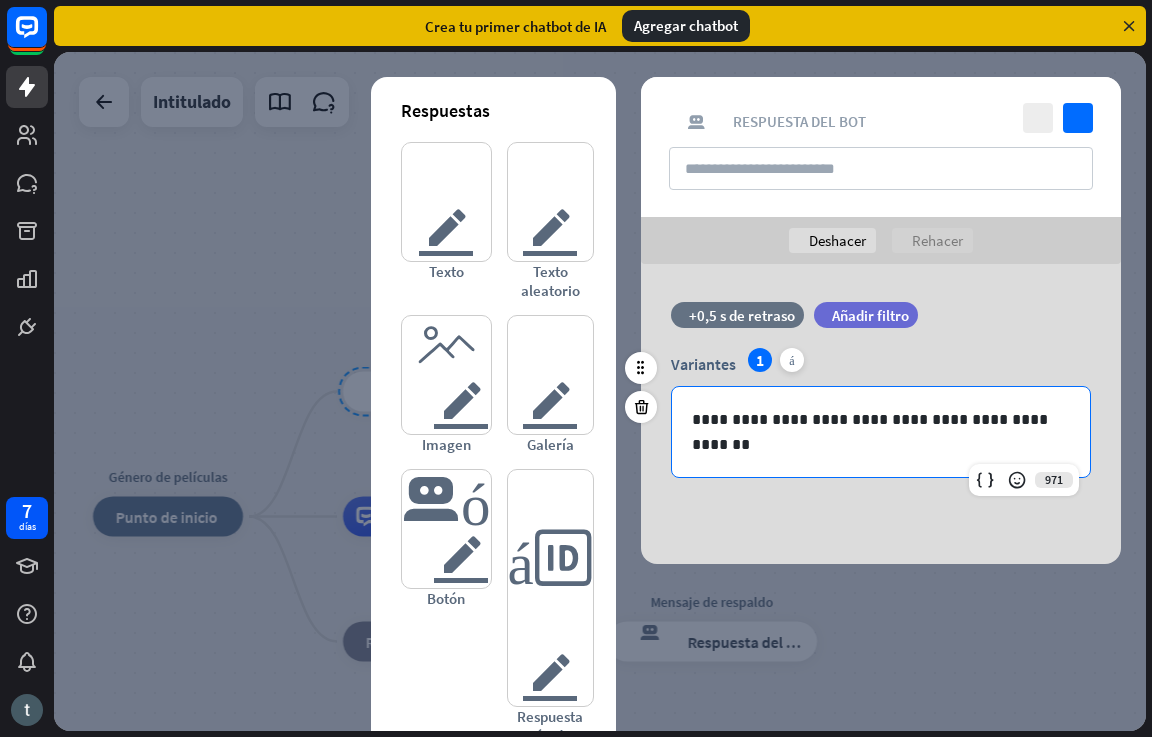 click on "**********" at bounding box center [881, 419] 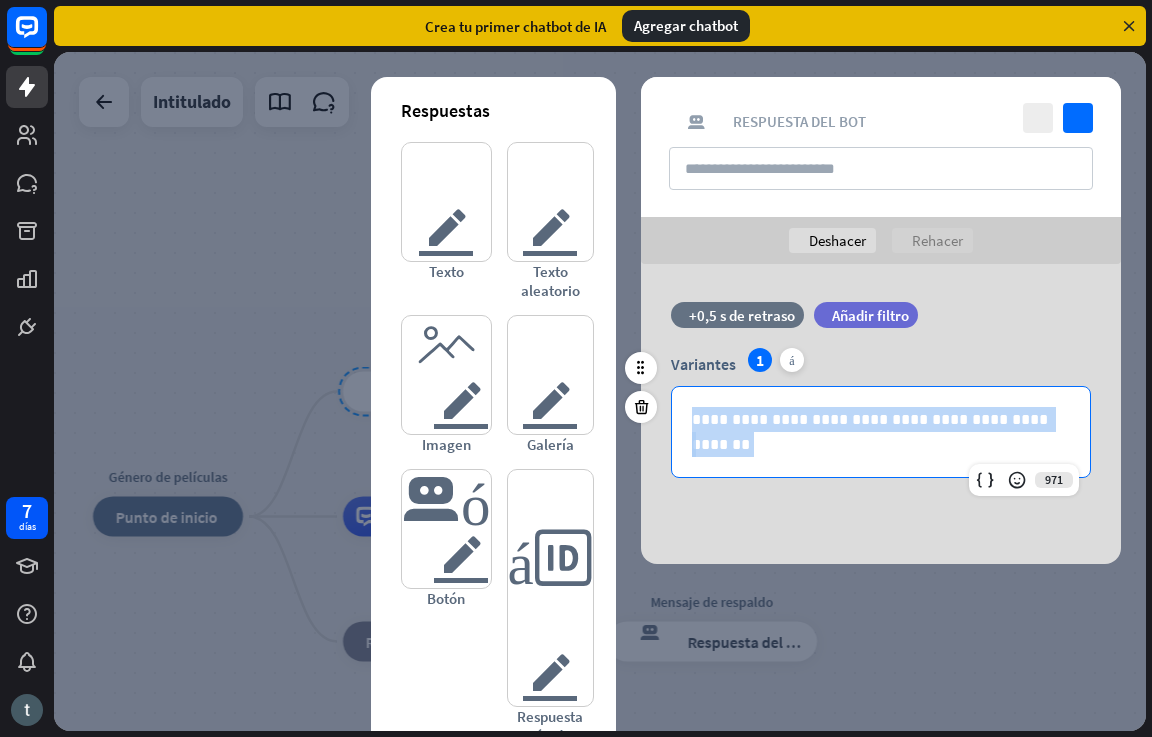 drag, startPoint x: 678, startPoint y: 415, endPoint x: 1120, endPoint y: 449, distance: 443.30576 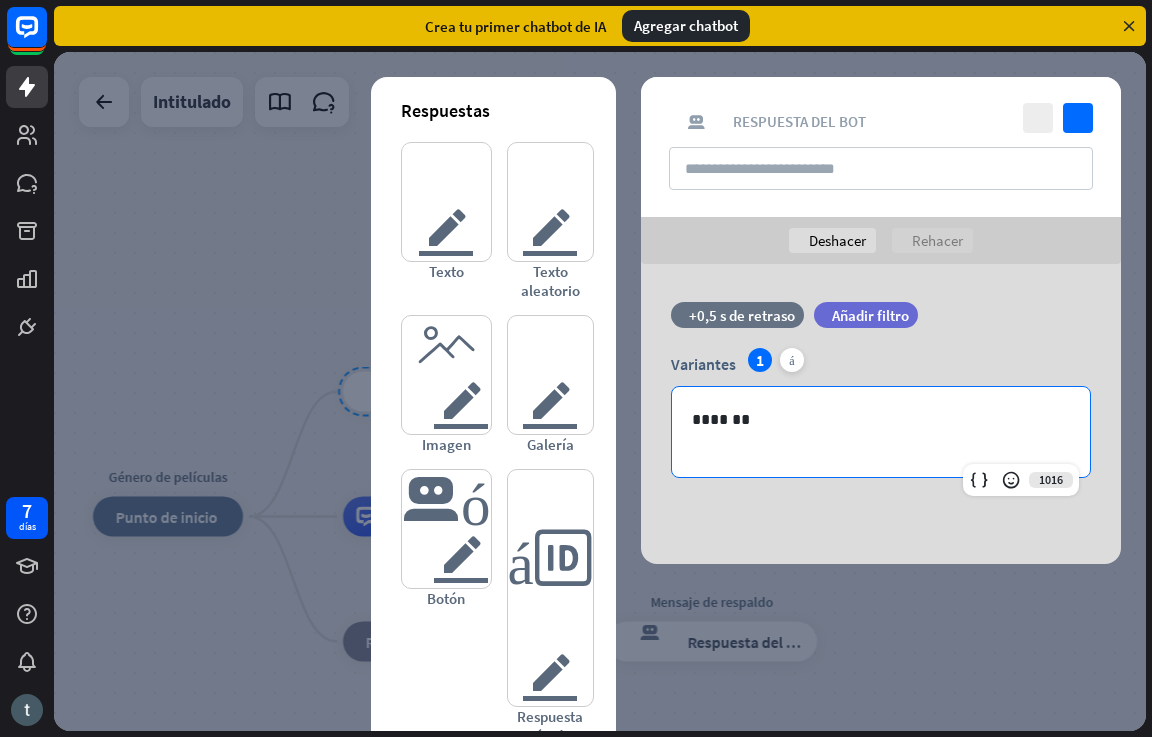 click at bounding box center [600, 391] 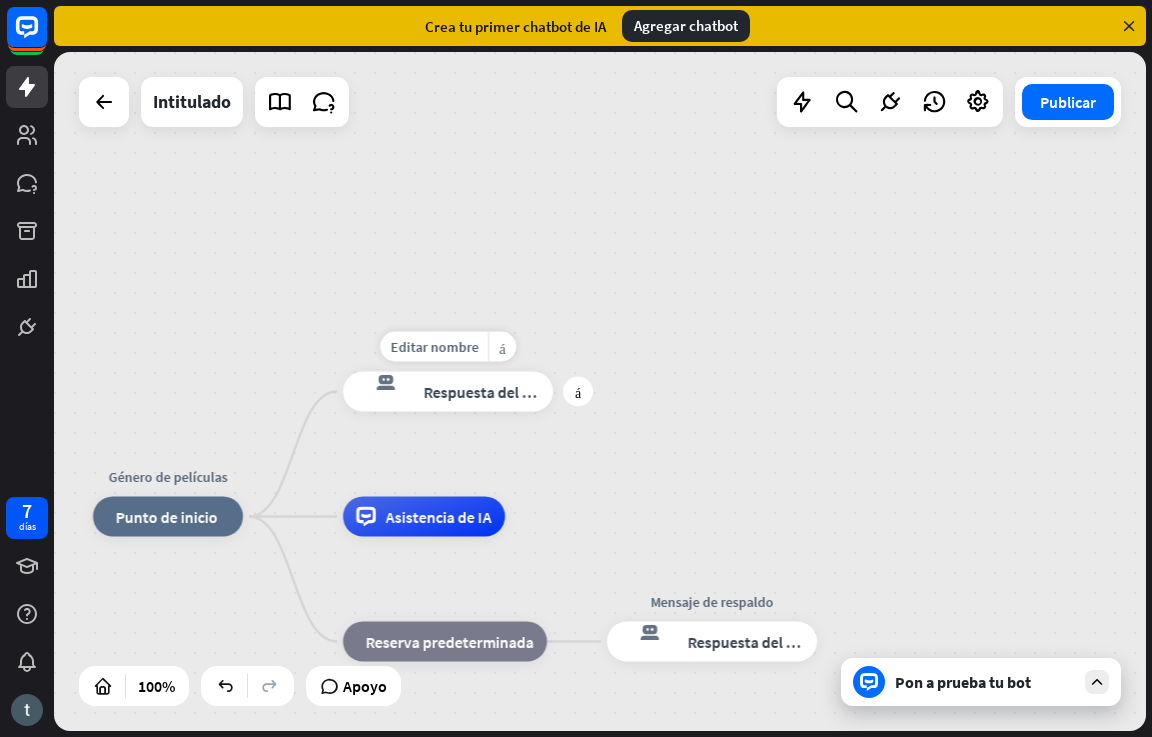 click on "Respuesta del bot" at bounding box center [484, 392] 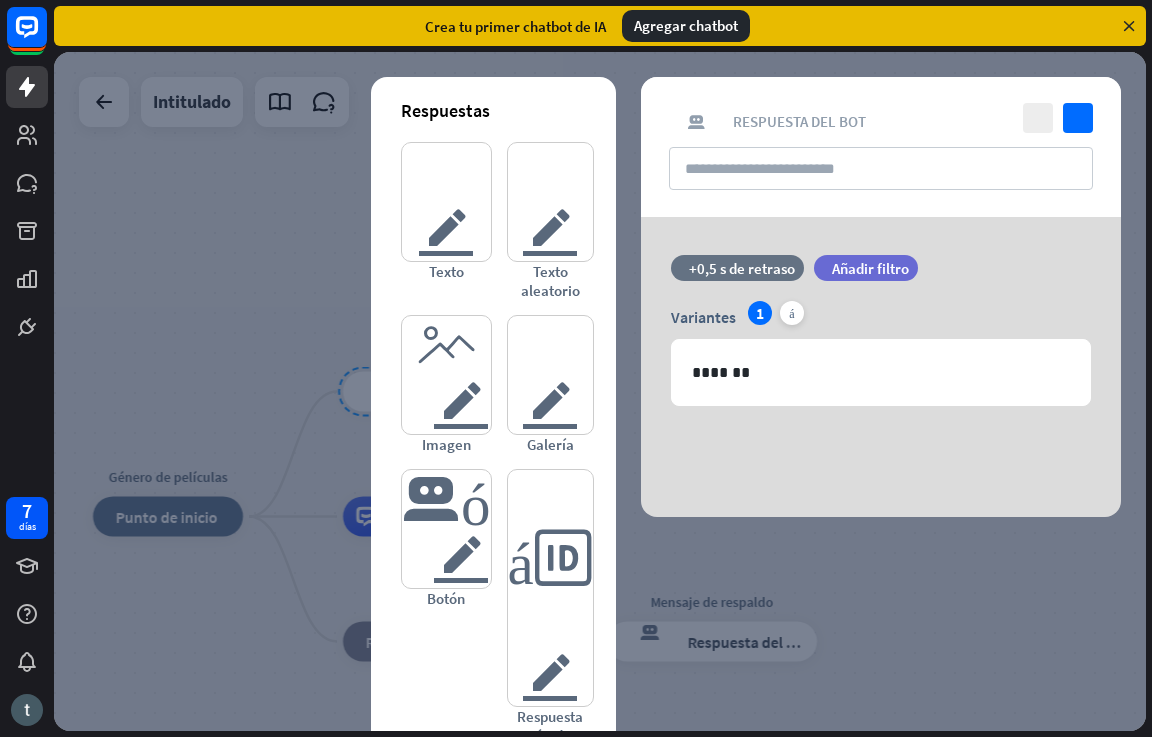 drag, startPoint x: 368, startPoint y: 376, endPoint x: 317, endPoint y: 340, distance: 62.425957 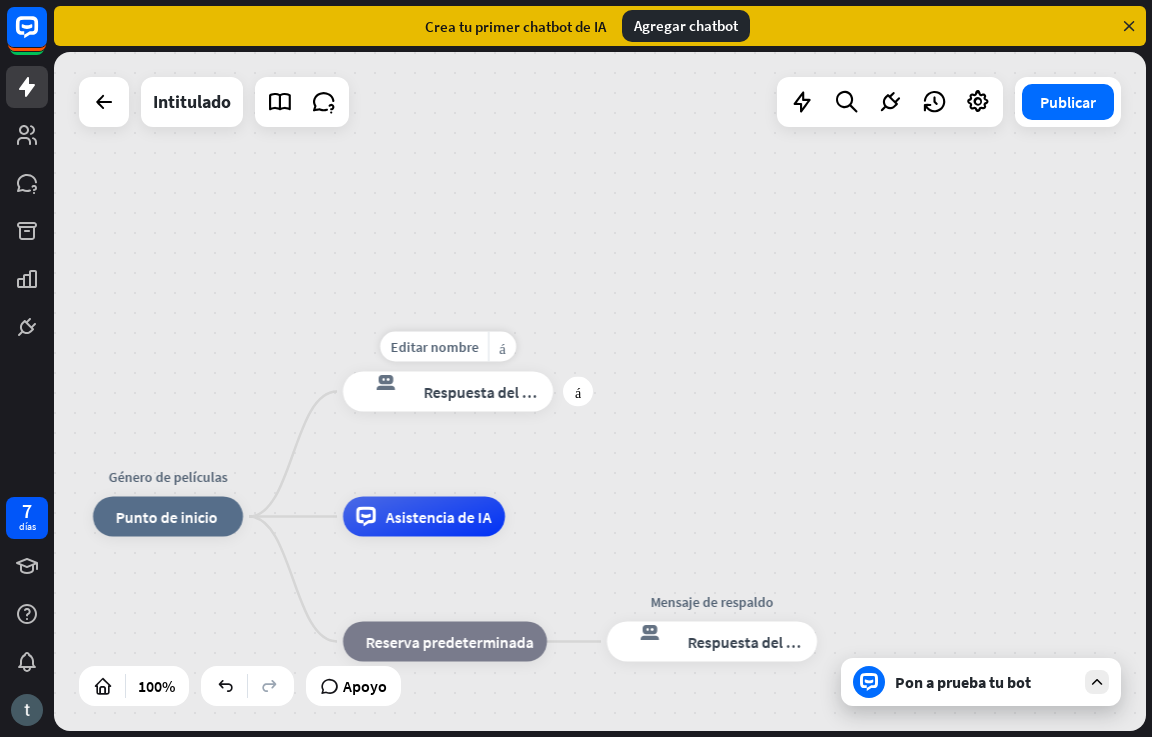 click on "respuesta del bot de bloqueo" at bounding box center [381, 382] 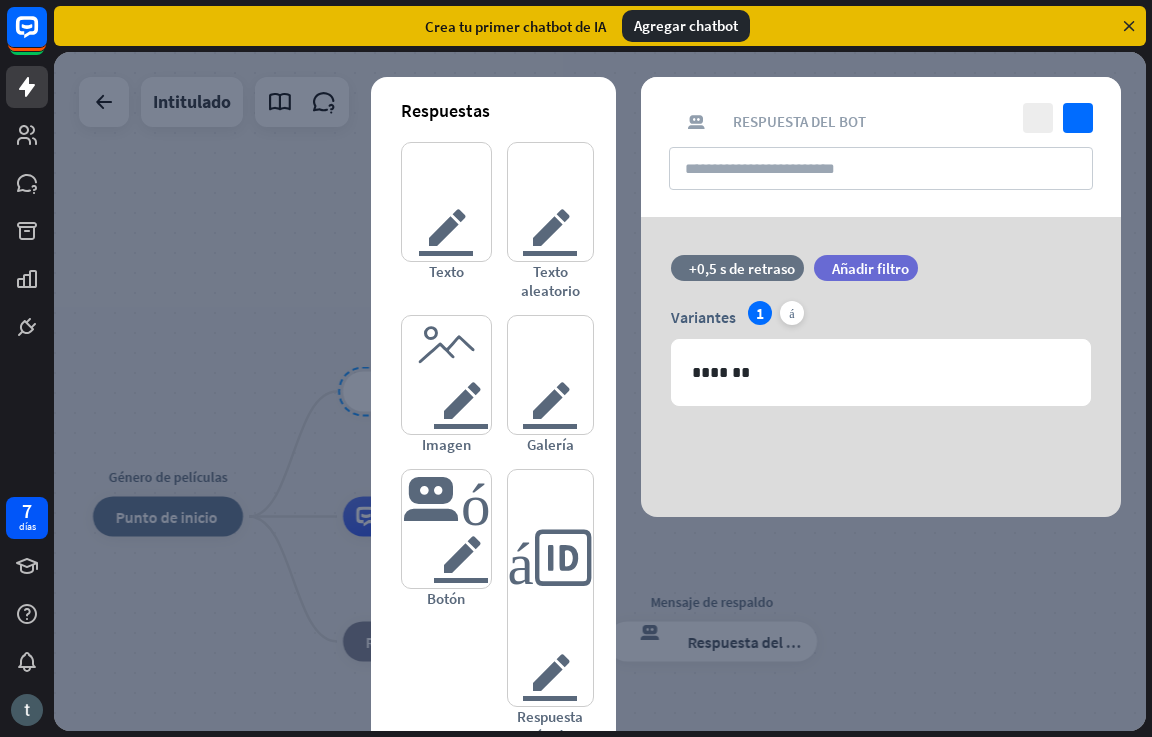click at bounding box center (600, 391) 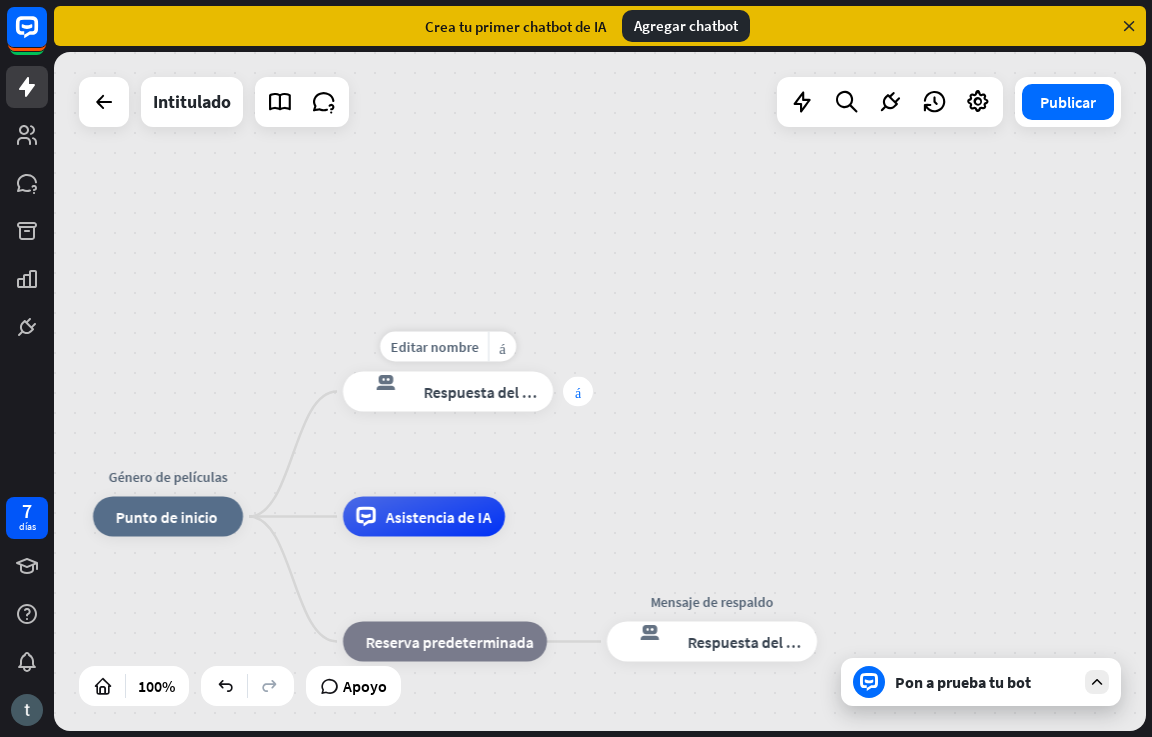 click on "más" at bounding box center [578, 392] 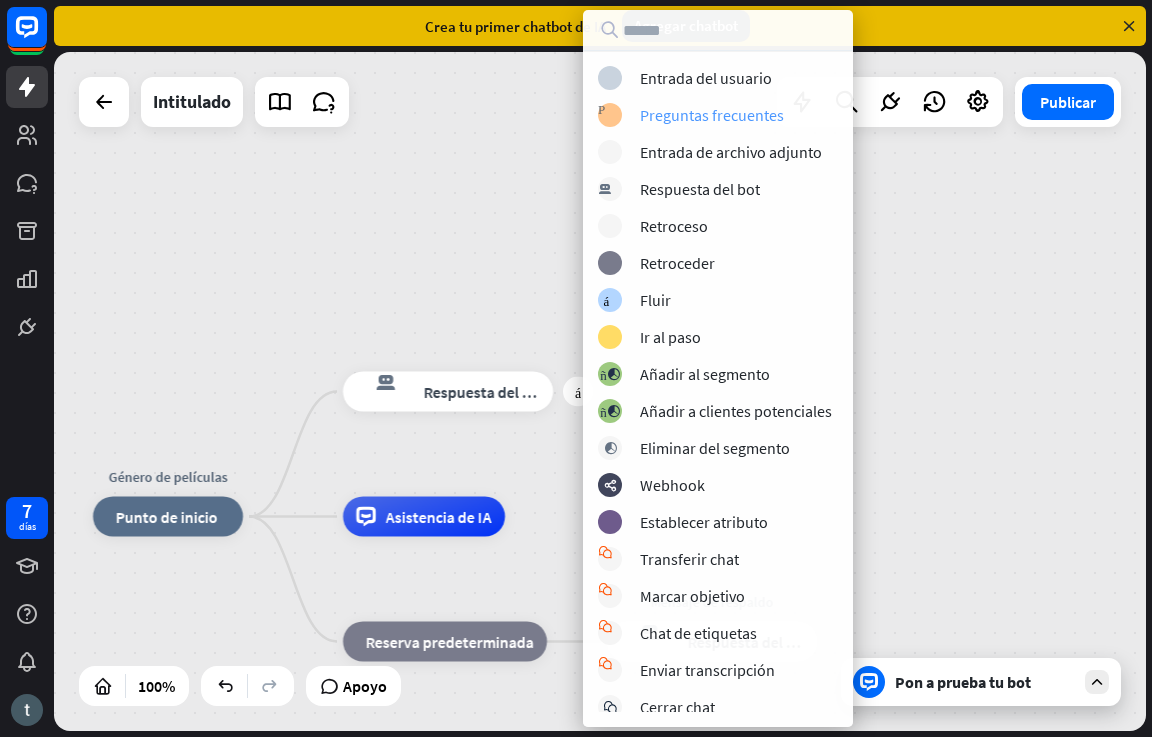 click on "Preguntas frecuentes" at bounding box center [712, 115] 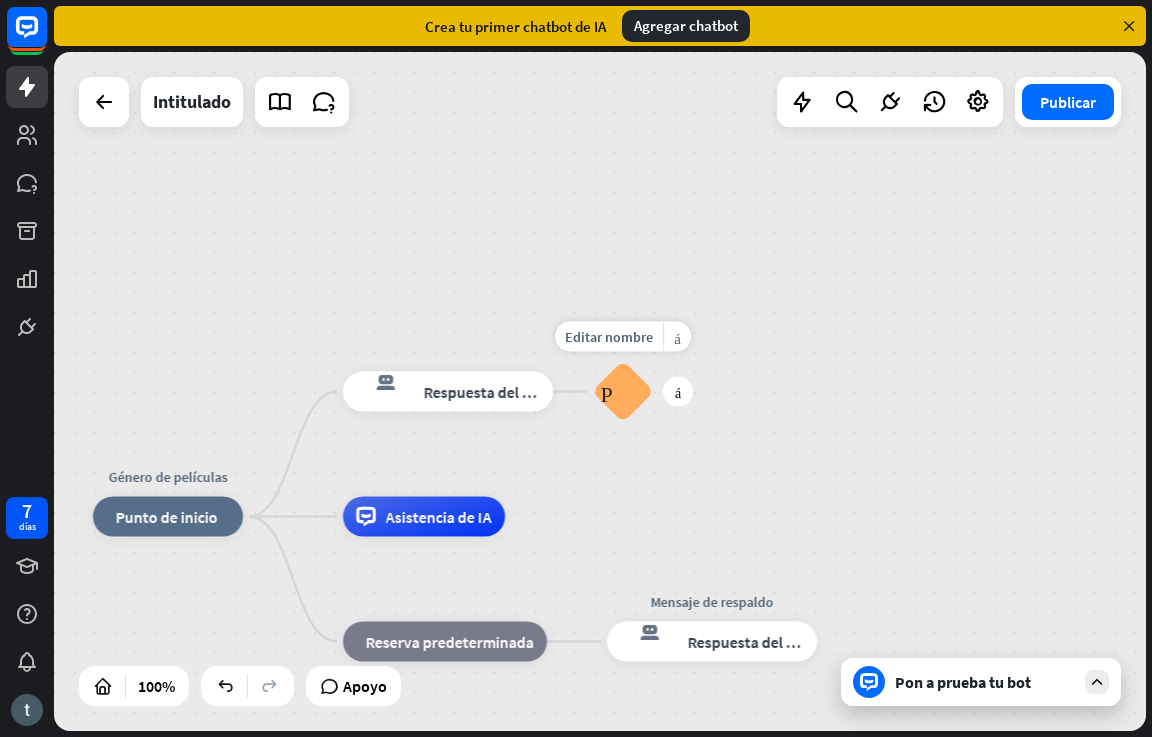 click on "Preguntas frecuentes sobre bloques" at bounding box center [623, 392] 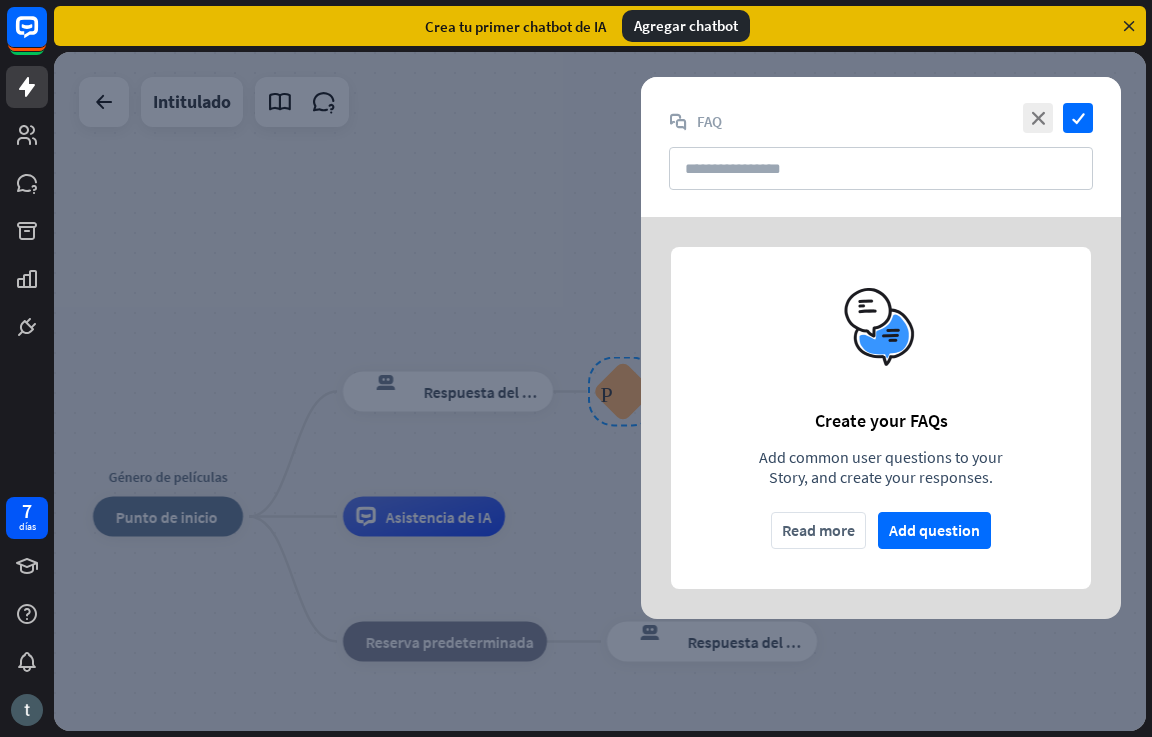 click at bounding box center (600, 391) 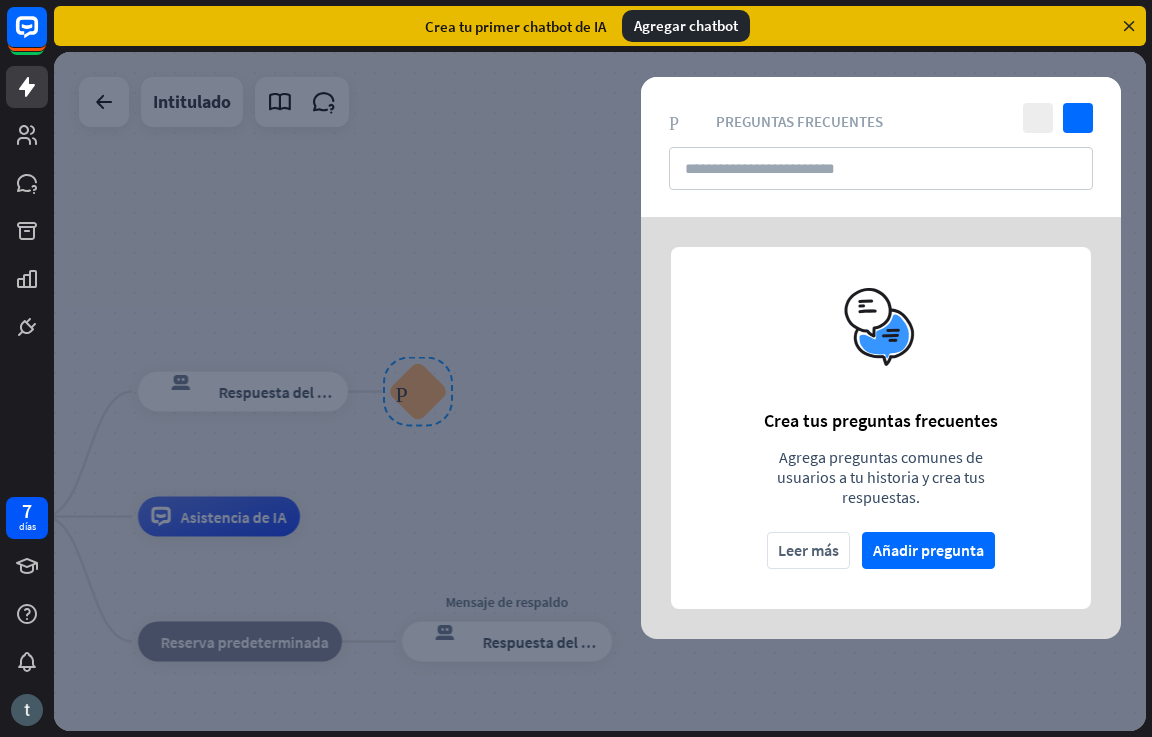 click on "Crea tus preguntas frecuentes" at bounding box center (881, 420) 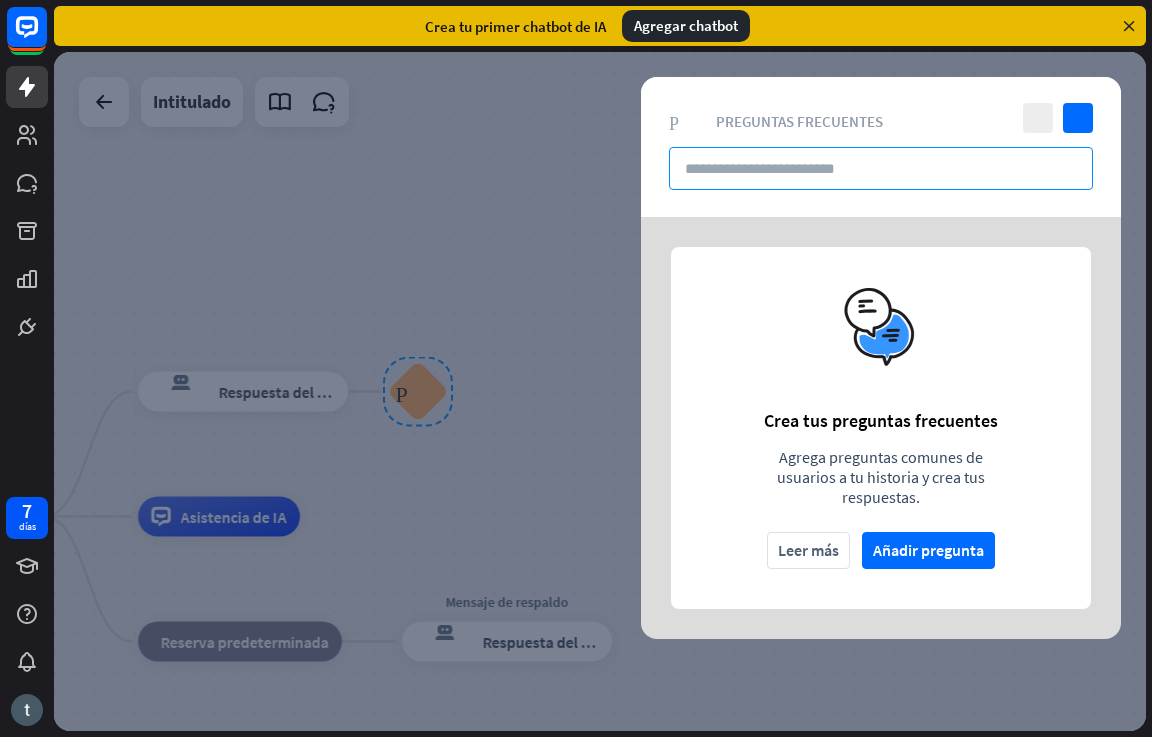click at bounding box center (881, 168) 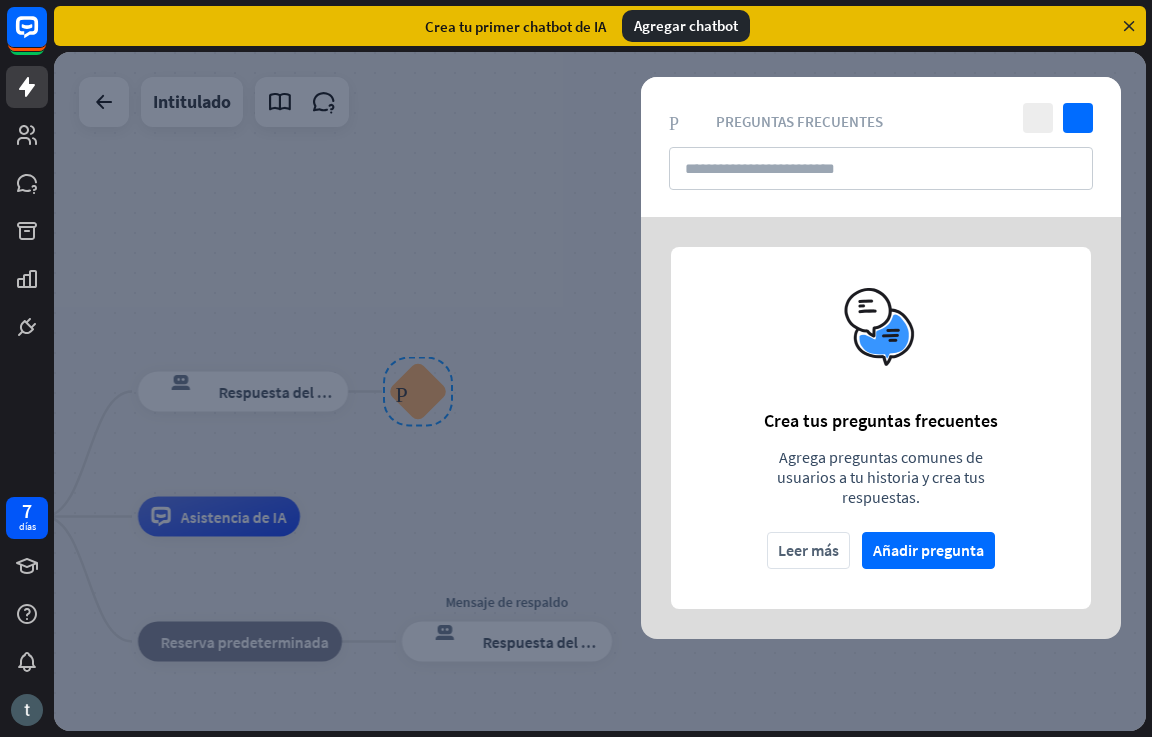 click at bounding box center [600, 391] 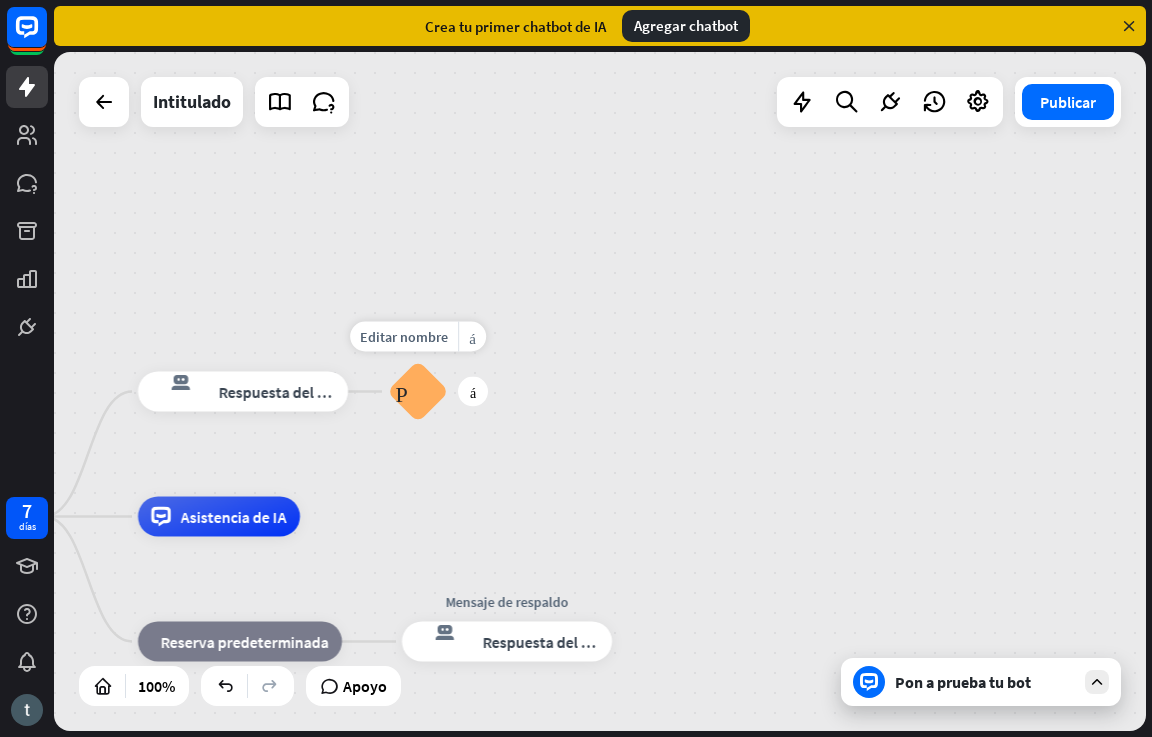click on "Preguntas frecuentes sobre bloques" at bounding box center [418, 392] 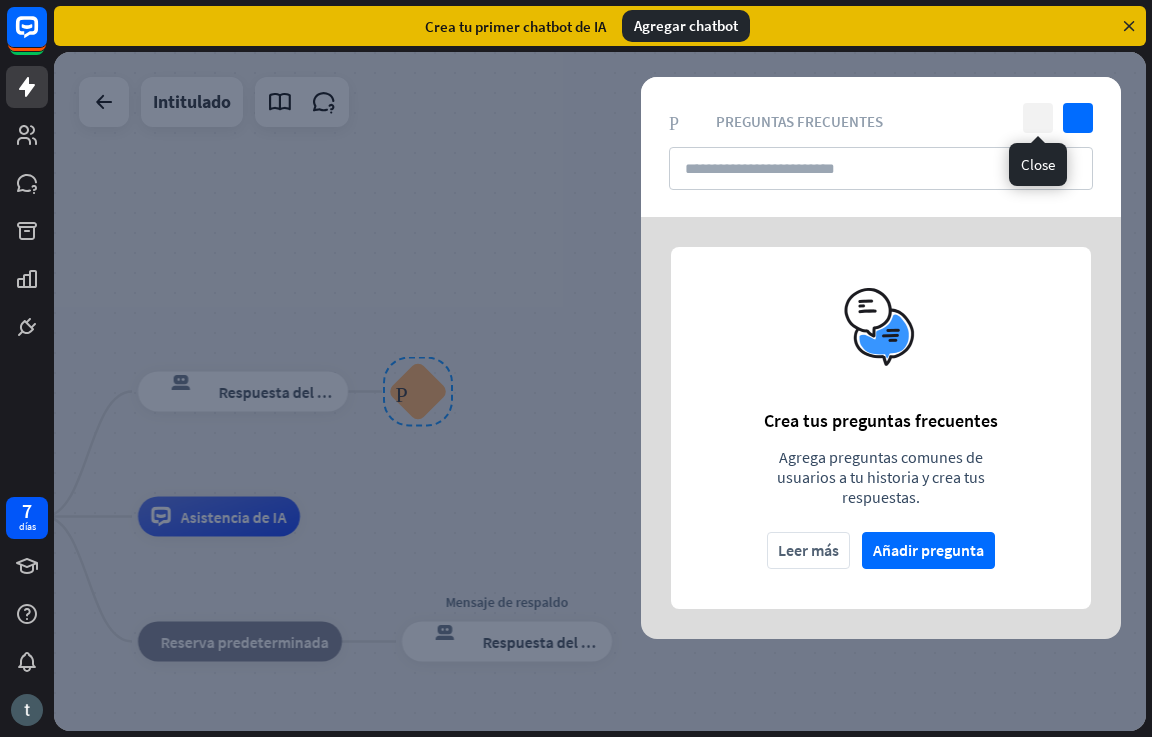 click on "cerca" at bounding box center (1038, 118) 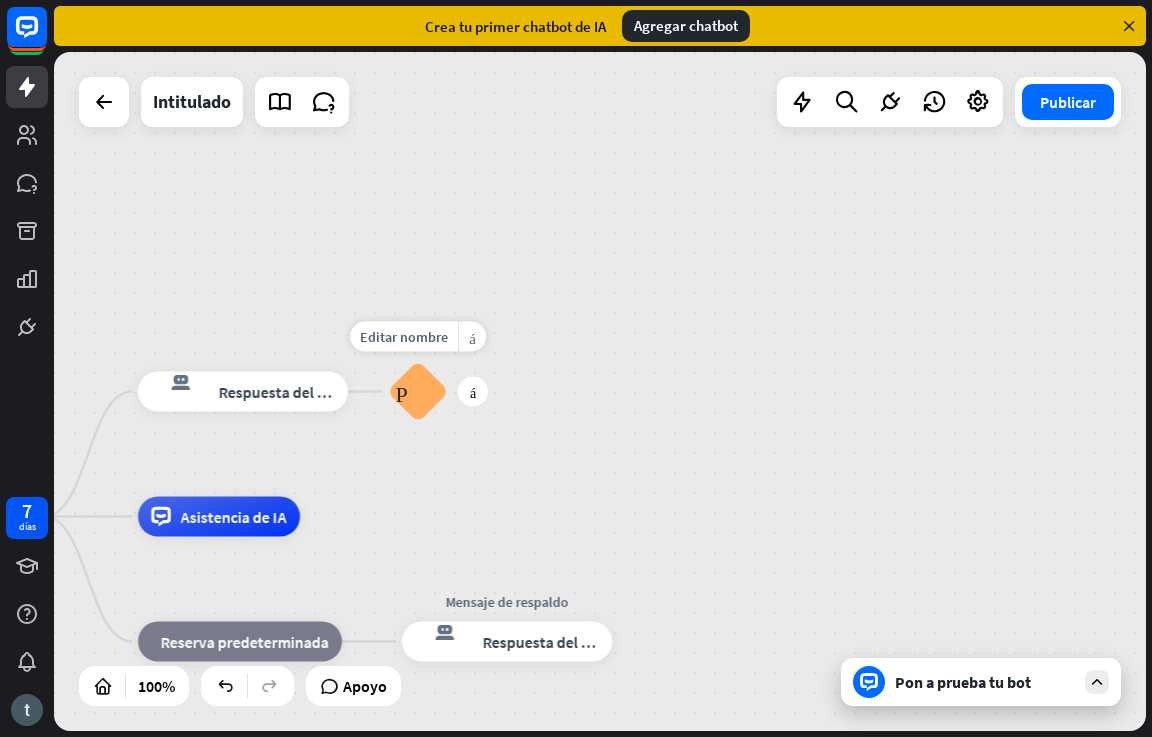 drag, startPoint x: 435, startPoint y: 393, endPoint x: 380, endPoint y: 412, distance: 58.189346 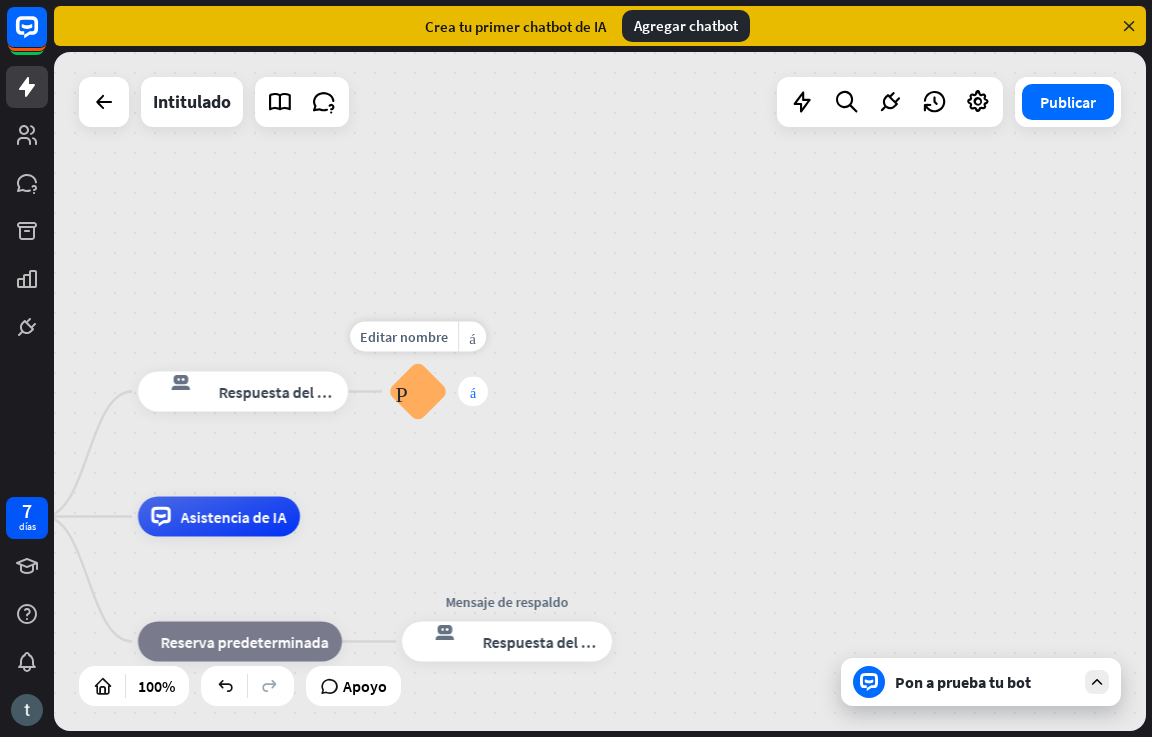 drag, startPoint x: 407, startPoint y: 403, endPoint x: 485, endPoint y: 383, distance: 80.523285 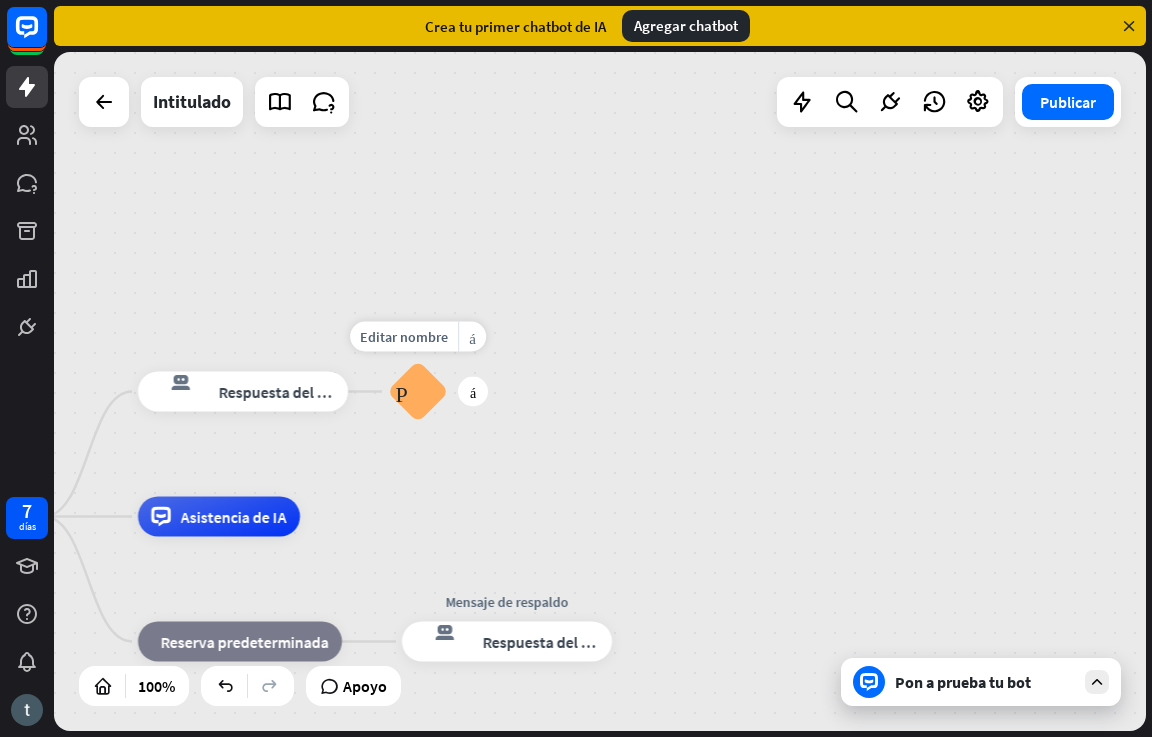 click on "Preguntas frecuentes sobre bloques" at bounding box center (417, 392) 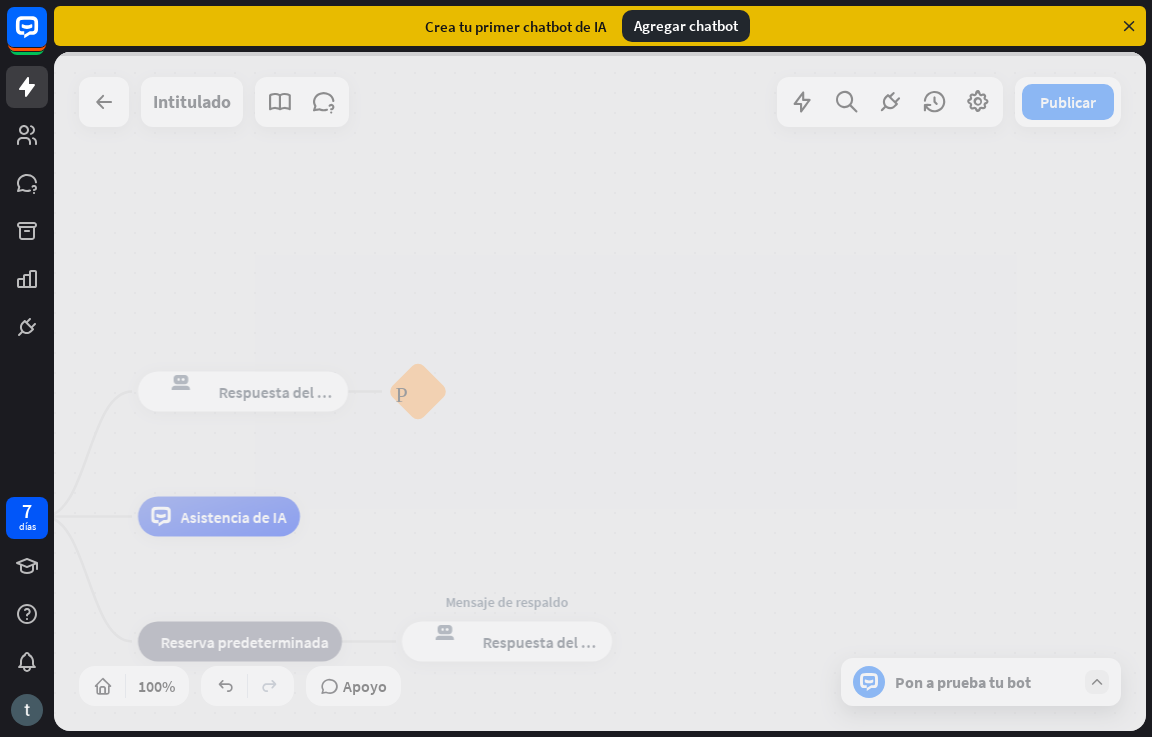 click at bounding box center [600, 391] 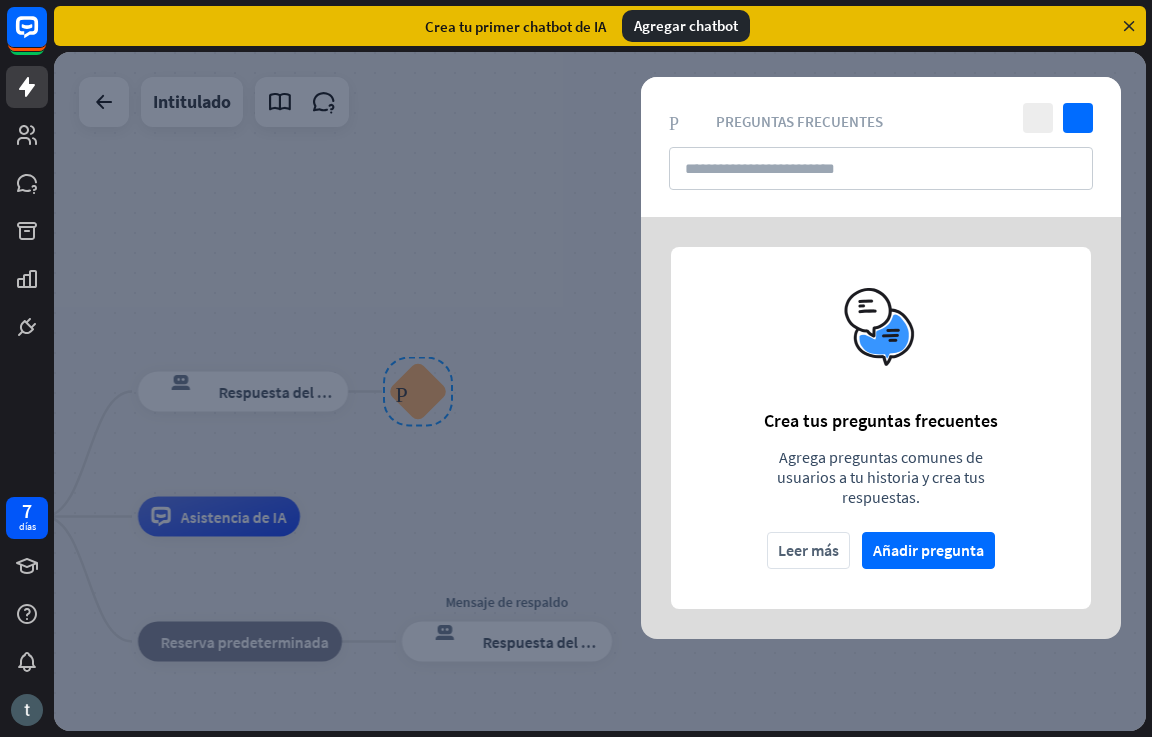 drag, startPoint x: 426, startPoint y: 402, endPoint x: 419, endPoint y: 411, distance: 11.401754 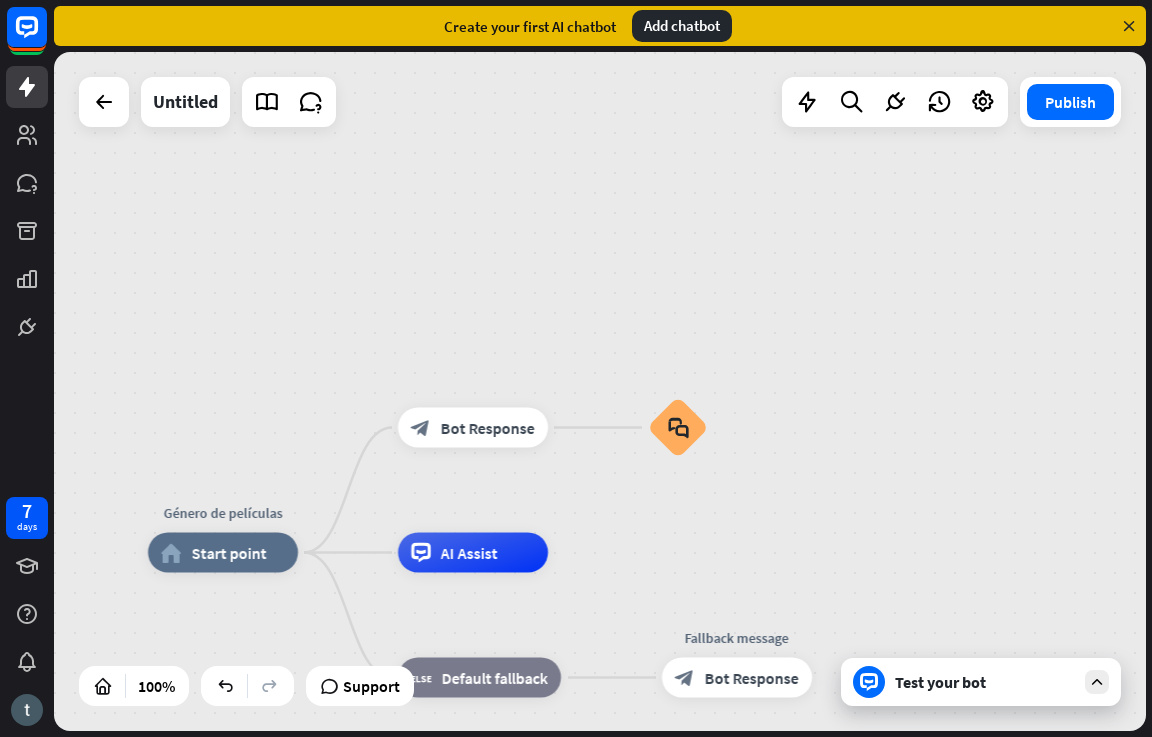 drag, startPoint x: 474, startPoint y: 493, endPoint x: 766, endPoint y: 530, distance: 294.33484 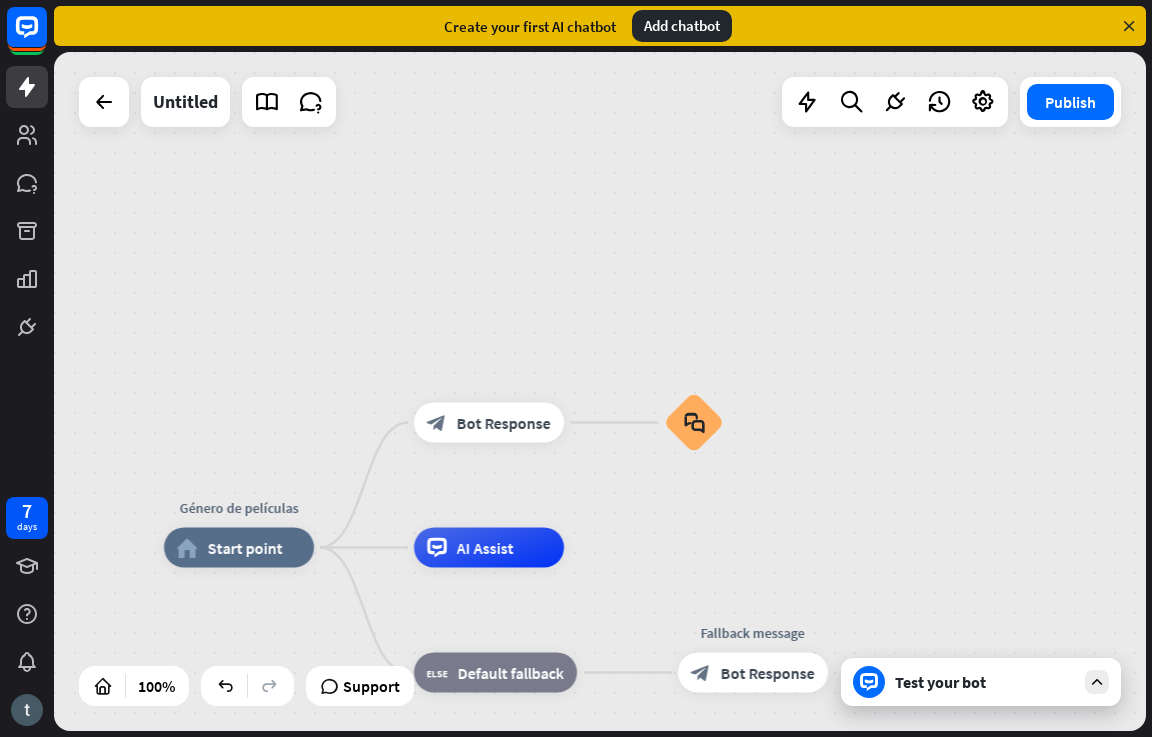 click on "Género de películas   home_2   Start point                   block_bot_response   Bot Response                   block_faq                     AI Assist                   block_fallback   Default fallback                 Fallback message   block_bot_response   Bot Response" at bounding box center [600, 391] 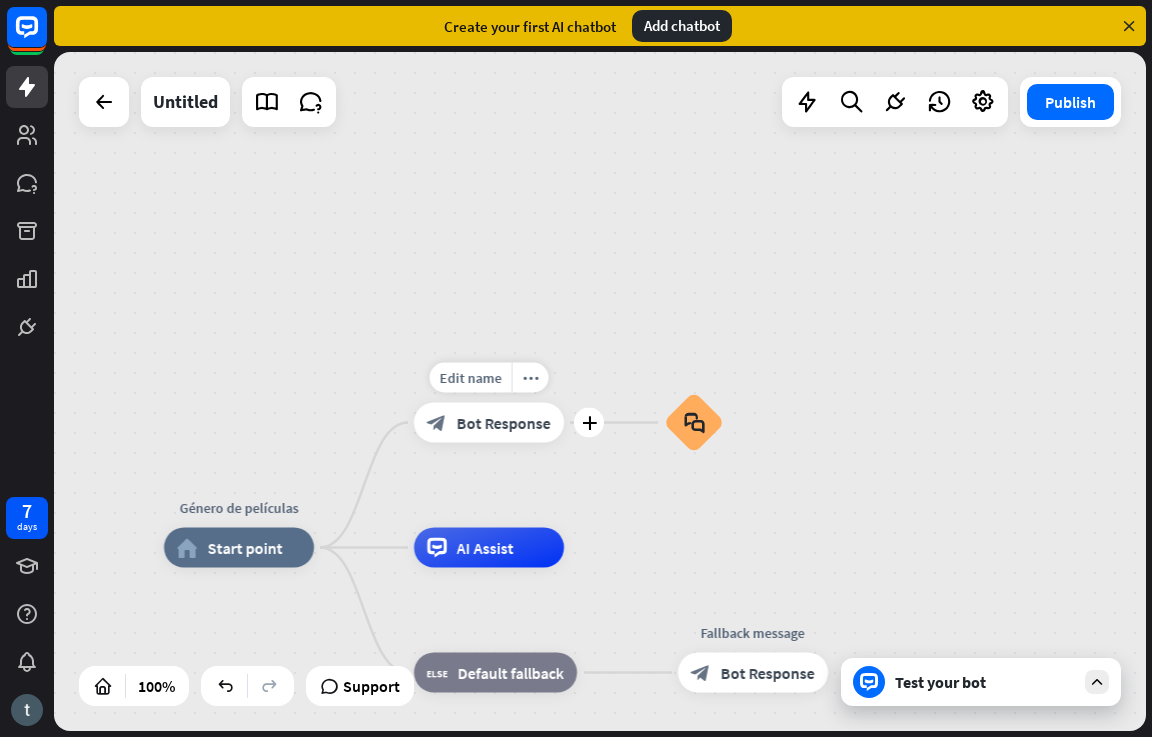 click on "Bot Response" at bounding box center [504, 423] 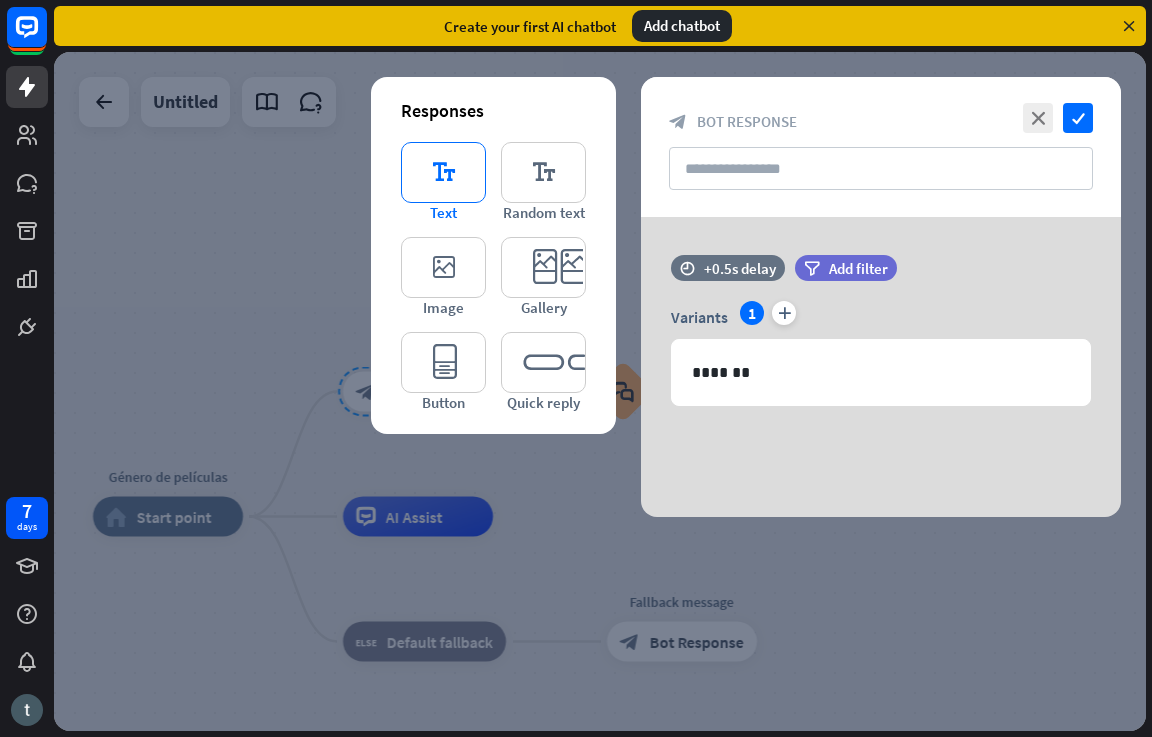 click on "editor_text   Text" at bounding box center [443, 182] 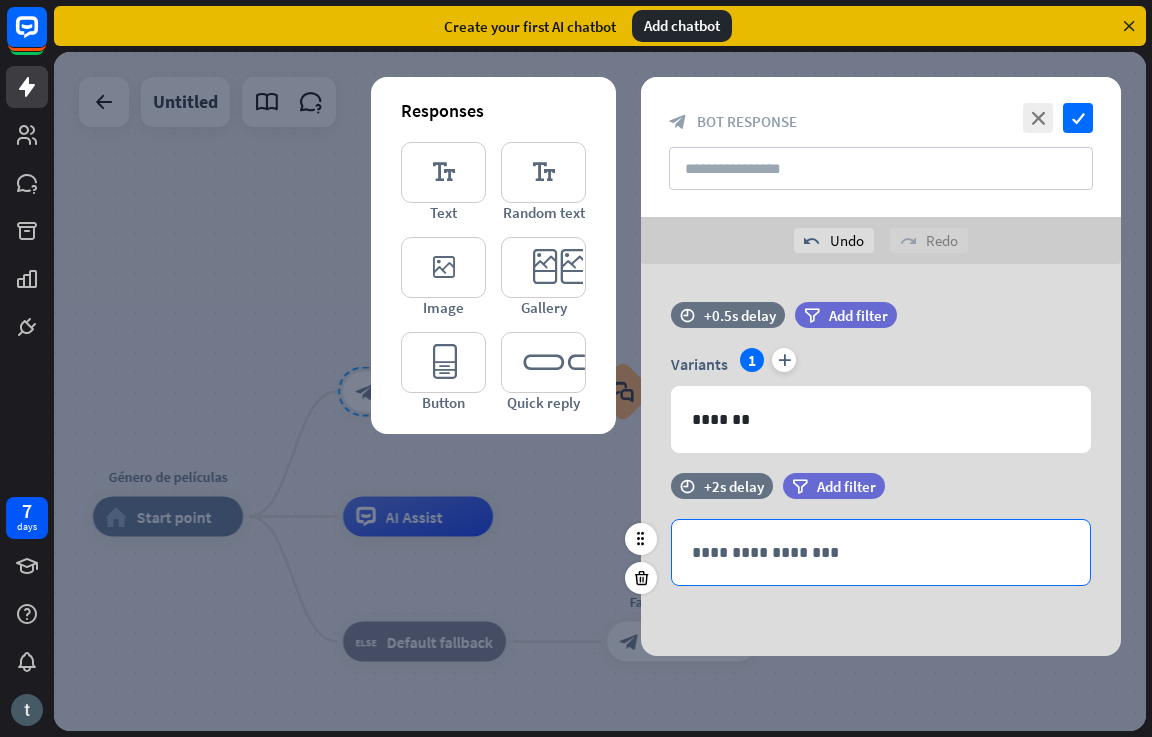 click on "**********" at bounding box center [881, 552] 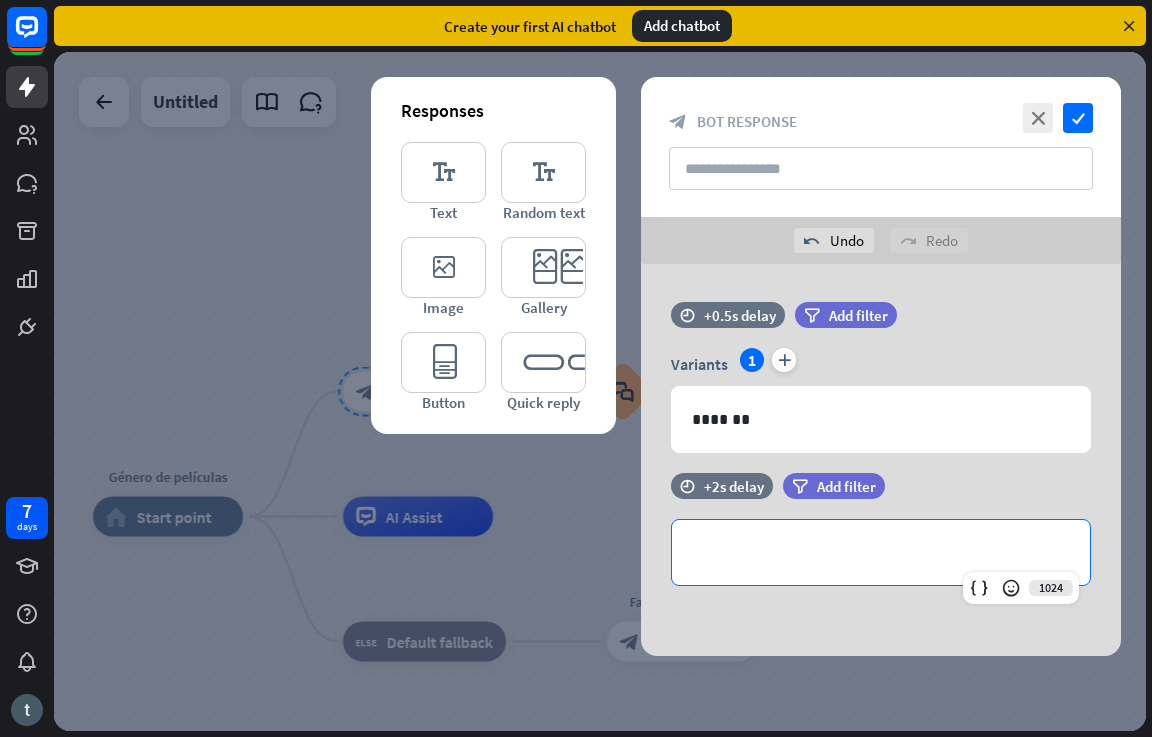 type 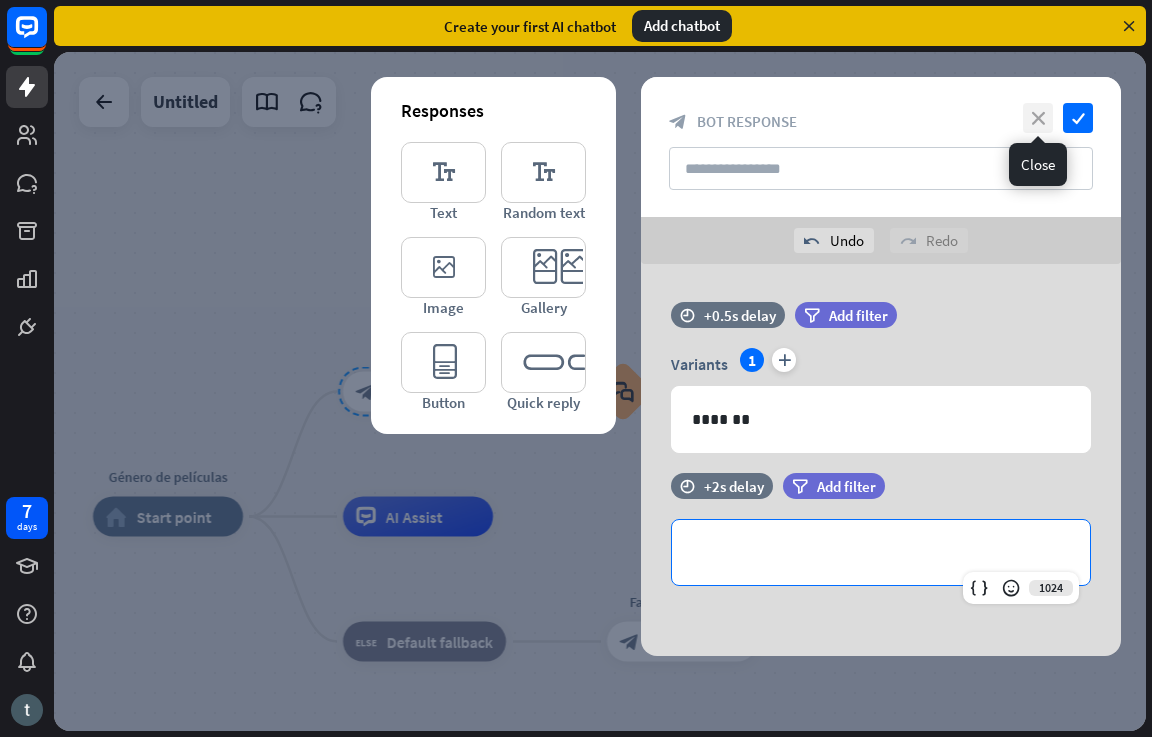 click on "close" at bounding box center (1038, 118) 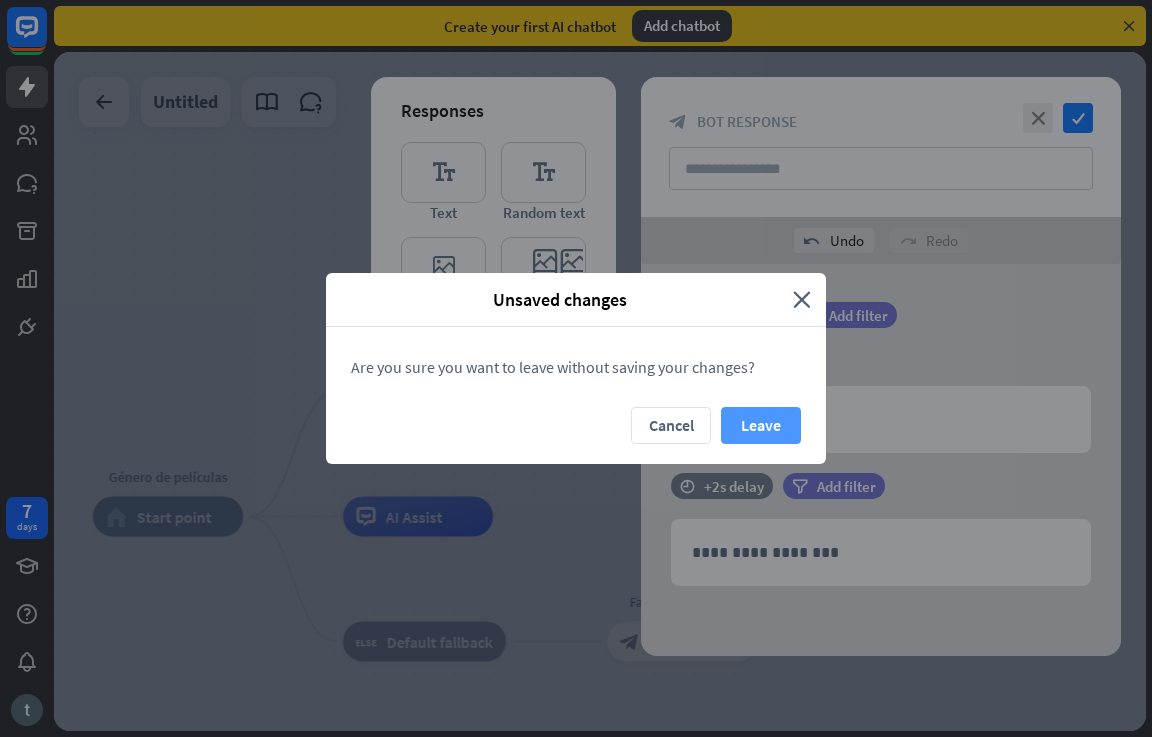 click on "Leave" at bounding box center [761, 425] 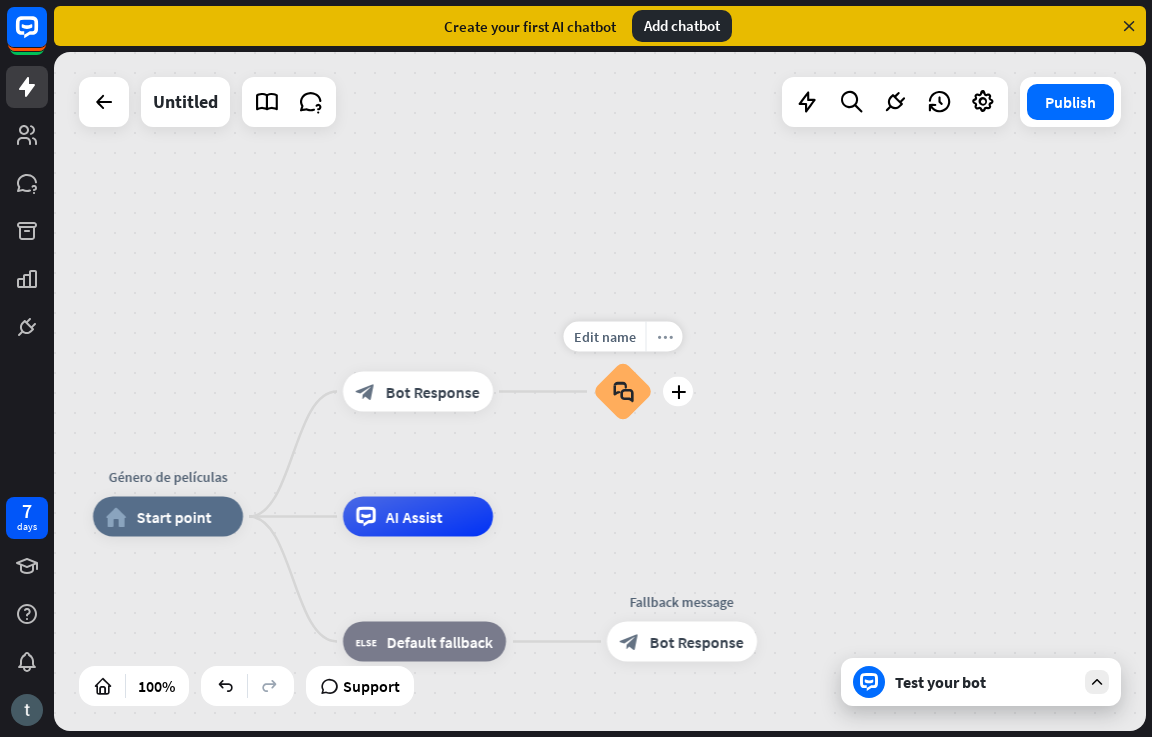 click on "more_horiz" at bounding box center (664, 337) 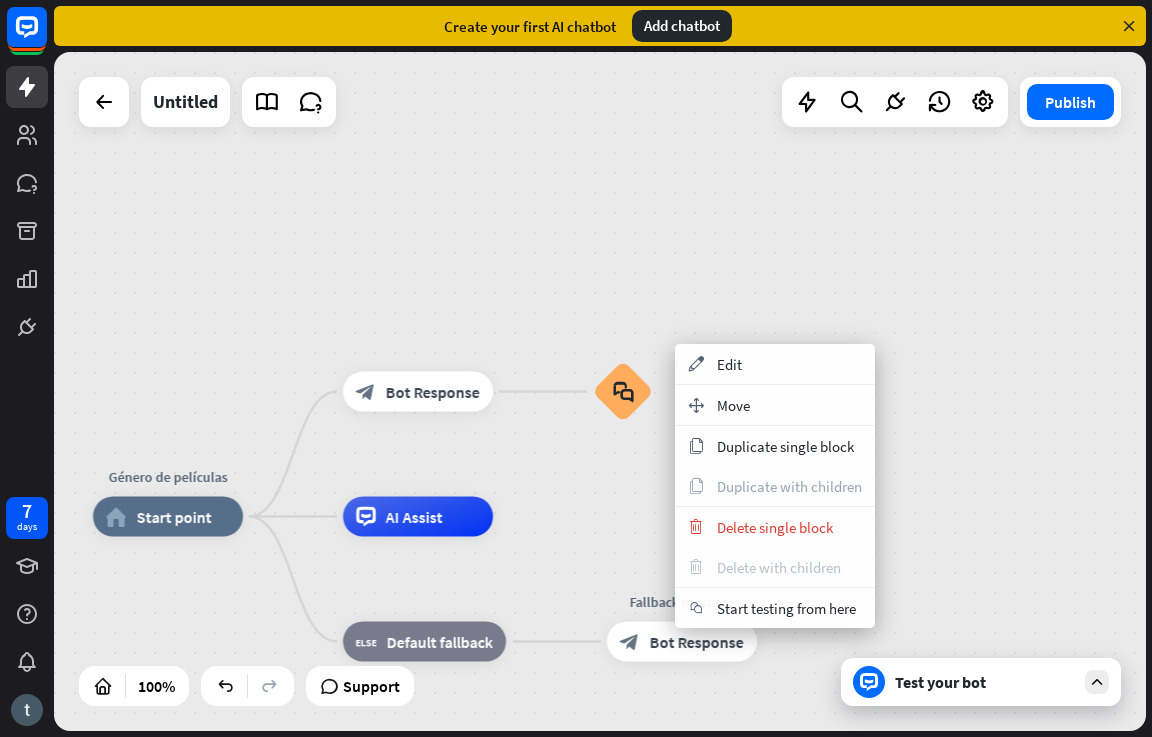 click on "Delete with children" at bounding box center (779, 567) 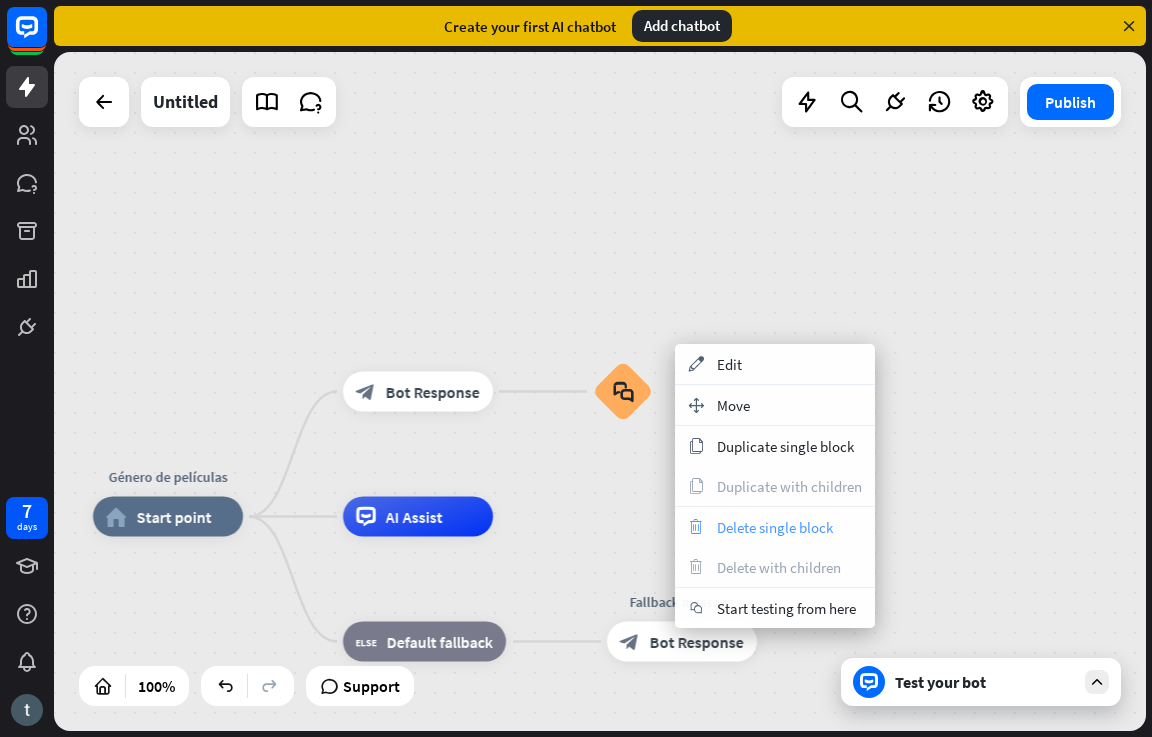 click on "trash   Delete single block" at bounding box center [775, 527] 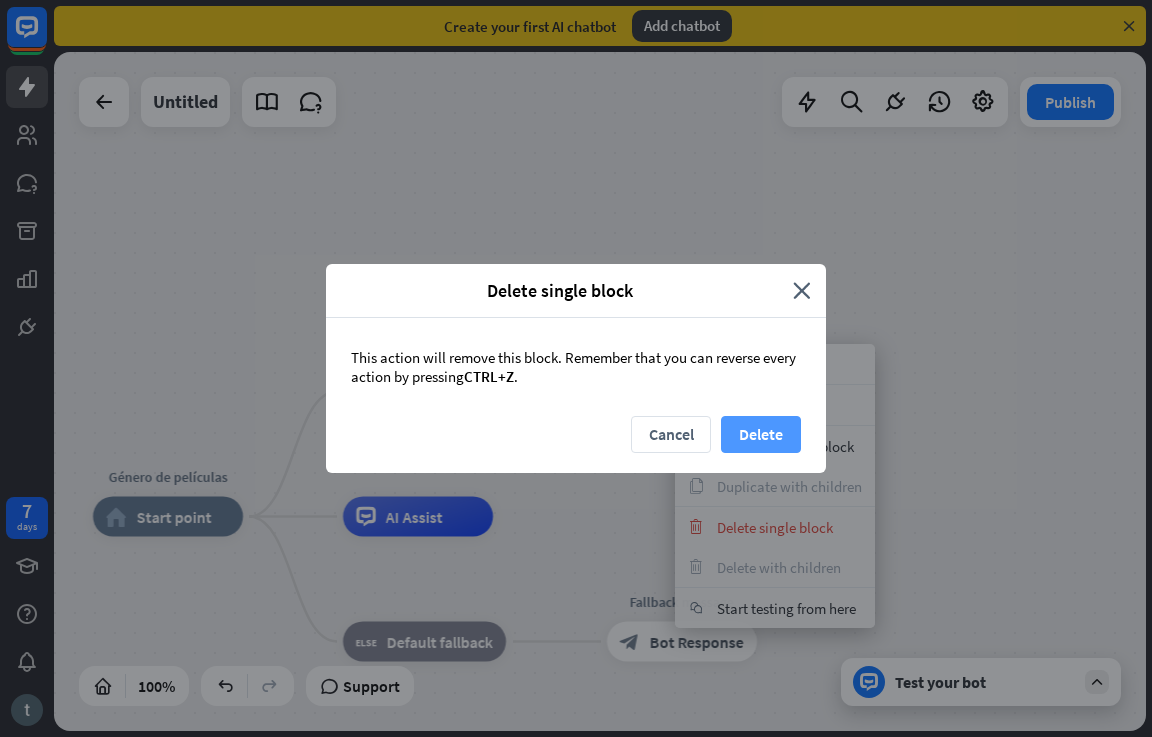 click on "Delete" at bounding box center (761, 434) 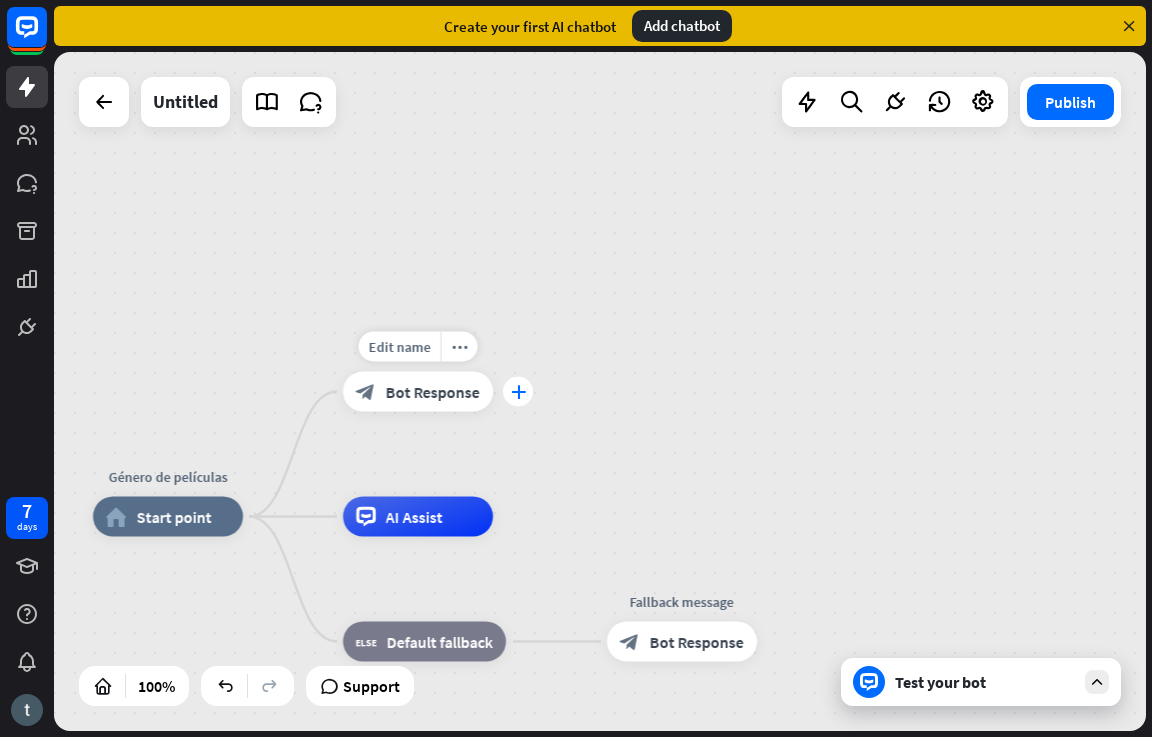 click on "plus" at bounding box center (518, 392) 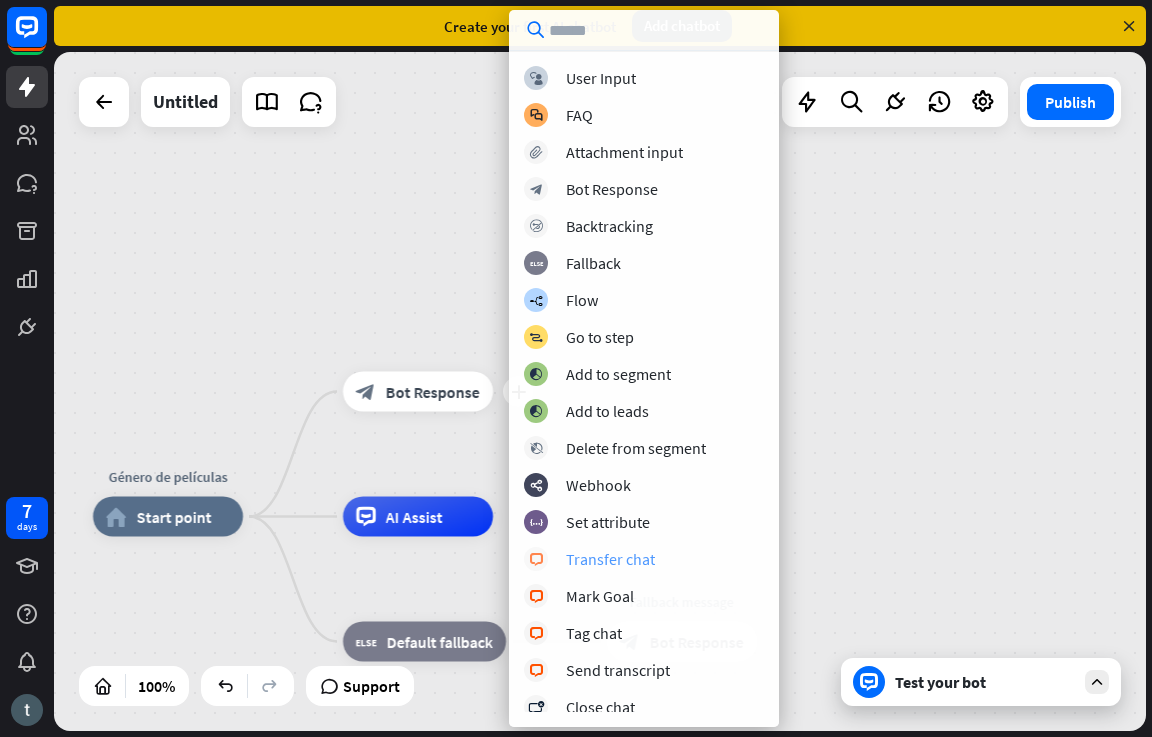 click on "Transfer chat" at bounding box center [610, 559] 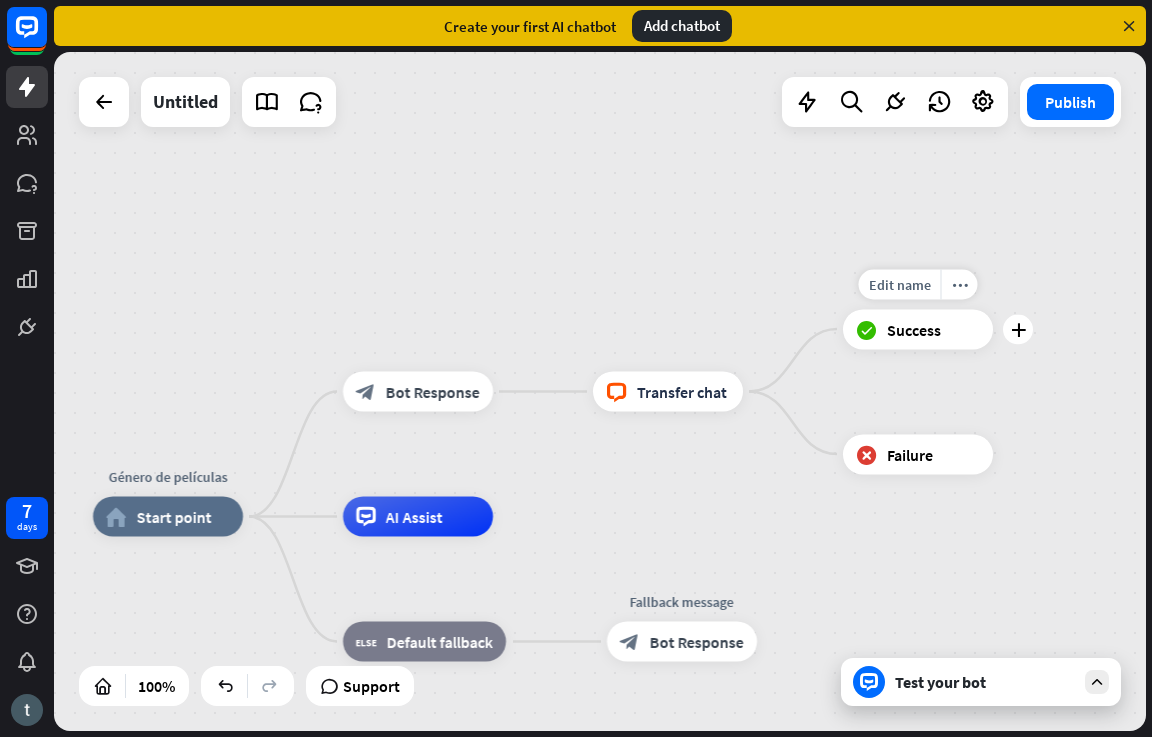 click on "Success" at bounding box center [914, 329] 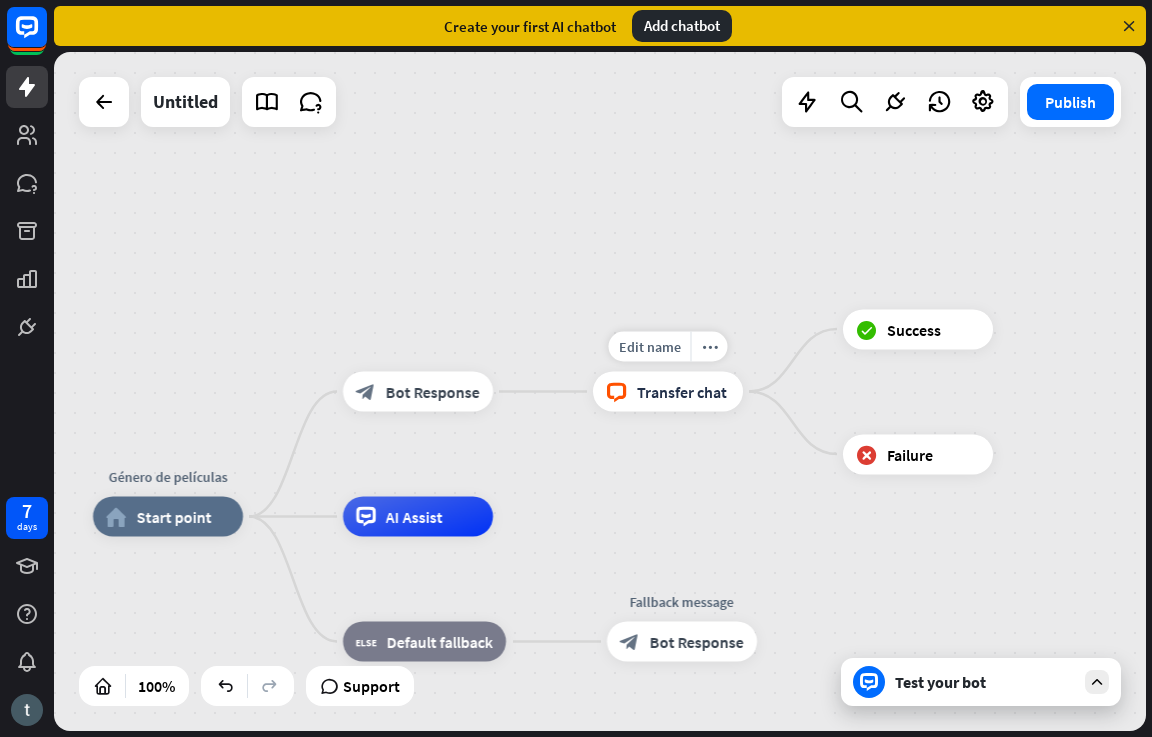 click on "block_livechat   Transfer chat" at bounding box center [668, 392] 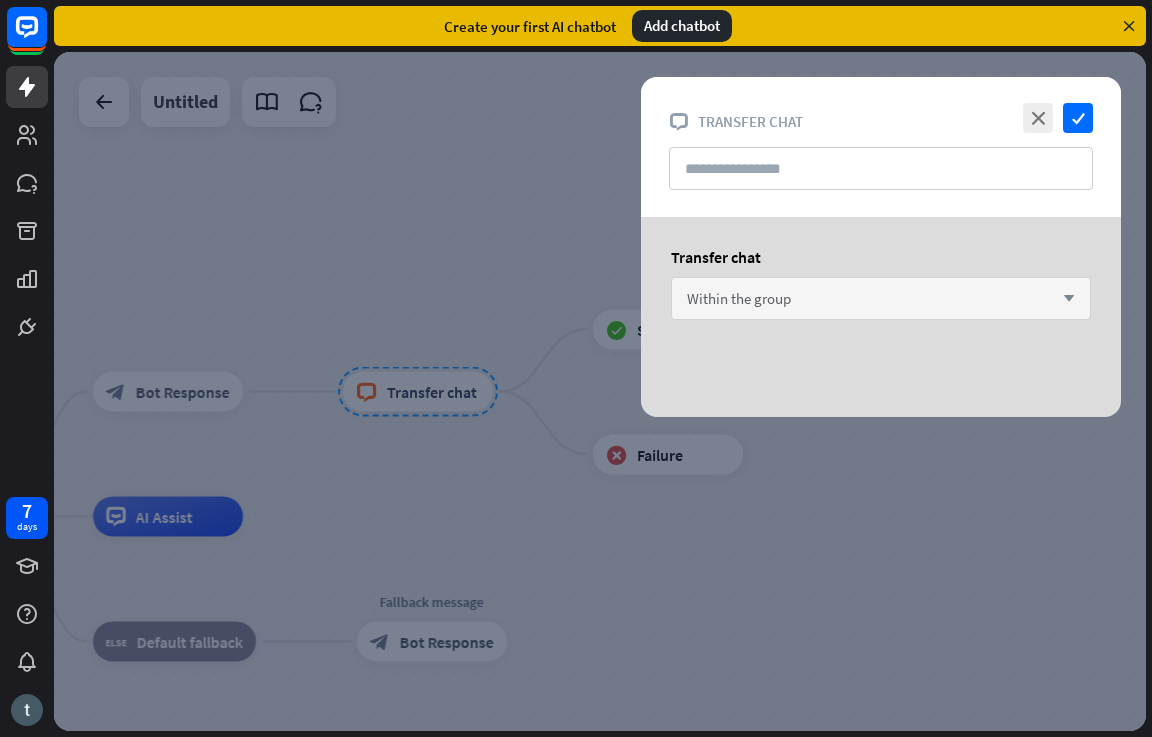 click on "Within the group" at bounding box center [739, 298] 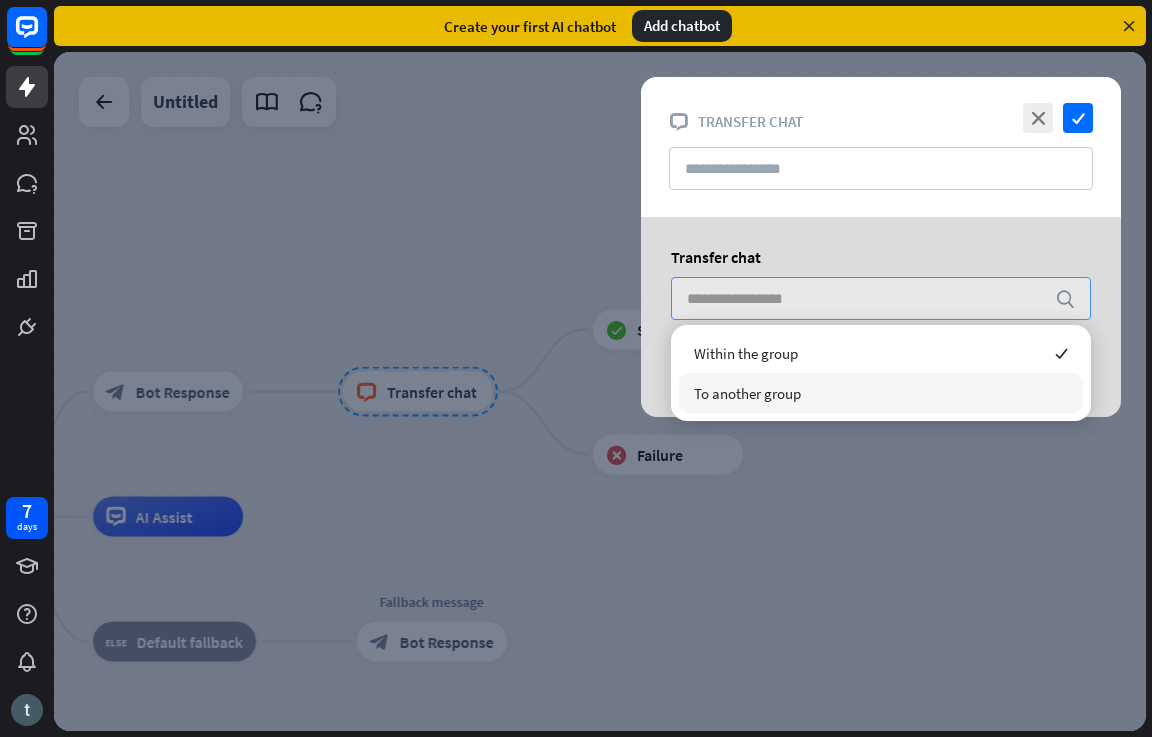 click at bounding box center [600, 391] 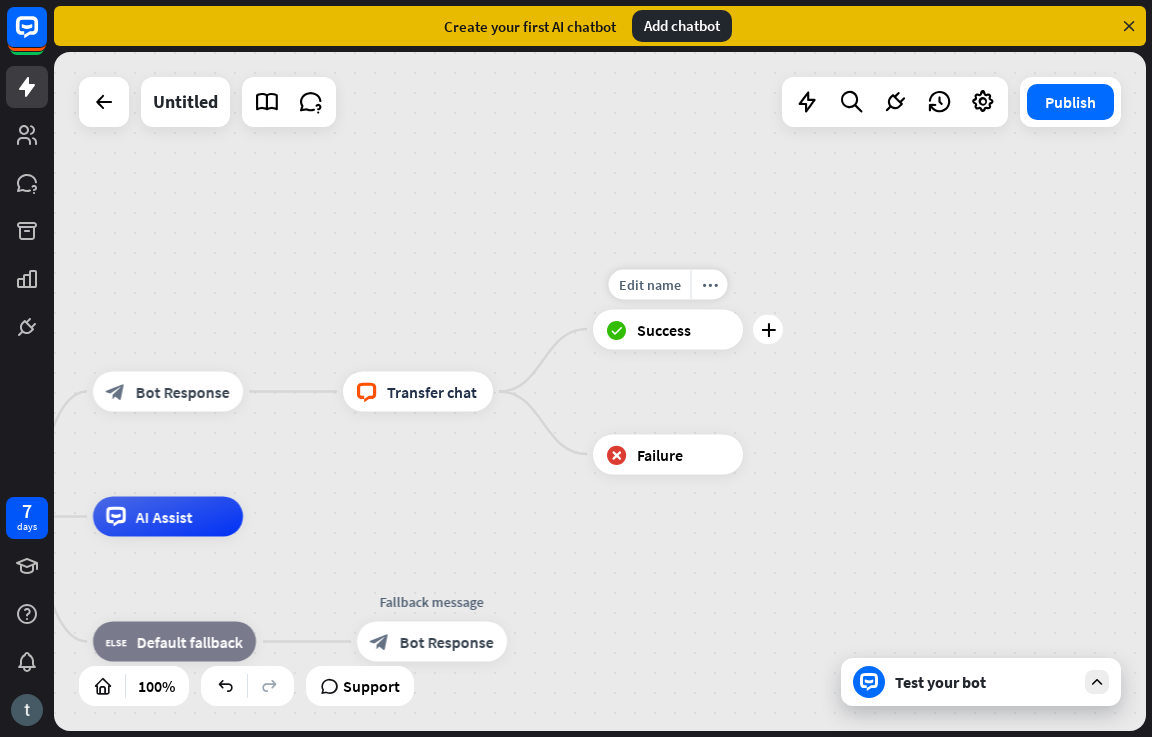 click on "Success" at bounding box center (664, 329) 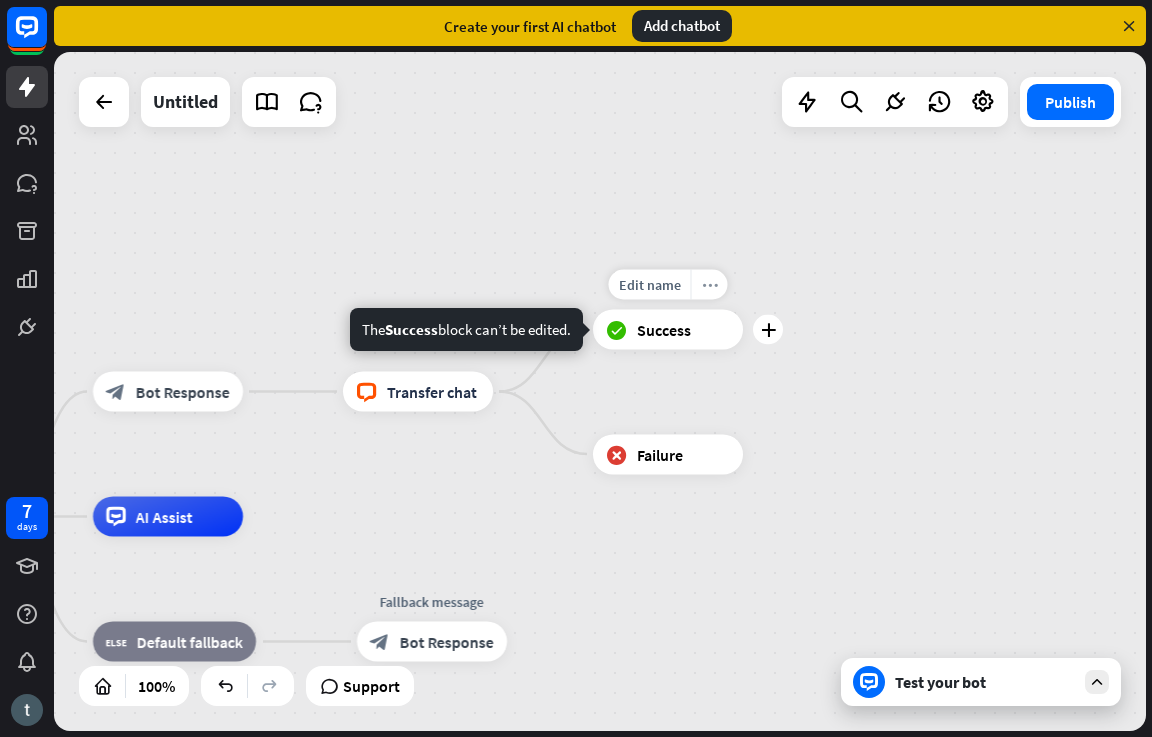 click on "more_horiz" at bounding box center (709, 284) 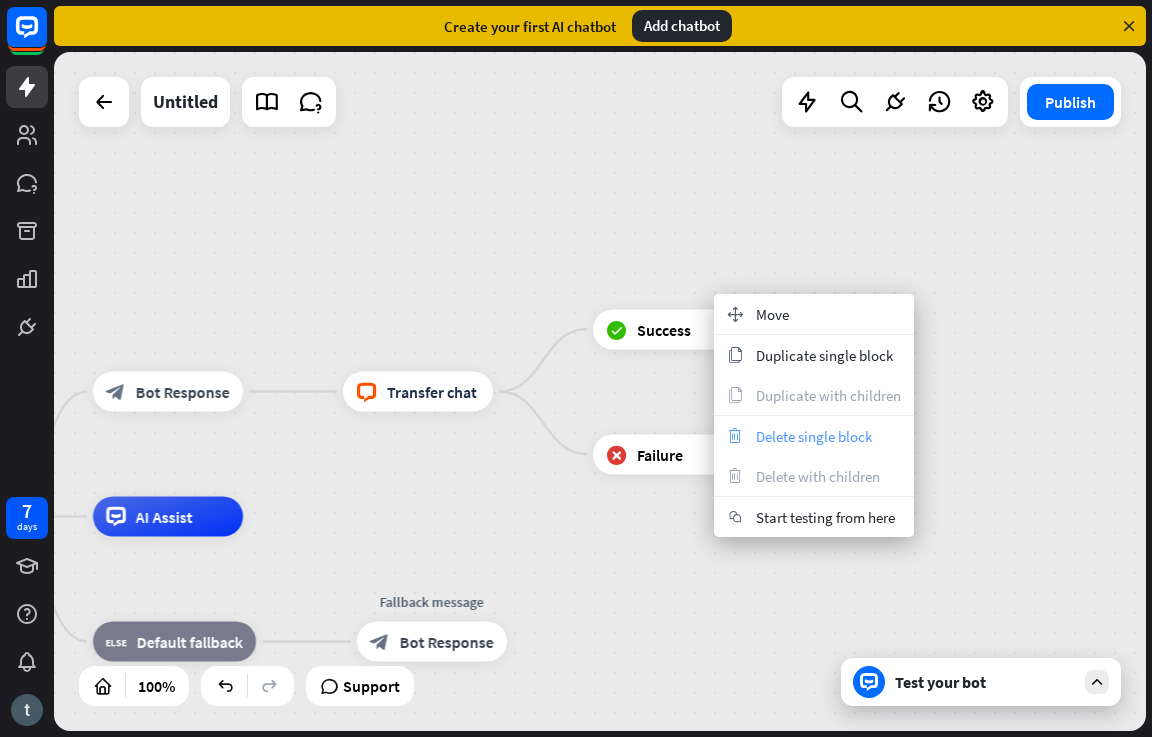 click on "trash   Delete single block" at bounding box center [814, 436] 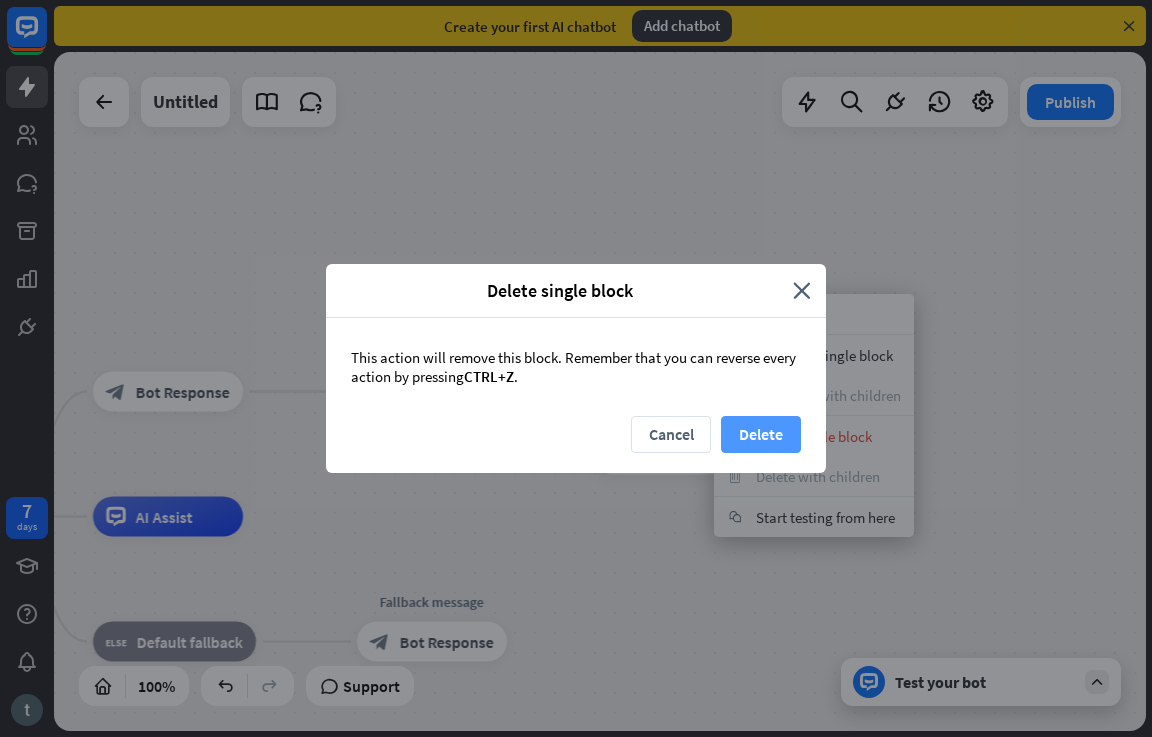 click on "Delete" at bounding box center (761, 434) 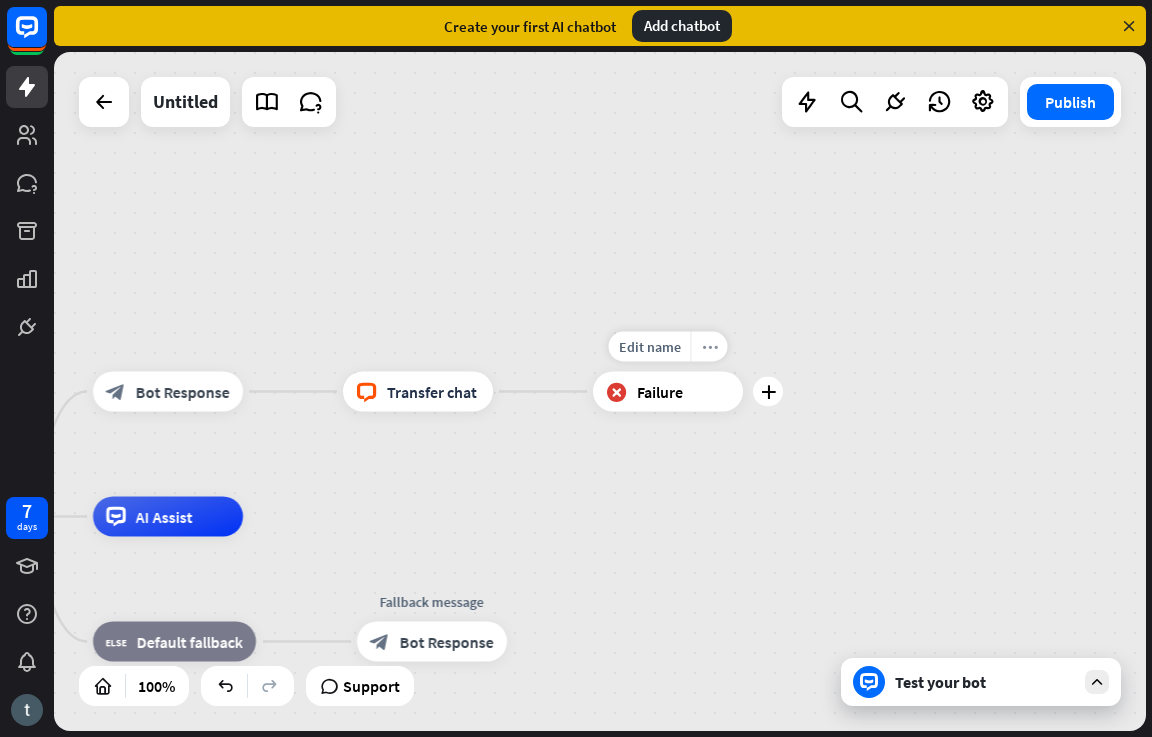 click on "more_horiz" at bounding box center [709, 347] 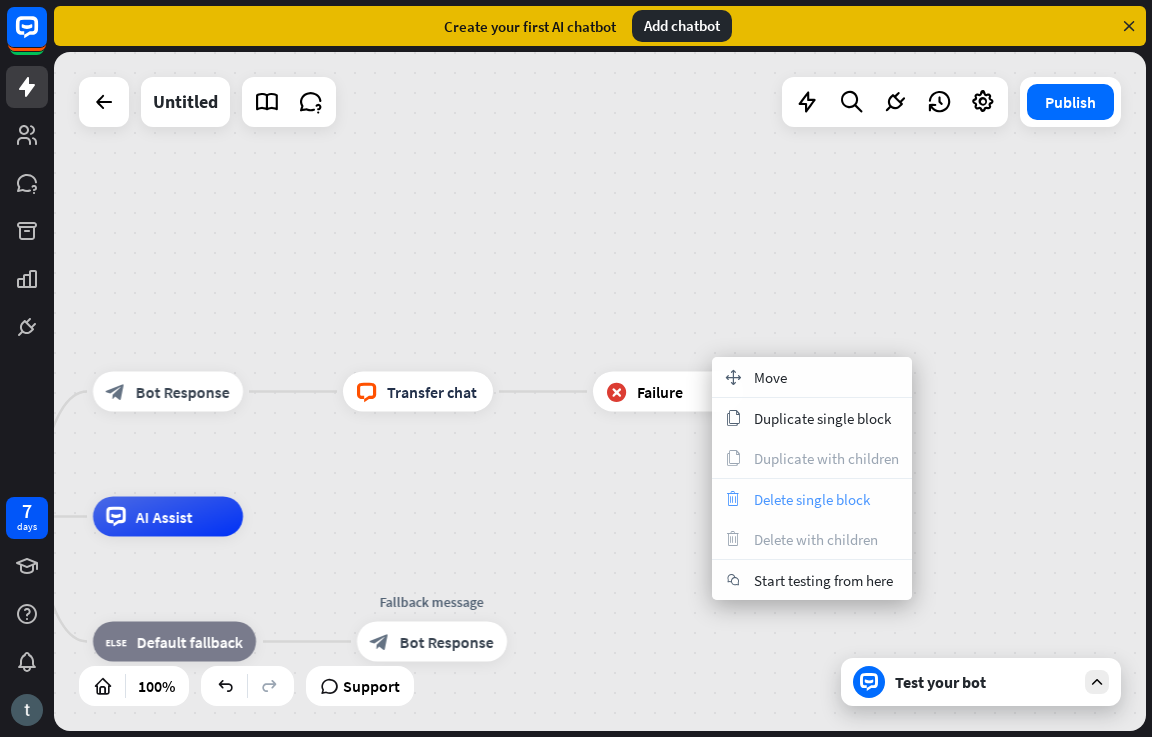click on "trash" at bounding box center [733, 499] 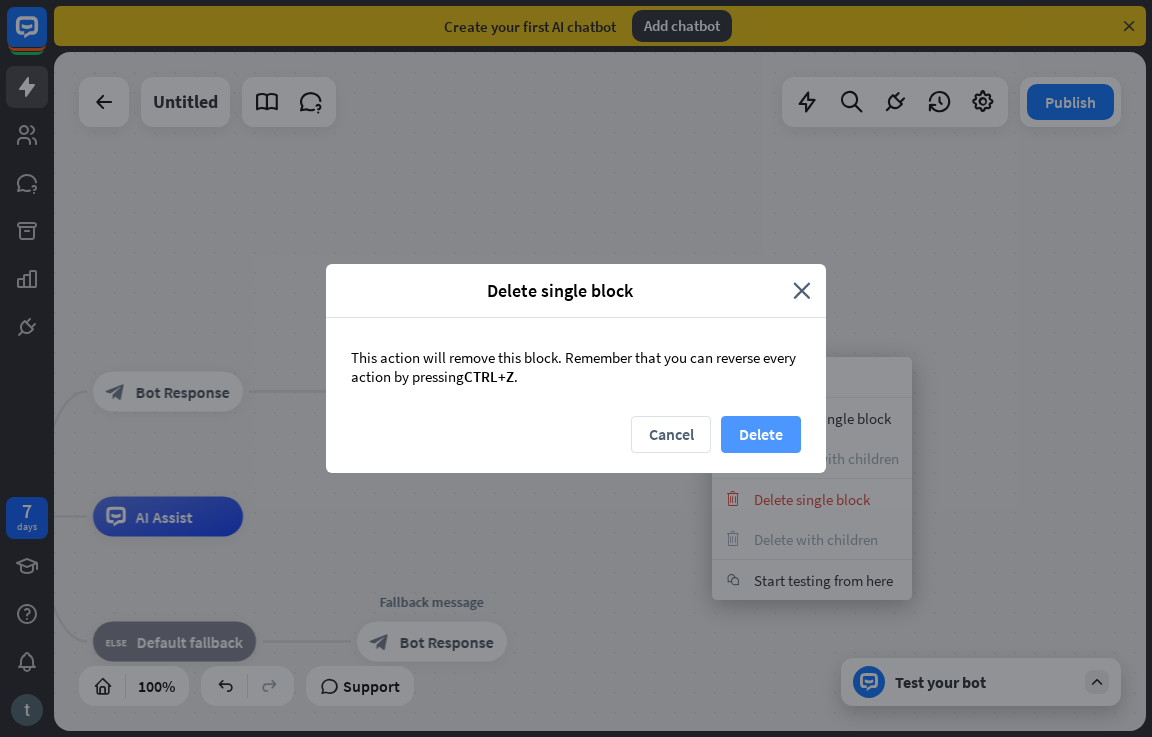 click on "Delete" at bounding box center [761, 434] 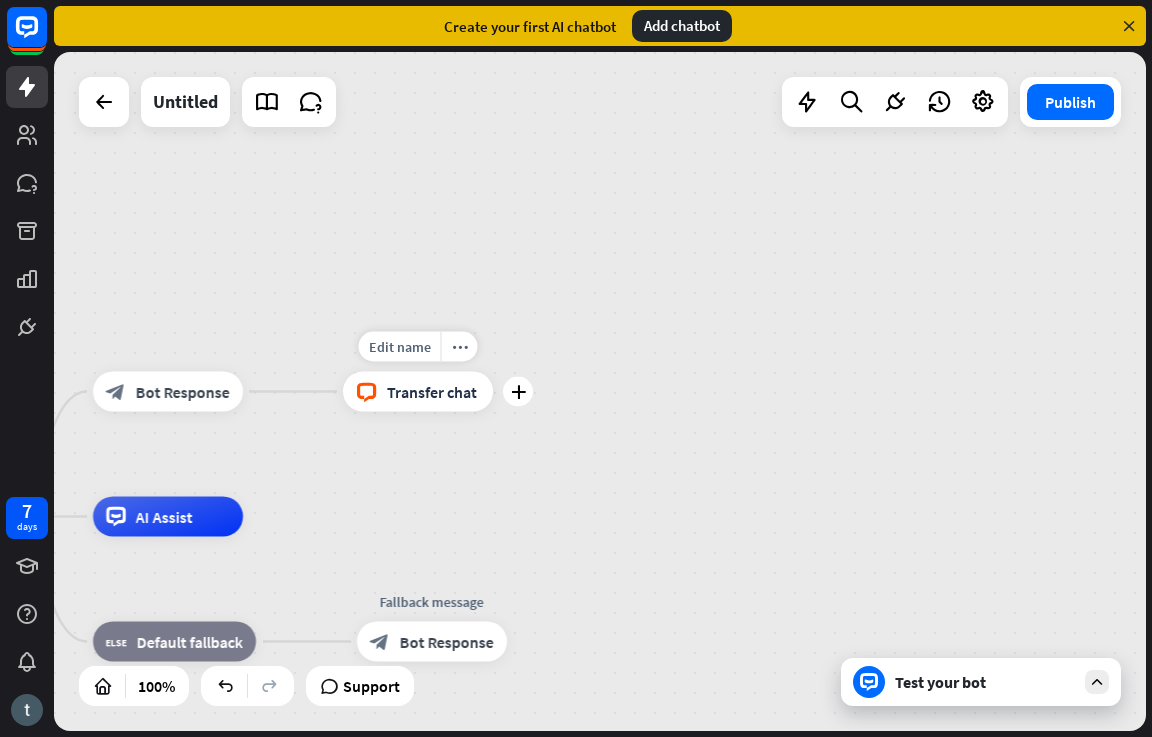 click on "block_livechat   Transfer chat" at bounding box center (418, 392) 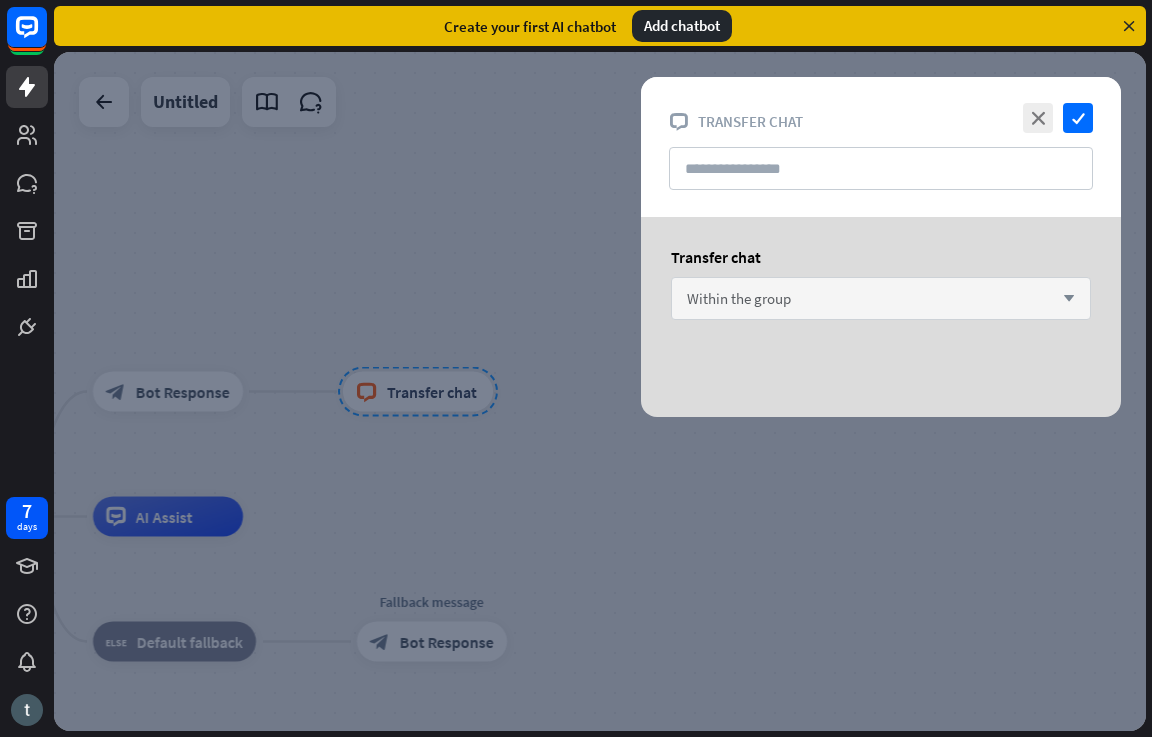 click on "Within the group
arrow_down" at bounding box center [881, 298] 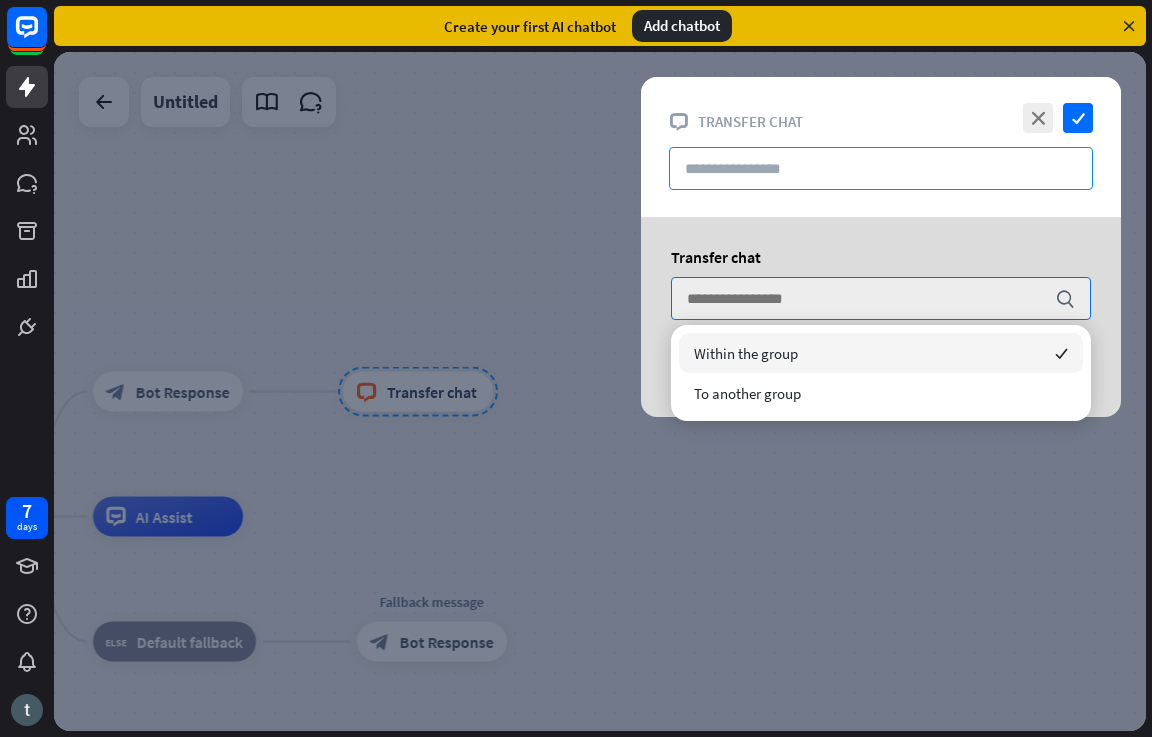 click at bounding box center (881, 168) 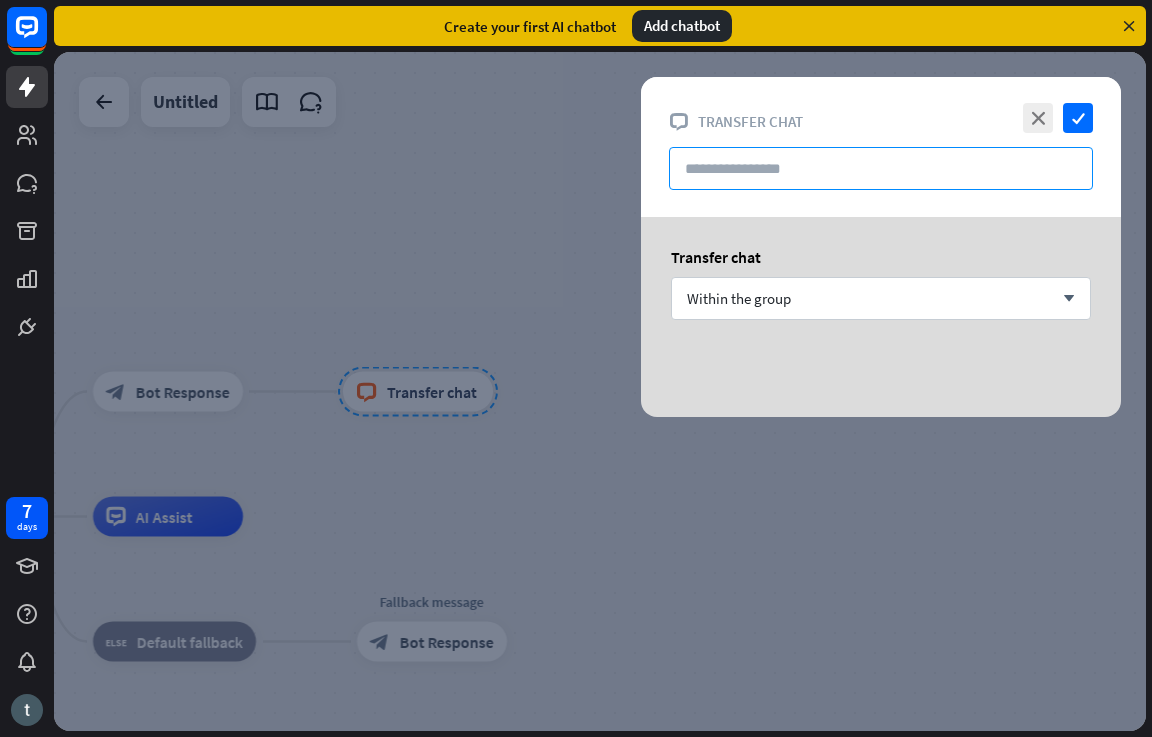 type on "*" 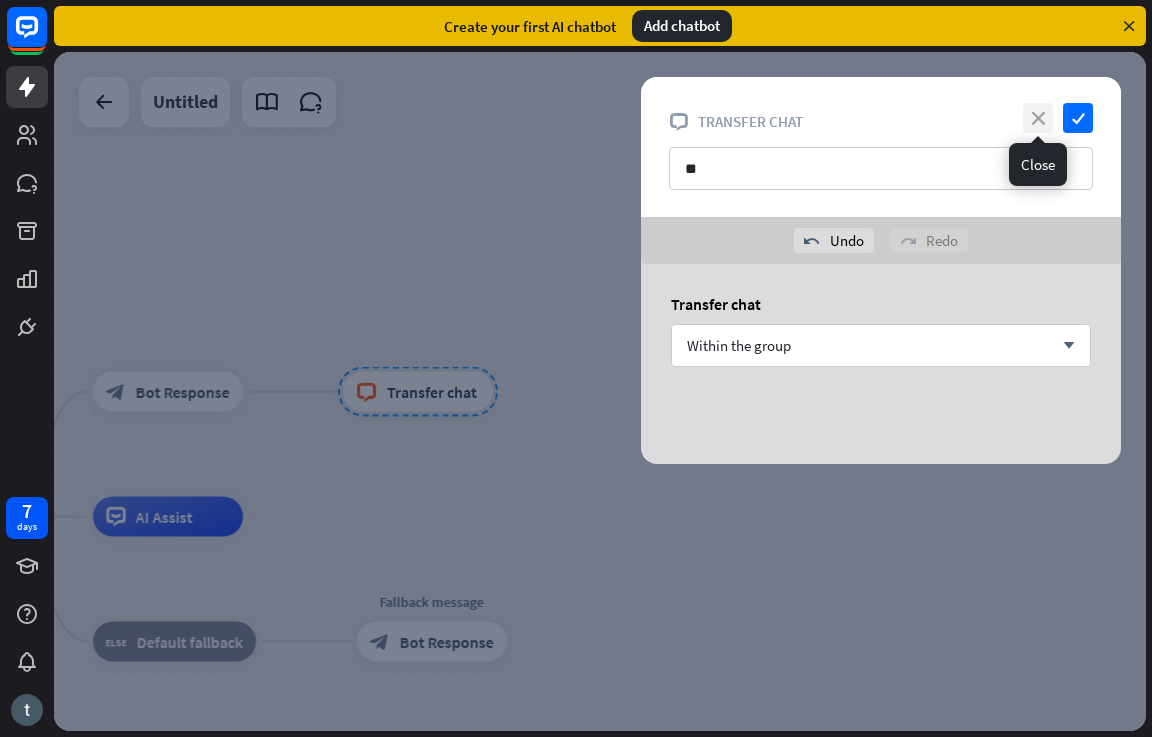 click on "close" at bounding box center (1038, 118) 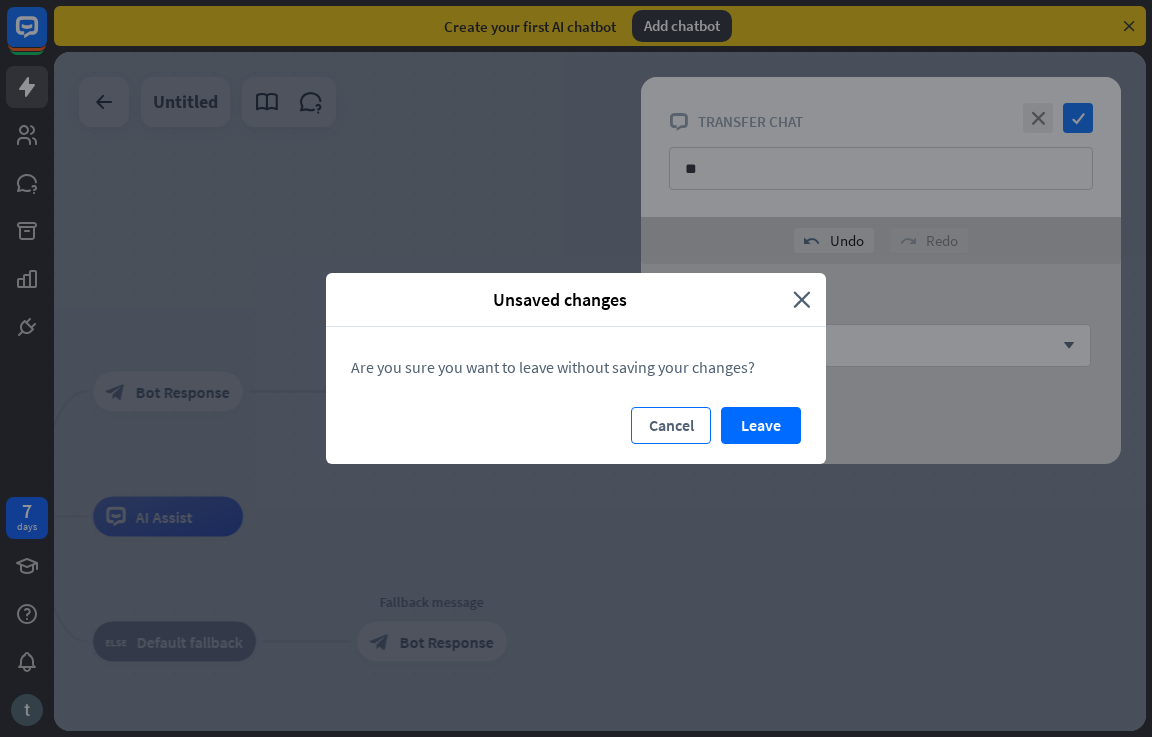 click on "Cancel" at bounding box center [671, 425] 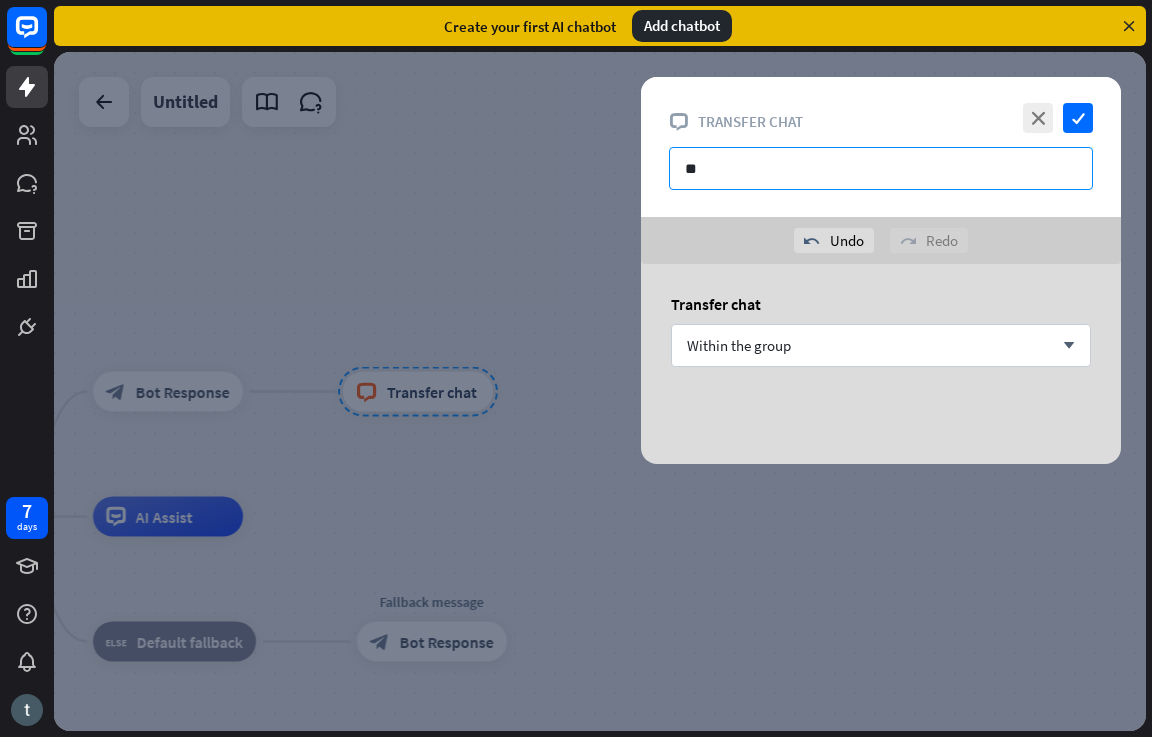 click on "**" at bounding box center [881, 168] 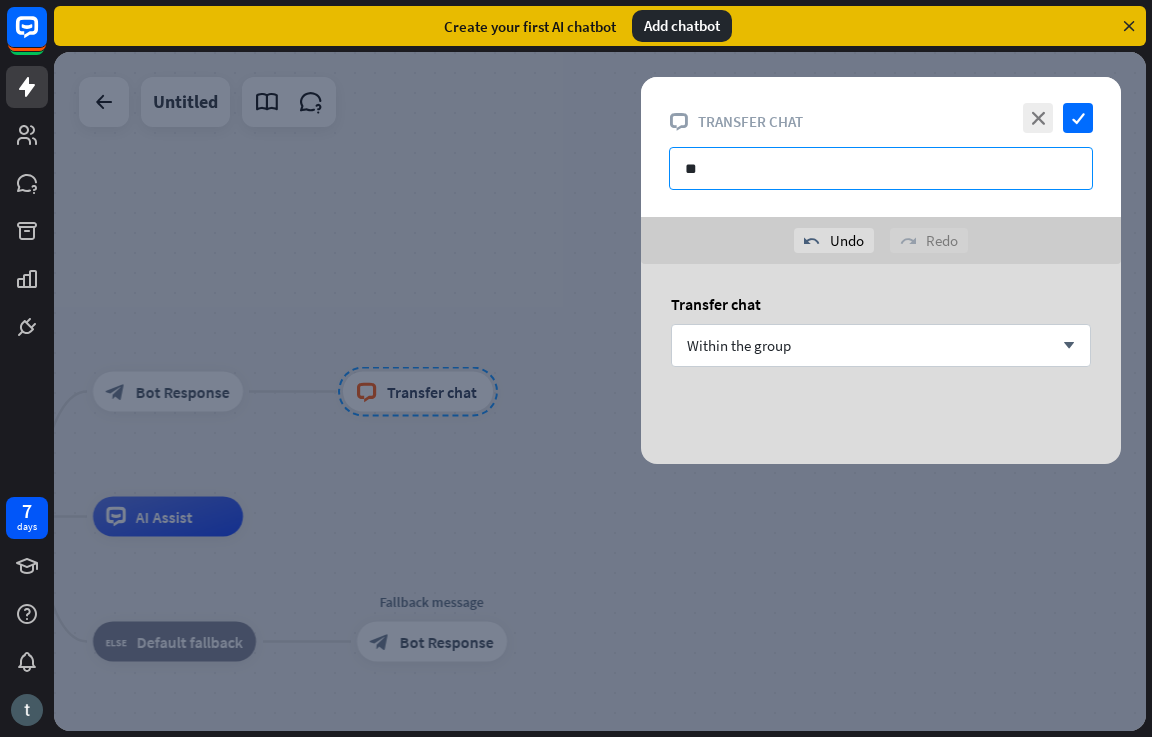 type on "*" 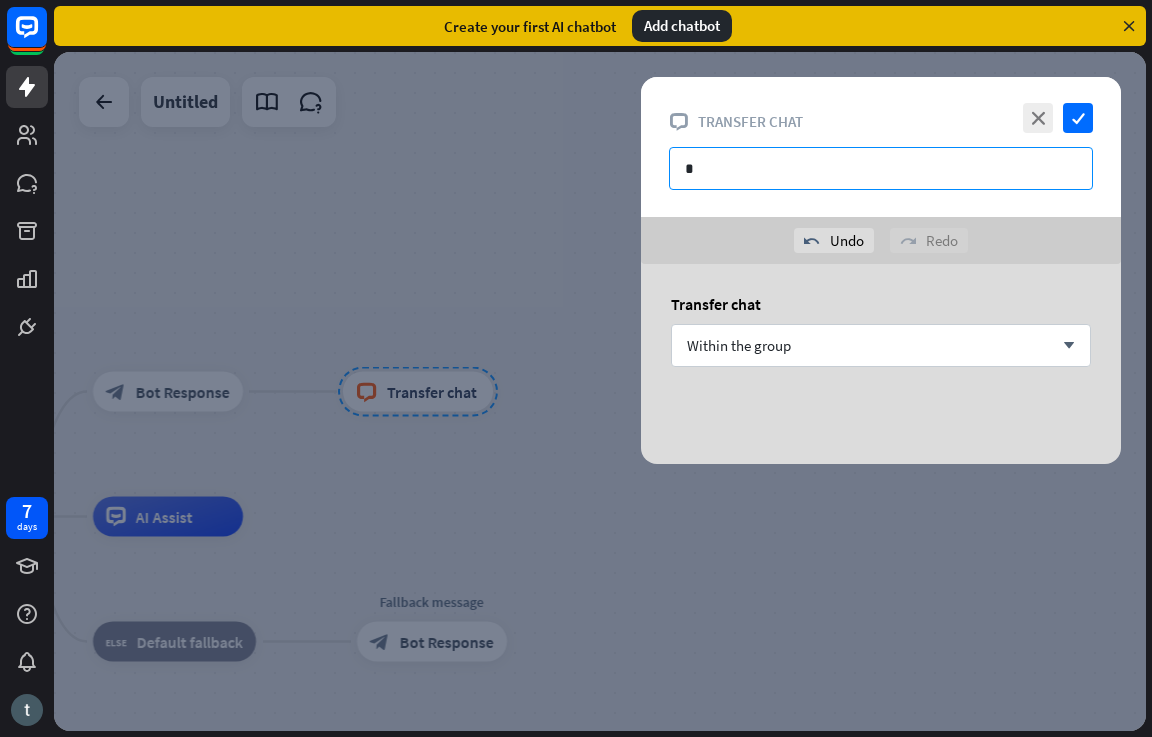 type on "**" 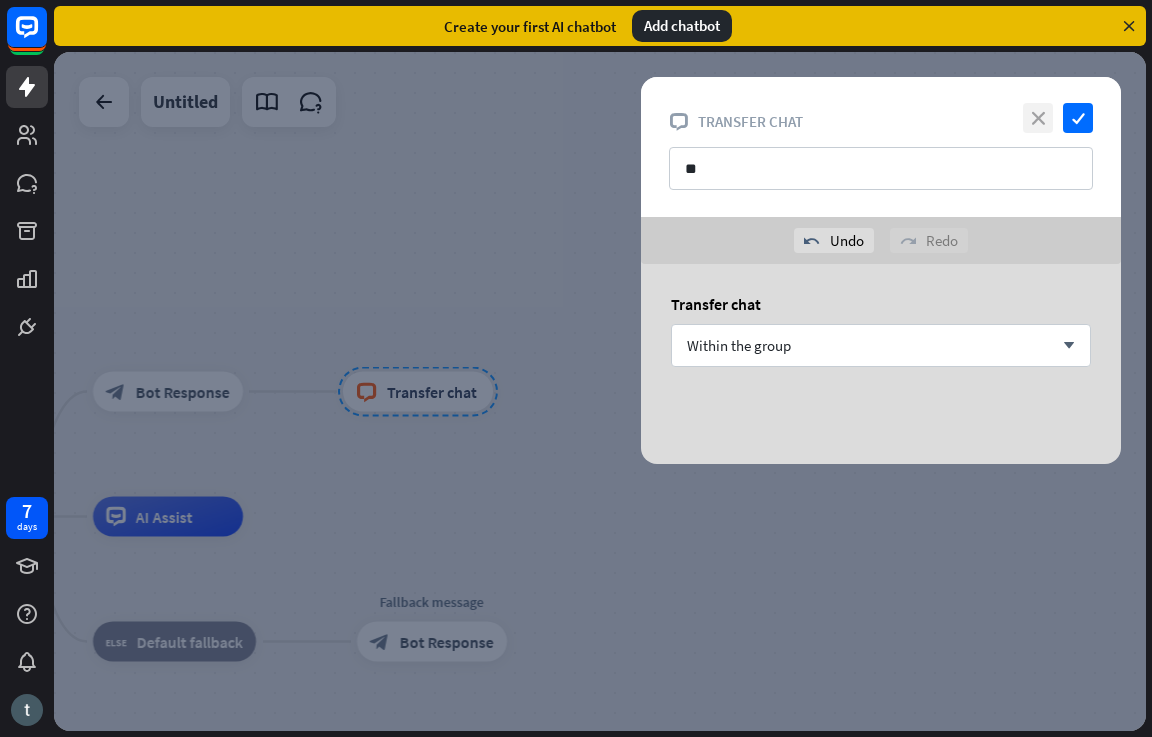click on "close" at bounding box center [1038, 118] 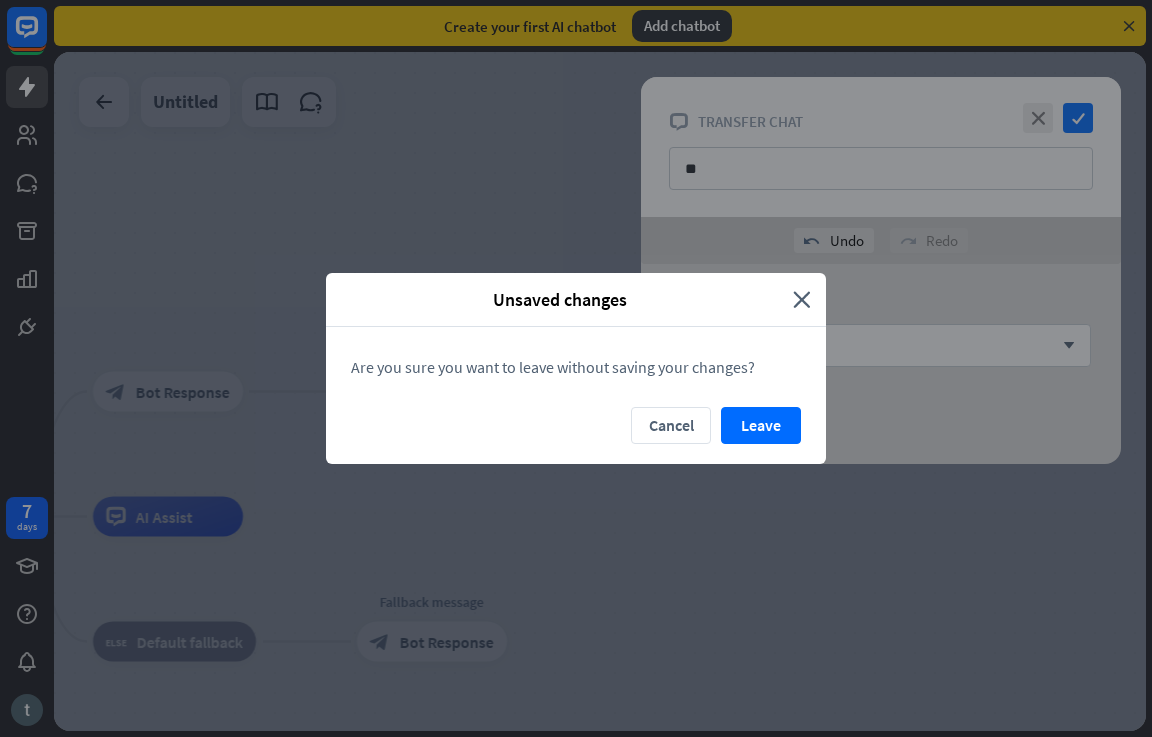 click on "Are you sure you want to leave without saving your changes?" at bounding box center (576, 367) 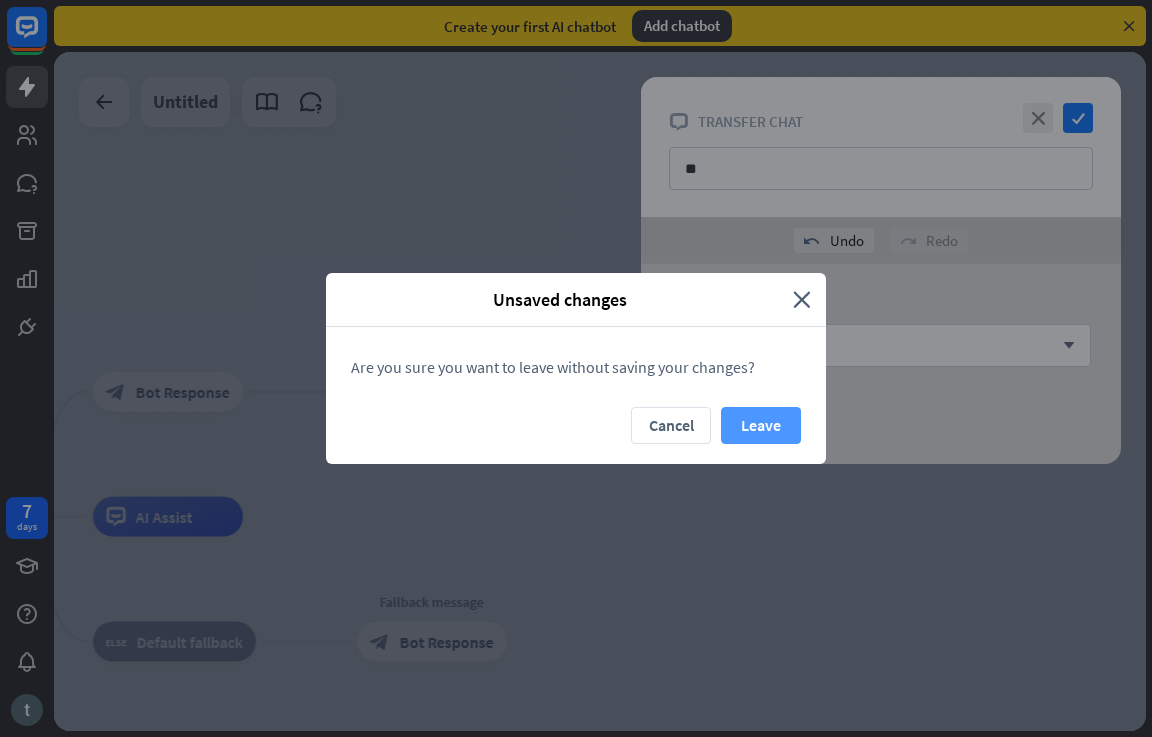 click on "Leave" at bounding box center [761, 425] 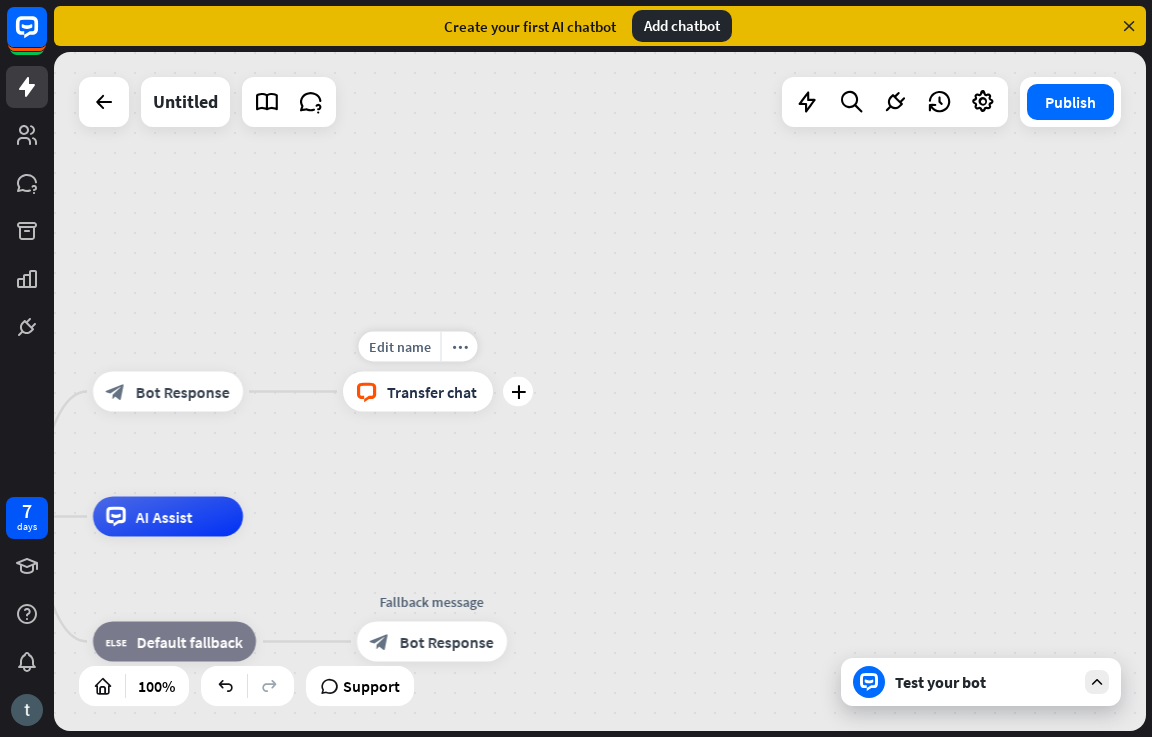 drag, startPoint x: 375, startPoint y: 395, endPoint x: 393, endPoint y: 394, distance: 18.027756 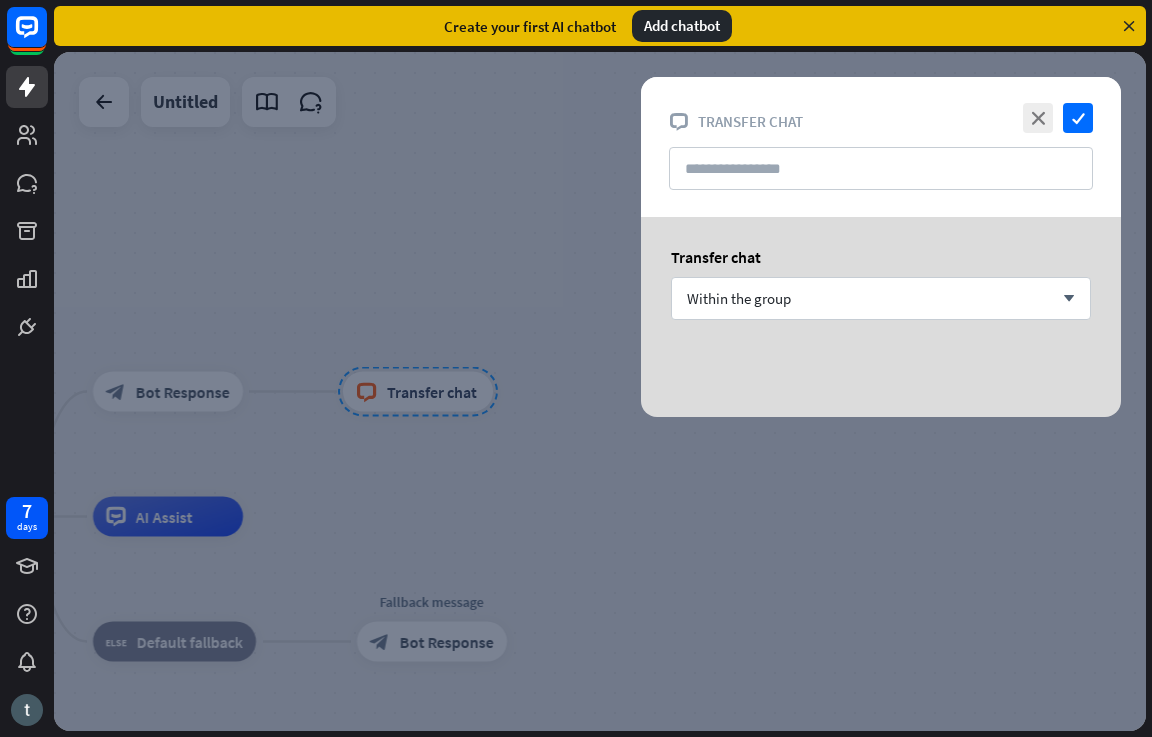 click at bounding box center (600, 391) 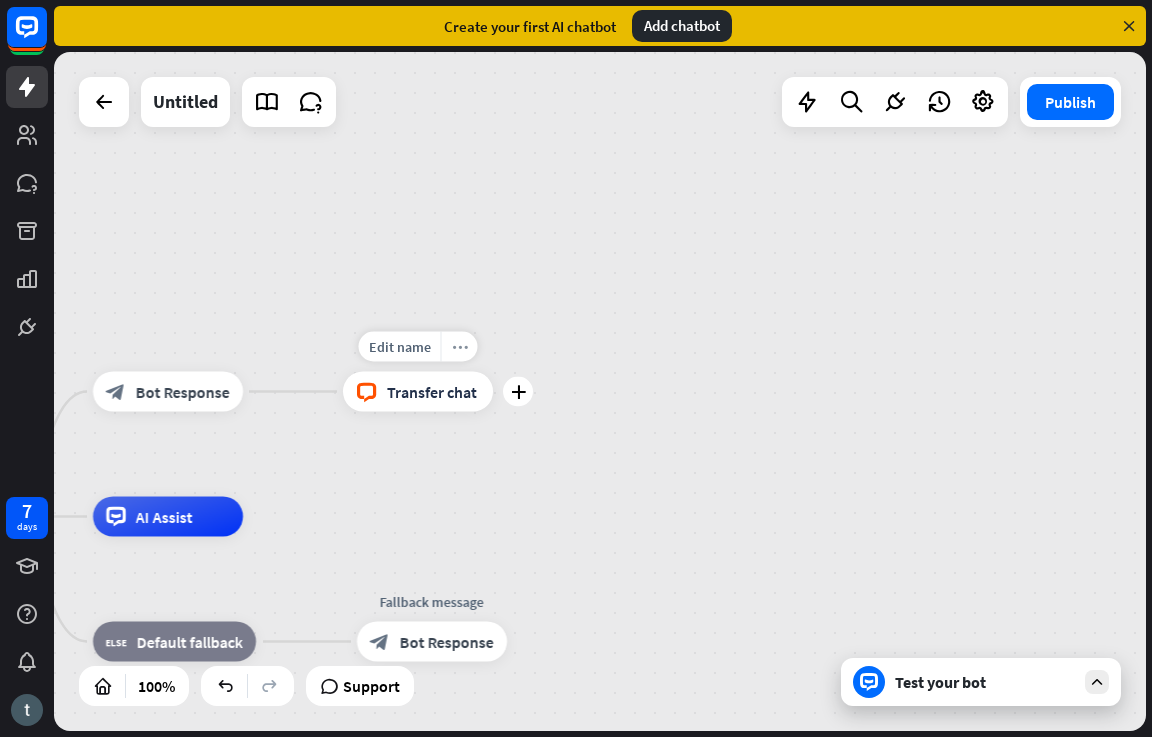 click on "more_horiz" at bounding box center (459, 347) 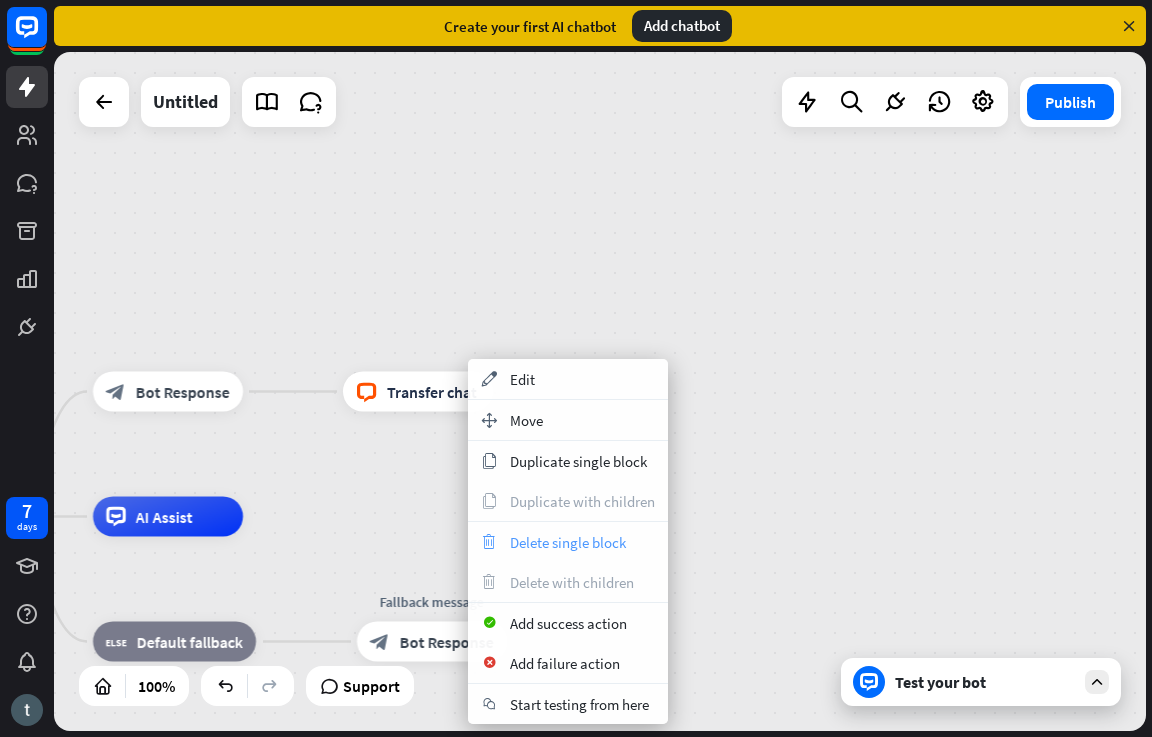 click on "Delete single block" at bounding box center [568, 542] 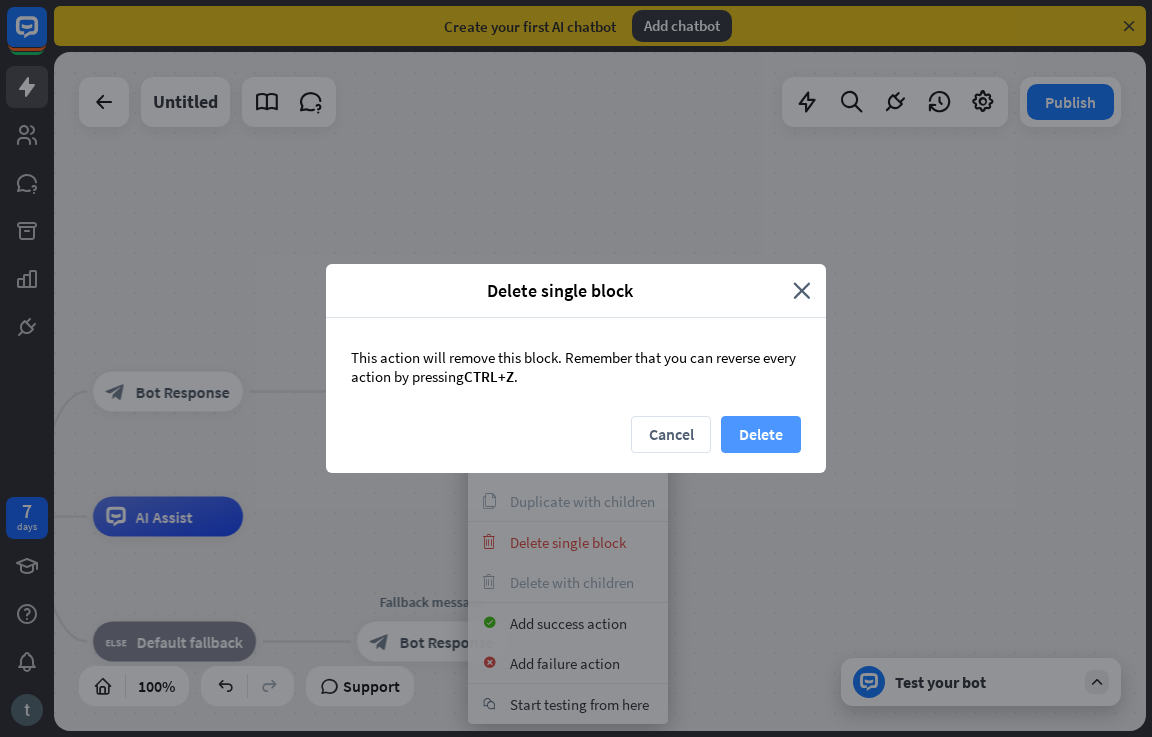 click on "Delete" at bounding box center (761, 434) 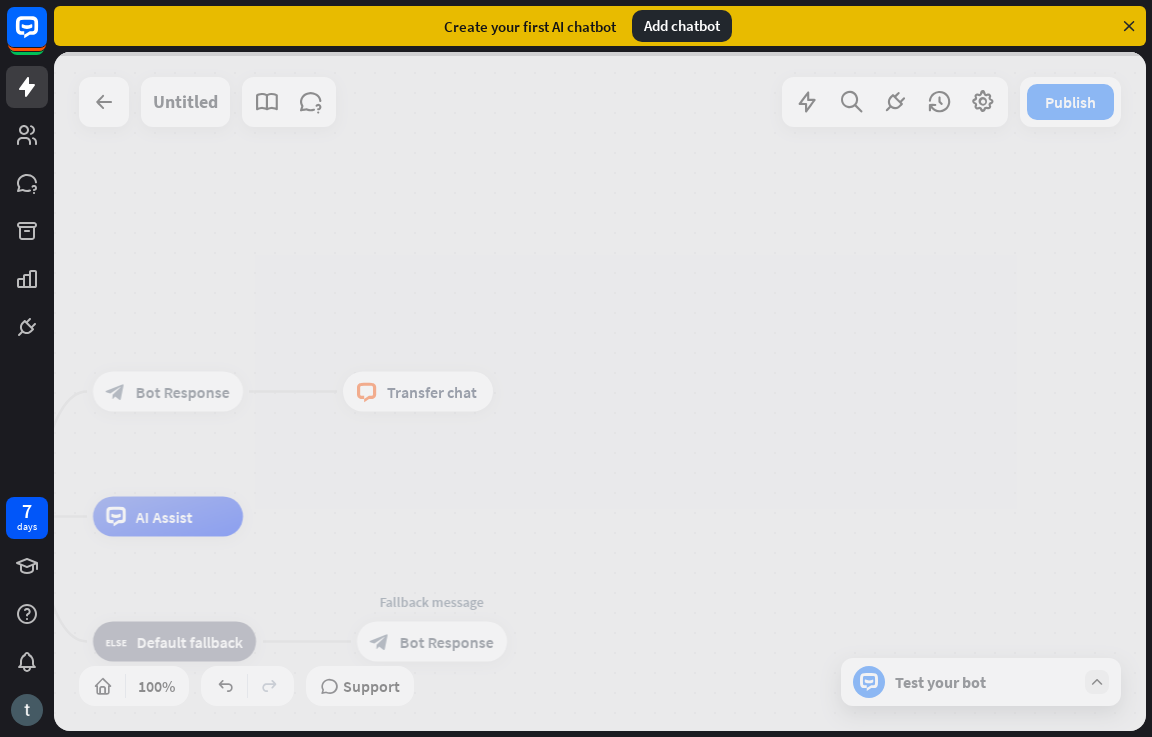 click at bounding box center (600, 391) 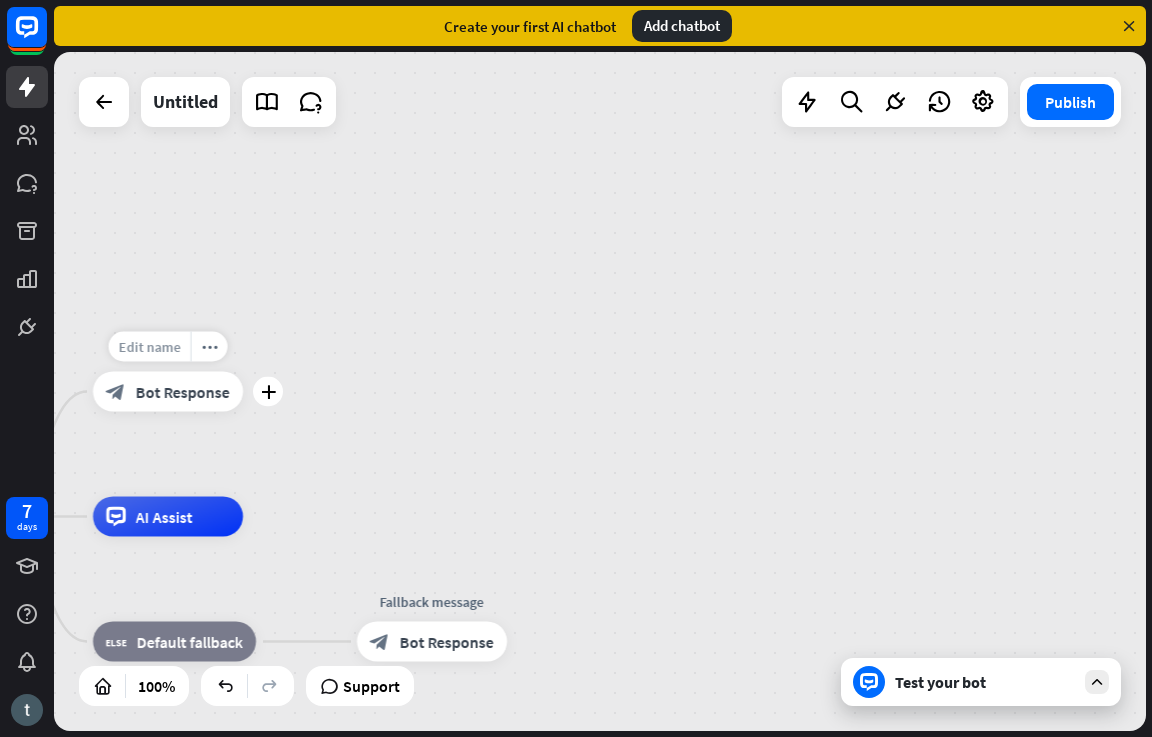 click on "Edit name" at bounding box center [150, 347] 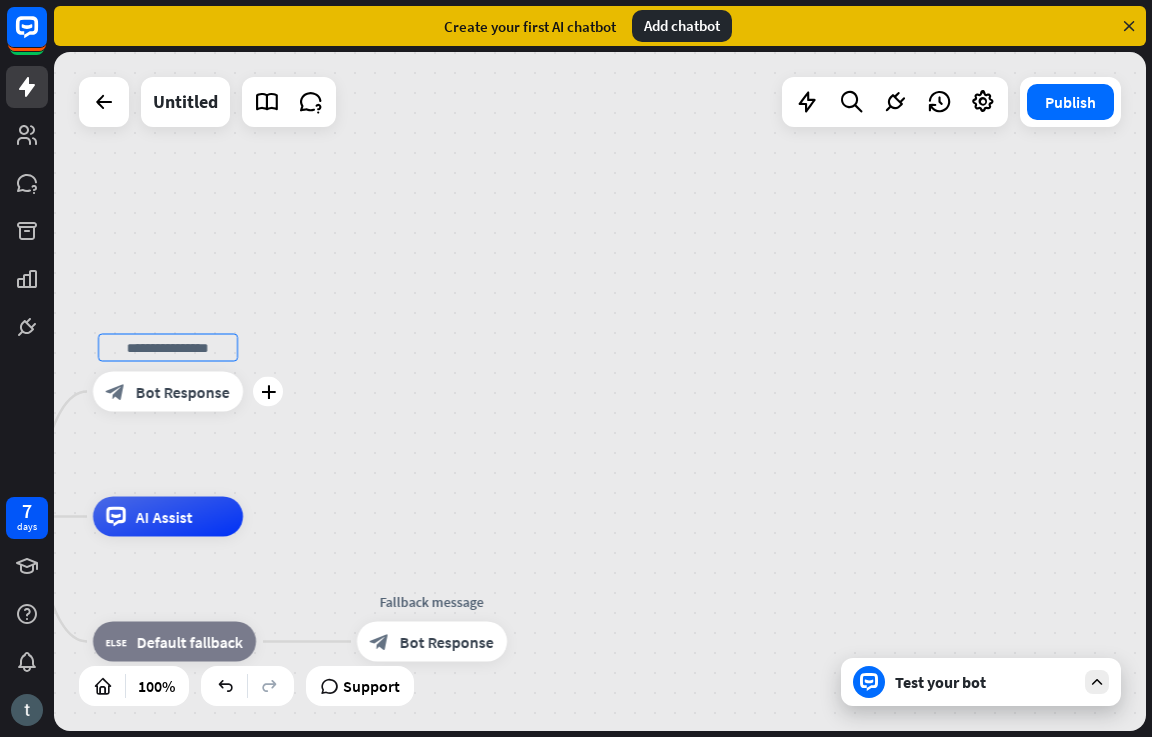 click at bounding box center (168, 348) 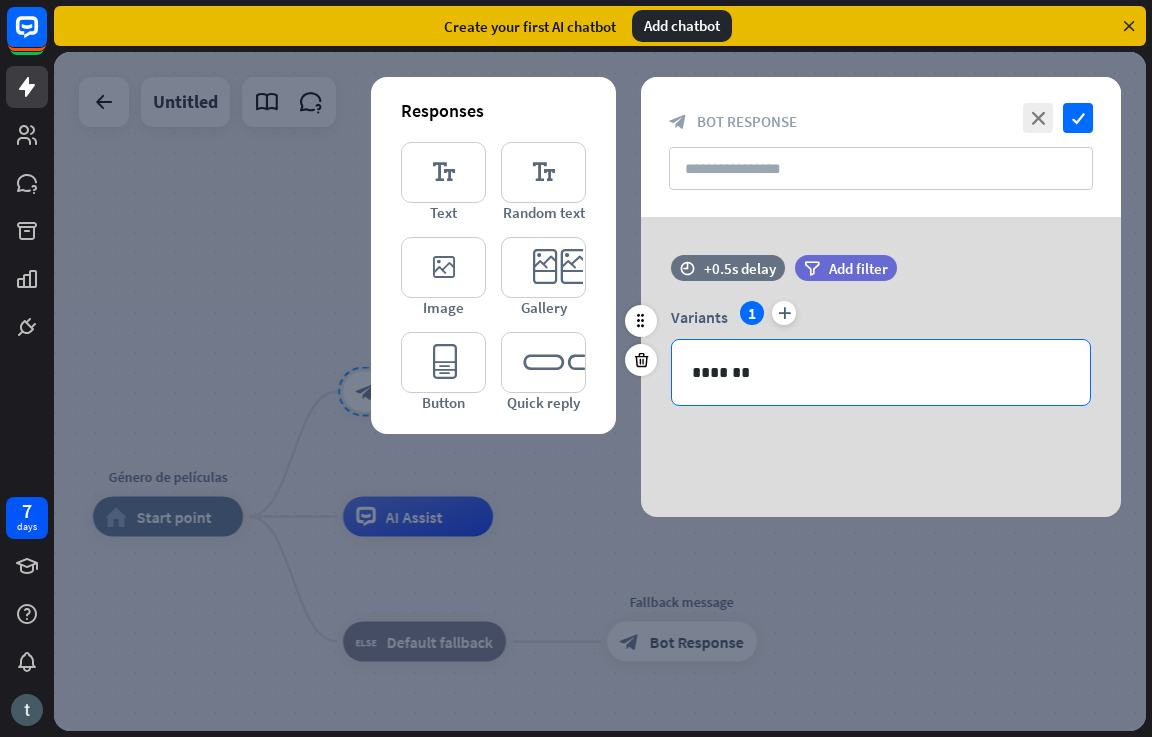 click on "*******" at bounding box center (881, 372) 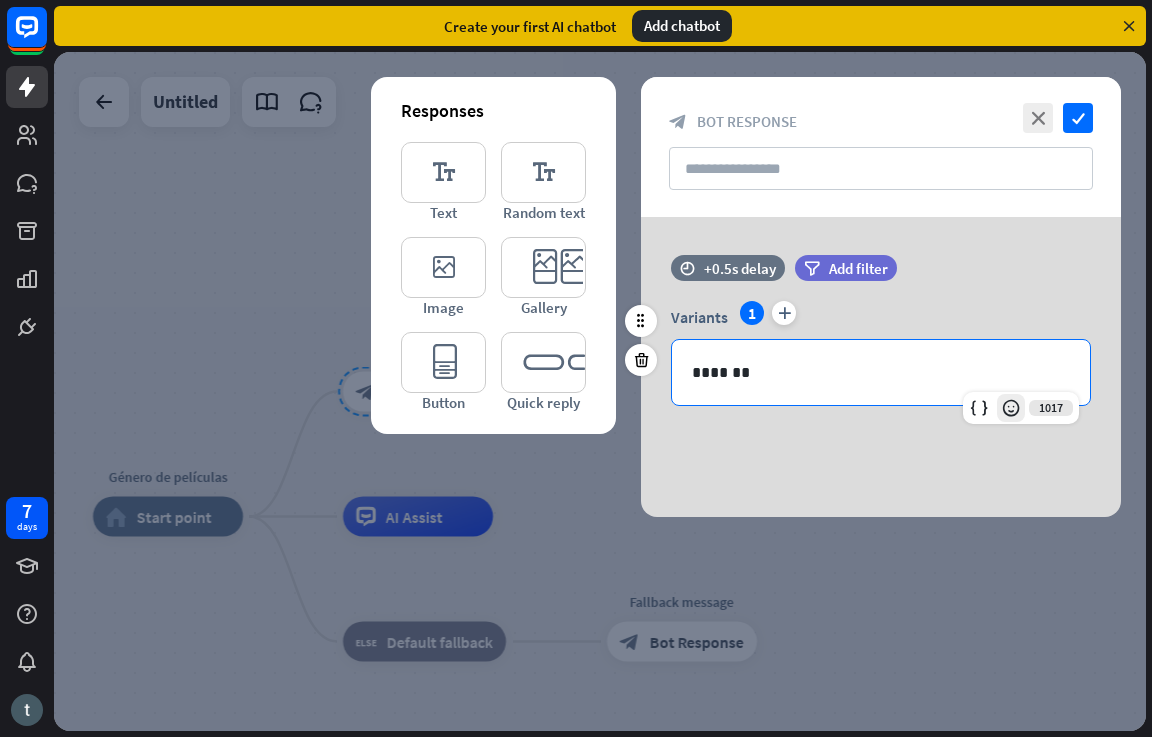 click at bounding box center [1011, 408] 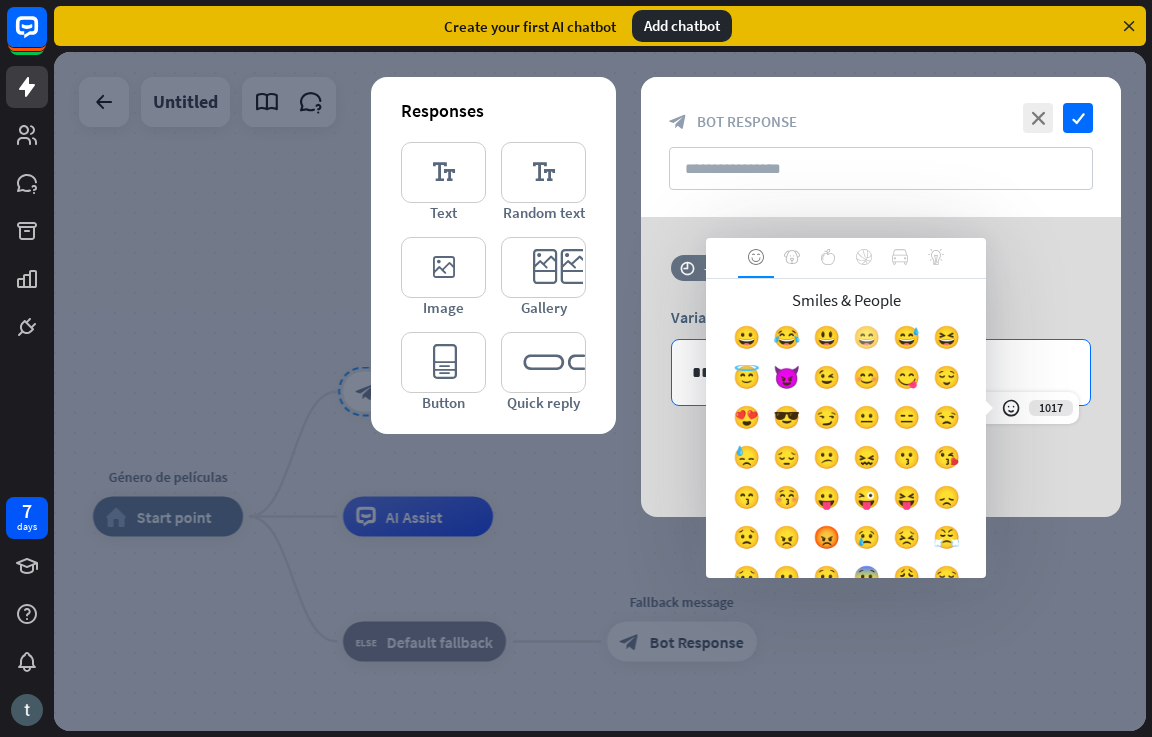 click on "😄" at bounding box center (866, 342) 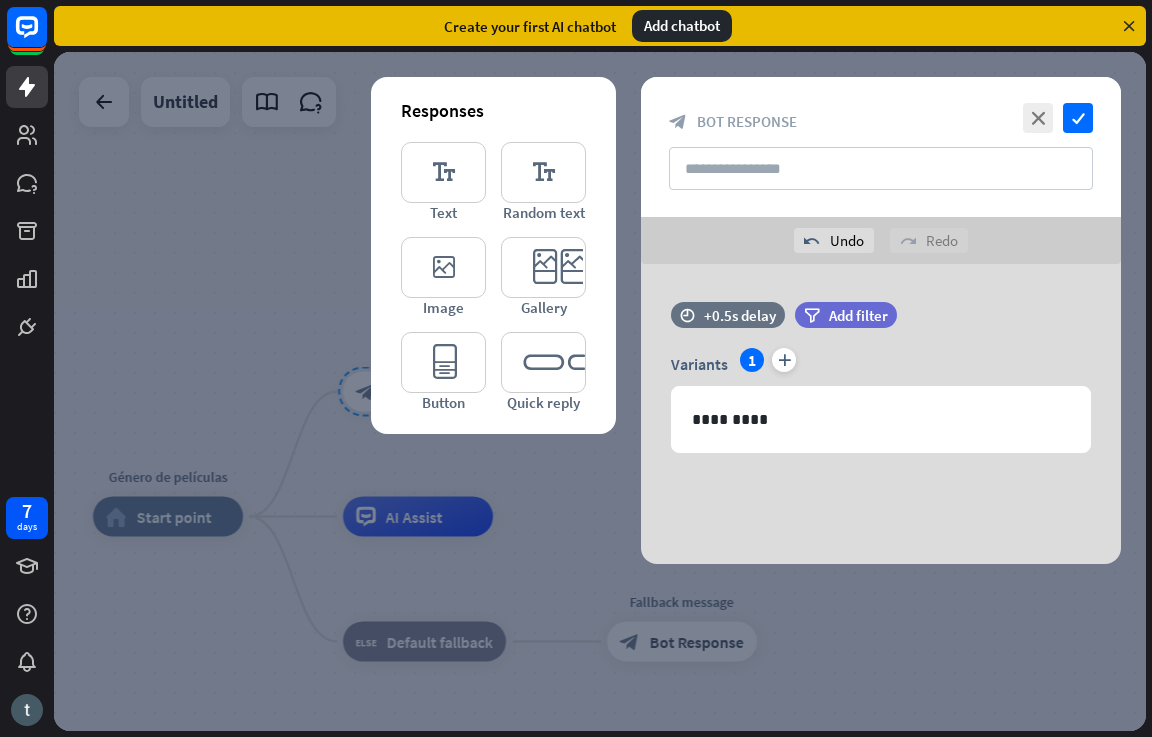 click at bounding box center (600, 391) 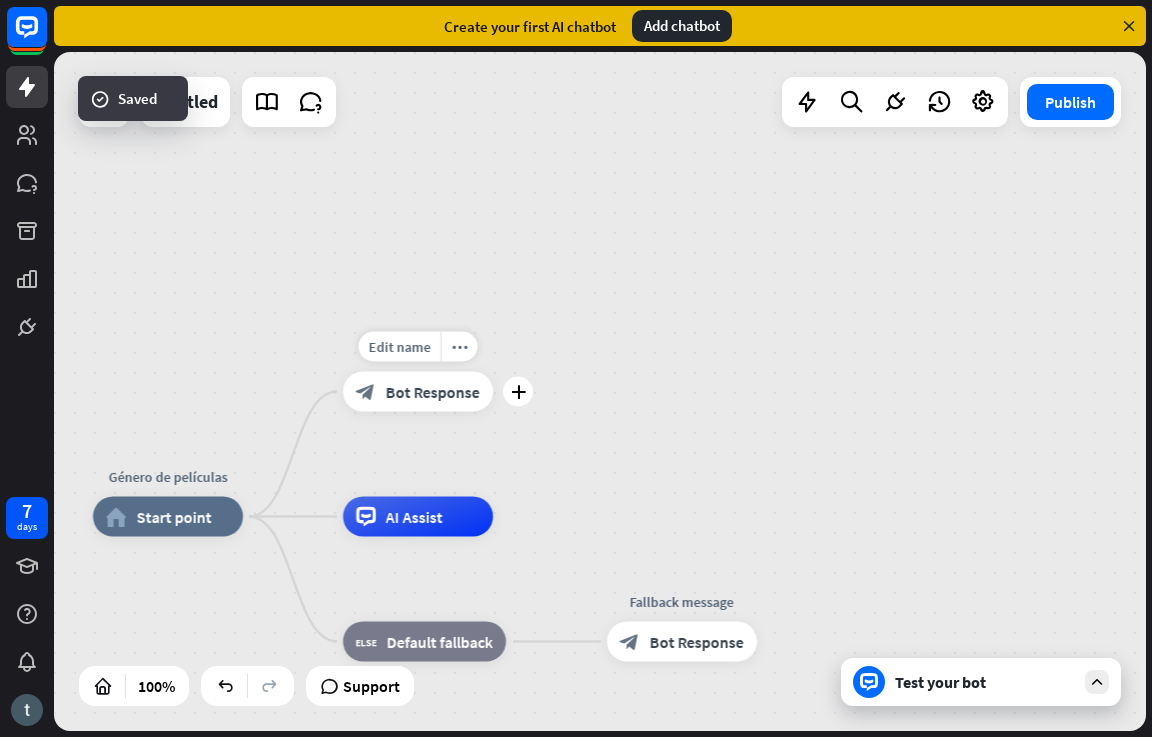 click on "Bot Response" at bounding box center (433, 392) 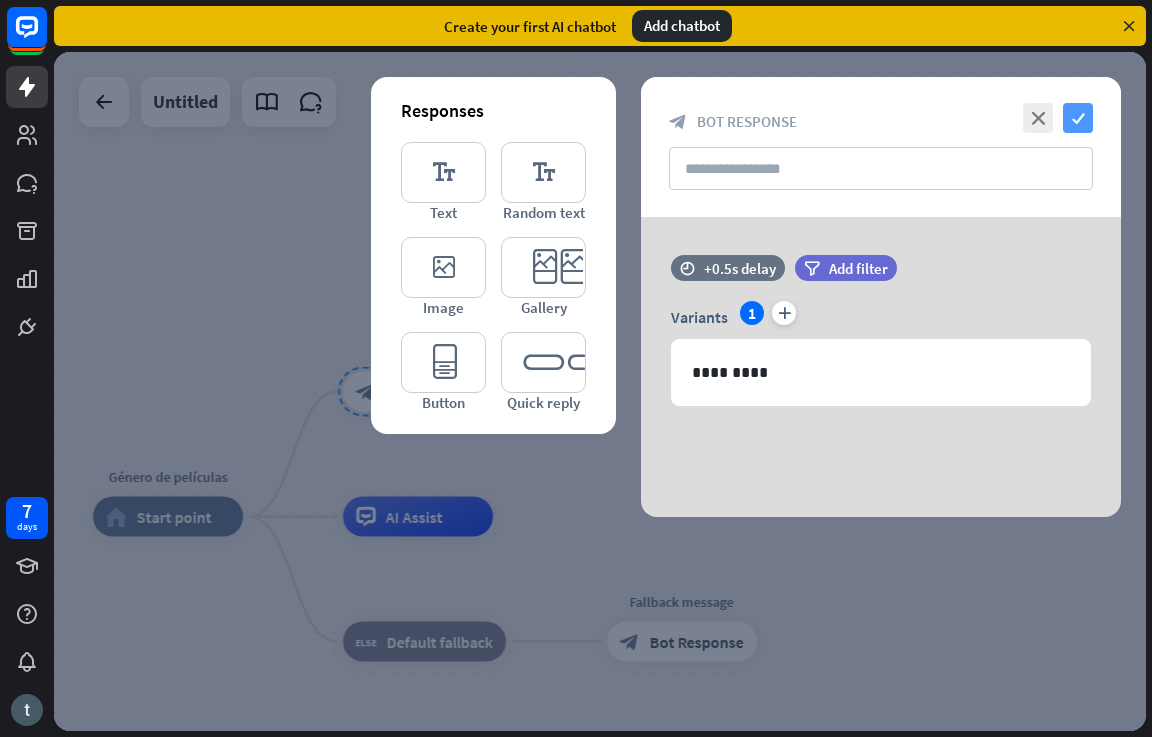 click on "check" at bounding box center (1078, 118) 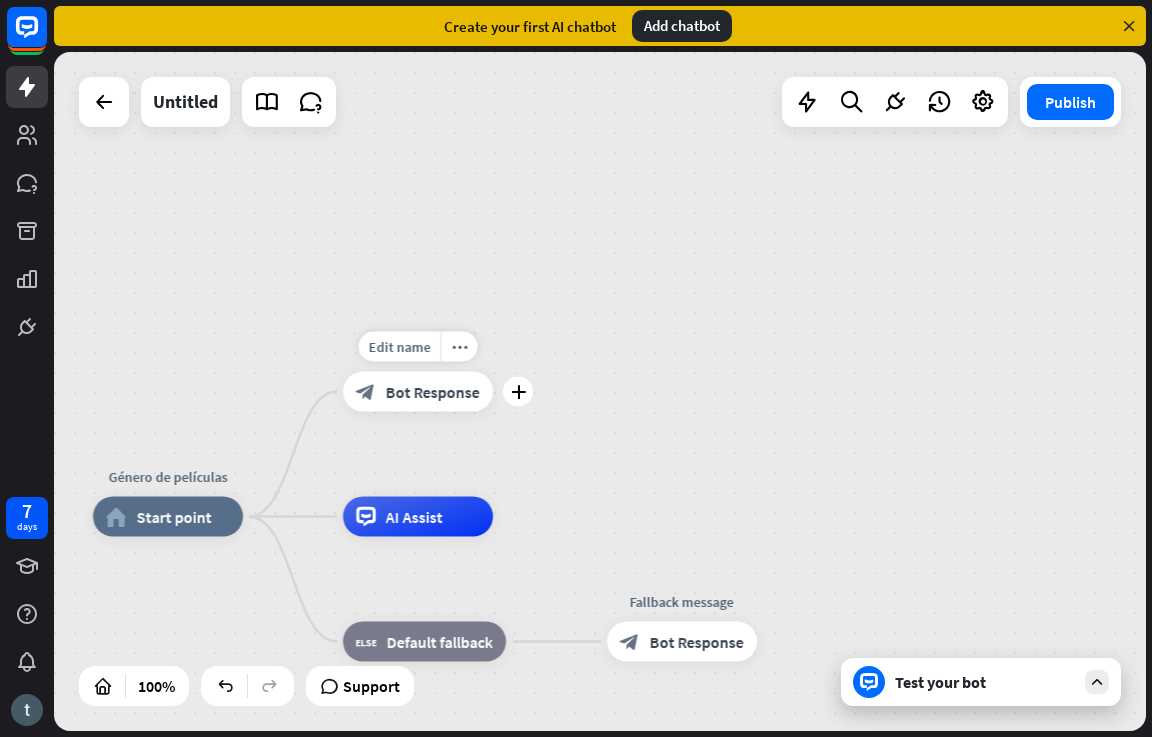 click on "Edit name   more_horiz         plus     block_bot_response   Bot Response" at bounding box center [418, 392] 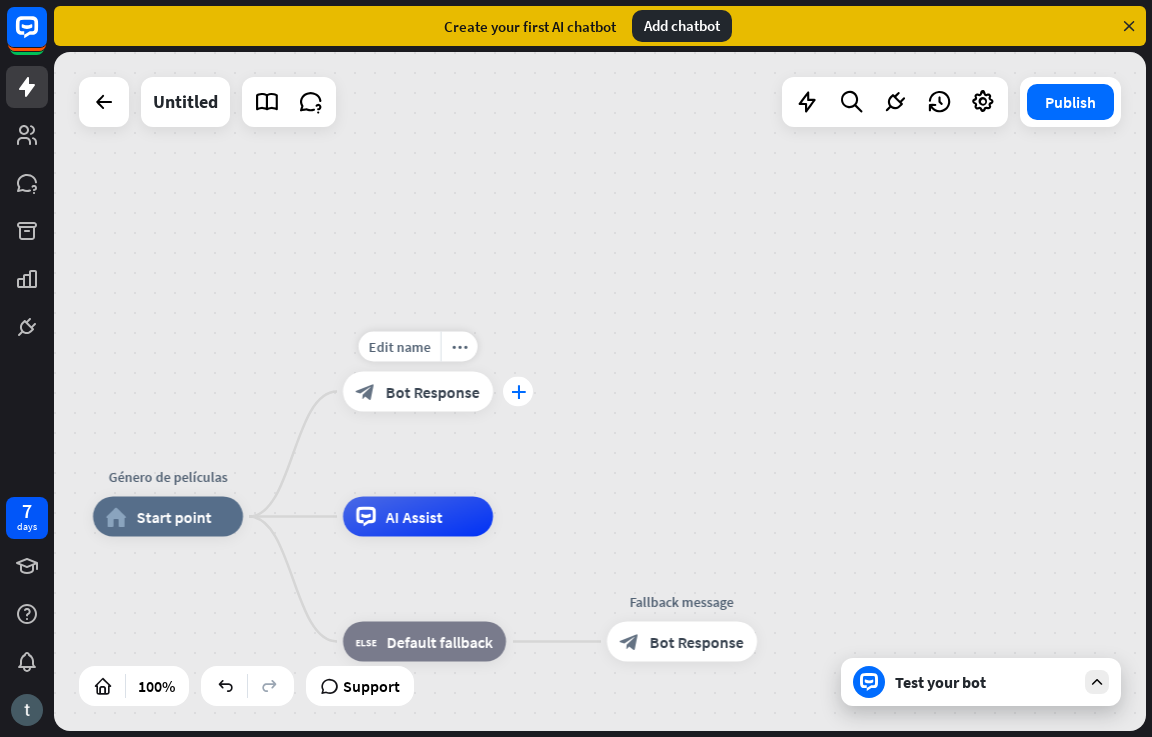 click on "plus" at bounding box center [518, 392] 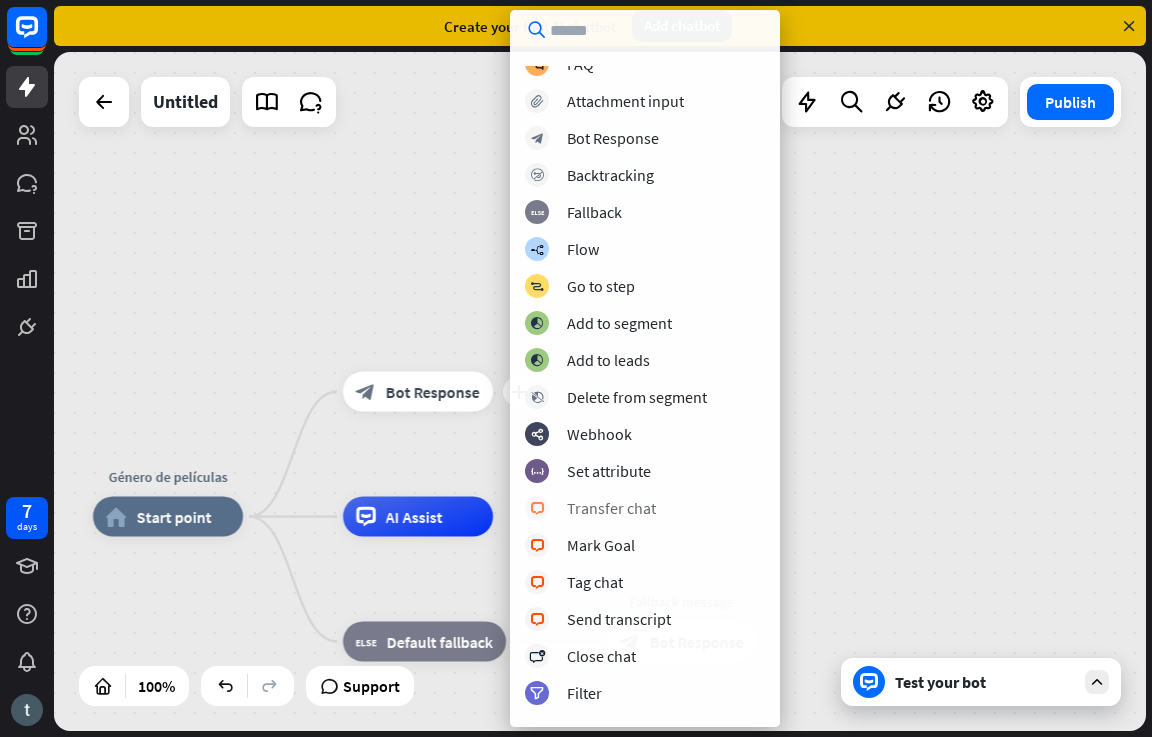 scroll, scrollTop: 0, scrollLeft: 0, axis: both 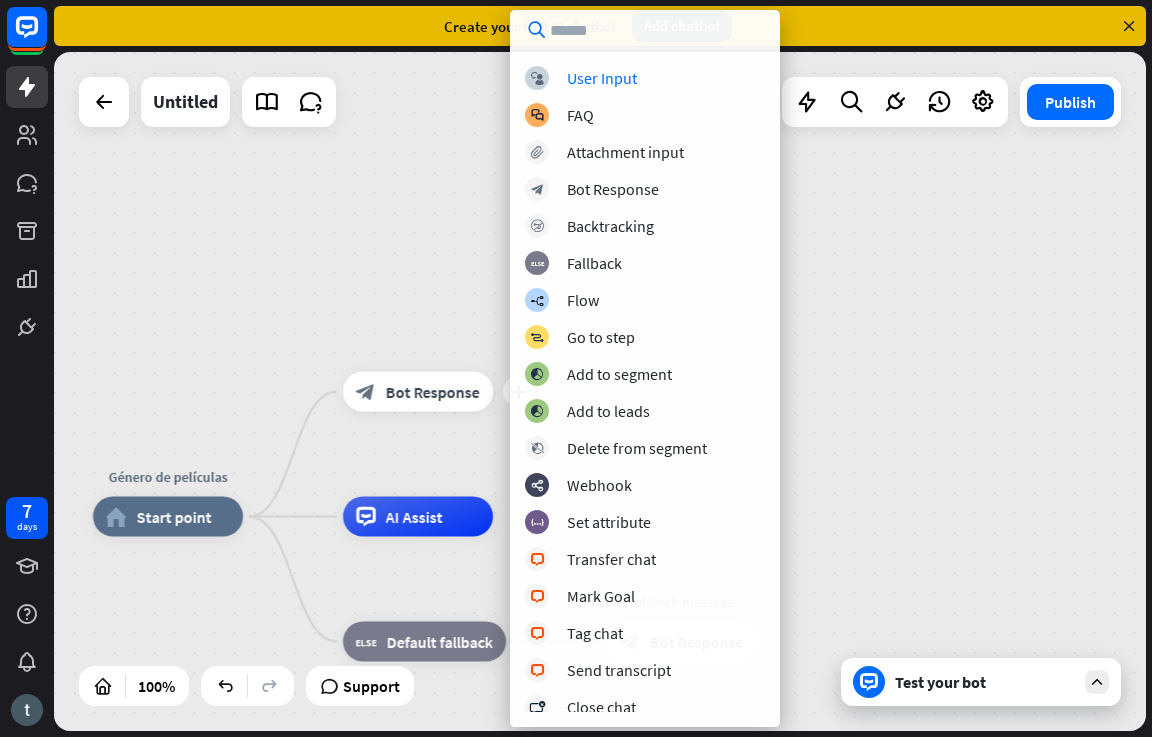click at bounding box center [645, 30] 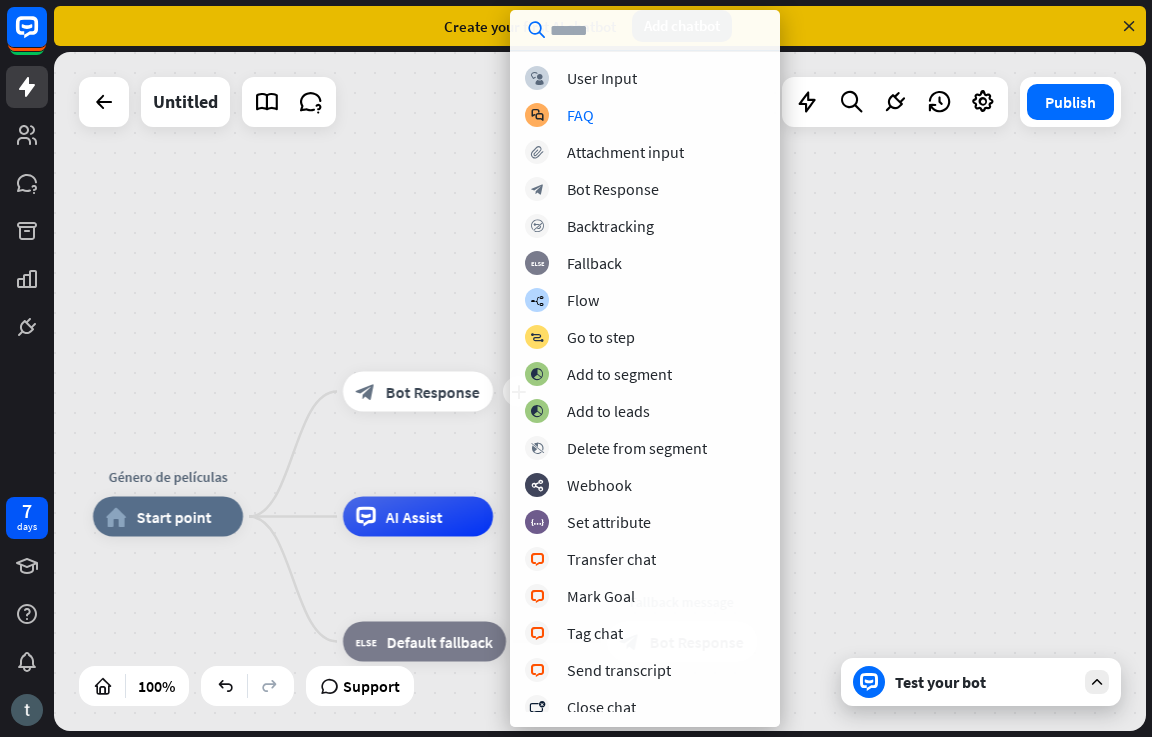 click 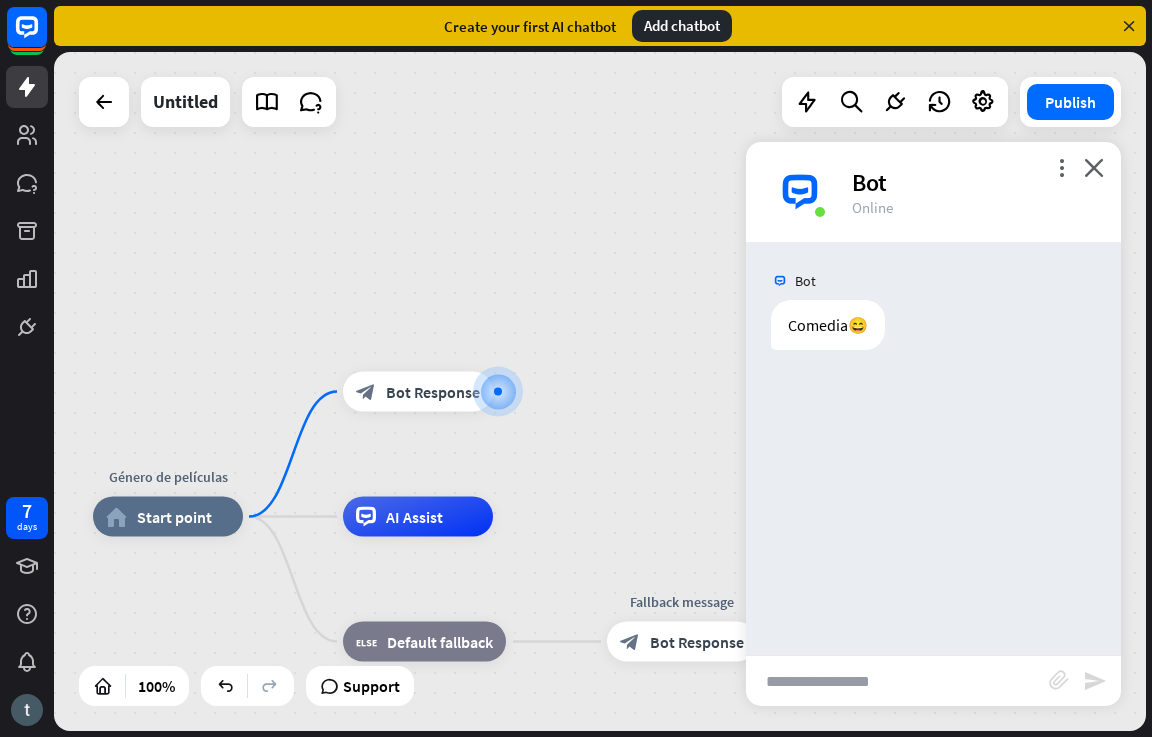 click at bounding box center (897, 681) 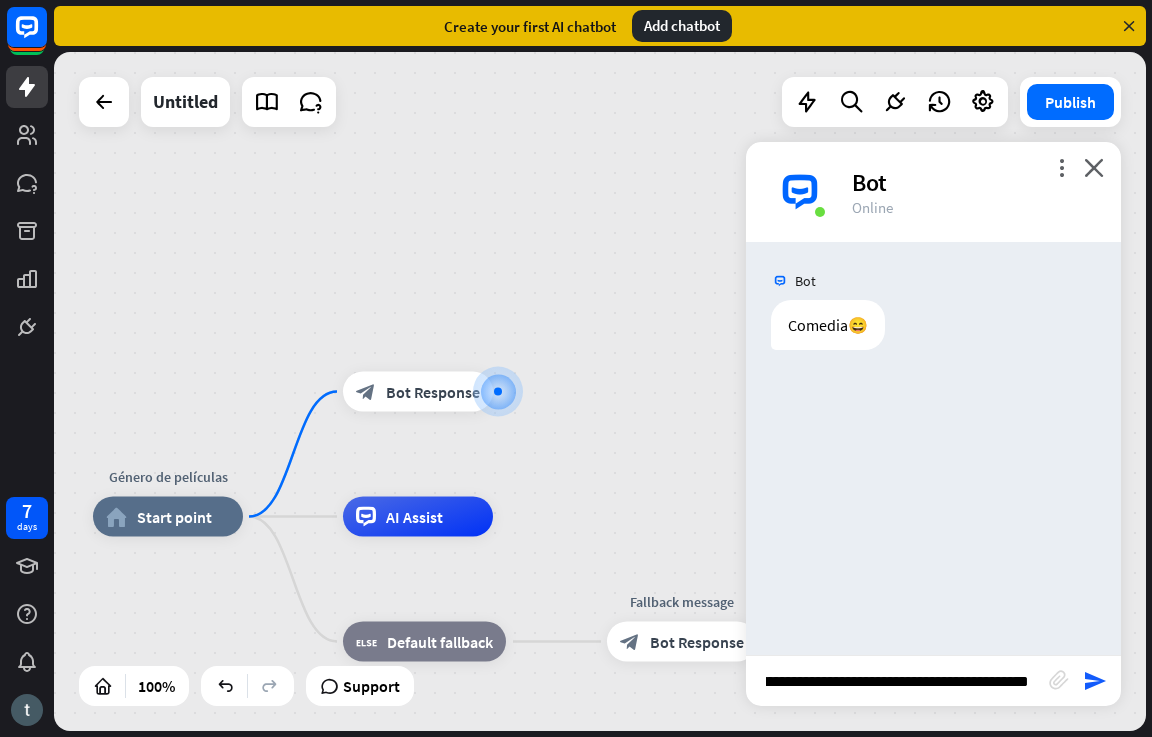 scroll, scrollTop: 0, scrollLeft: 90, axis: horizontal 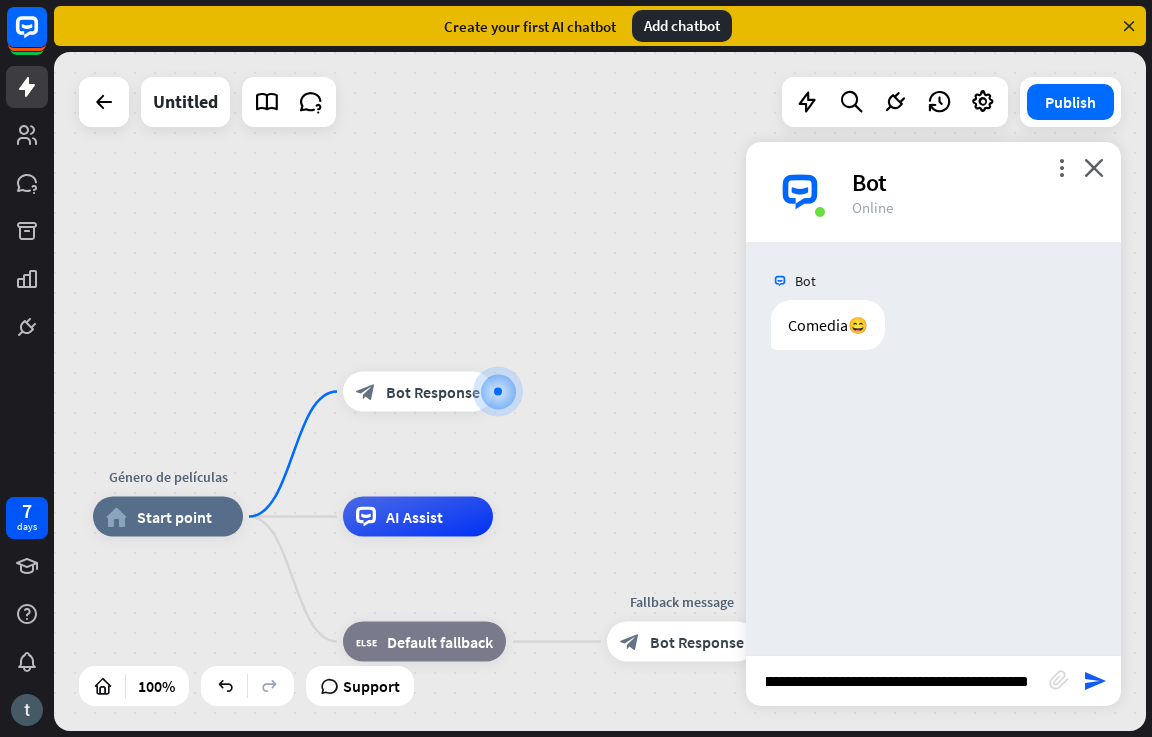 type on "**********" 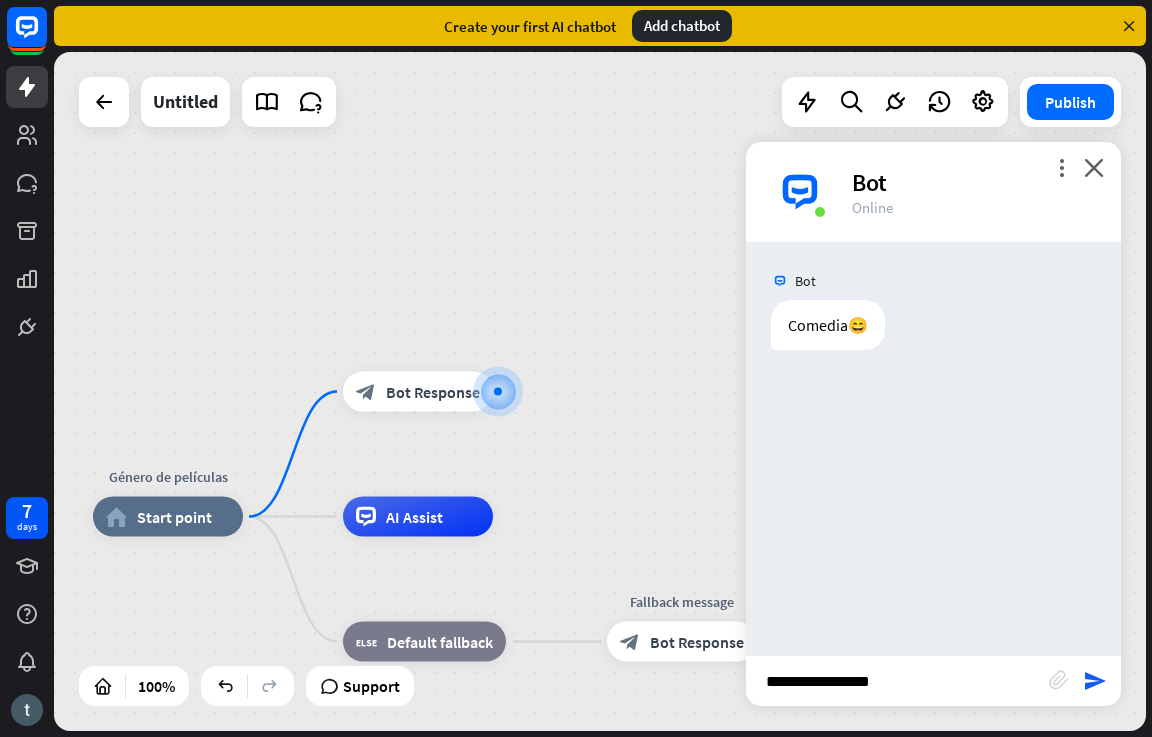 scroll, scrollTop: 0, scrollLeft: 0, axis: both 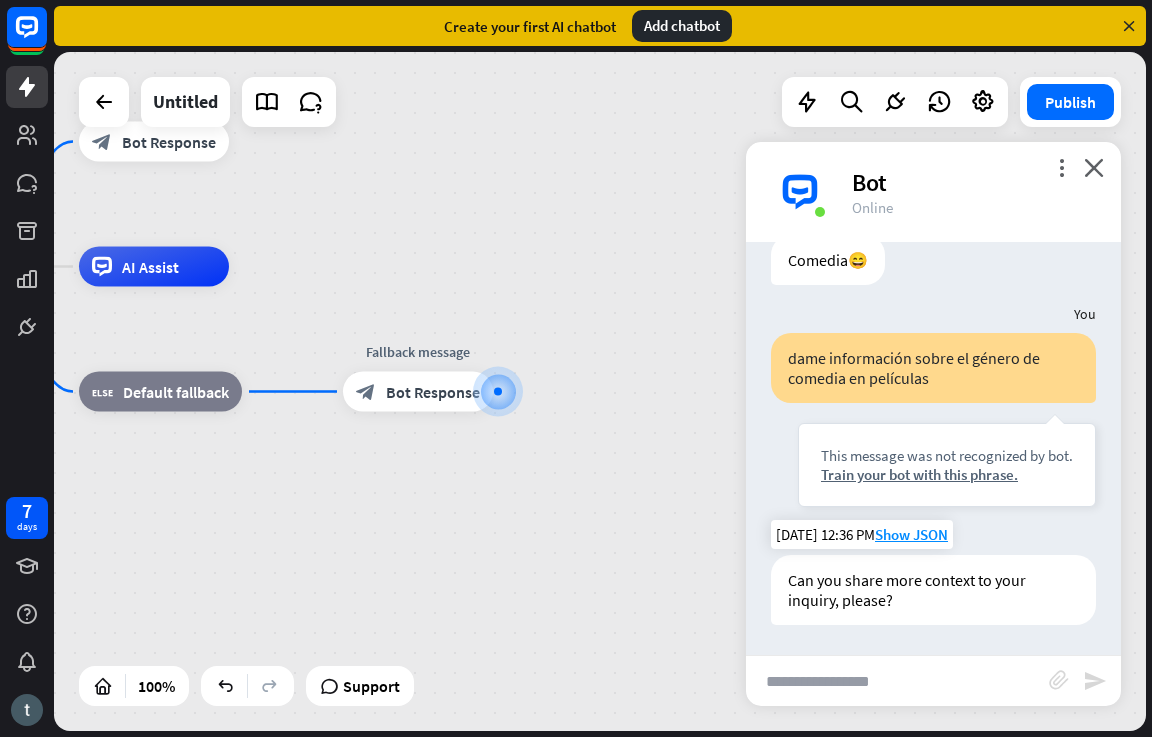 click on "Can you share more context to your inquiry, please?" at bounding box center (933, 590) 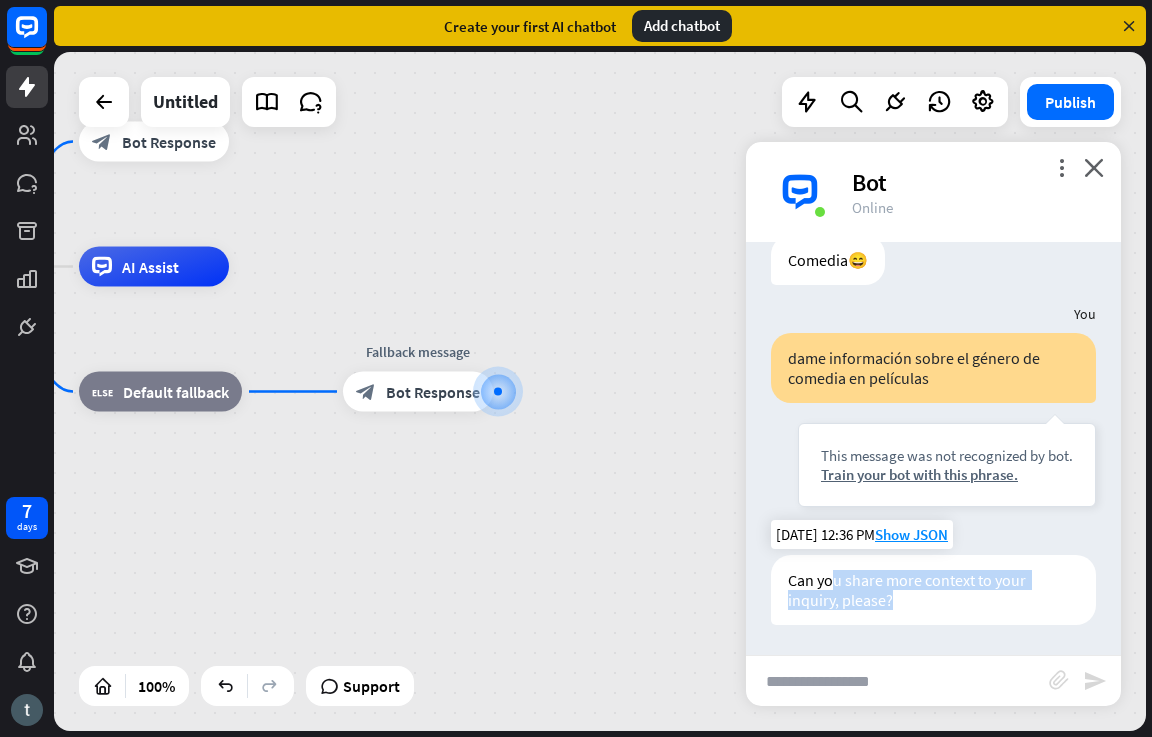 drag, startPoint x: 891, startPoint y: 591, endPoint x: 945, endPoint y: 603, distance: 55.31727 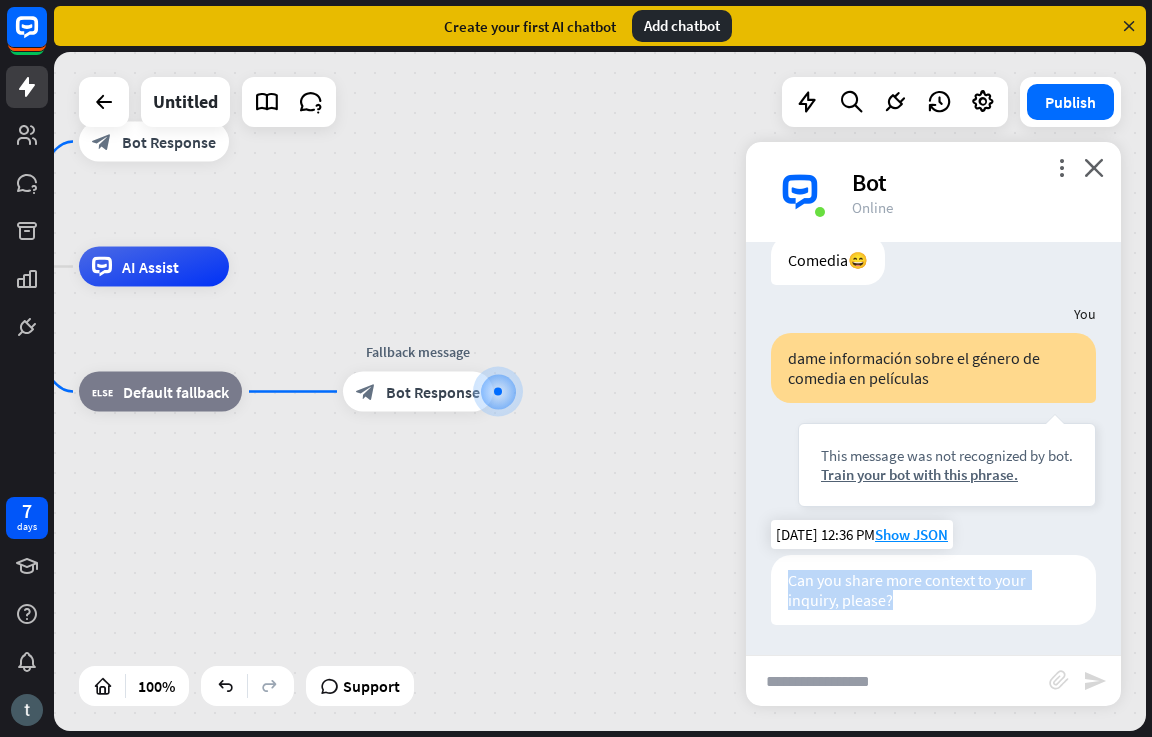 drag, startPoint x: 905, startPoint y: 599, endPoint x: 784, endPoint y: 556, distance: 128.41339 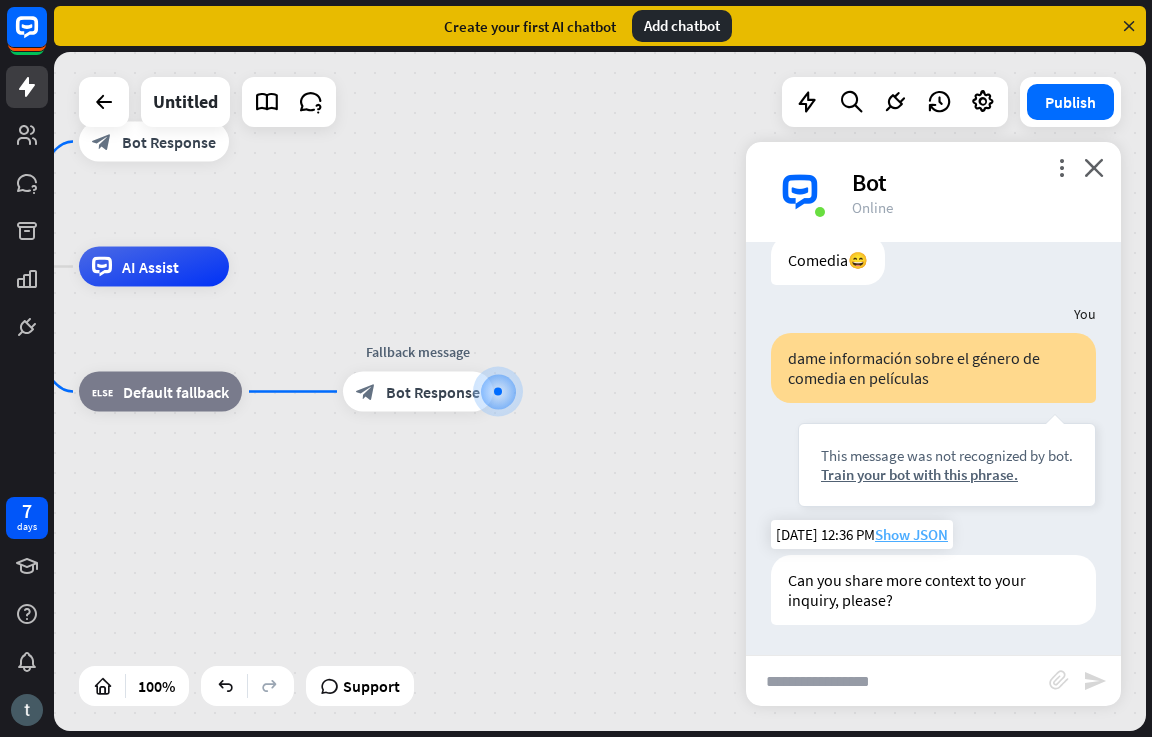 click on "Show JSON" at bounding box center (911, 534) 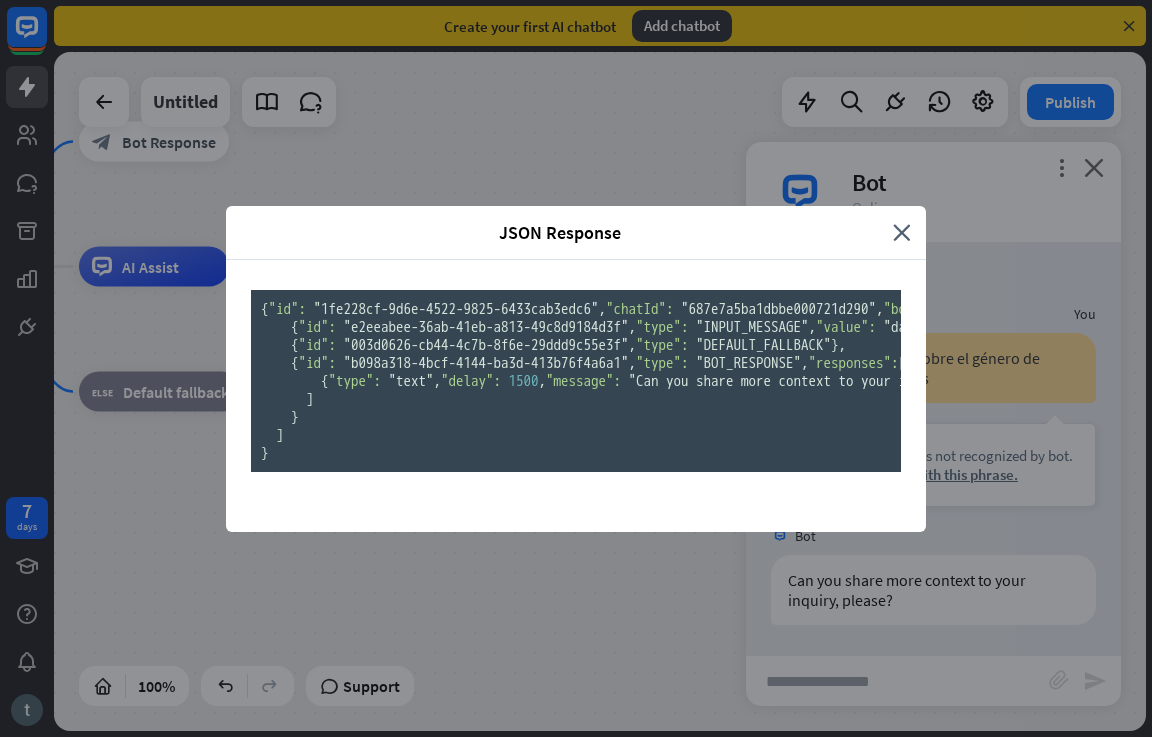 click on "JSON Response" at bounding box center [559, 232] 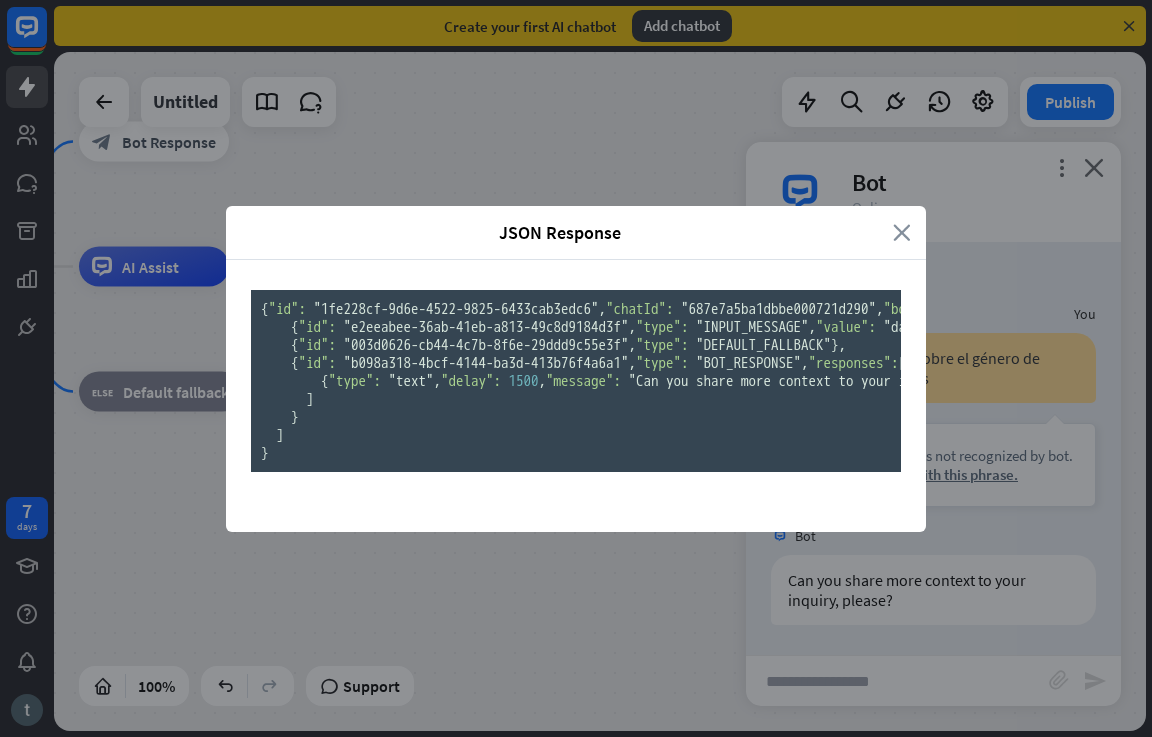 click on "close" at bounding box center [902, 232] 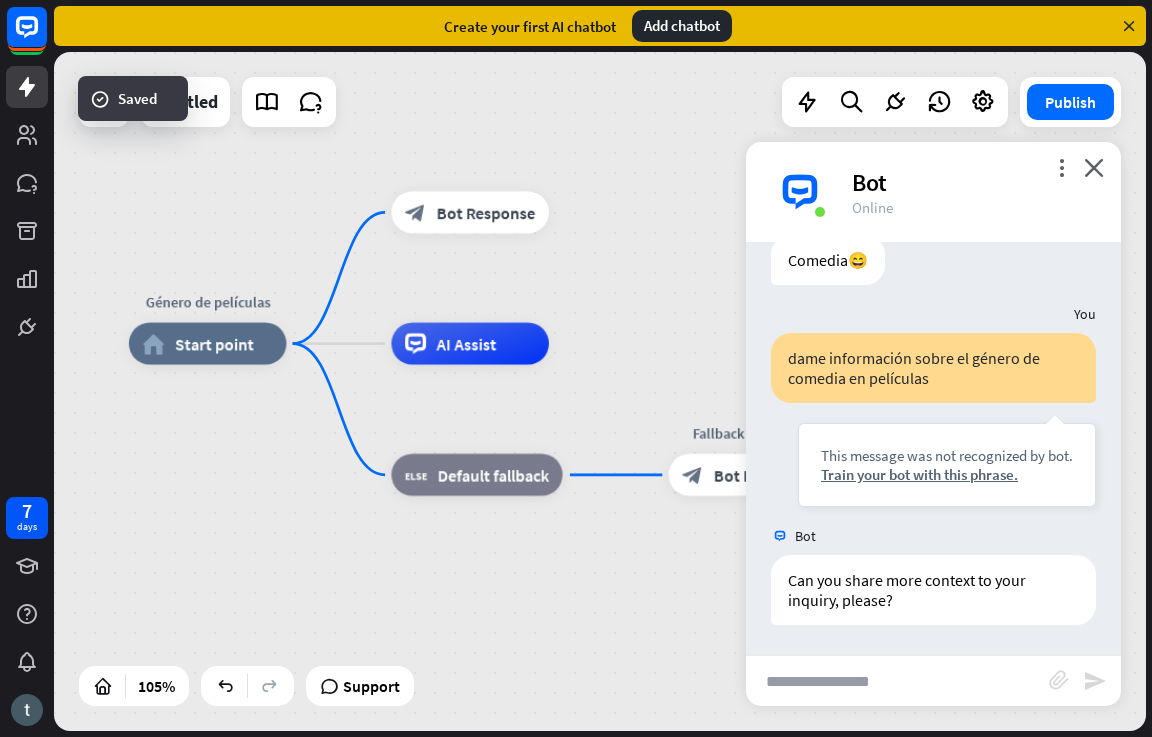 drag, startPoint x: 292, startPoint y: 494, endPoint x: 618, endPoint y: 579, distance: 336.8991 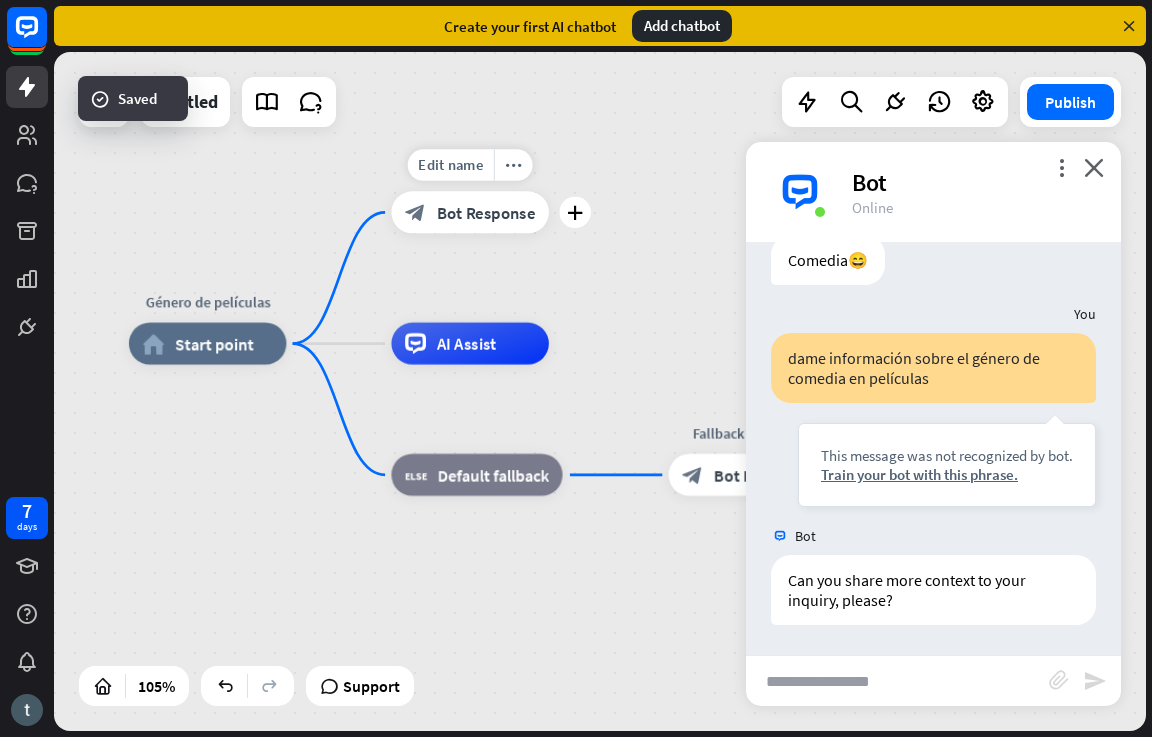 click on "Bot Response" at bounding box center (486, 212) 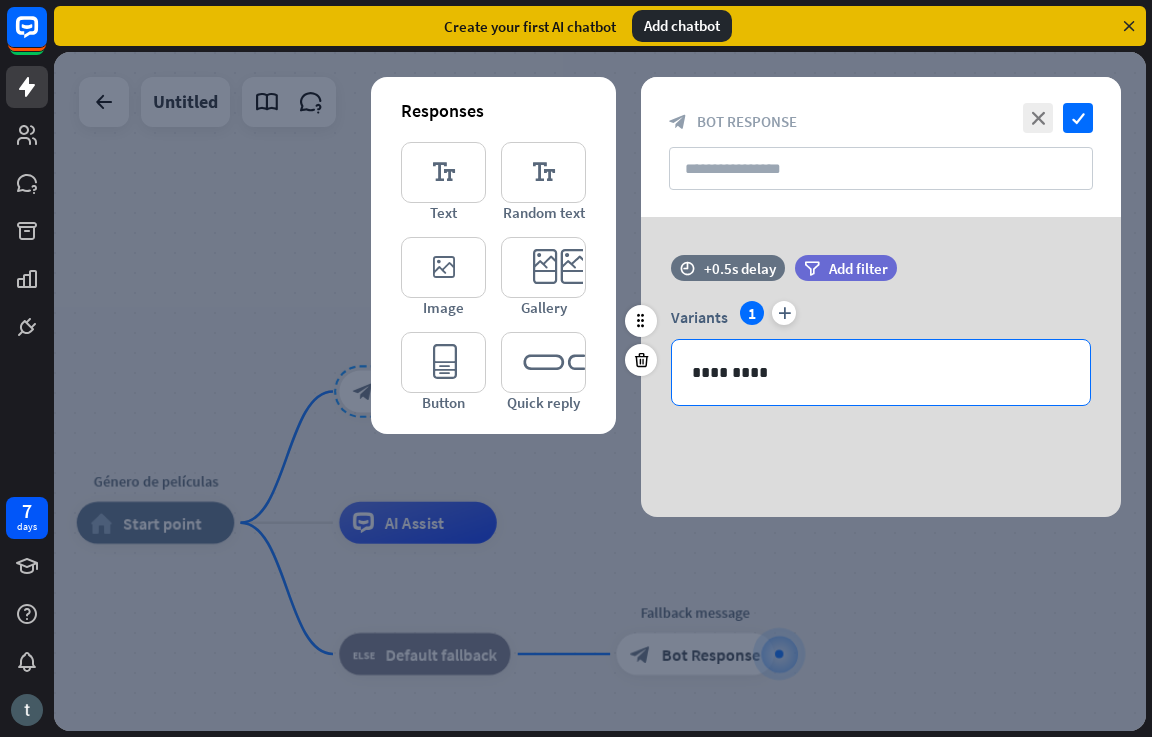 click on "*********" at bounding box center [881, 372] 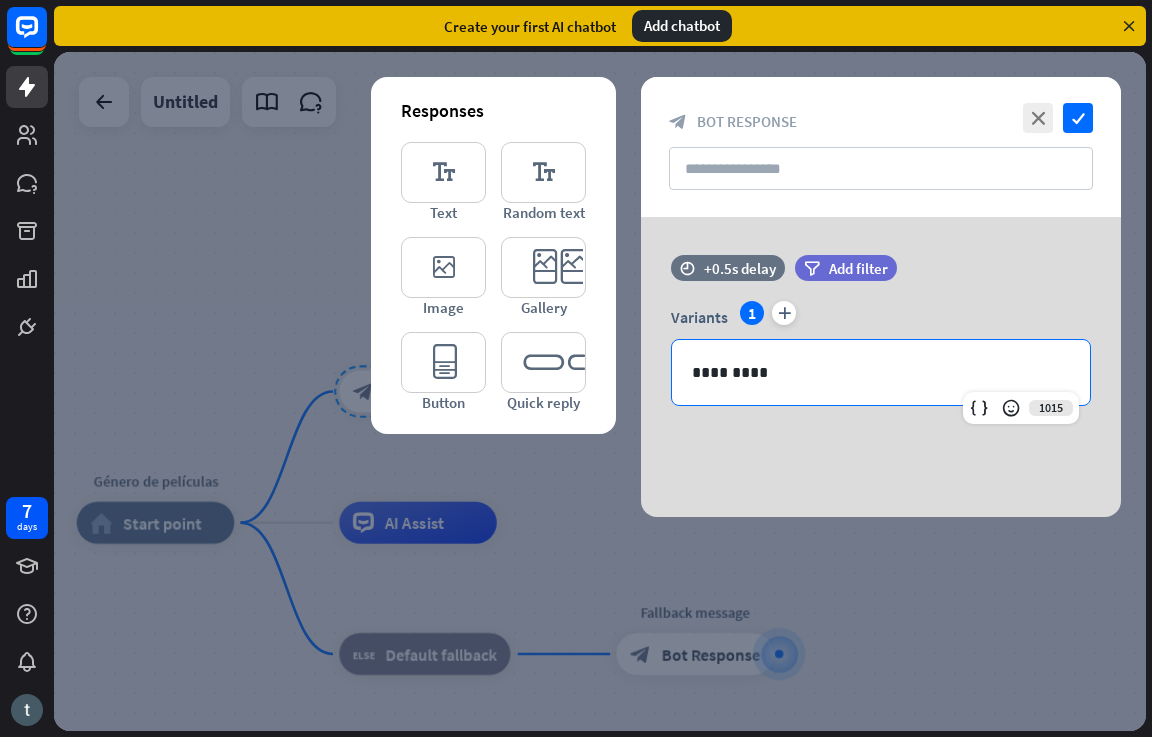 click at bounding box center (600, 391) 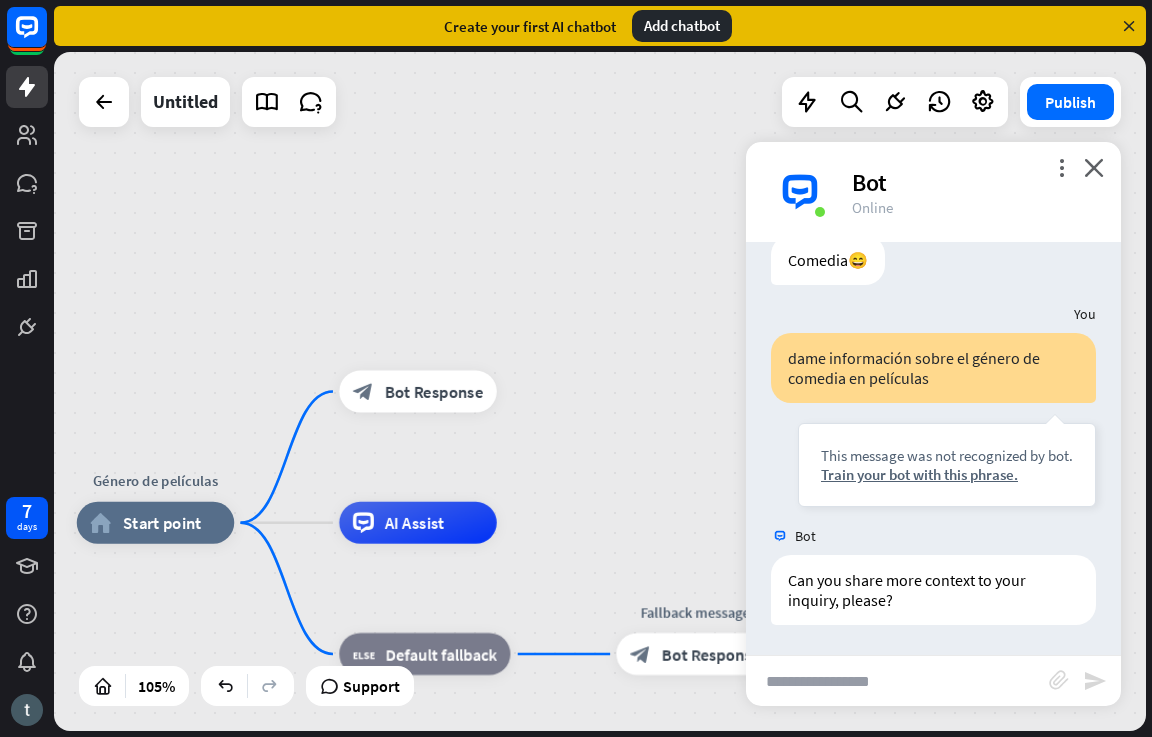 click on "Edit name   more_horiz           Género de películas   home_2   Start point                   block_bot_response   Bot Response                     AI Assist                   block_fallback   Default fallback                 Fallback message   block_bot_response   Bot Response" at bounding box center [600, 391] 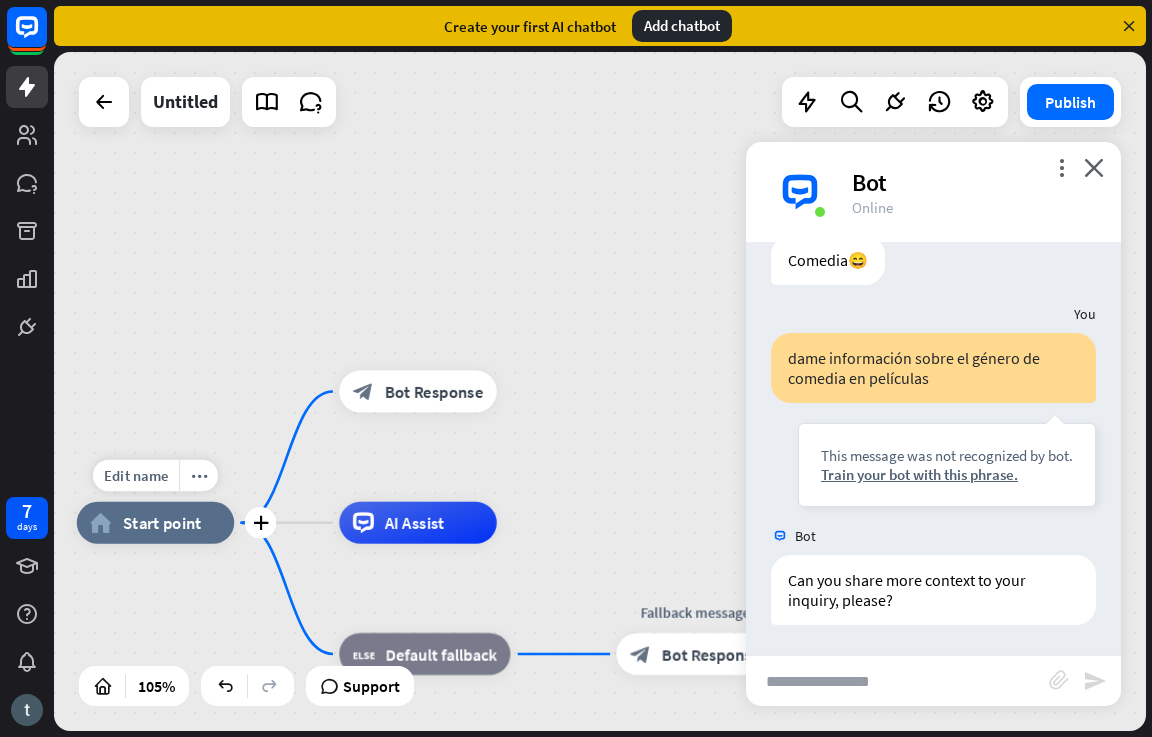 click on "Edit name   more_horiz         plus   Género de películas   home_2   Start point" at bounding box center [156, 523] 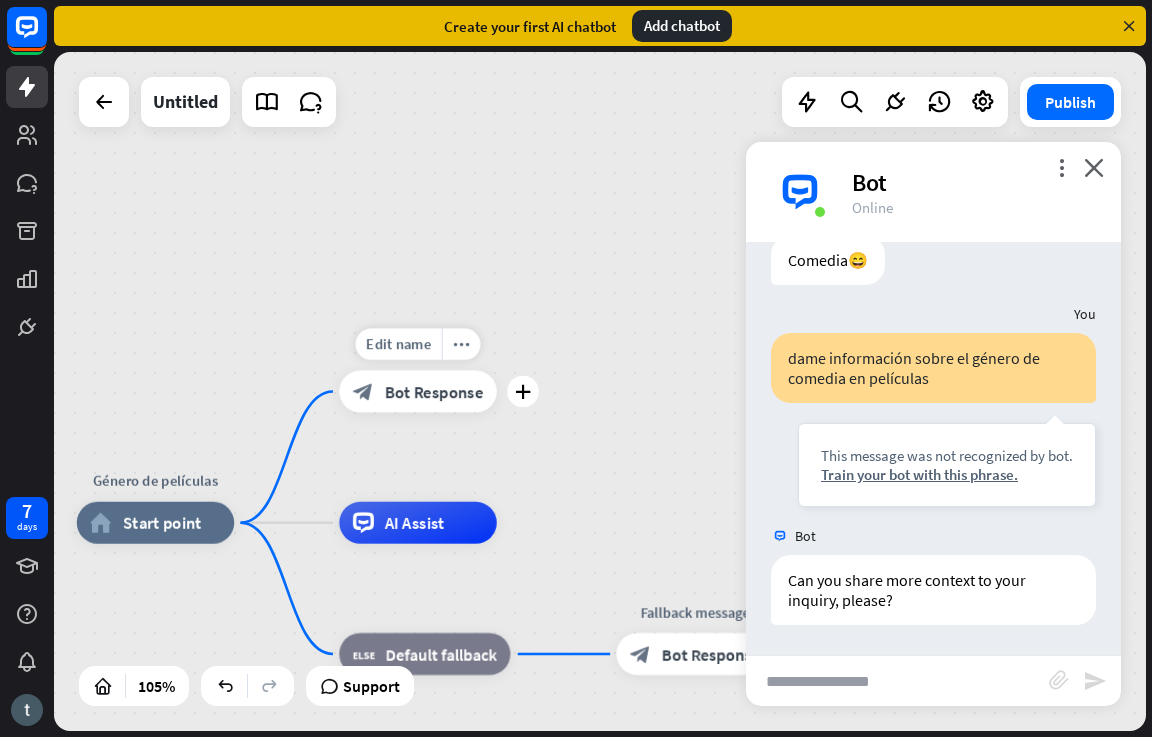 click on "Bot Response" at bounding box center (433, 391) 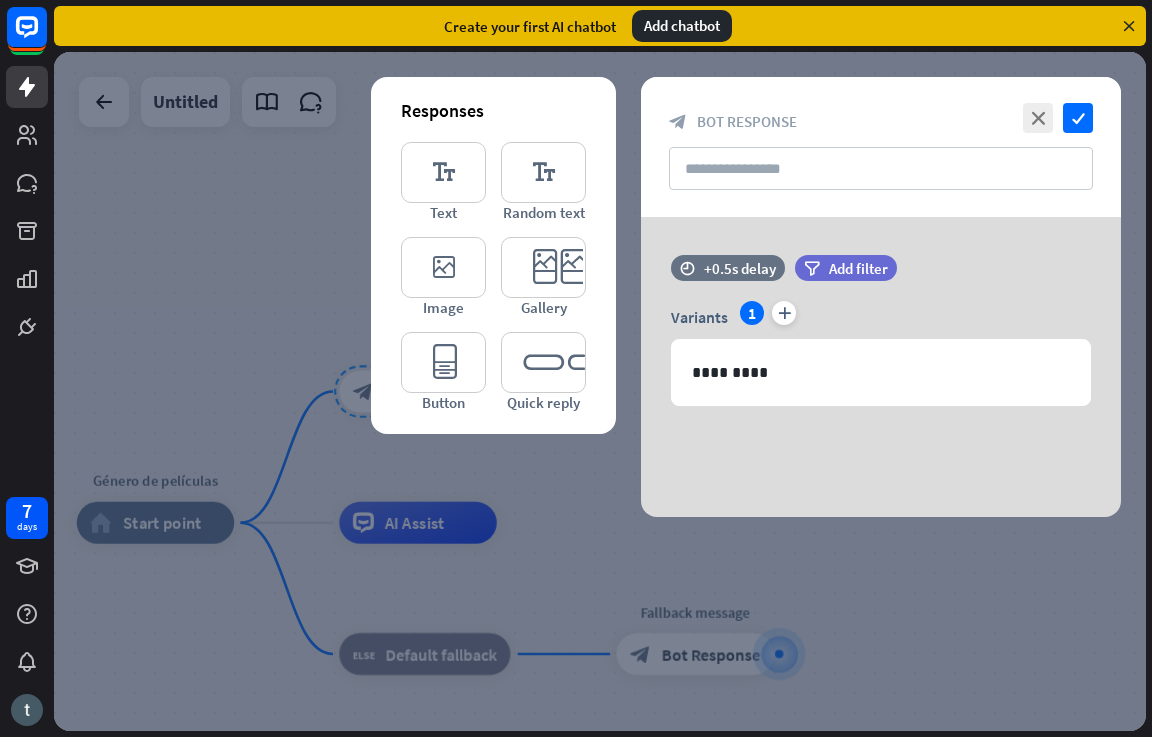 click at bounding box center [600, 391] 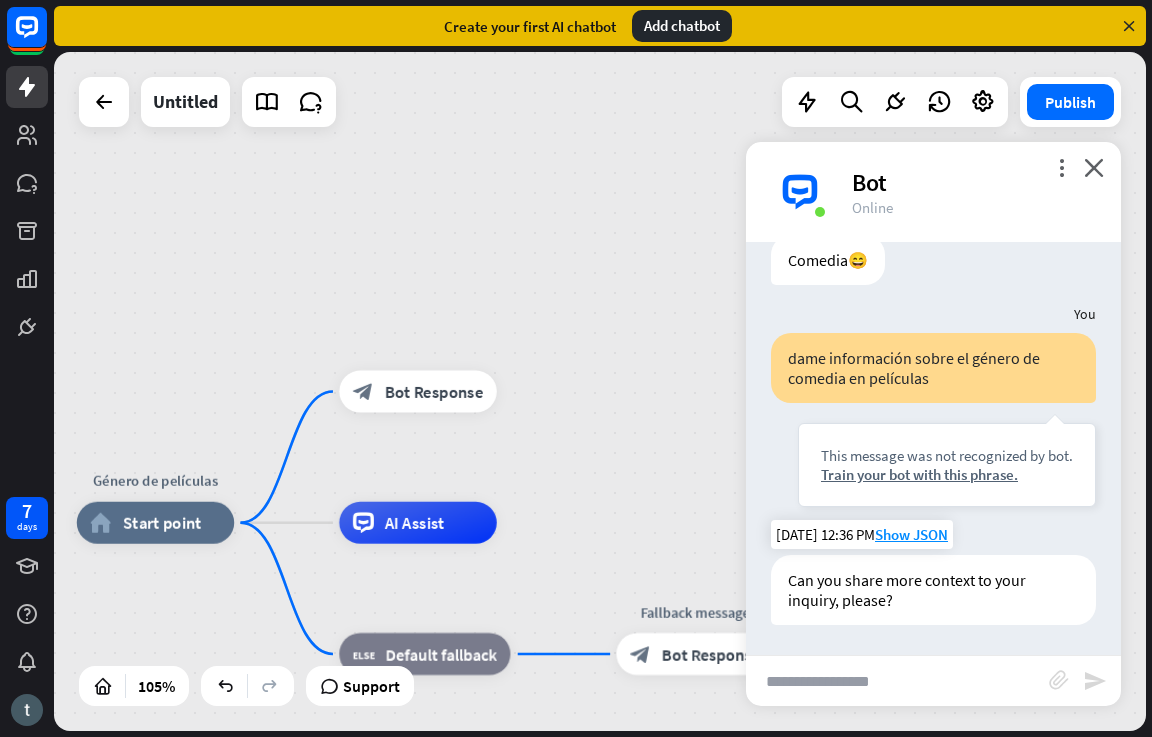 click on "Can you share more context to your inquiry, please?" at bounding box center [933, 590] 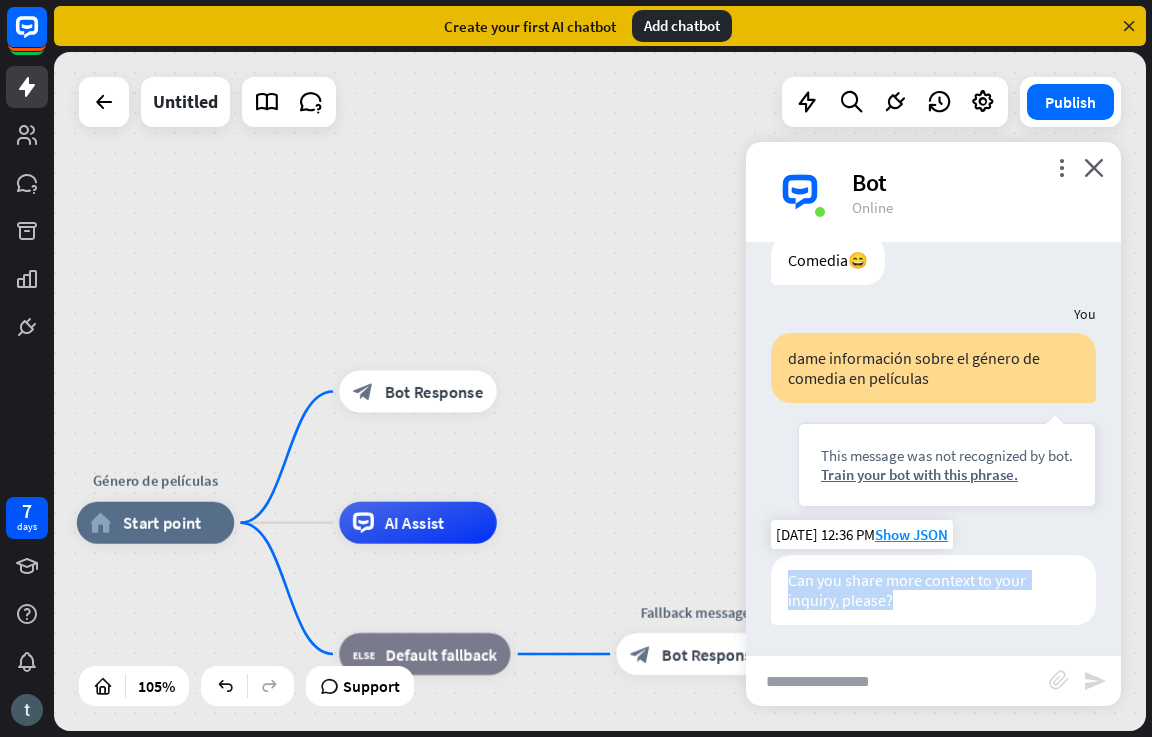 drag, startPoint x: 843, startPoint y: 587, endPoint x: 784, endPoint y: 582, distance: 59.211487 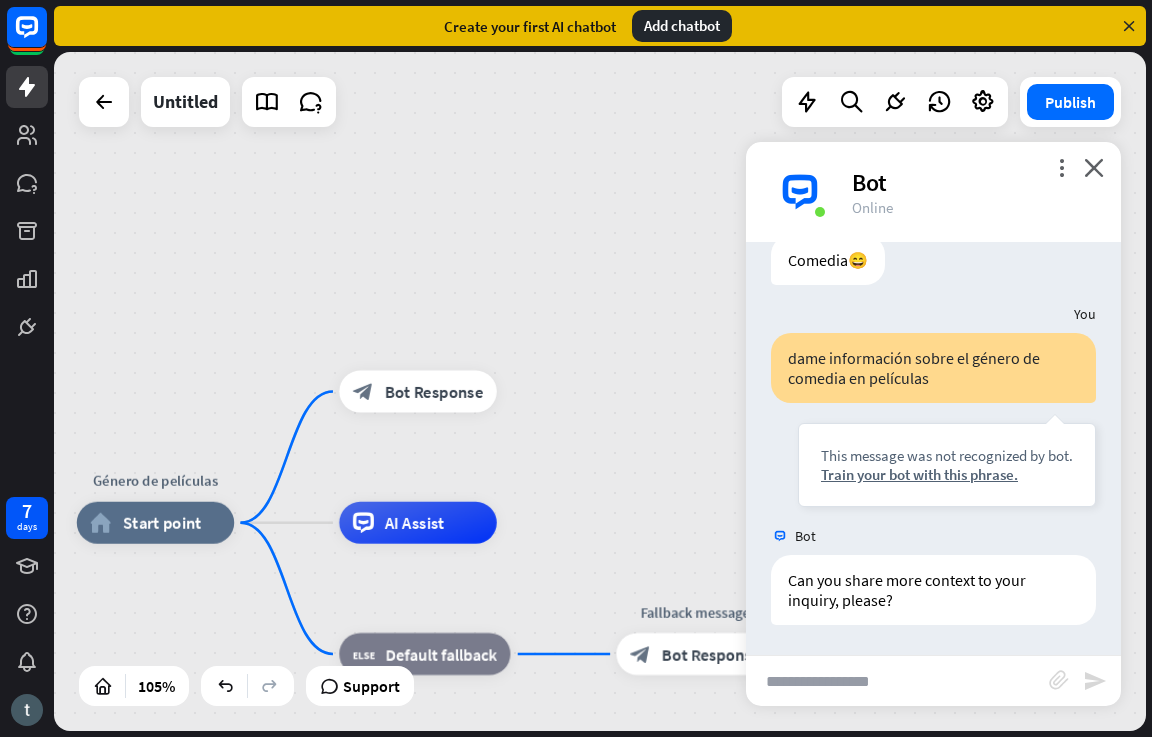 click at bounding box center [897, 681] 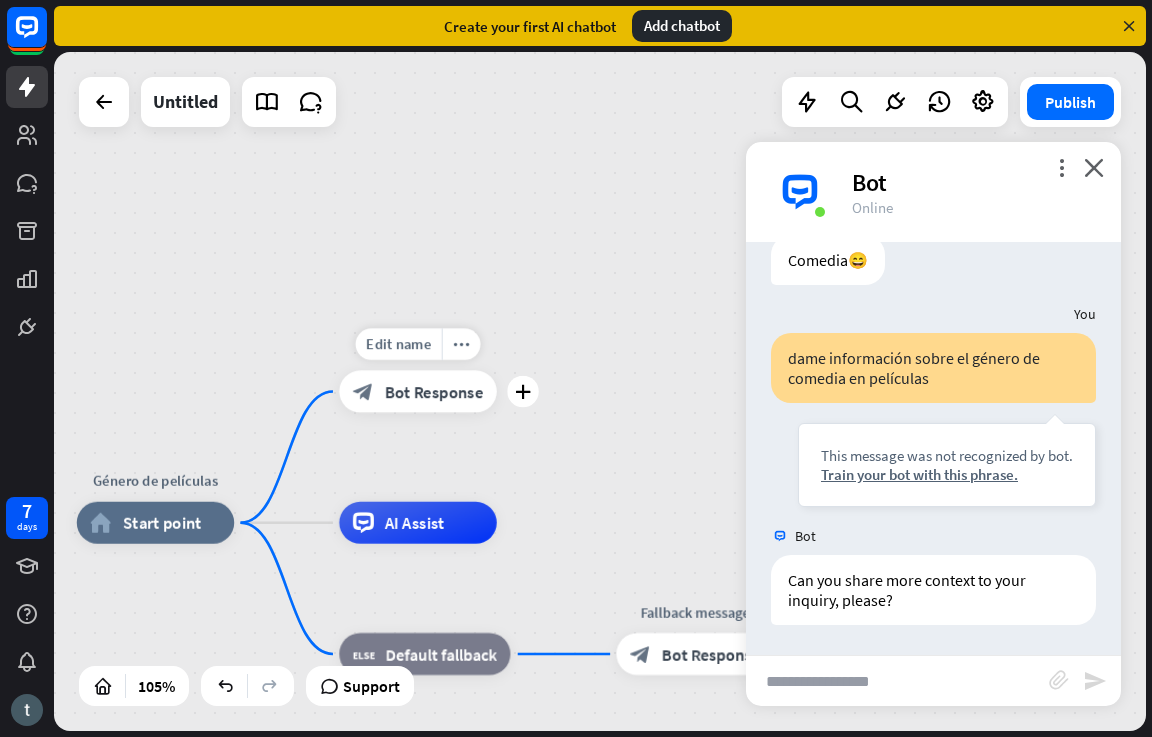 click on "Bot Response" at bounding box center (433, 391) 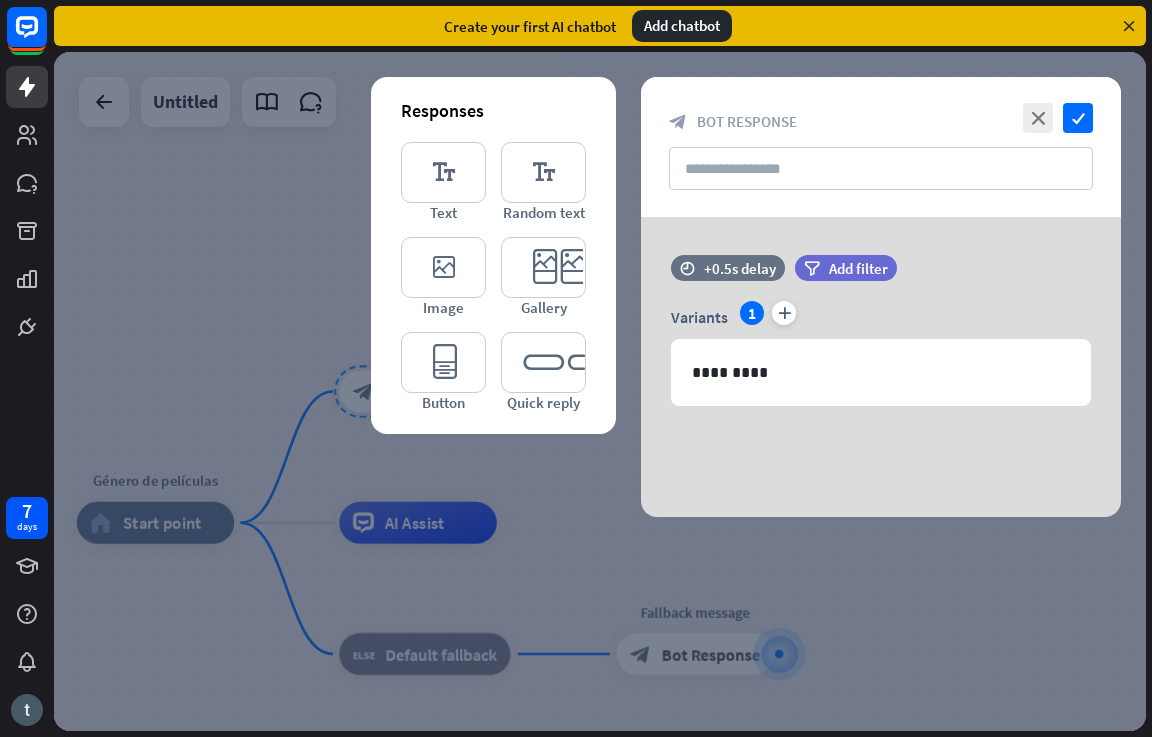 click at bounding box center [600, 391] 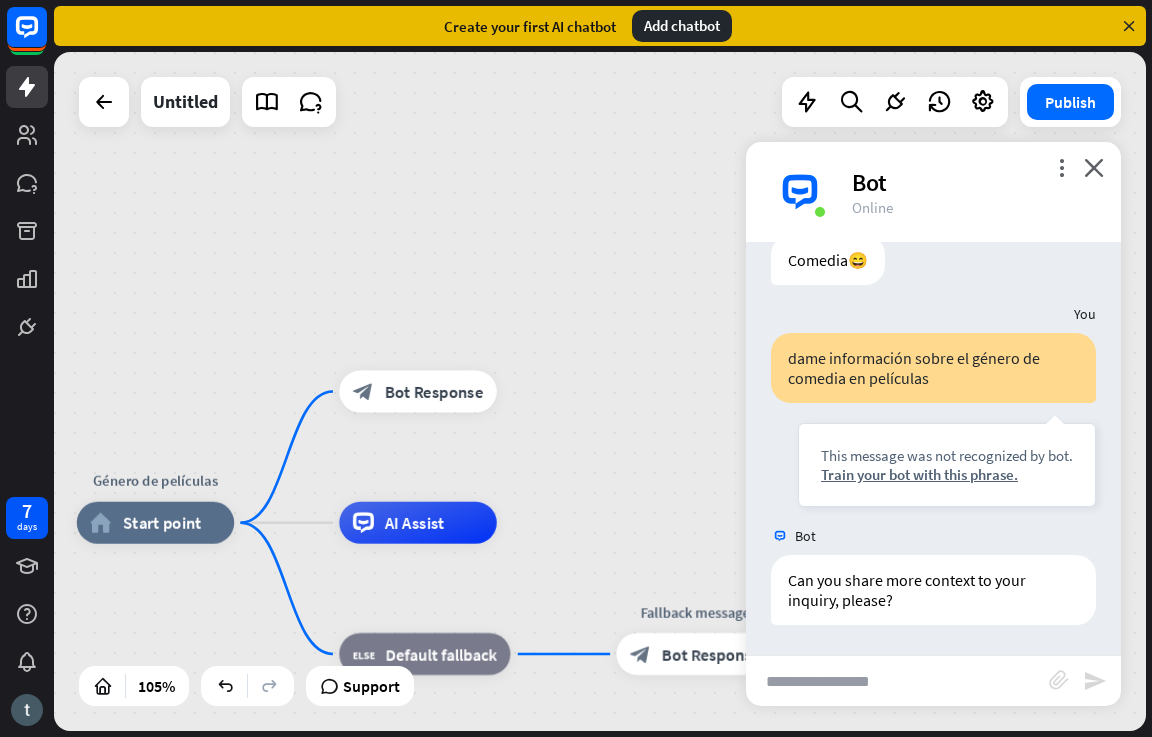 click at bounding box center (897, 681) 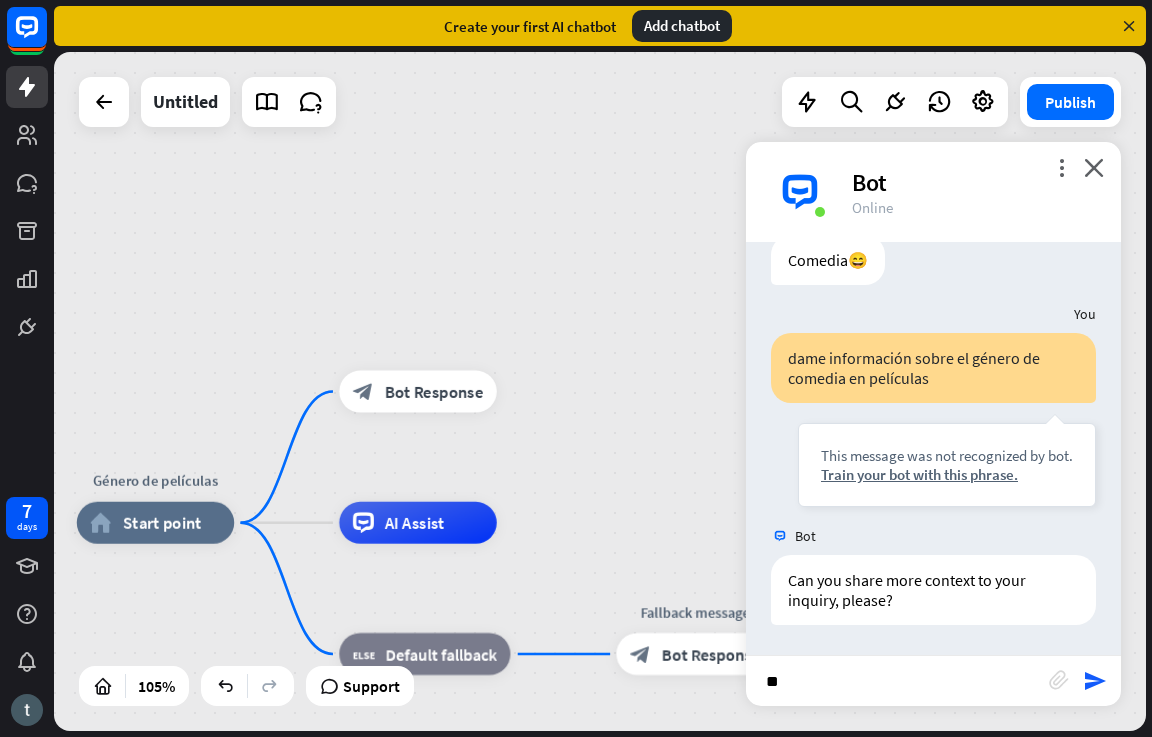 type on "*" 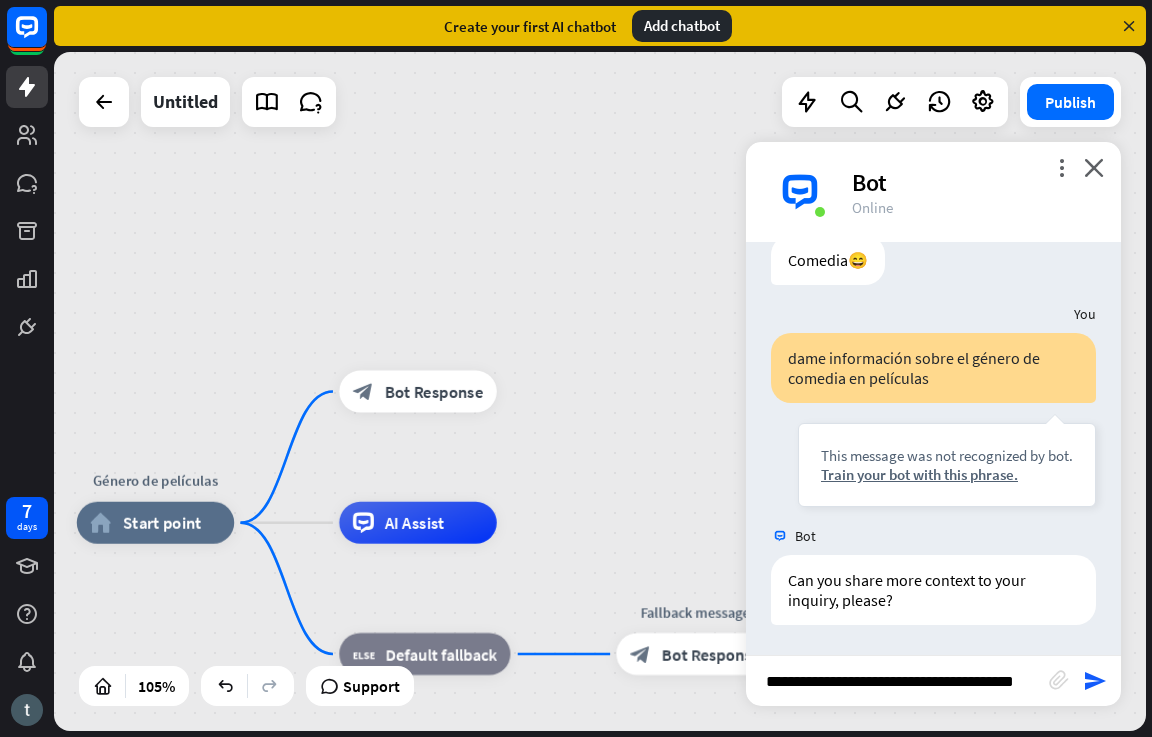 type on "**********" 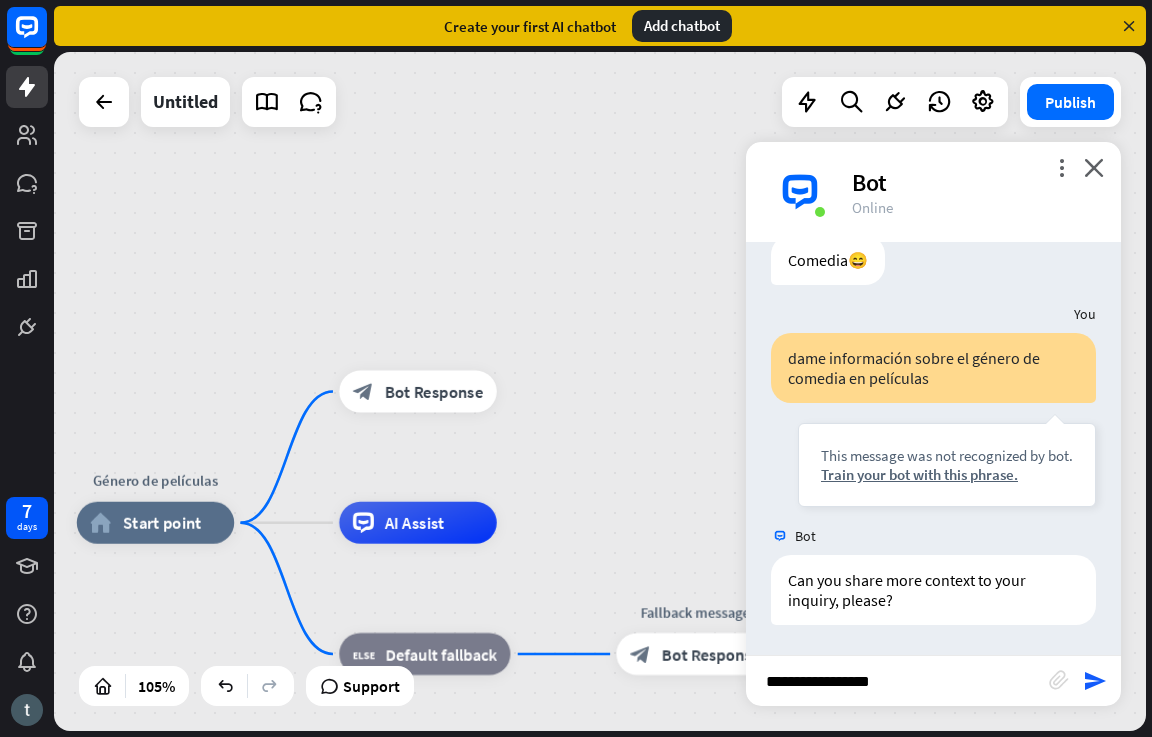 scroll, scrollTop: 0, scrollLeft: 0, axis: both 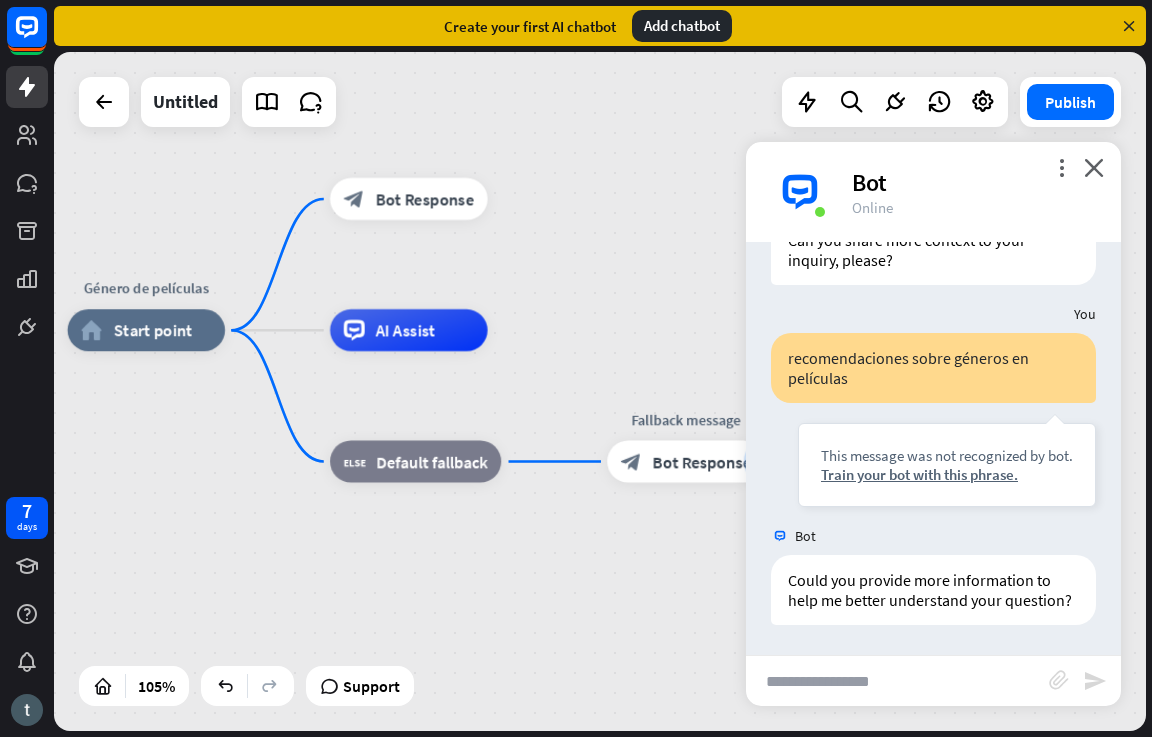 drag, startPoint x: 353, startPoint y: 185, endPoint x: 616, endPoint y: 256, distance: 272.41513 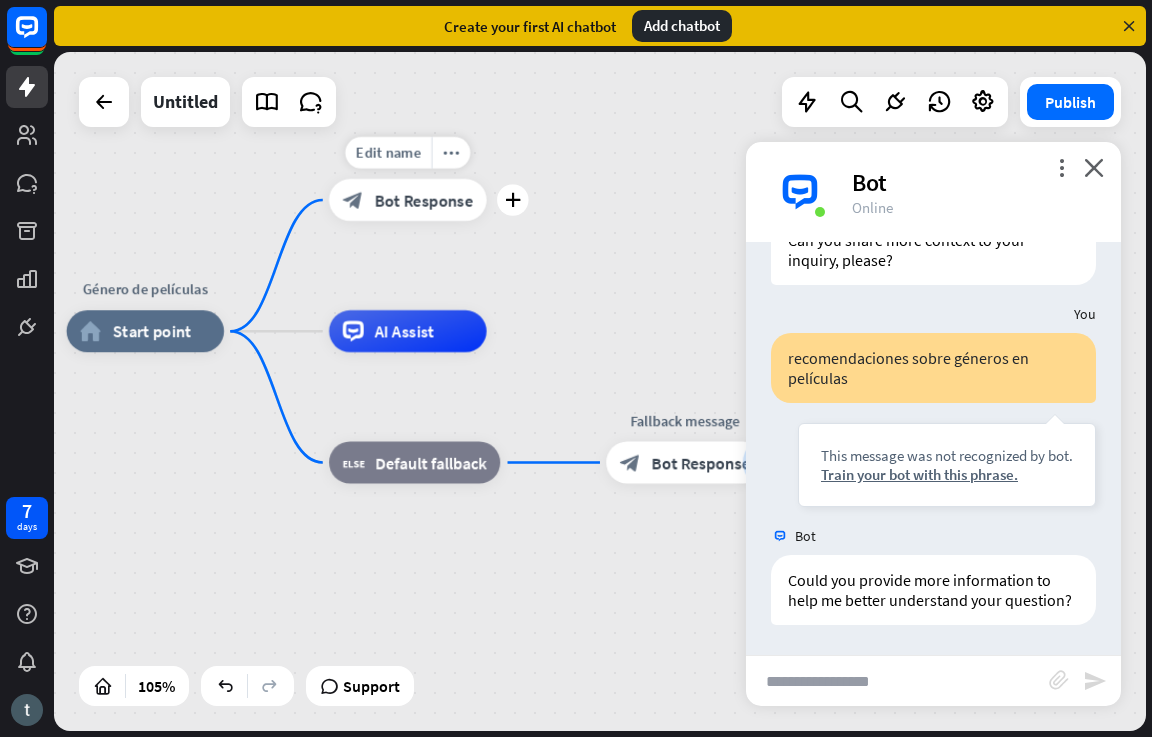 click on "Bot Response" at bounding box center (423, 200) 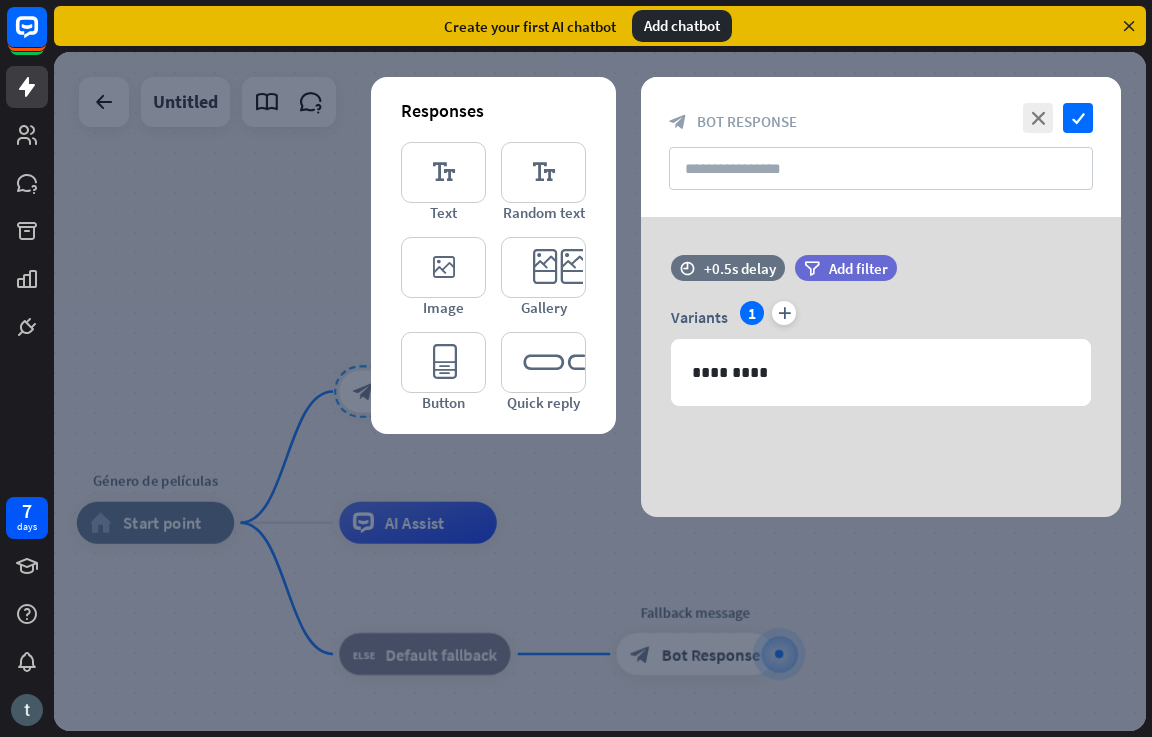 click at bounding box center (600, 391) 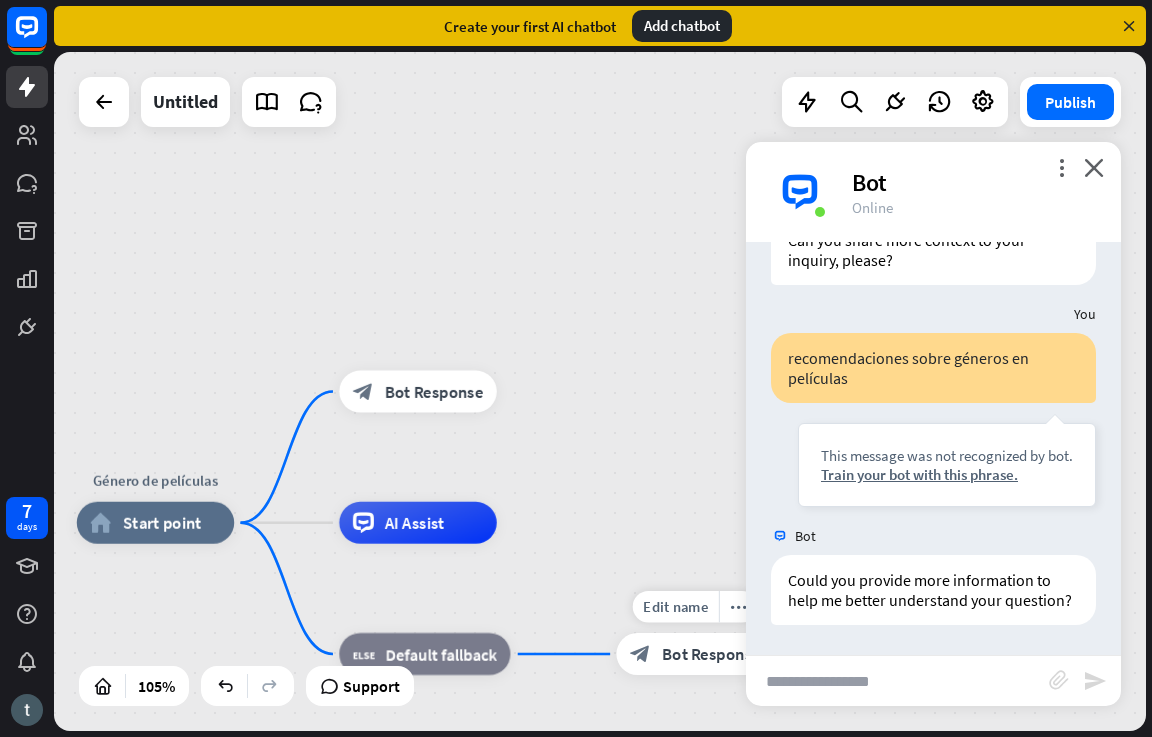 click on "Edit name   more_horiz         plus   Fallback message   block_bot_response   Bot Response" at bounding box center (695, 654) 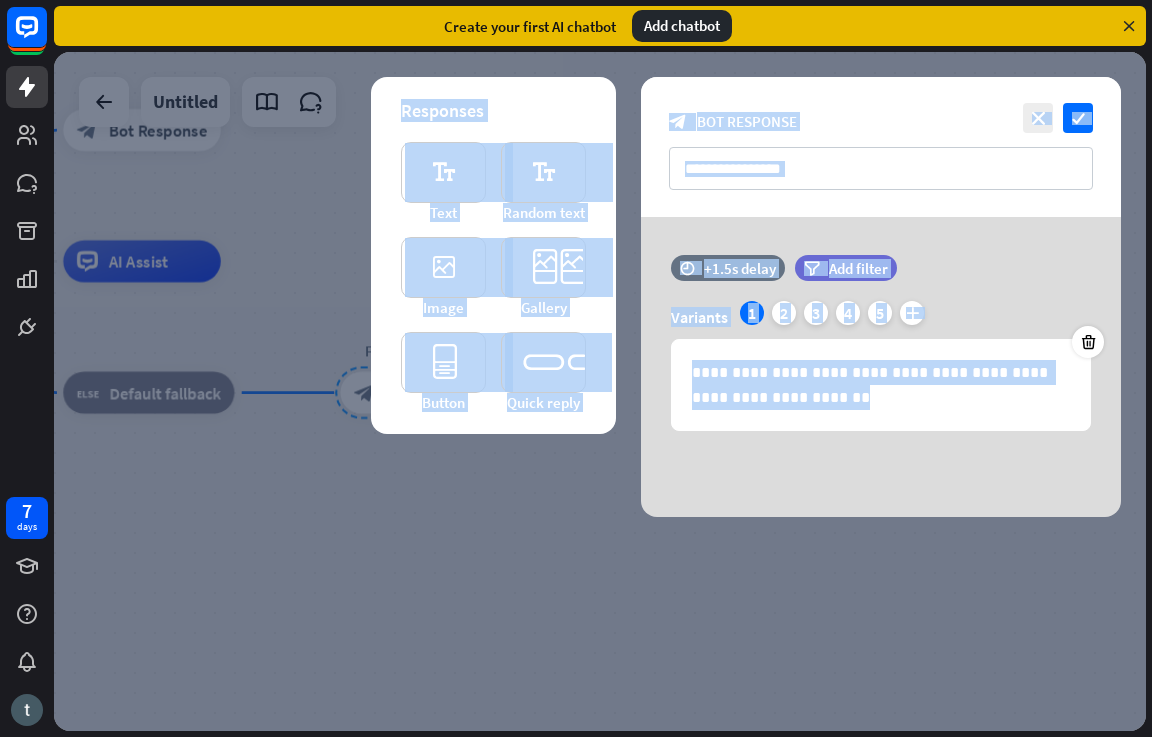 drag, startPoint x: 686, startPoint y: 509, endPoint x: 532, endPoint y: 478, distance: 157.08914 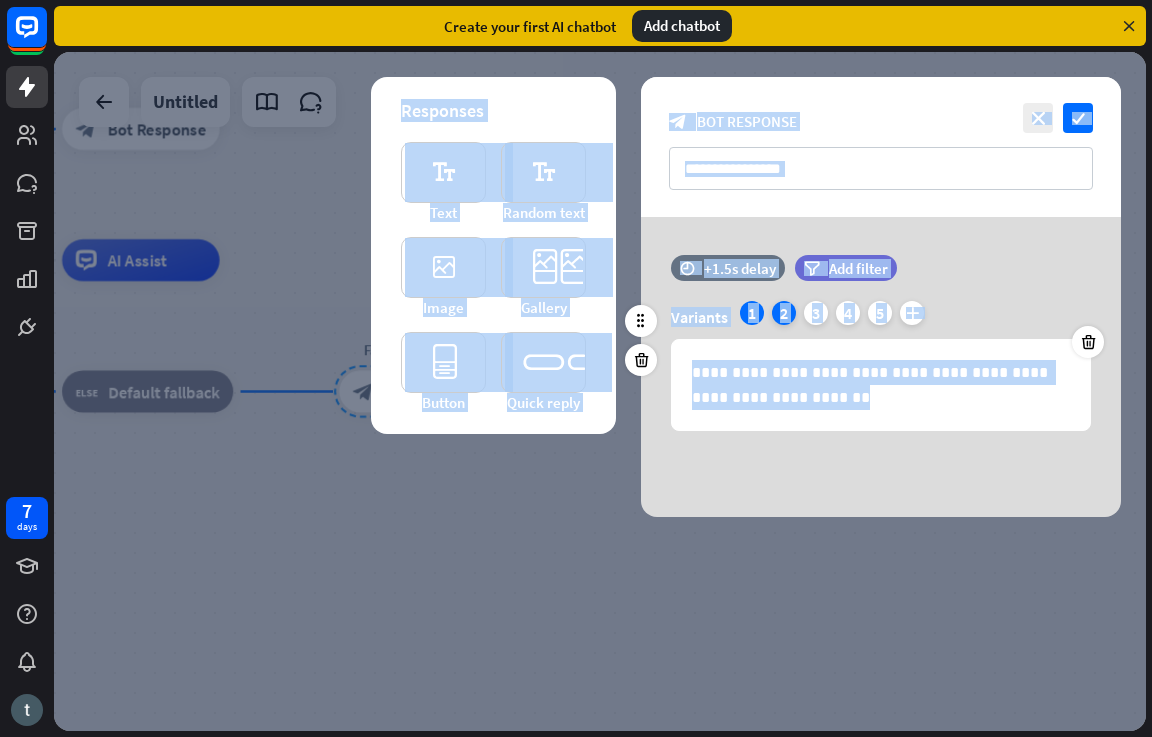 click on "2" at bounding box center (784, 313) 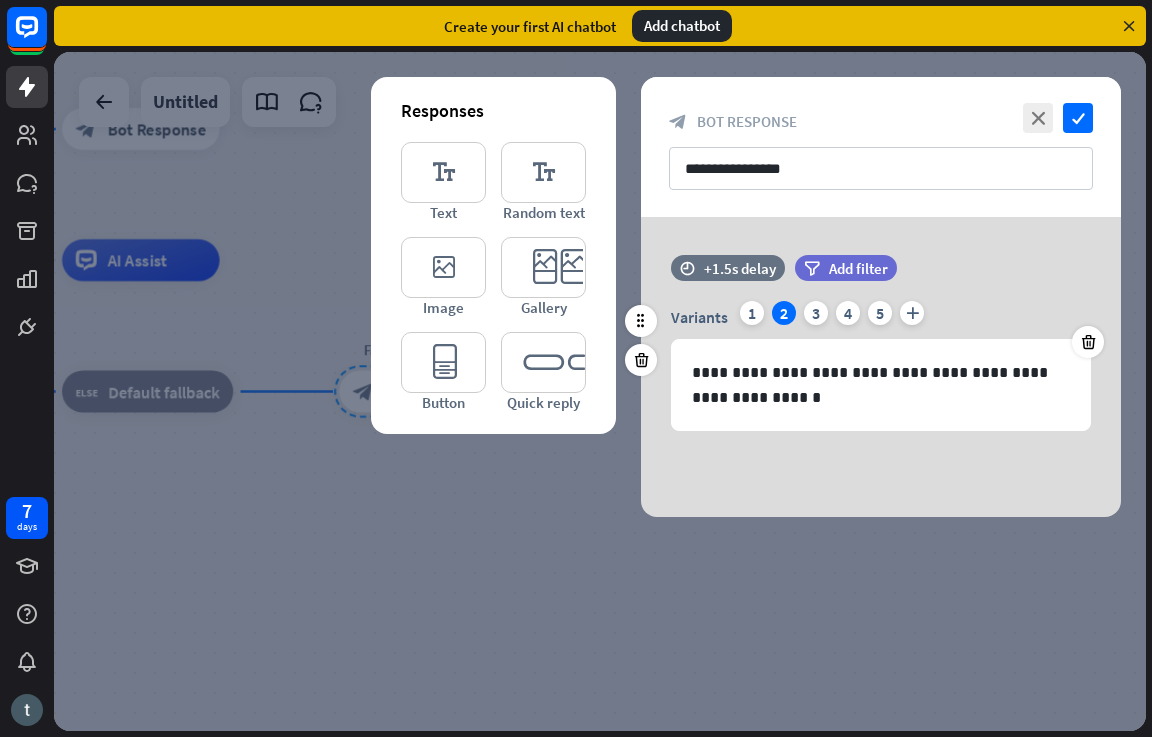 click on "2" at bounding box center (784, 313) 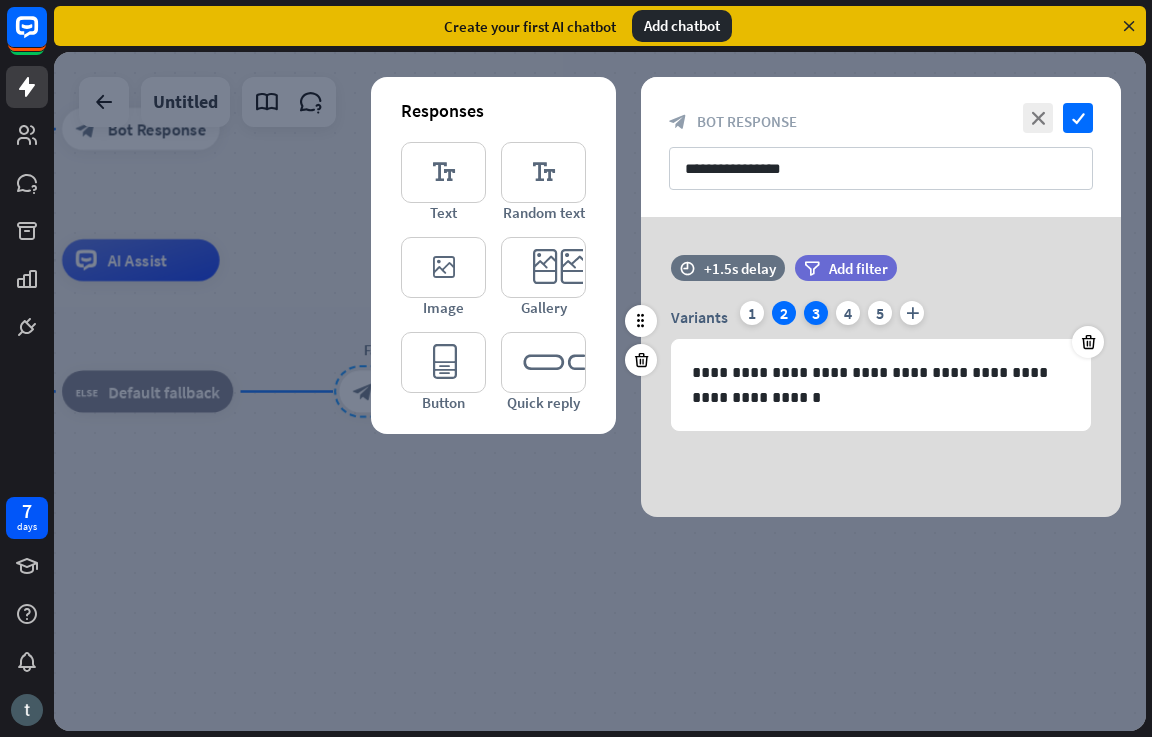 click on "3" at bounding box center [816, 313] 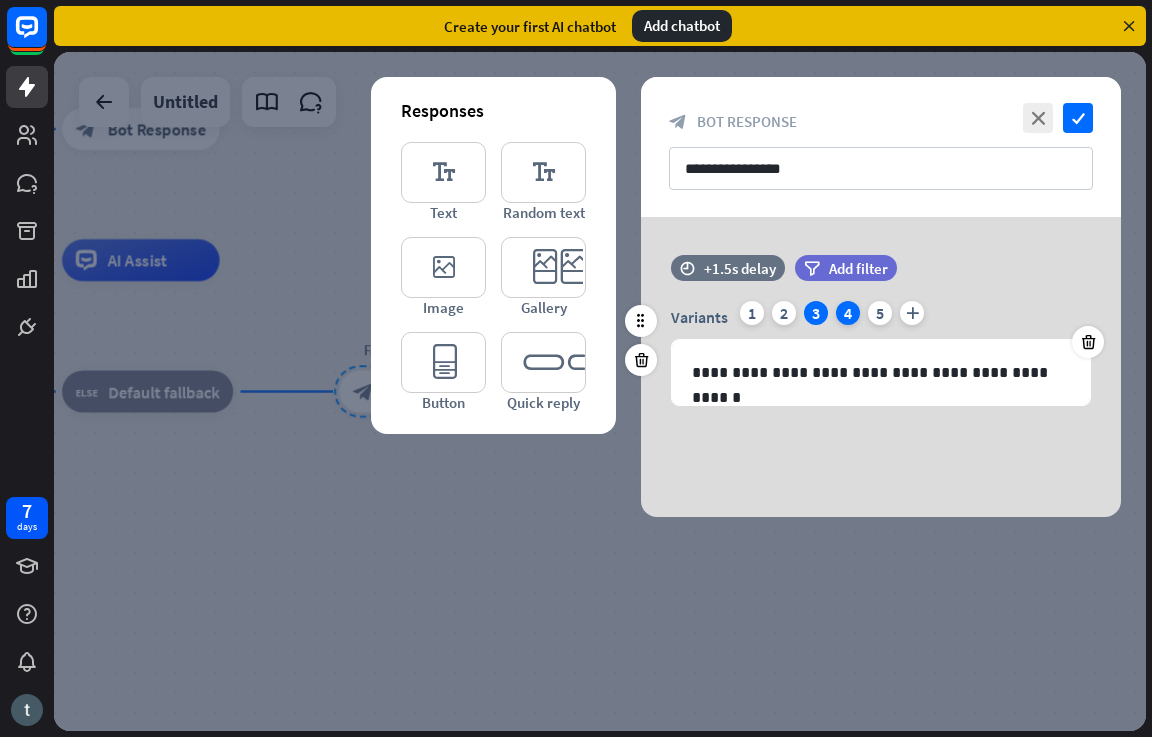 click on "4" at bounding box center [848, 313] 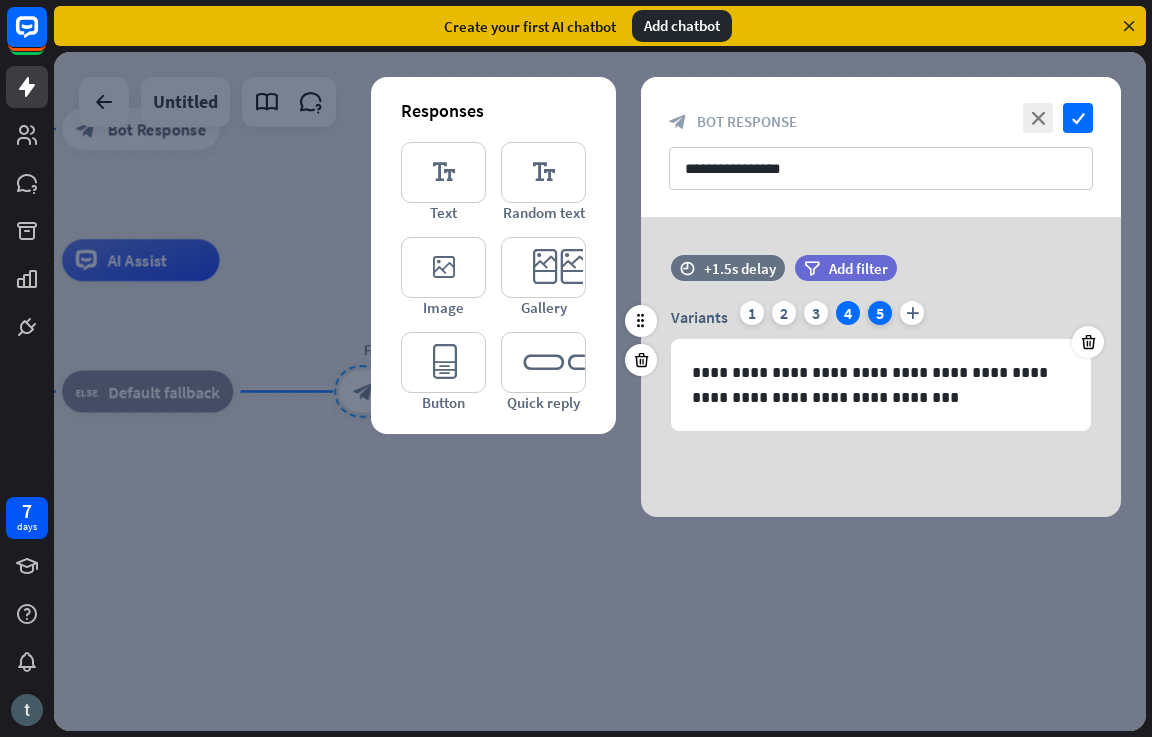 click on "5" at bounding box center [880, 313] 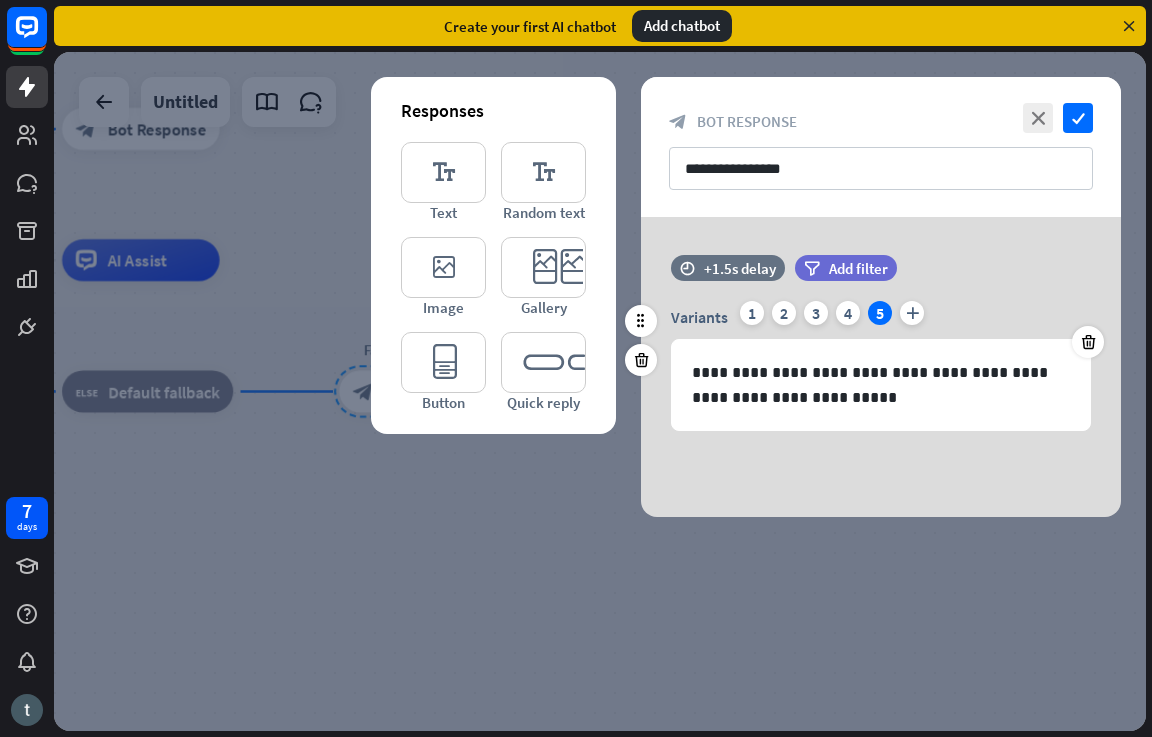 click on "5" at bounding box center (880, 313) 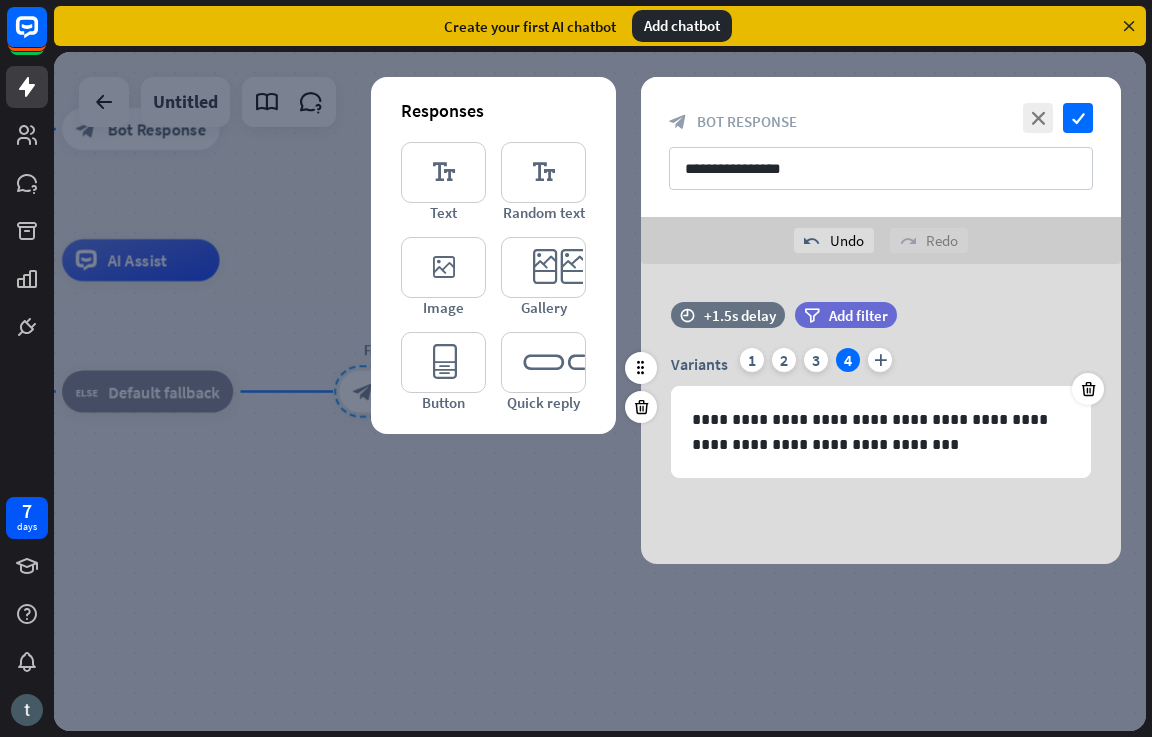 drag, startPoint x: 1096, startPoint y: 347, endPoint x: 1083, endPoint y: 378, distance: 33.61547 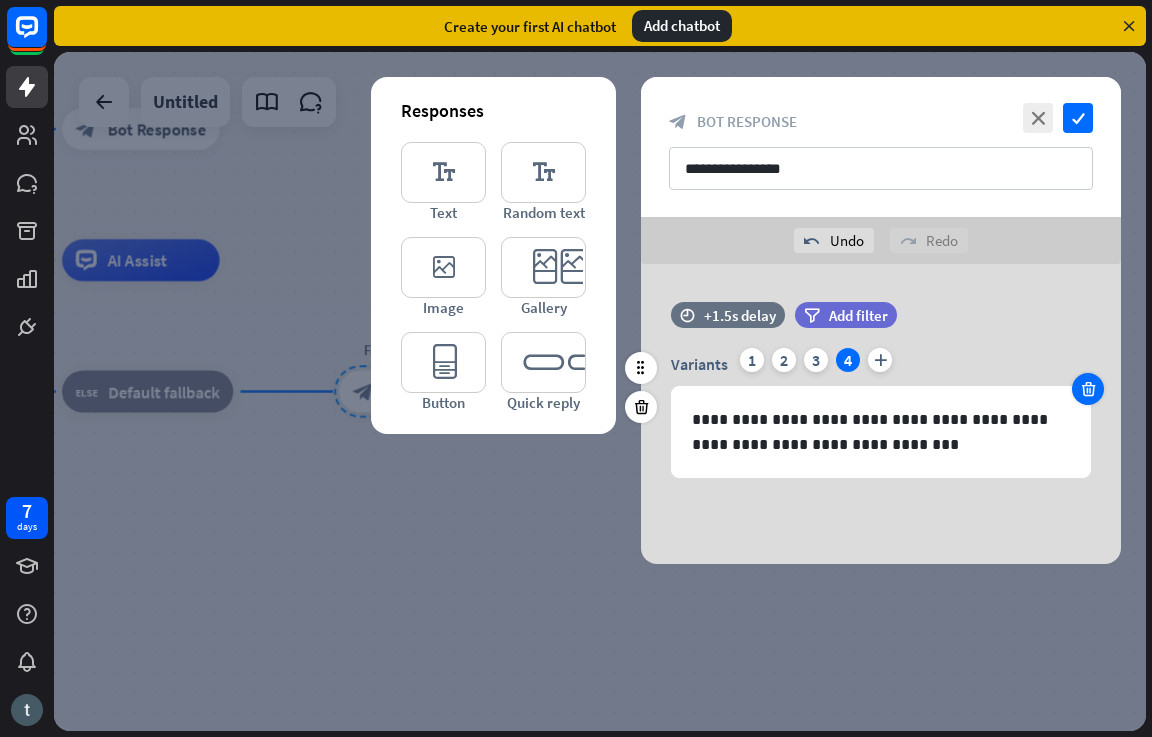 click at bounding box center [1088, 389] 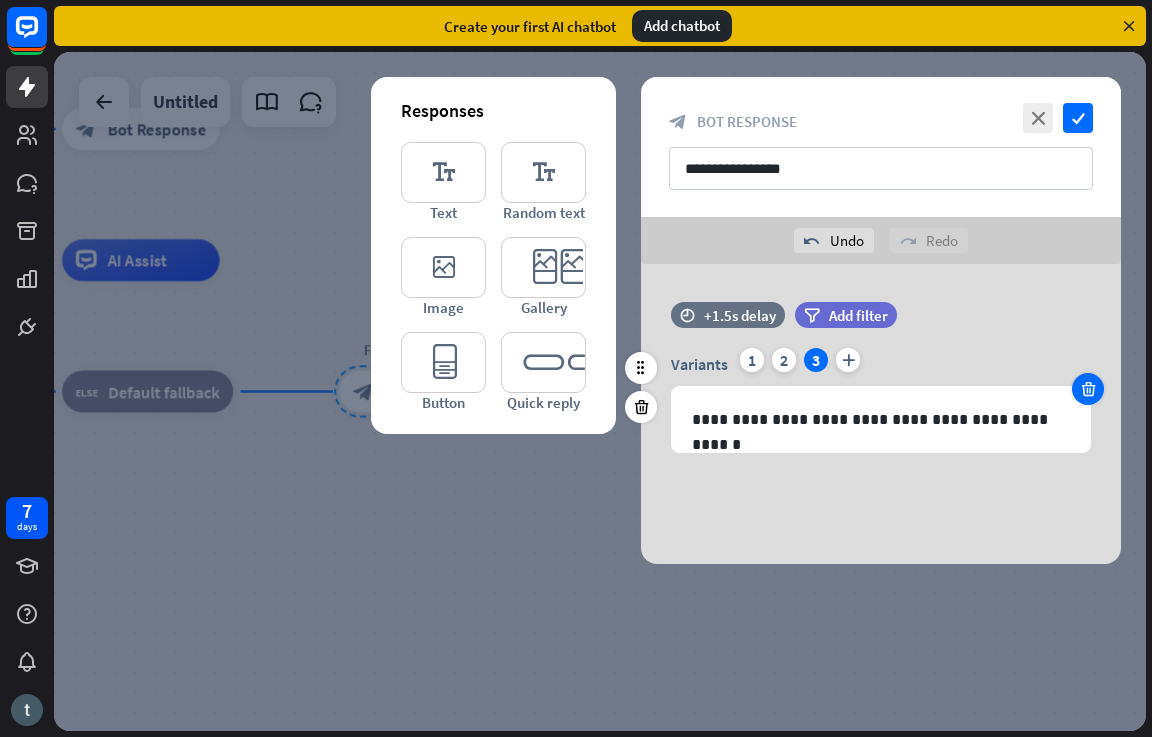 click at bounding box center (1088, 389) 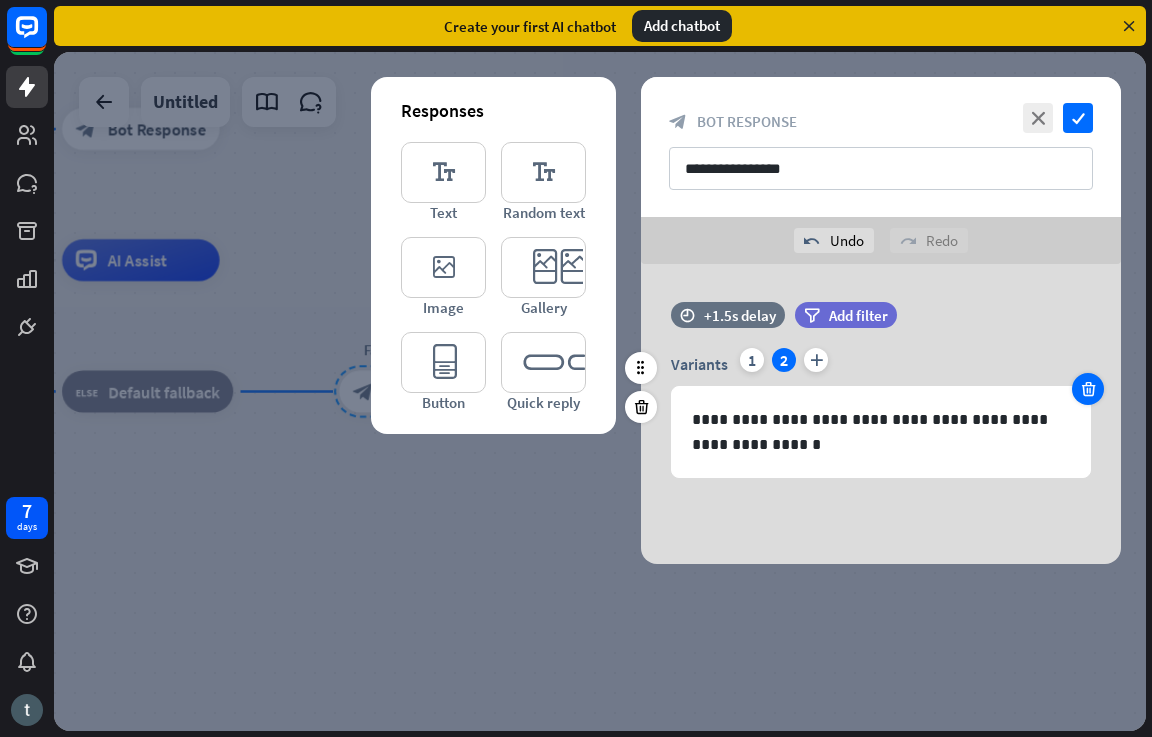 click at bounding box center [1088, 389] 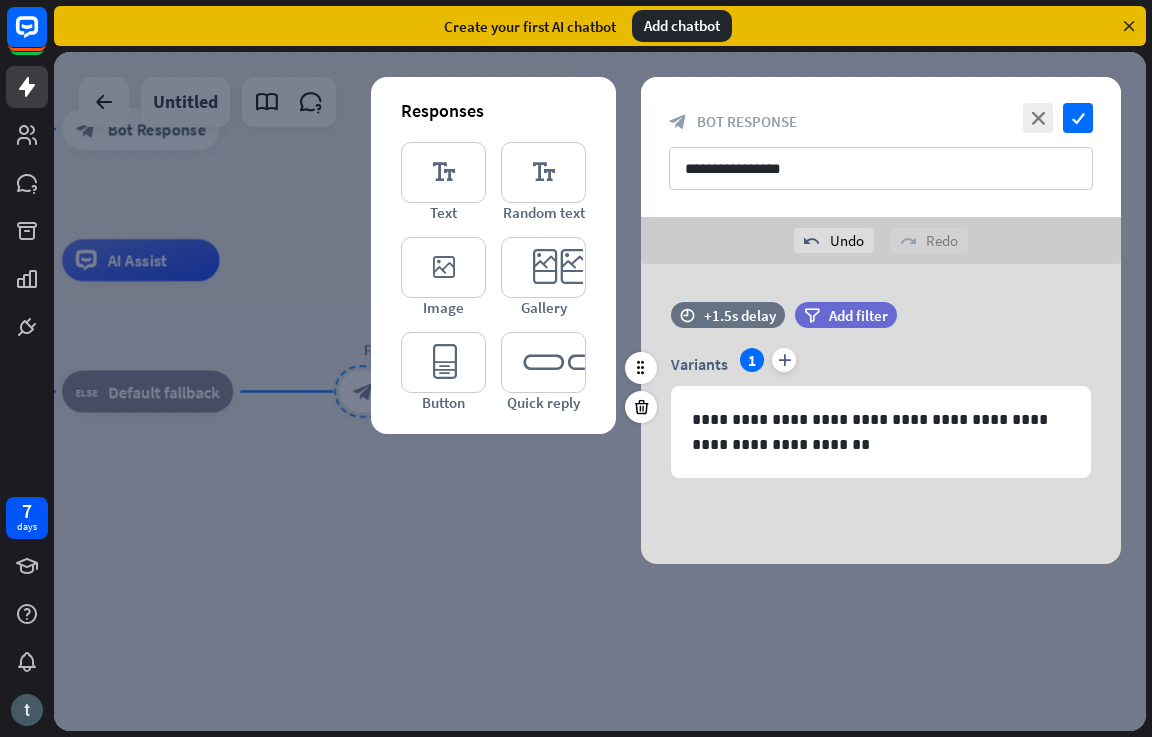 click at bounding box center (600, 391) 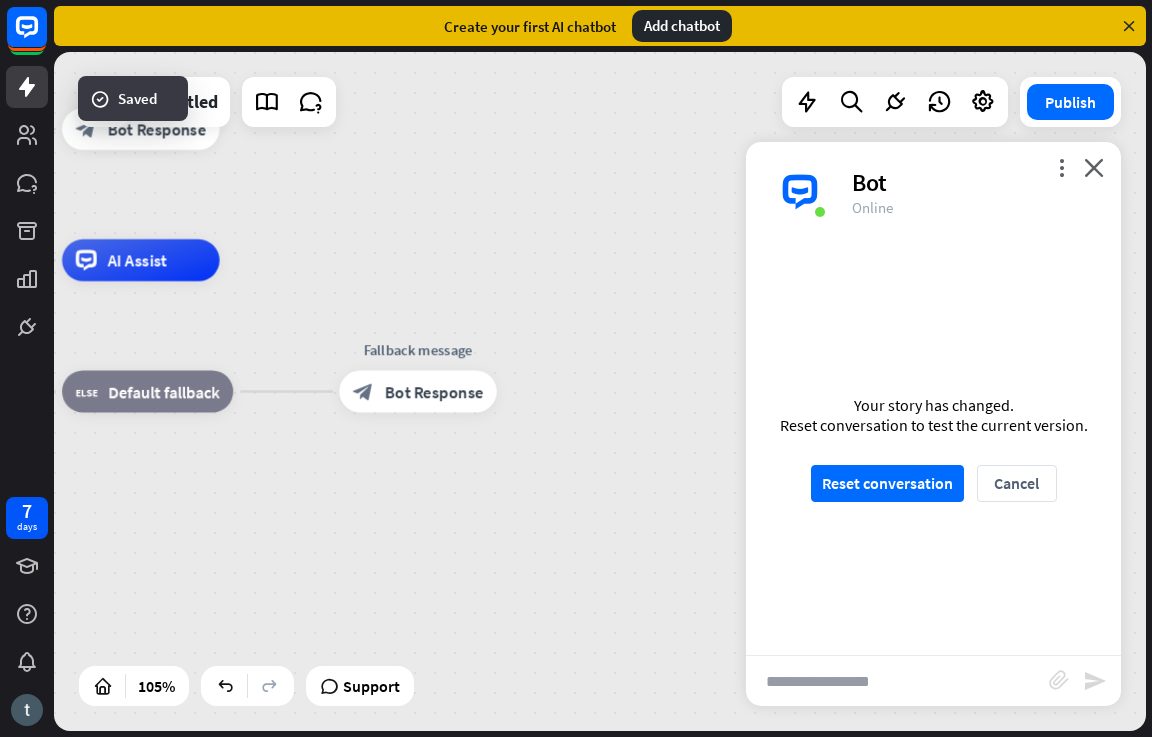 click at bounding box center (897, 681) 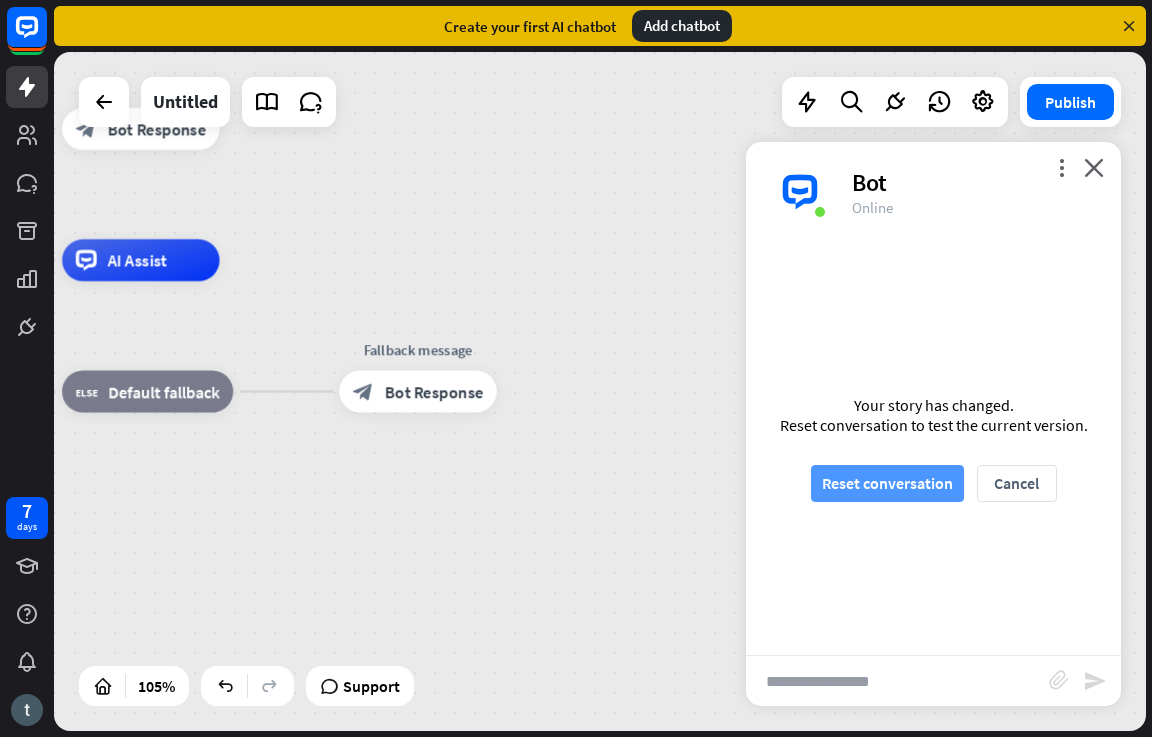click on "Reset conversation" at bounding box center (887, 483) 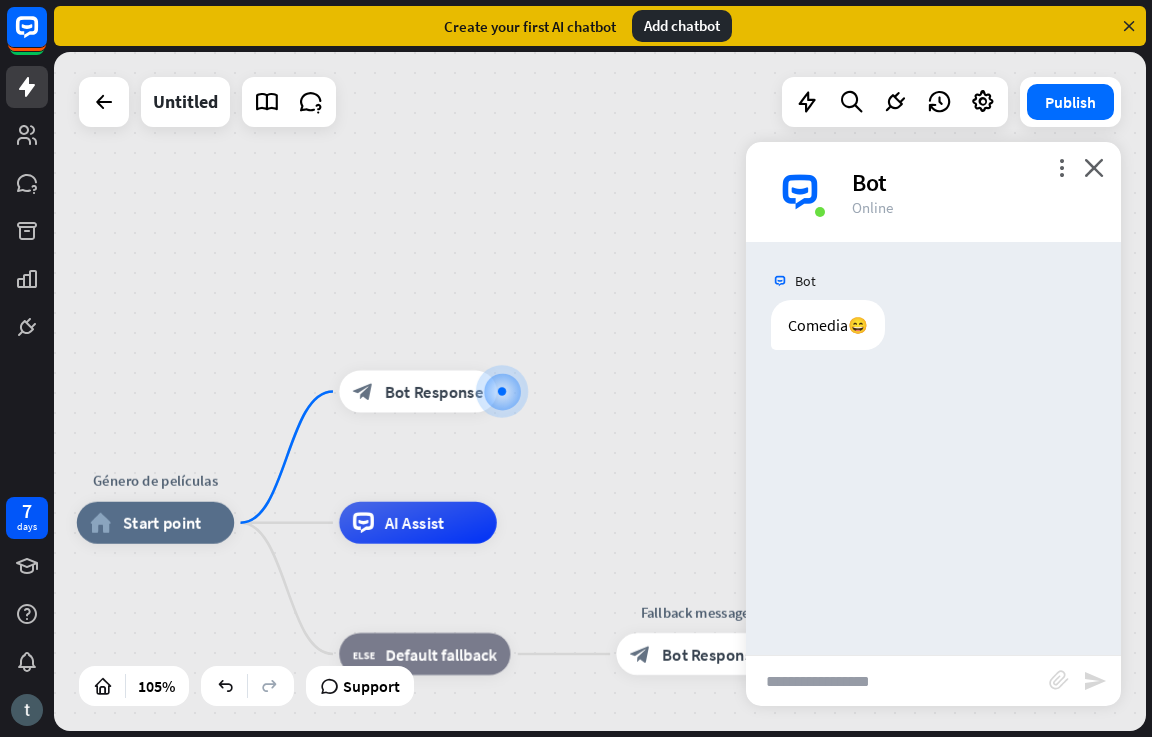 click at bounding box center (897, 681) 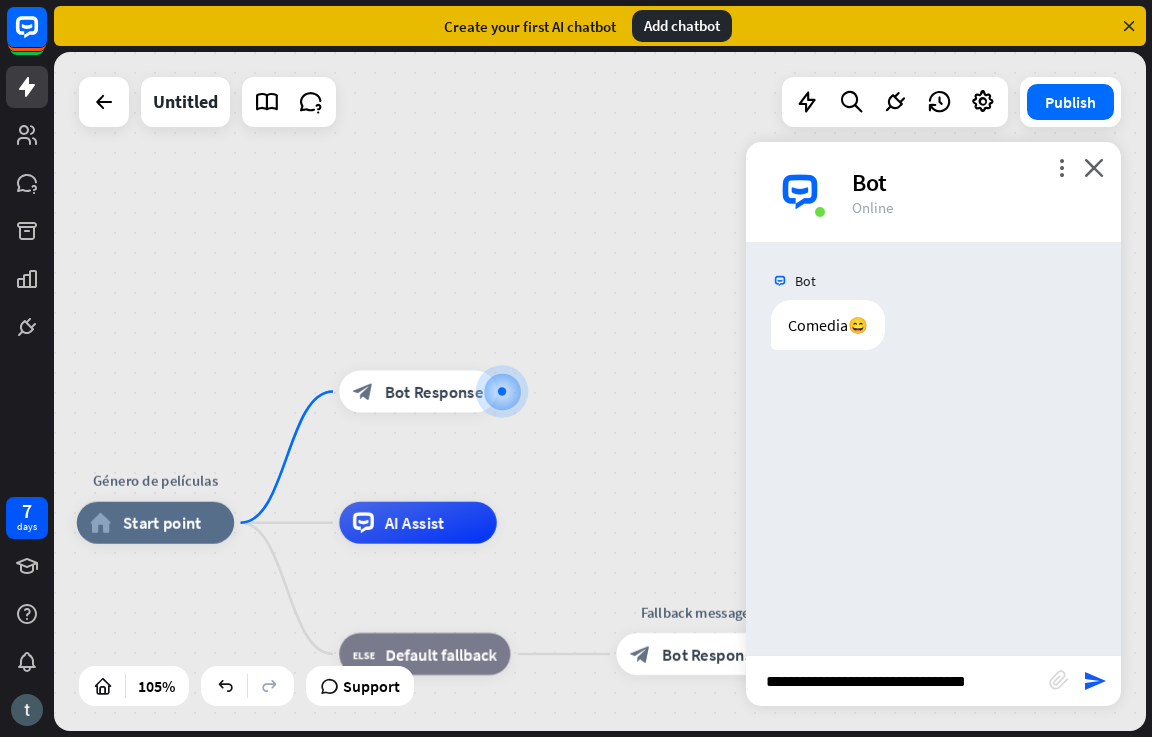 type on "**********" 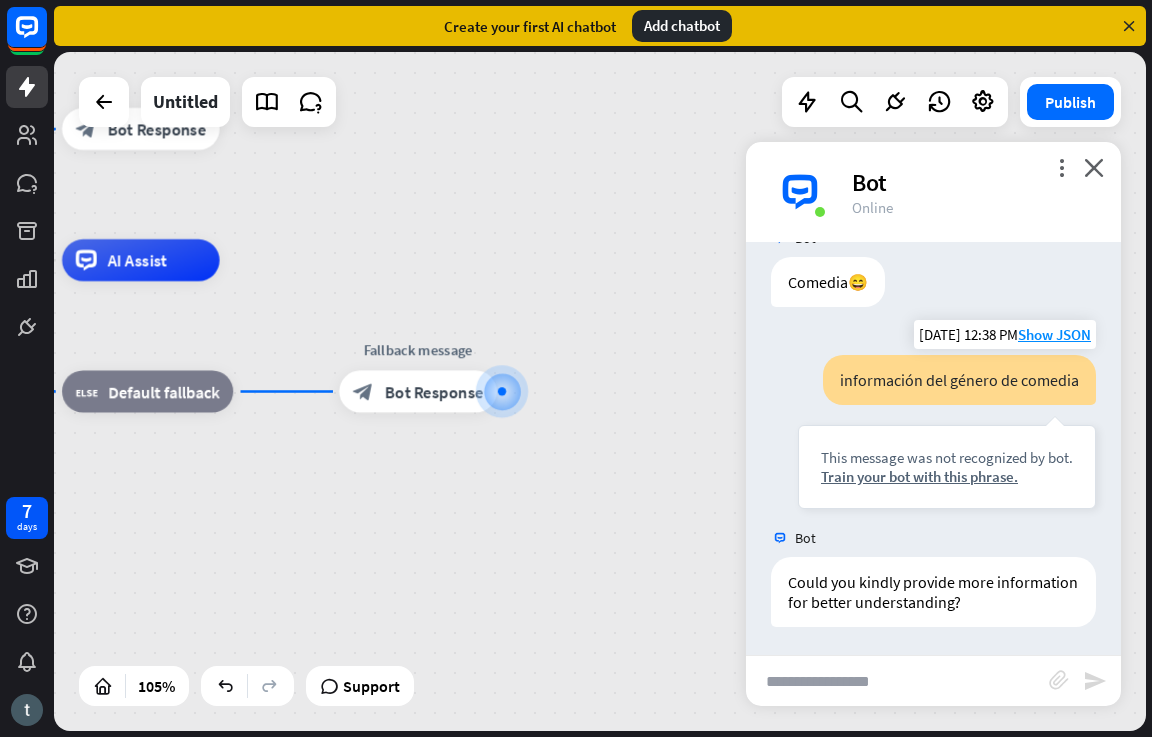 scroll, scrollTop: 45, scrollLeft: 0, axis: vertical 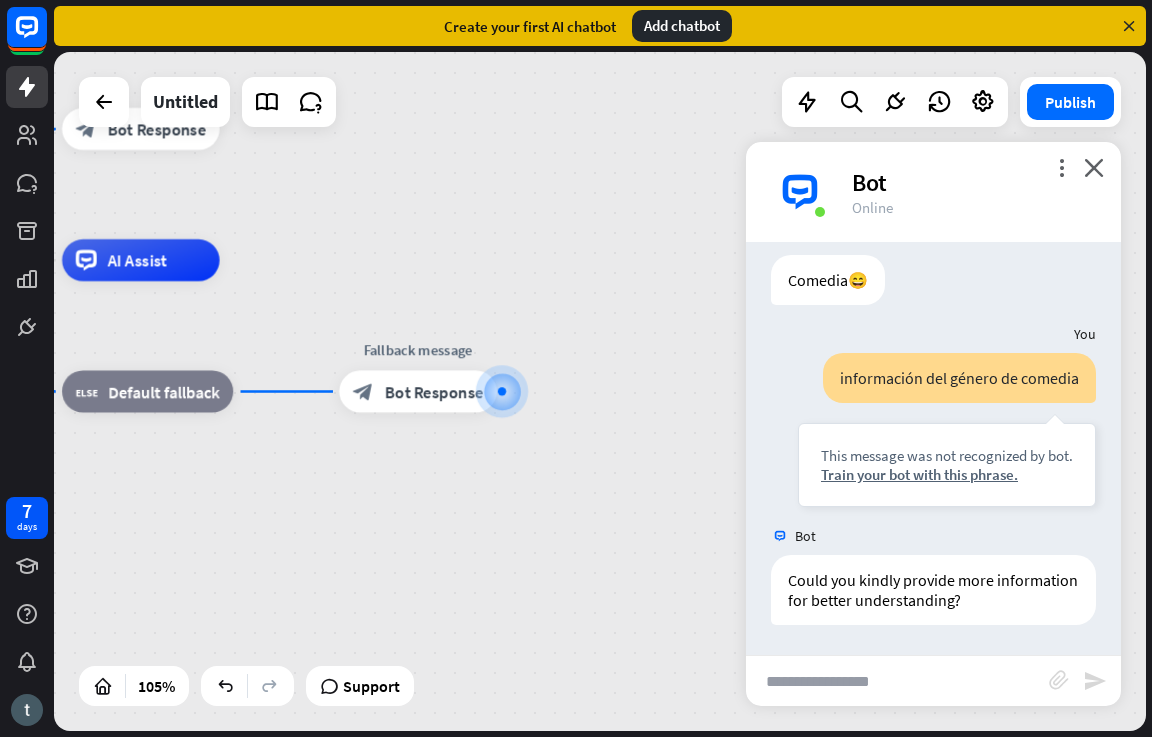 click at bounding box center [897, 681] 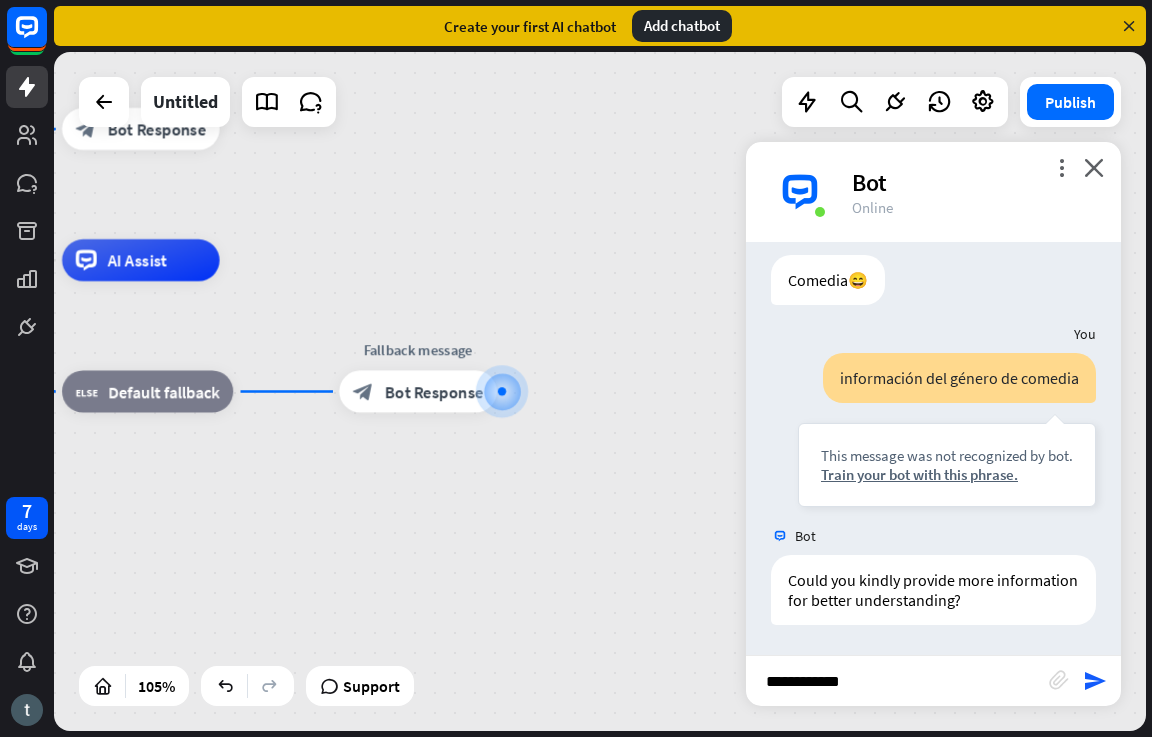 type on "**********" 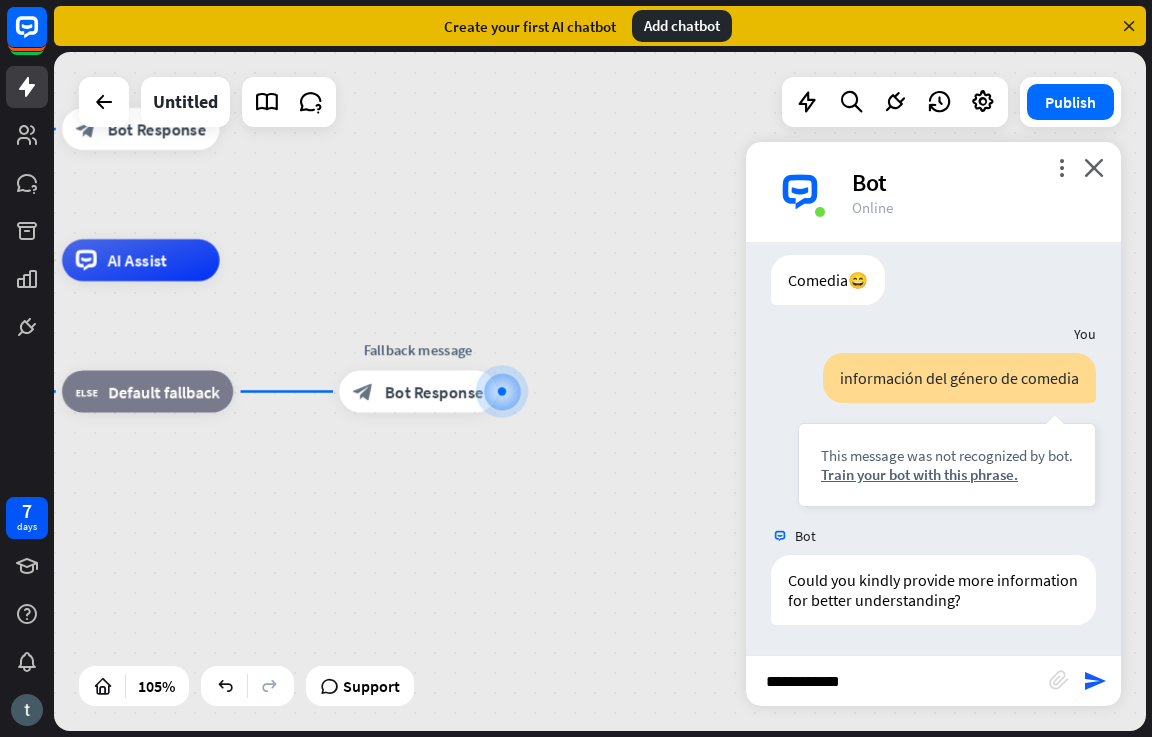 click on "**********" at bounding box center (933, 680) 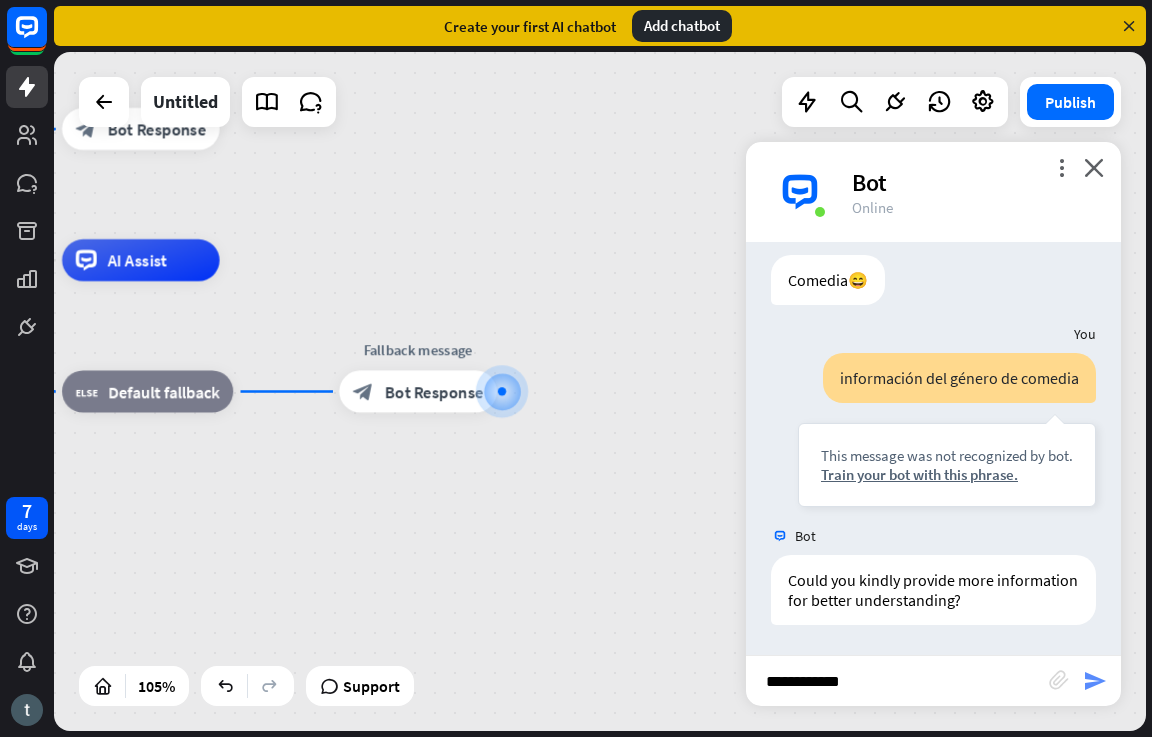 click on "send" at bounding box center (1095, 681) 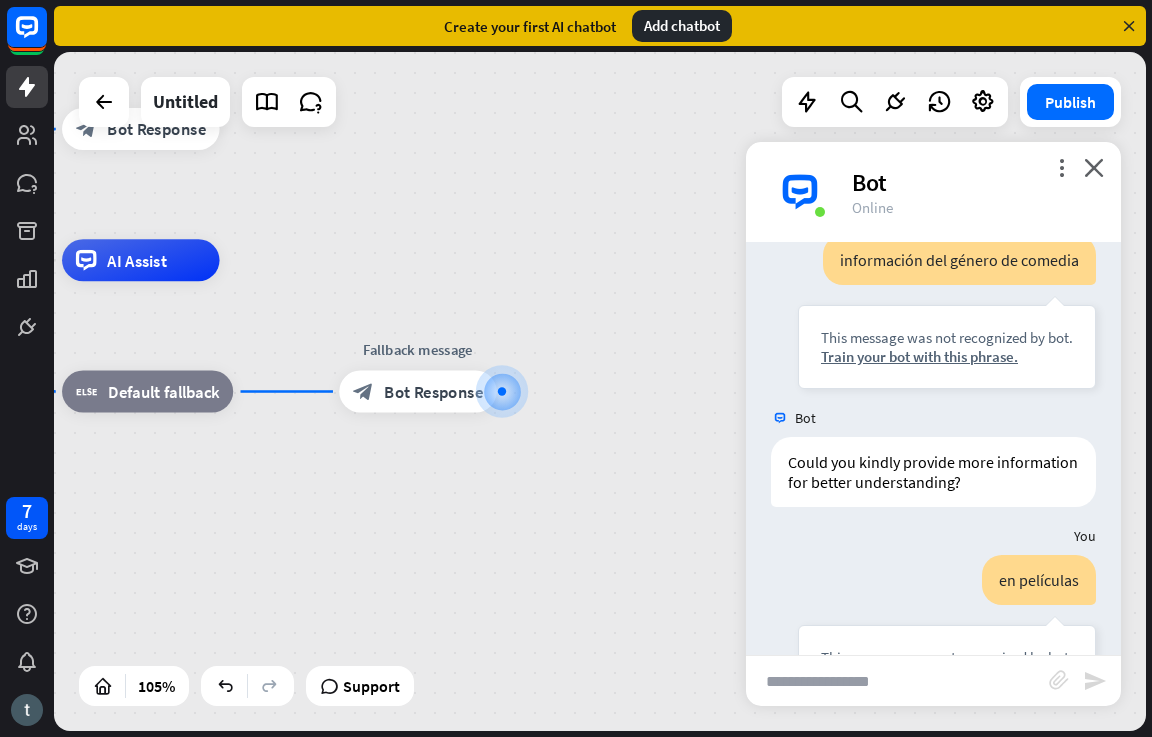 scroll, scrollTop: 365, scrollLeft: 0, axis: vertical 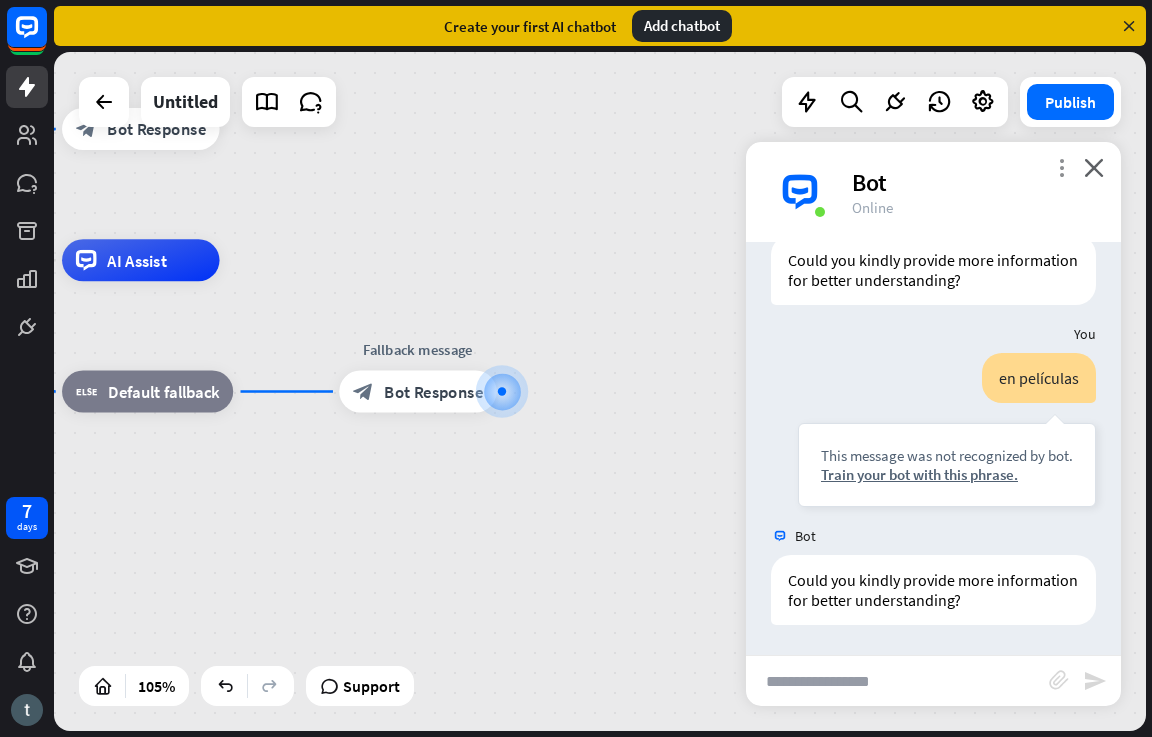 click on "more_vert" at bounding box center [1061, 167] 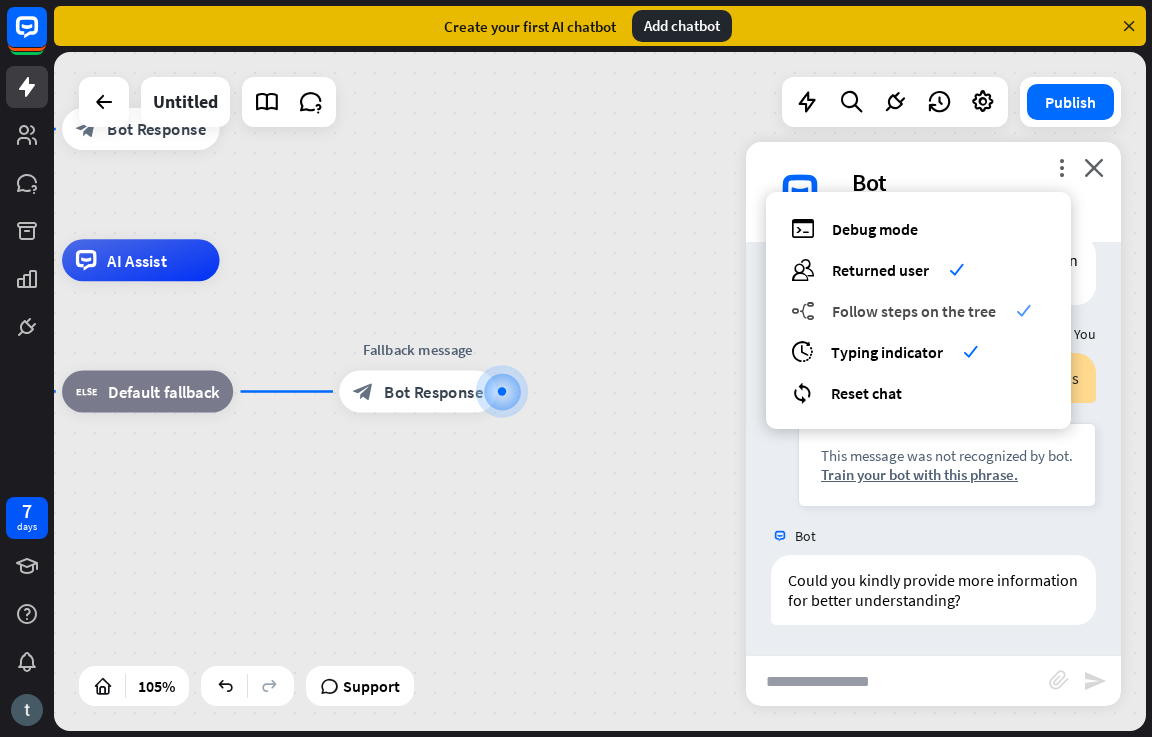 click on "Follow steps on the tree" at bounding box center [914, 311] 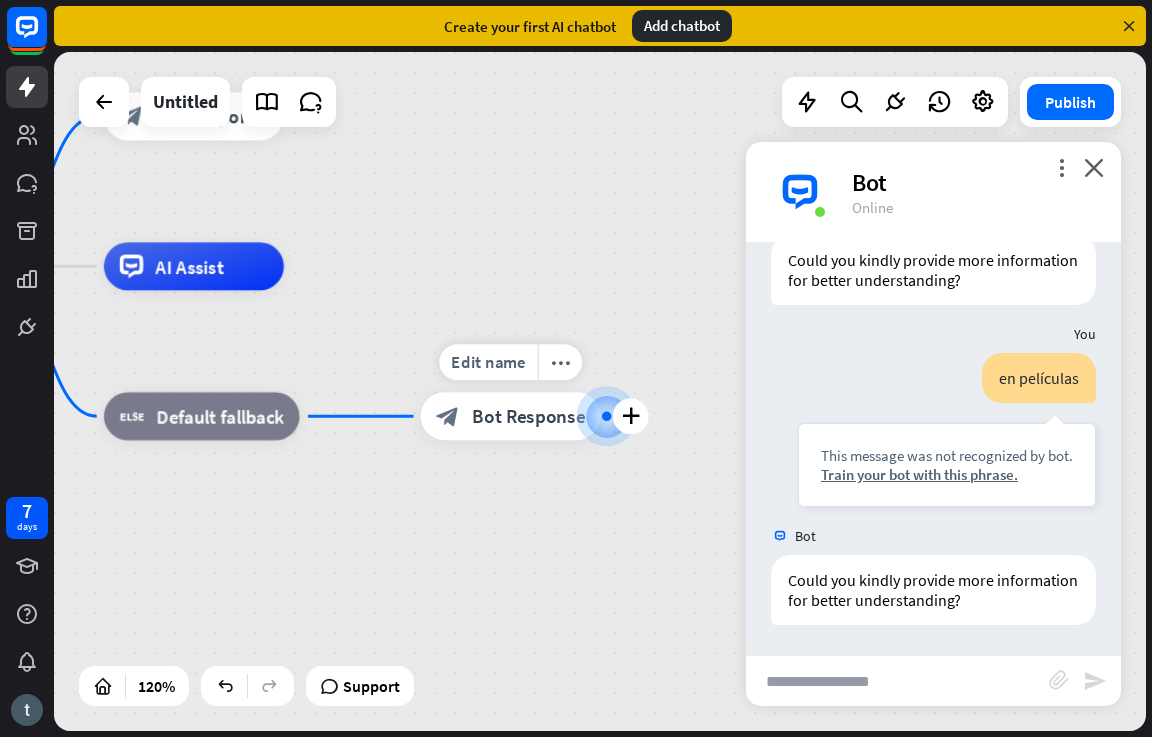 drag, startPoint x: 341, startPoint y: 441, endPoint x: 587, endPoint y: 463, distance: 246.98178 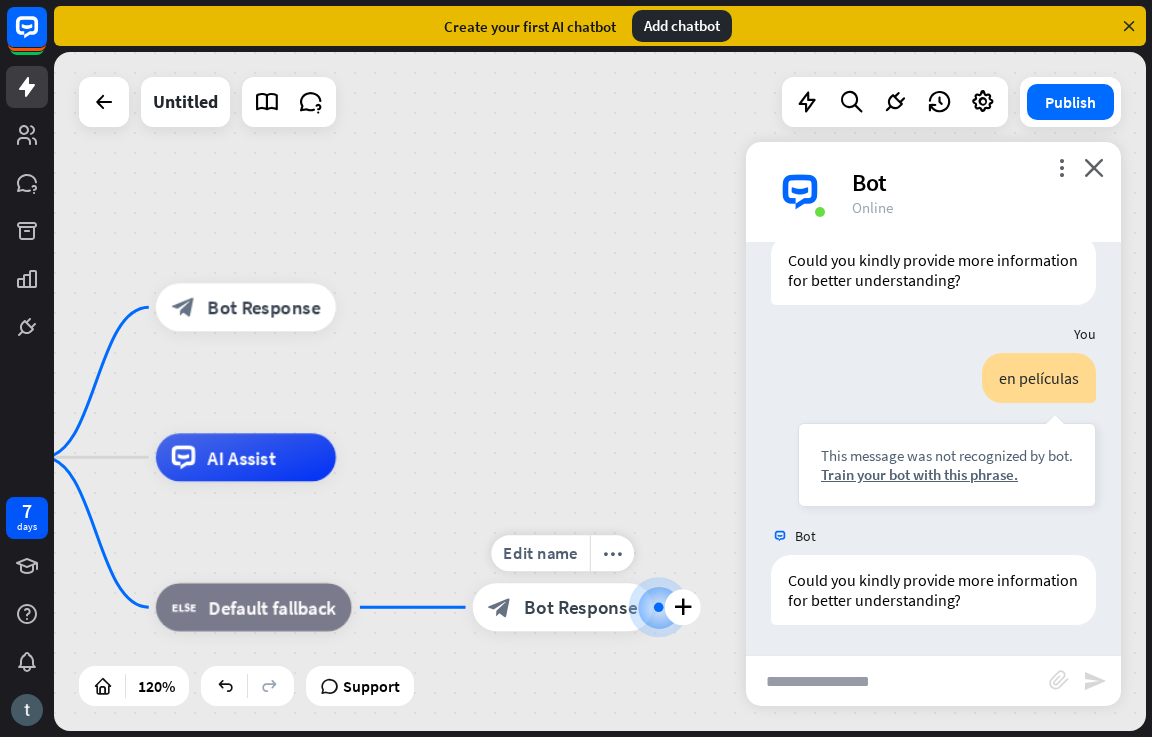 drag, startPoint x: 587, startPoint y: 463, endPoint x: 518, endPoint y: 658, distance: 206.84776 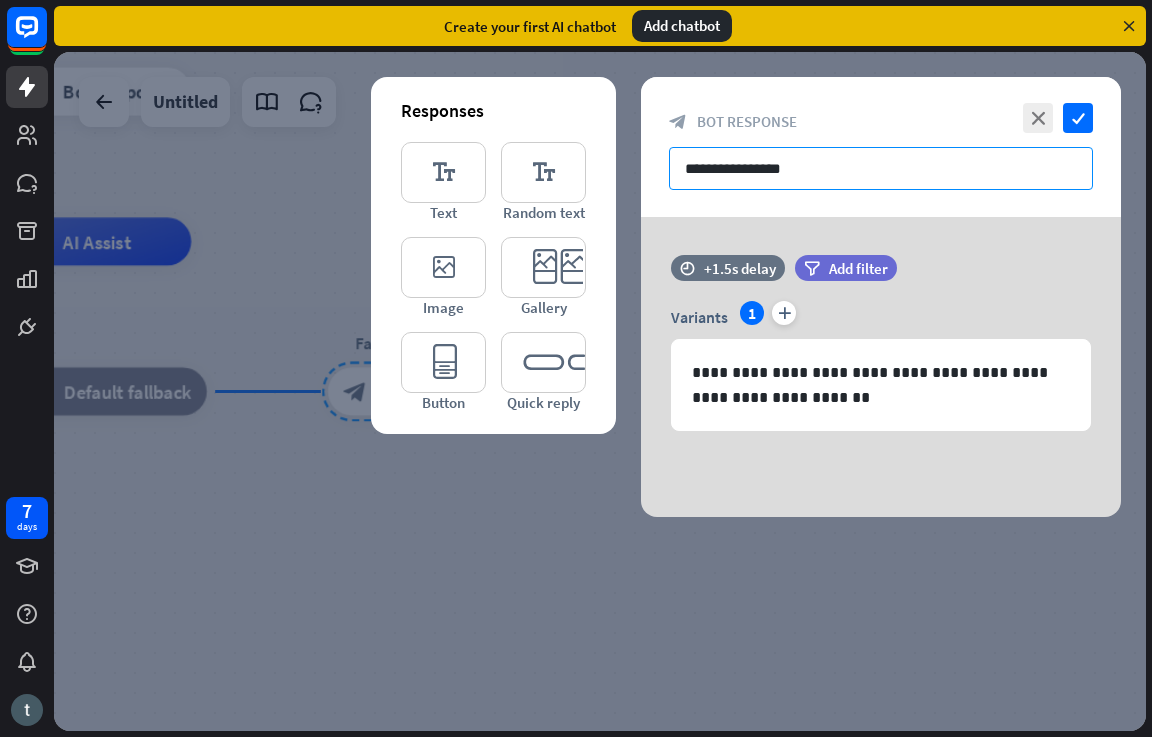 drag, startPoint x: 828, startPoint y: 150, endPoint x: 611, endPoint y: 175, distance: 218.43535 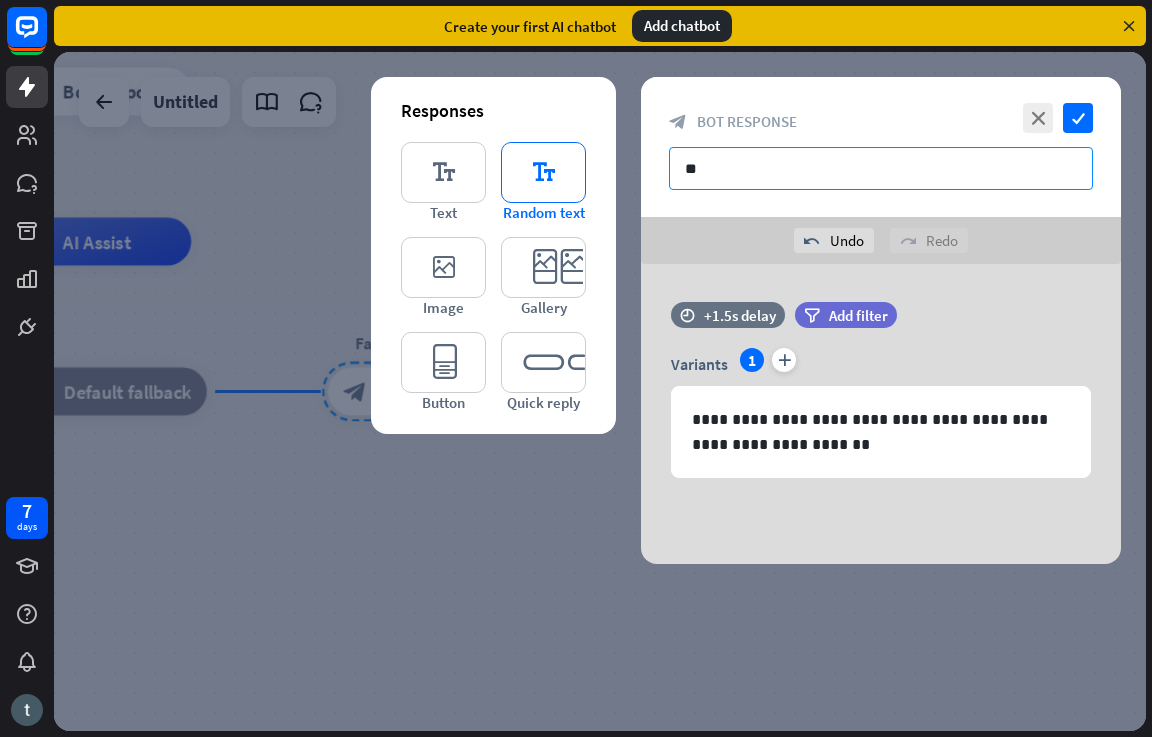 type on "*" 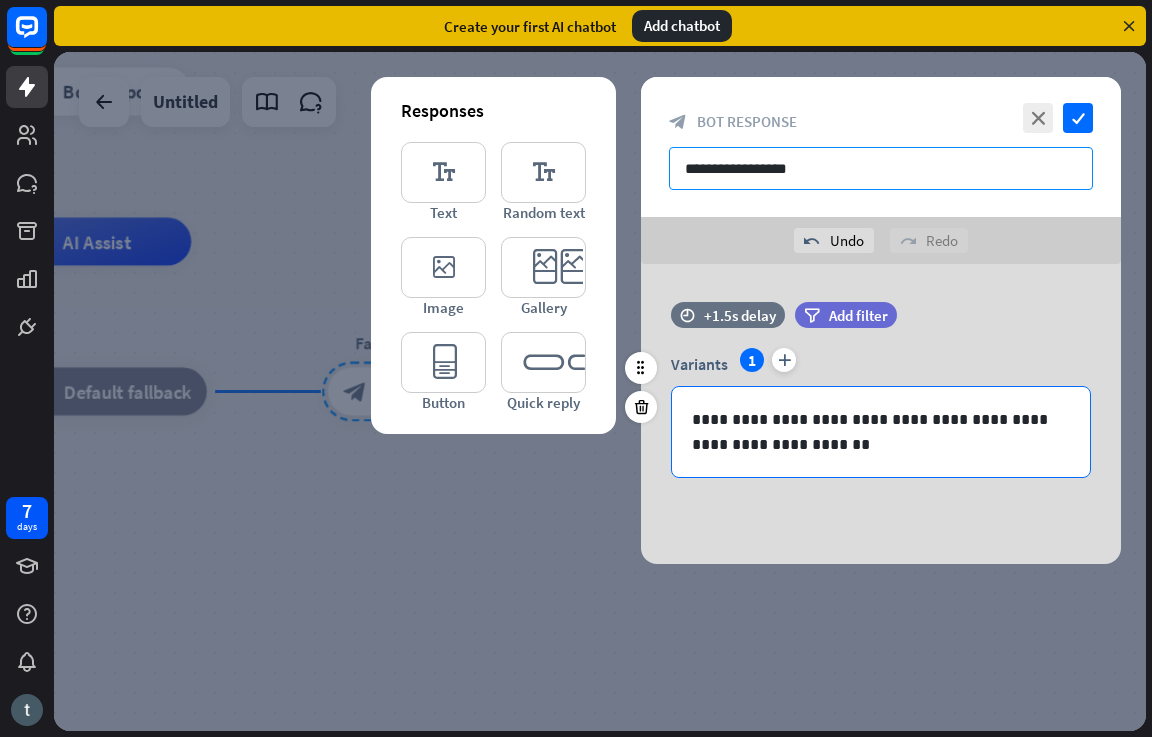type on "**********" 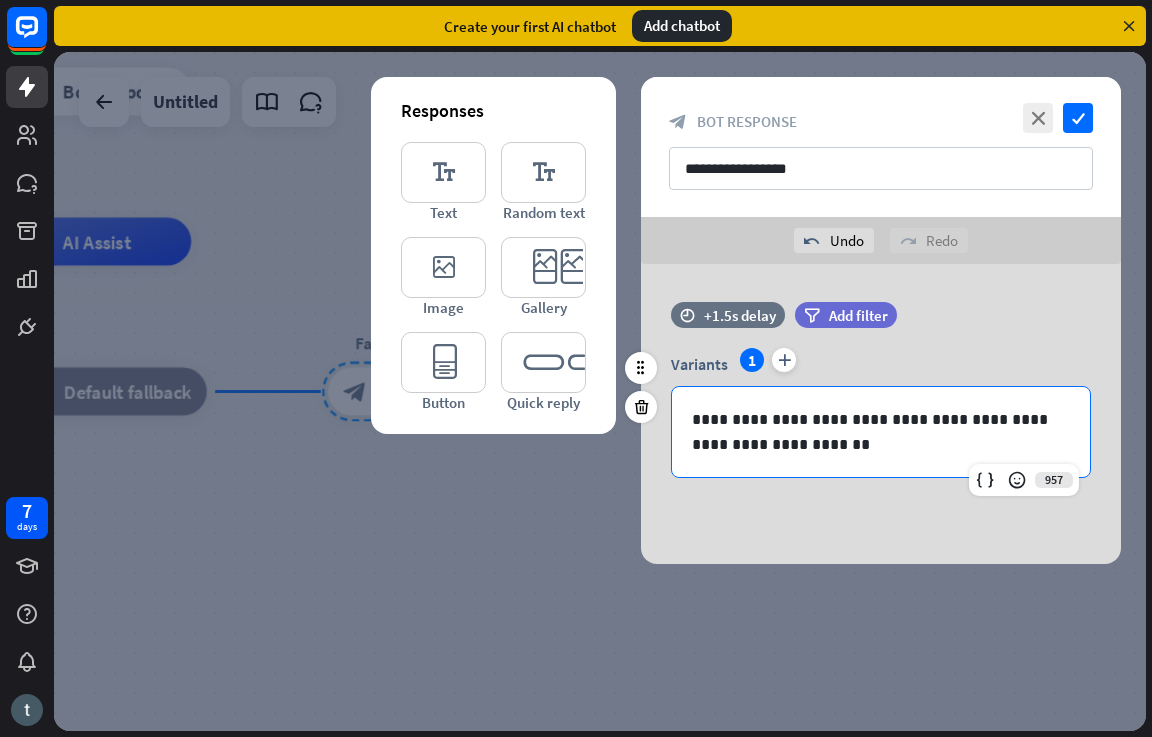 drag, startPoint x: 887, startPoint y: 461, endPoint x: 875, endPoint y: 461, distance: 12 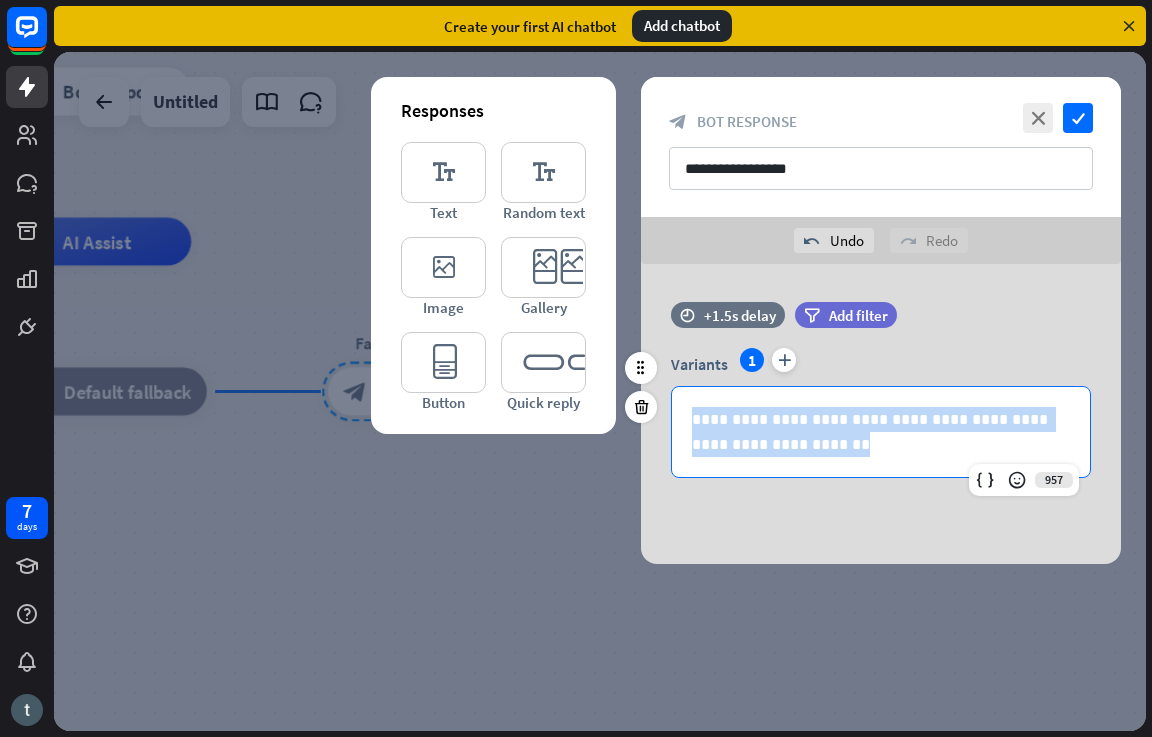 drag, startPoint x: 844, startPoint y: 453, endPoint x: 663, endPoint y: 421, distance: 183.80696 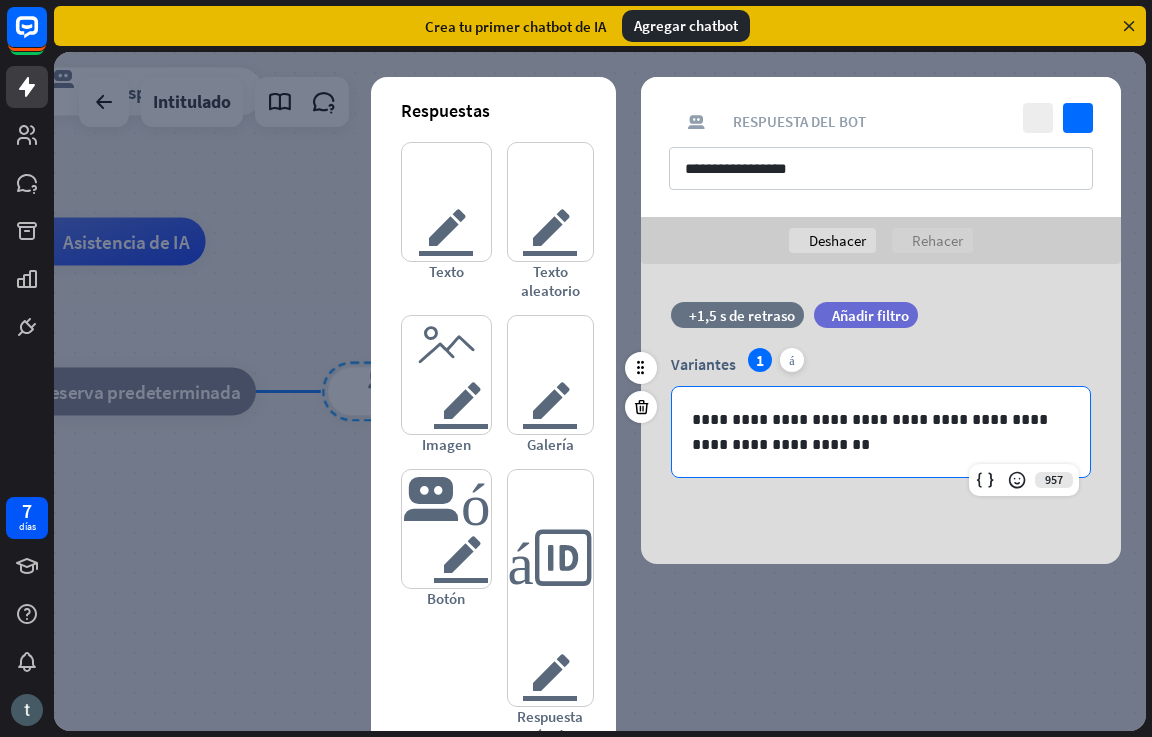 click on "**********" at bounding box center (881, 432) 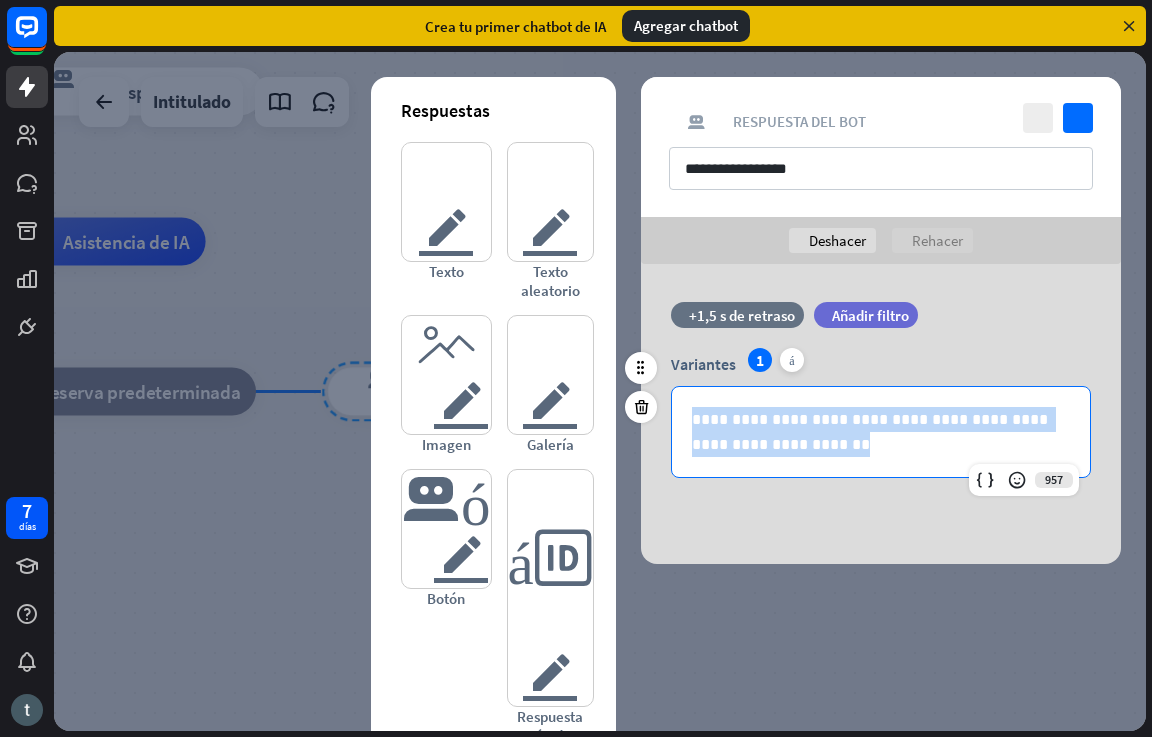 drag, startPoint x: 787, startPoint y: 441, endPoint x: 669, endPoint y: 420, distance: 119.85408 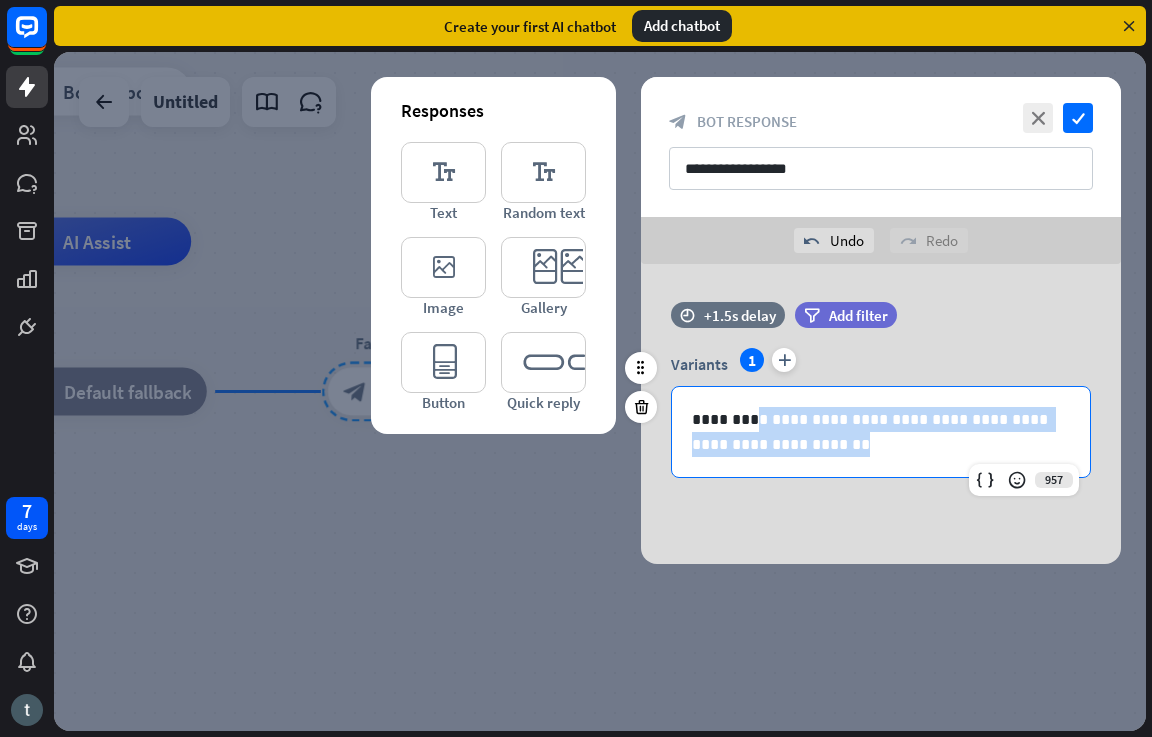 drag, startPoint x: 812, startPoint y: 457, endPoint x: 700, endPoint y: 408, distance: 122.24974 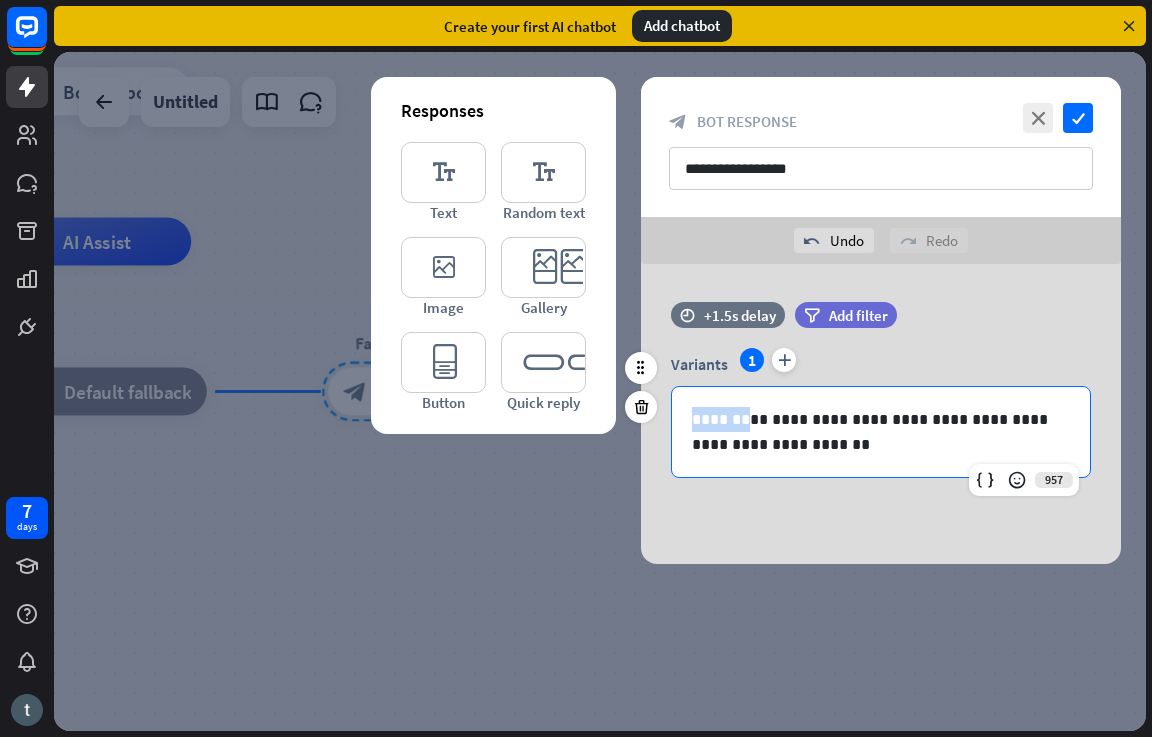 drag, startPoint x: 700, startPoint y: 408, endPoint x: 688, endPoint y: 406, distance: 12.165525 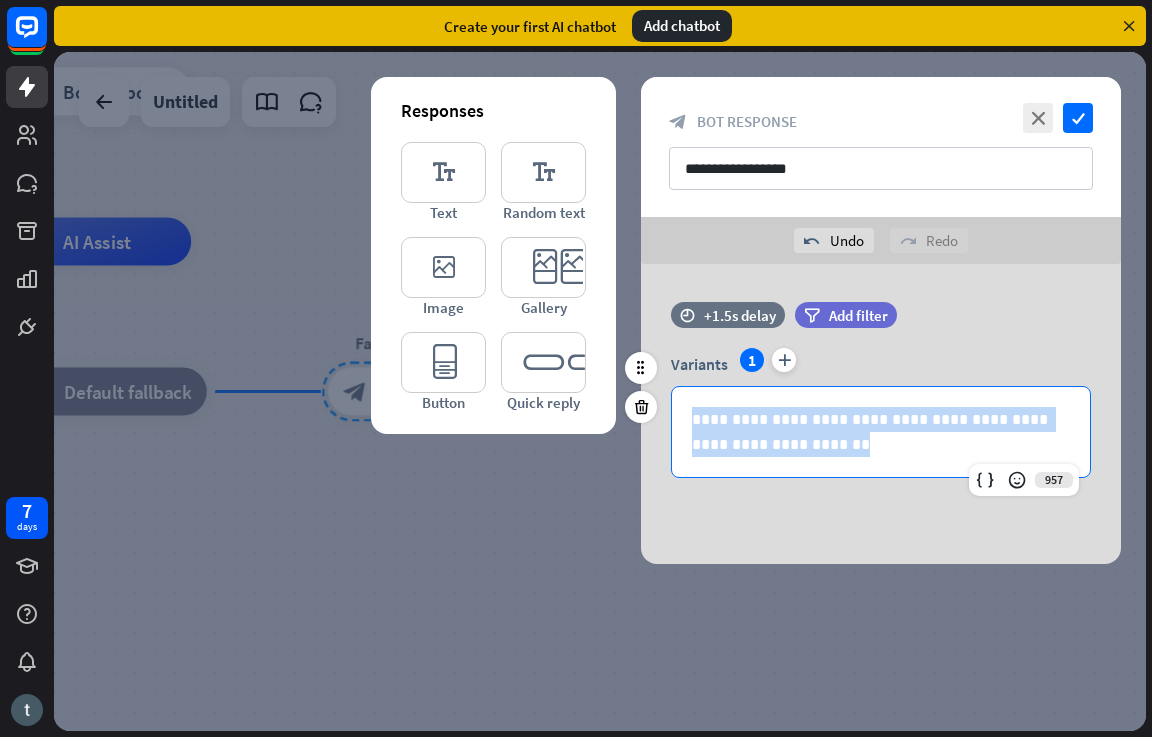 drag, startPoint x: 810, startPoint y: 453, endPoint x: 691, endPoint y: 419, distance: 123.76187 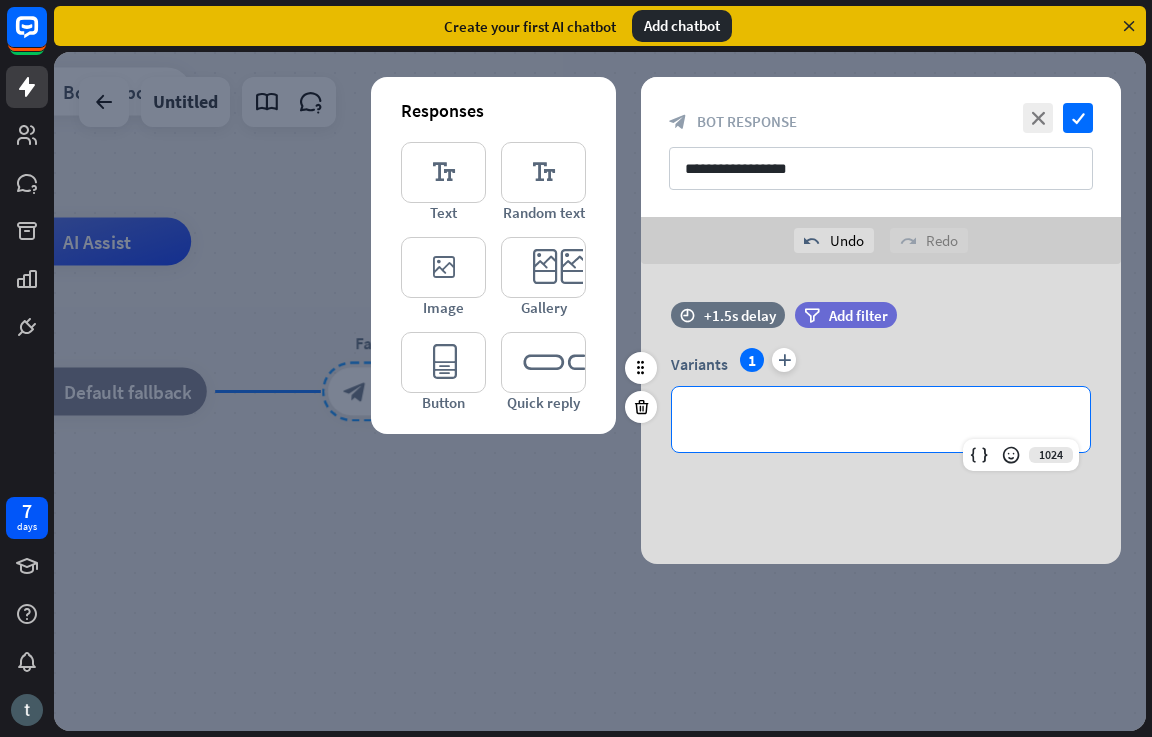 click on "**********" at bounding box center [881, 419] 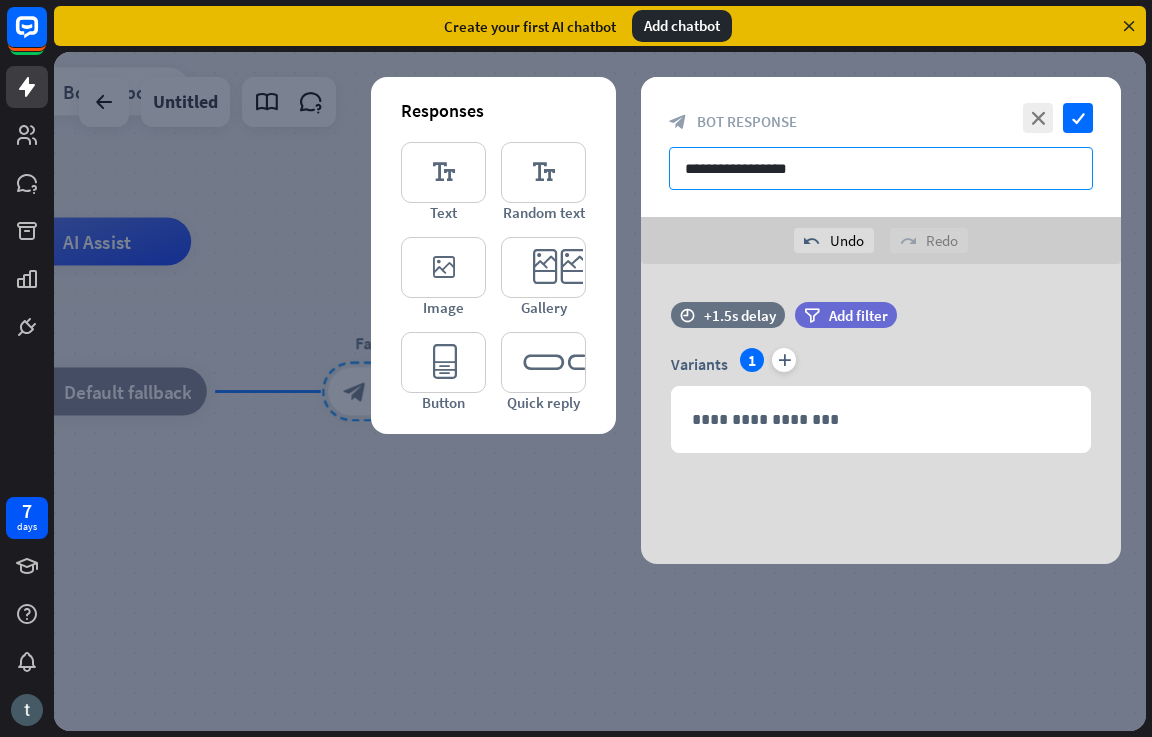 drag, startPoint x: 821, startPoint y: 160, endPoint x: 644, endPoint y: 157, distance: 177.02542 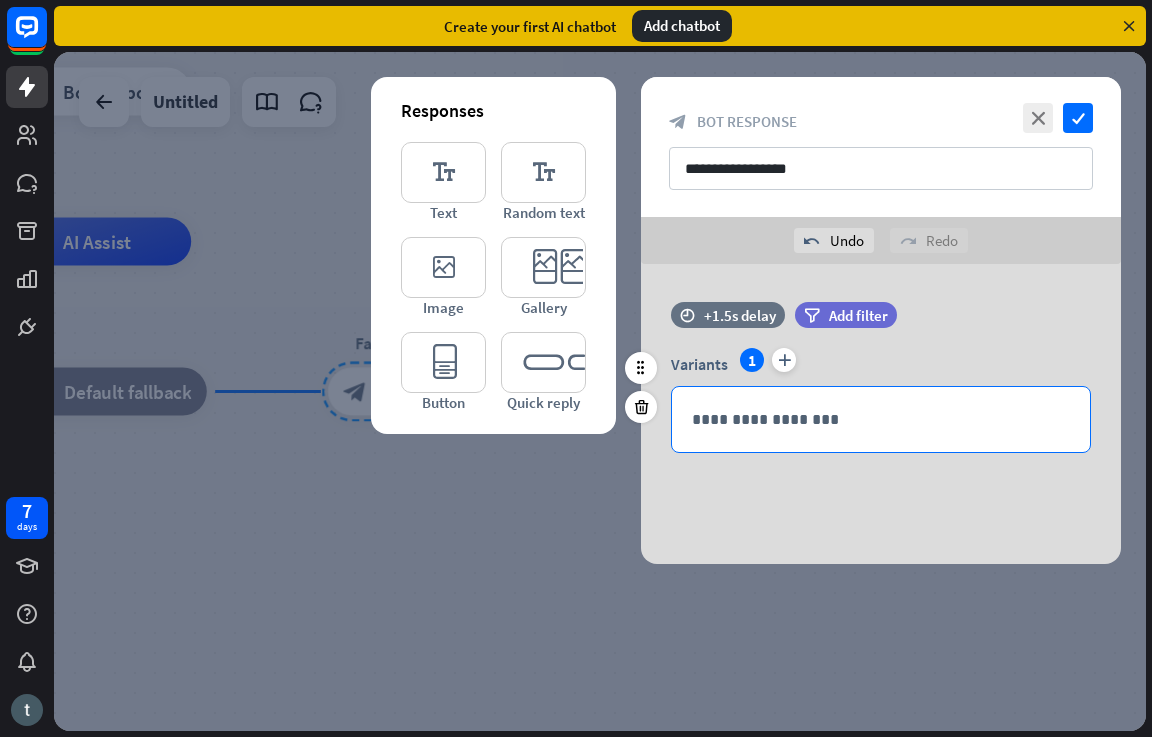 click on "**********" at bounding box center (881, 419) 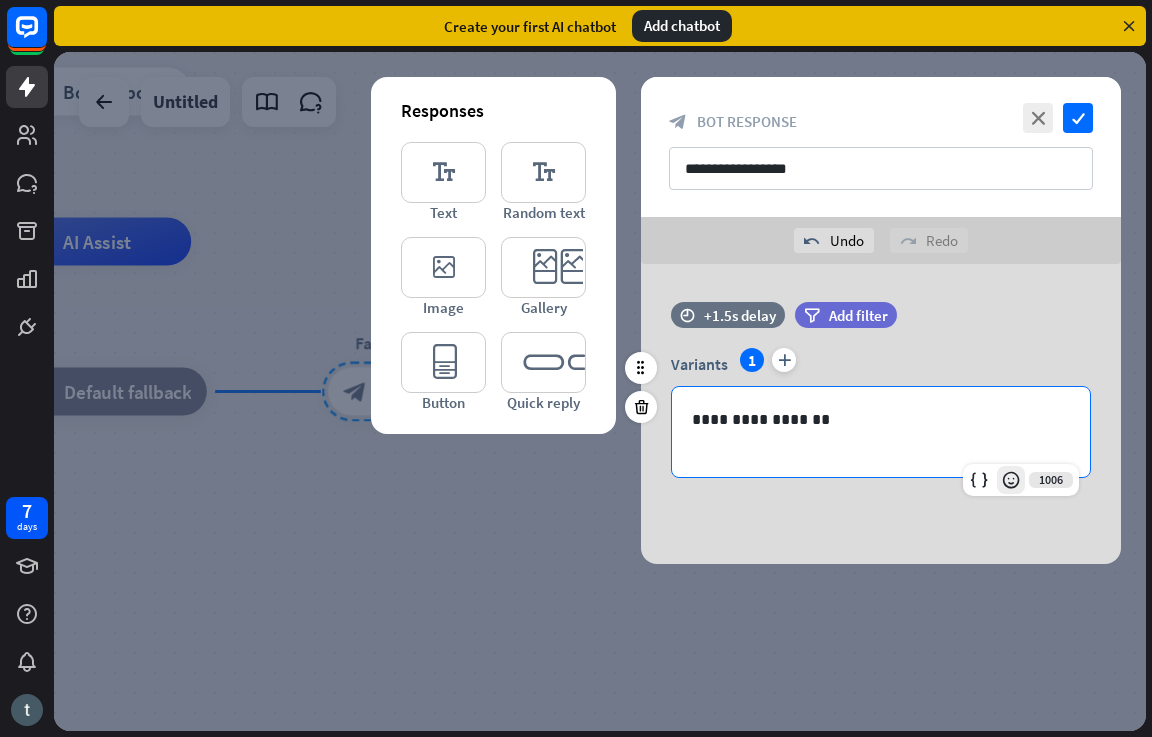 click at bounding box center [1011, 480] 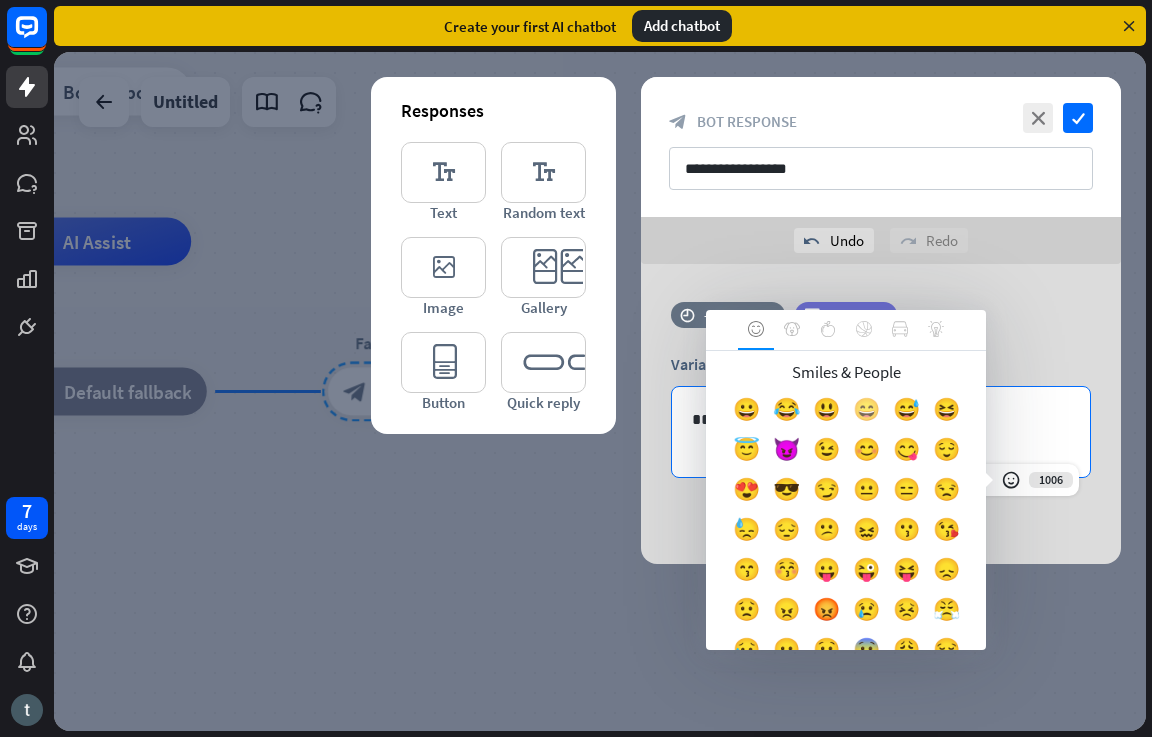 click on "😄" at bounding box center (866, 414) 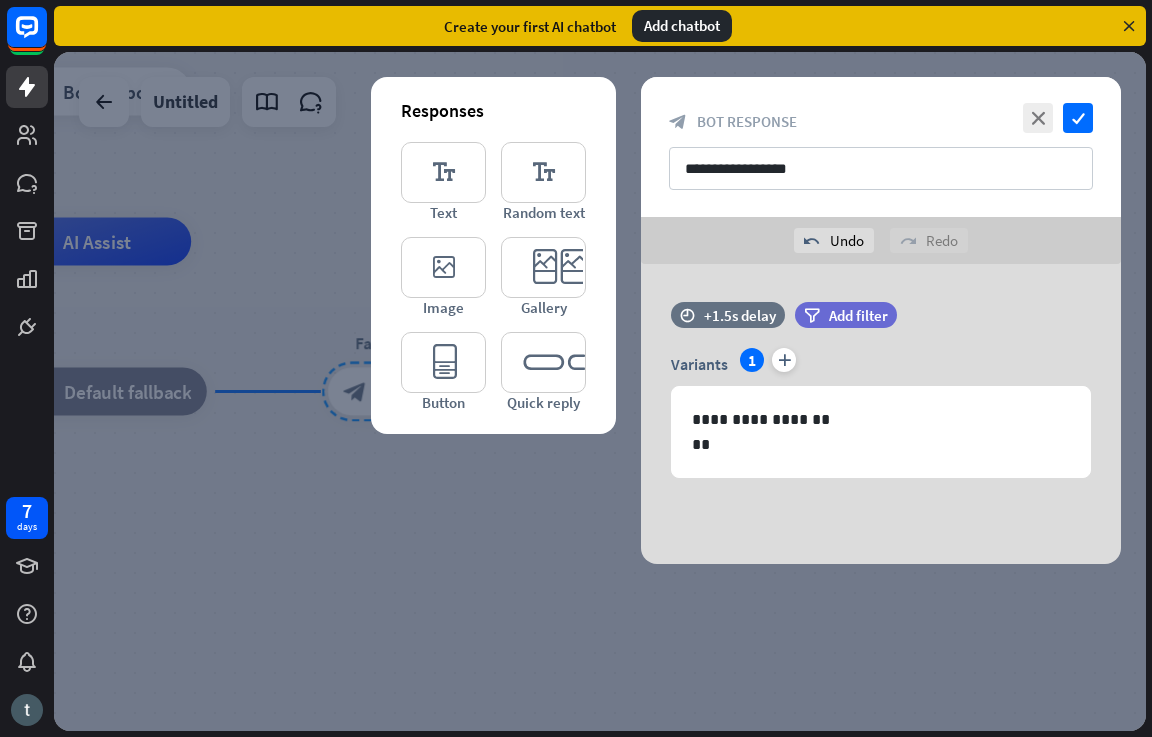 click at bounding box center [600, 391] 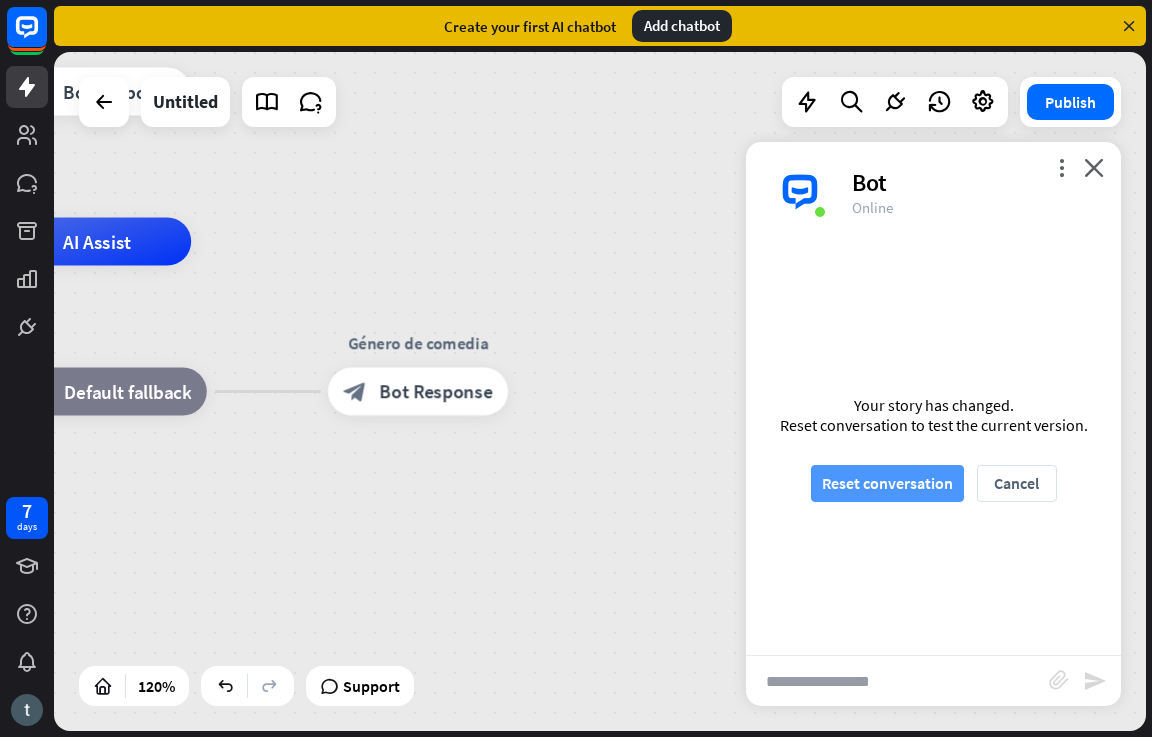 click on "Reset conversation" at bounding box center (887, 483) 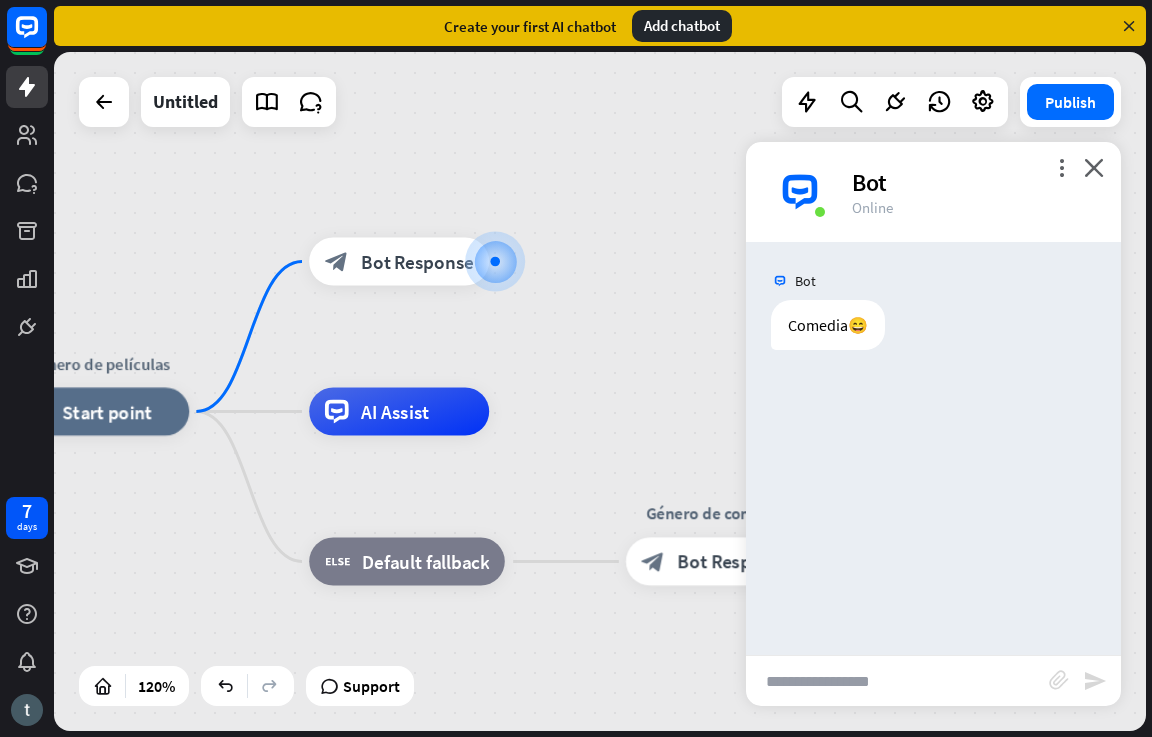 drag, startPoint x: 462, startPoint y: 262, endPoint x: 674, endPoint y: 426, distance: 268.02985 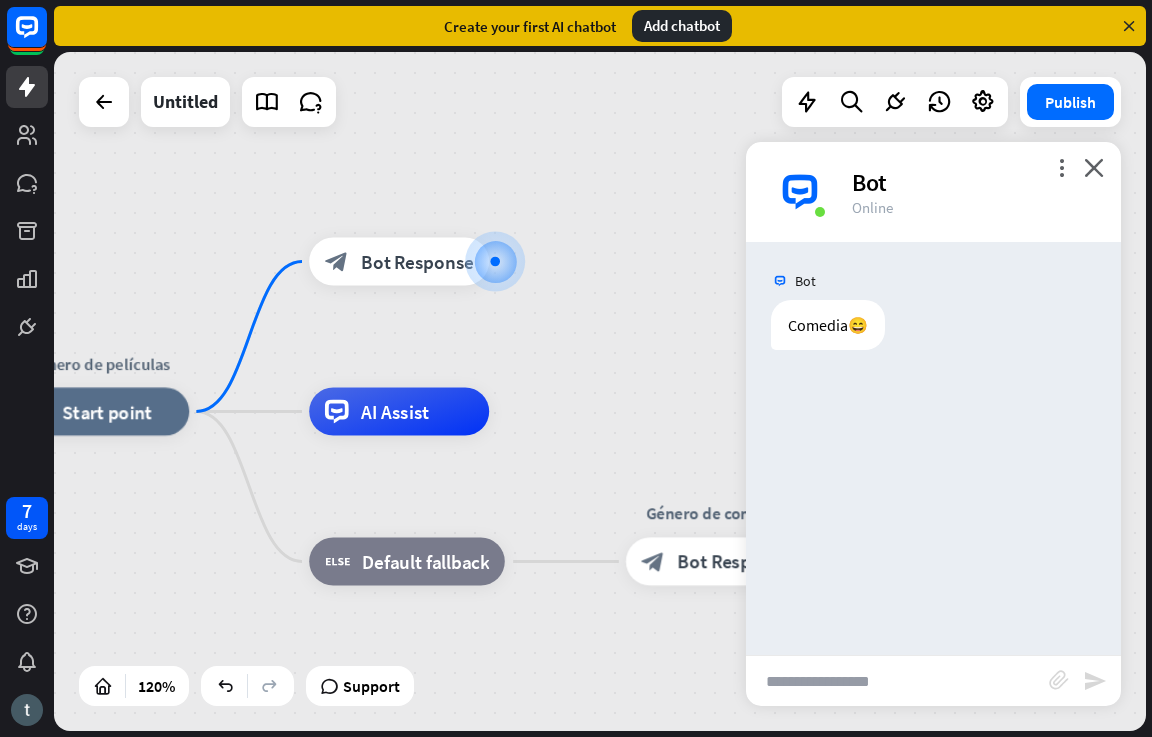 click on "Género de películas   home_2   Start point                   block_bot_response   Bot Response                         AI Assist                   block_fallback   Default fallback                 Género de comedia   block_bot_response   Bot Response" at bounding box center [664, 819] 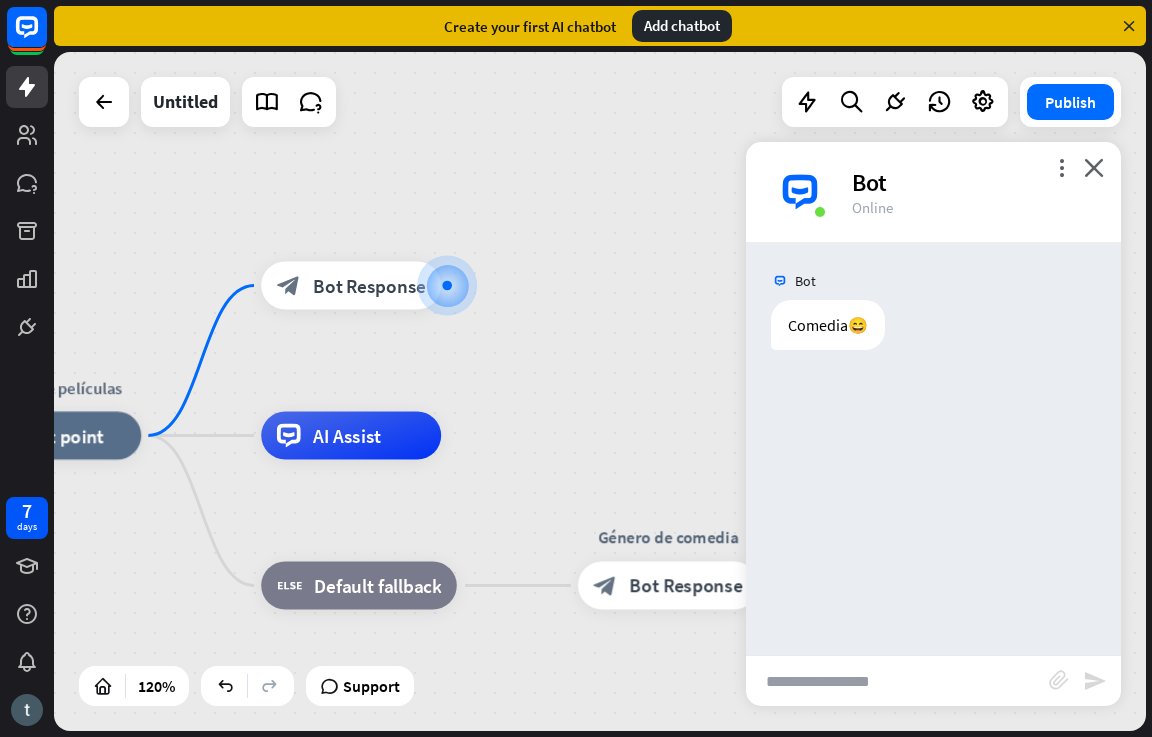 drag, startPoint x: 668, startPoint y: 420, endPoint x: 530, endPoint y: 375, distance: 145.15164 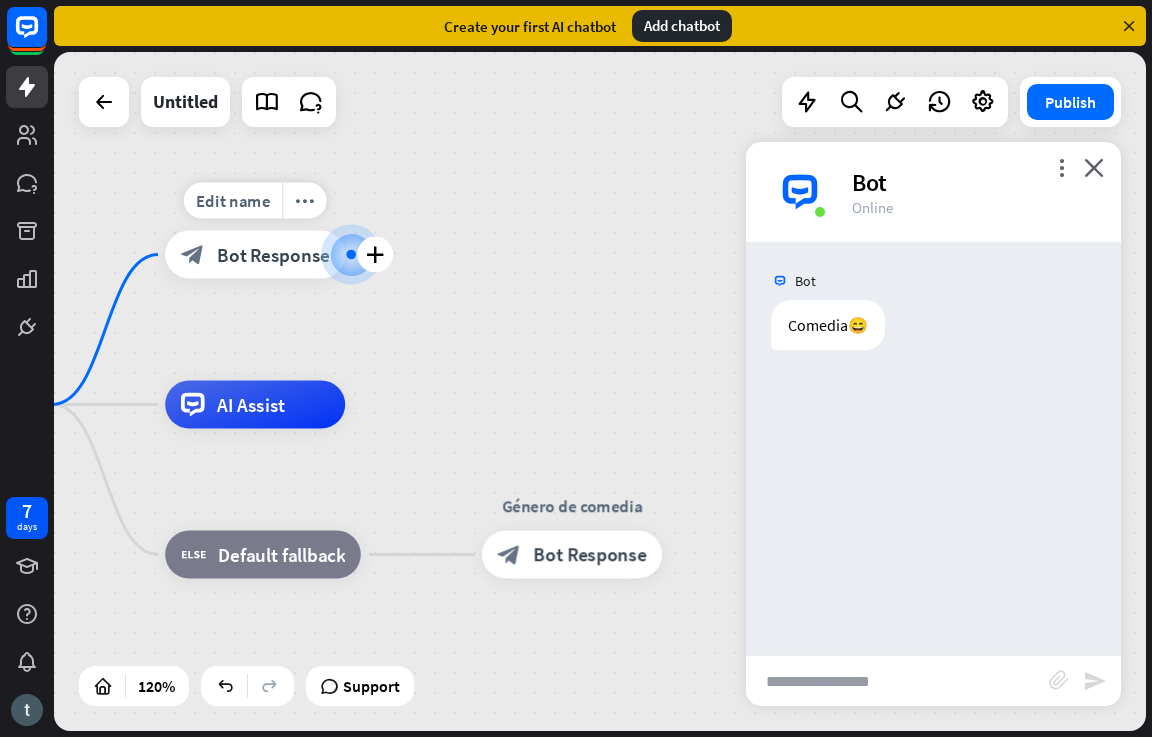 click at bounding box center [351, 255] 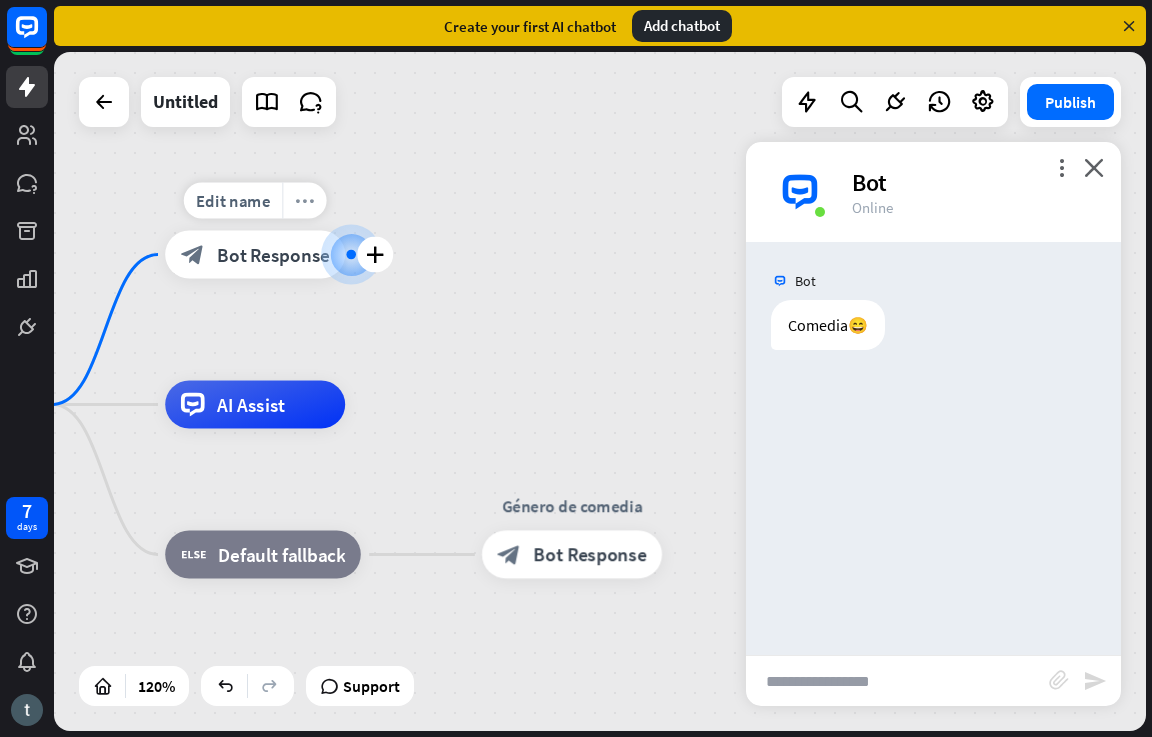 click on "more_horiz" at bounding box center [304, 200] 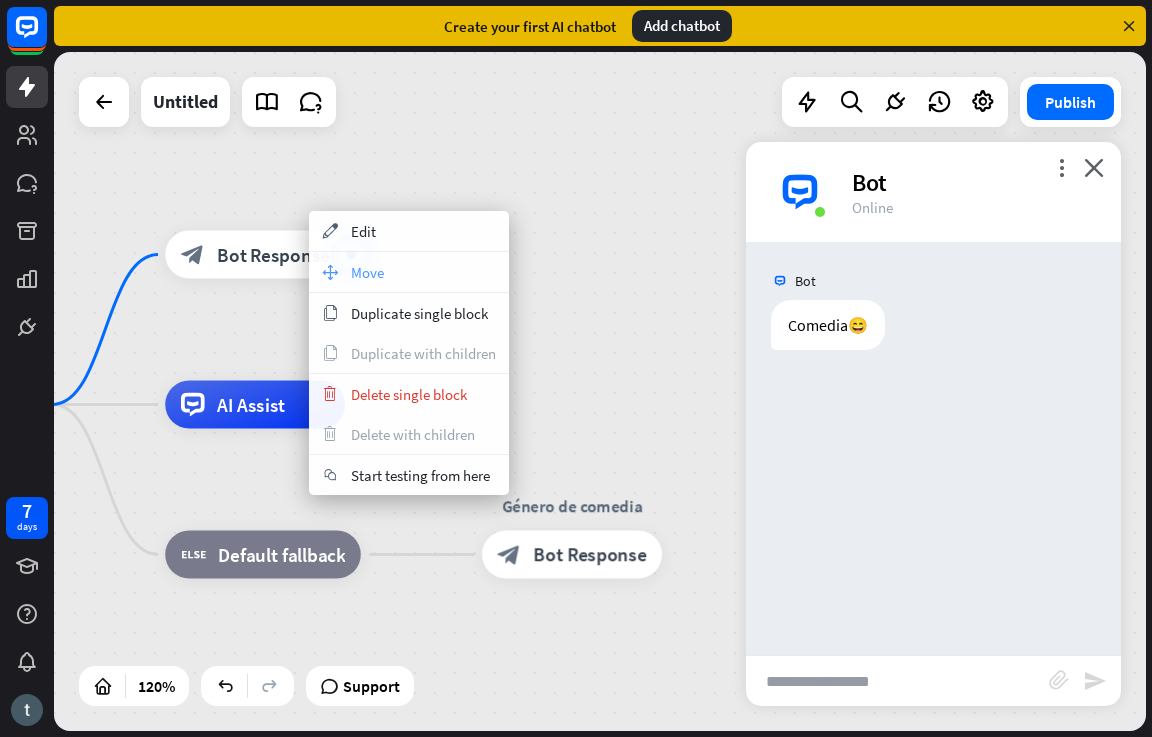 click on "move_block   Move" at bounding box center [409, 272] 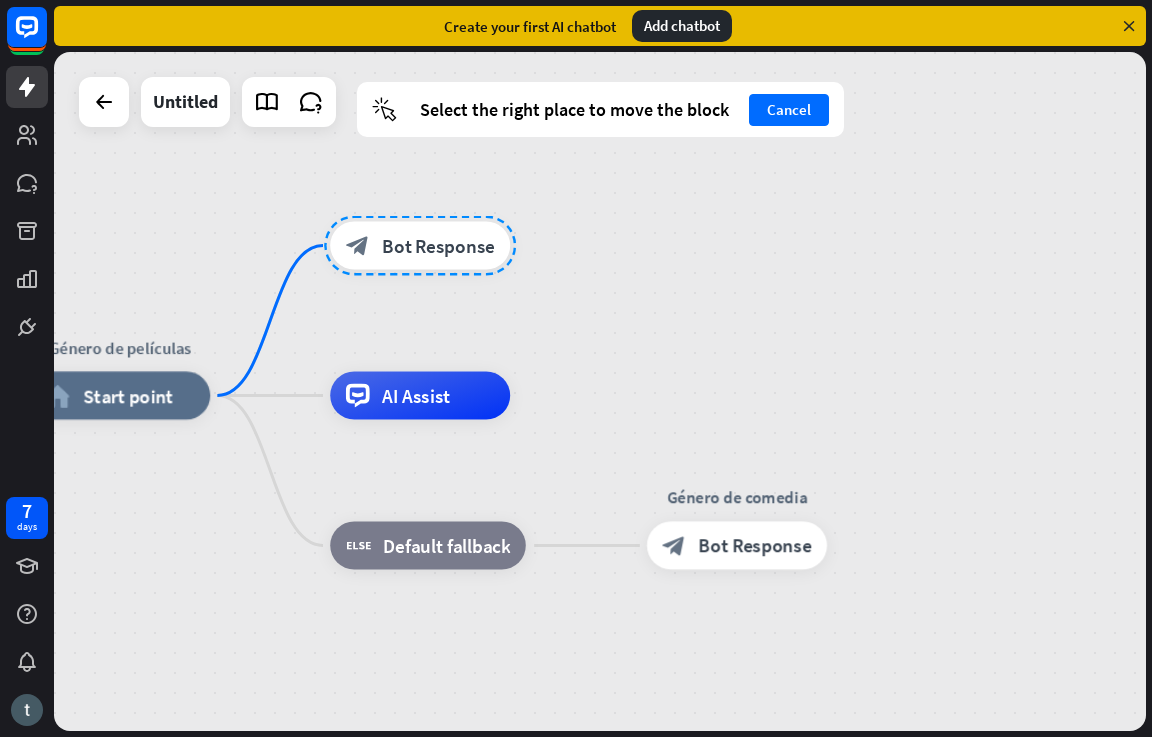 drag, startPoint x: 303, startPoint y: 273, endPoint x: 469, endPoint y: 264, distance: 166.24379 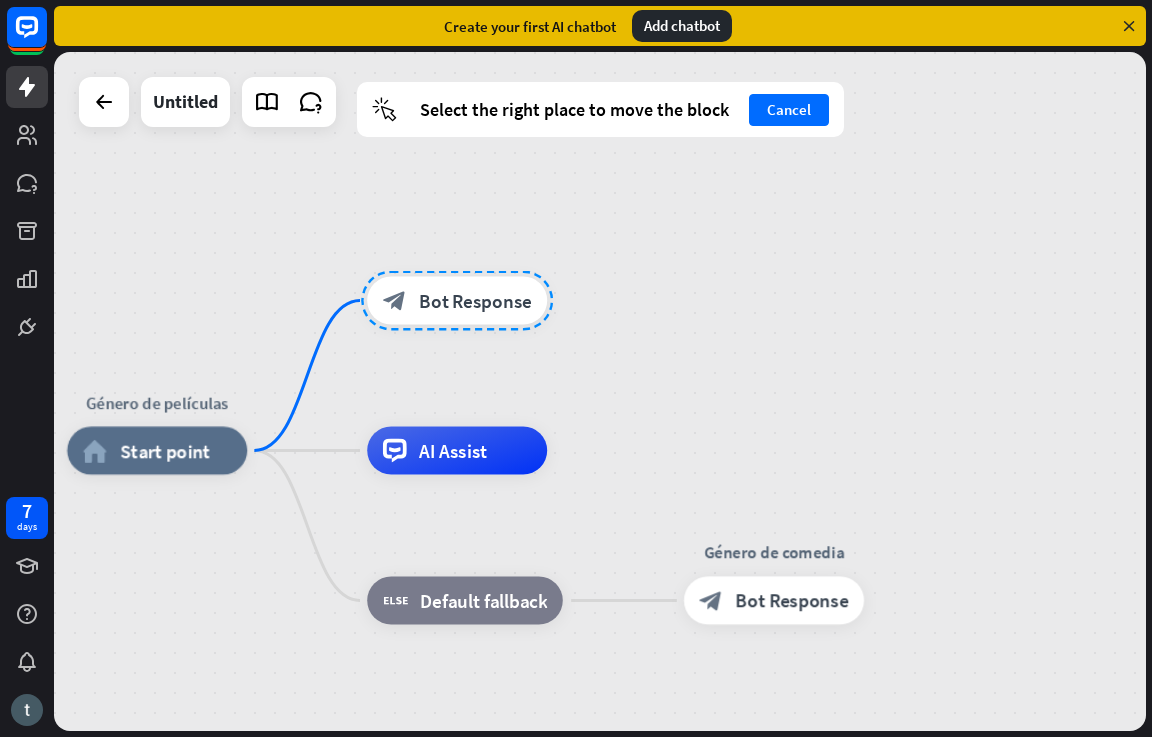 drag, startPoint x: 410, startPoint y: 233, endPoint x: 462, endPoint y: 298, distance: 83.240616 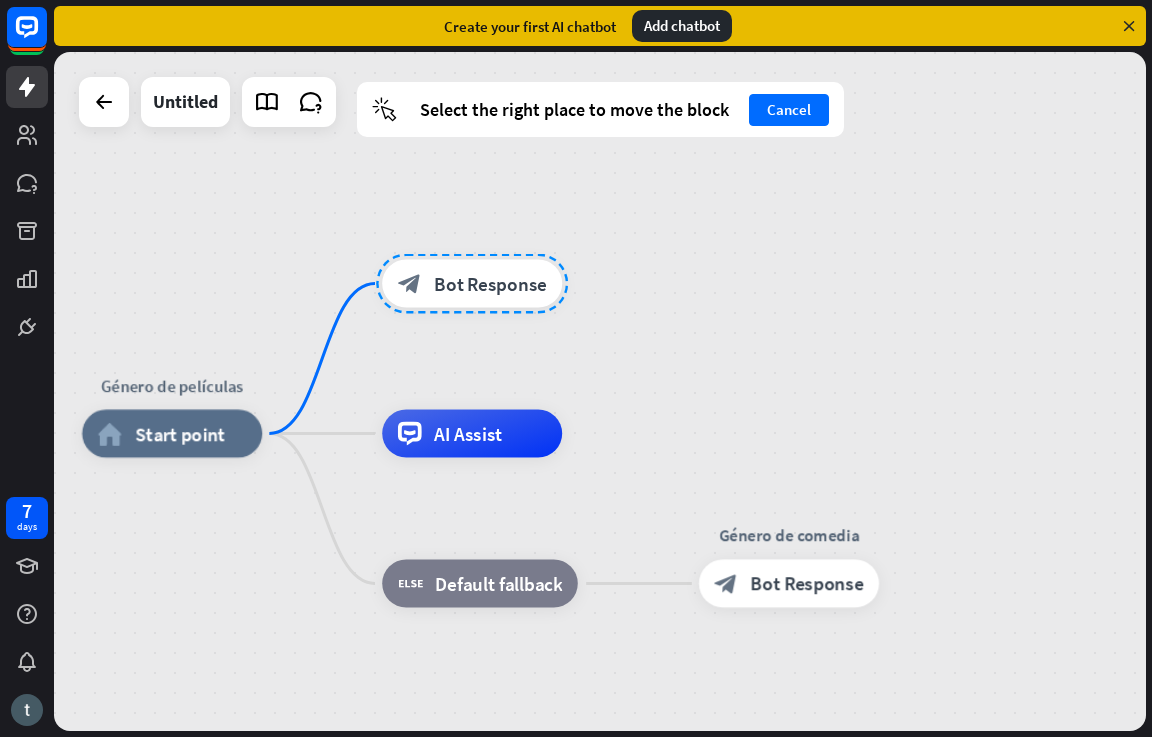 click on "block_bot_response   Bot Response" at bounding box center [472, 284] 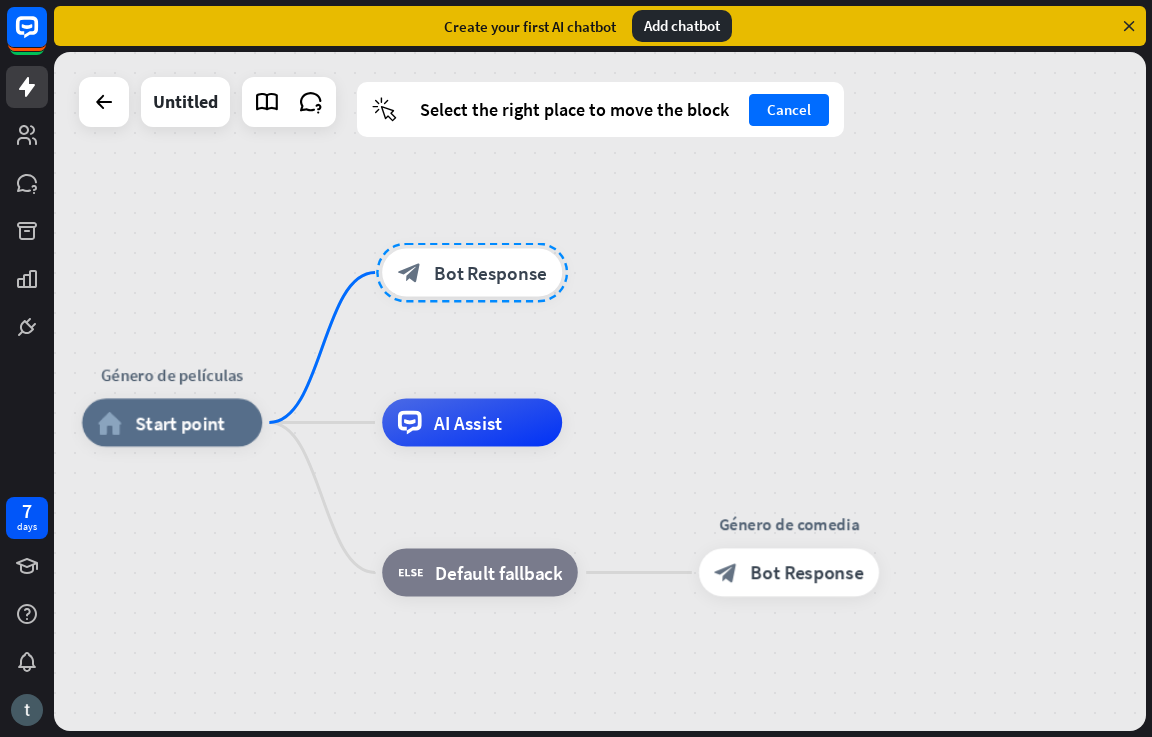 drag, startPoint x: 455, startPoint y: 272, endPoint x: 515, endPoint y: 264, distance: 60.530983 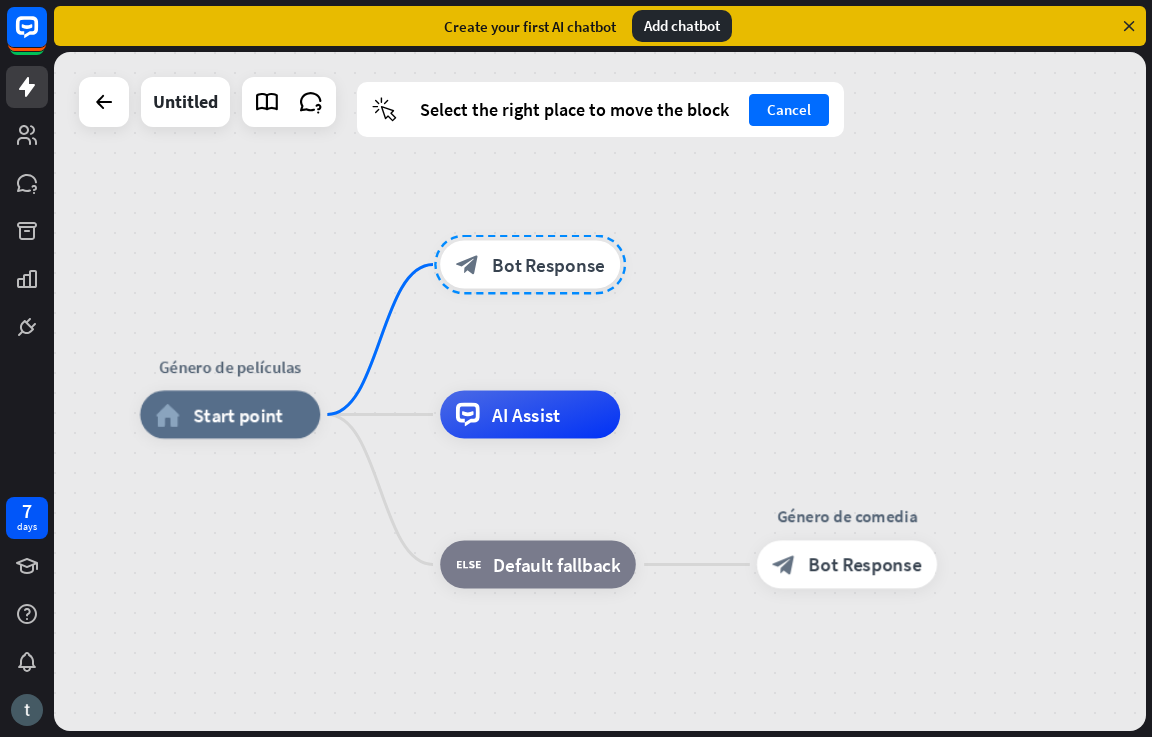 click on "cursor   Select the right place to move the block
Cancel" at bounding box center (600, 109) 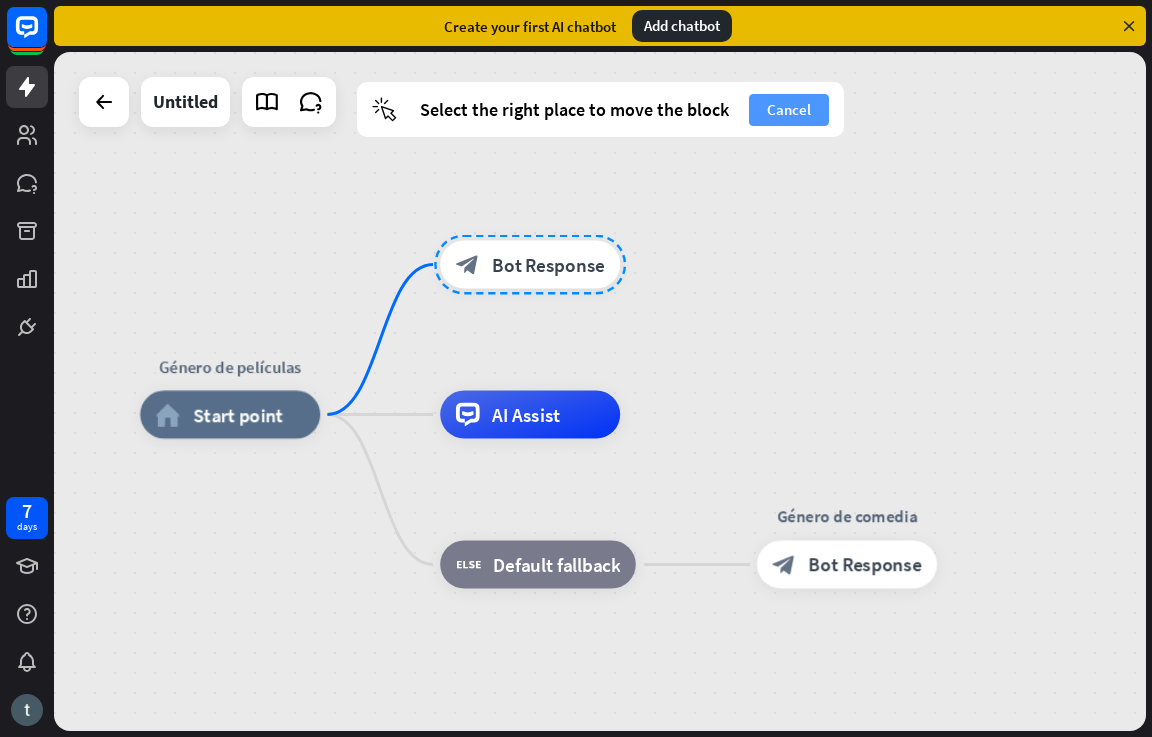 click on "Cancel" at bounding box center [789, 110] 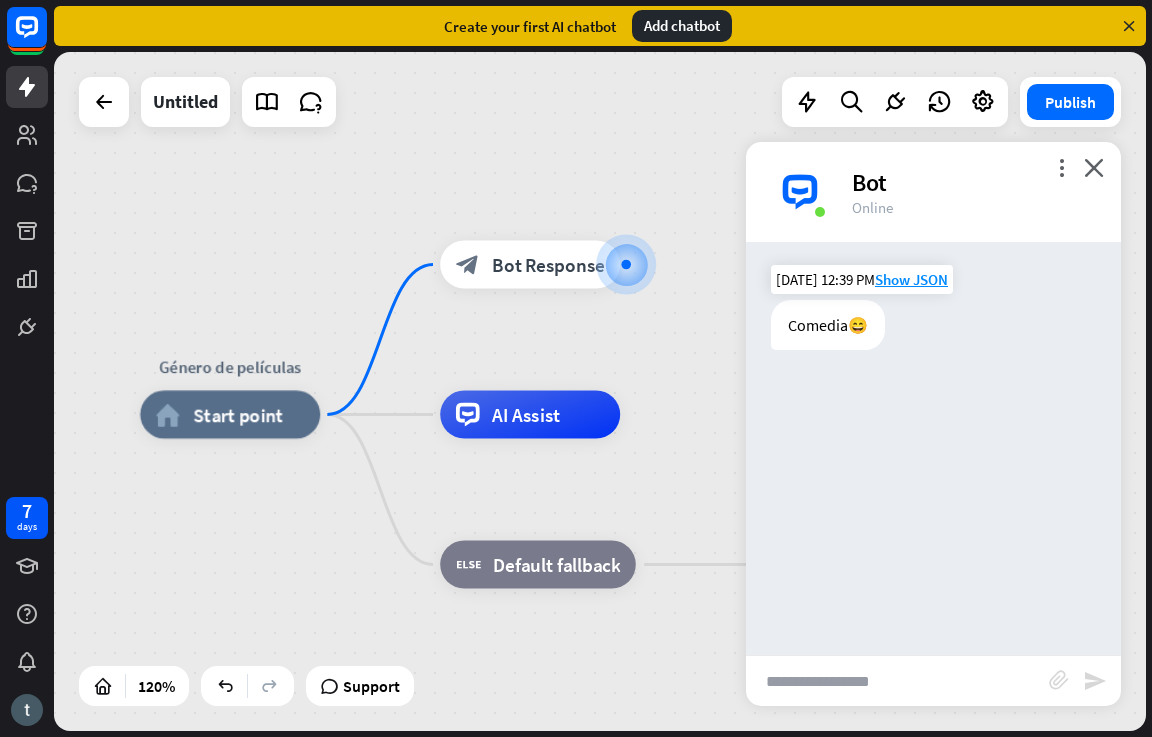 click on "Comedia😄" at bounding box center [828, 325] 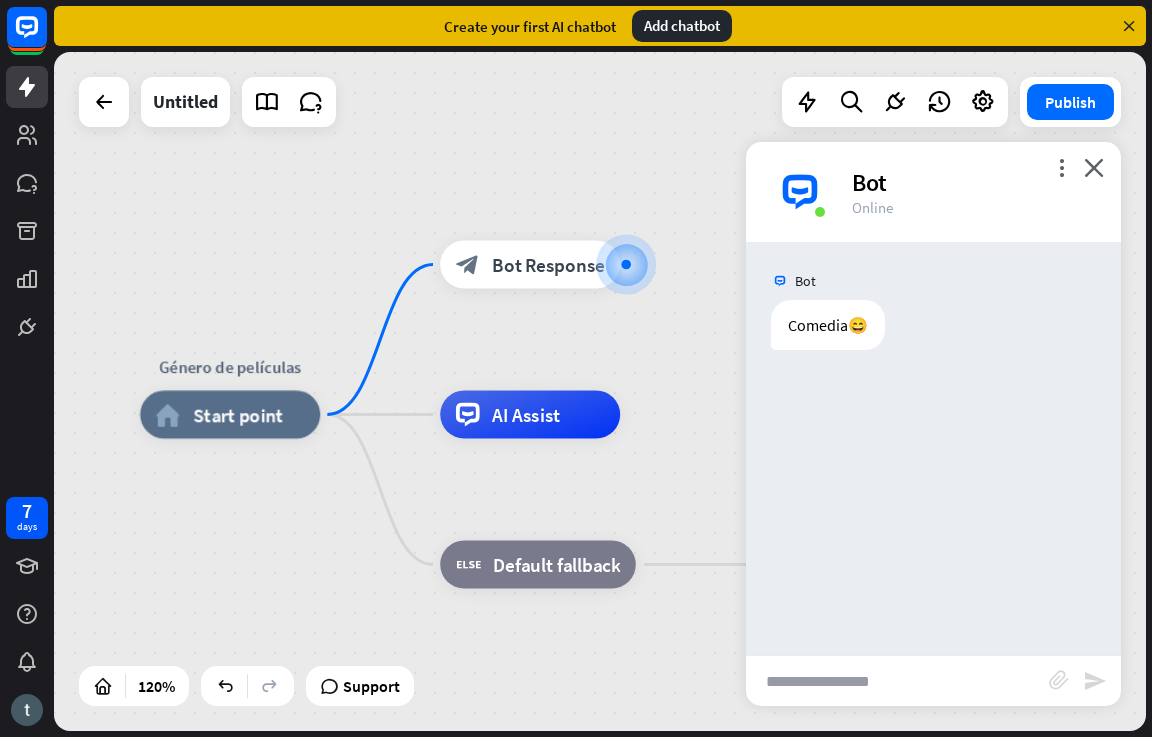 click on "Bot" at bounding box center (933, 281) 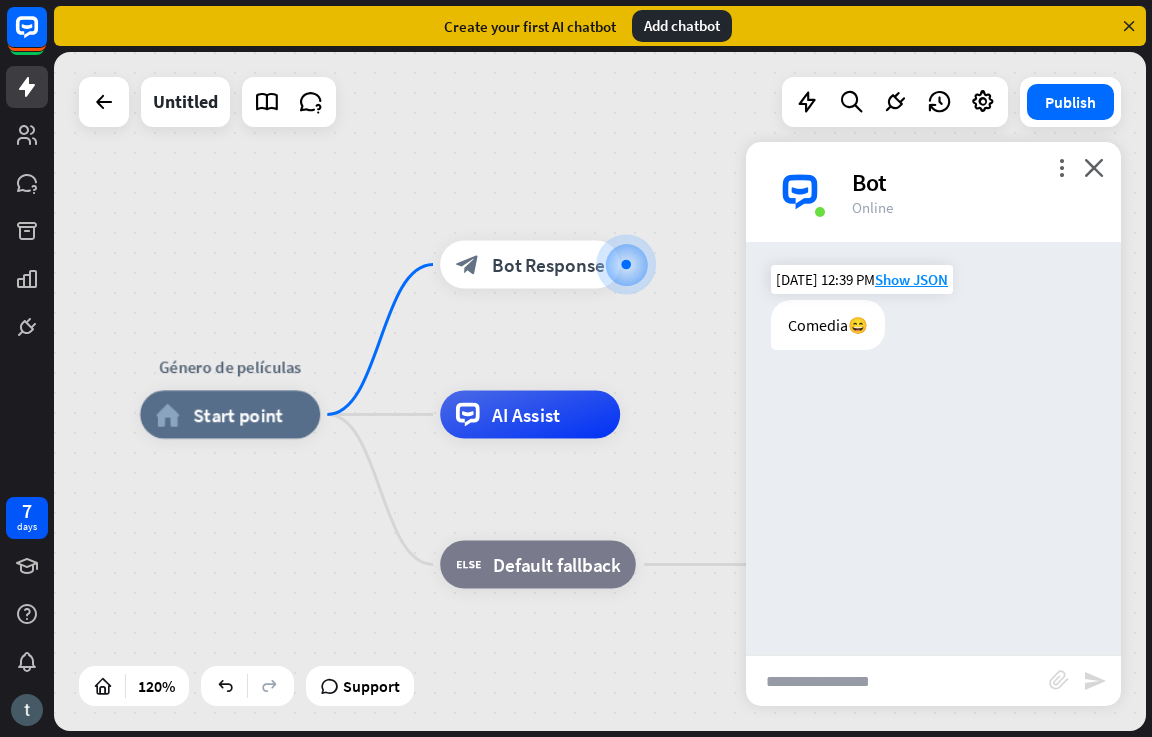 click on "Comedia😄" at bounding box center [828, 325] 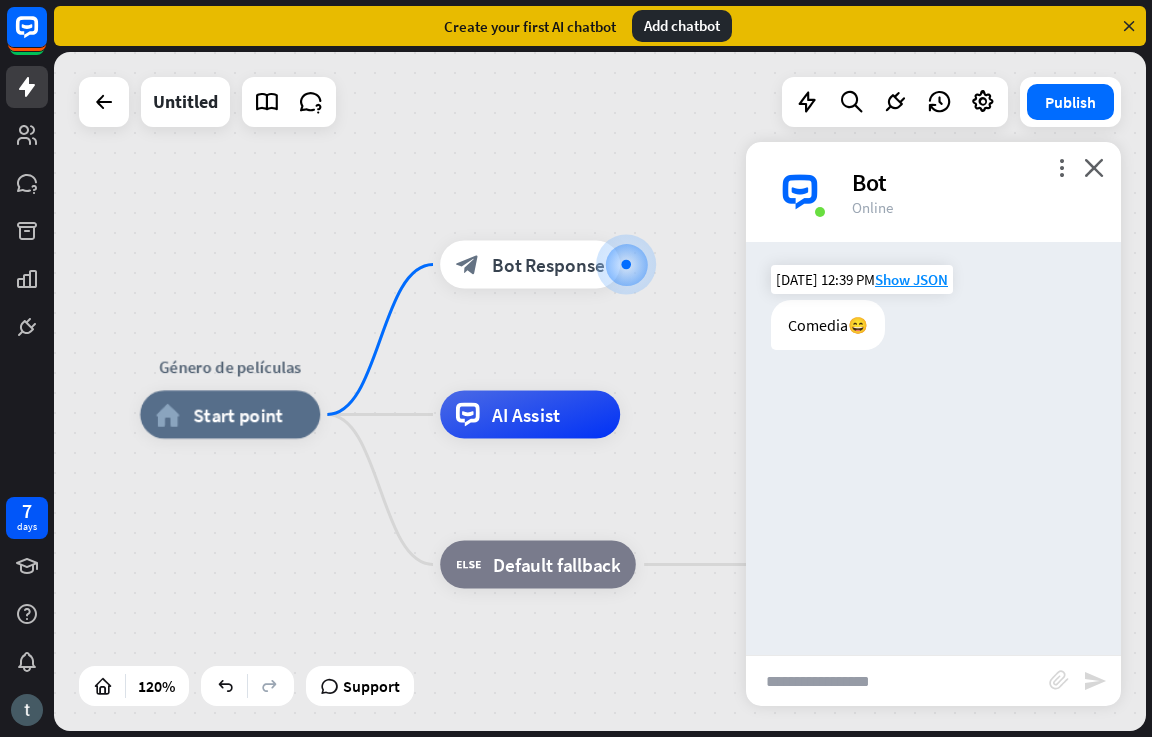 click on "[DATE] 12:39 PM
Show JSON" at bounding box center (862, 279) 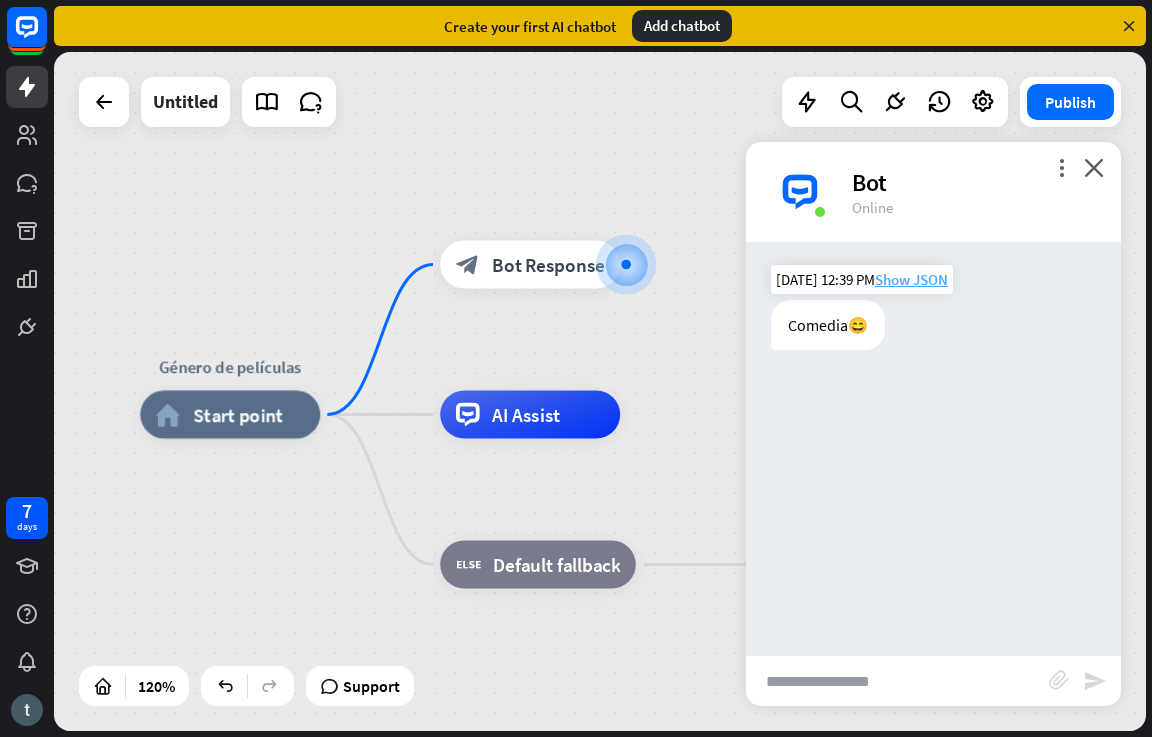drag, startPoint x: 874, startPoint y: 282, endPoint x: 948, endPoint y: 281, distance: 74.00676 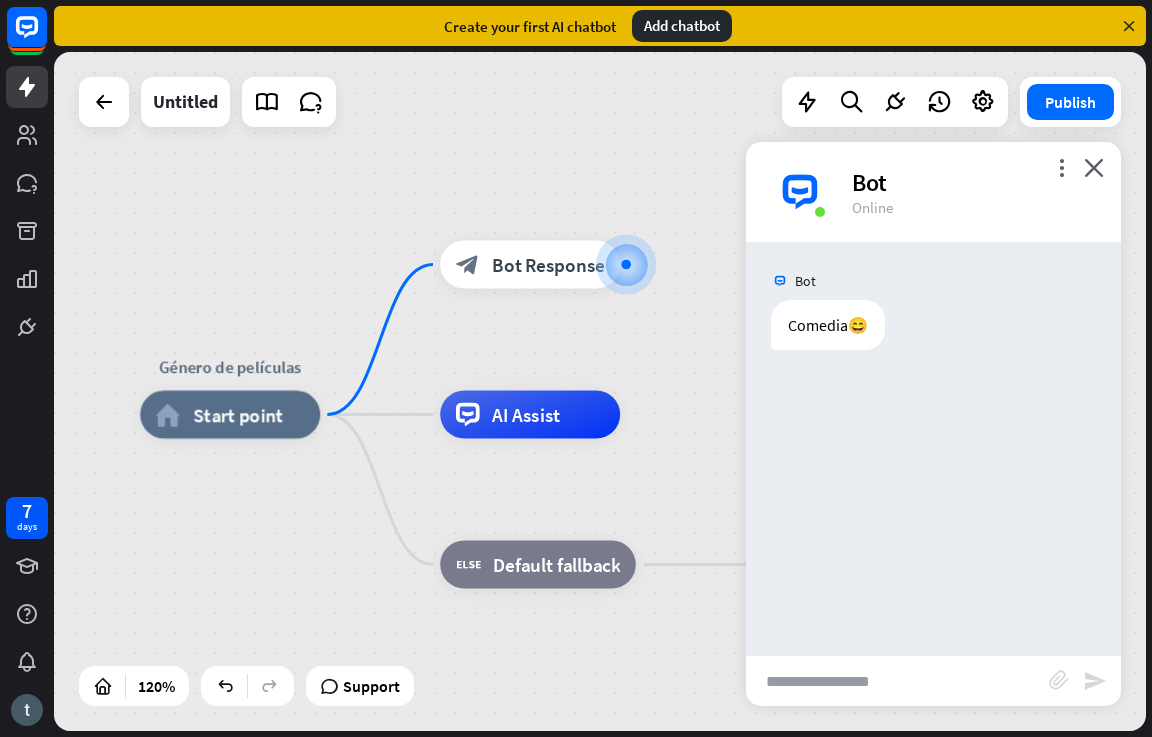 drag, startPoint x: 922, startPoint y: 364, endPoint x: 909, endPoint y: 292, distance: 73.1642 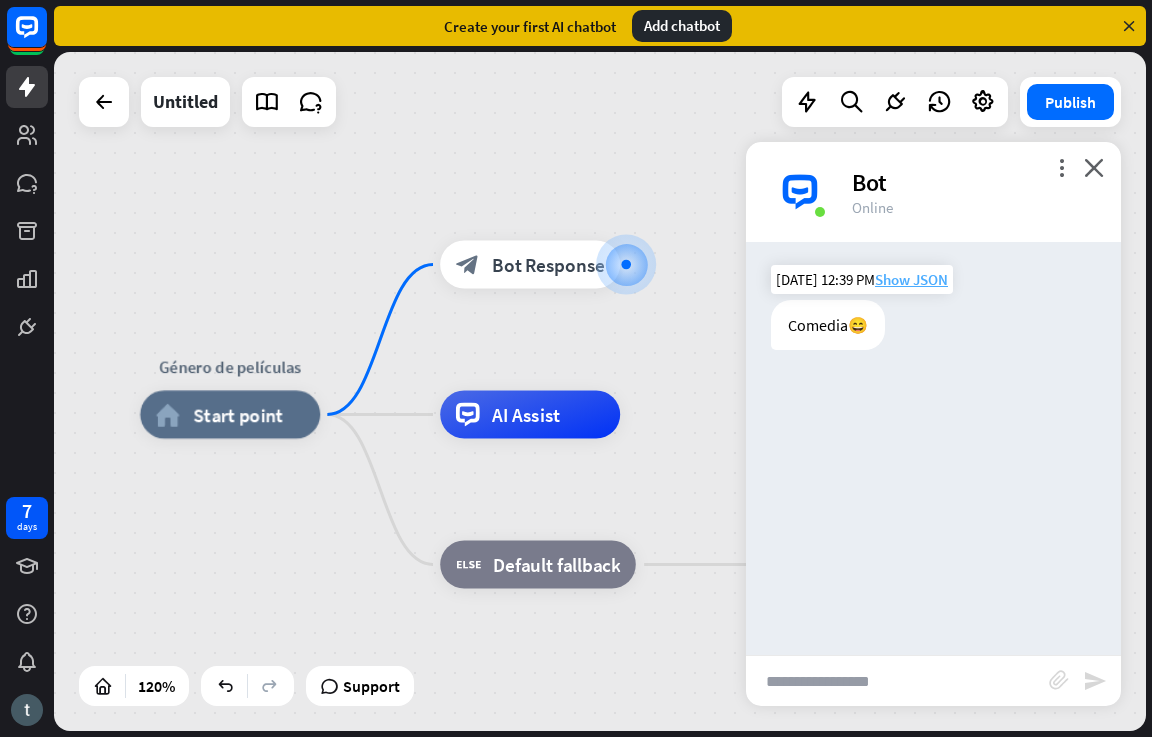 click on "Show JSON" at bounding box center (911, 279) 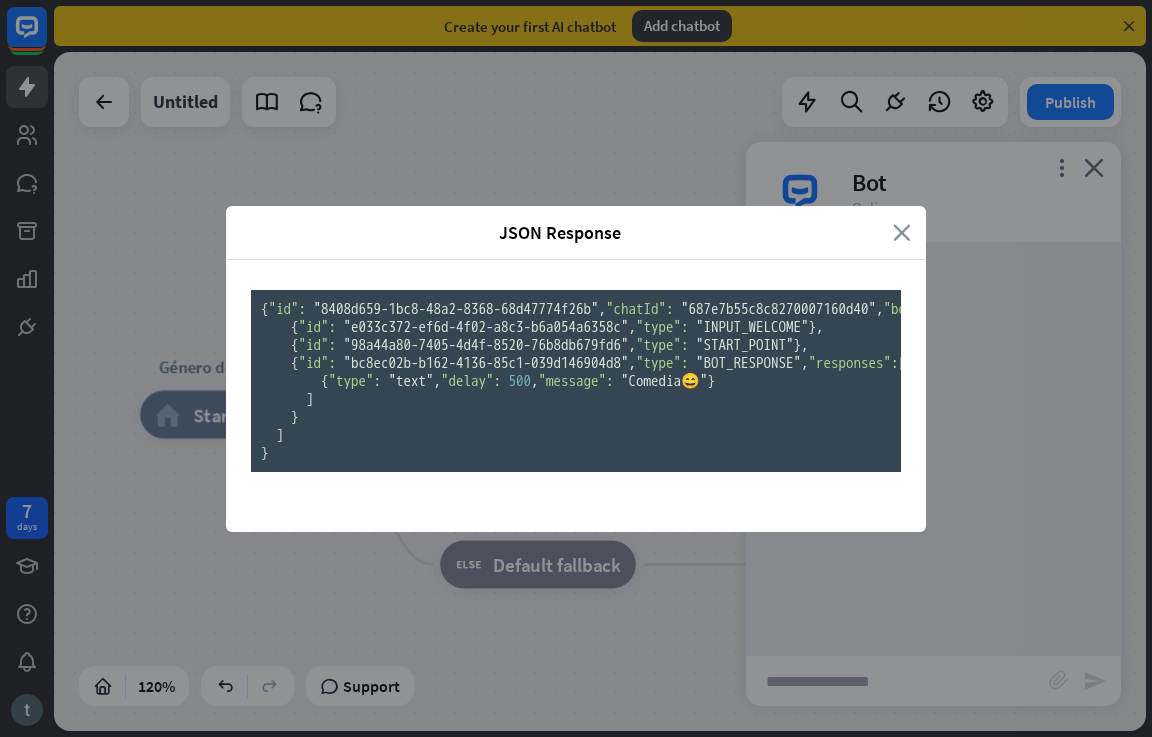 scroll, scrollTop: 0, scrollLeft: 0, axis: both 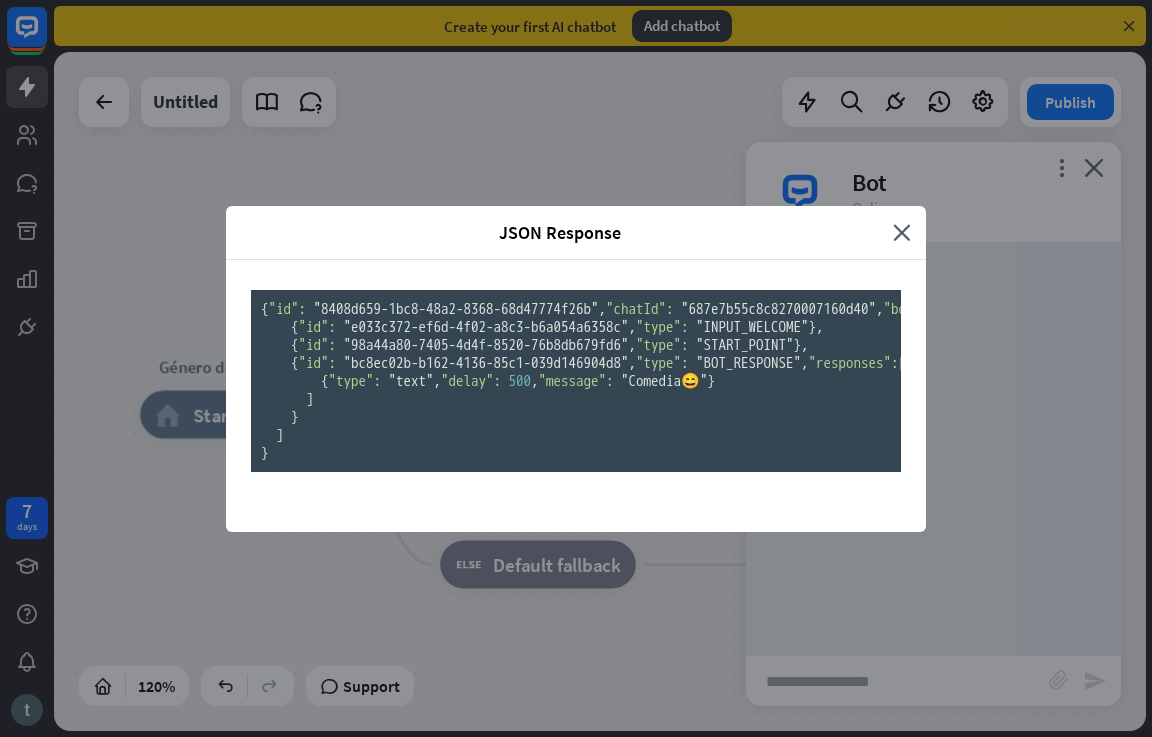 click on "JSON Response
close" at bounding box center (576, 233) 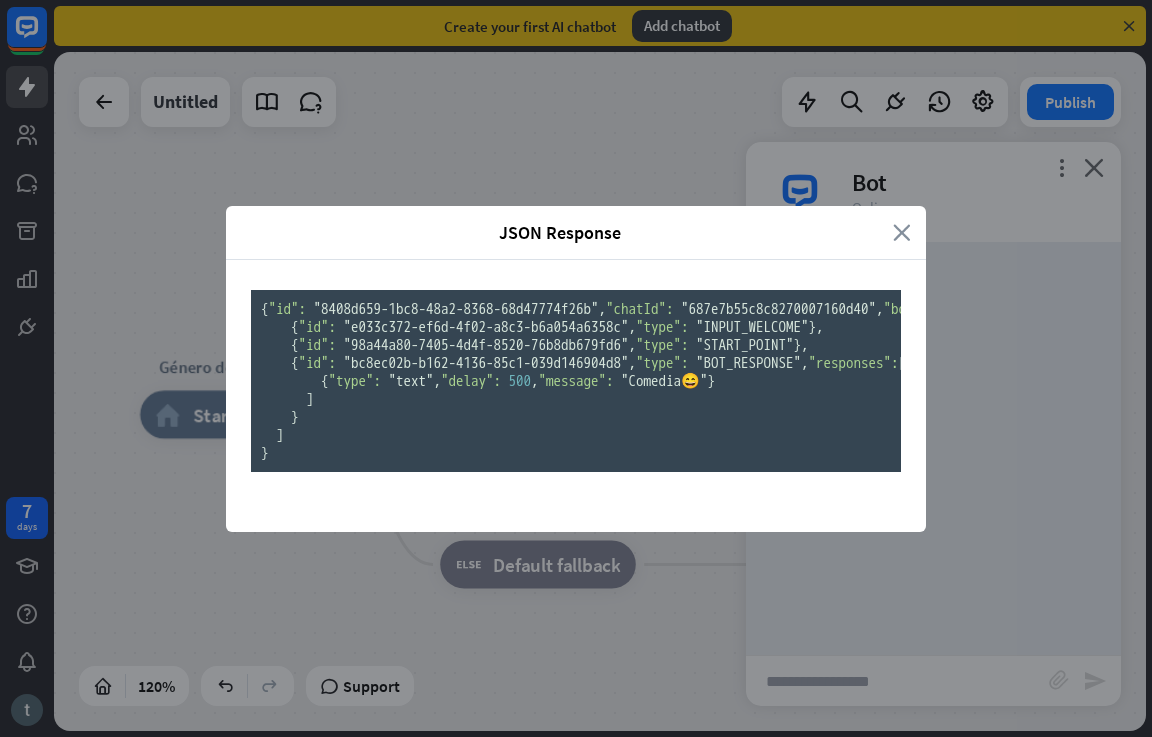 click on "close" at bounding box center (902, 232) 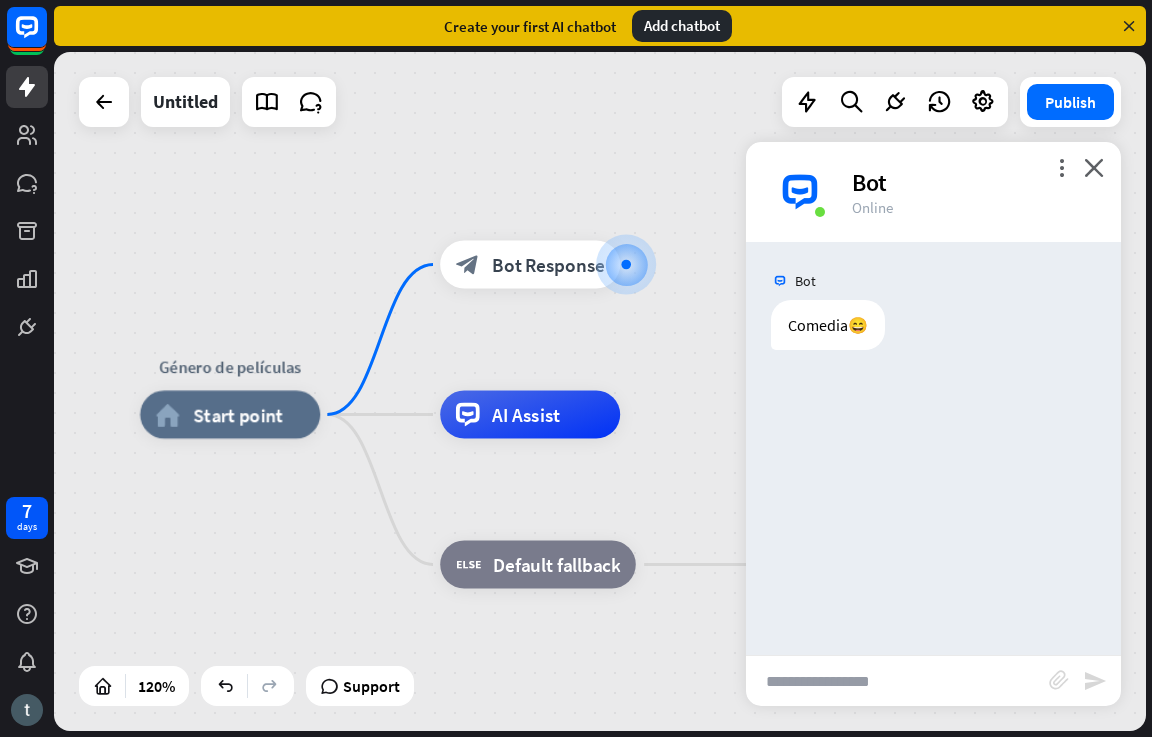 click at bounding box center (897, 681) 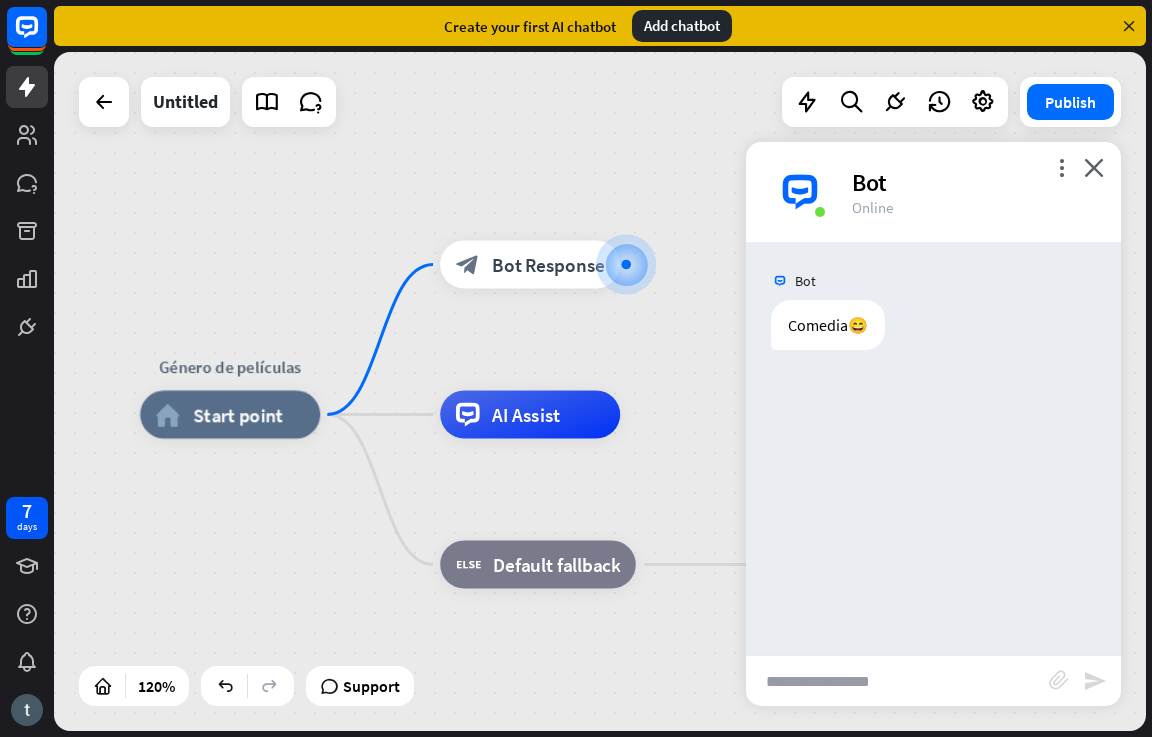 paste on "**********" 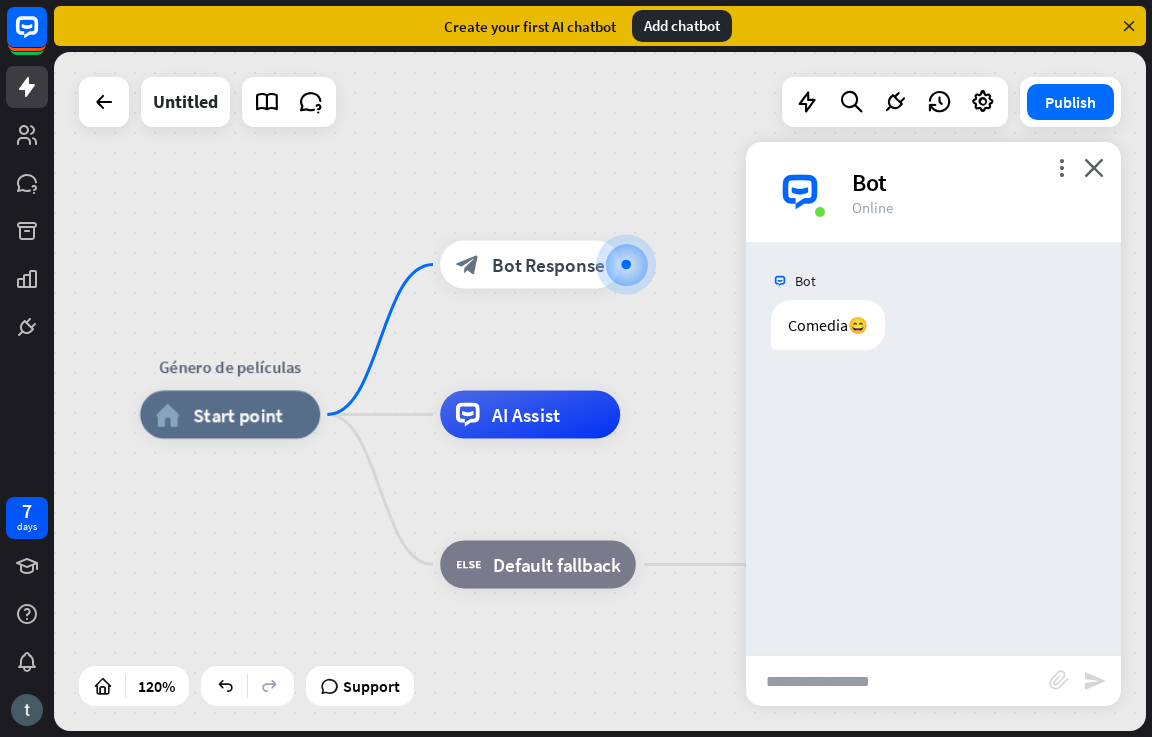 type on "**********" 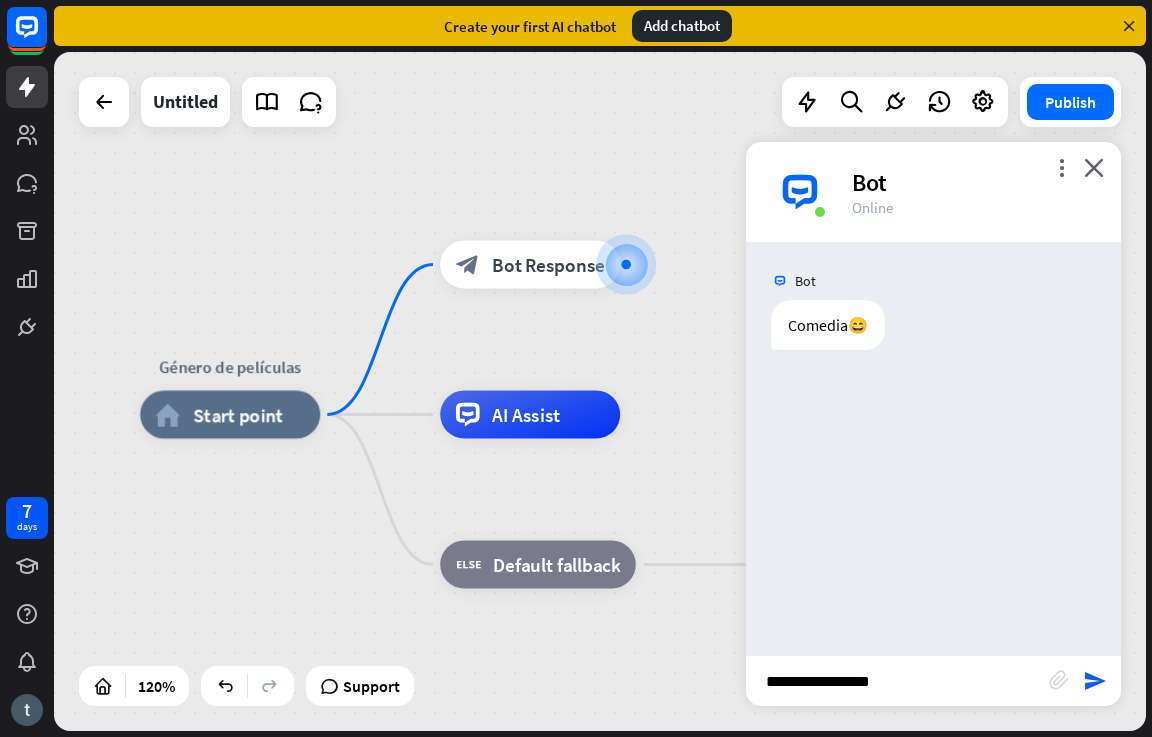 drag, startPoint x: 925, startPoint y: 681, endPoint x: 677, endPoint y: 679, distance: 248.00807 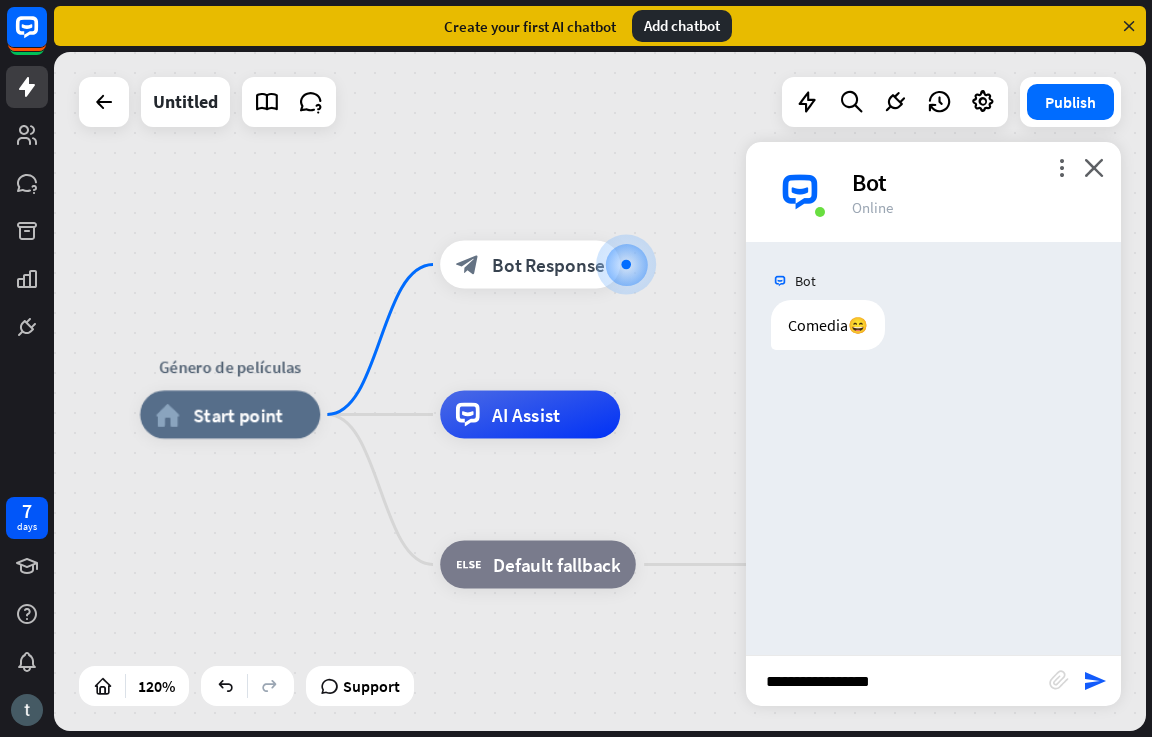 click on "Género de películas   home_2   Start point                   block_bot_response   Bot Response                         AI Assist                   block_fallback   Default fallback                 Género de comedia   block_bot_response   Bot Response
Untitled
Publish
120%           Support                     close   Interactions   block_user_input   User Input block_bot_response   Bot Response block_fallback   Fallback filter   Filter block_attachment   Attachment input builder_tree   Flow Actions   block_goto   Go to step block_faq   FAQ block_add_to_segment   Add to leads block_add_to_segment   Add to segment block_delete_from_segment   Delete from segment webhooks   Webhook block_set_attribute   Set attribute block_ab_testing   A/B Test block_question   Question block_close_chat   Close chat block_backtracking   Backtracking LiveChat actions   block_livechat   Transfer chat" at bounding box center [600, 391] 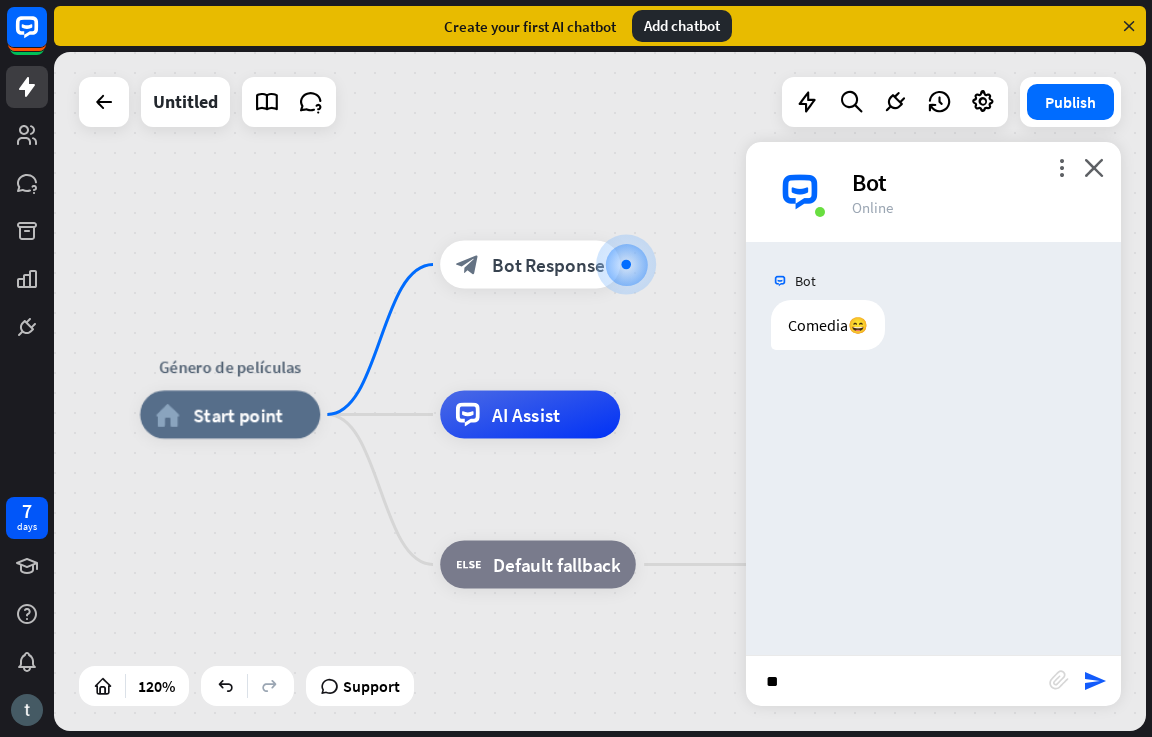 type on "*" 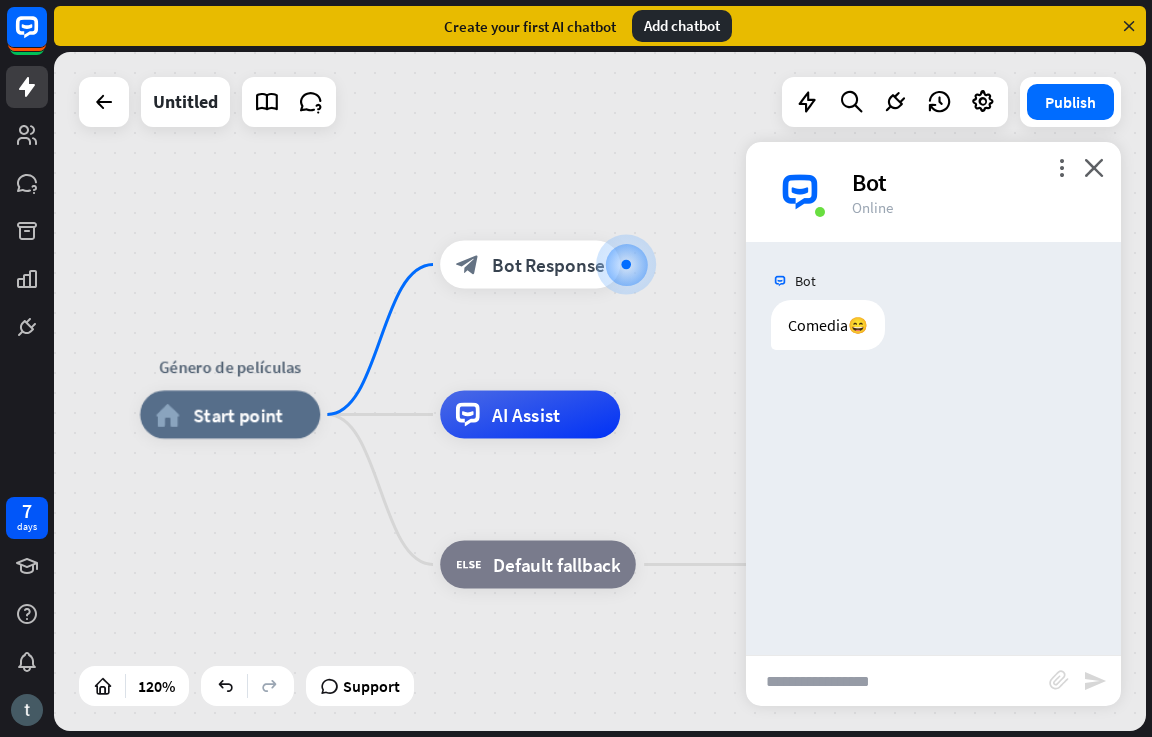 type on "*" 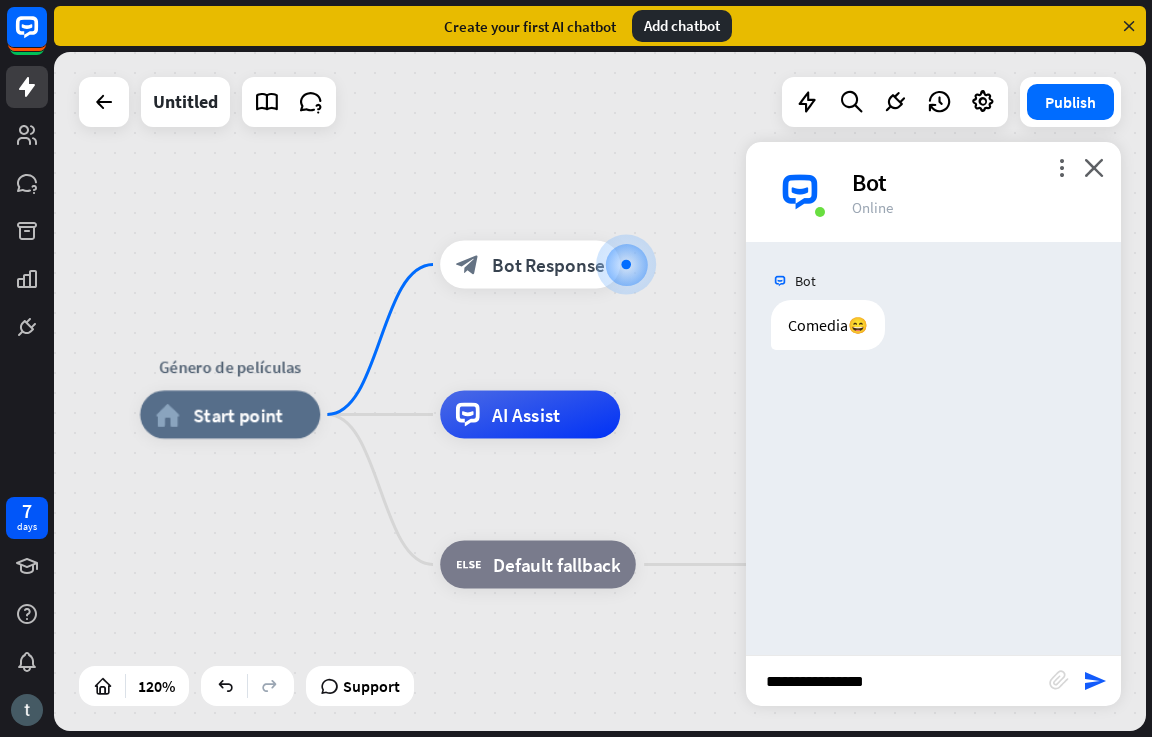 click on "**********" at bounding box center (897, 681) 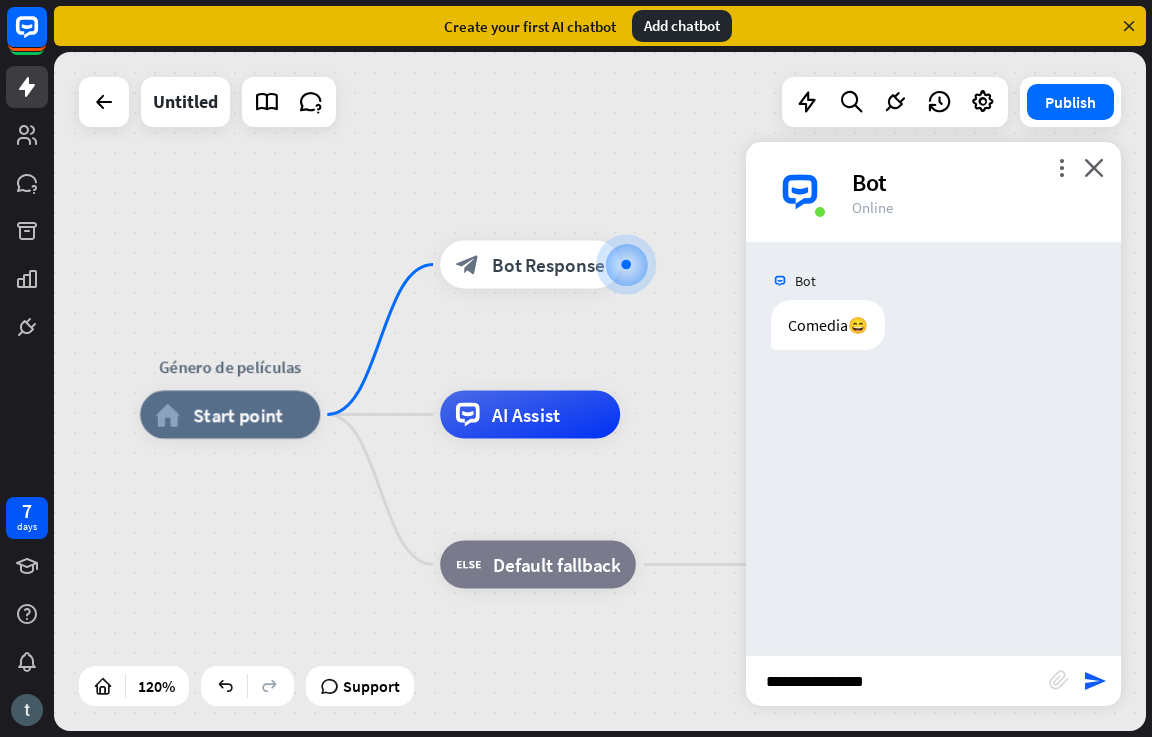 drag, startPoint x: 896, startPoint y: 687, endPoint x: 879, endPoint y: 698, distance: 20.248457 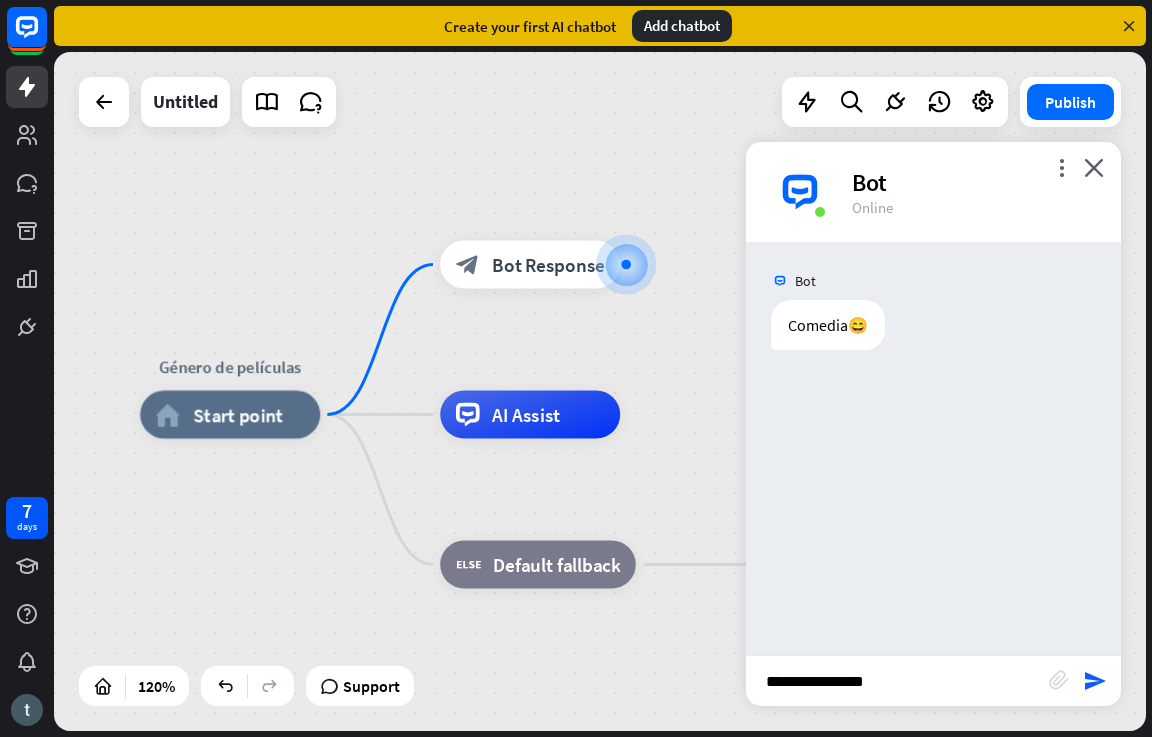 click on "**********" at bounding box center (897, 681) 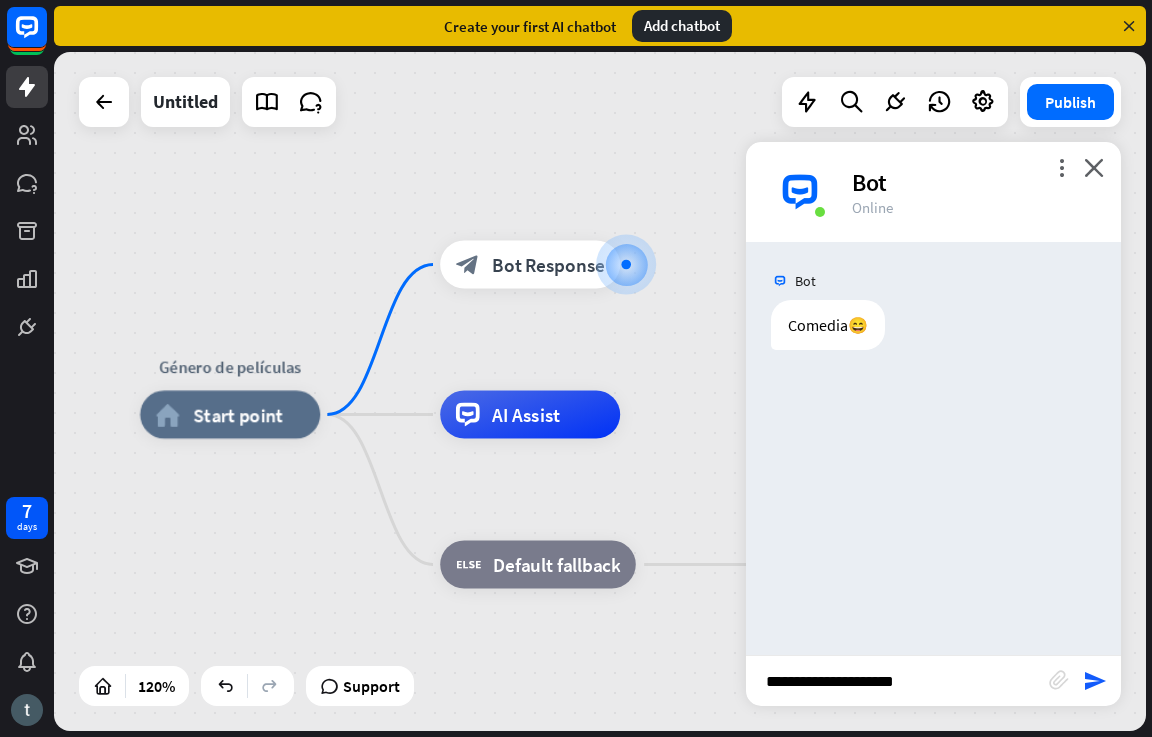 type on "**********" 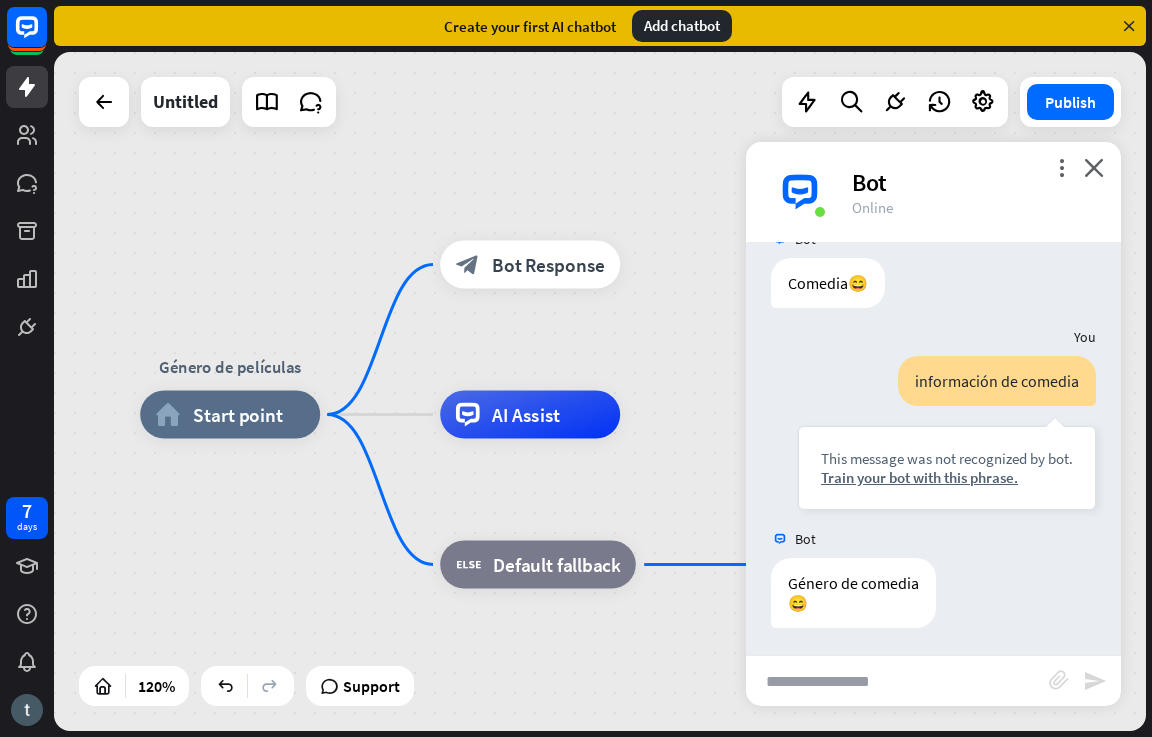 scroll, scrollTop: 45, scrollLeft: 0, axis: vertical 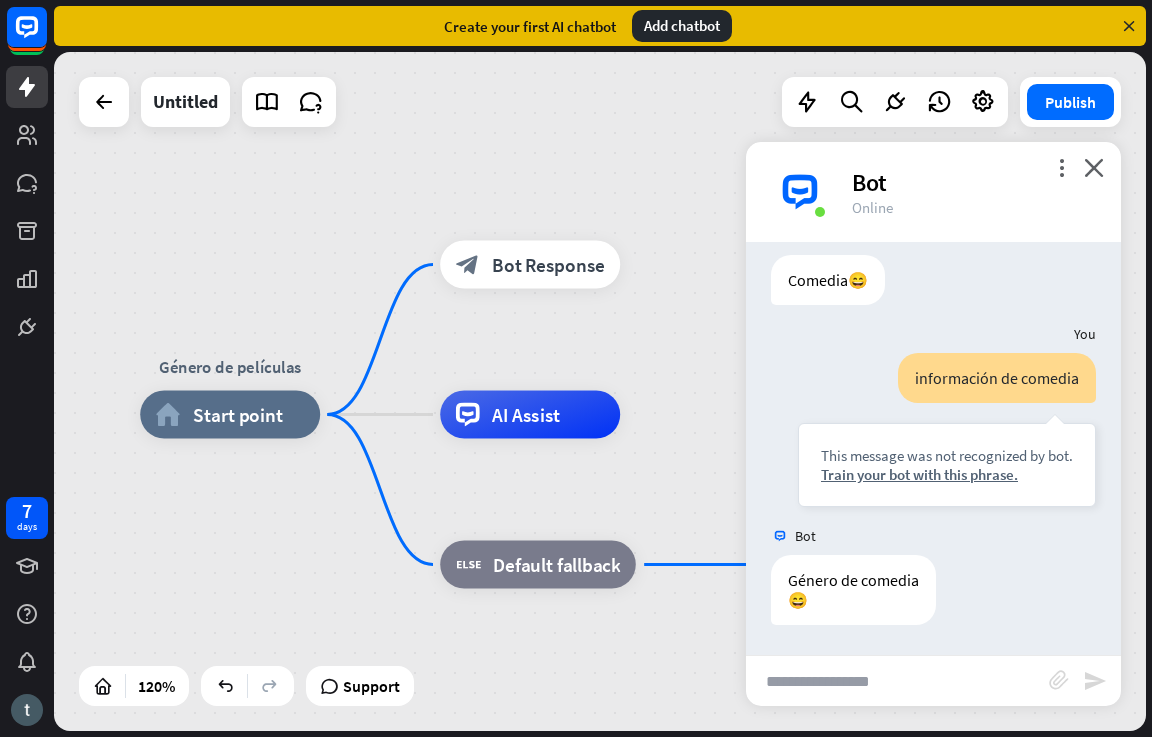click at bounding box center (897, 681) 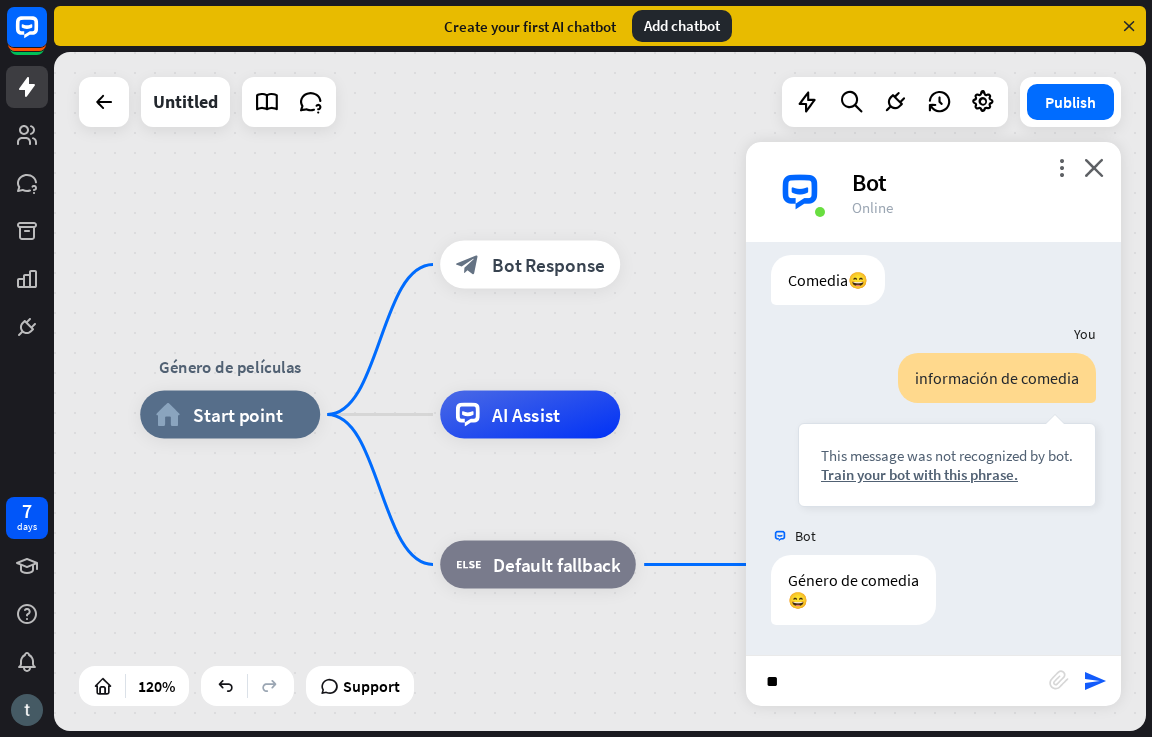 type on "*" 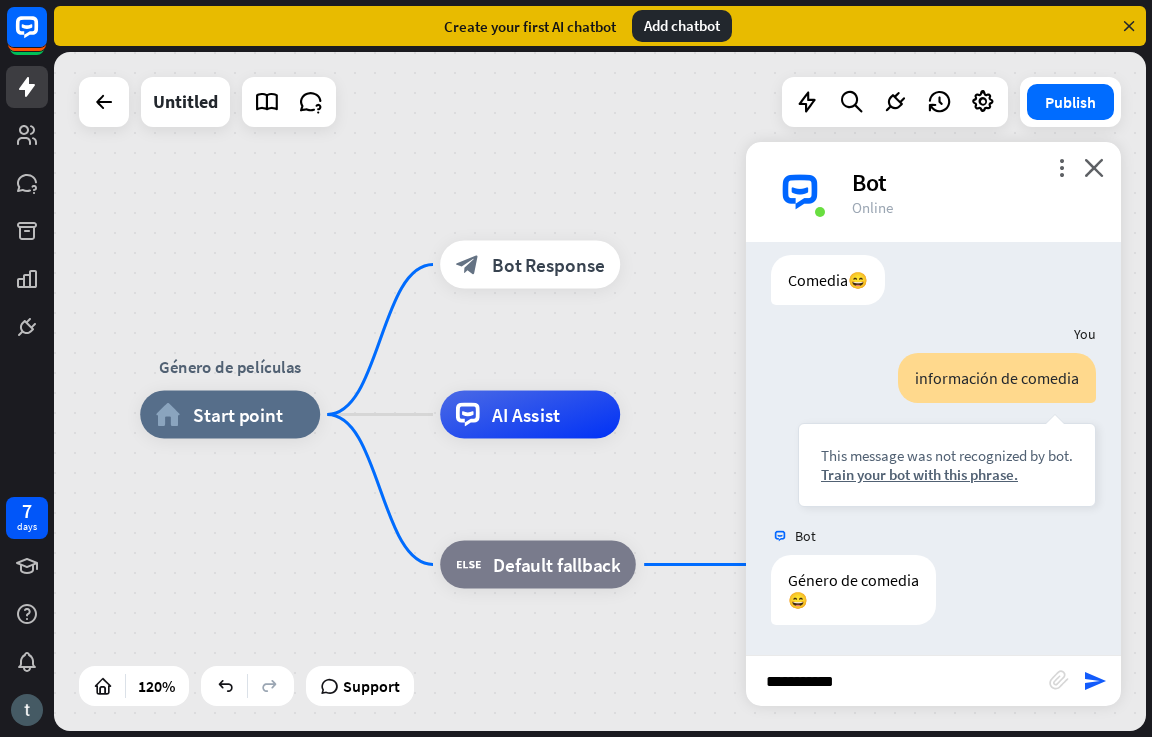 type on "**********" 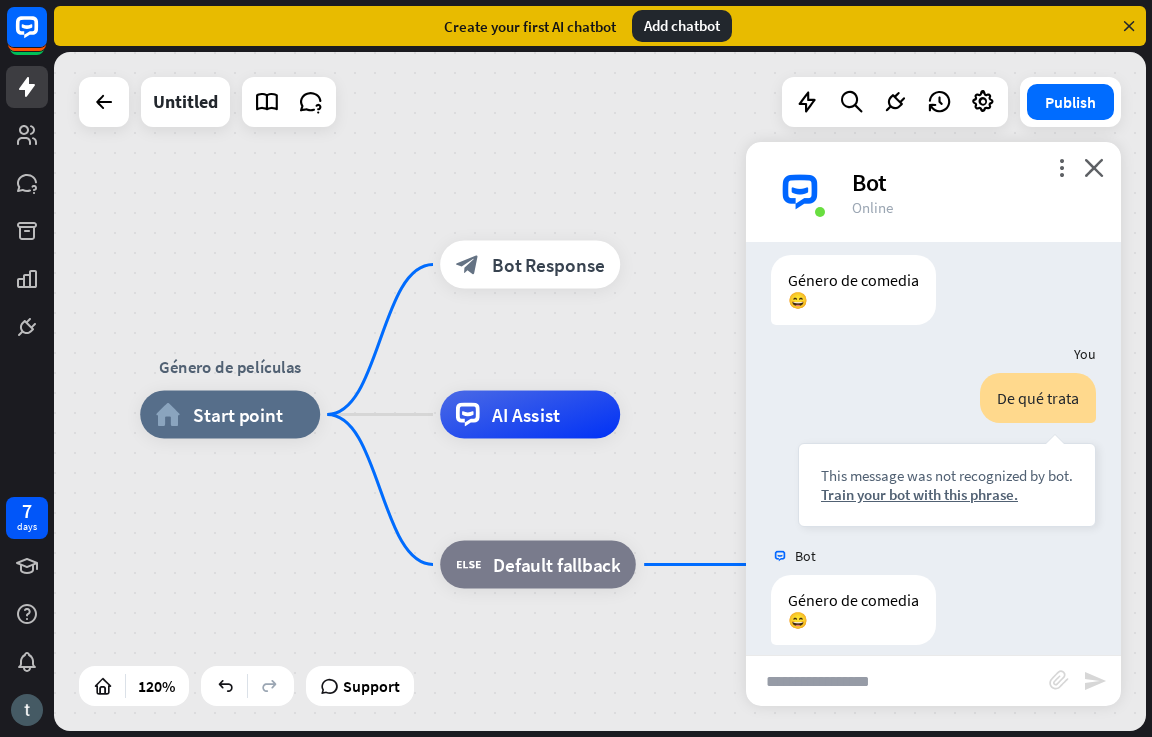 scroll, scrollTop: 365, scrollLeft: 0, axis: vertical 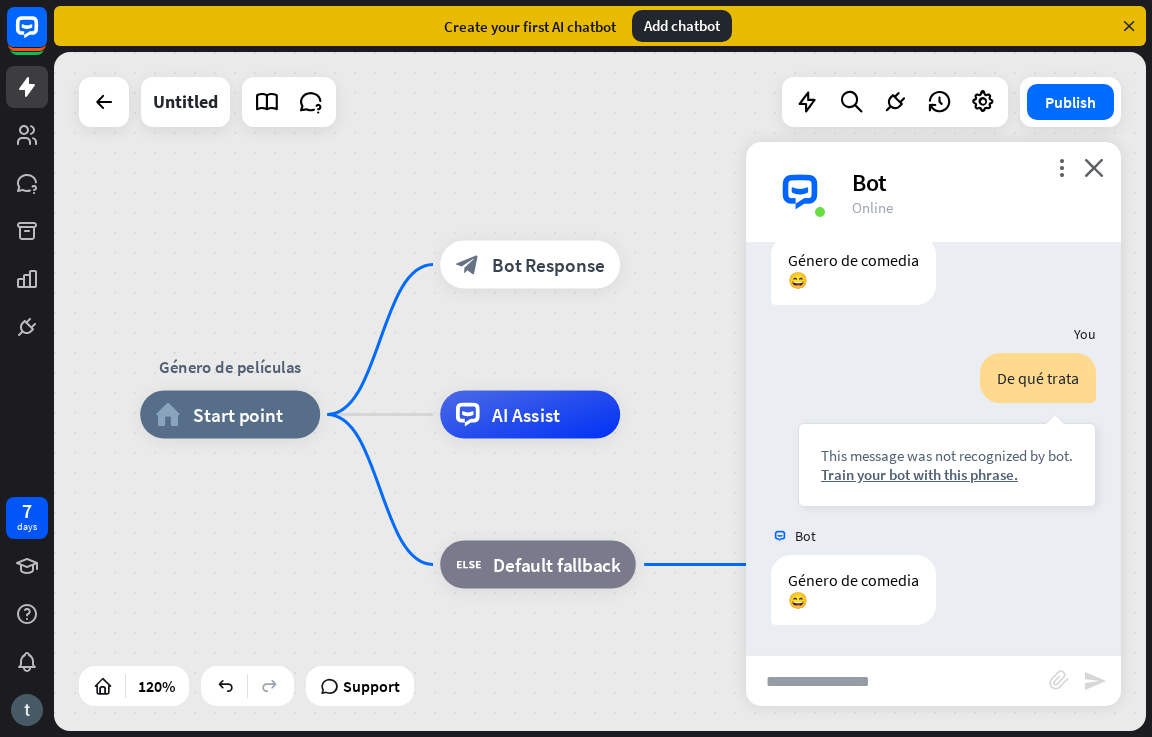 click on "Género de películas   home_2   Start point                   block_bot_response   Bot Response                     AI Assist                   block_fallback   Default fallback                 Género de comedia   block_bot_response   Bot Response" at bounding box center (600, 391) 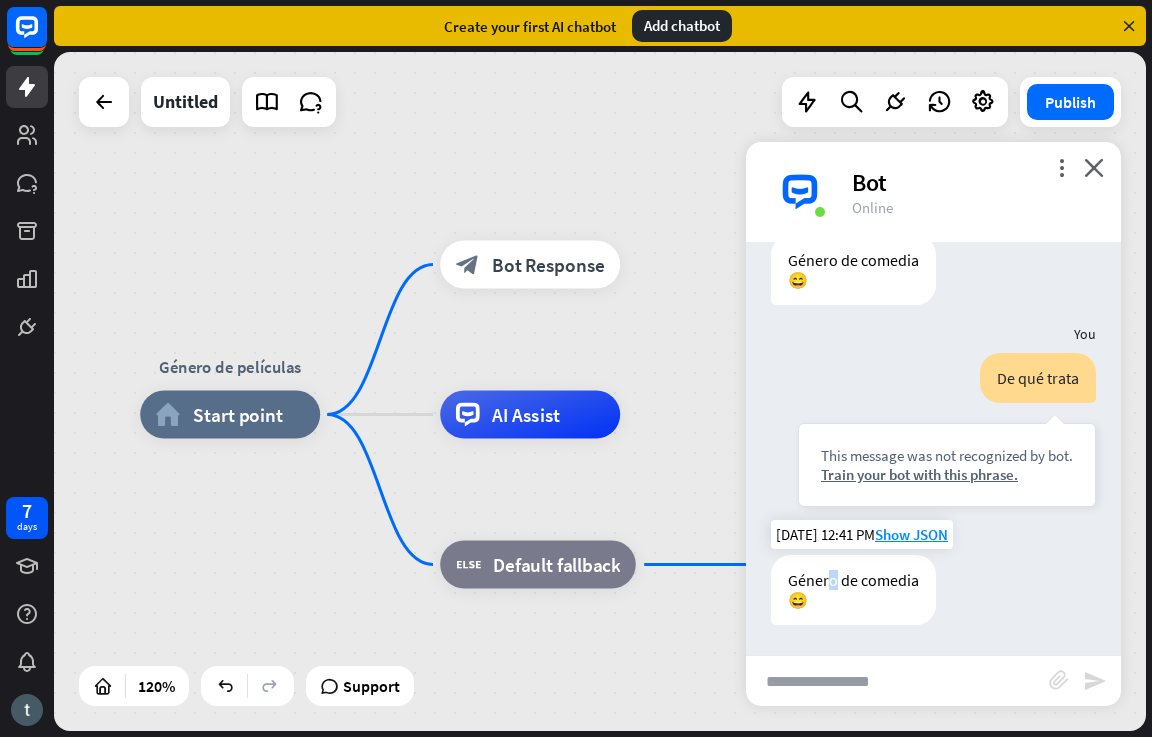 click on "Género de comedia
😄" at bounding box center (853, 590) 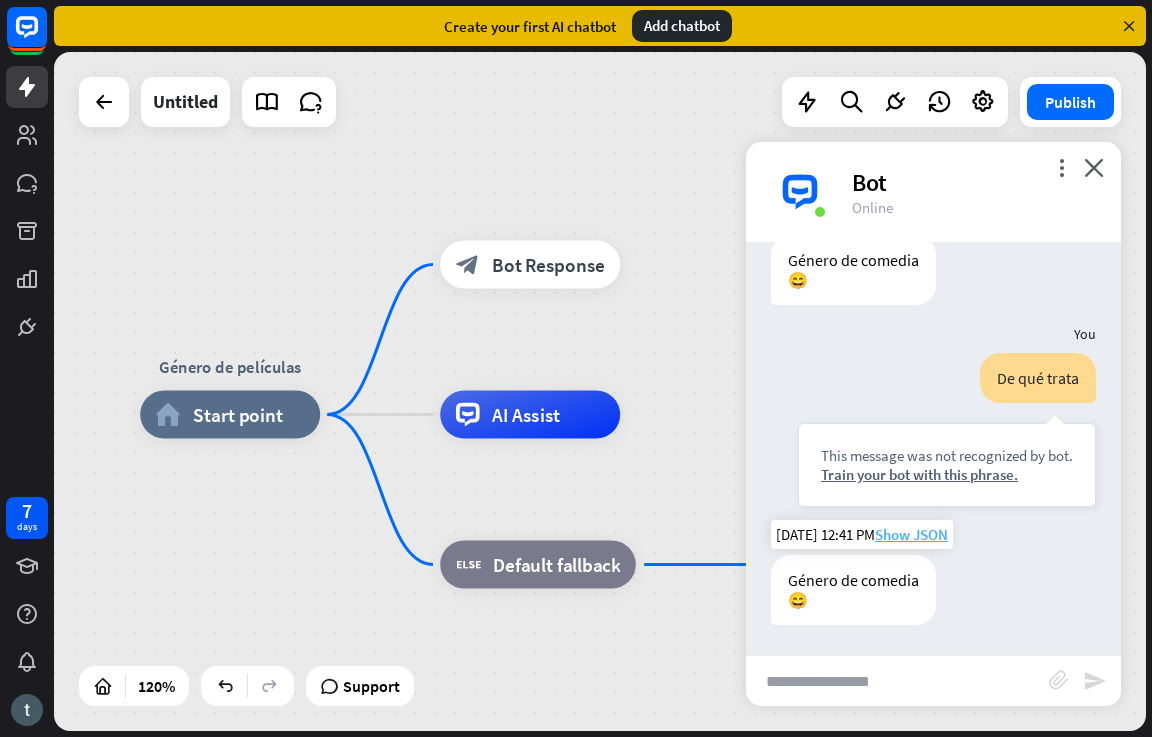 click on "Show JSON" at bounding box center [911, 534] 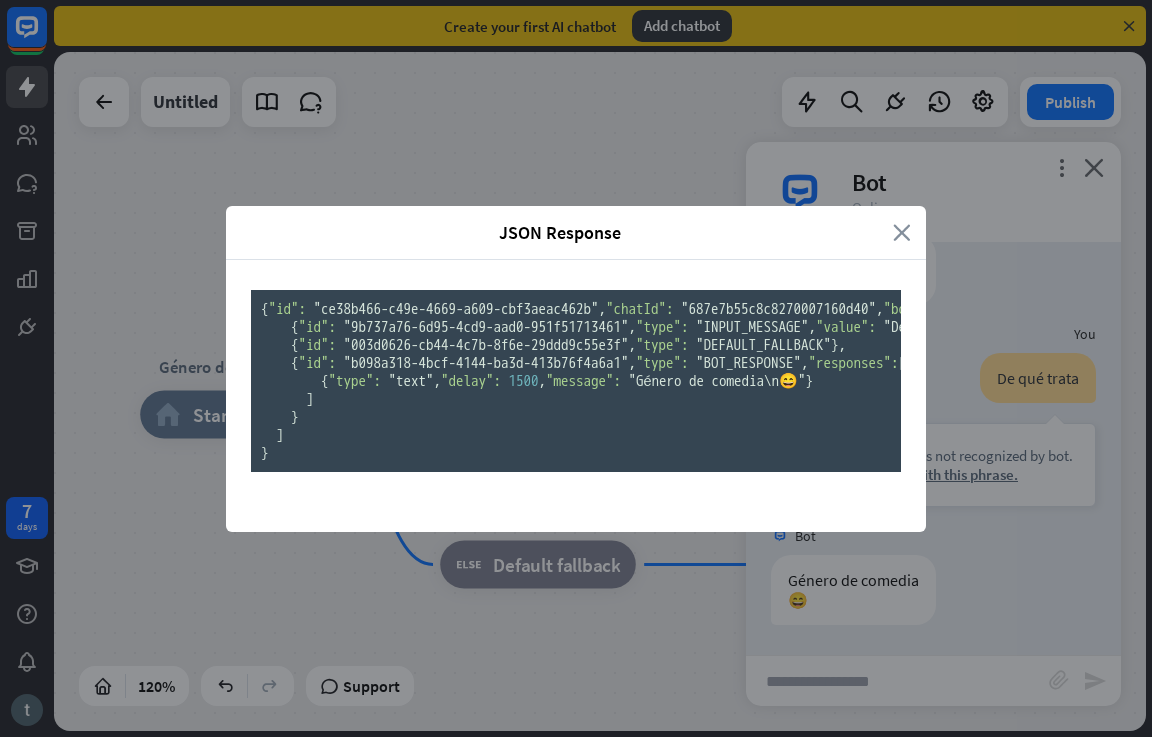 click on "close" at bounding box center [902, 232] 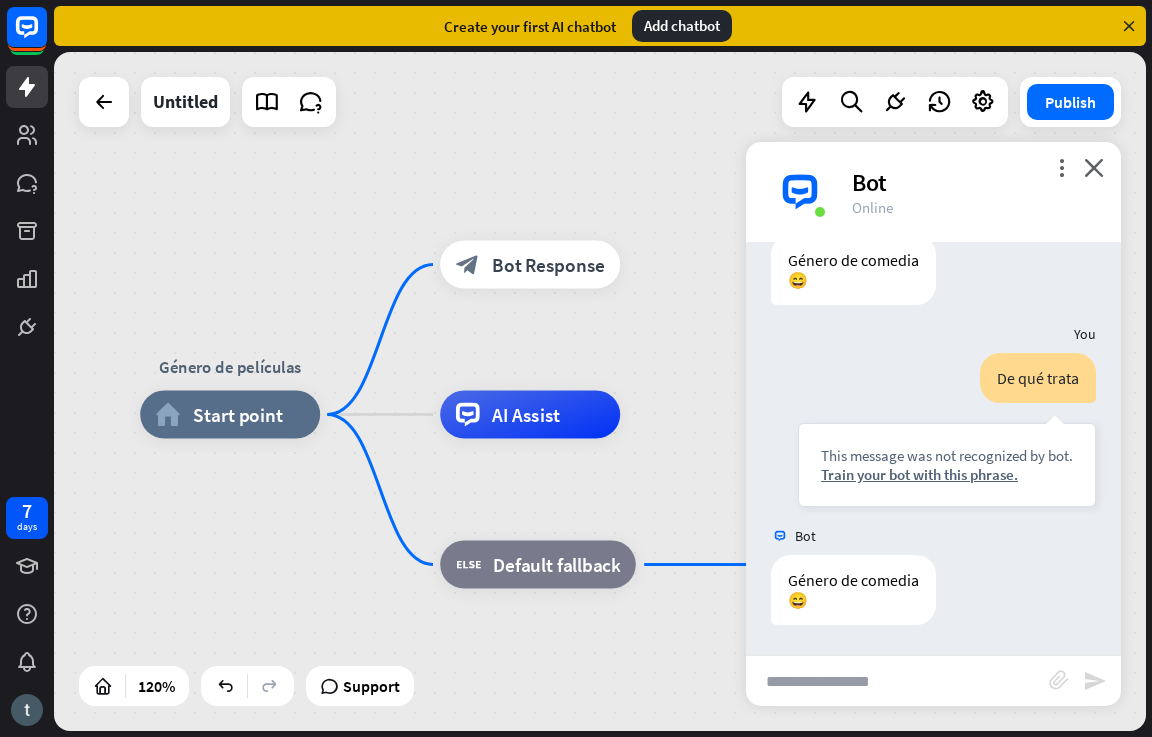 click at bounding box center [897, 681] 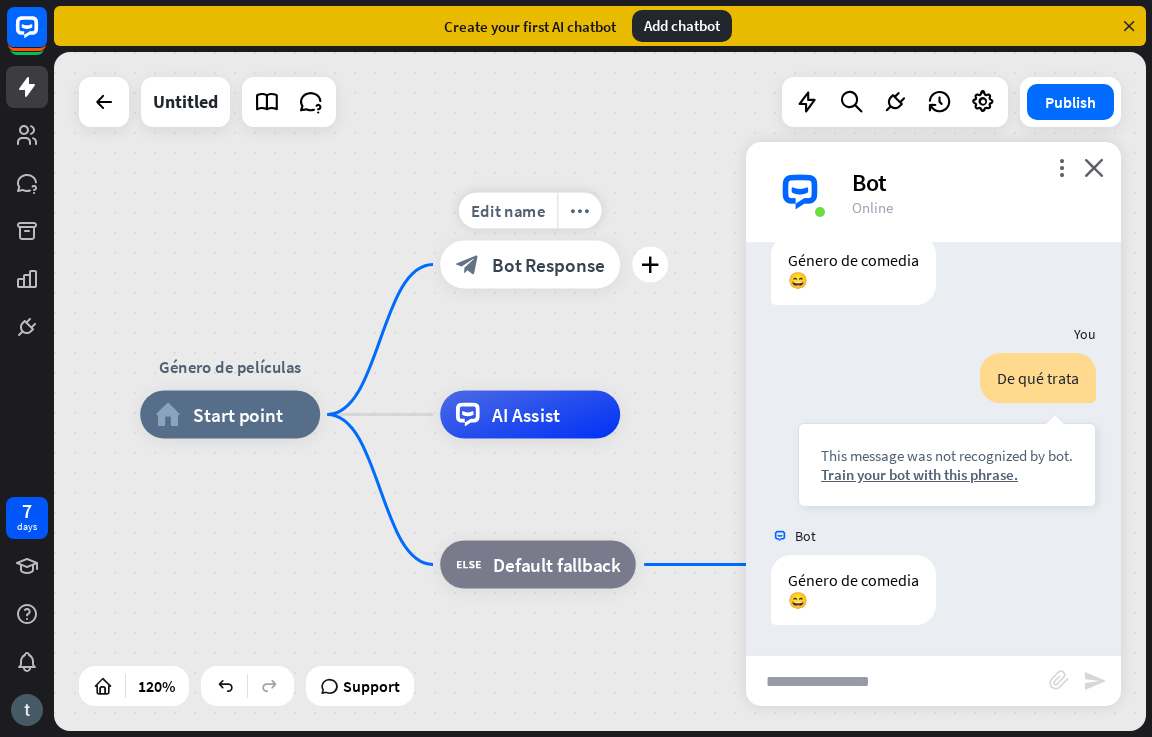 click on "Bot Response" at bounding box center [548, 265] 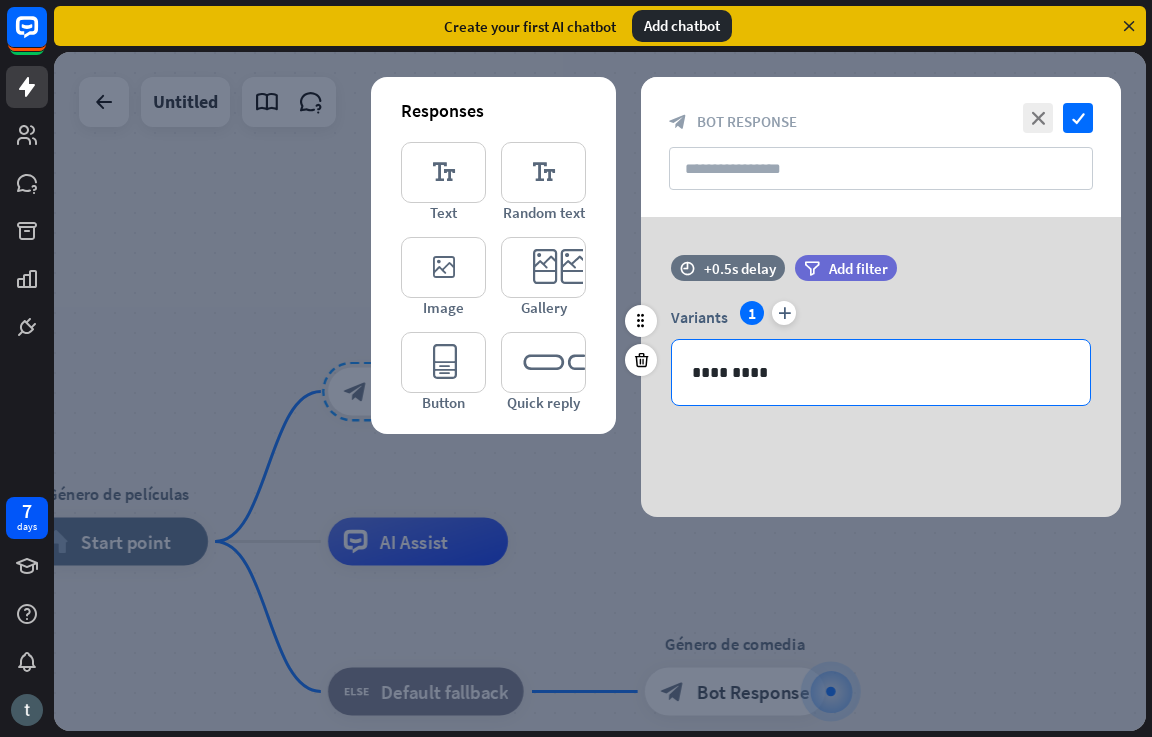 click on "*********" at bounding box center [881, 372] 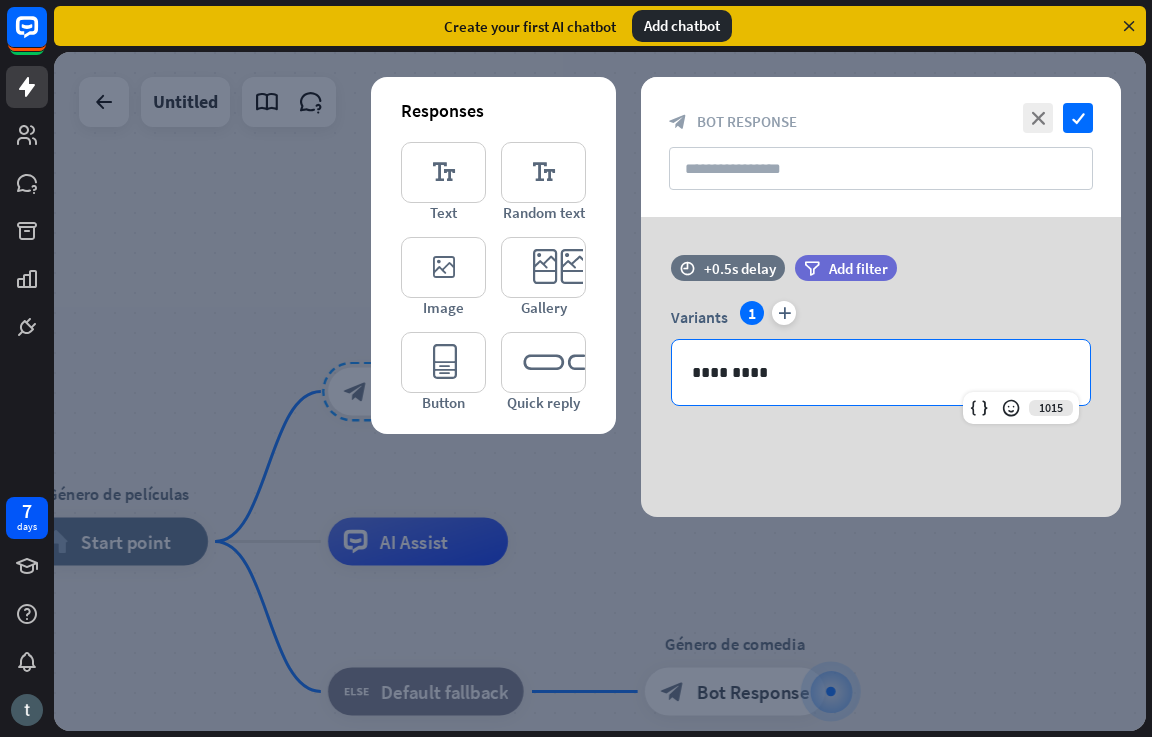 click at bounding box center [600, 391] 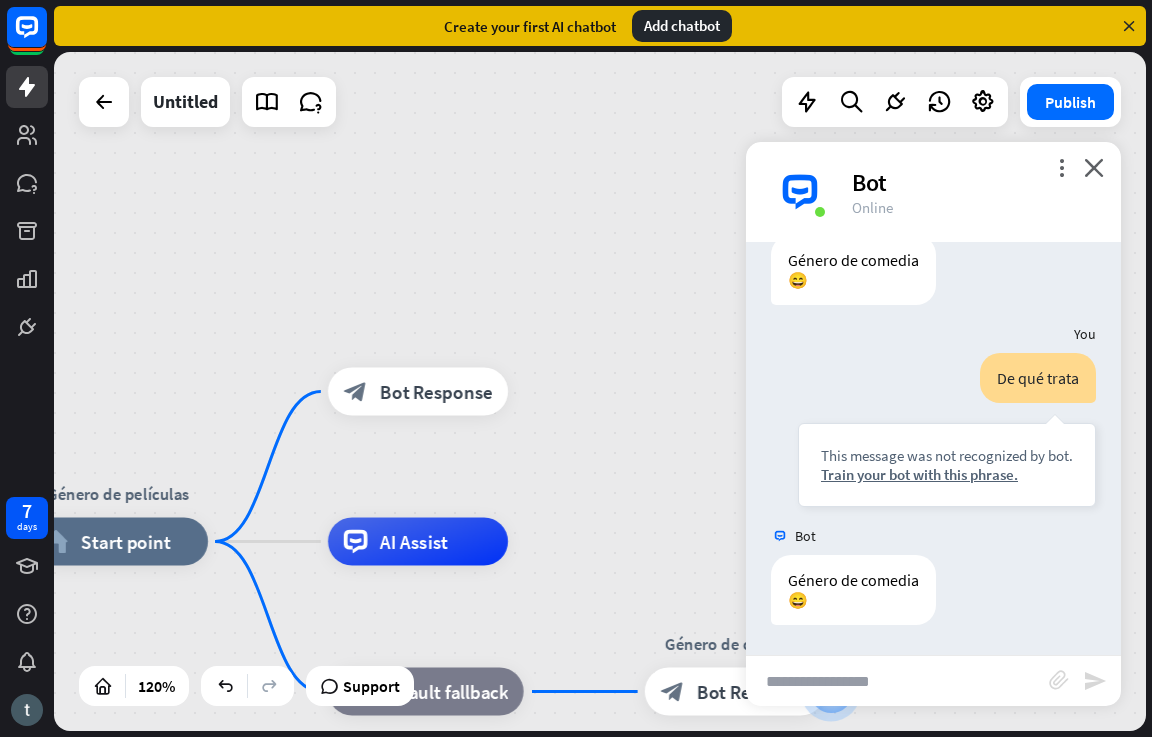 click at bounding box center [897, 681] 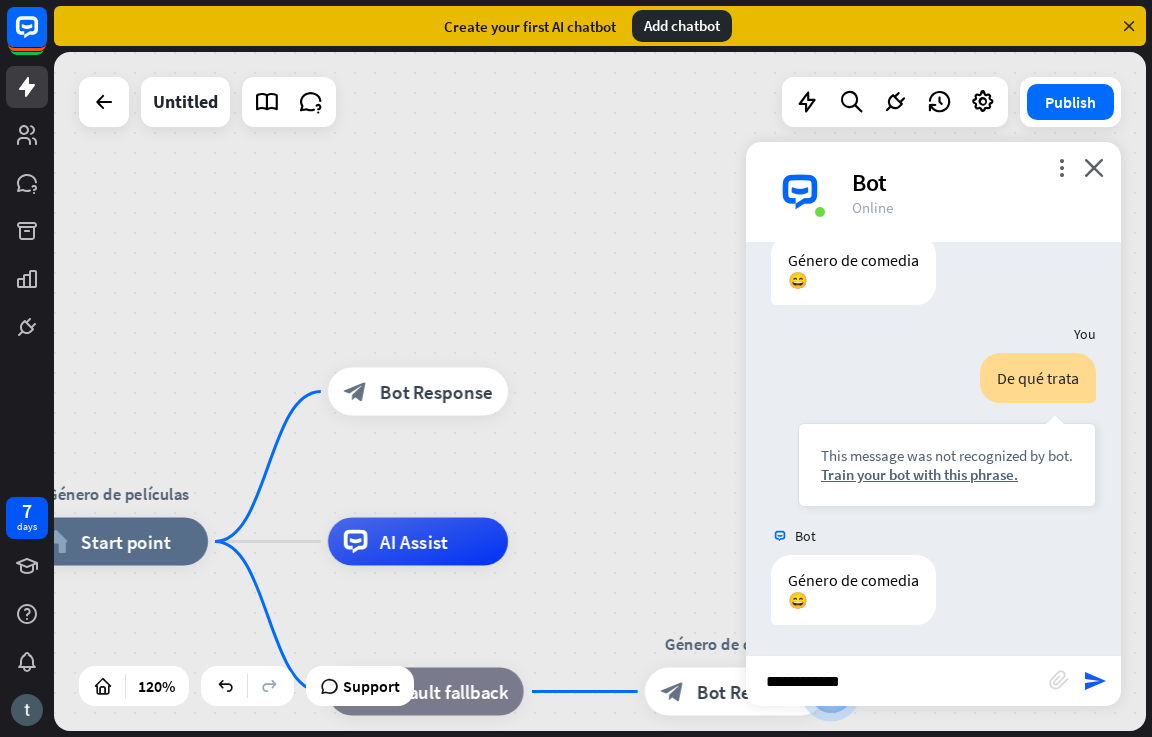type on "**********" 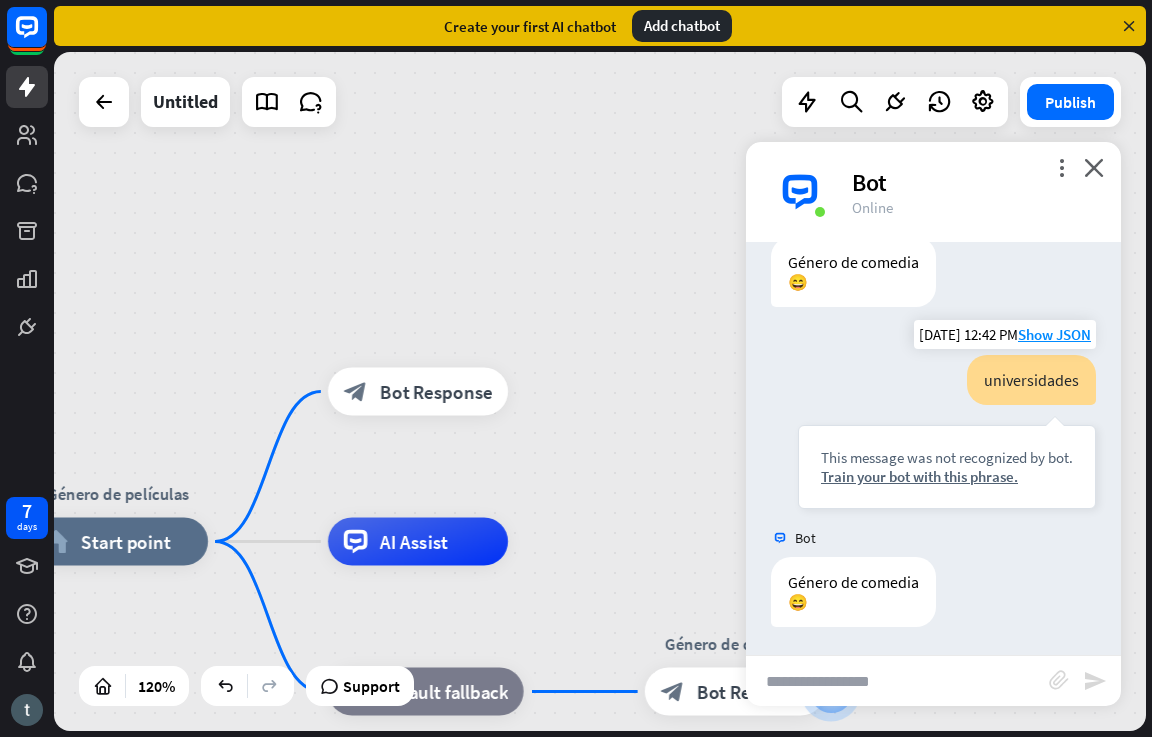 scroll, scrollTop: 685, scrollLeft: 0, axis: vertical 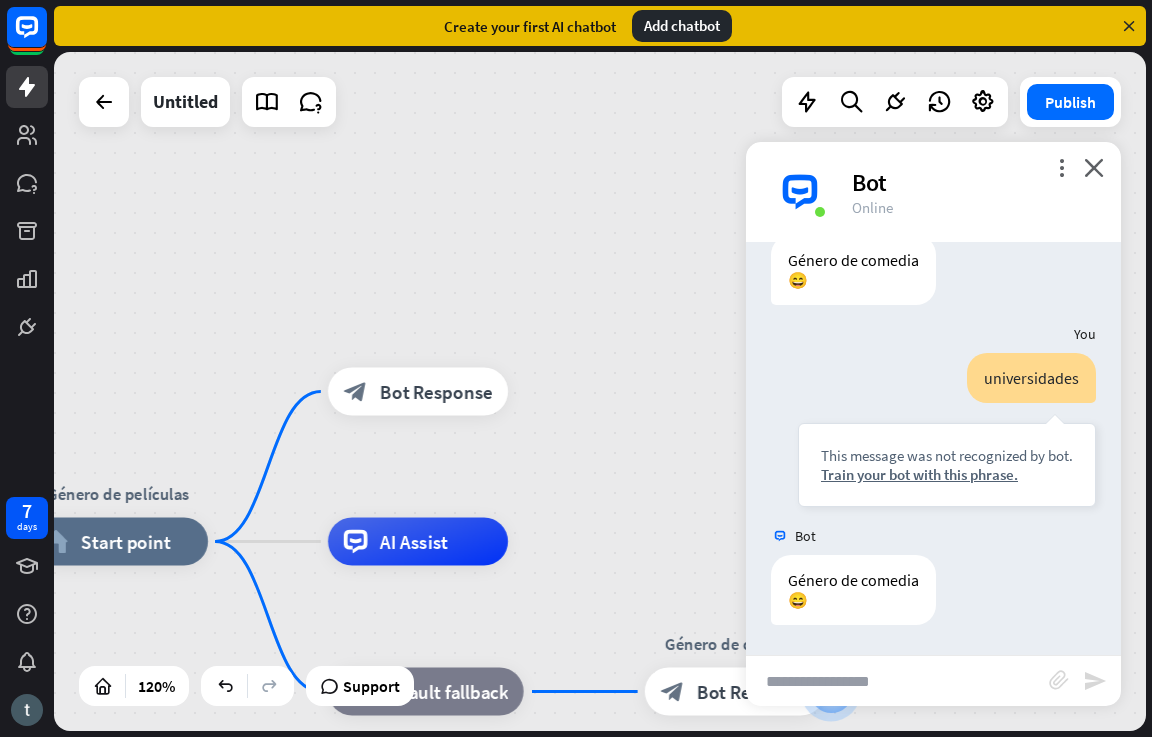 click at bounding box center [897, 681] 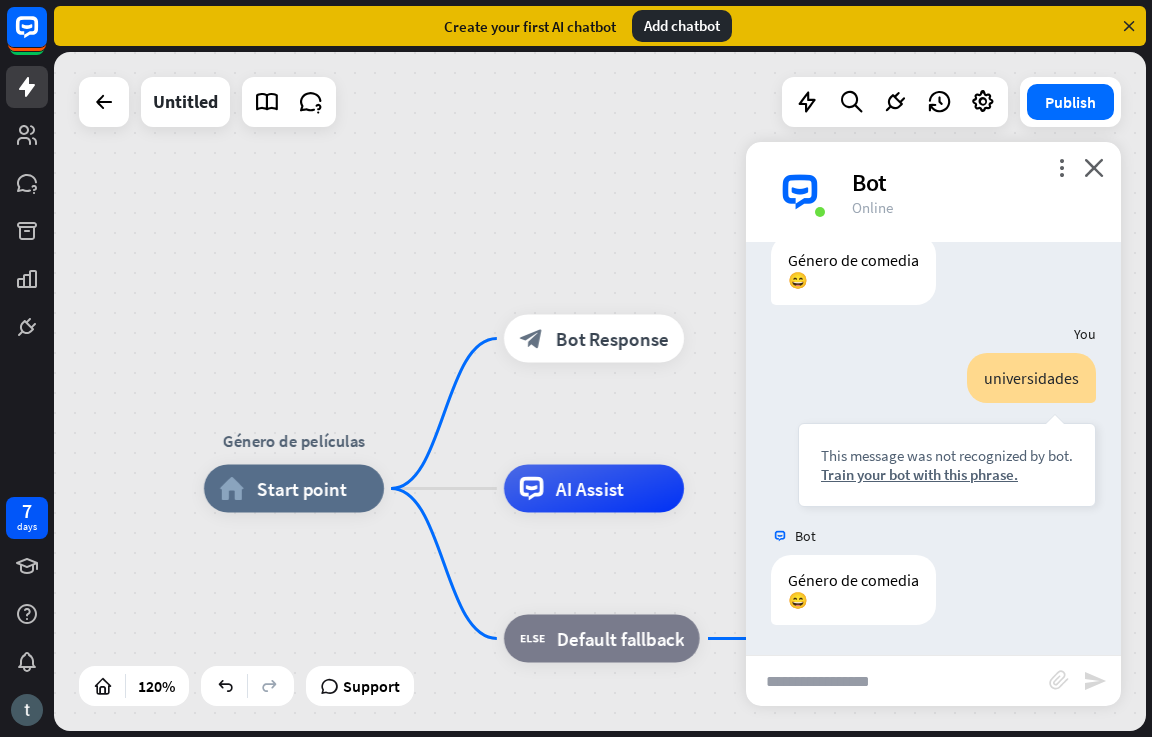 drag, startPoint x: 552, startPoint y: 229, endPoint x: 729, endPoint y: 176, distance: 184.76471 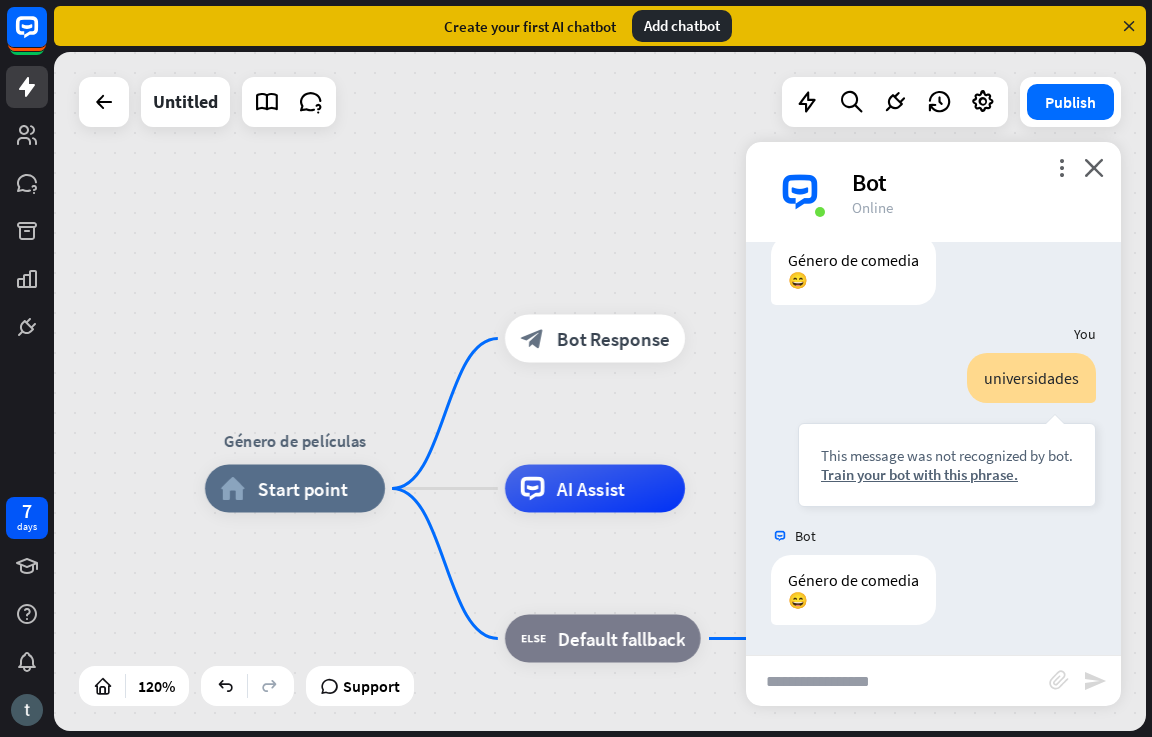 click at bounding box center (897, 681) 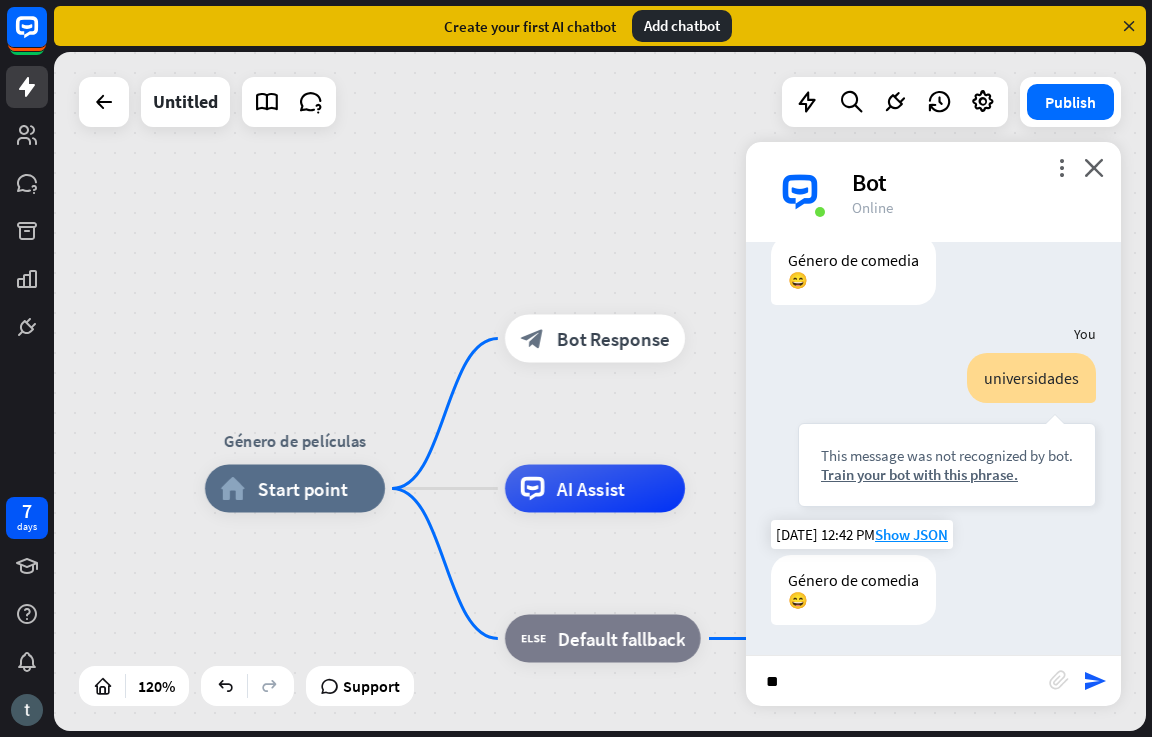 type on "*" 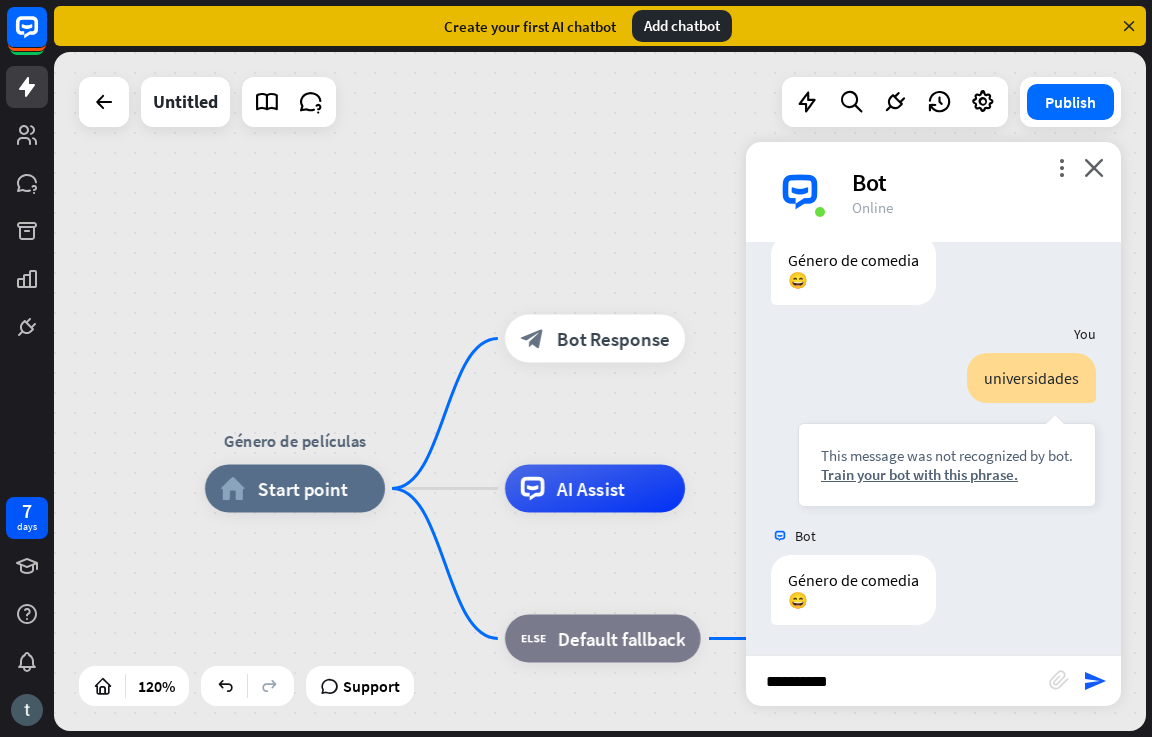 type on "**********" 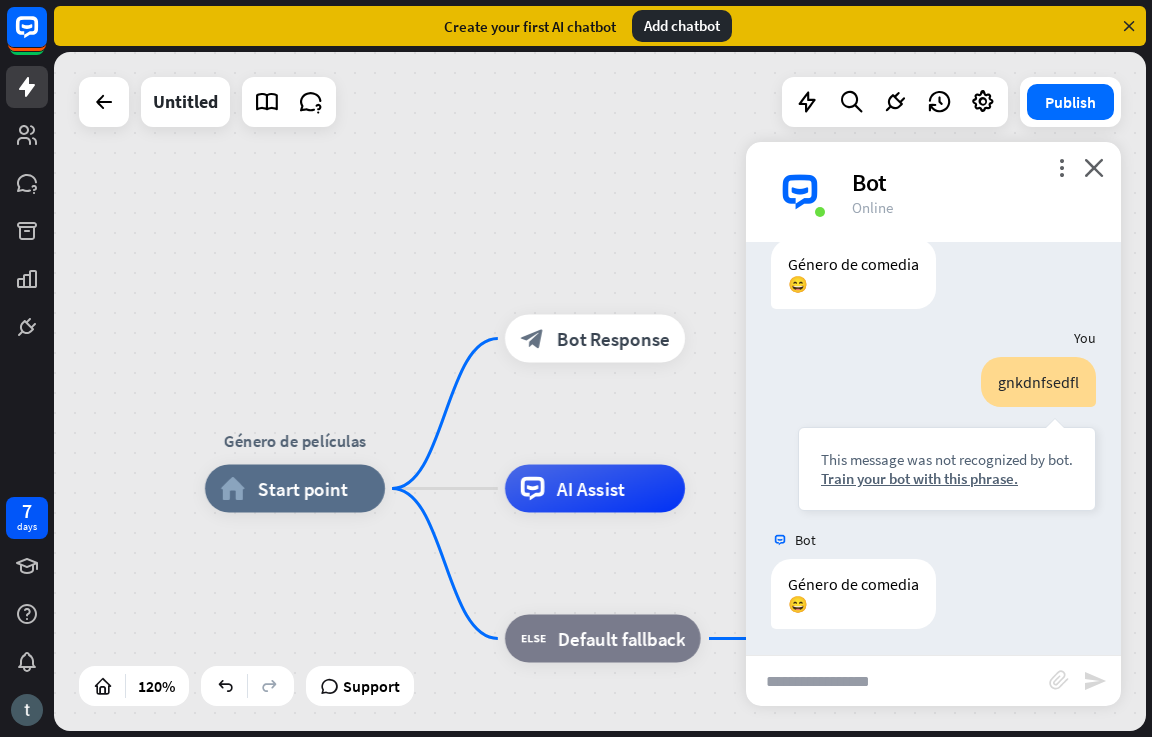 scroll, scrollTop: 1005, scrollLeft: 0, axis: vertical 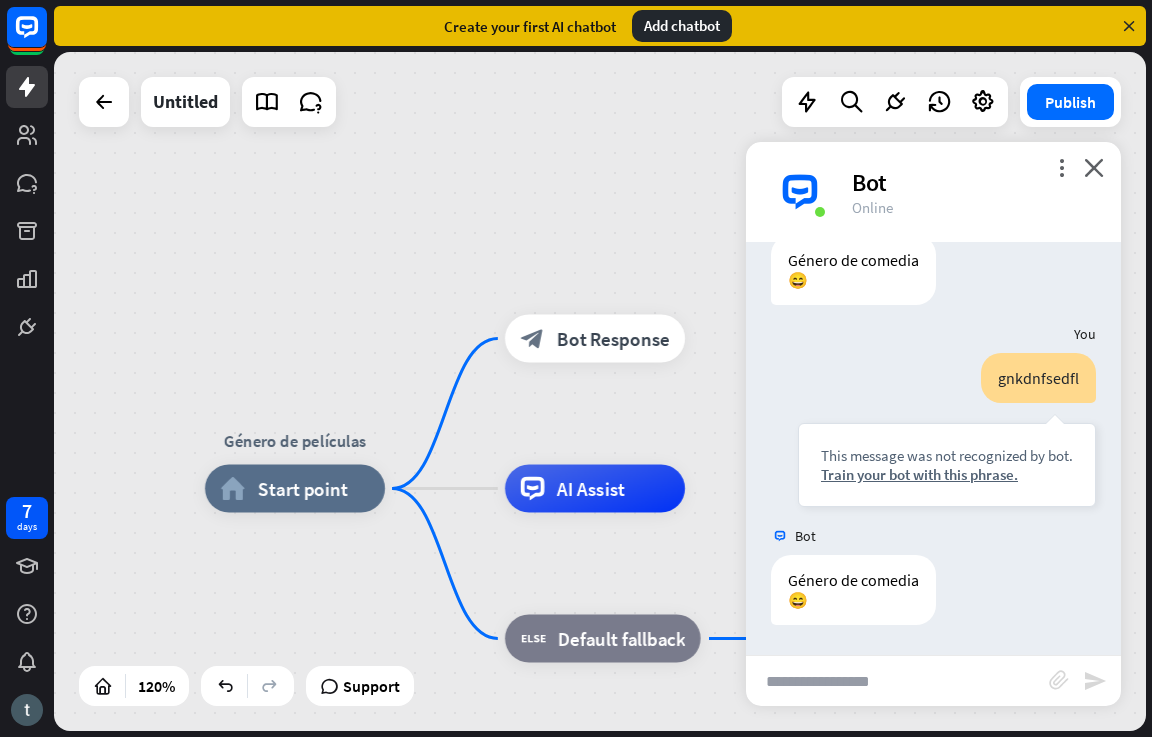click at bounding box center (897, 681) 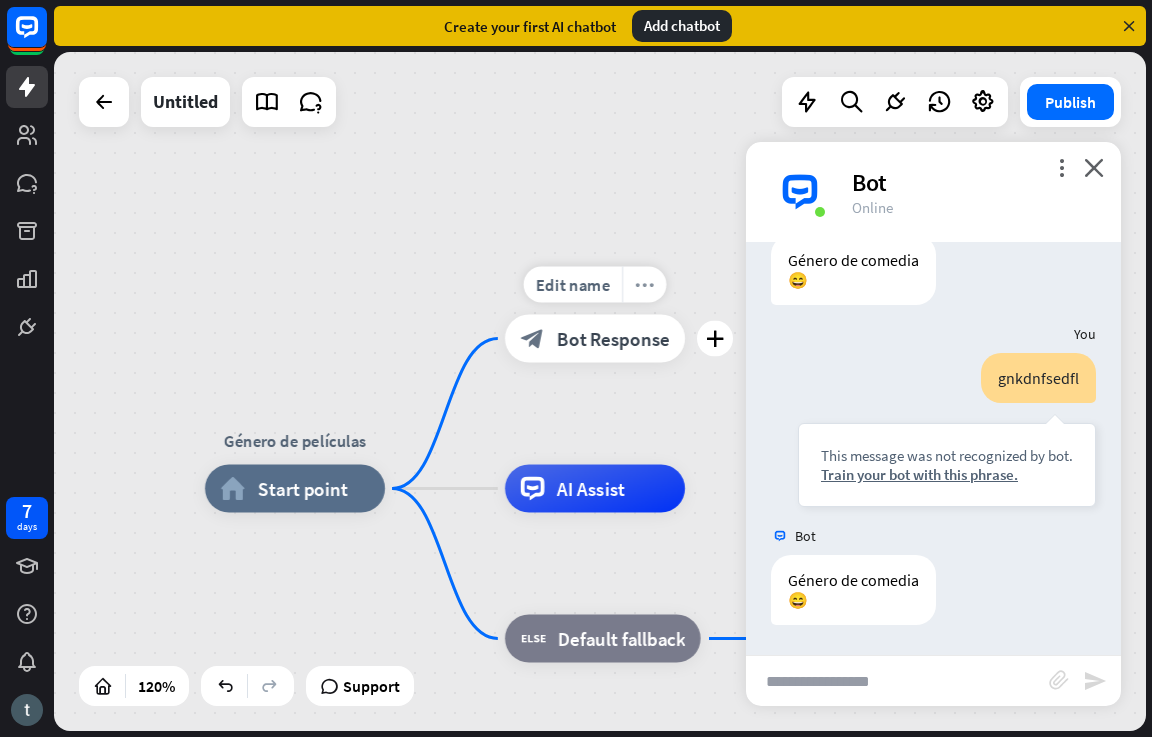click on "more_horiz" at bounding box center (644, 285) 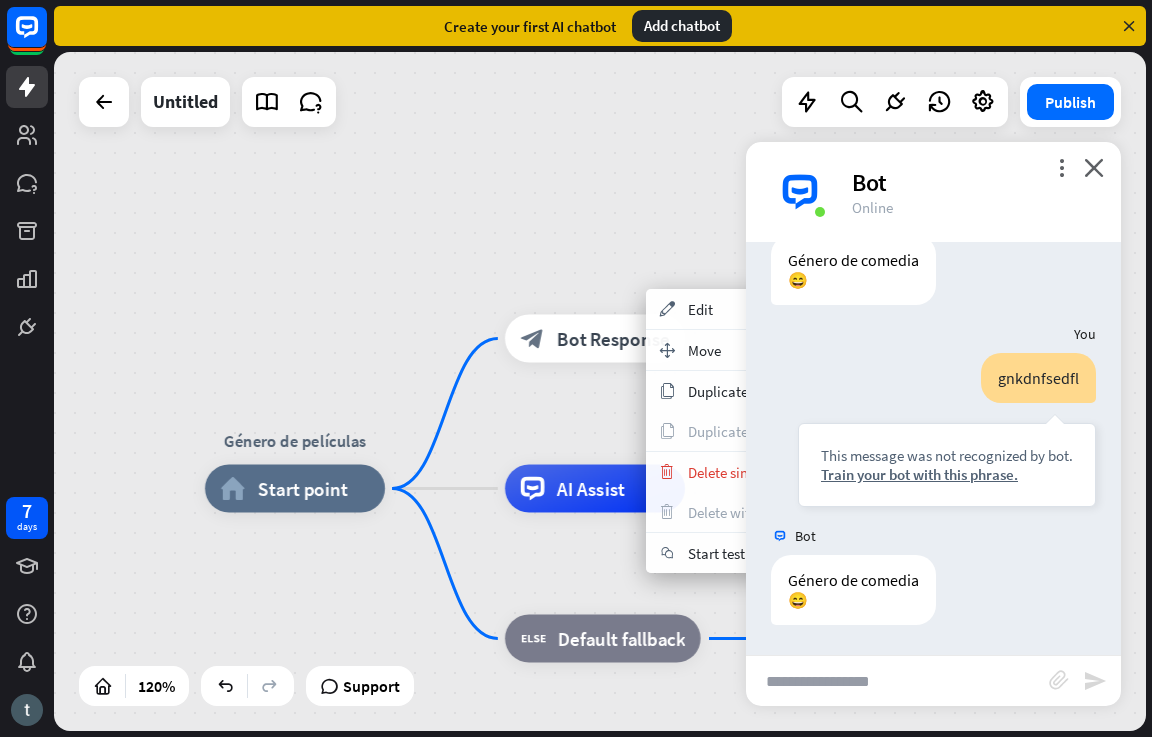 click on "Bot
Comedia😄
[DATE] 12:39 PM
Show JSON
You
información de comedia   This message was not recognized by bot.
Train your bot with this phrase.
[DATE] 12:41 PM
Show JSON
Bot
Género de comedia
😄
[DATE] 12:41 PM
Show JSON
You
De qué trata   This message was not recognized by bot.
Train your bot with this phrase.
[DATE] 12:41 PM
Show JSON
Bot
Género de comedia
😄
[DATE] 12:41 PM
Show JSON
You
universidades" at bounding box center (933, 448) 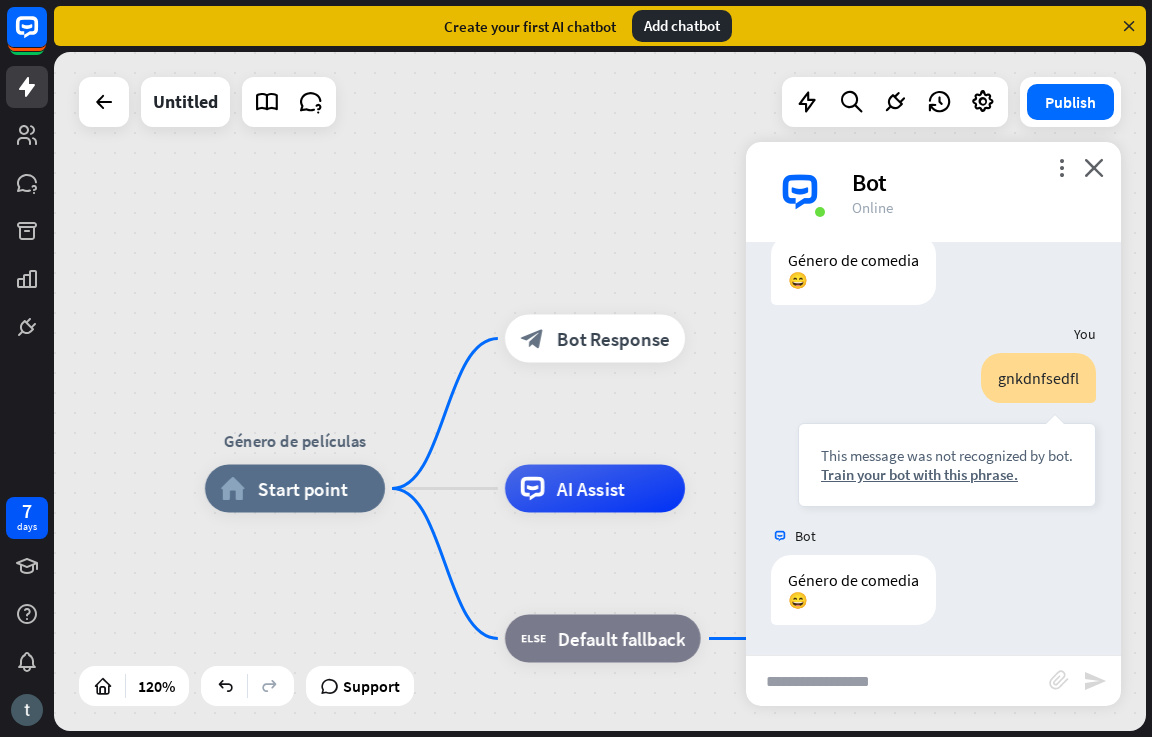 click on "Bot
Comedia😄
[DATE] 12:39 PM
Show JSON
You
información de comedia   This message was not recognized by bot.
Train your bot with this phrase.
[DATE] 12:41 PM
Show JSON
Bot
Género de comedia
😄
[DATE] 12:41 PM
Show JSON
You
De qué trata   This message was not recognized by bot.
Train your bot with this phrase.
[DATE] 12:41 PM
Show JSON
Bot
Género de comedia
😄
[DATE] 12:41 PM
Show JSON
You
universidades" at bounding box center [933, 448] 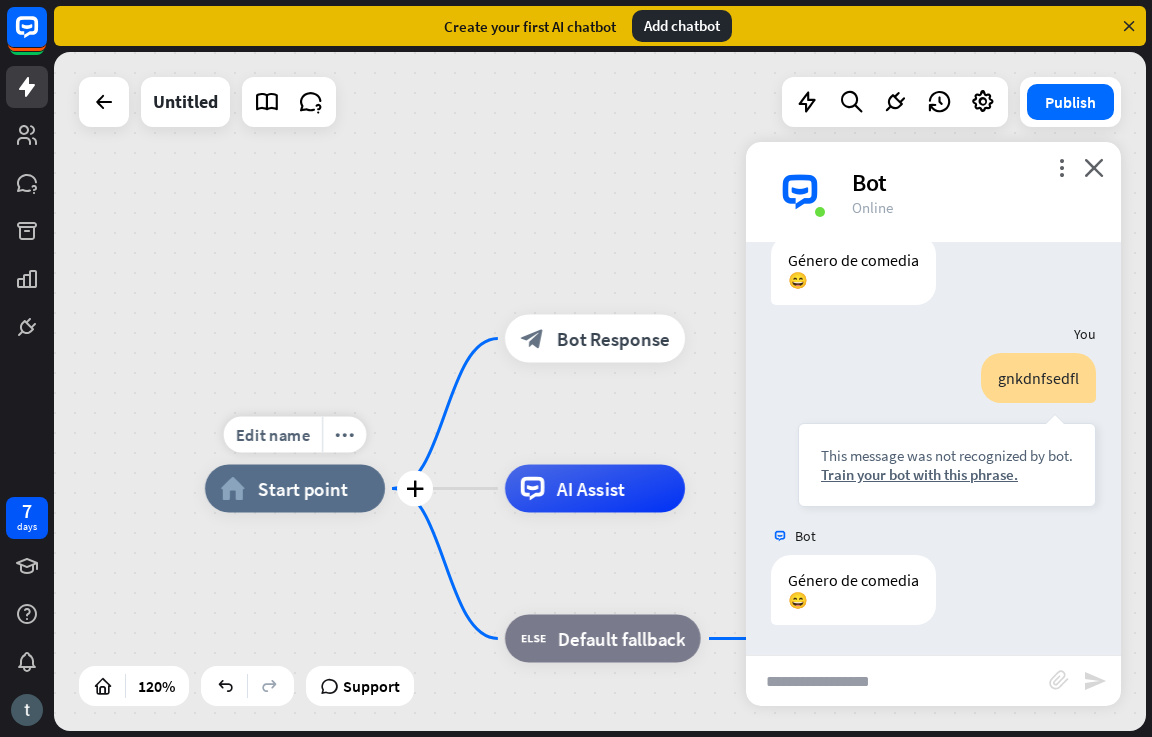 click on "Start point" at bounding box center [303, 489] 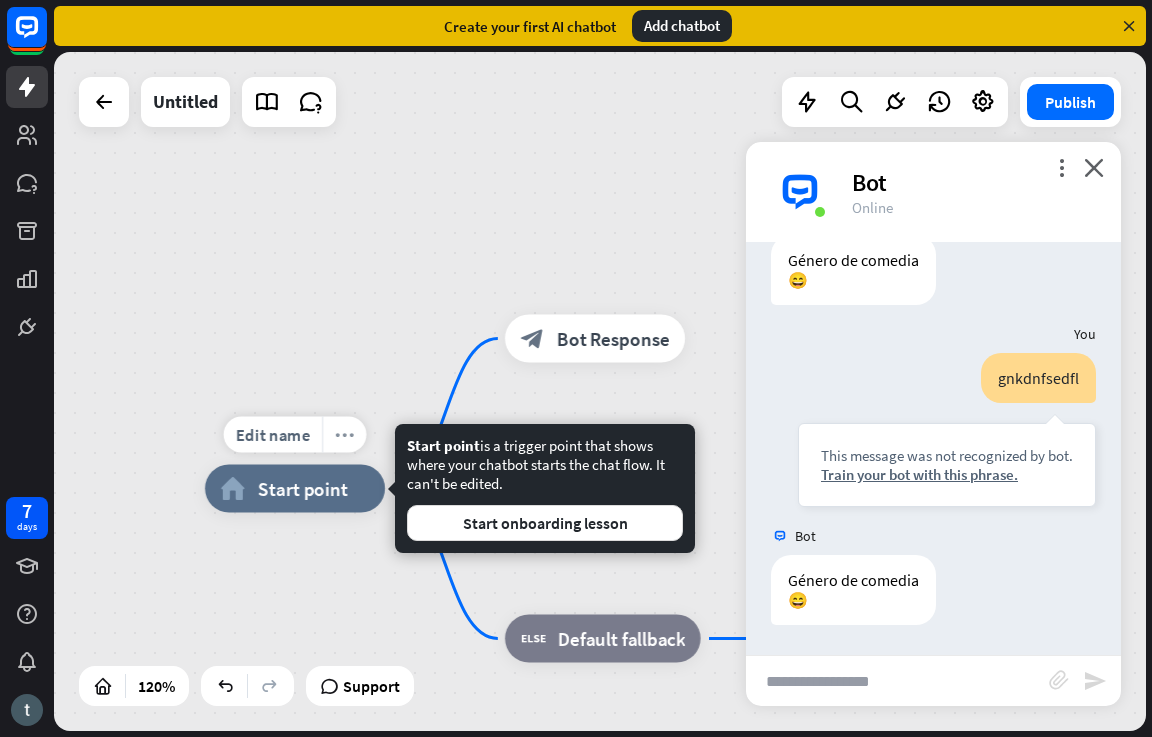 click on "more_horiz" at bounding box center (344, 435) 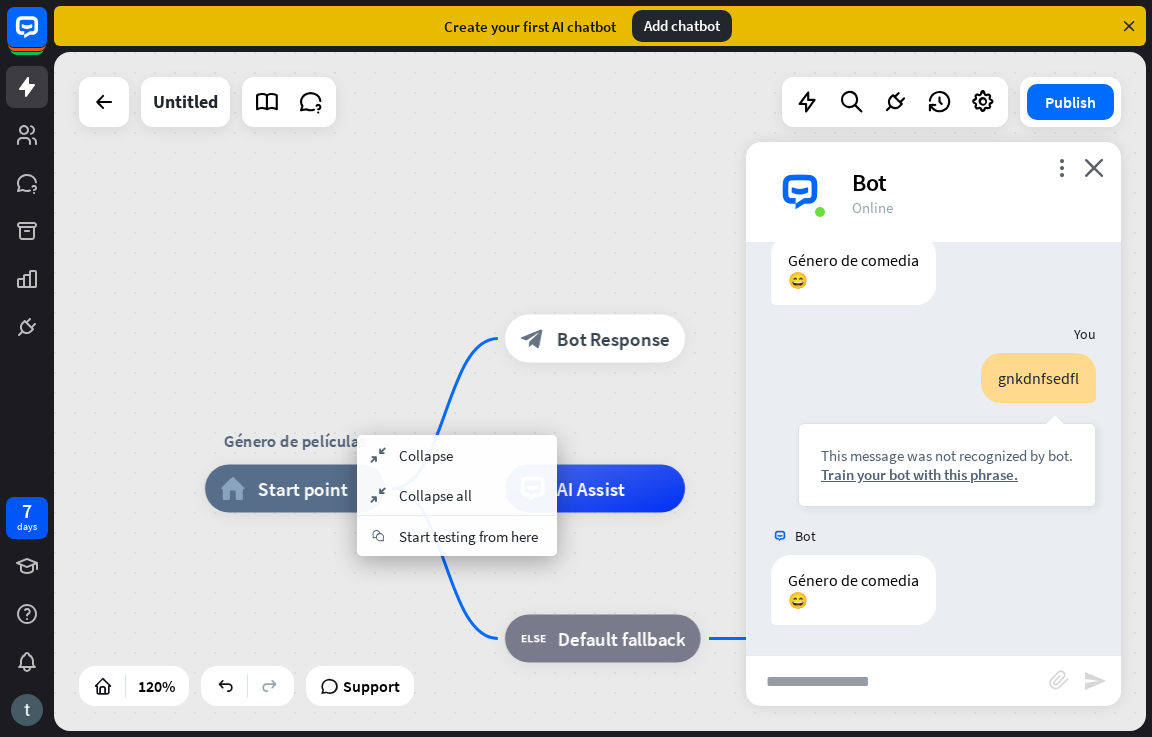 click on "Género de películas   home_2   Start point       Edit name   more_horiz             block_bot_response   Bot Response                     AI Assist                   block_fallback   Default fallback                 Género de comedia   block_bot_response   Bot Response" at bounding box center [600, 391] 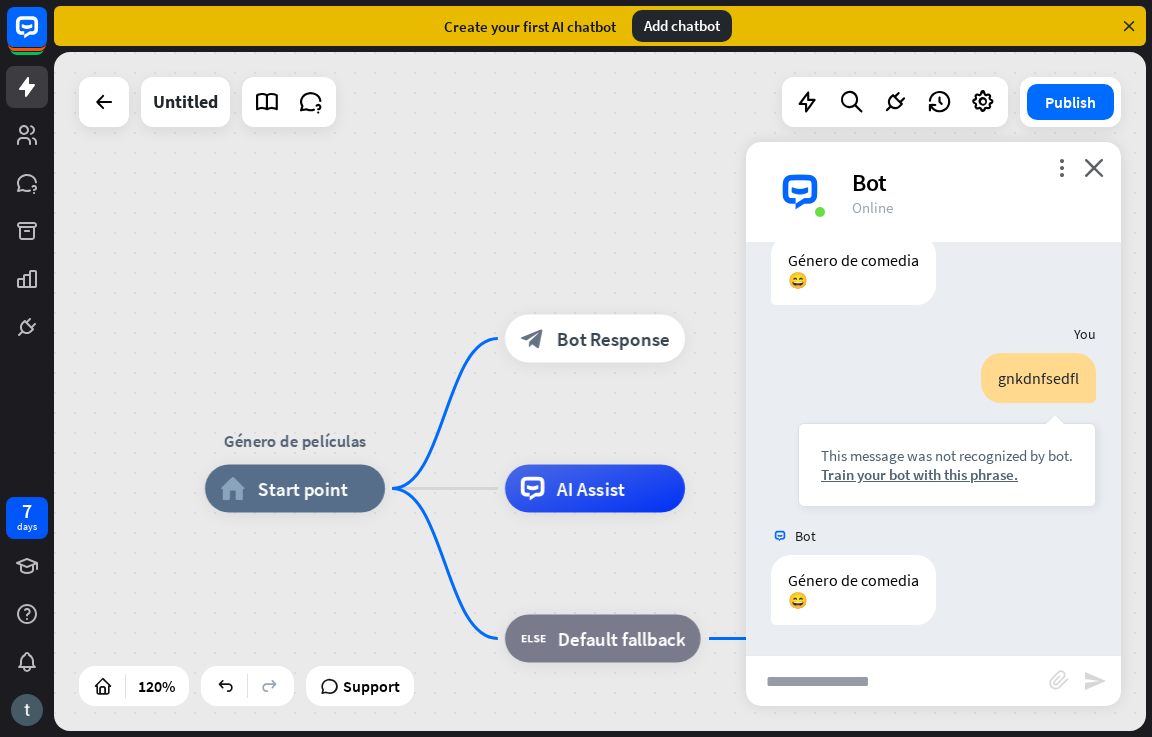 click at bounding box center (897, 681) 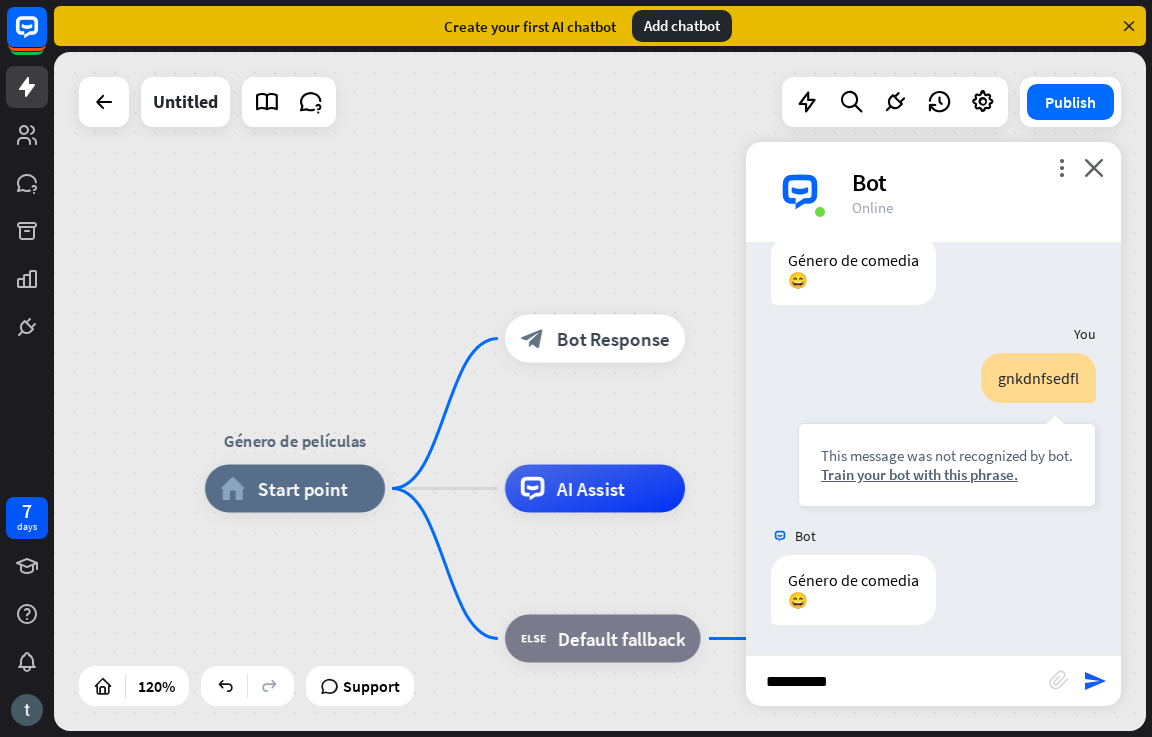 type on "**********" 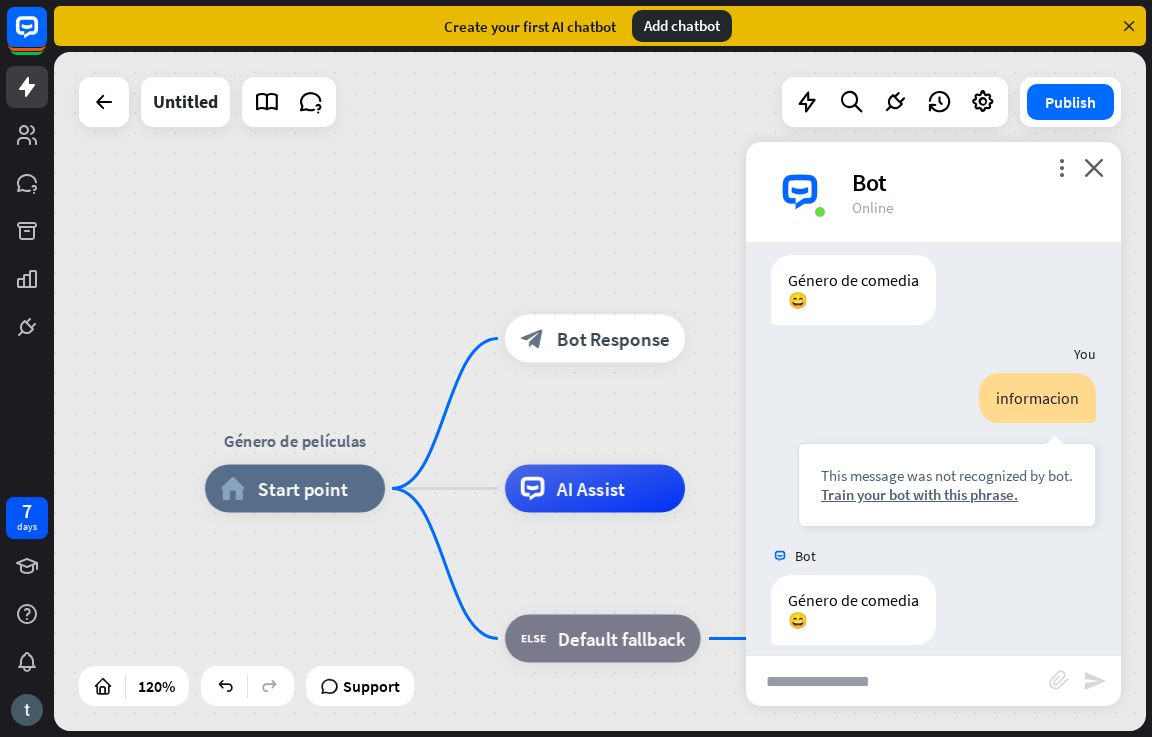 scroll, scrollTop: 1325, scrollLeft: 0, axis: vertical 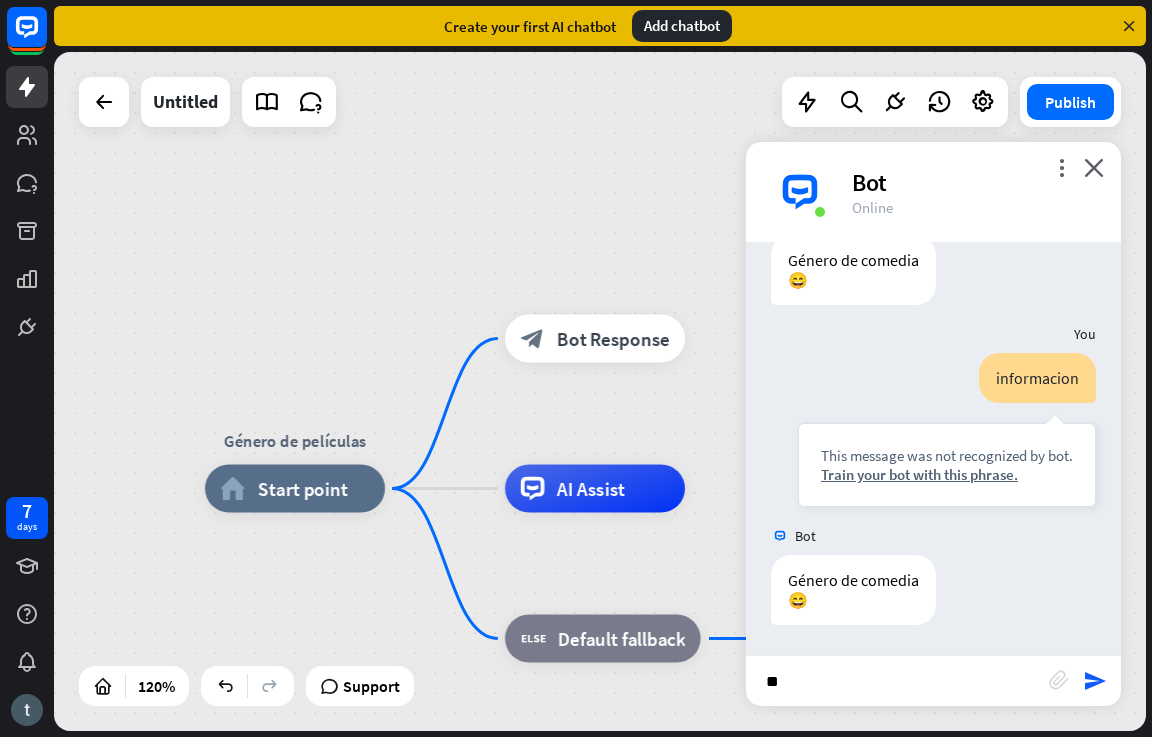 type on "*" 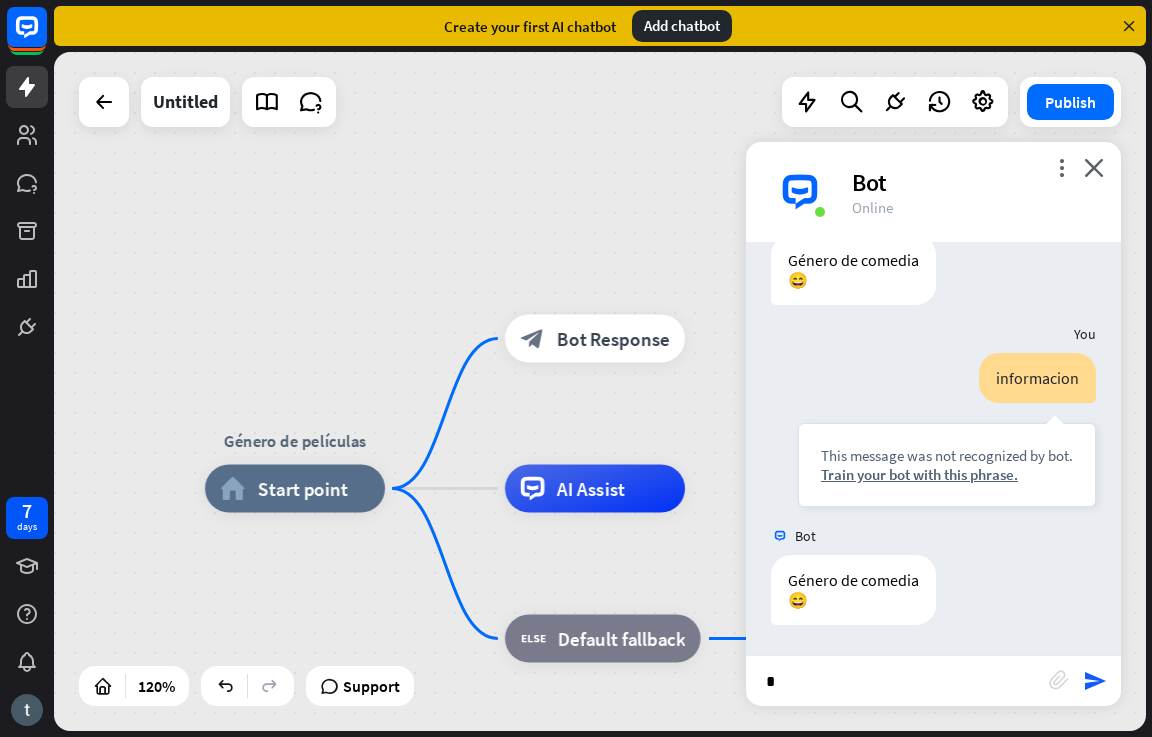 type 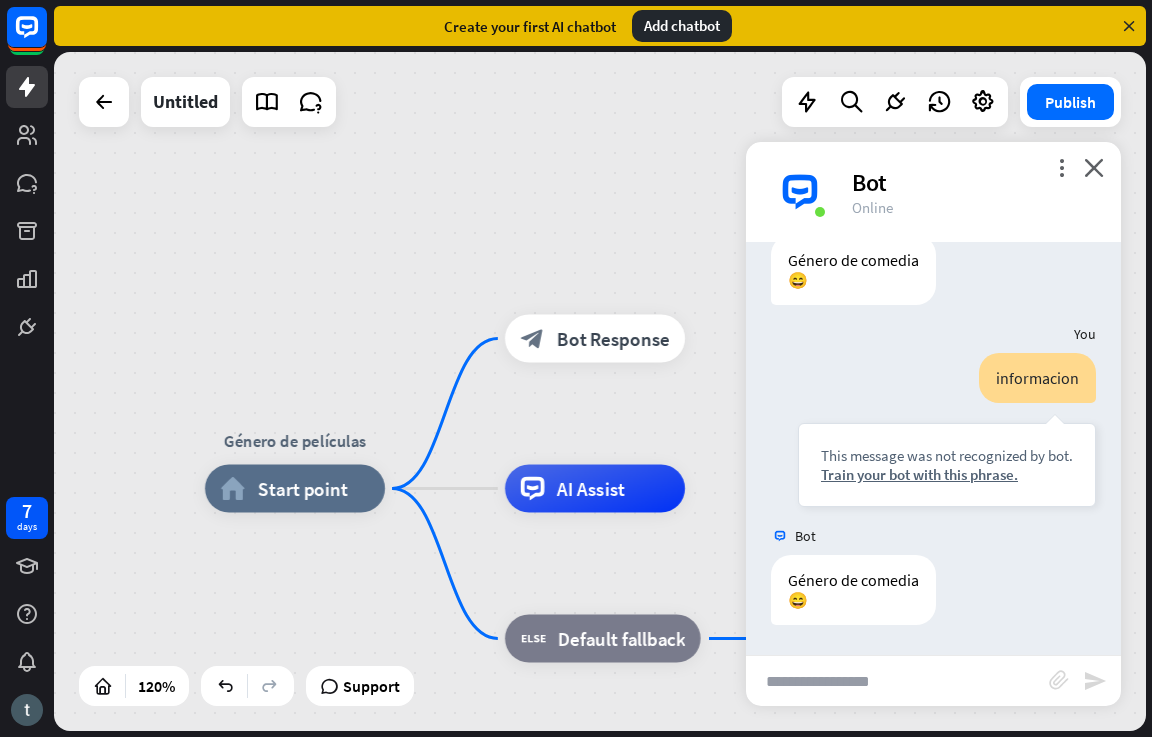 click on "more_vert
close
Bot
Online" at bounding box center (933, 192) 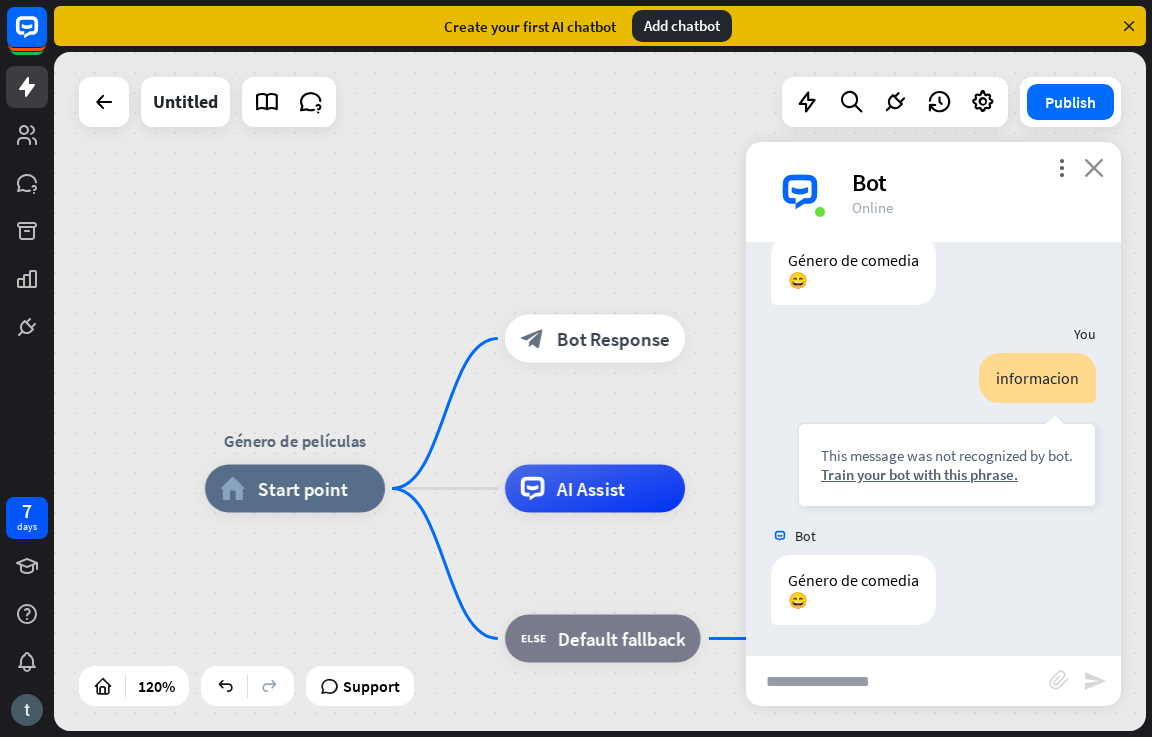 click on "close" at bounding box center [1094, 167] 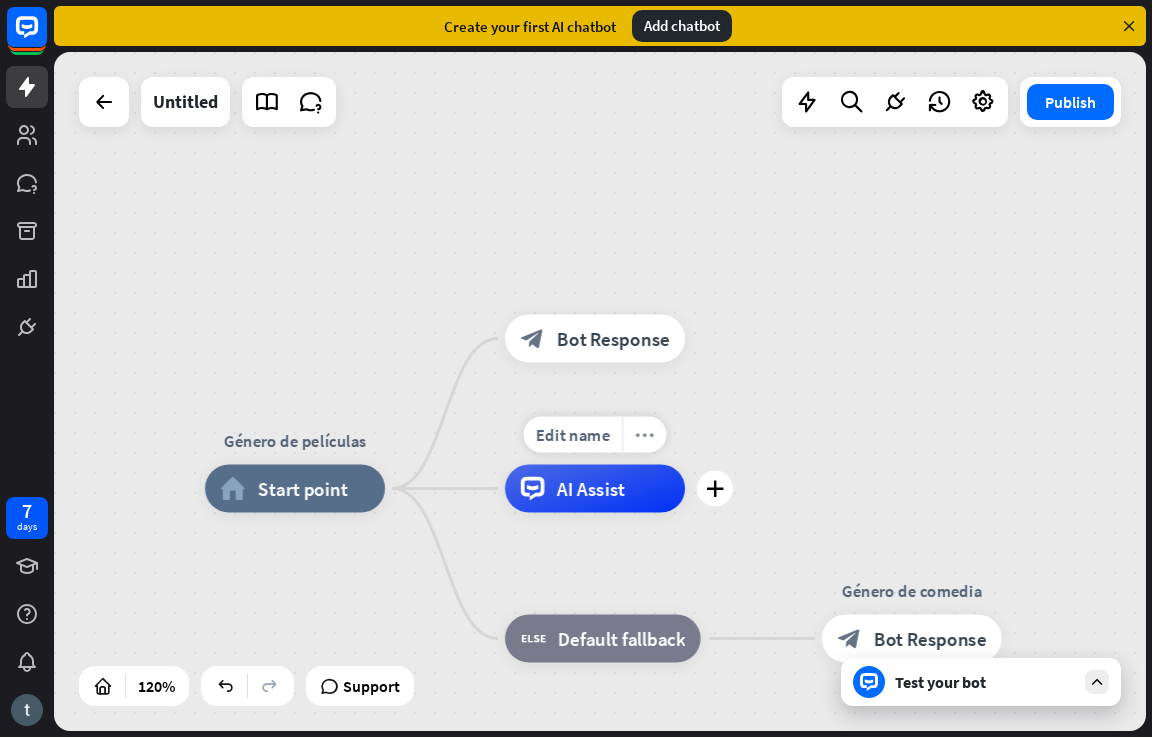 click on "more_horiz" at bounding box center (644, 435) 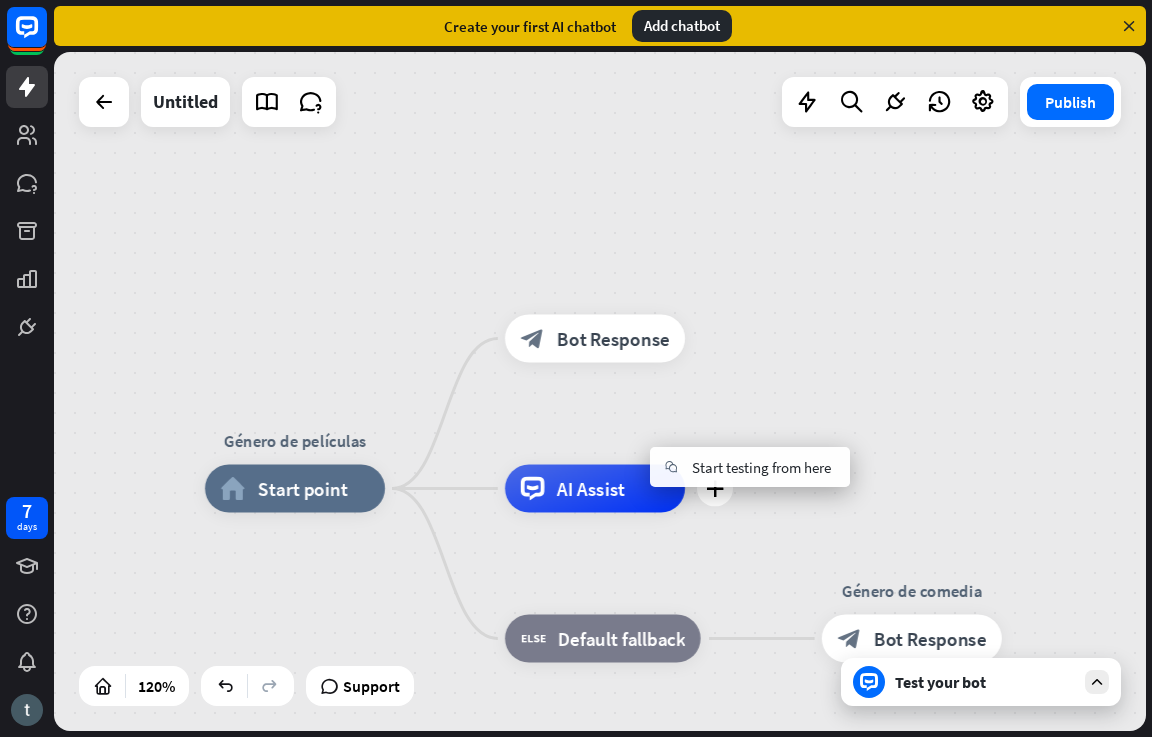 drag, startPoint x: 640, startPoint y: 499, endPoint x: 666, endPoint y: 492, distance: 26.925823 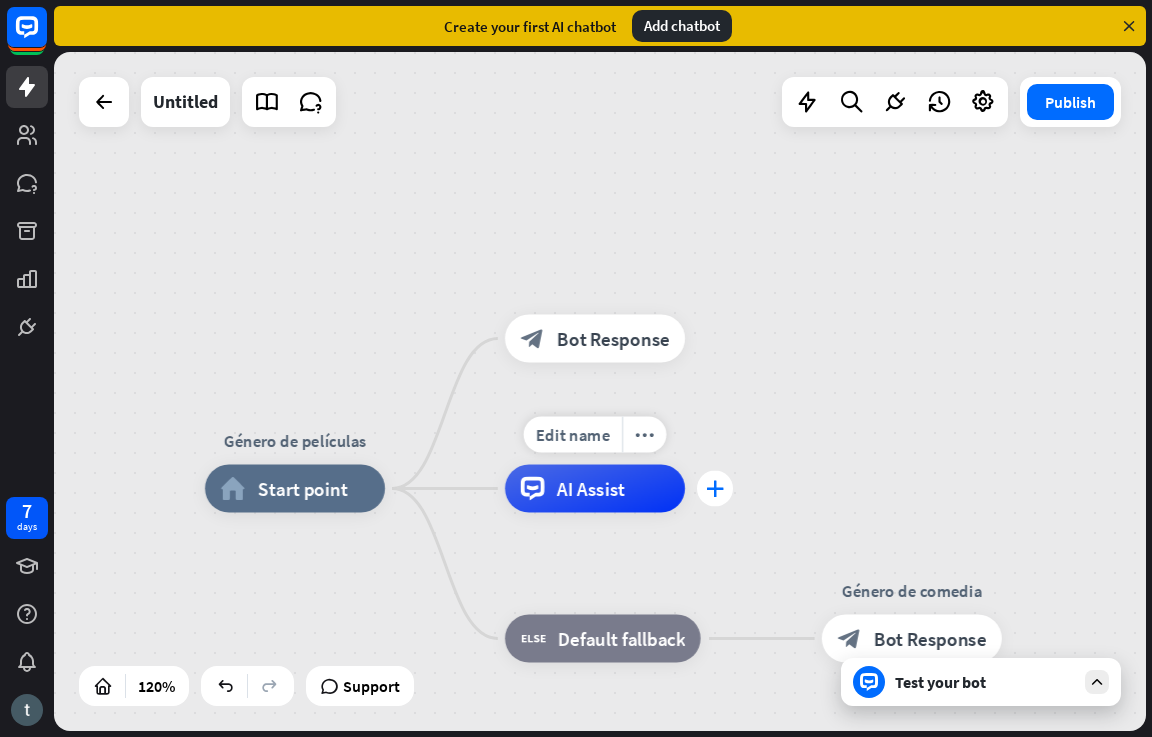 click on "plus" at bounding box center [715, 488] 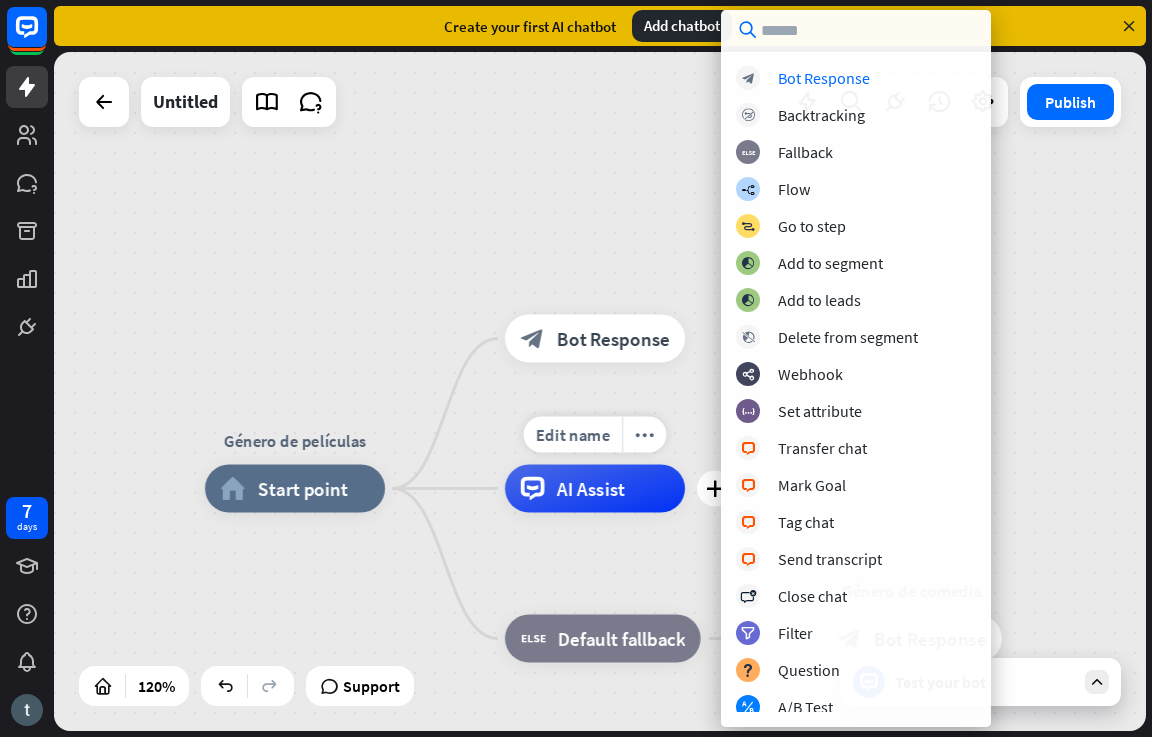 click on "Edit name   more_horiz         plus       AI Assist" at bounding box center (595, 489) 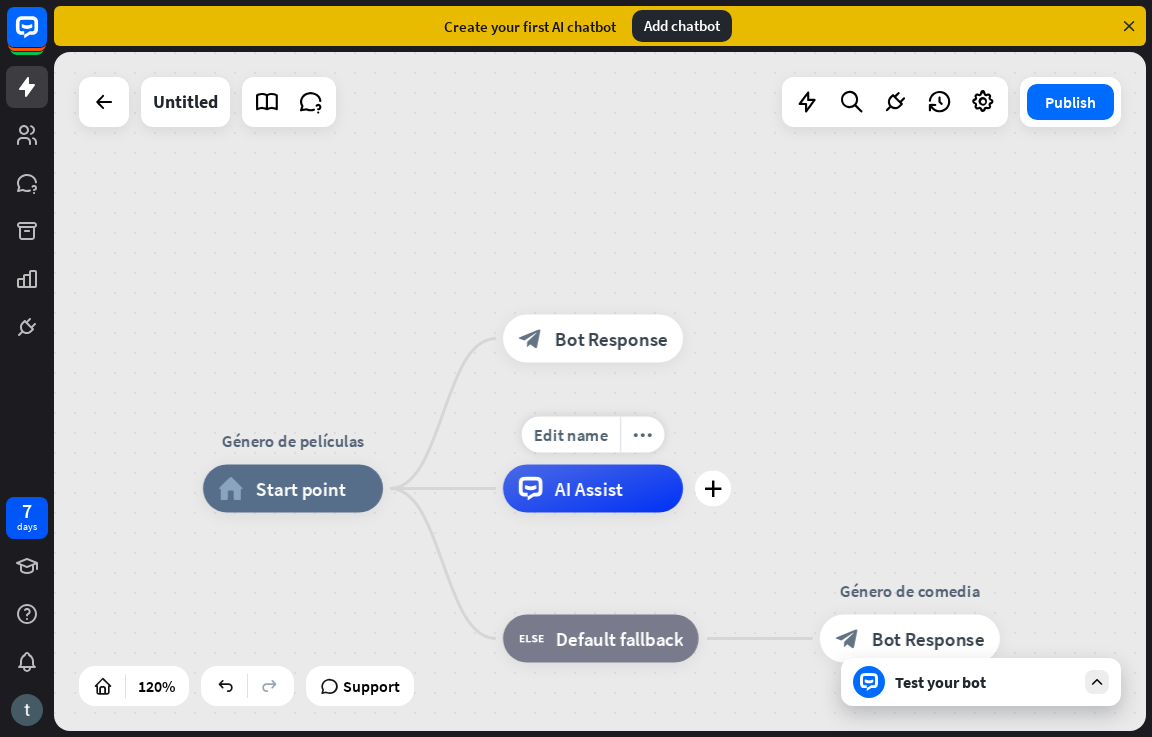 drag, startPoint x: 654, startPoint y: 511, endPoint x: 644, endPoint y: 462, distance: 50.01 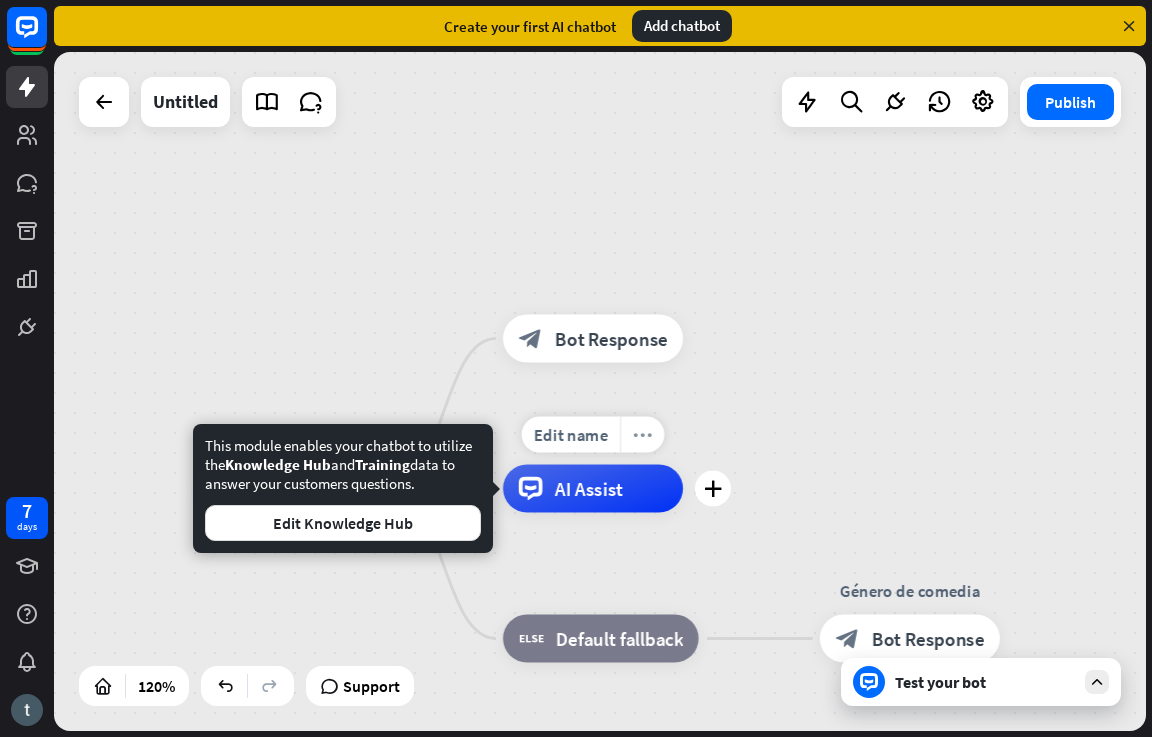 click on "more_horiz" at bounding box center [642, 435] 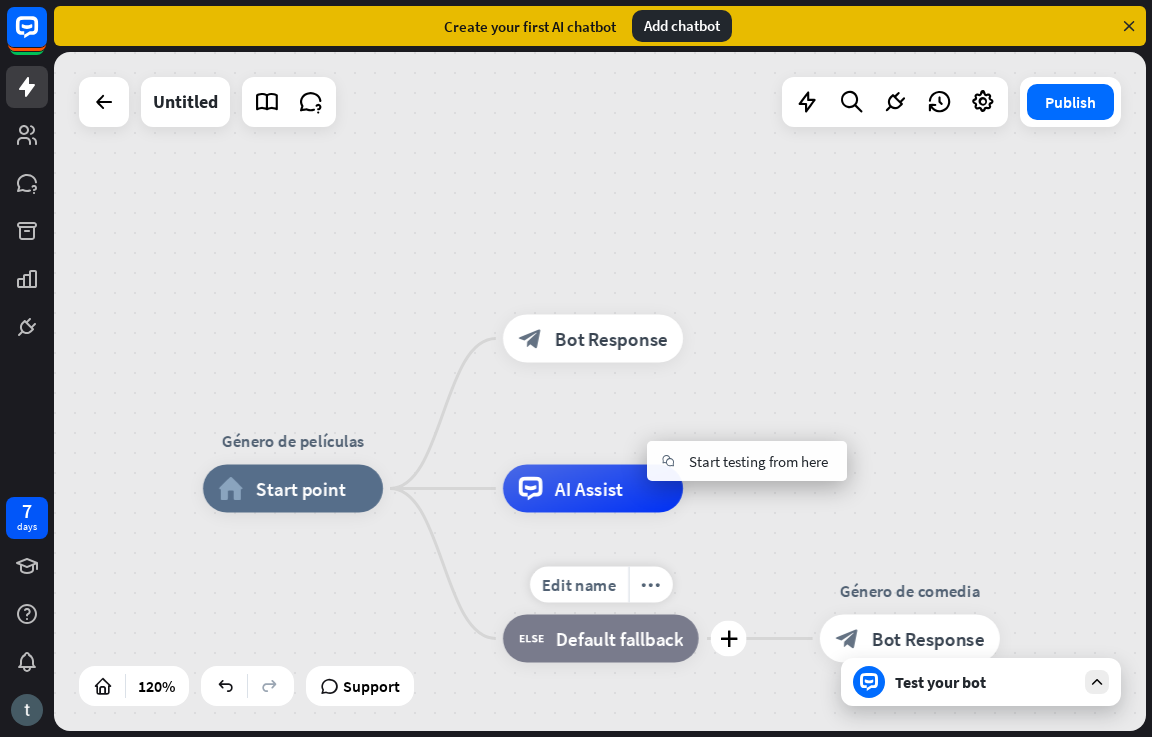 click on "Default fallback" at bounding box center (619, 639) 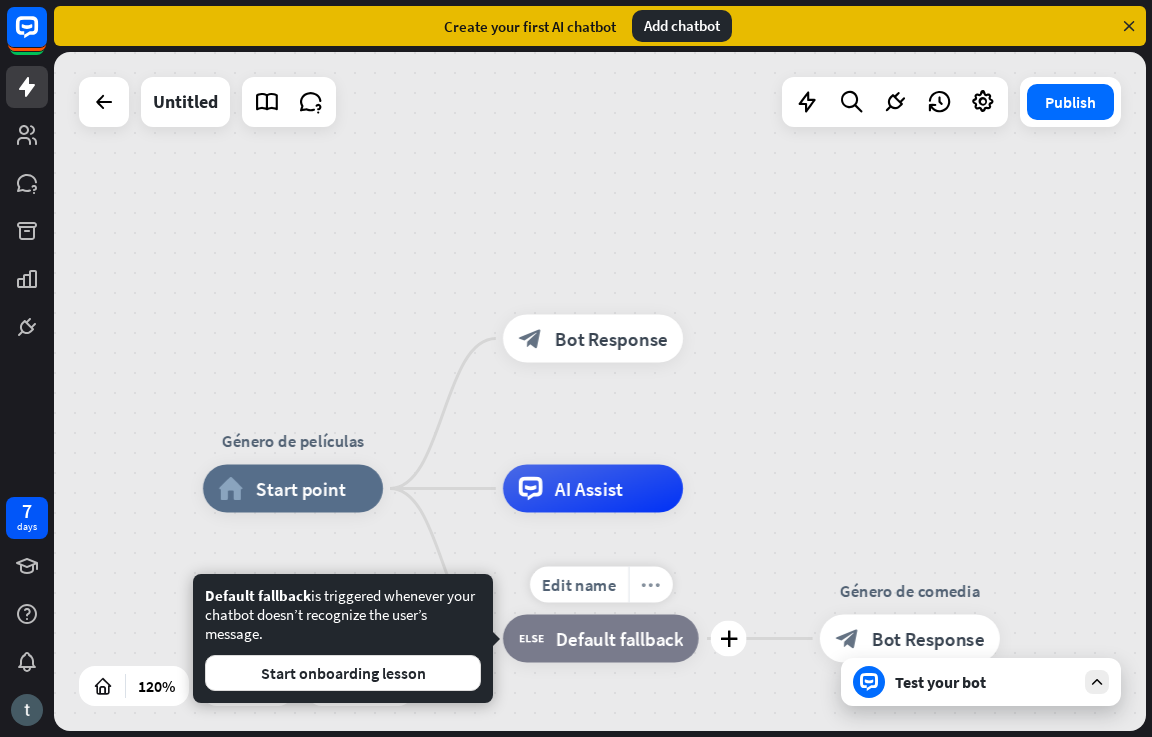 drag, startPoint x: 650, startPoint y: 645, endPoint x: 659, endPoint y: 585, distance: 60.671246 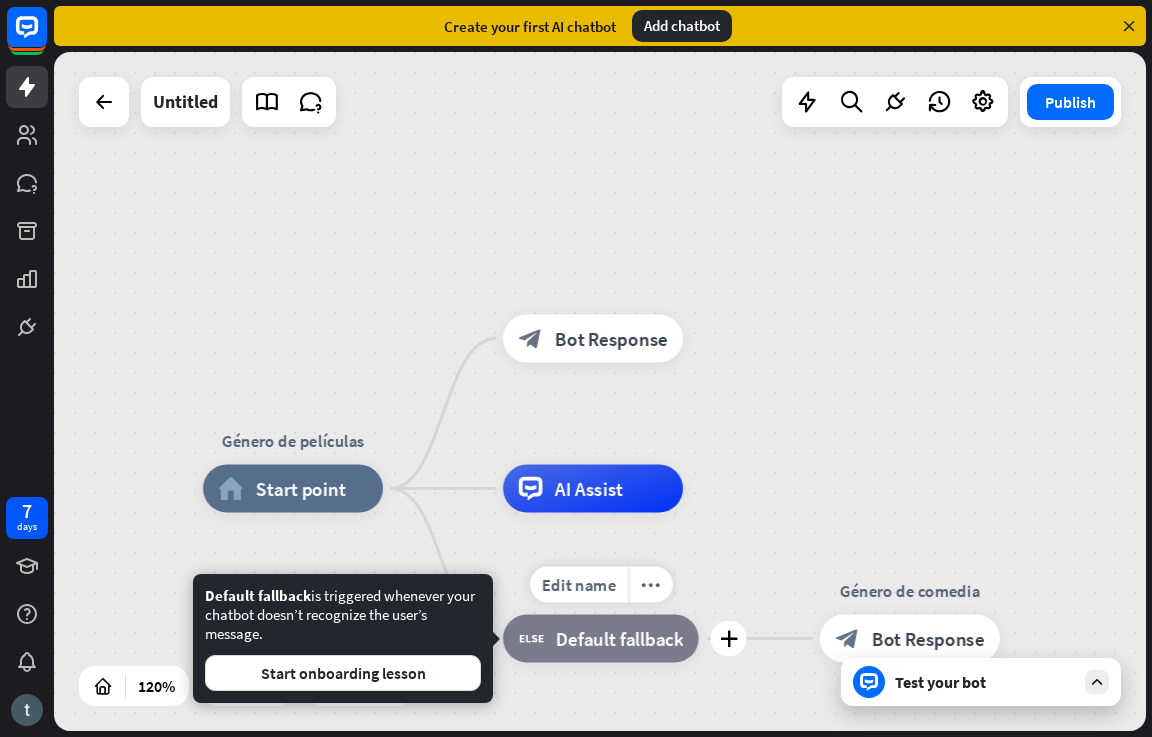 click on "block_fallback   Default fallback" at bounding box center (601, 639) 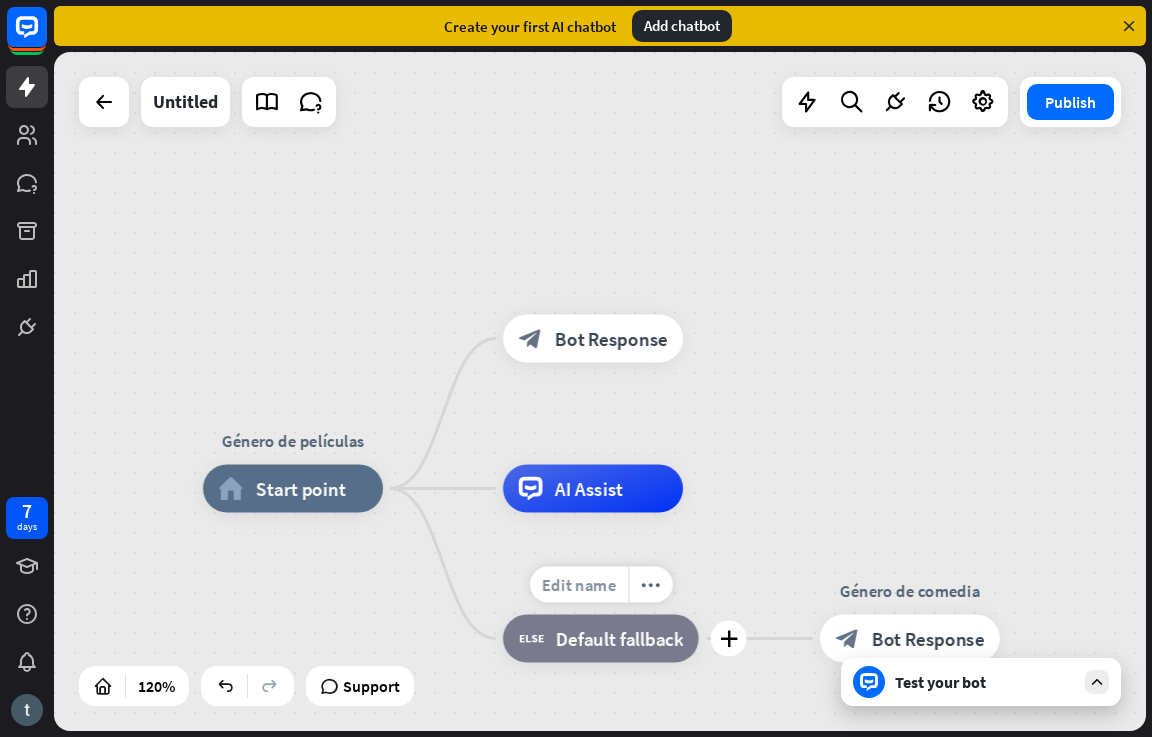 click on "Edit name" at bounding box center [578, 585] 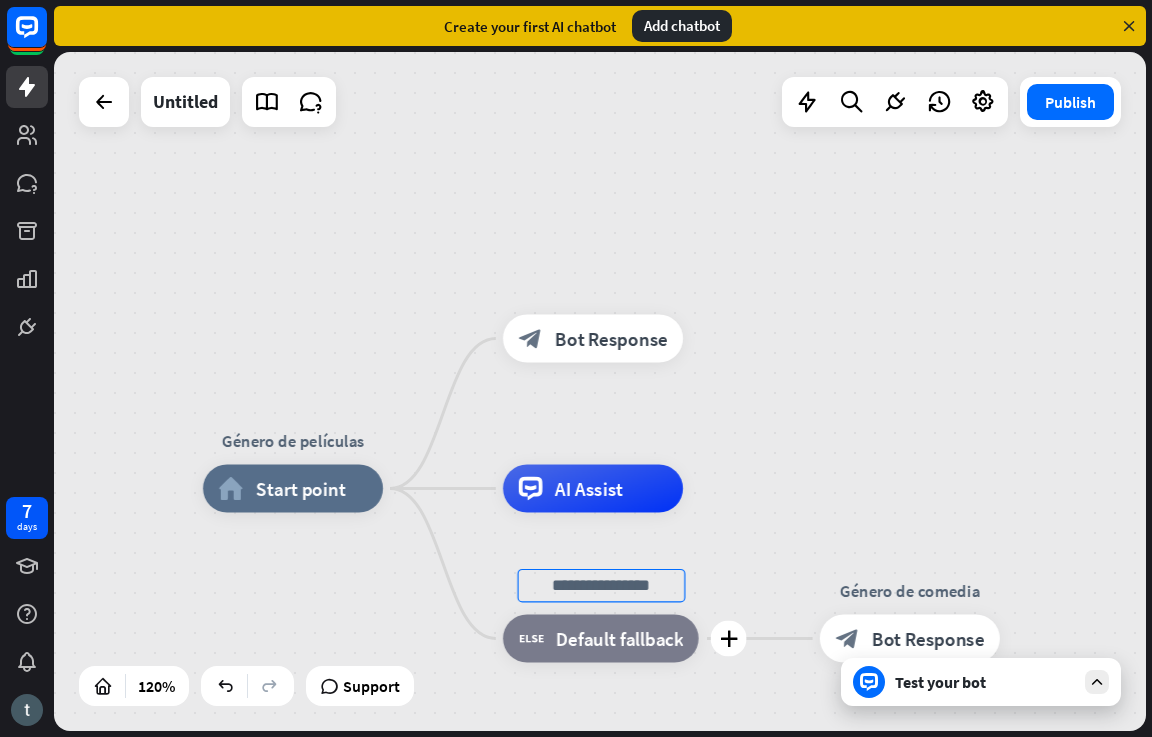 type on "*" 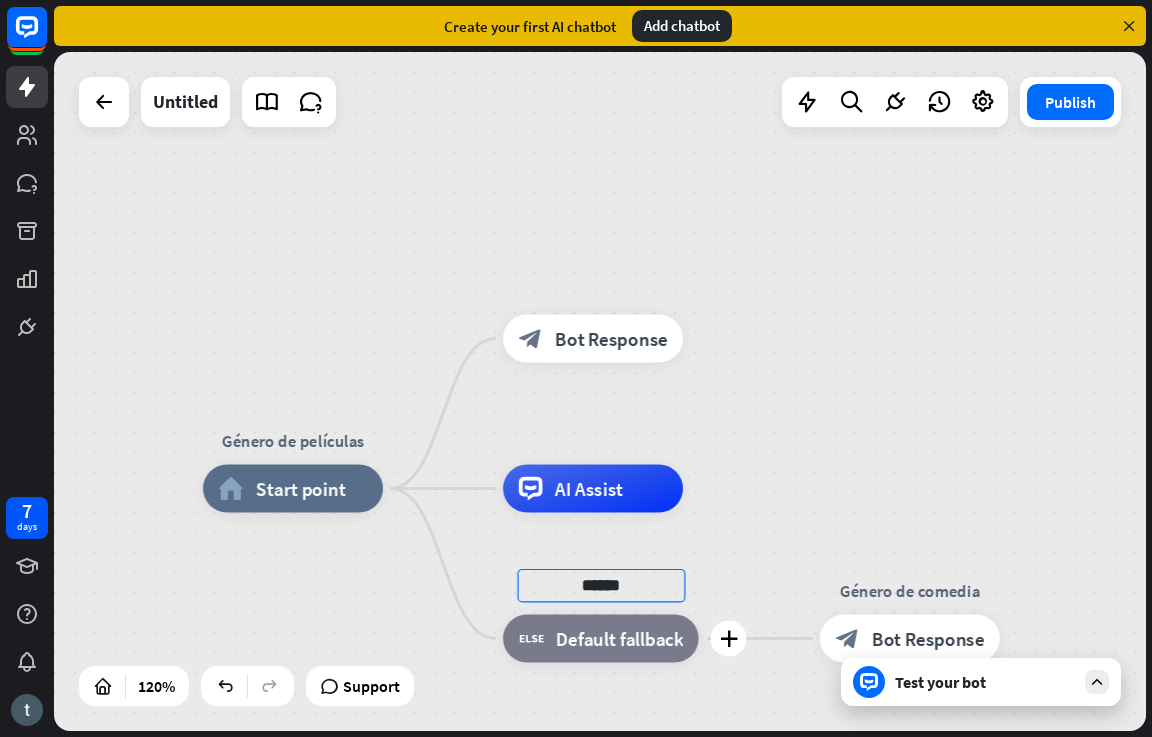 type on "******" 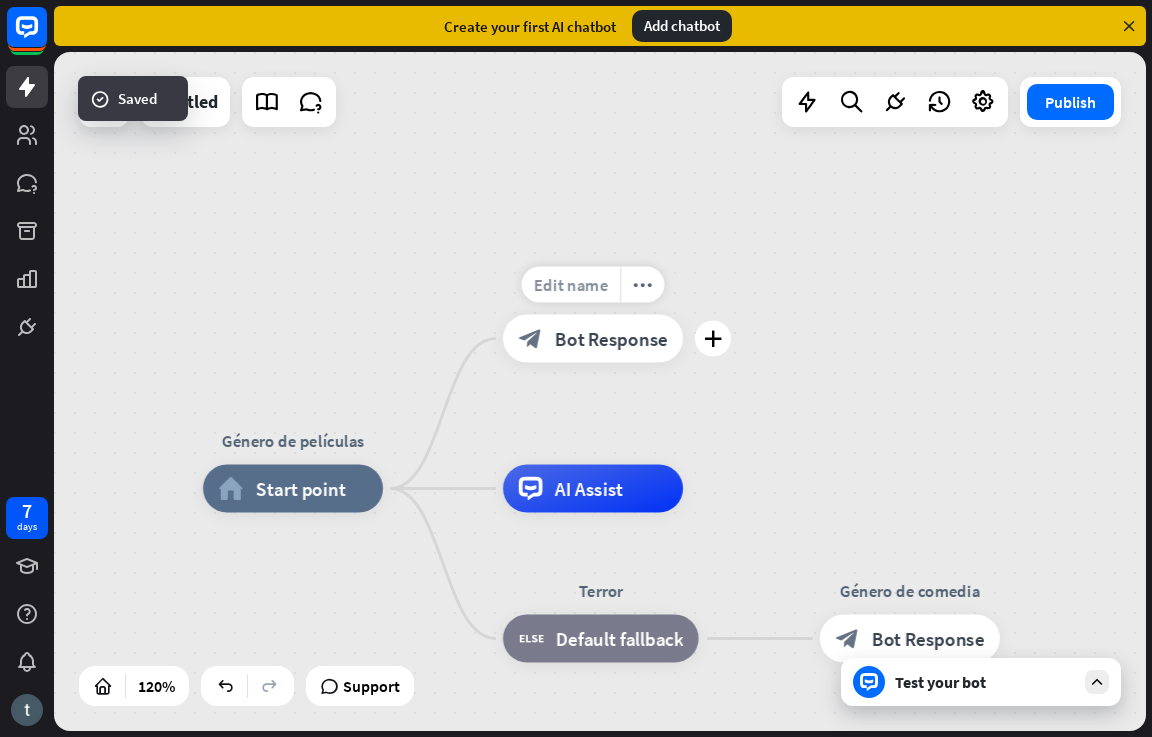 click on "Edit name" at bounding box center [571, 285] 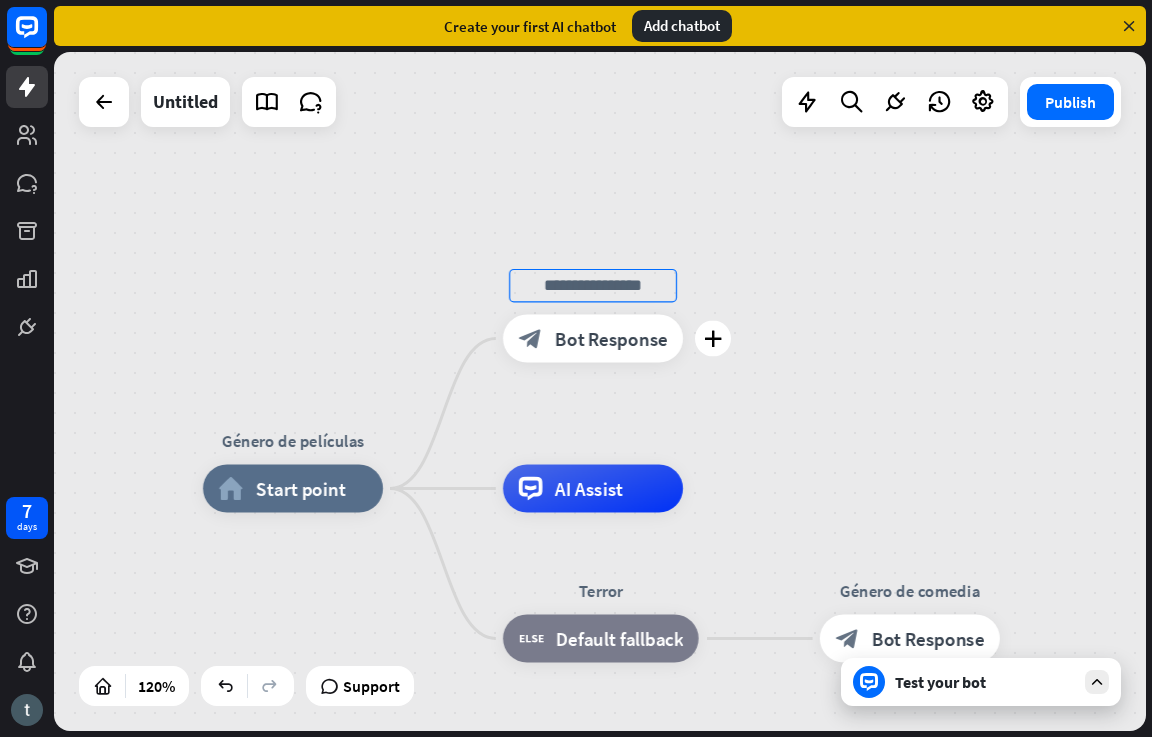 click at bounding box center [593, 286] 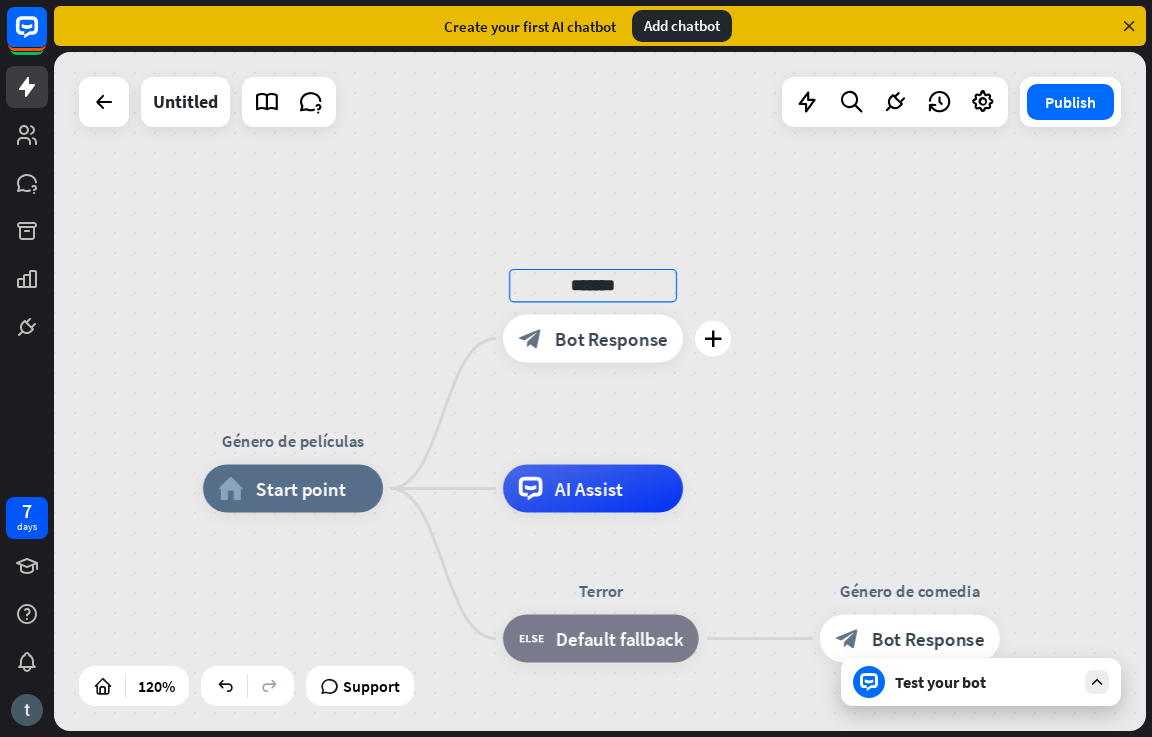 type on "*******" 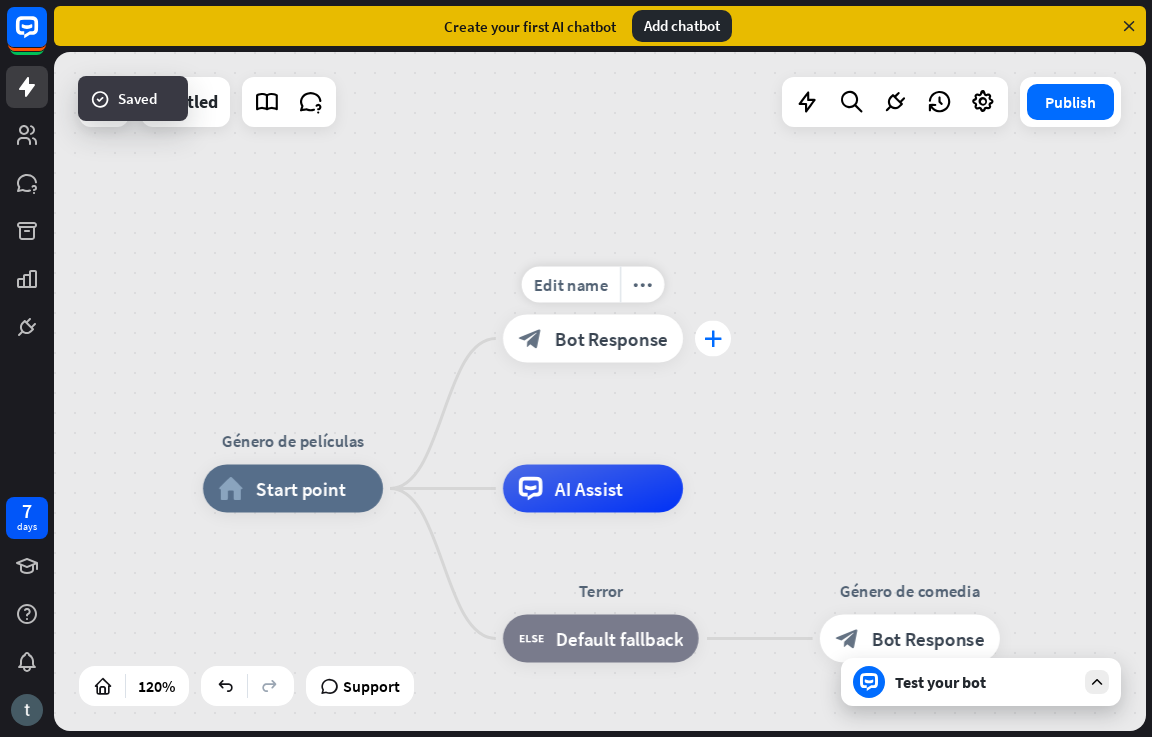 click on "plus" at bounding box center (713, 338) 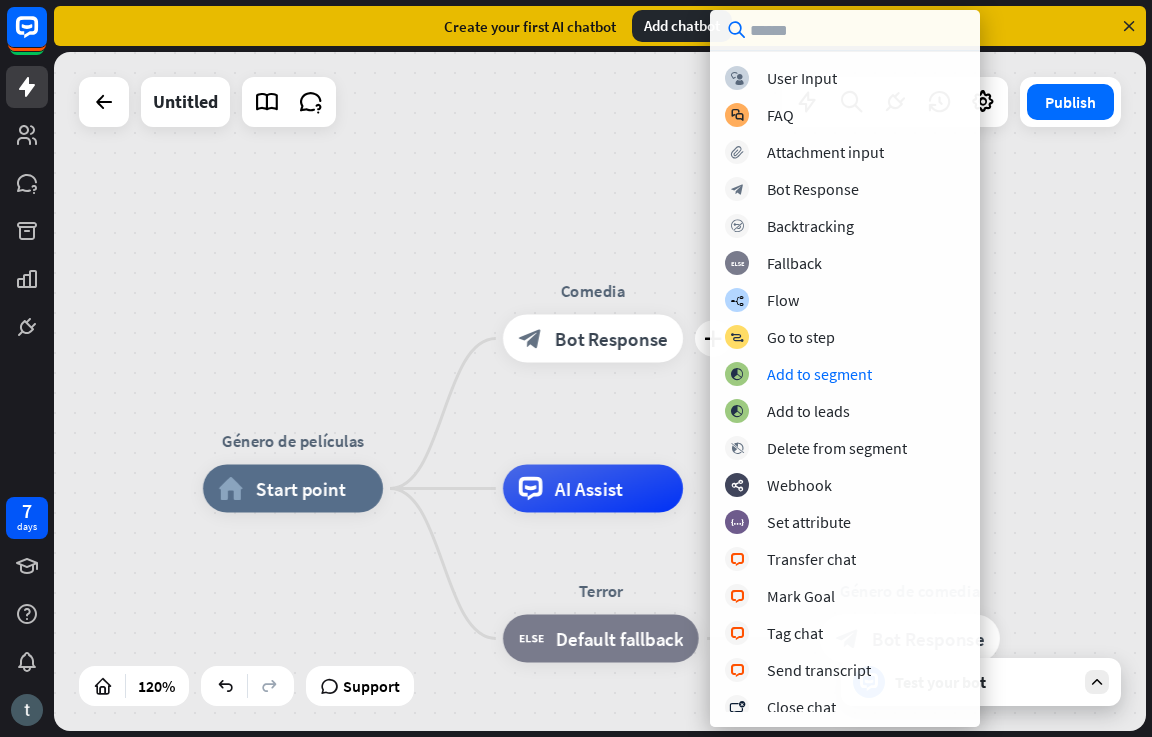 drag, startPoint x: 1037, startPoint y: 340, endPoint x: 1027, endPoint y: 339, distance: 10.049875 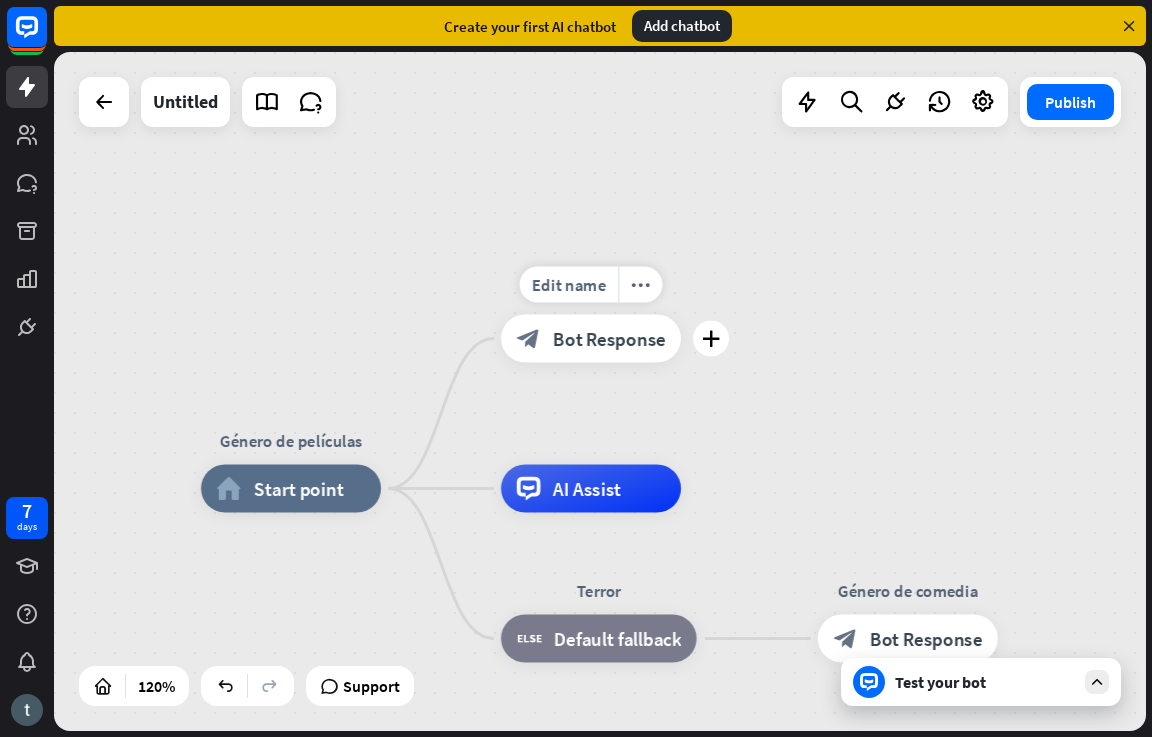 click on "block_bot_response   Bot Response" at bounding box center (591, 339) 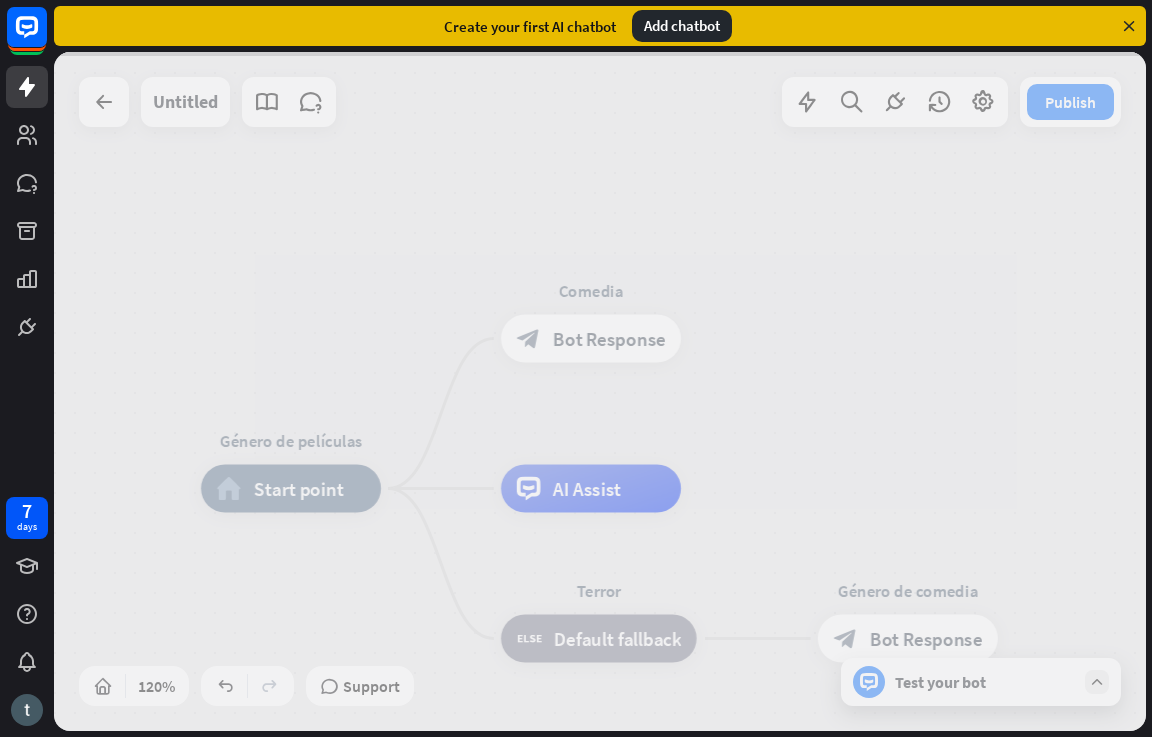 click at bounding box center (600, 391) 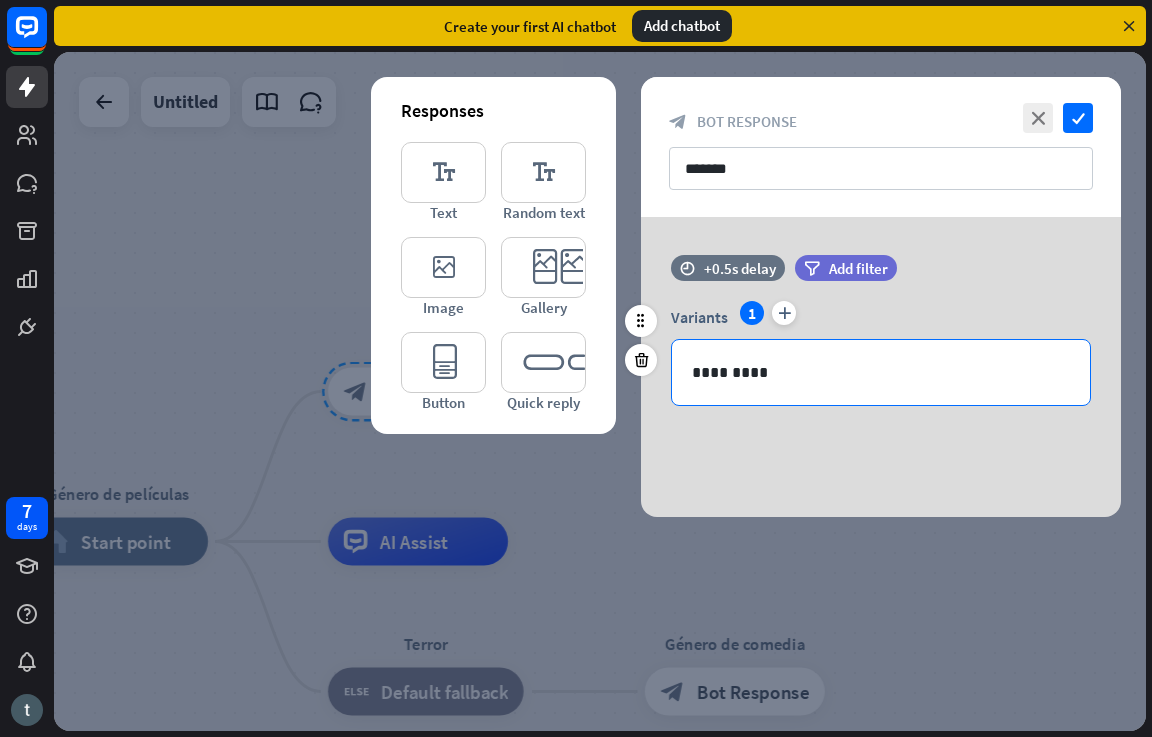 click on "*********" at bounding box center [881, 372] 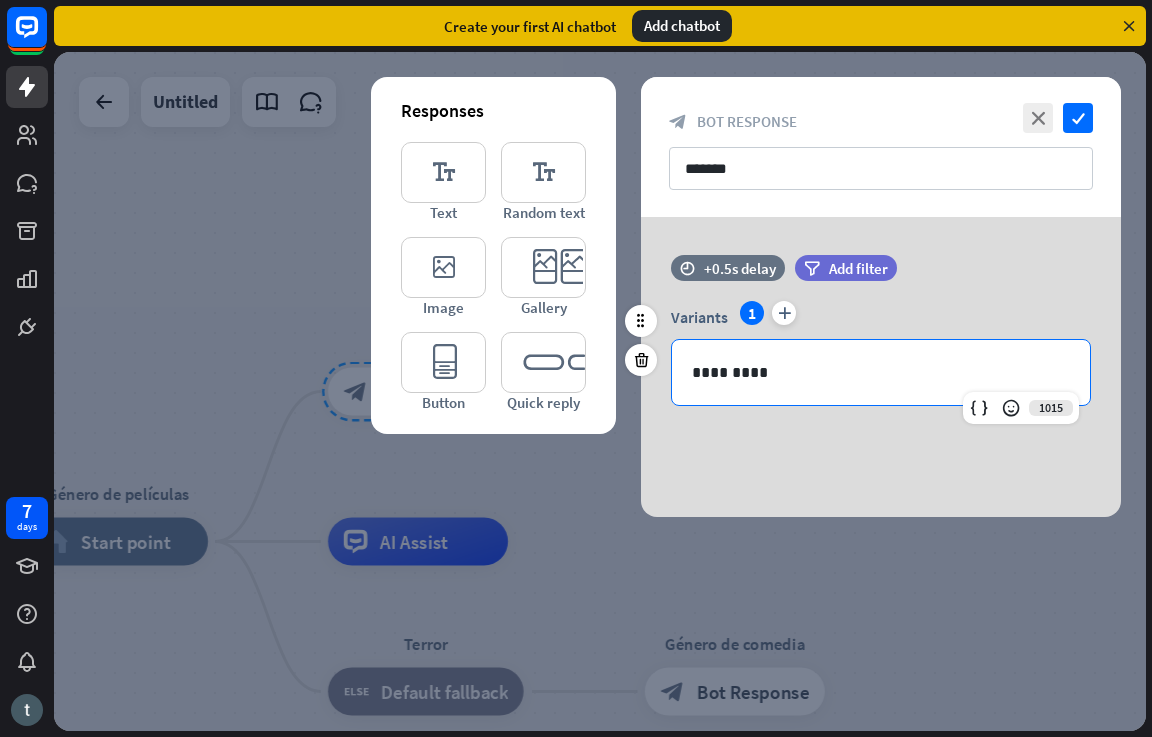 click on "*********" at bounding box center (881, 372) 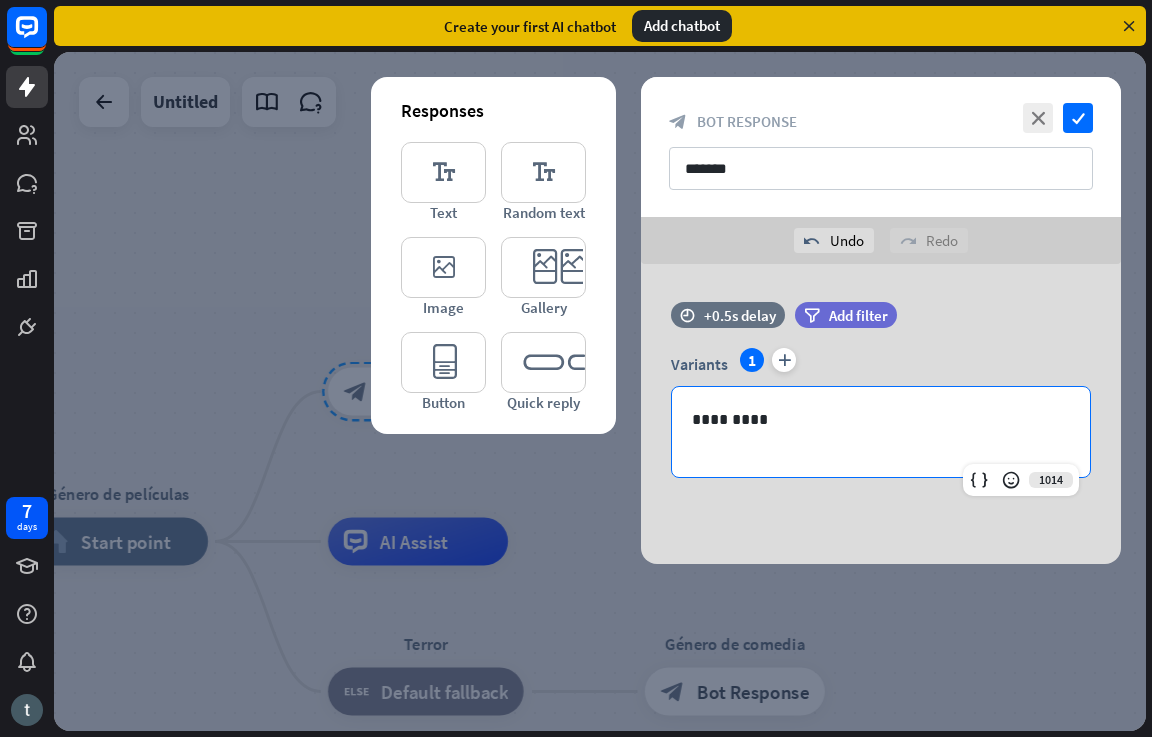 click on "Género de películas   home_2   Start point                 Comedia   block_bot_response   Bot Response                     AI Assist                 Terror   block_fallback   Default fallback                 Género de comedia   block_bot_response   Bot Response
Untitled
close   Interactions   block_user_input   User Input block_bot_response   Bot Response block_fallback   Fallback filter   Filter block_attachment   Attachment input builder_tree   Flow Actions   block_goto   Go to step block_faq   FAQ block_add_to_segment   Add to leads block_add_to_segment   Add to segment block_delete_from_segment   Delete from segment webhooks   Webhook block_set_attribute   Set attribute block_ab_testing   A/B Test block_question   Question block_close_chat   Close chat block_backtracking   Backtracking LiveChat actions   block_livechat   Transfer chat block_livechat   Mark Goal block_livechat   Tag chat block_livechat" at bounding box center (603, 394) 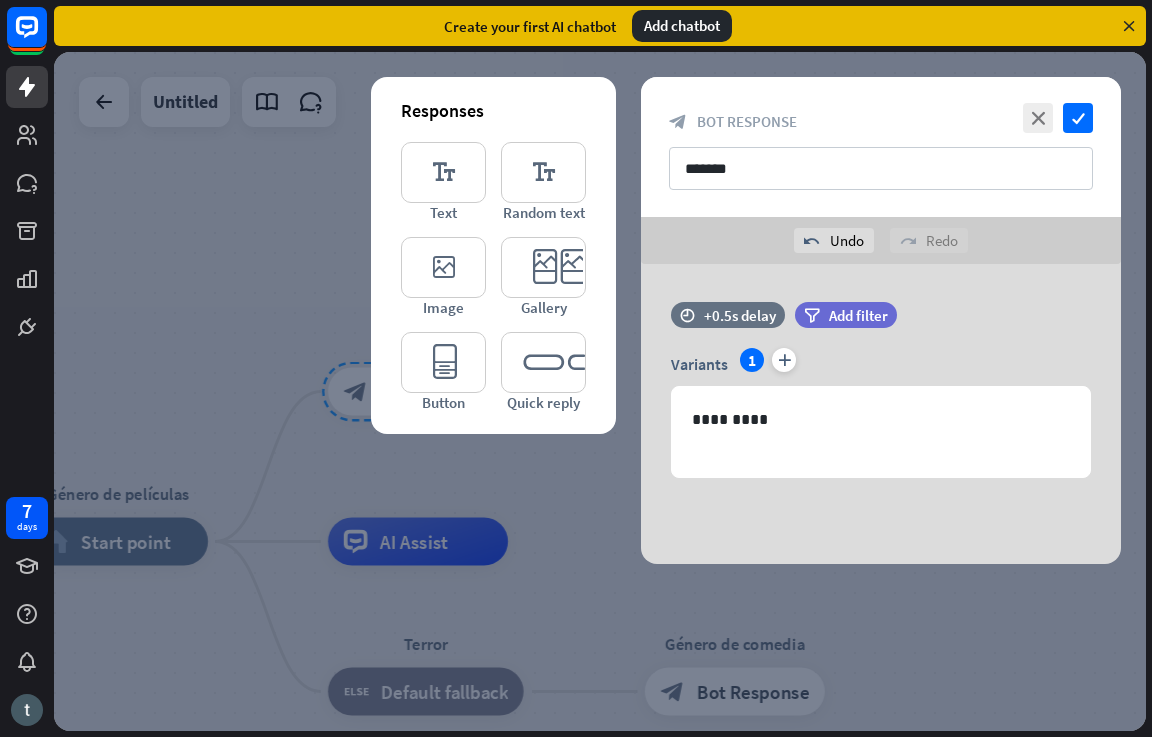 click at bounding box center [600, 391] 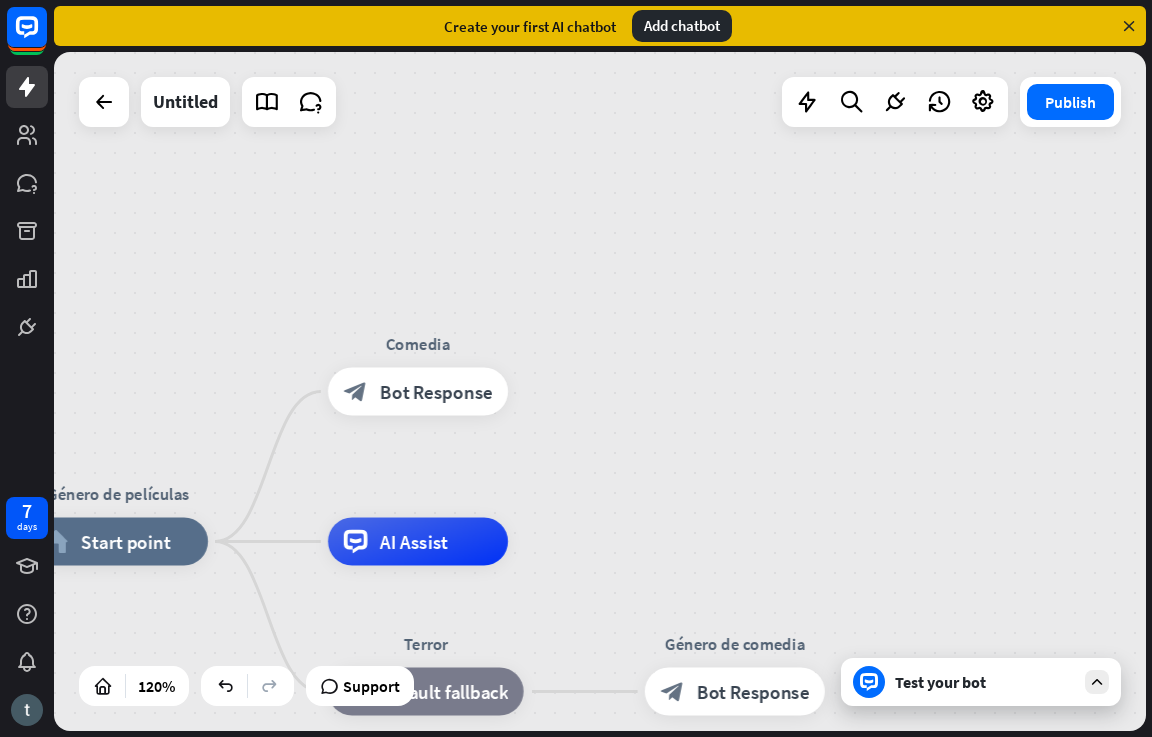 drag, startPoint x: 220, startPoint y: 440, endPoint x: 279, endPoint y: 438, distance: 59.03389 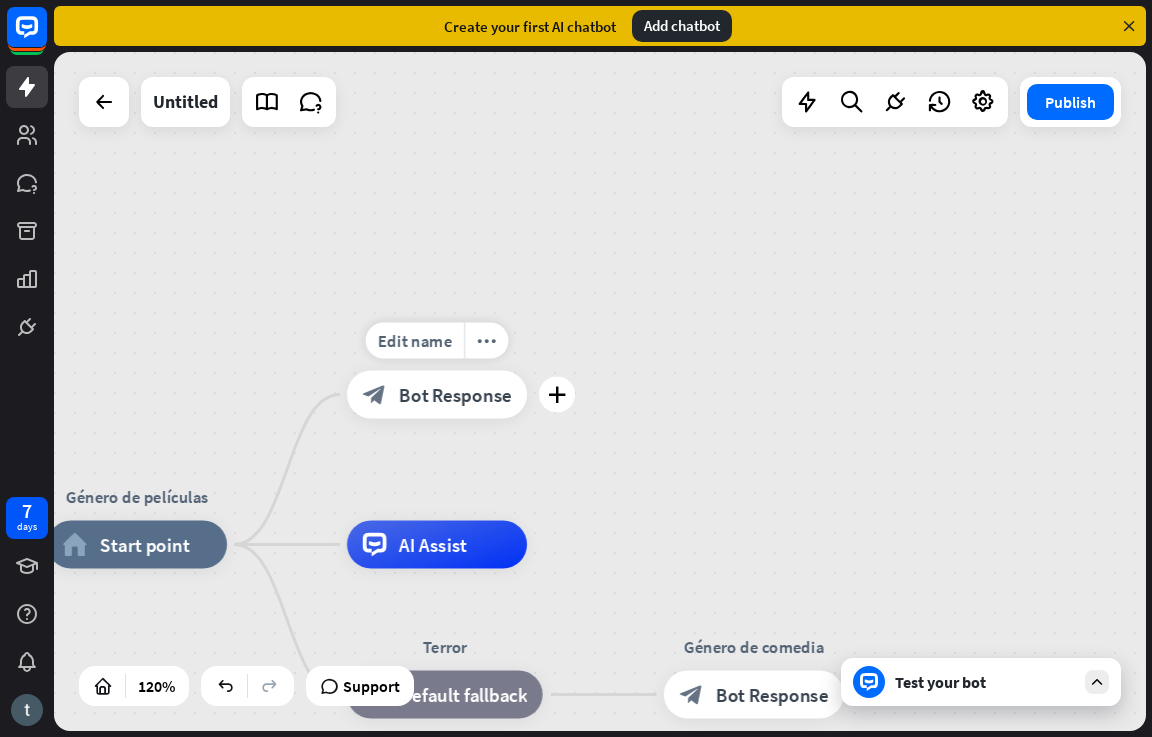click on "Edit name   more_horiz         plus   Comedia   block_bot_response   Bot Response" at bounding box center [437, 395] 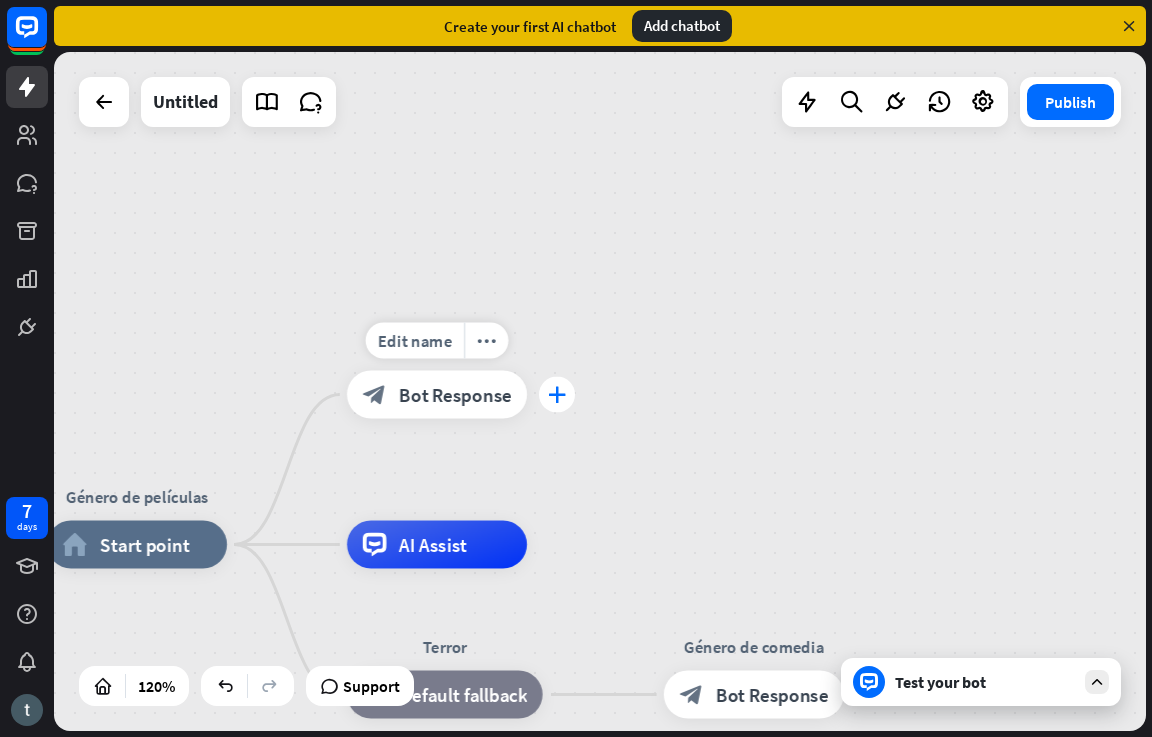 click on "plus" at bounding box center (557, 395) 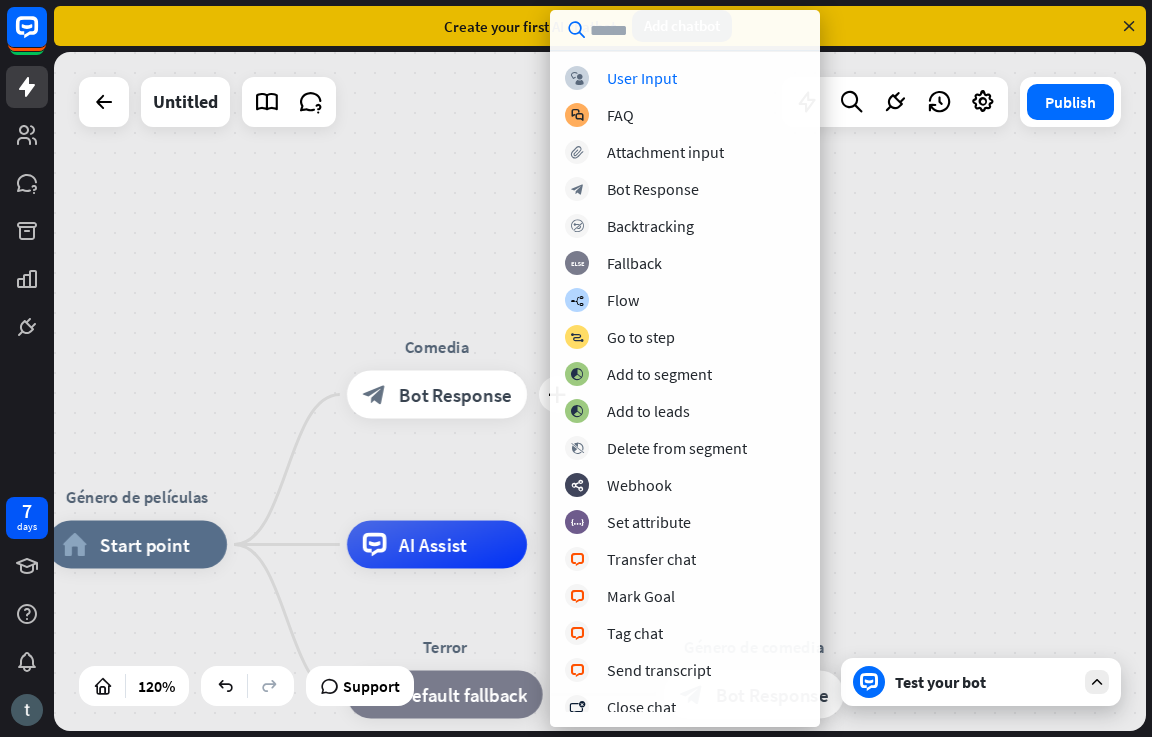 click on "Género de películas   home_2   Start point               plus   Comedia   block_bot_response   Bot Response                     AI Assist                 Terror   block_fallback   Default fallback                 Género de comedia   block_bot_response   Bot Response" at bounding box center [600, 391] 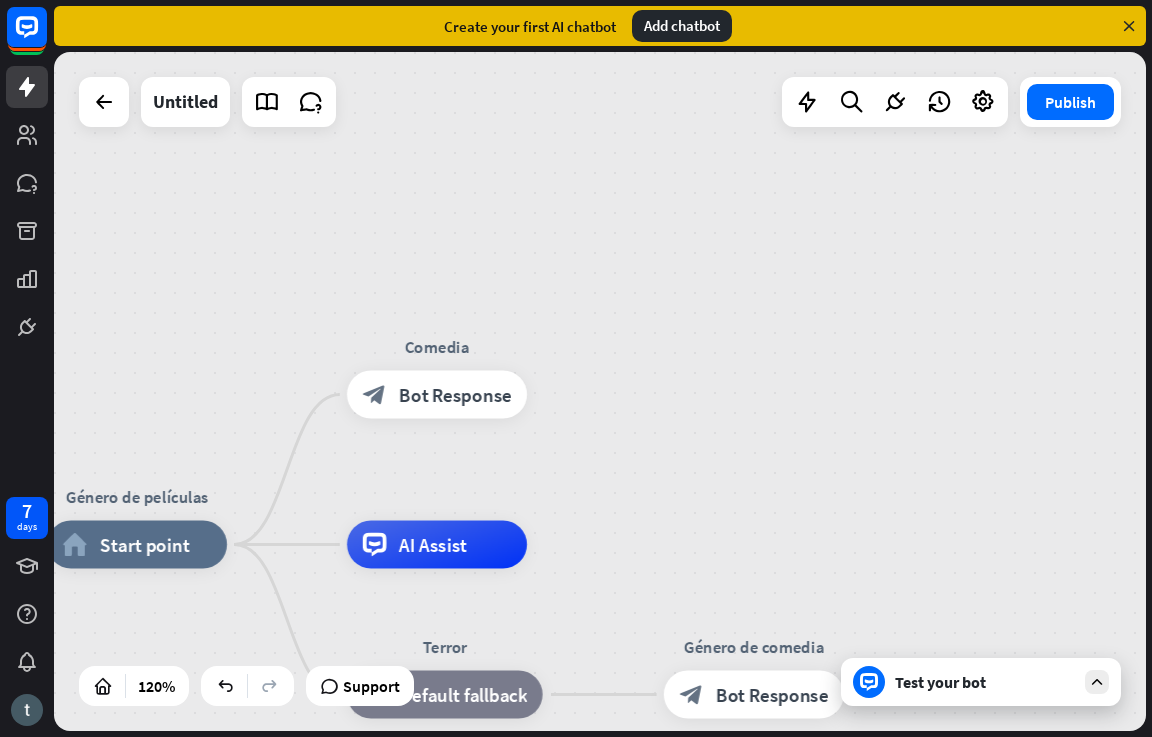 drag, startPoint x: 955, startPoint y: 696, endPoint x: 947, endPoint y: 682, distance: 16.124516 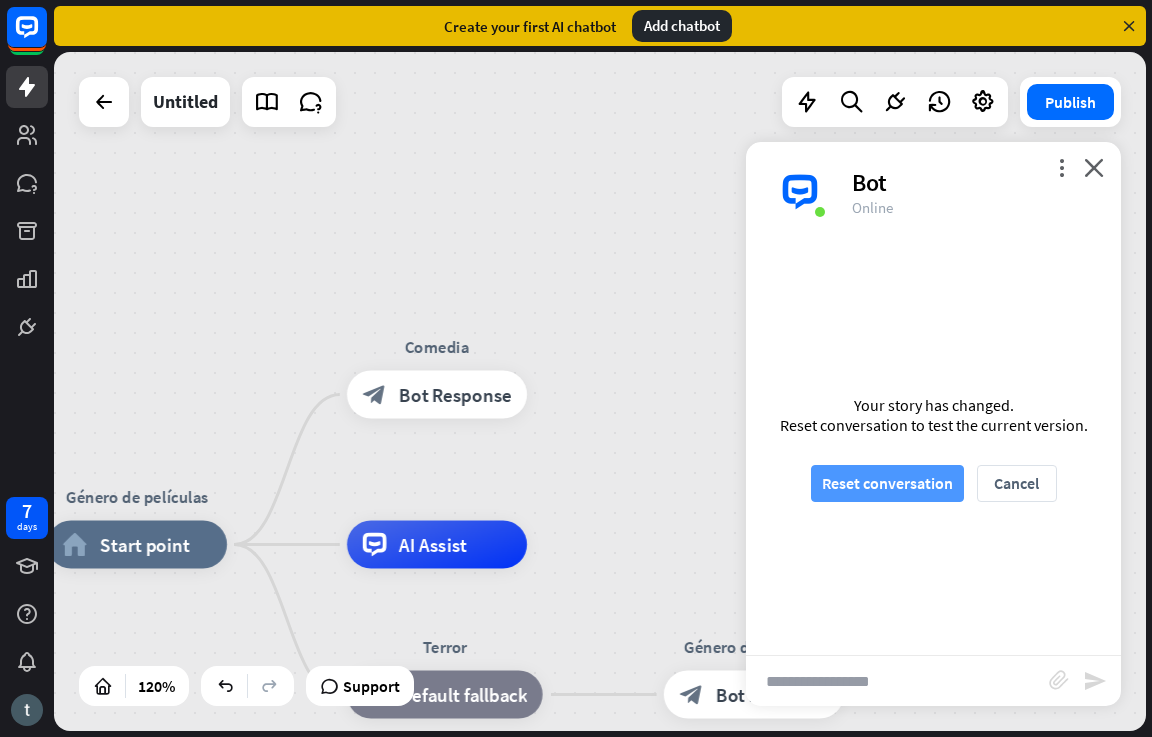 click on "Reset conversation" at bounding box center (887, 483) 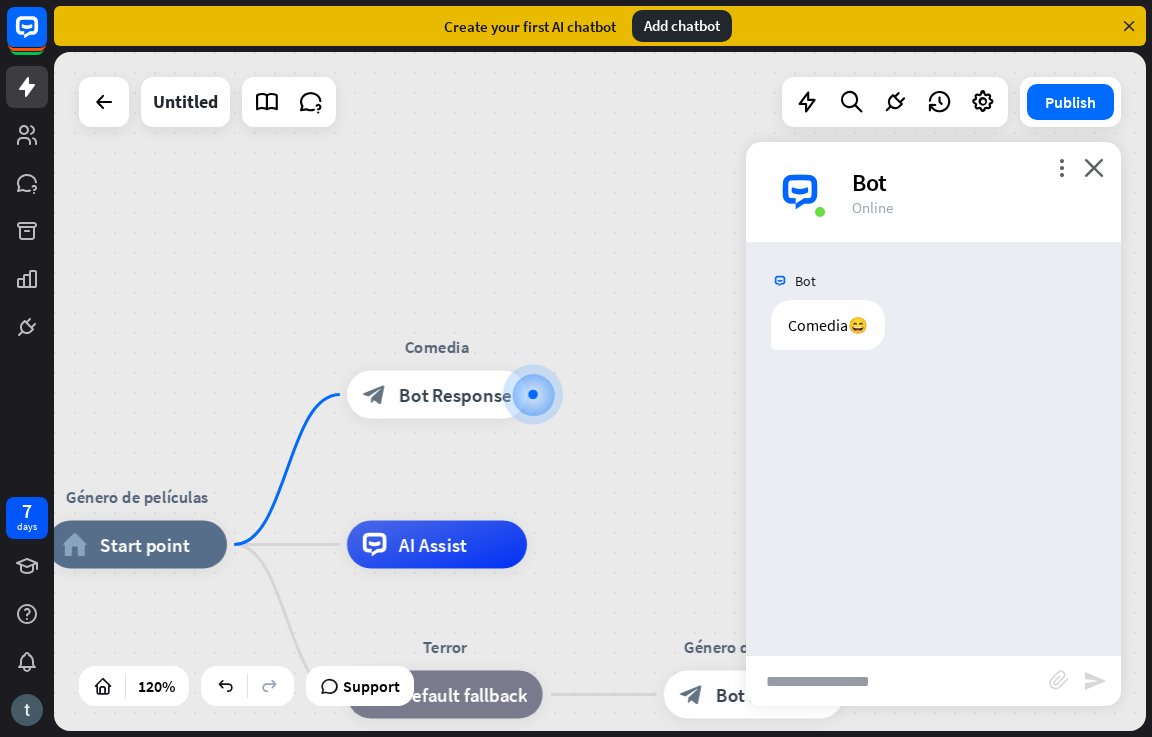 drag, startPoint x: 821, startPoint y: 695, endPoint x: 811, endPoint y: 688, distance: 12.206555 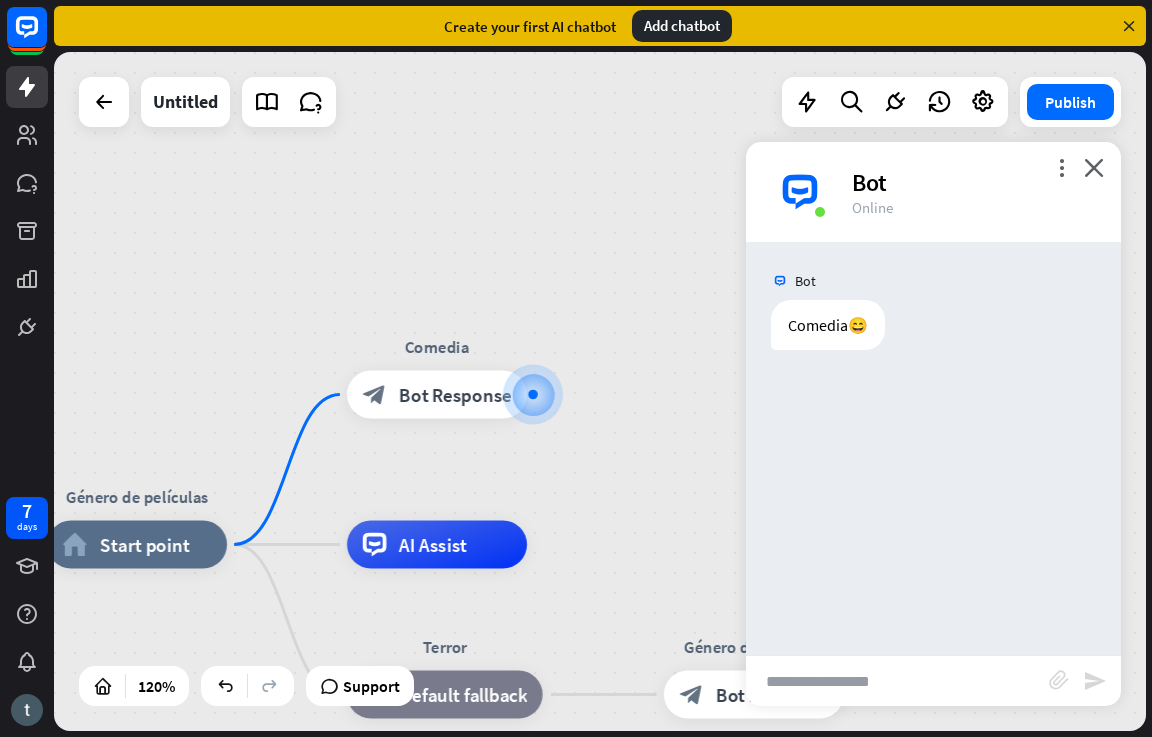 click at bounding box center (897, 681) 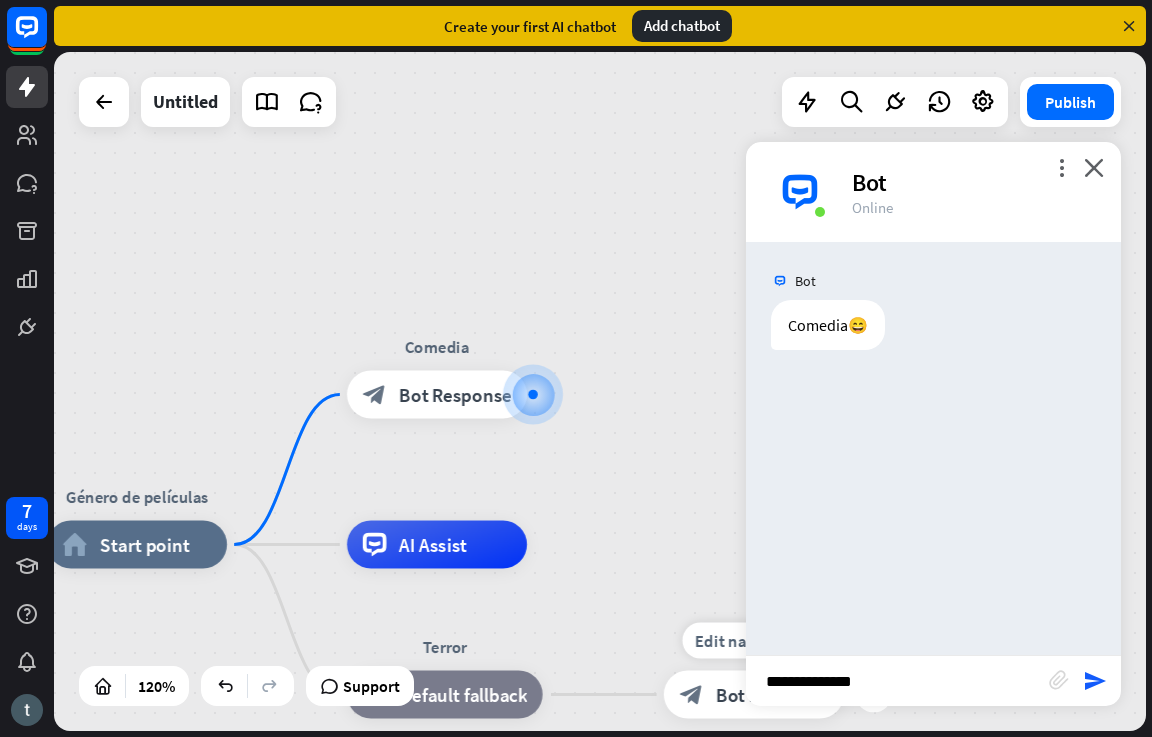 type on "**********" 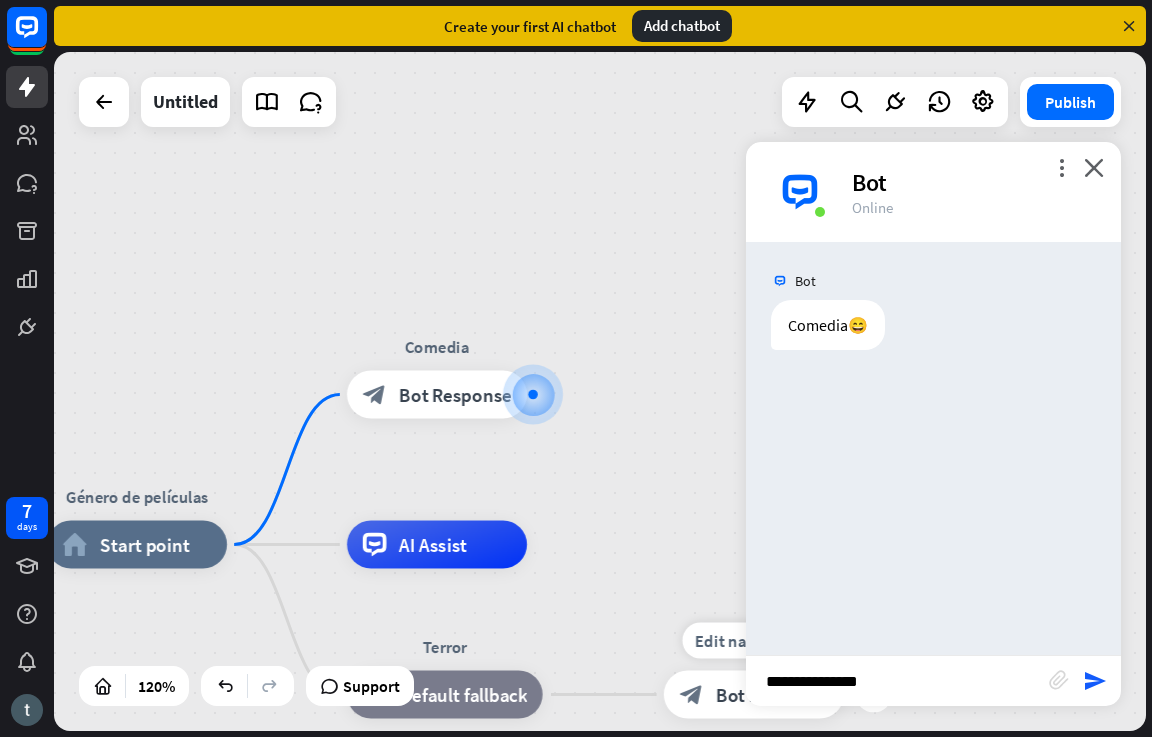 type 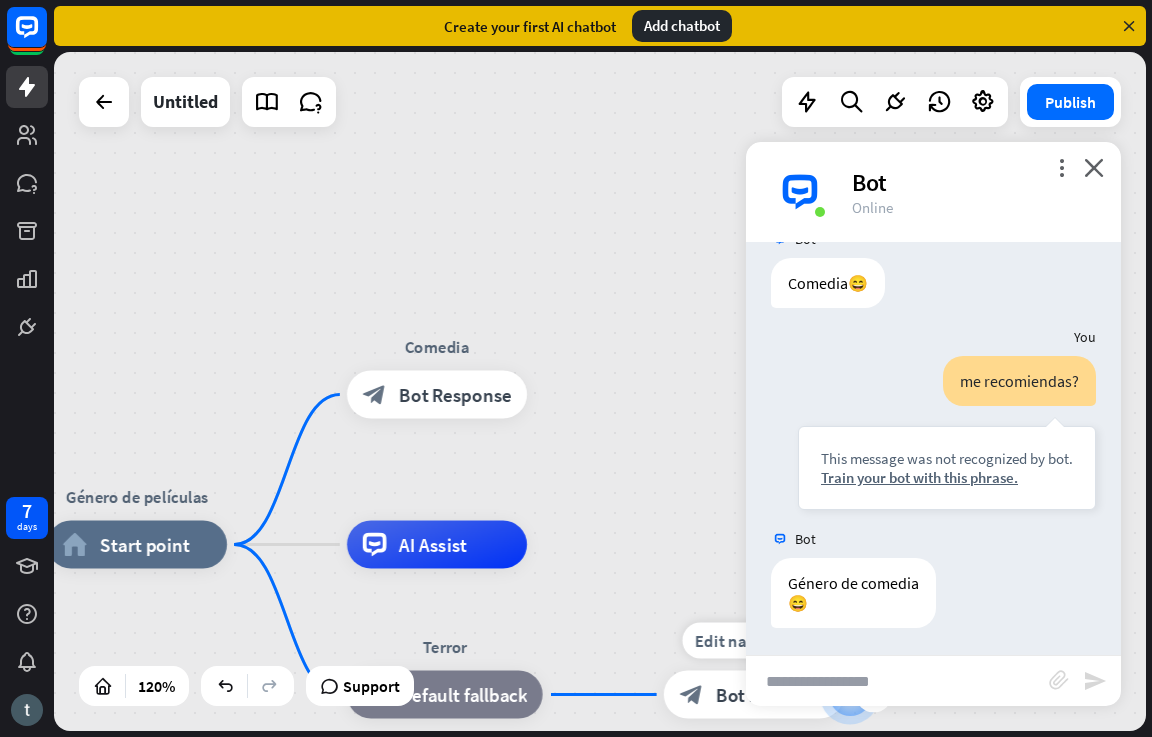 scroll, scrollTop: 45, scrollLeft: 0, axis: vertical 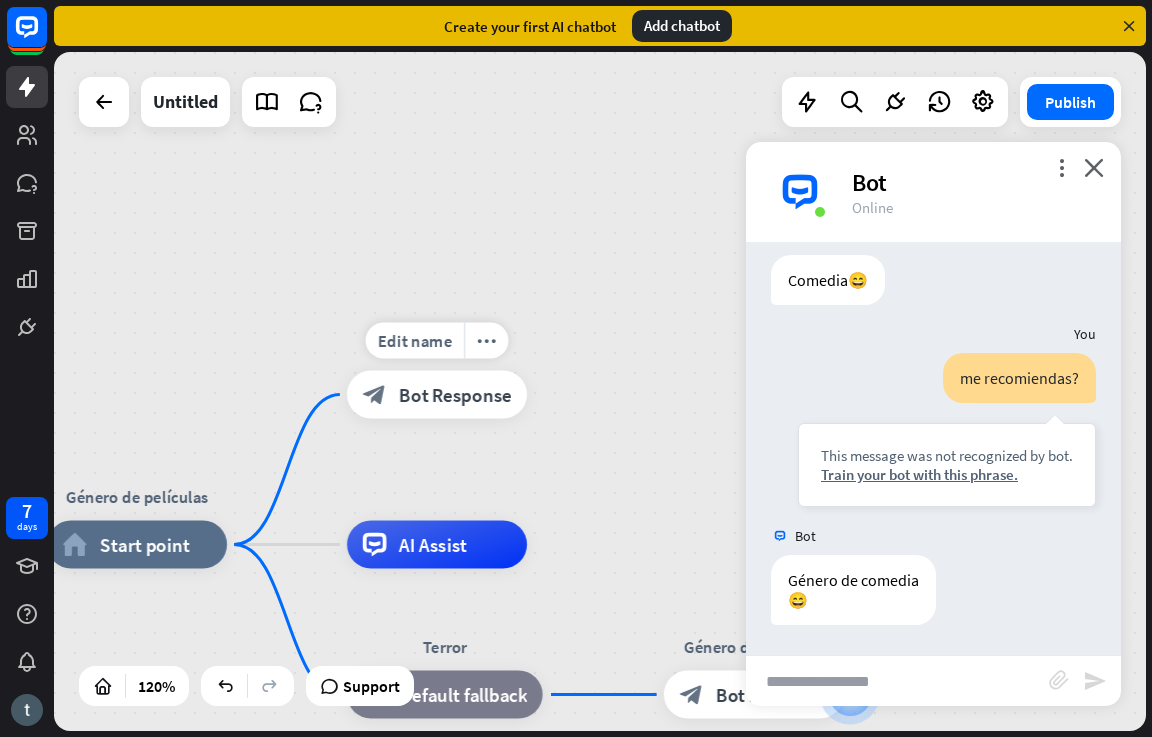 click on "Género de películas   home_2   Start point       Edit name   more_horiz           Comedia   block_bot_response   Bot Response                     AI Assist                 Terror   block_fallback   Default fallback                 Género de comedia   block_bot_response   Bot Response" at bounding box center (600, 391) 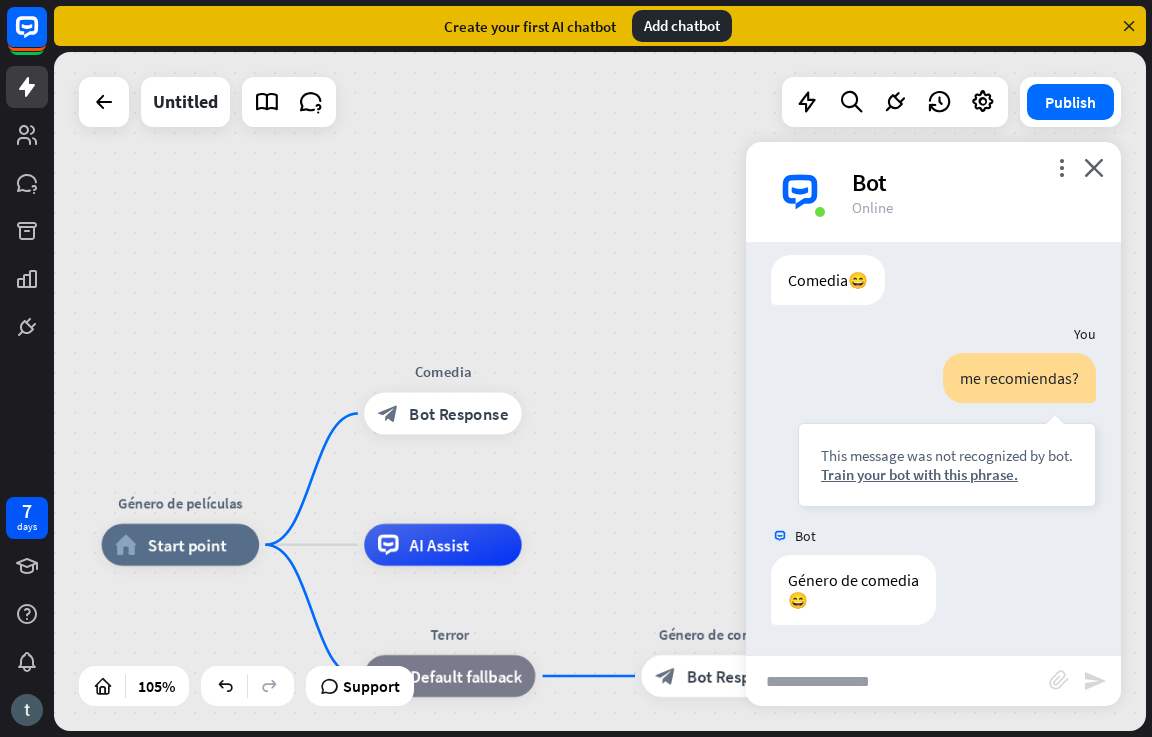 click on "more_vert
close
Bot
Online" at bounding box center (933, 192) 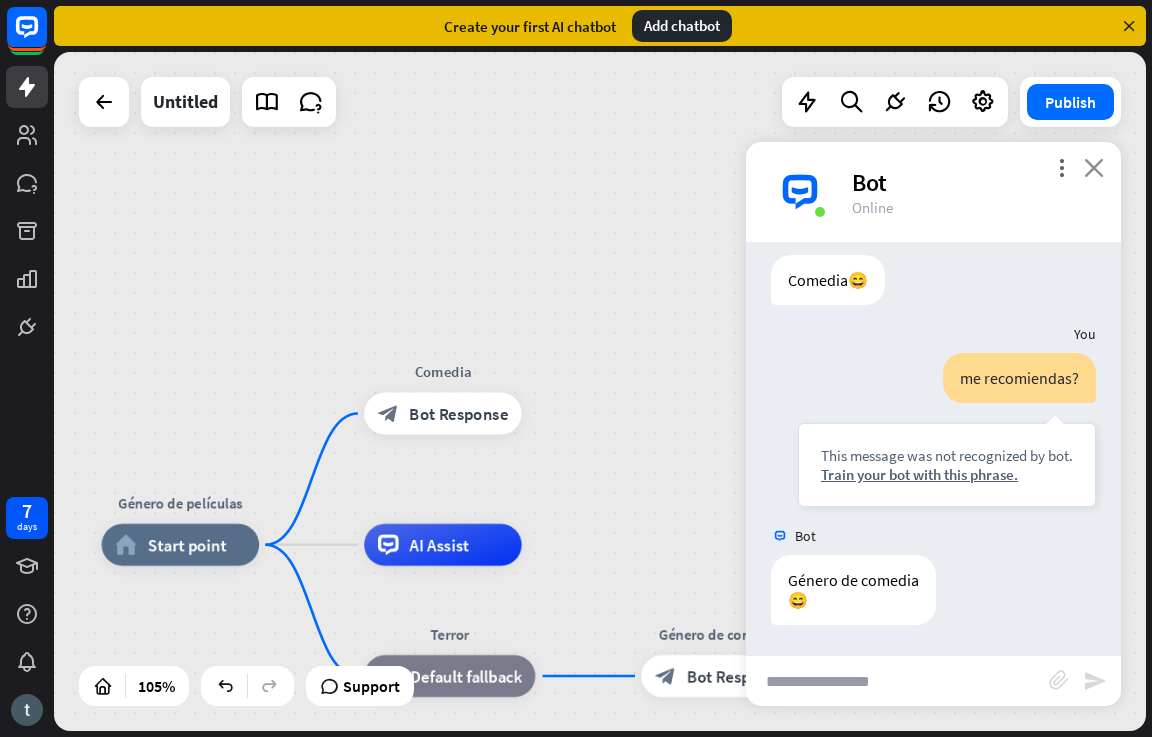 click on "close" at bounding box center [1094, 167] 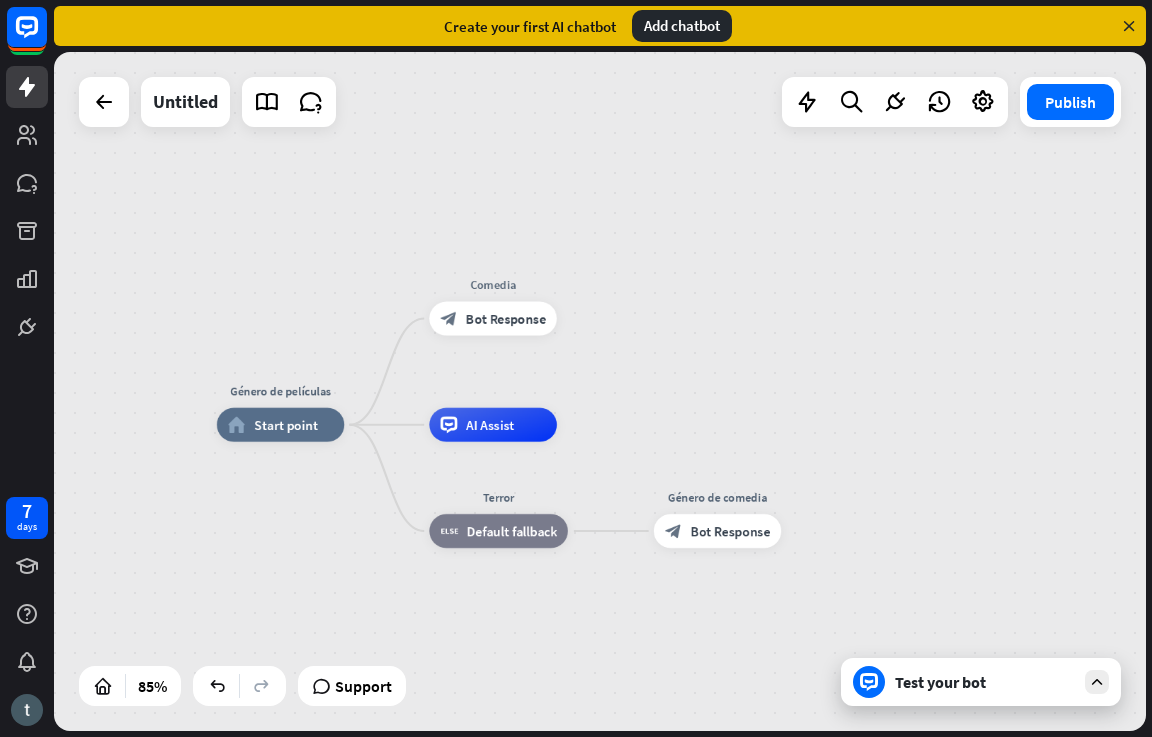 drag, startPoint x: 743, startPoint y: 568, endPoint x: 776, endPoint y: 446, distance: 126.38433 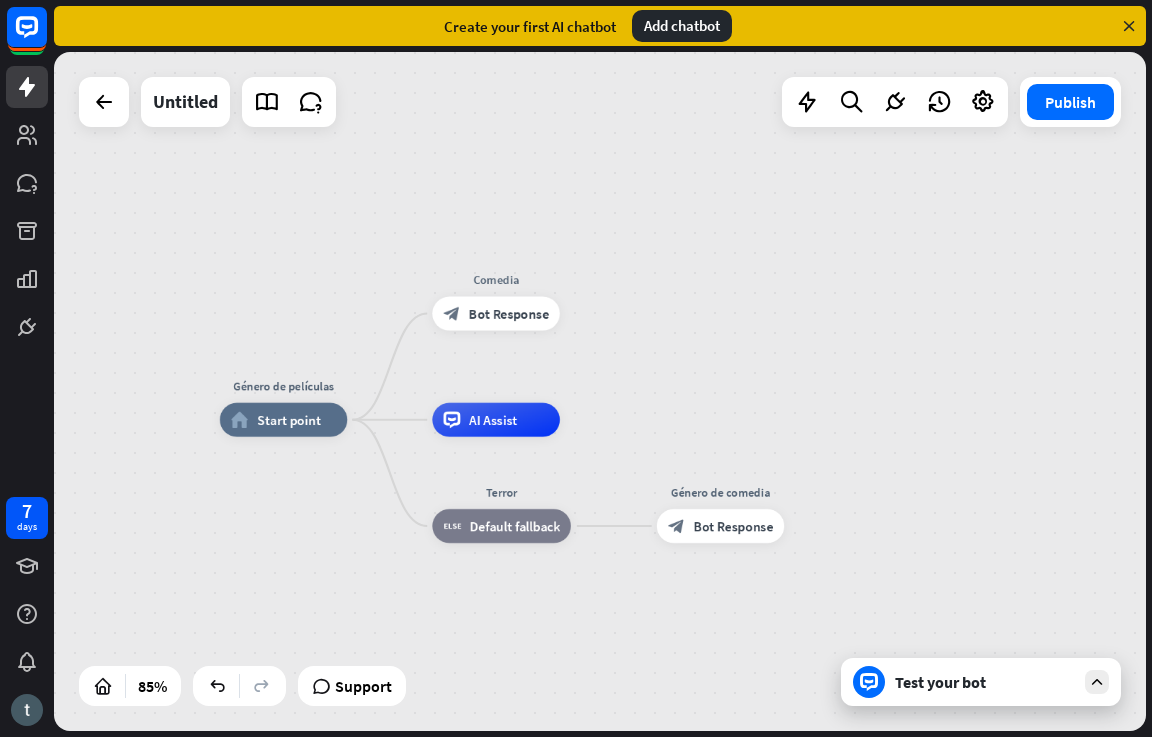 click on "Test your bot" at bounding box center [981, 682] 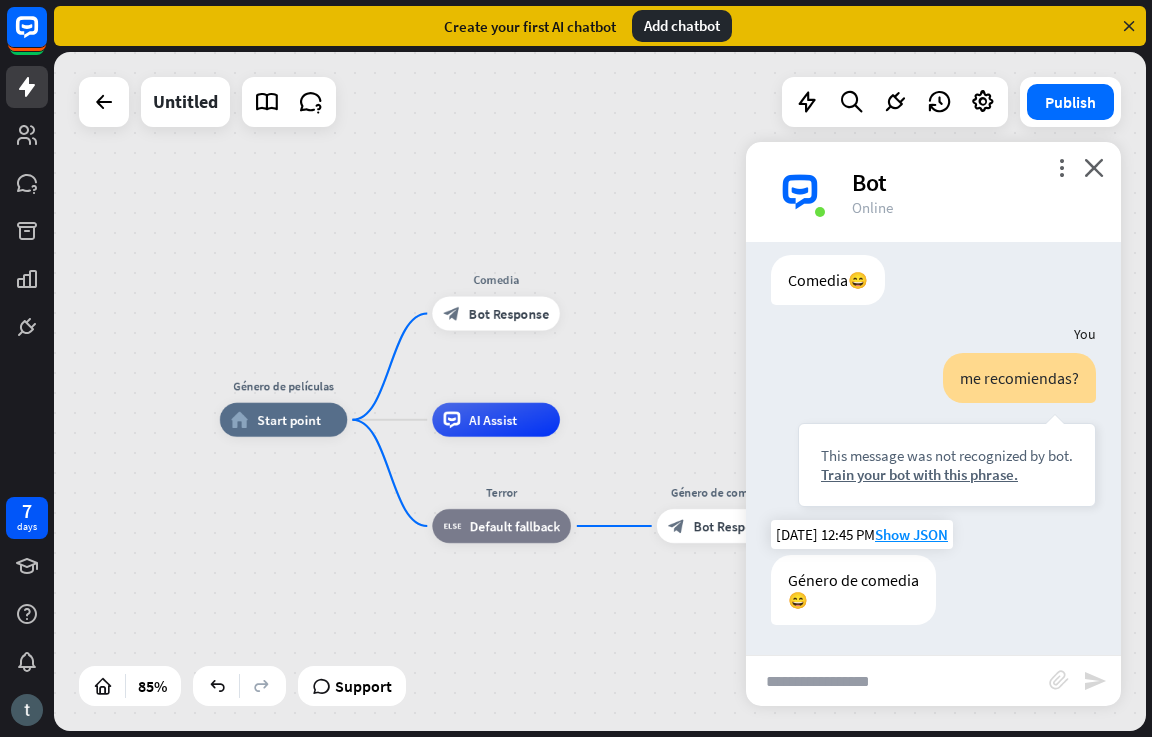 click on "Género de comedia
😄" at bounding box center [853, 590] 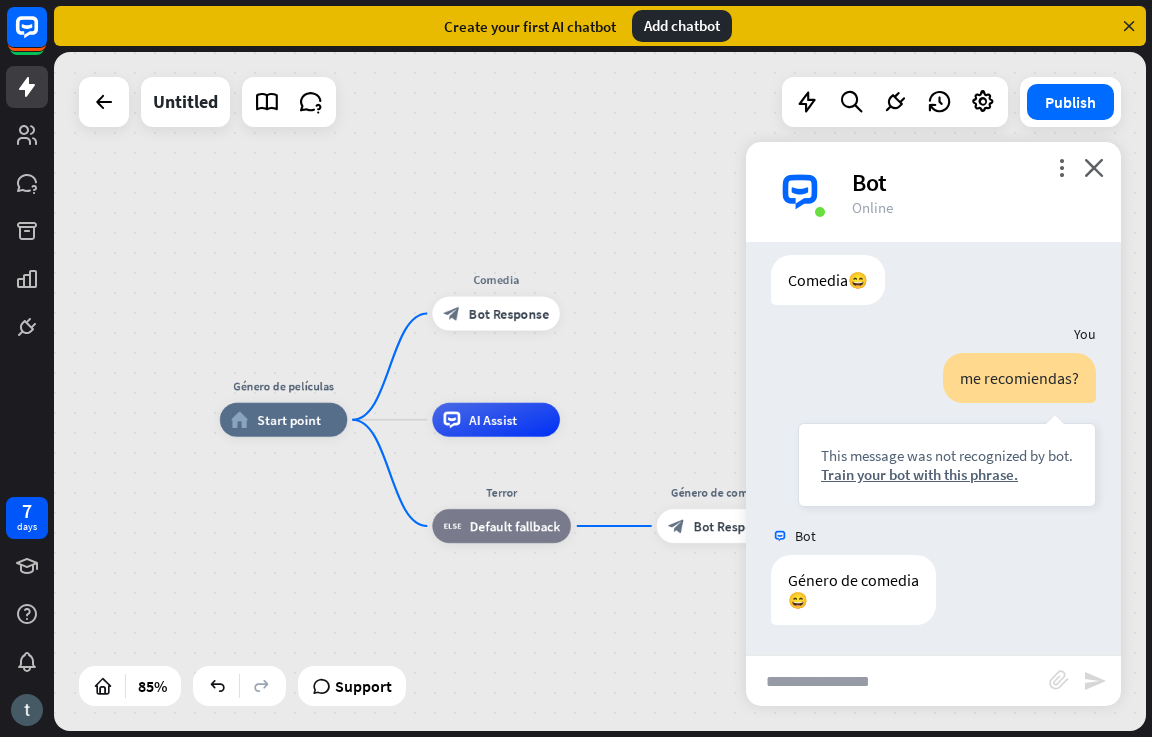 click at bounding box center (897, 681) 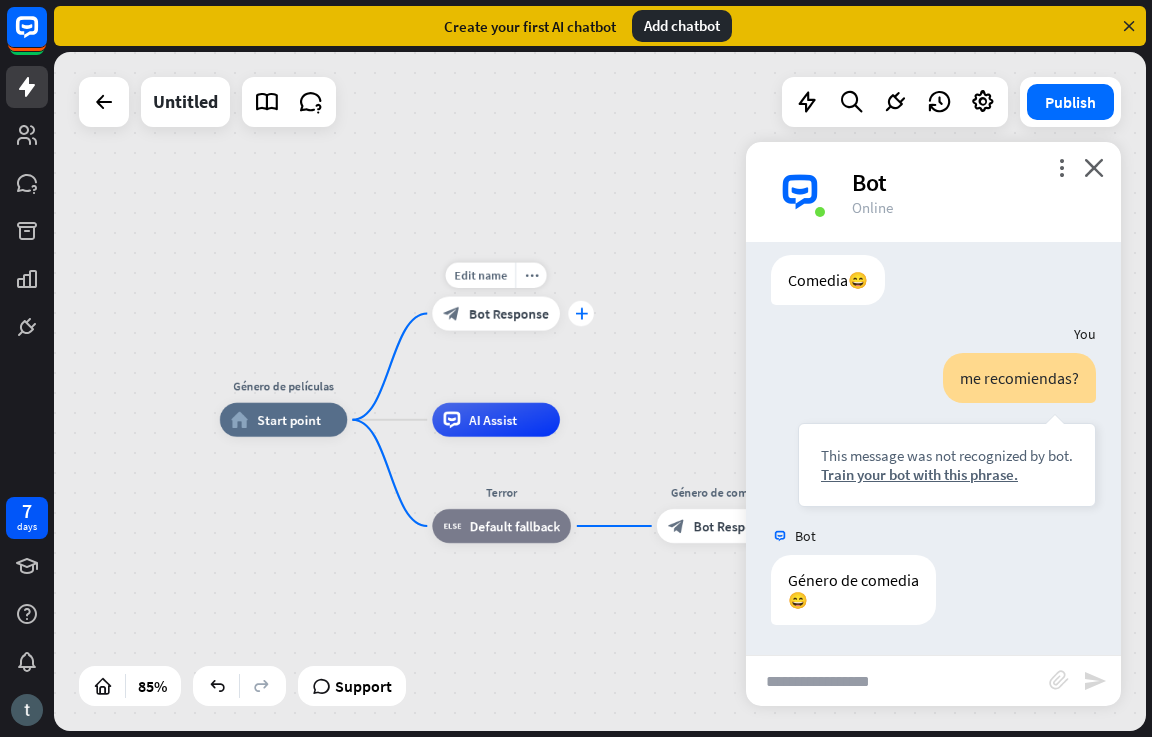 click on "plus" at bounding box center (581, 314) 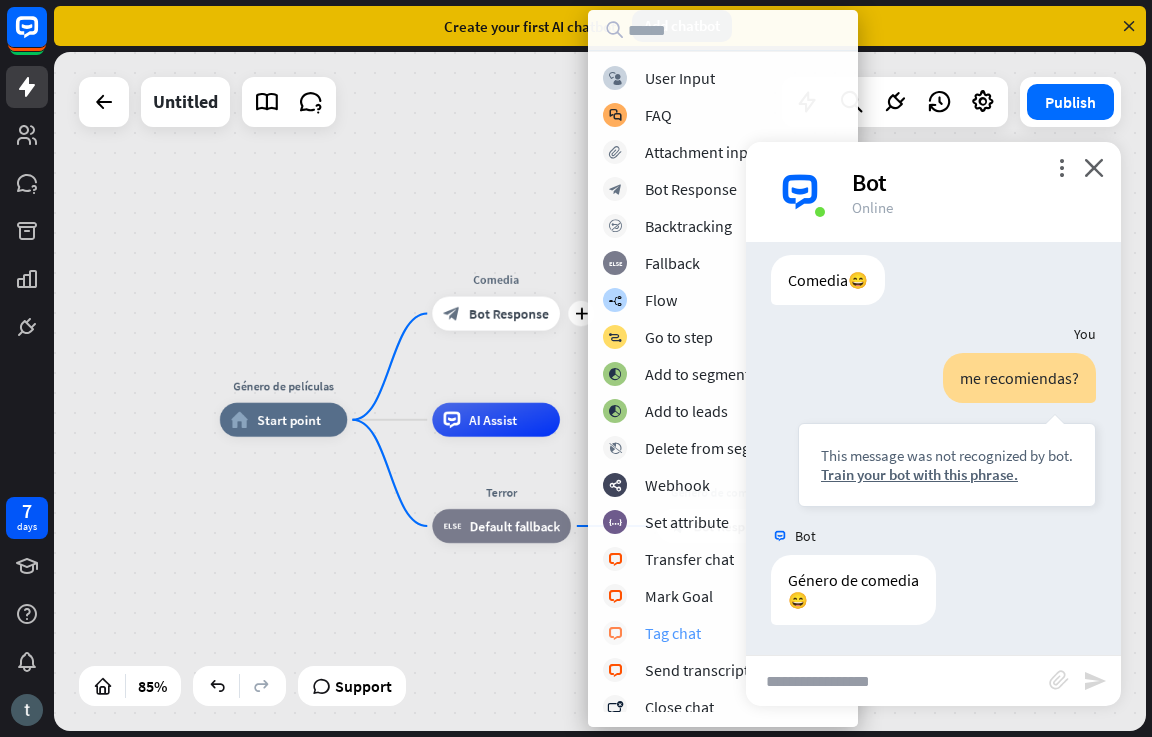 drag, startPoint x: 691, startPoint y: 658, endPoint x: 686, endPoint y: 622, distance: 36.345562 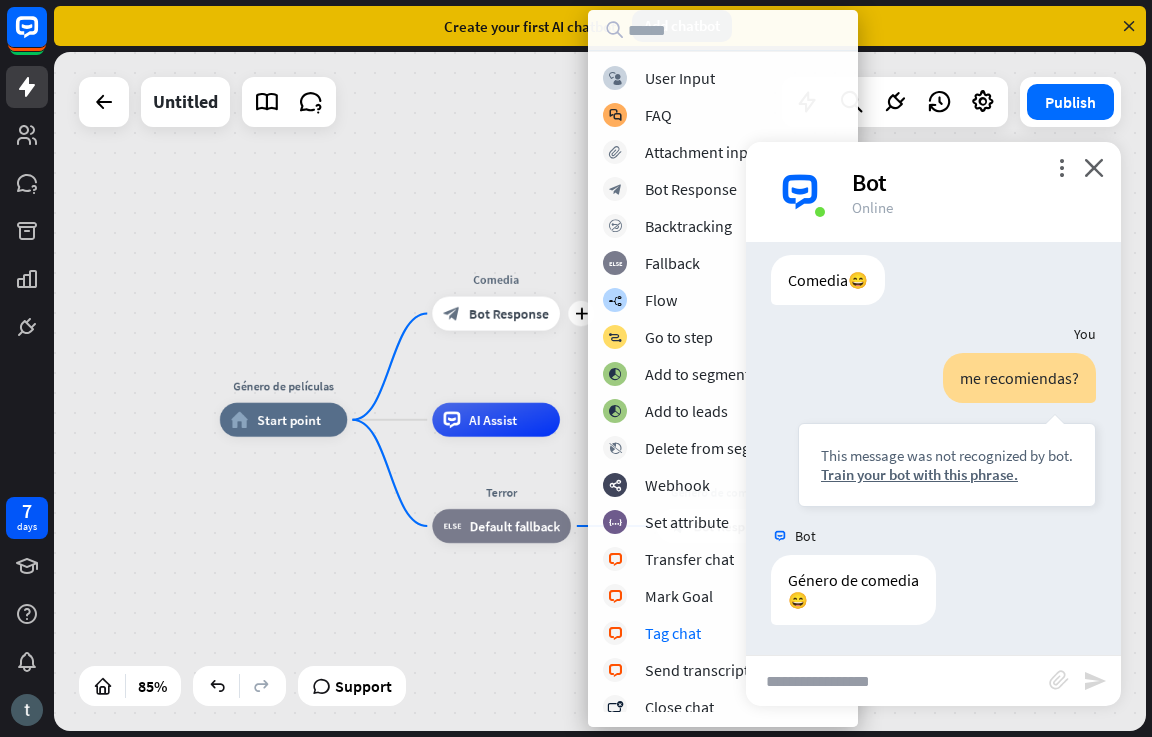 drag, startPoint x: 686, startPoint y: 622, endPoint x: 566, endPoint y: 356, distance: 291.815 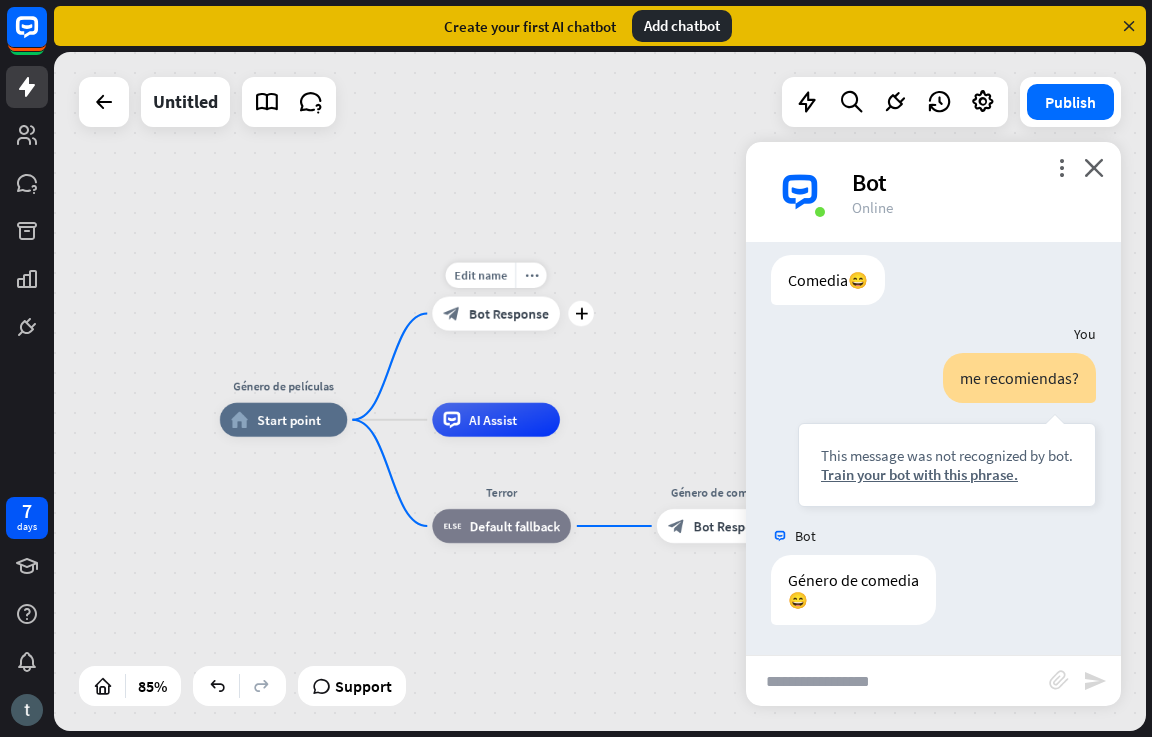 click on "block_bot_response   Bot Response" at bounding box center (495, 314) 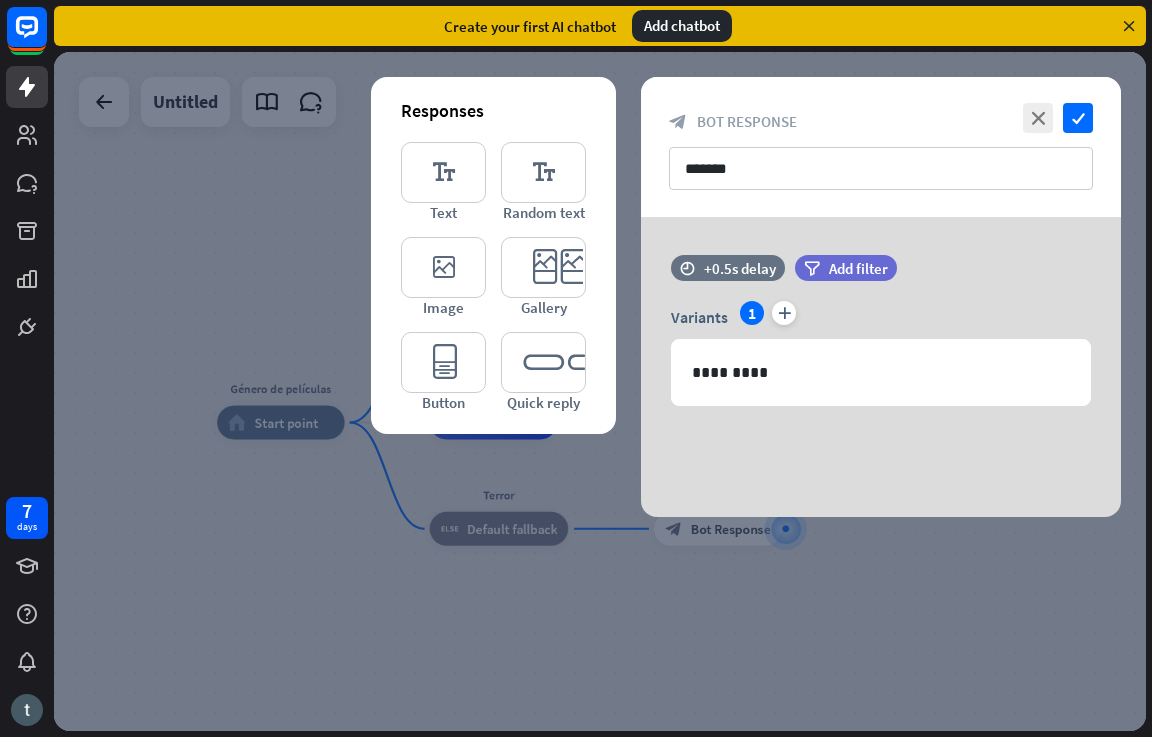 click on "editor_text   Text editor_text   Random text editor_image   Image editor_card   Gallery editor_button   Button editor_quick_replies   Quick reply" at bounding box center (493, 277) 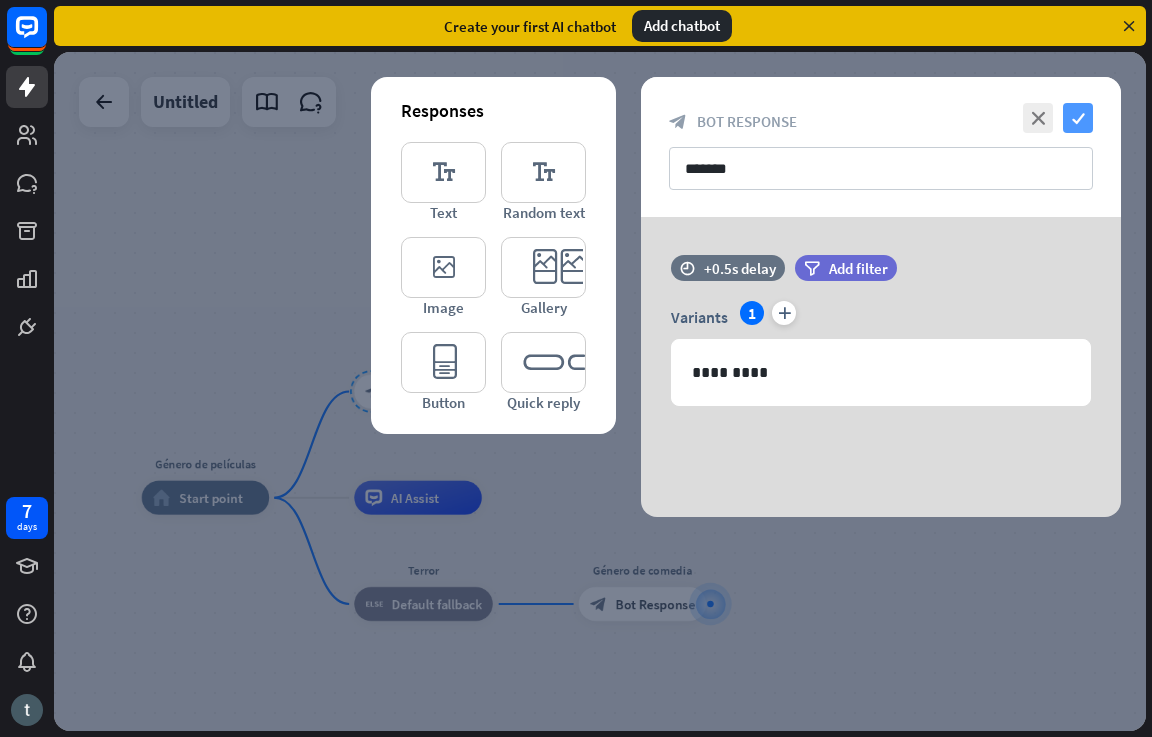 click on "check" at bounding box center [1078, 118] 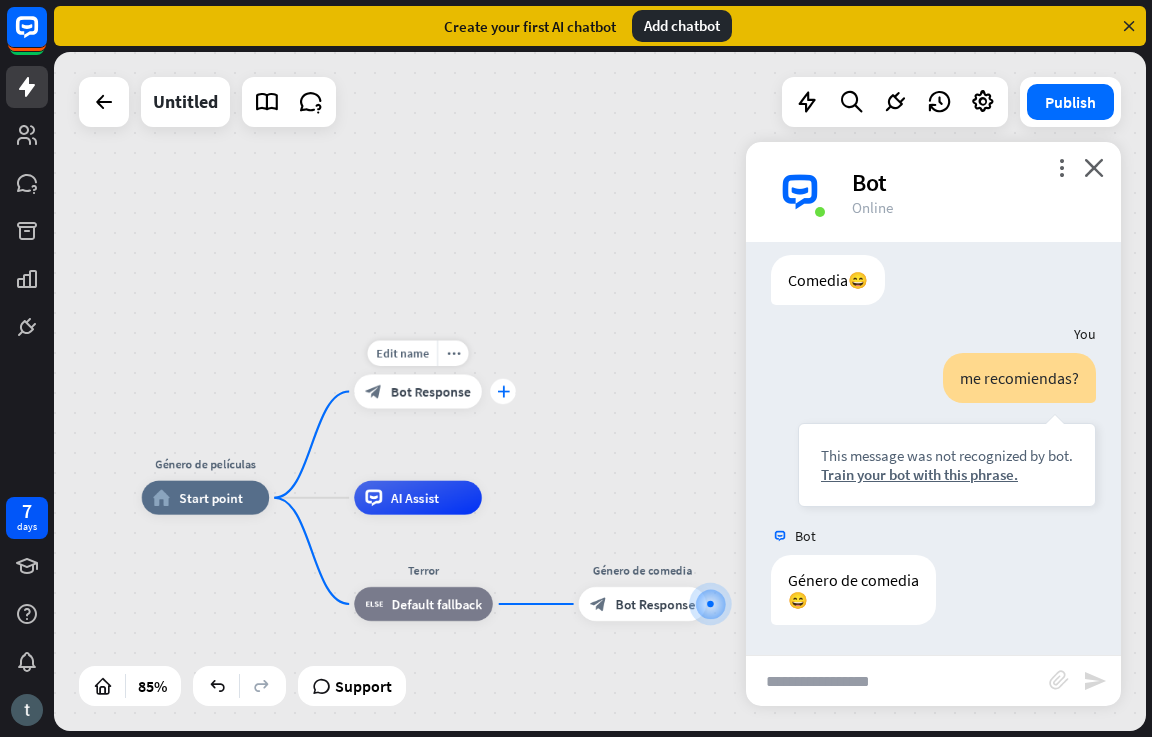 click on "plus" at bounding box center [503, 392] 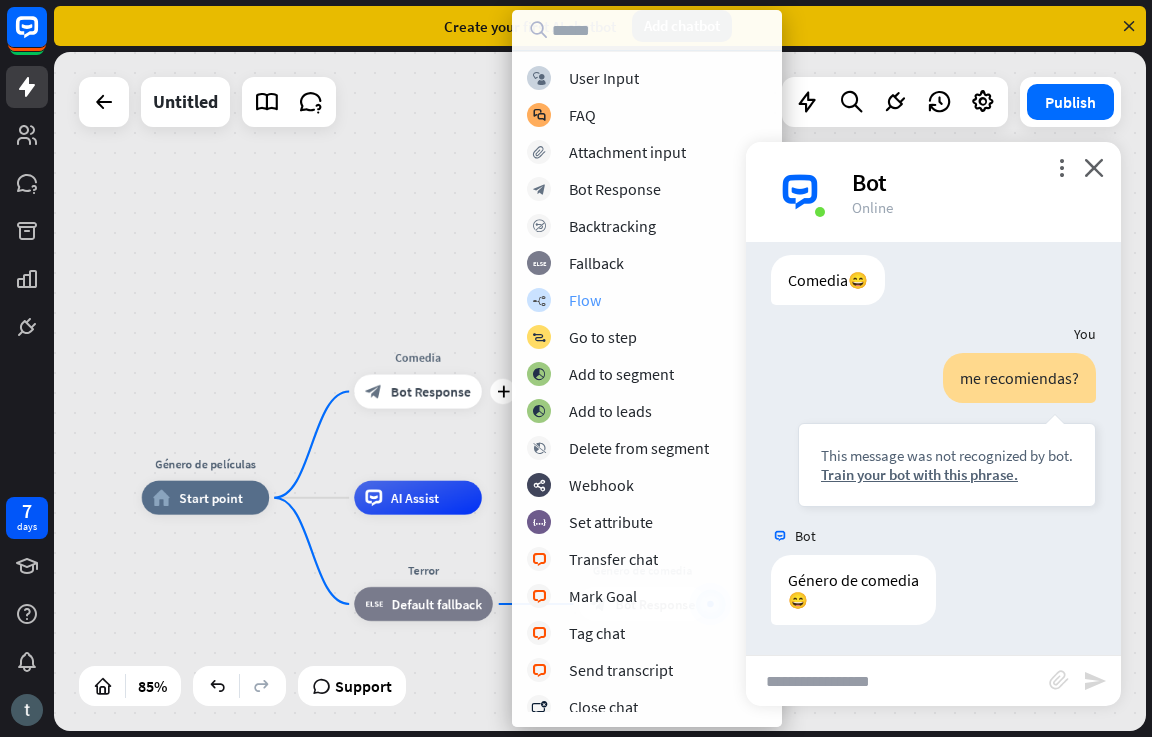 click on "builder_tree
Flow" at bounding box center (647, 300) 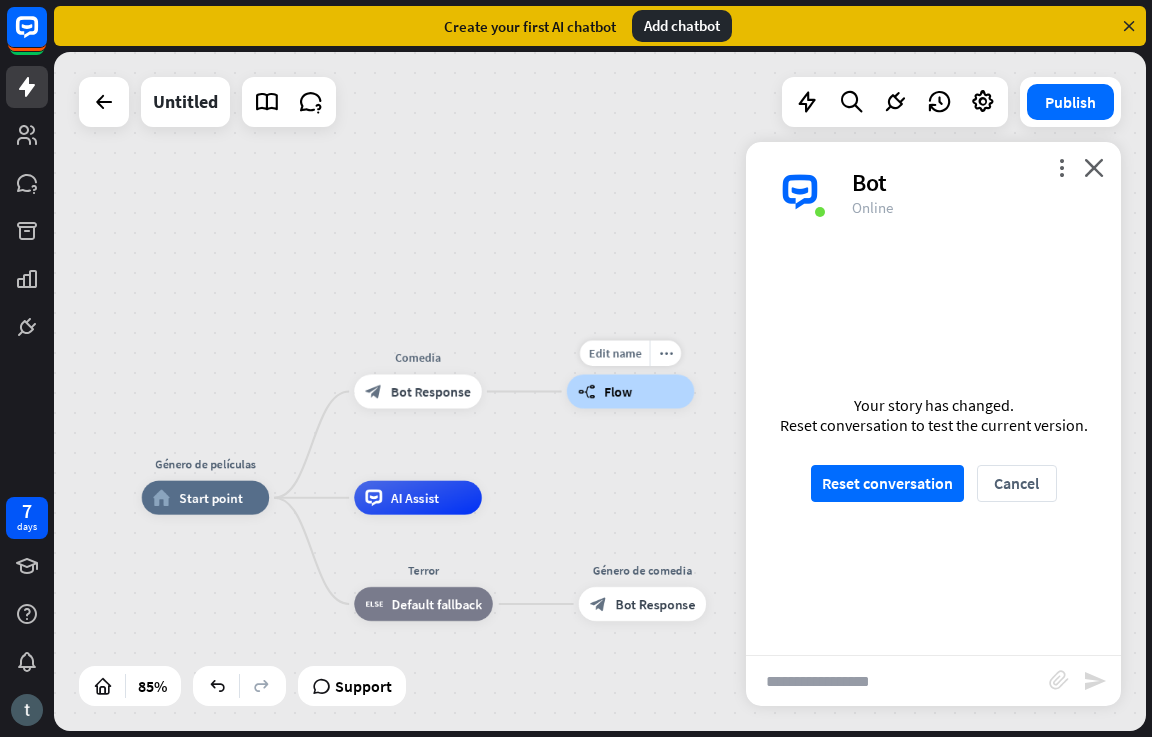 click on "builder_tree   Flow" at bounding box center [631, 392] 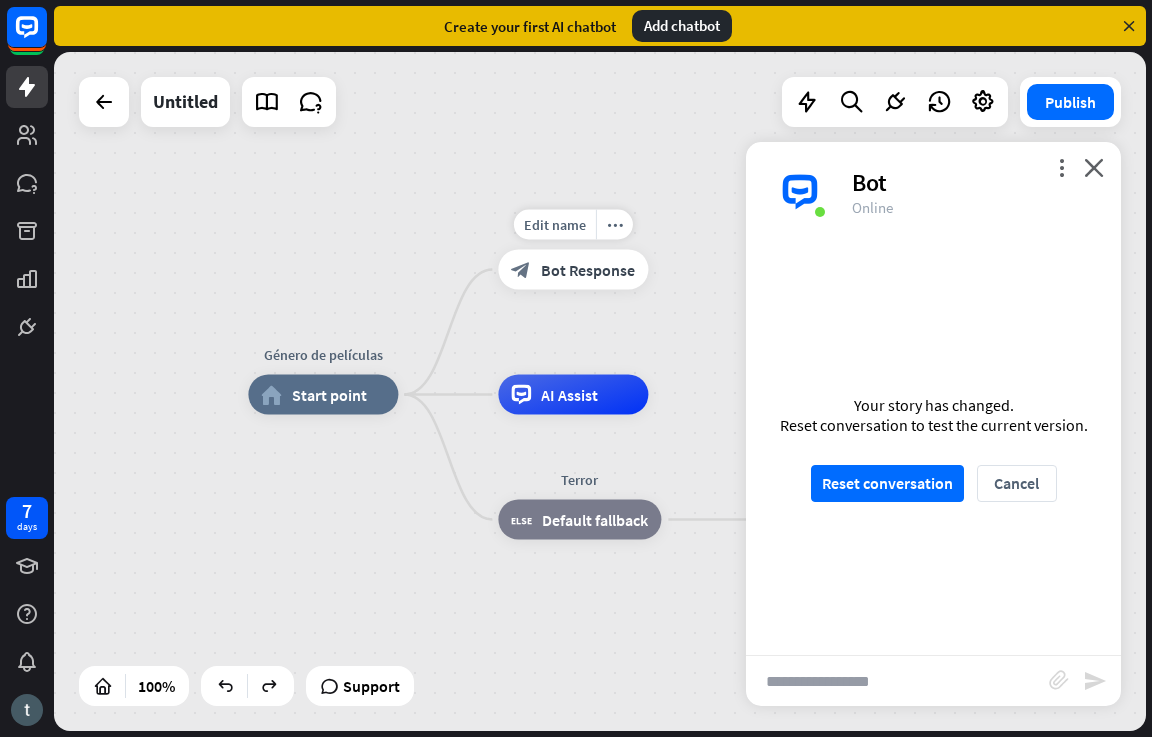 drag, startPoint x: 714, startPoint y: 284, endPoint x: 676, endPoint y: 289, distance: 38.327538 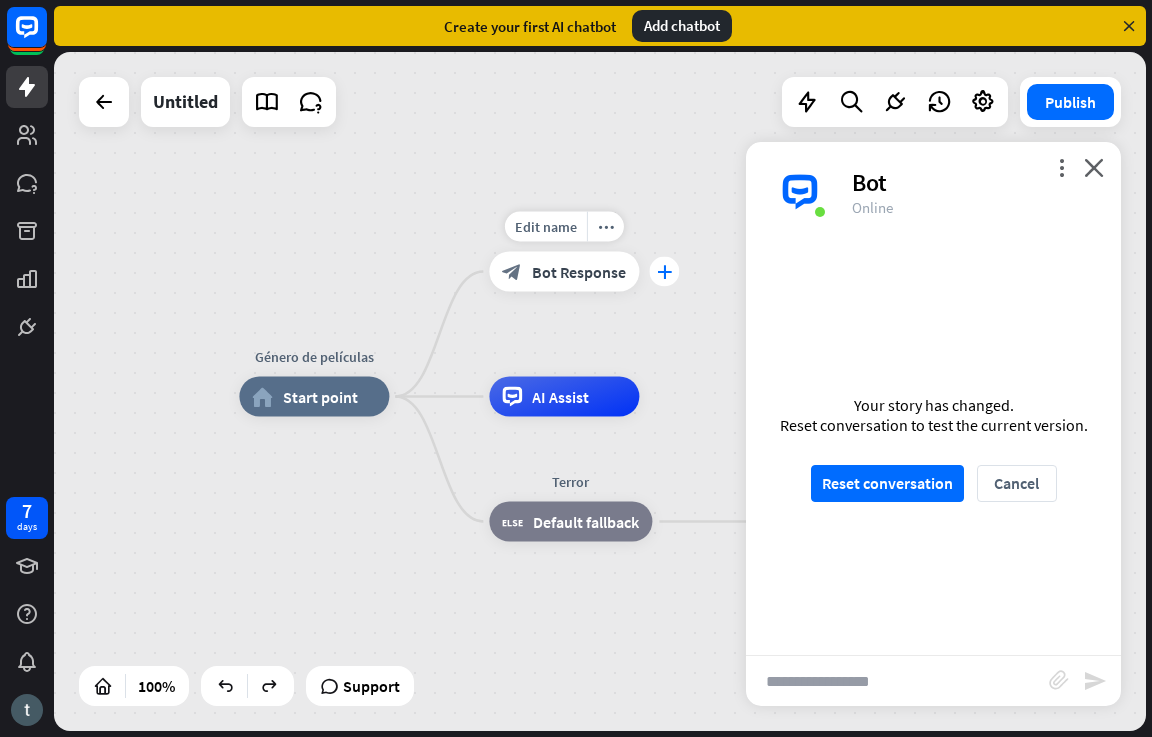 click on "plus" at bounding box center (664, 272) 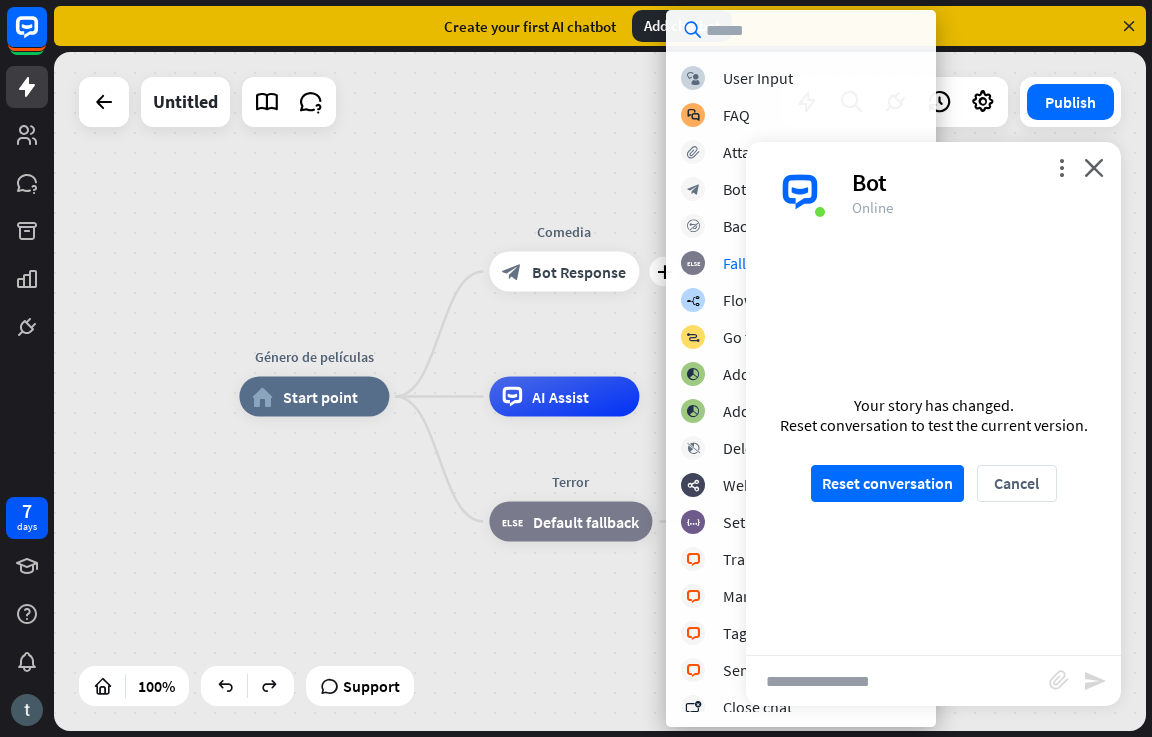 click on "more_vert
close
Bot
Online" at bounding box center [933, 192] 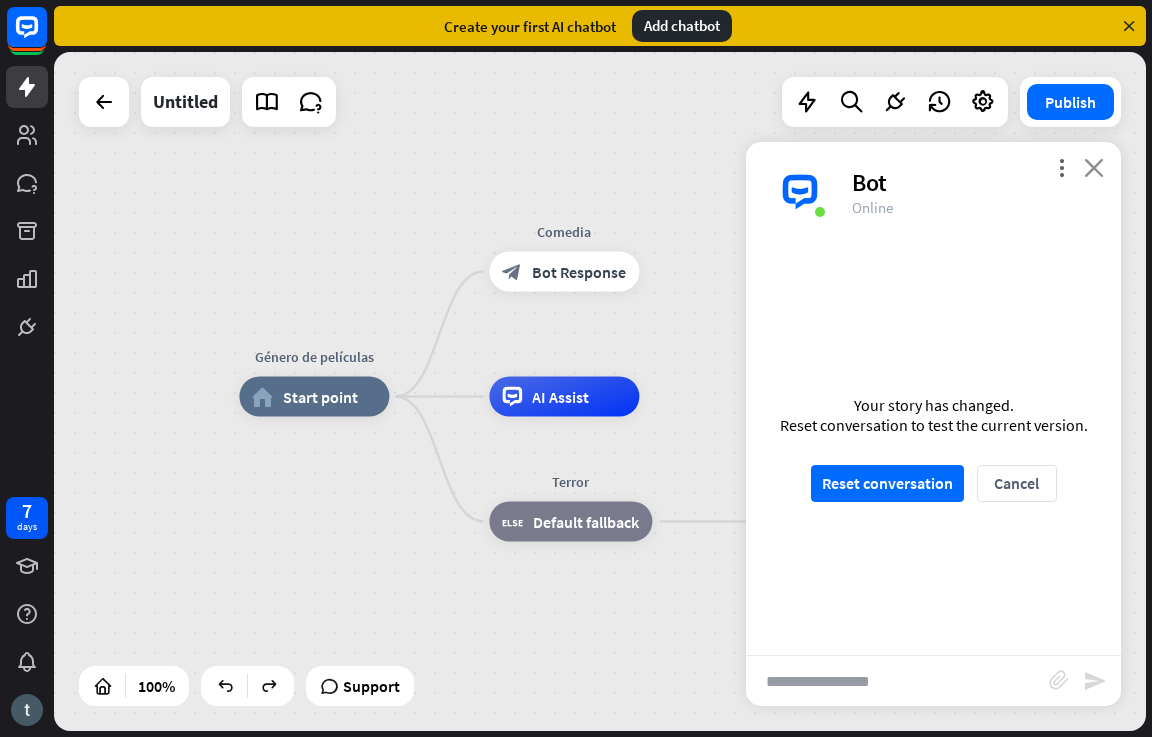 click on "close" at bounding box center [1094, 167] 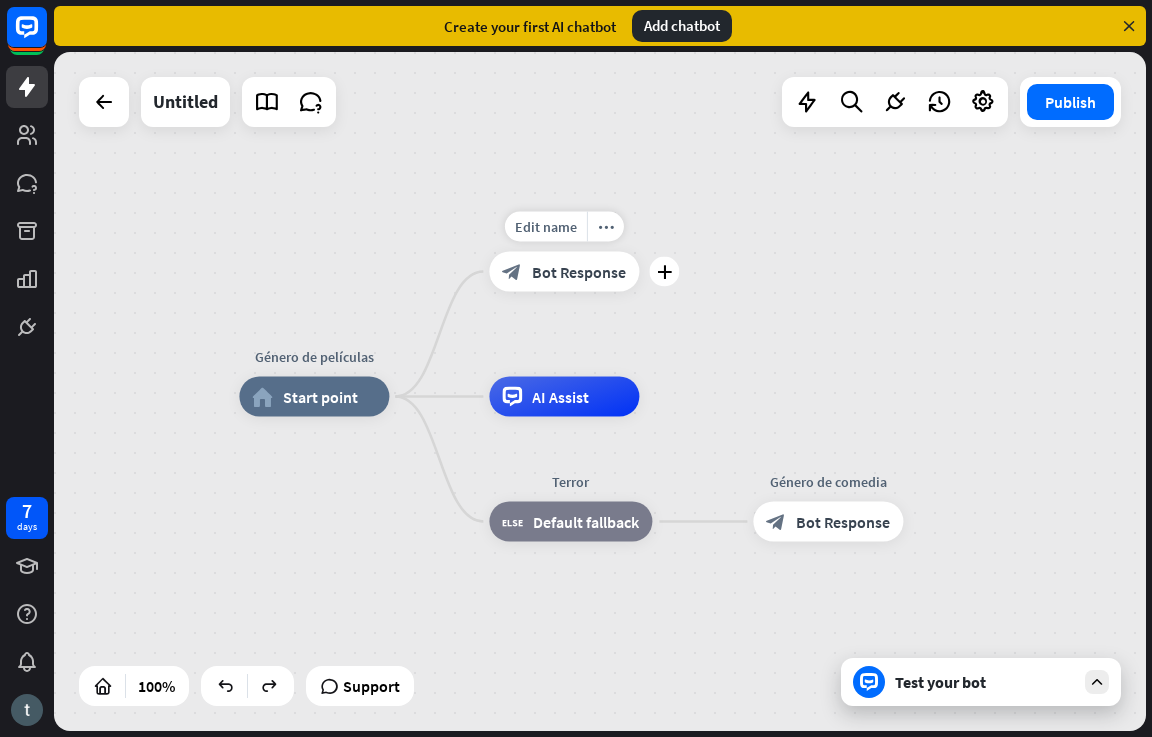 click on "plus" at bounding box center (664, 272) 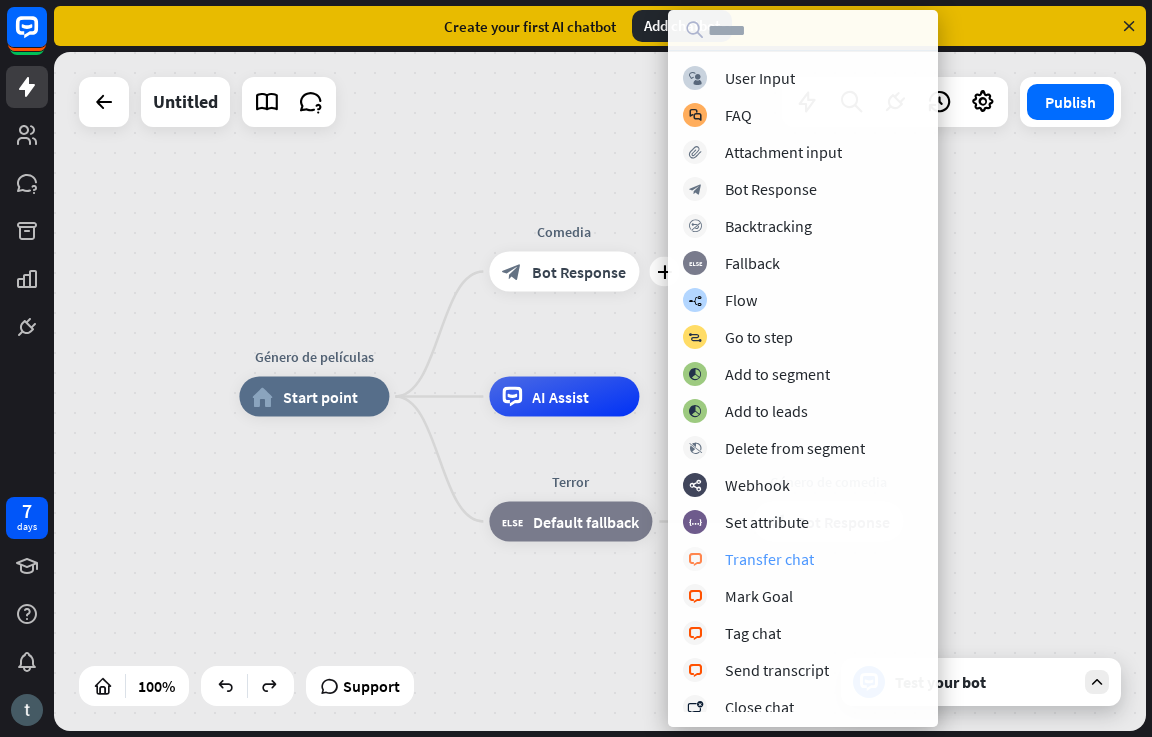 click on "Transfer chat" at bounding box center (769, 559) 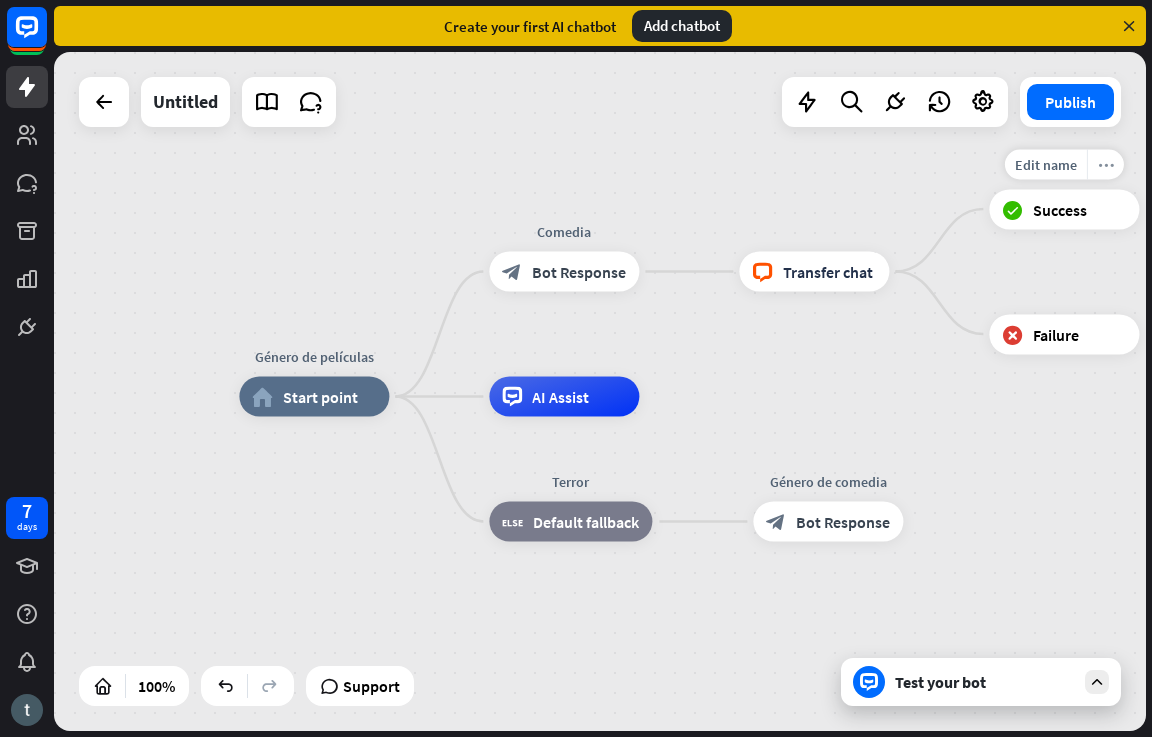 click on "more_horiz" at bounding box center (1106, 164) 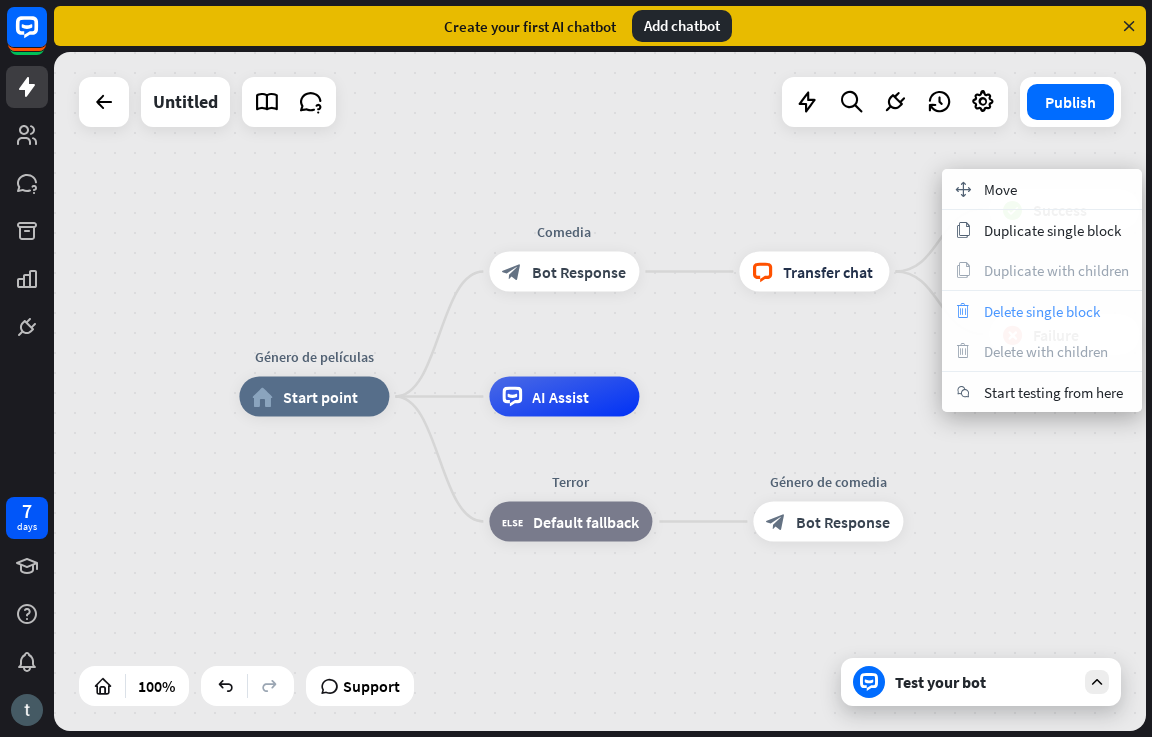 click on "trash   Delete single block" at bounding box center (1042, 311) 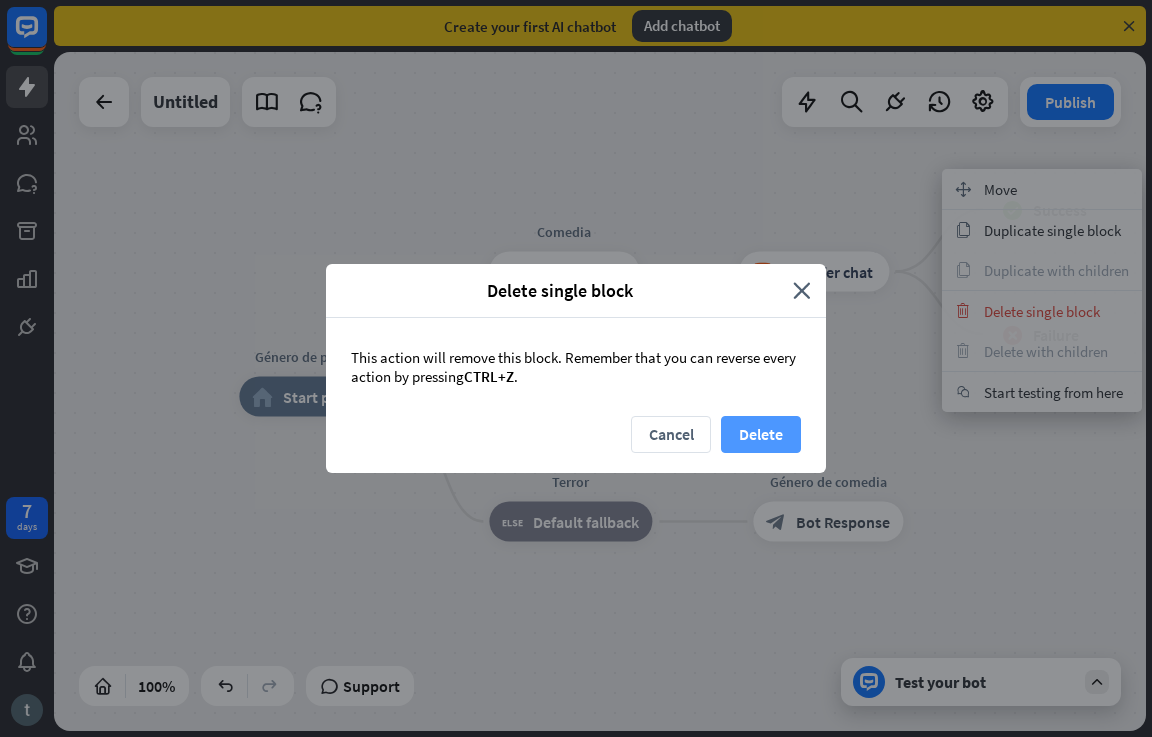 click on "Delete" at bounding box center (761, 434) 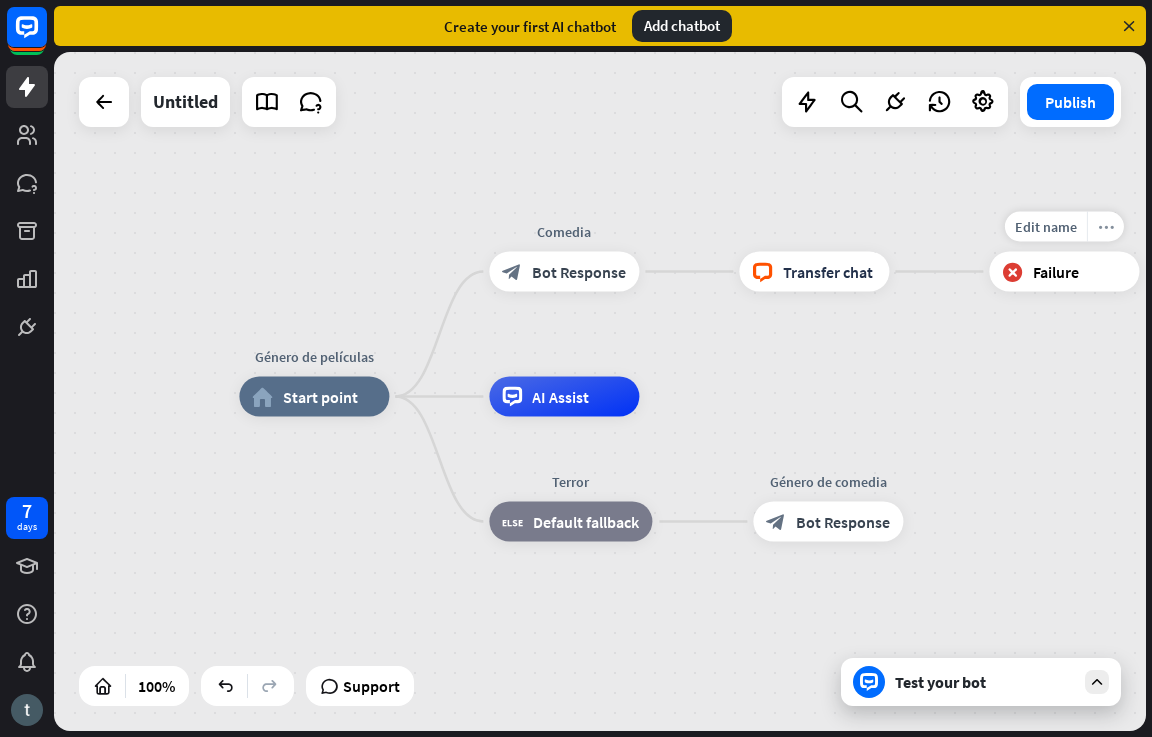 click on "more_horiz" at bounding box center [1105, 227] 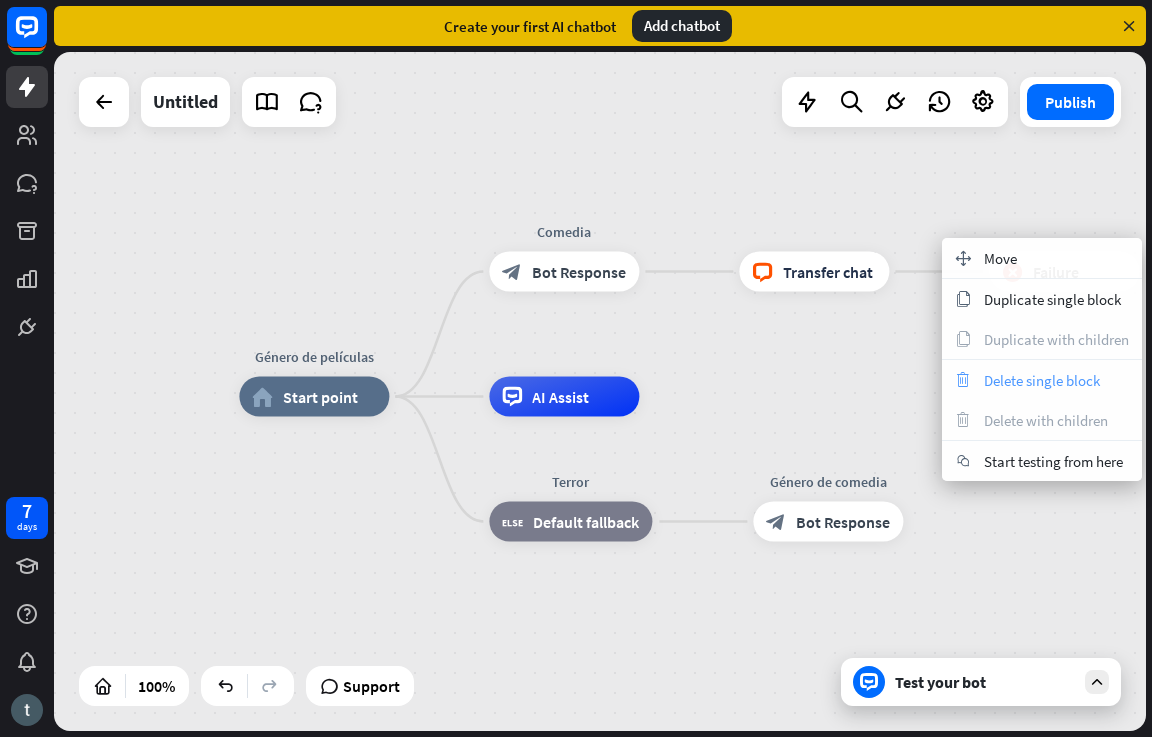 click on "Delete single block" at bounding box center [1042, 380] 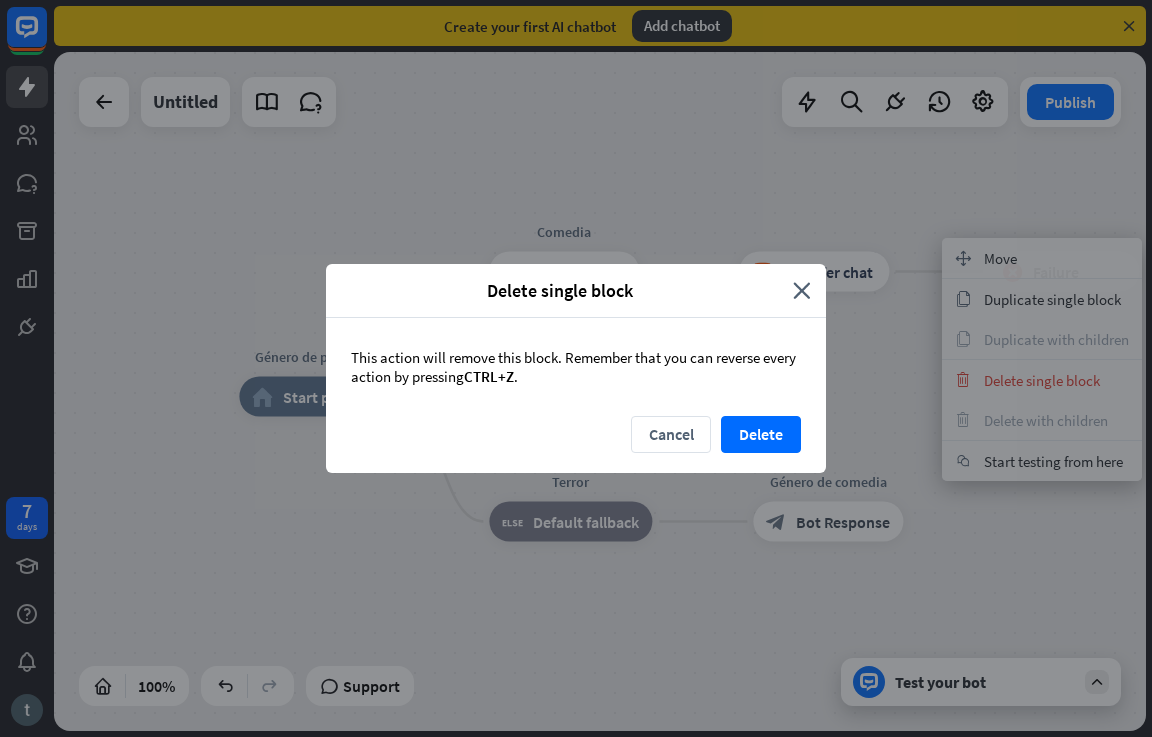 click on "This action will remove this block. Remember that you can reverse
every action by pressing
CTRL+Z
." at bounding box center (576, 367) 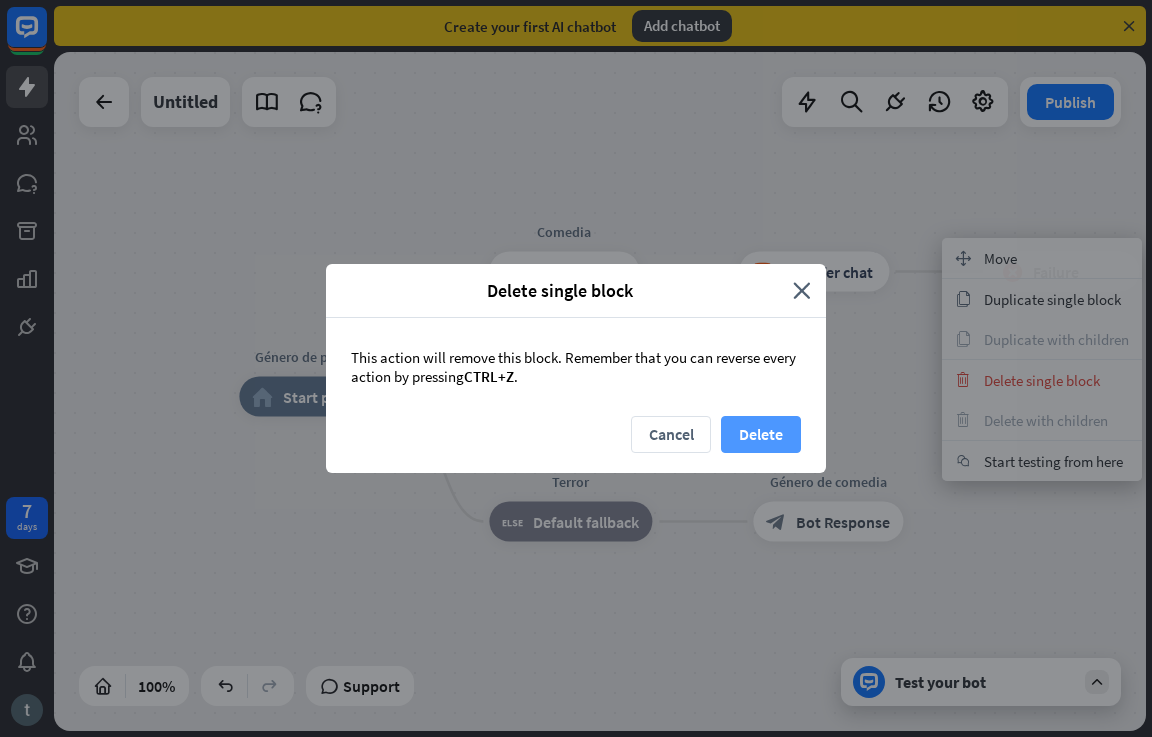 click on "Delete" at bounding box center [761, 434] 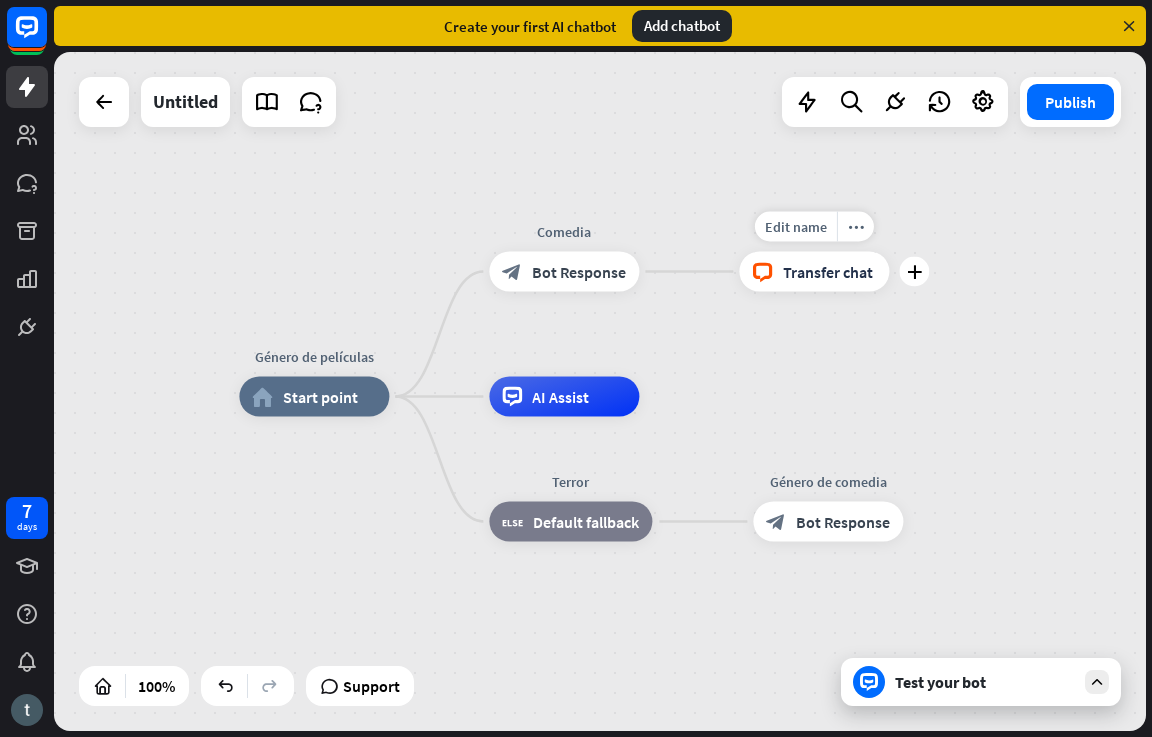 click on "Transfer chat" at bounding box center [828, 272] 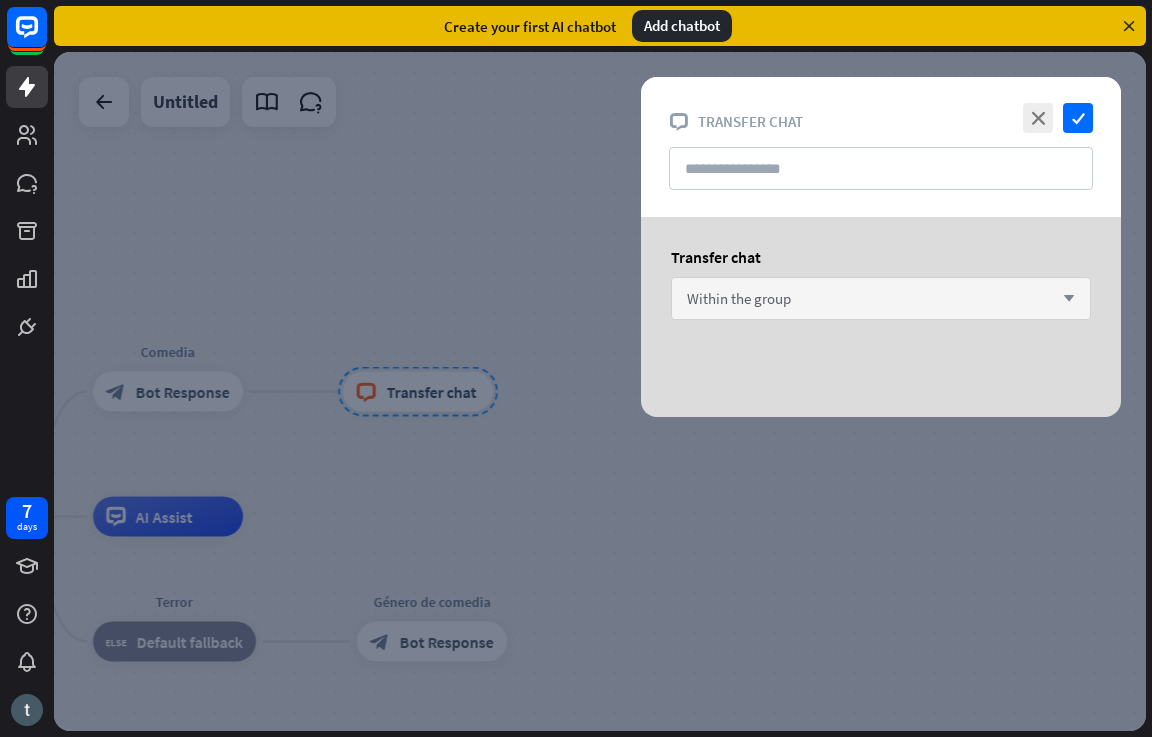 click on "Within the group
arrow_down" at bounding box center (881, 298) 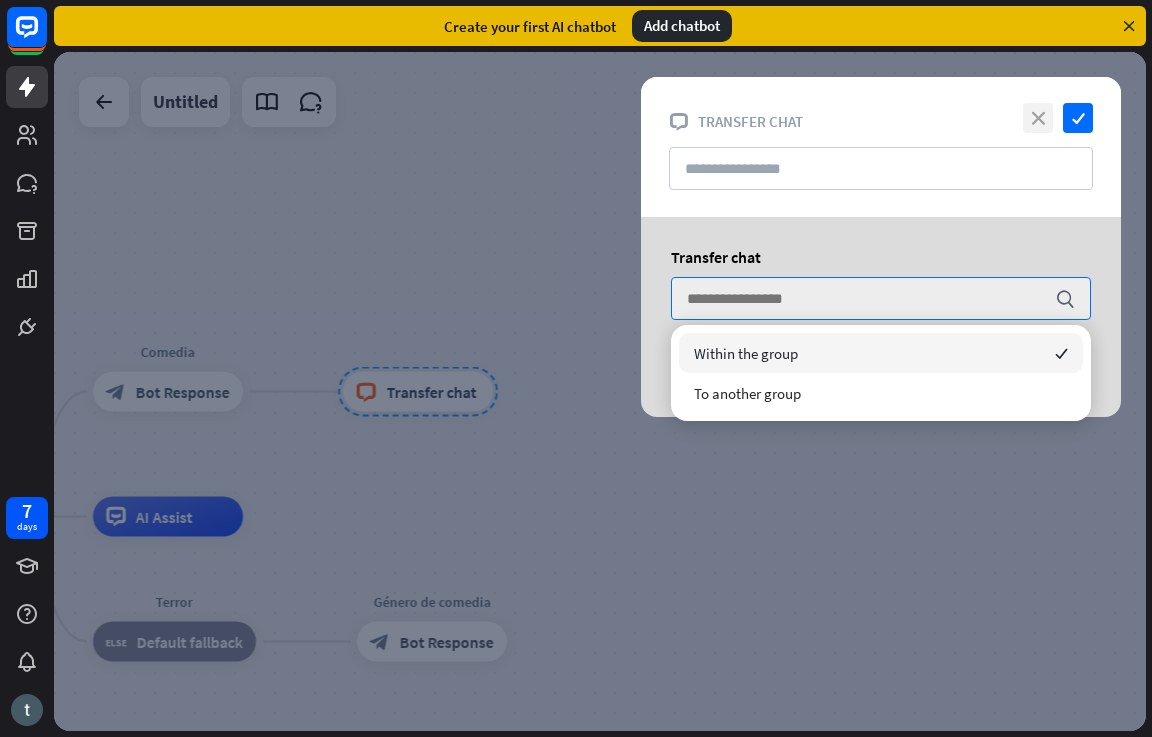 click on "close" at bounding box center [1038, 118] 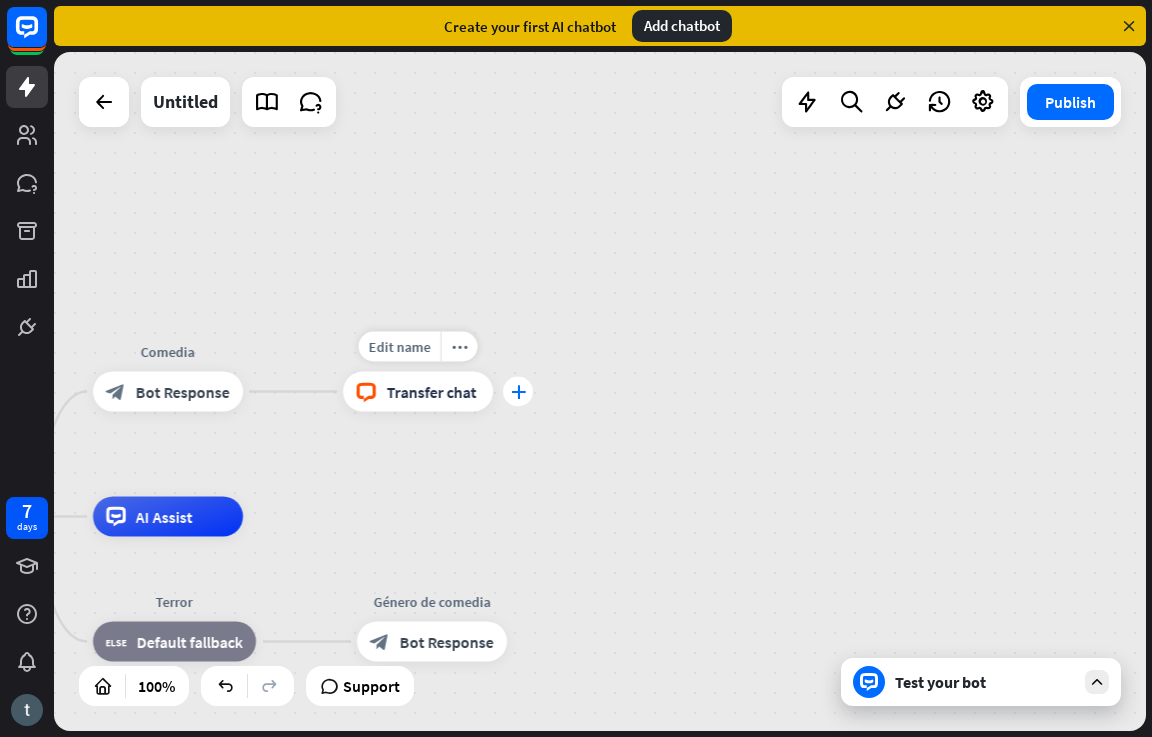 click on "plus" at bounding box center (518, 392) 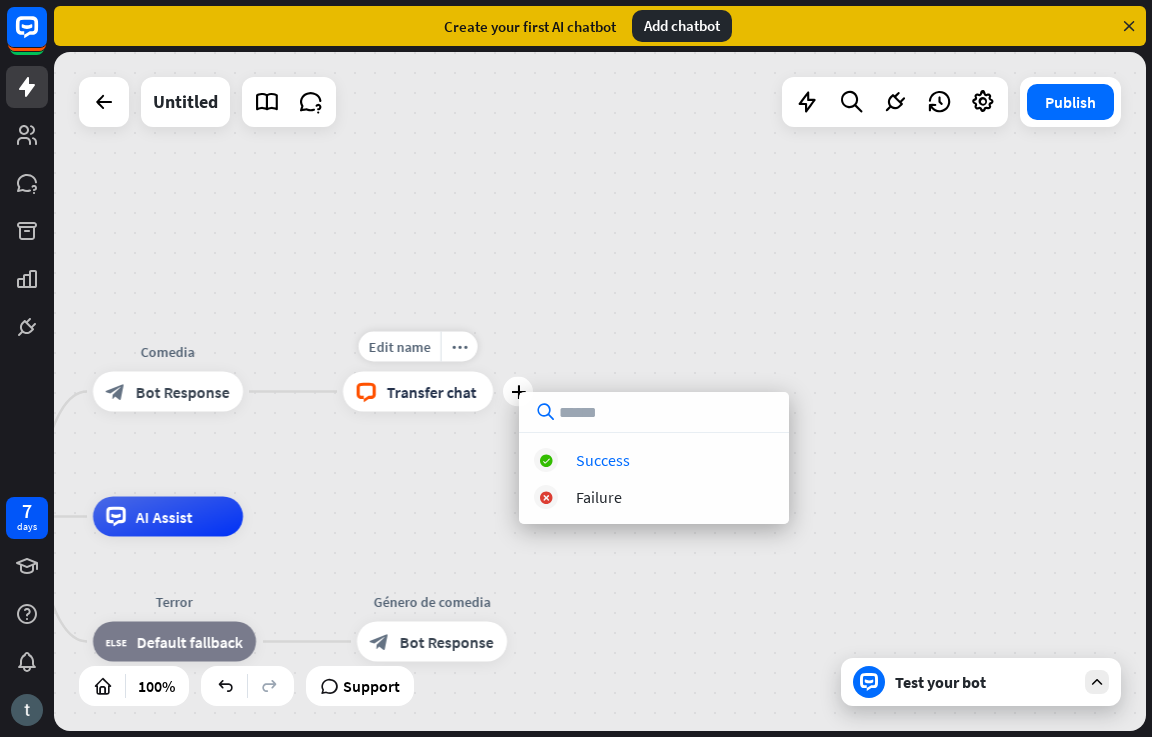 click on "block_livechat   Transfer chat" at bounding box center [418, 392] 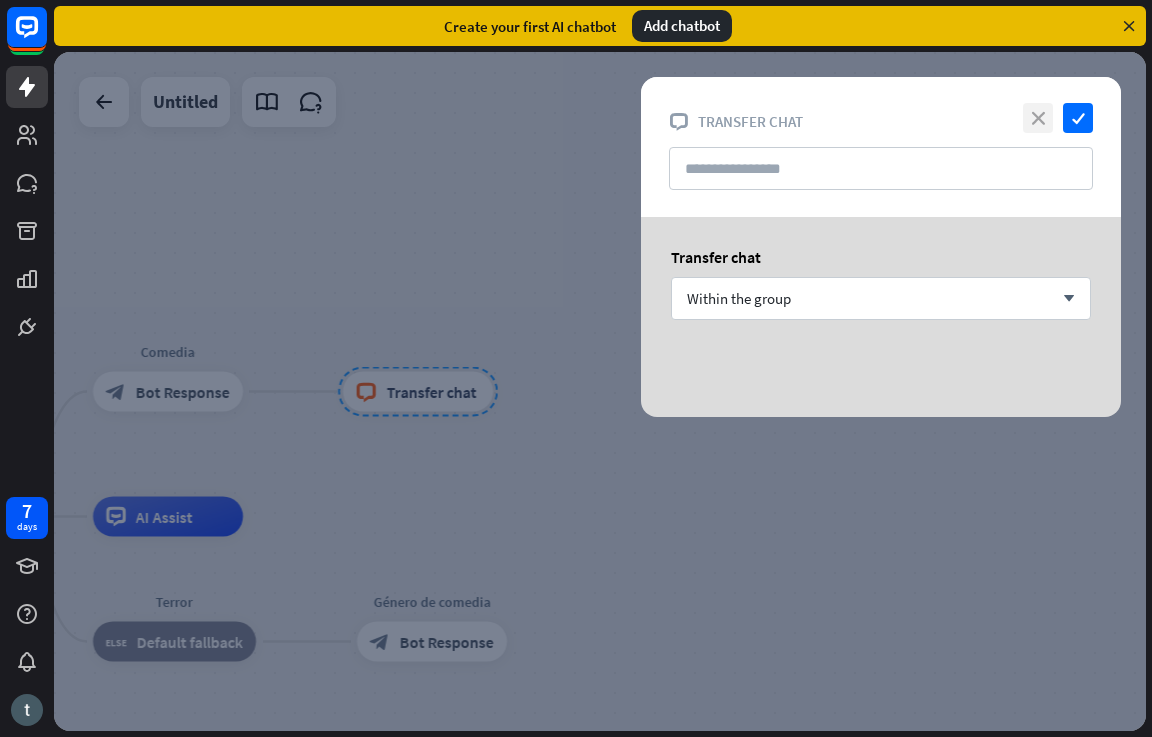 click on "close" at bounding box center [1038, 118] 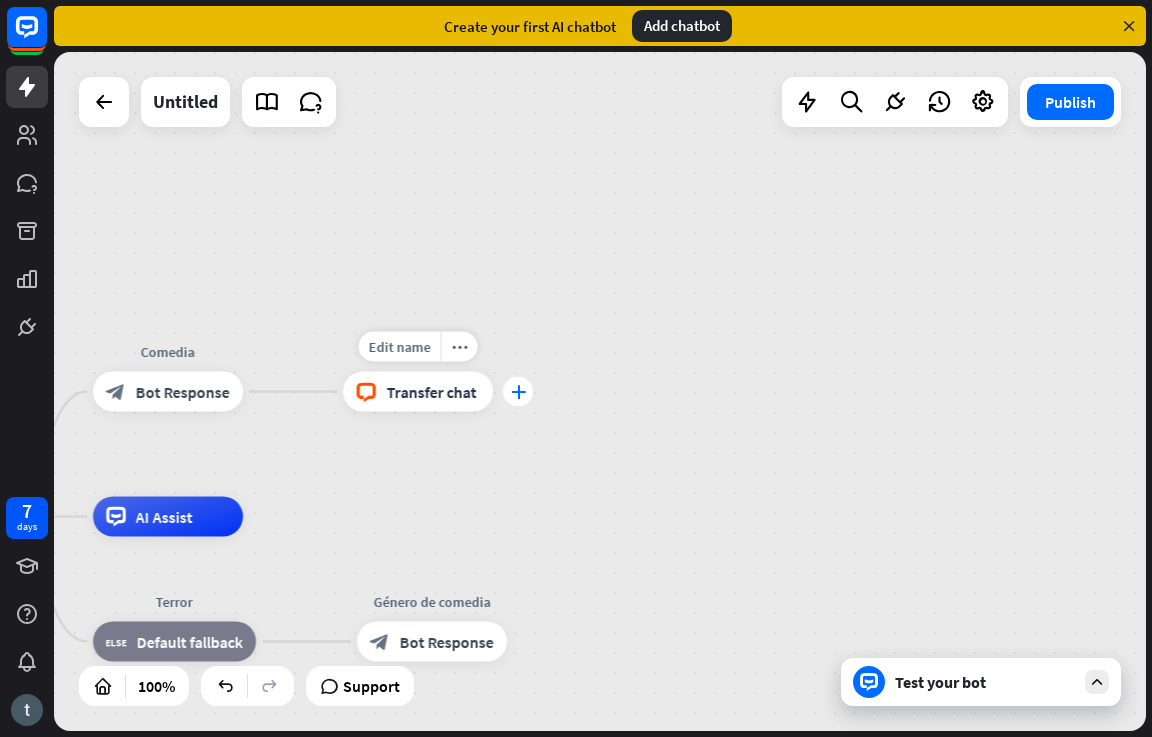 click on "plus" at bounding box center (518, 392) 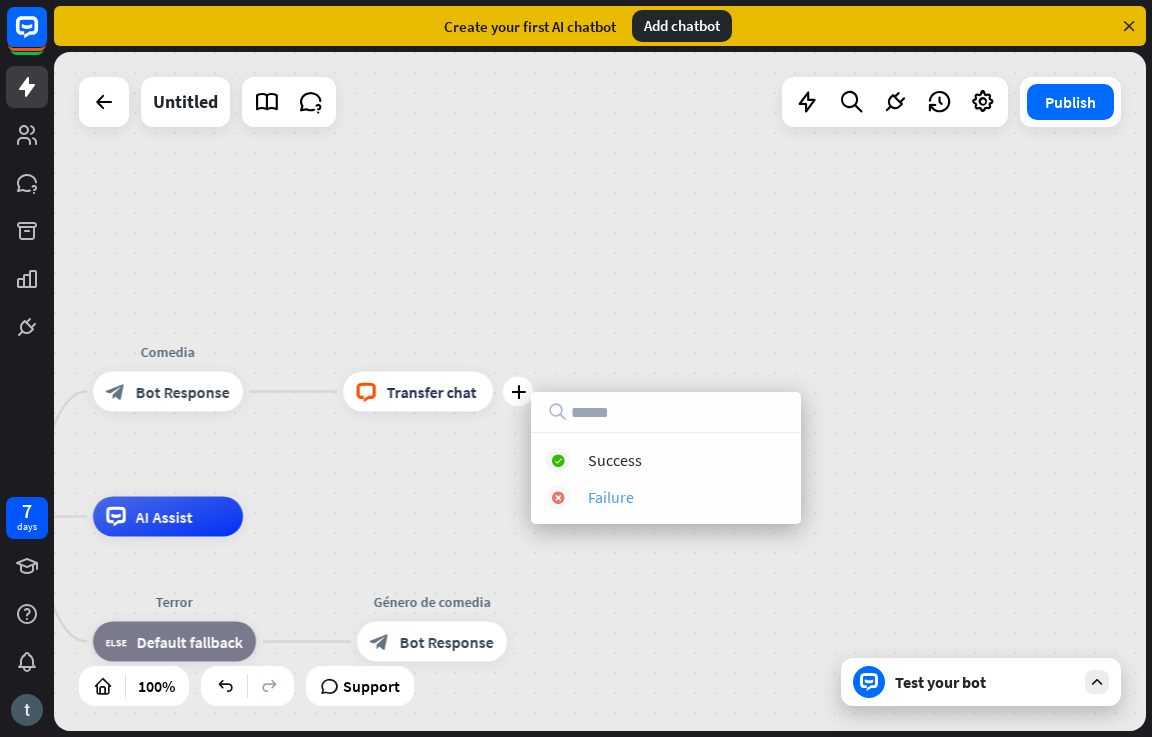 click on "Failure" at bounding box center (611, 497) 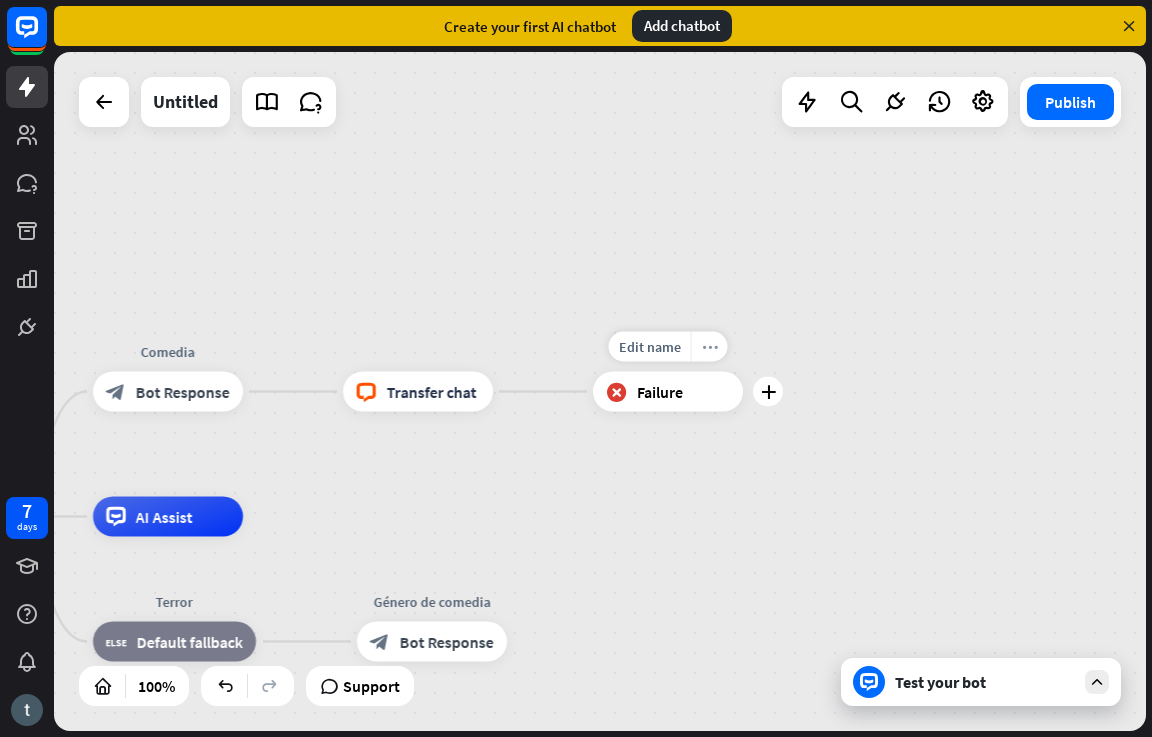 click on "more_horiz" at bounding box center (709, 347) 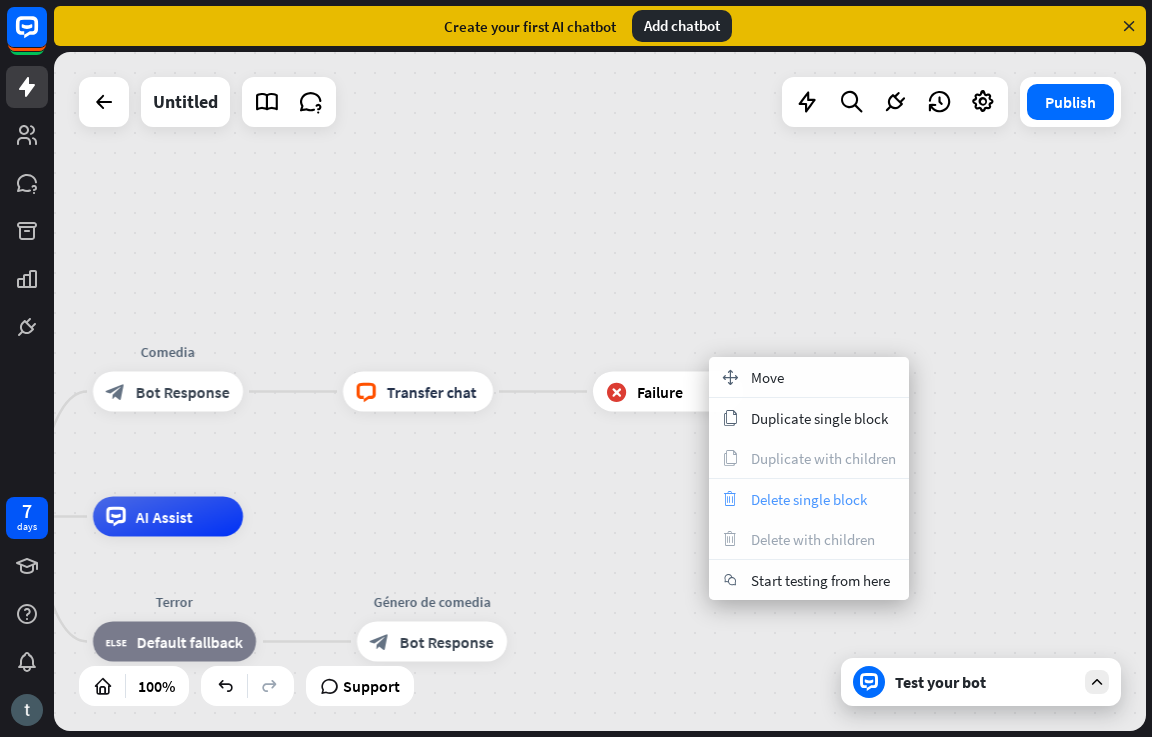 click on "Delete single block" at bounding box center (809, 499) 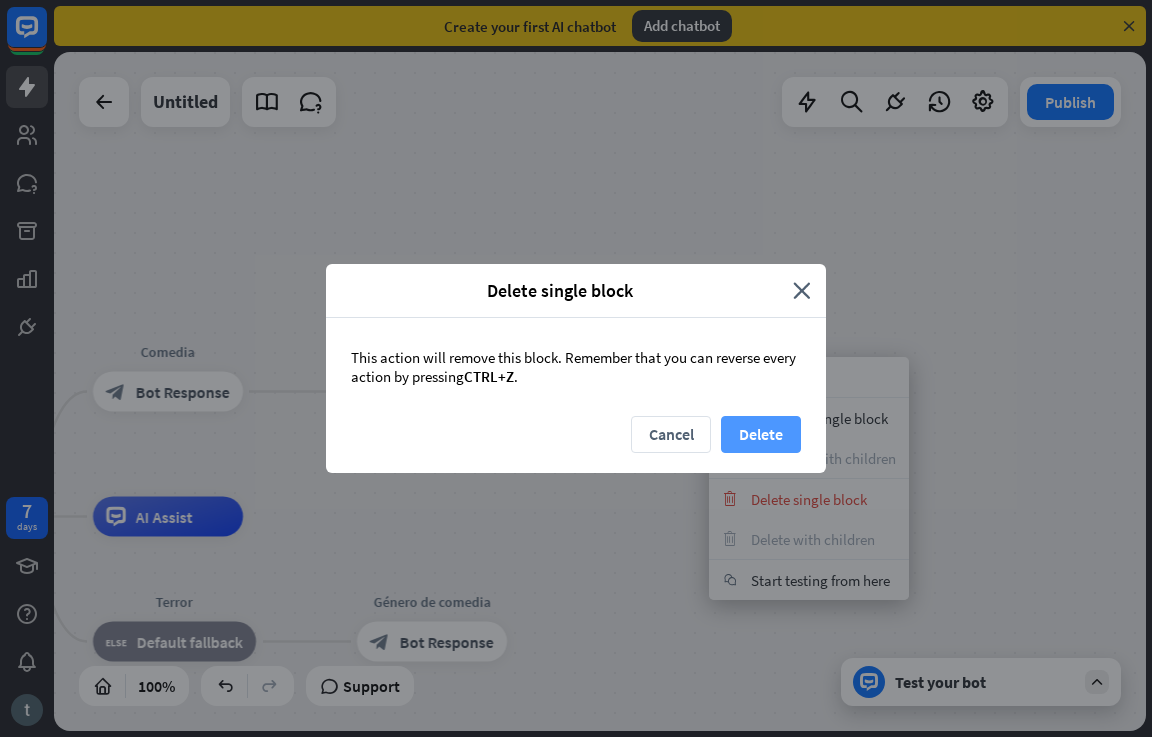 click on "Delete" at bounding box center (761, 434) 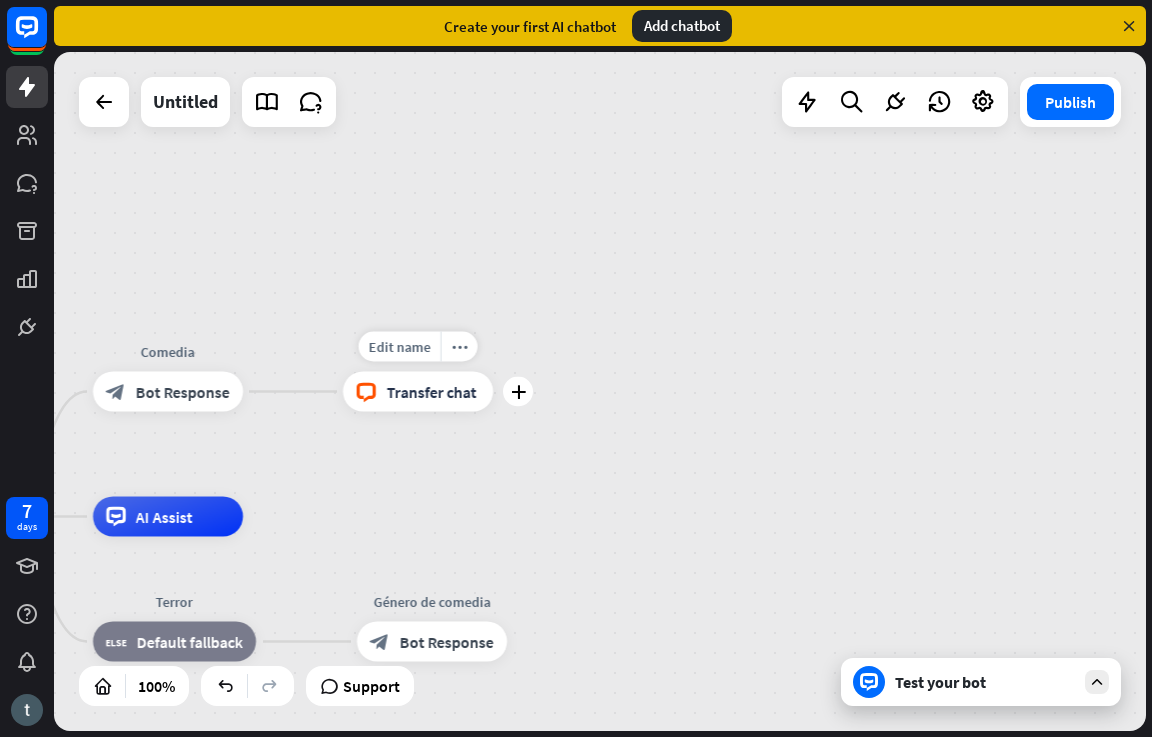 click on "block_livechat   Transfer chat" at bounding box center [418, 392] 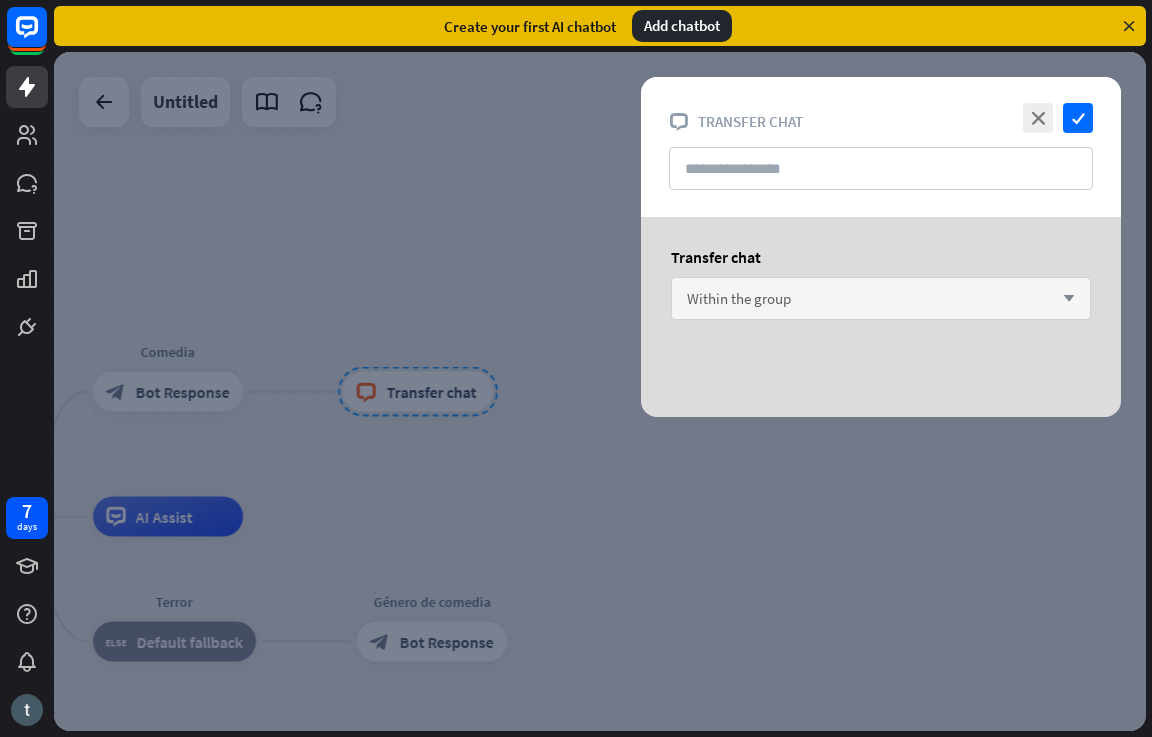 click on "Within the group" at bounding box center [739, 298] 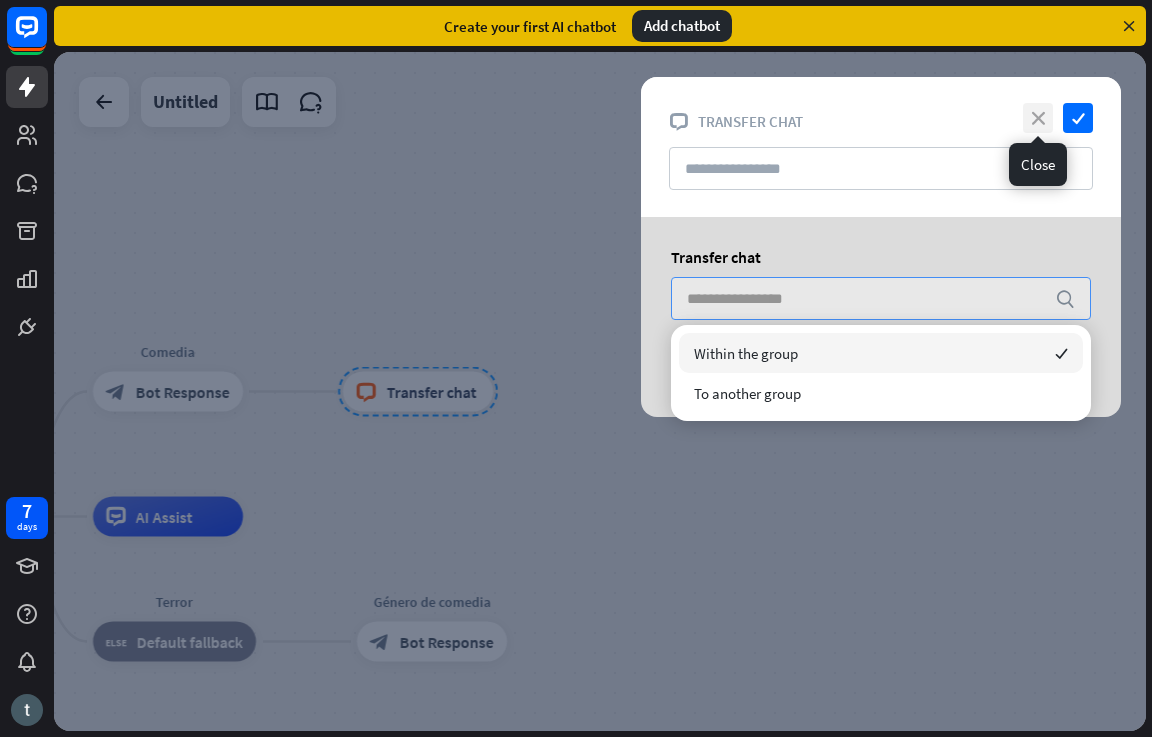 click on "close" at bounding box center (1038, 118) 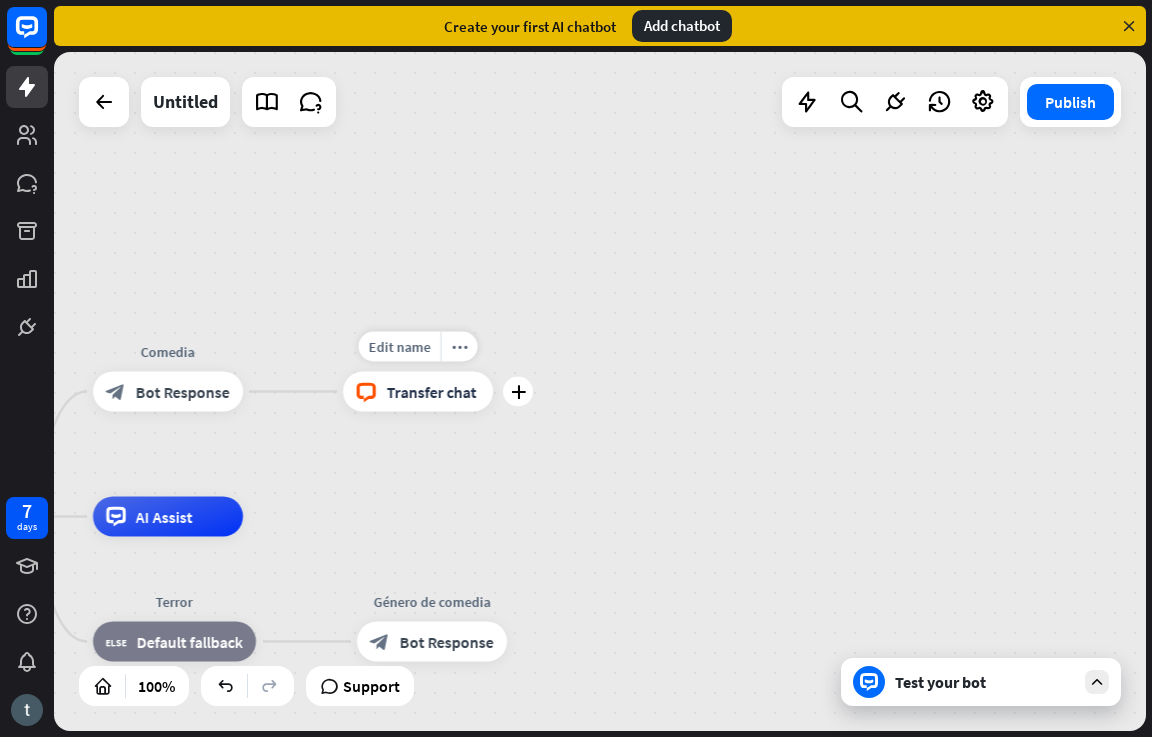 click on "Transfer chat" at bounding box center (432, 392) 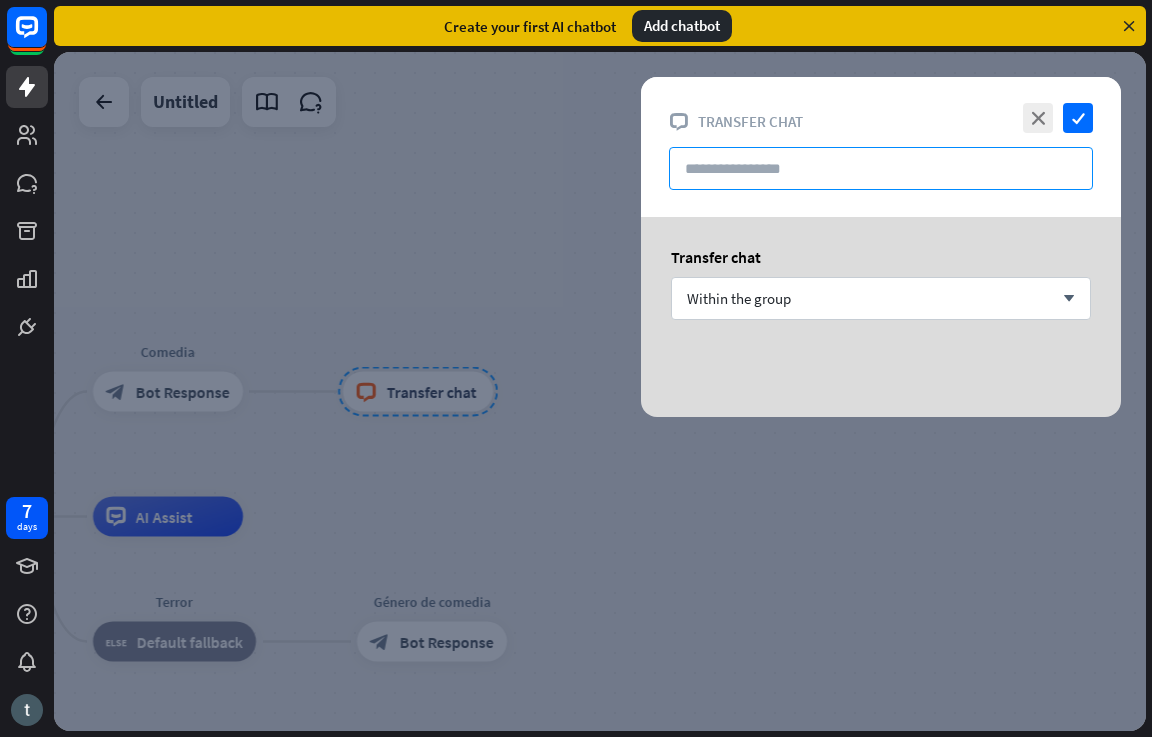click at bounding box center [881, 168] 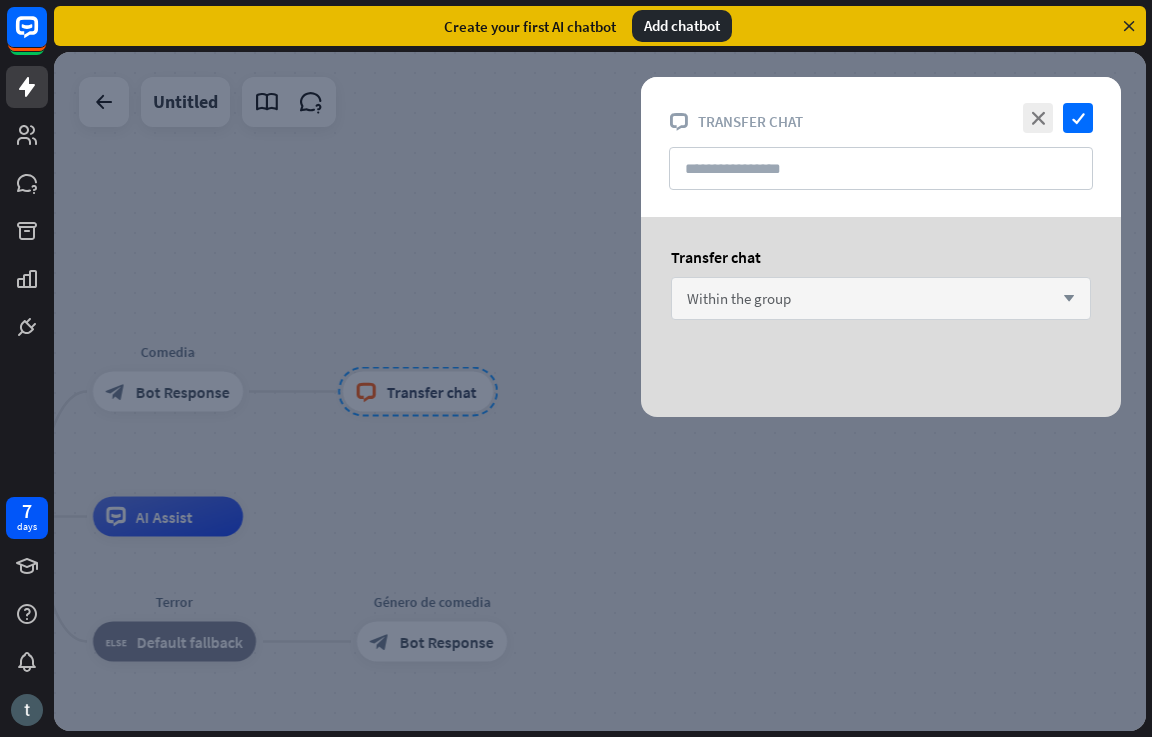click on "Within the group
arrow_down" at bounding box center (881, 298) 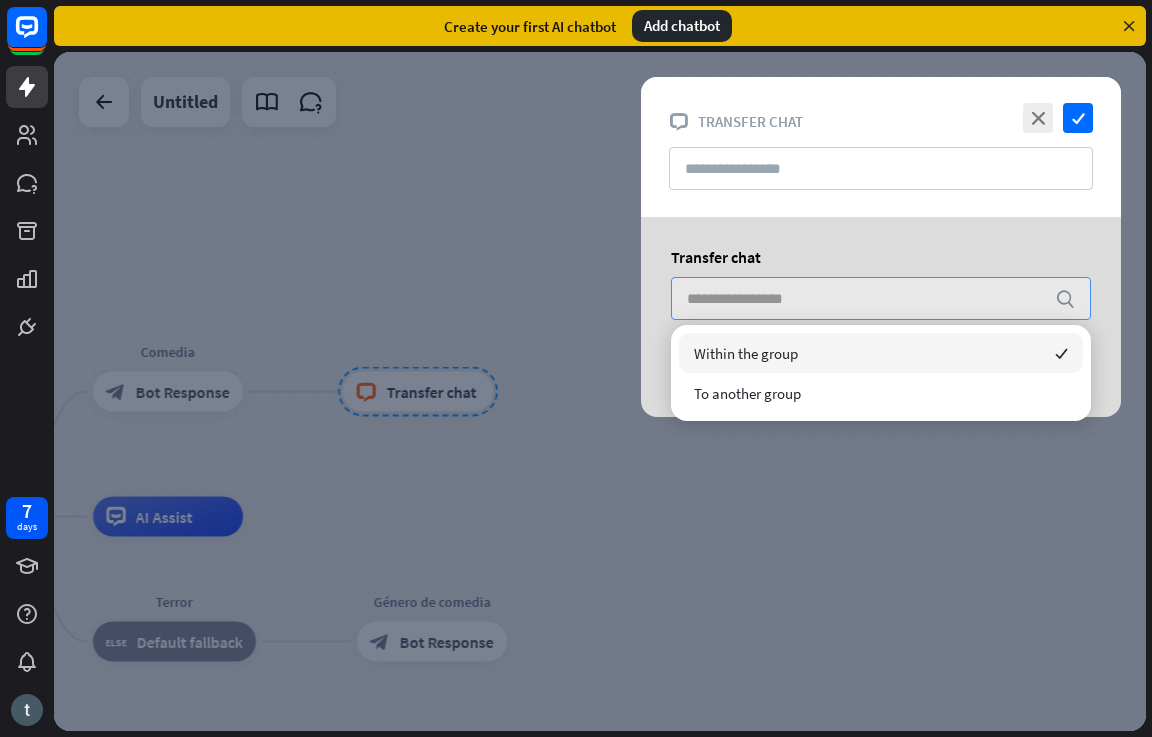 type on "*" 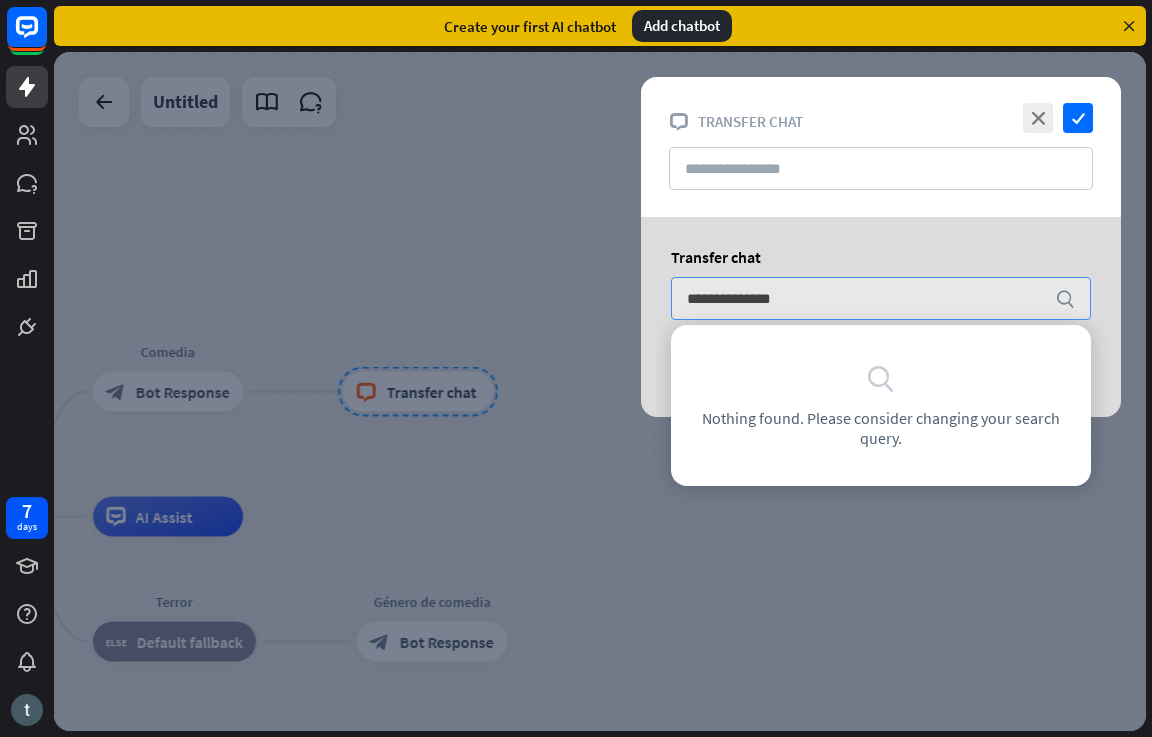 type on "**********" 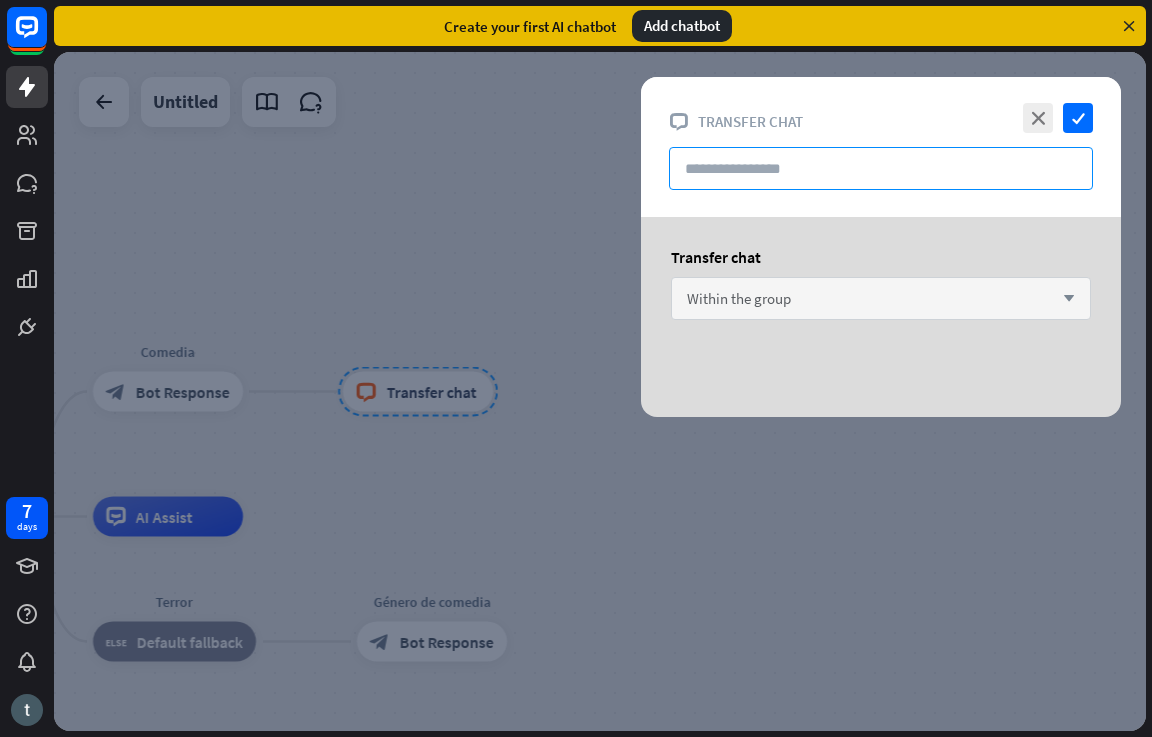 click at bounding box center [881, 168] 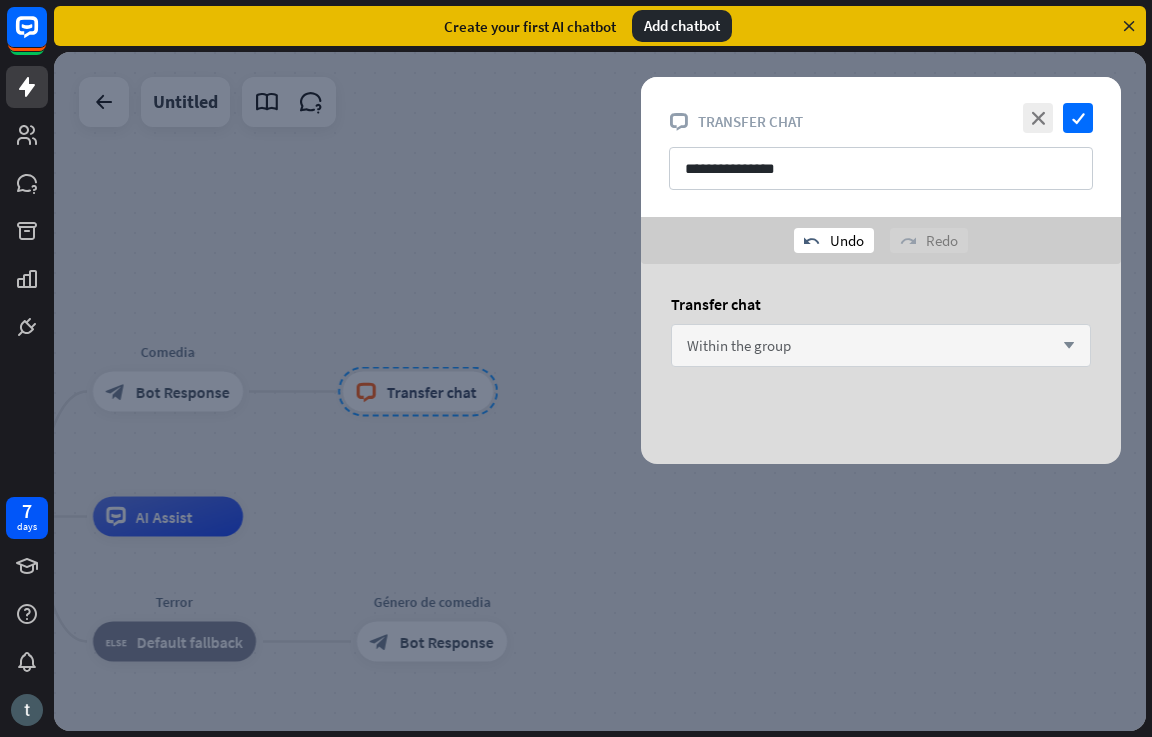 click on "undo
Undo" at bounding box center (834, 240) 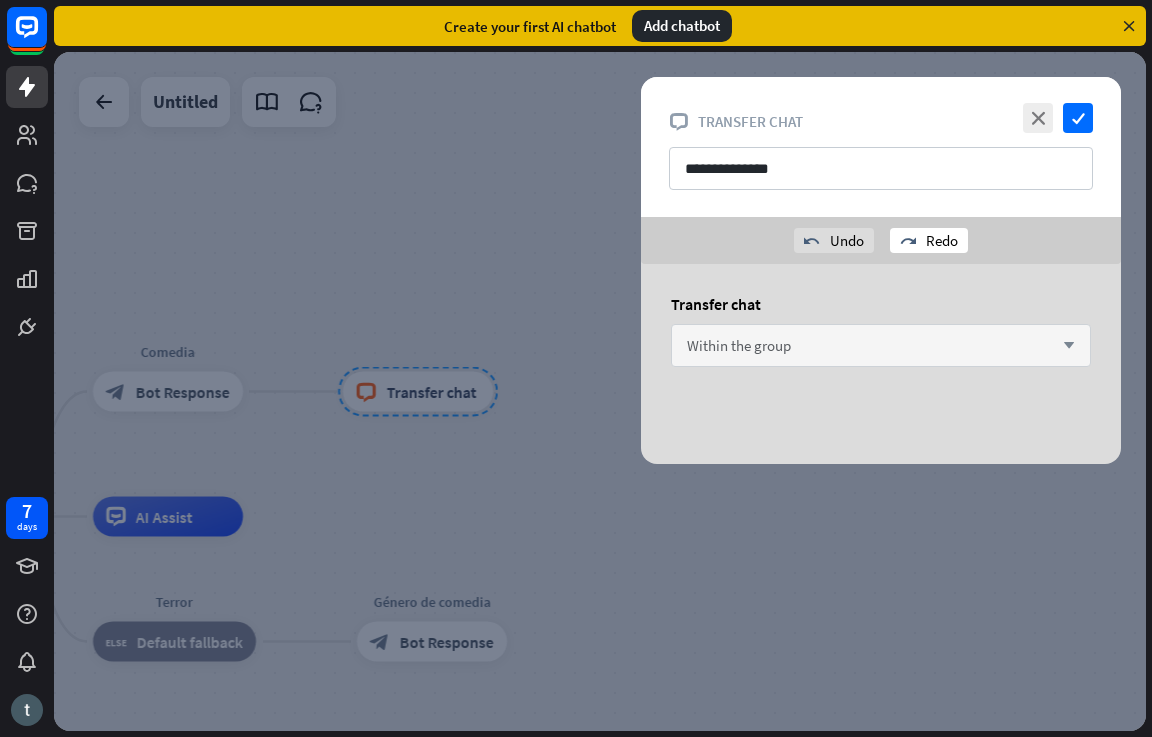click on "redo
Redo" at bounding box center [929, 240] 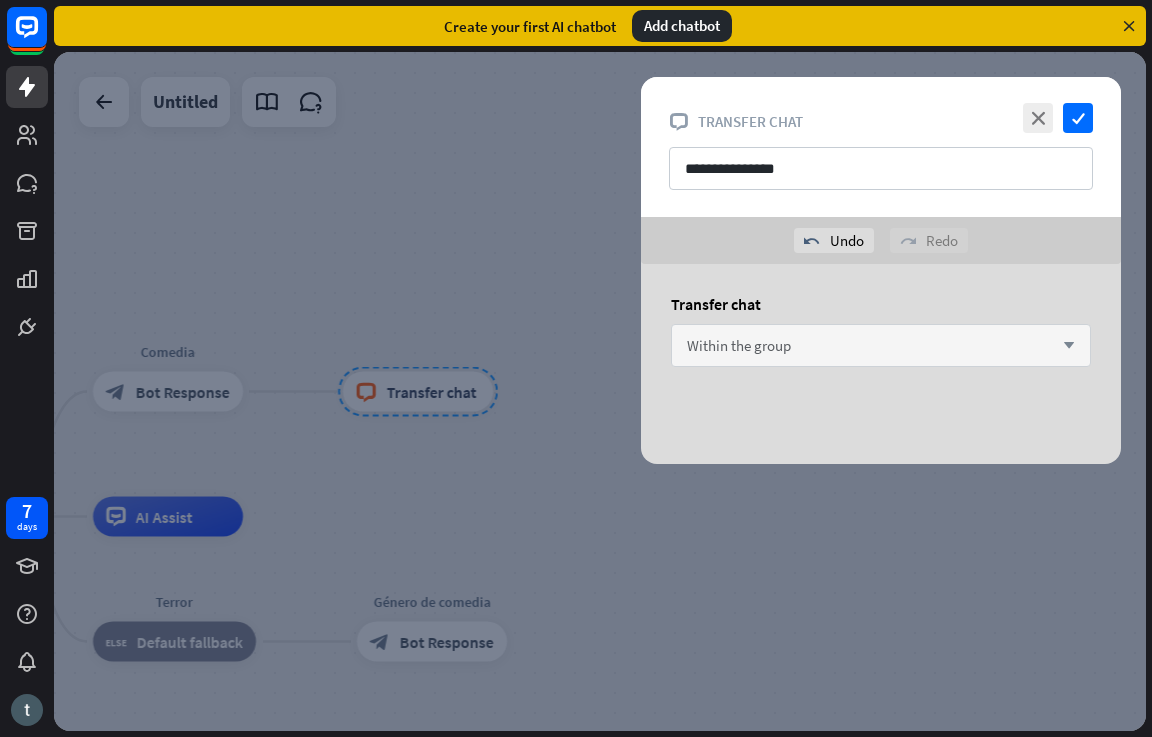 click on "Within the group
arrow_down" at bounding box center (881, 345) 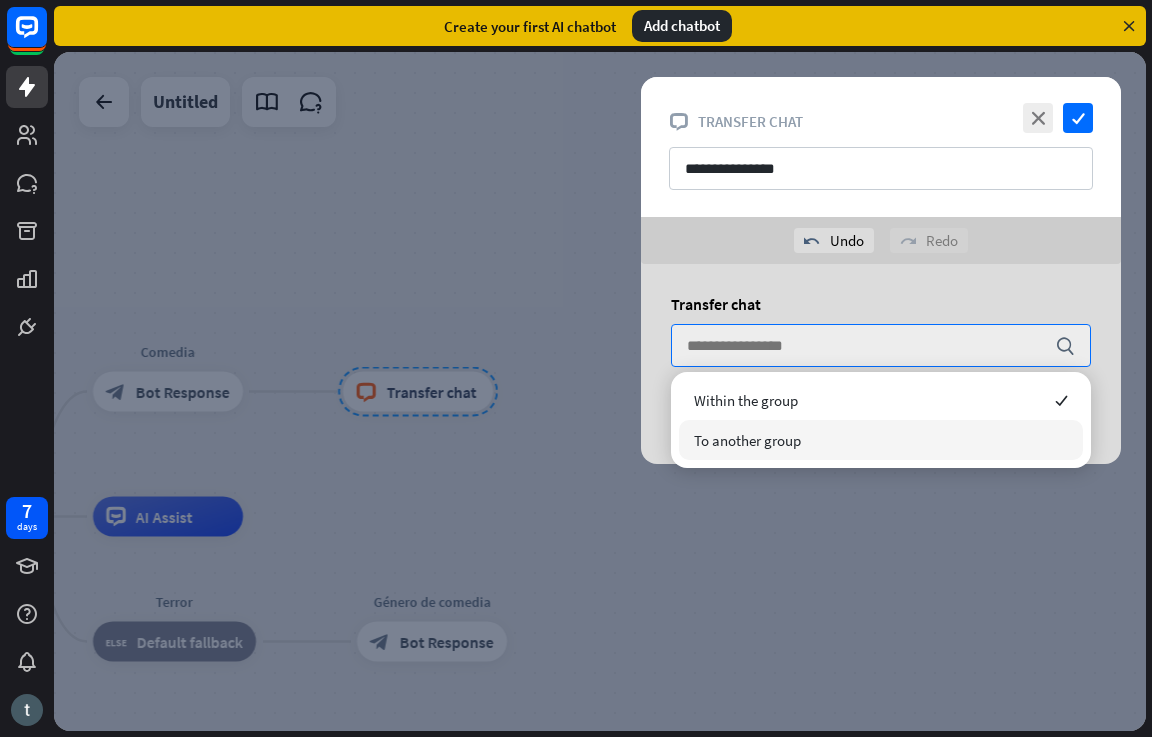 click on "To another group" at bounding box center (881, 440) 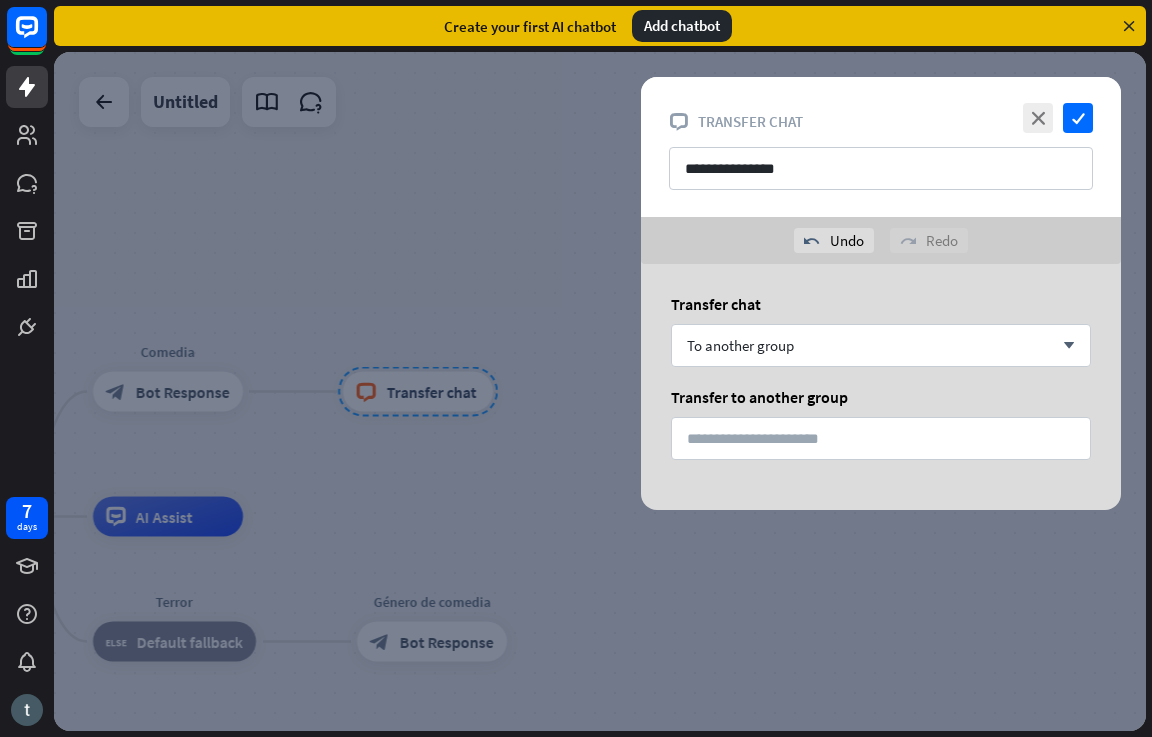 click on "**********" at bounding box center [881, 147] 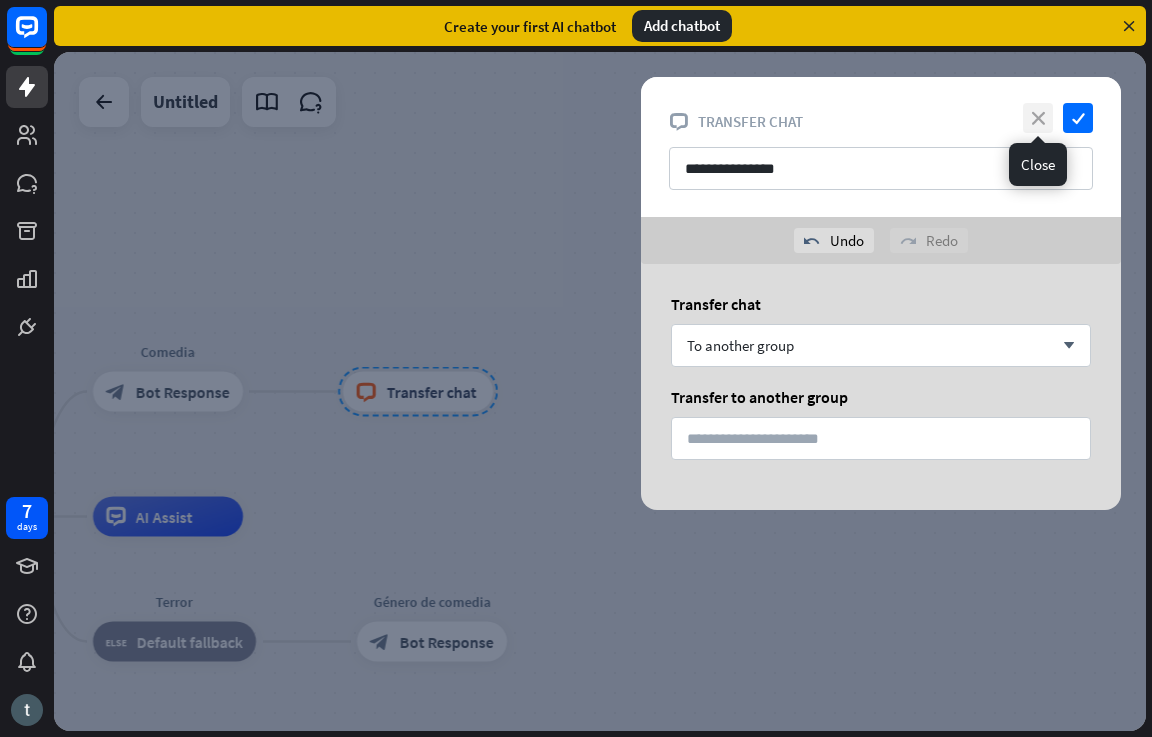 click on "close" at bounding box center [1038, 118] 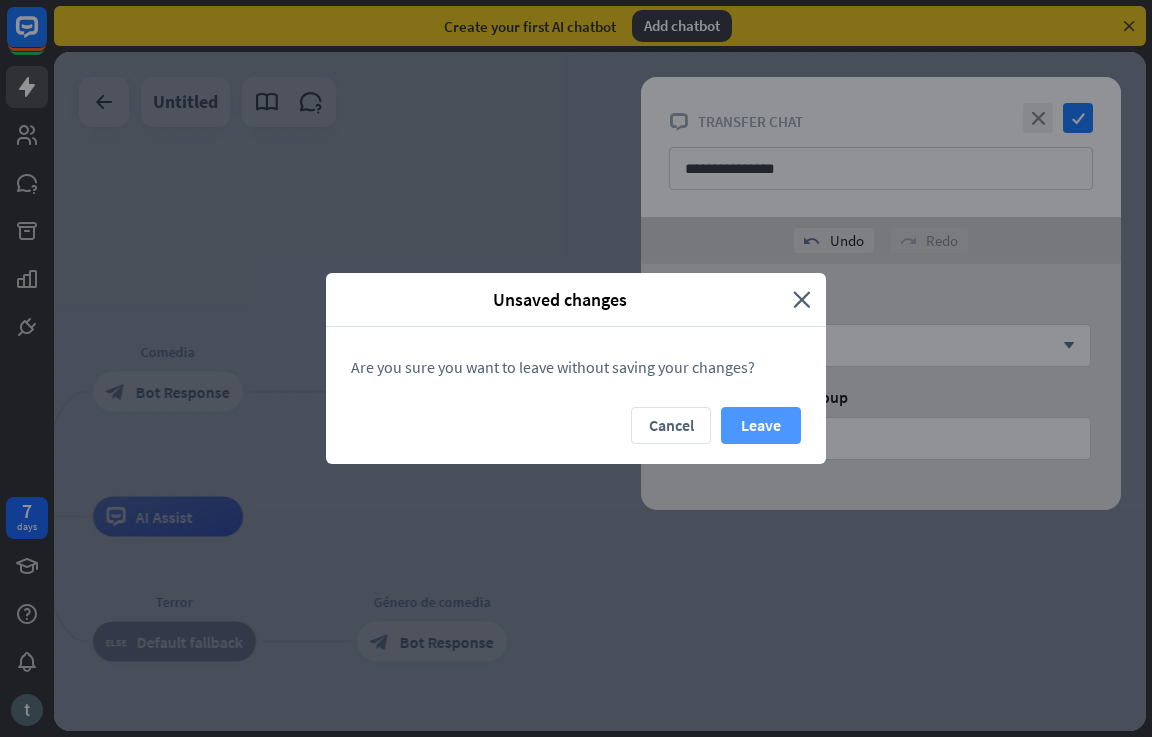 click on "Leave" at bounding box center [761, 425] 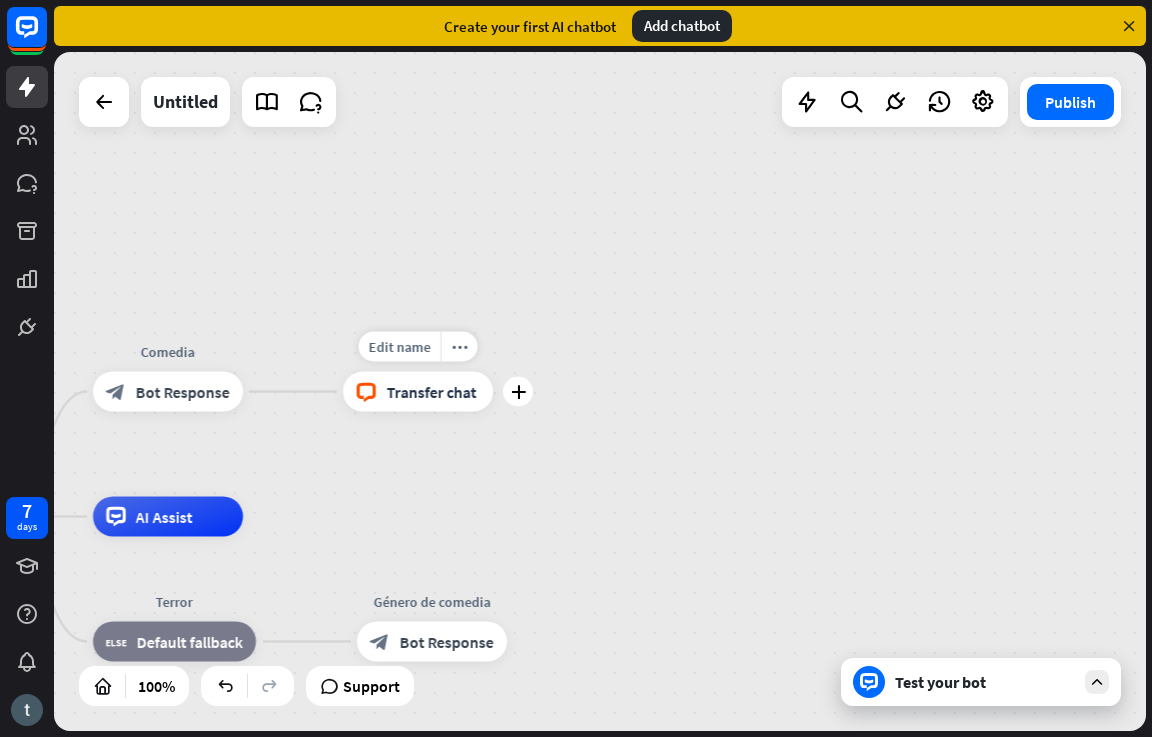 drag, startPoint x: 416, startPoint y: 373, endPoint x: 412, endPoint y: 390, distance: 17.464249 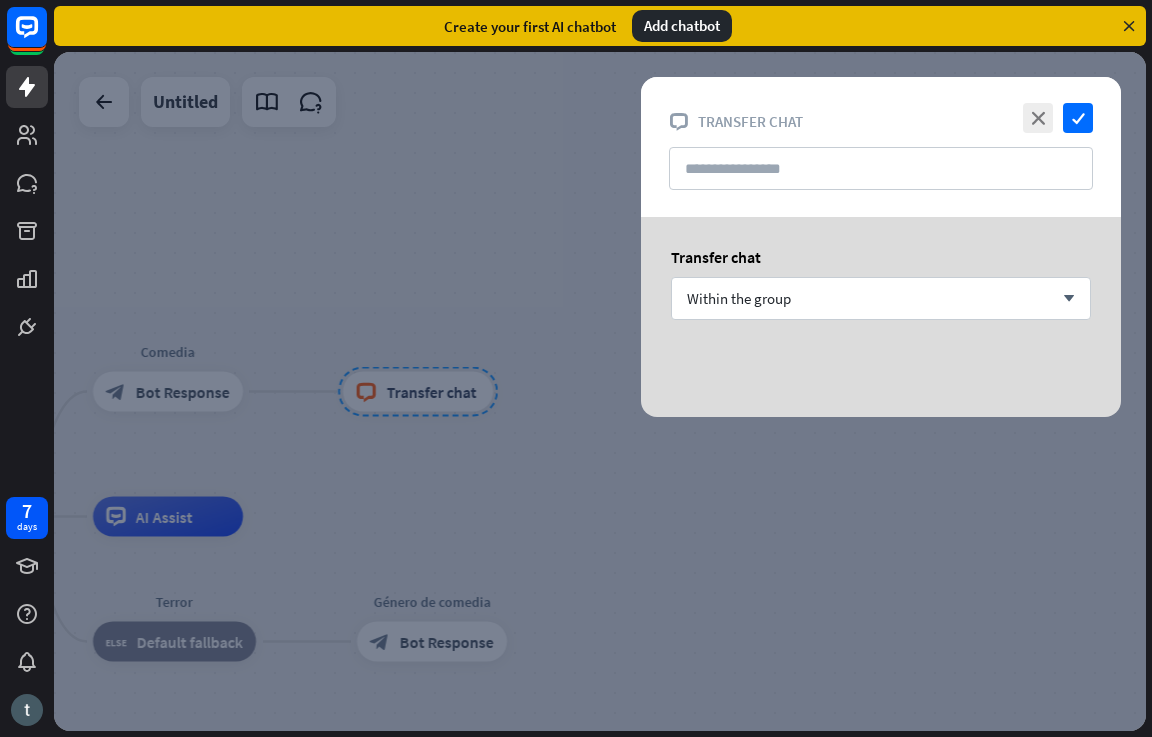 click at bounding box center [600, 391] 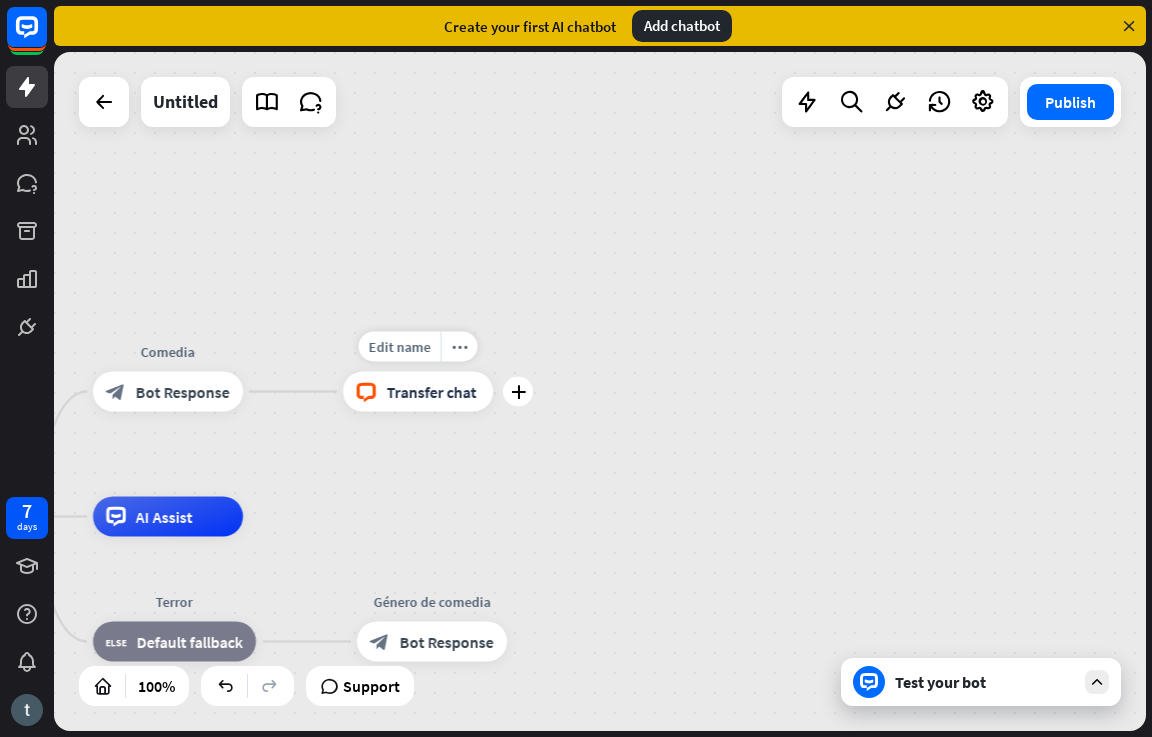click on "Transfer chat" at bounding box center [432, 392] 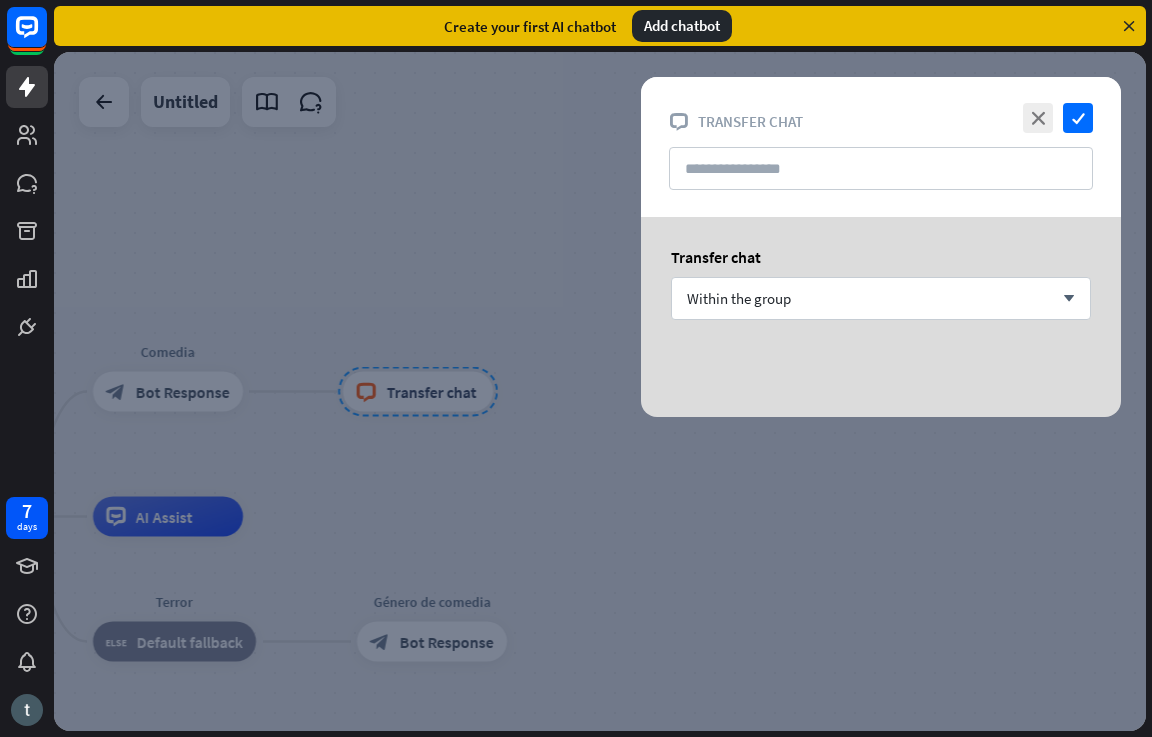 click at bounding box center [600, 391] 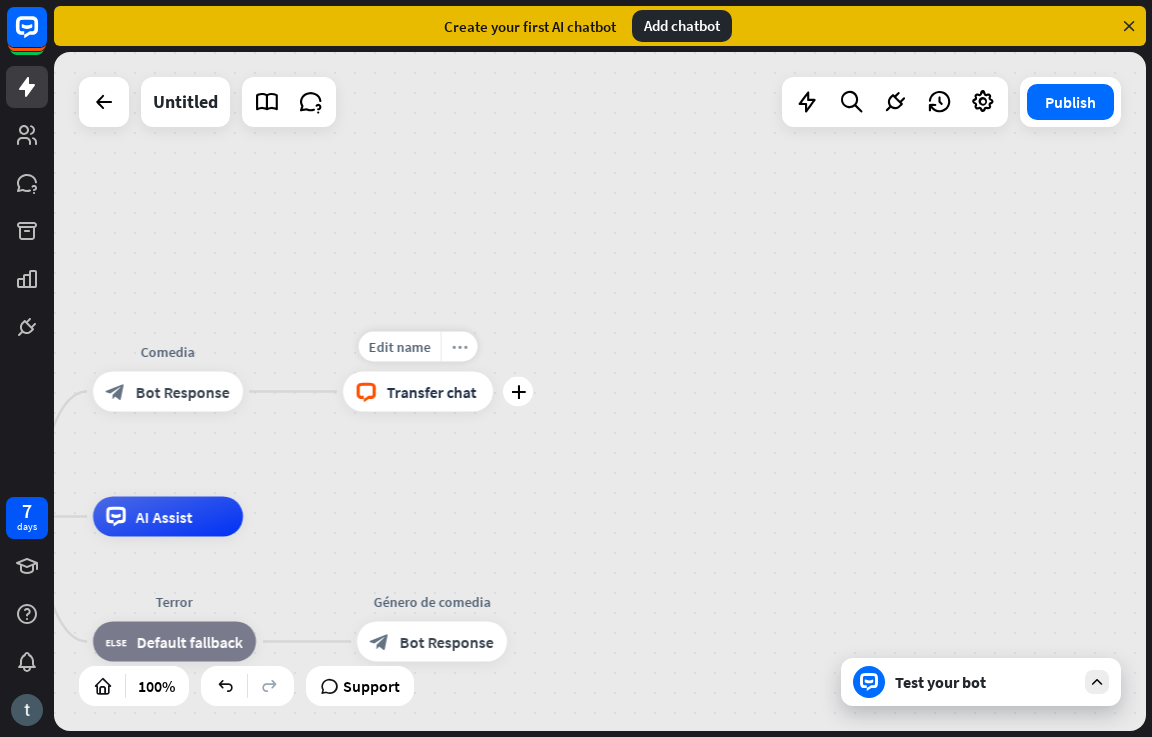click on "more_horiz" at bounding box center (459, 347) 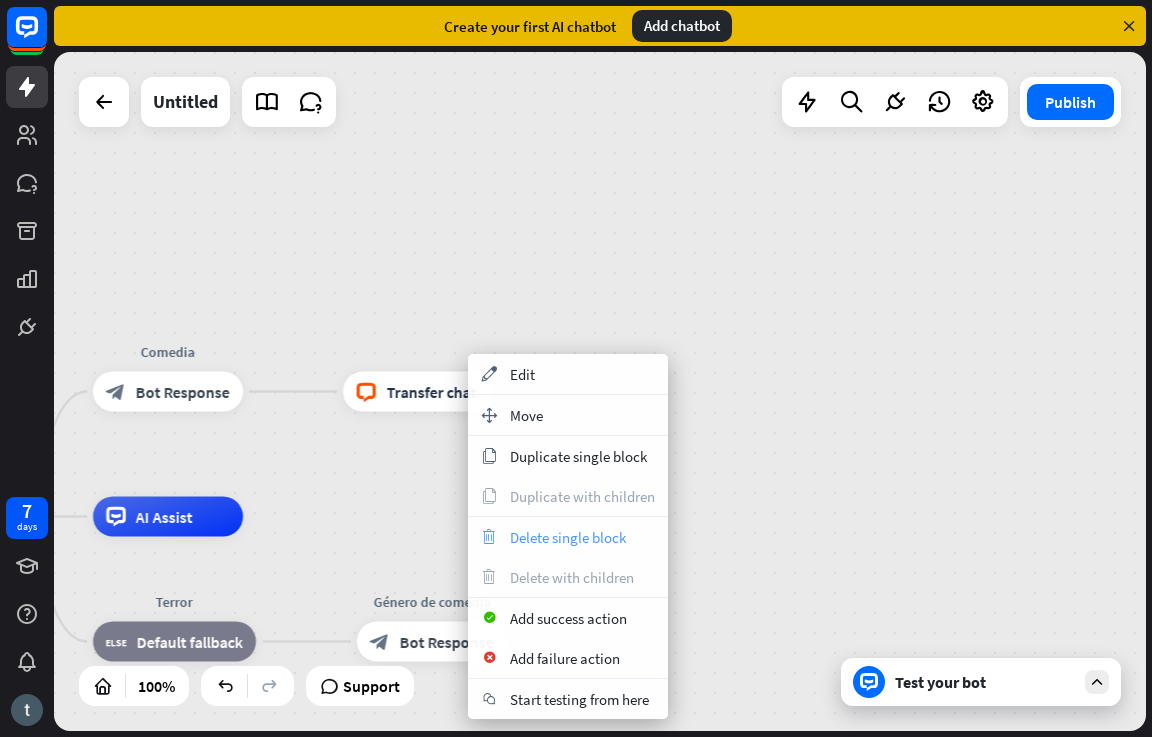 click on "trash   Delete single block" at bounding box center [568, 537] 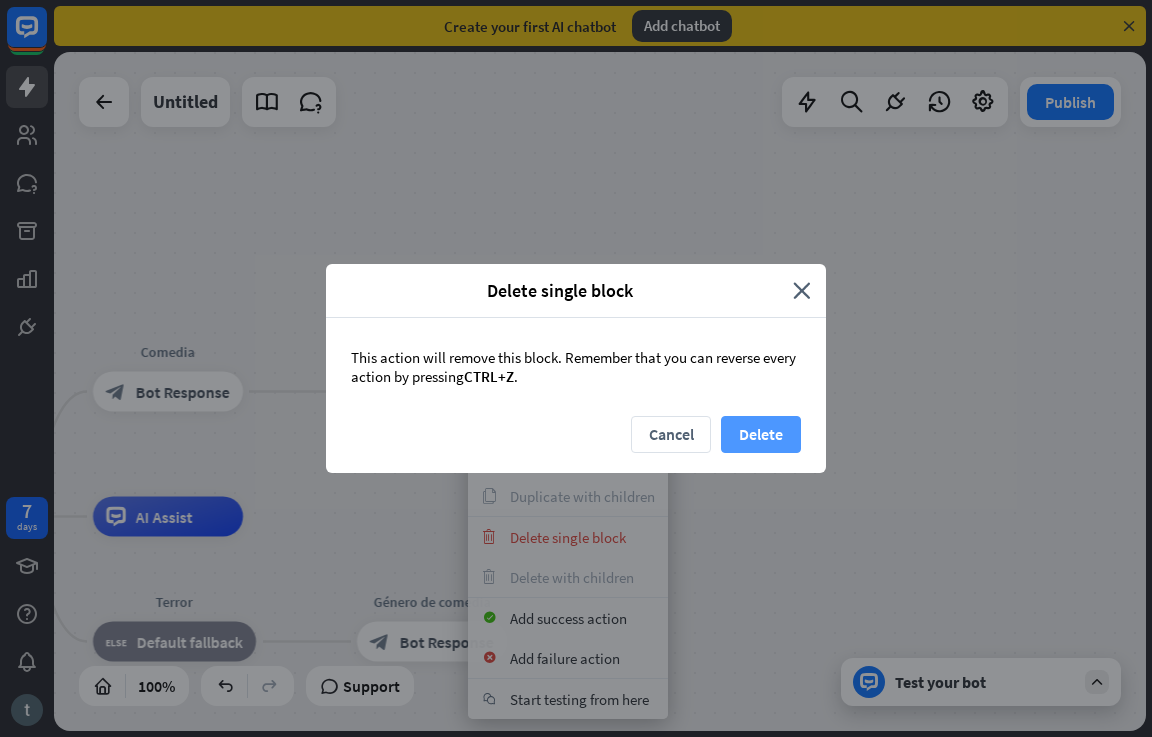 click on "Delete" at bounding box center (761, 434) 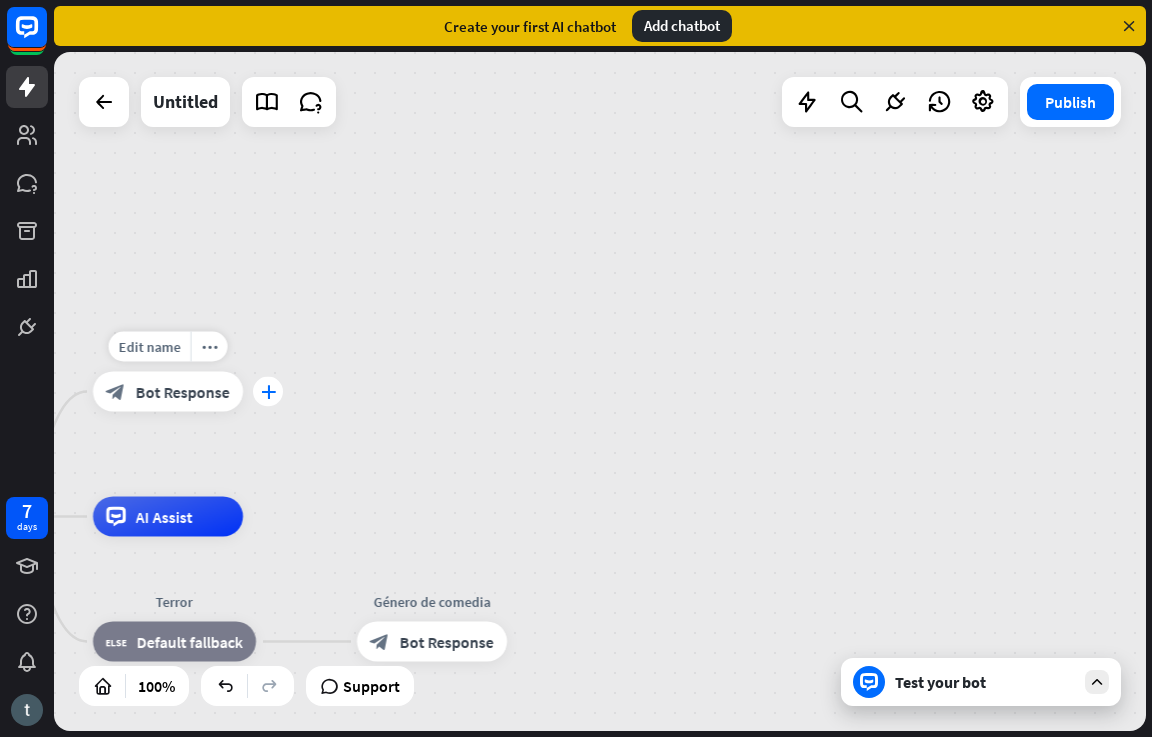 click on "plus" at bounding box center [268, 392] 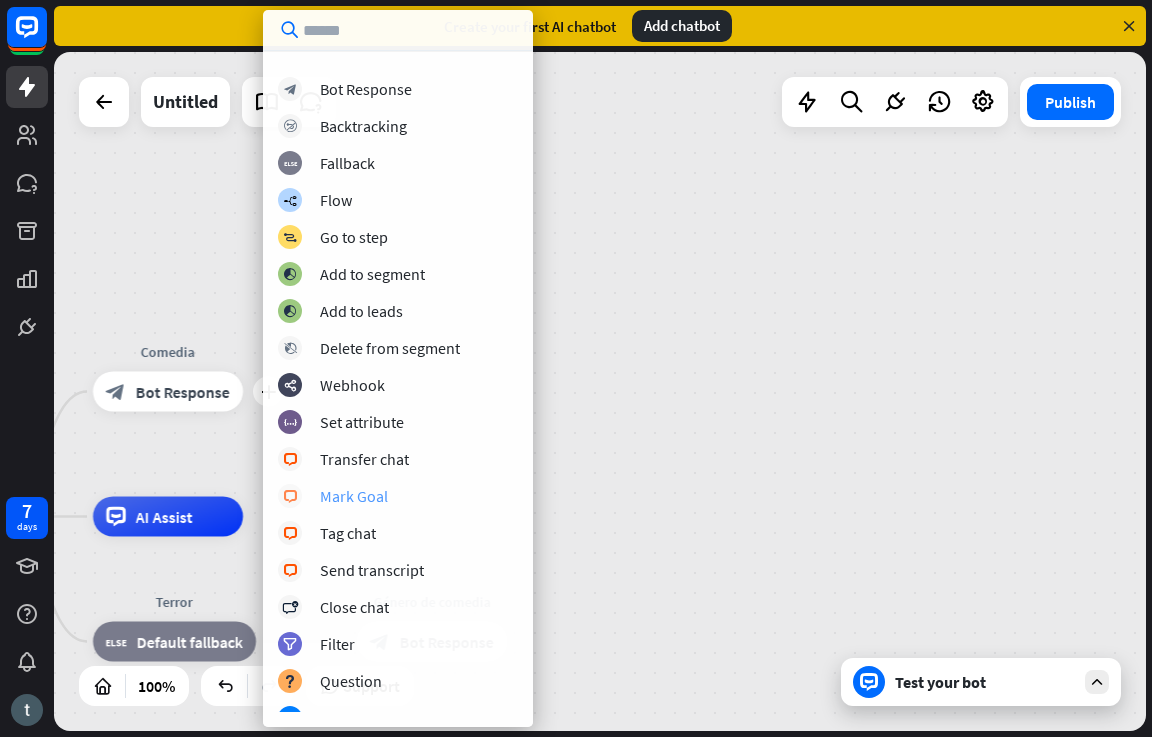 scroll, scrollTop: 200, scrollLeft: 0, axis: vertical 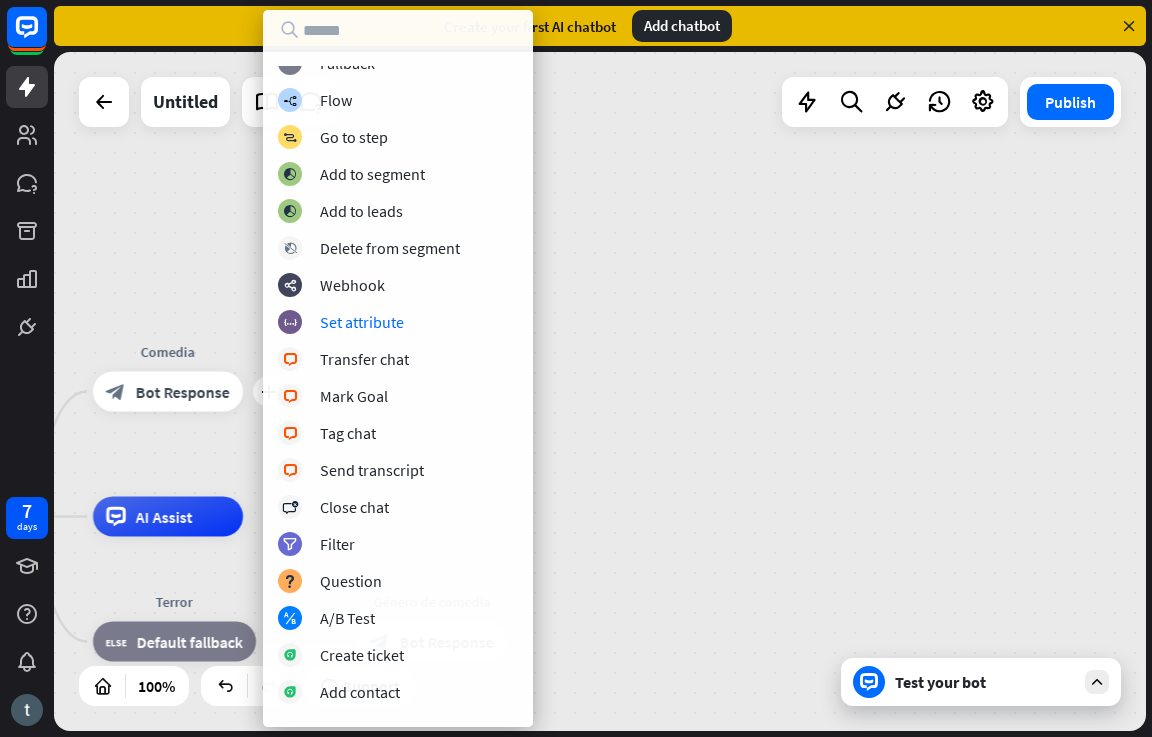 drag, startPoint x: 365, startPoint y: 580, endPoint x: 580, endPoint y: 290, distance: 361.00555 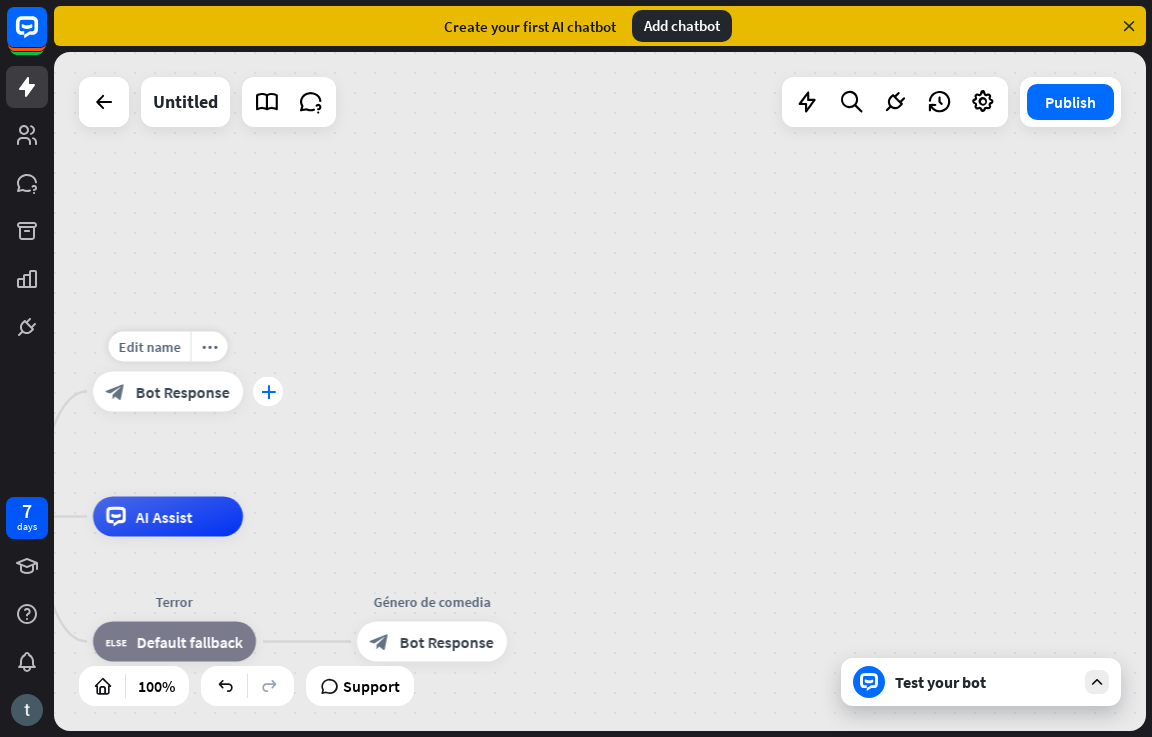 click on "plus" at bounding box center (268, 392) 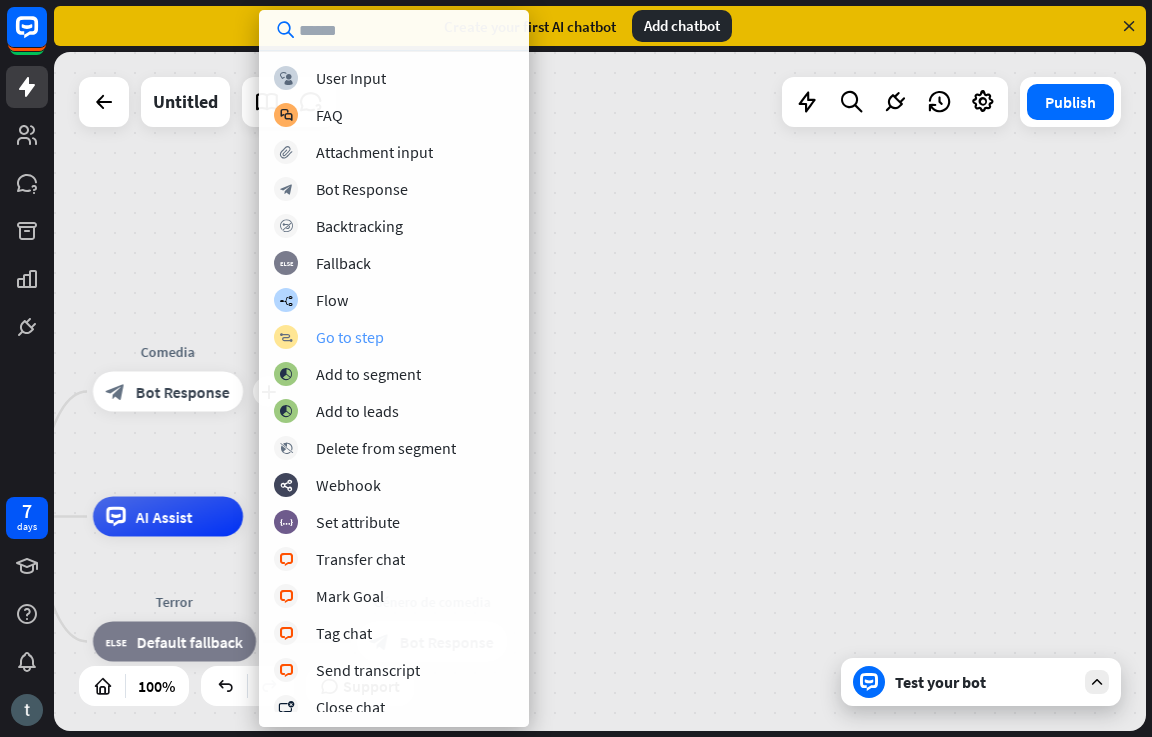 click on "block_goto
Go to step" at bounding box center [394, 337] 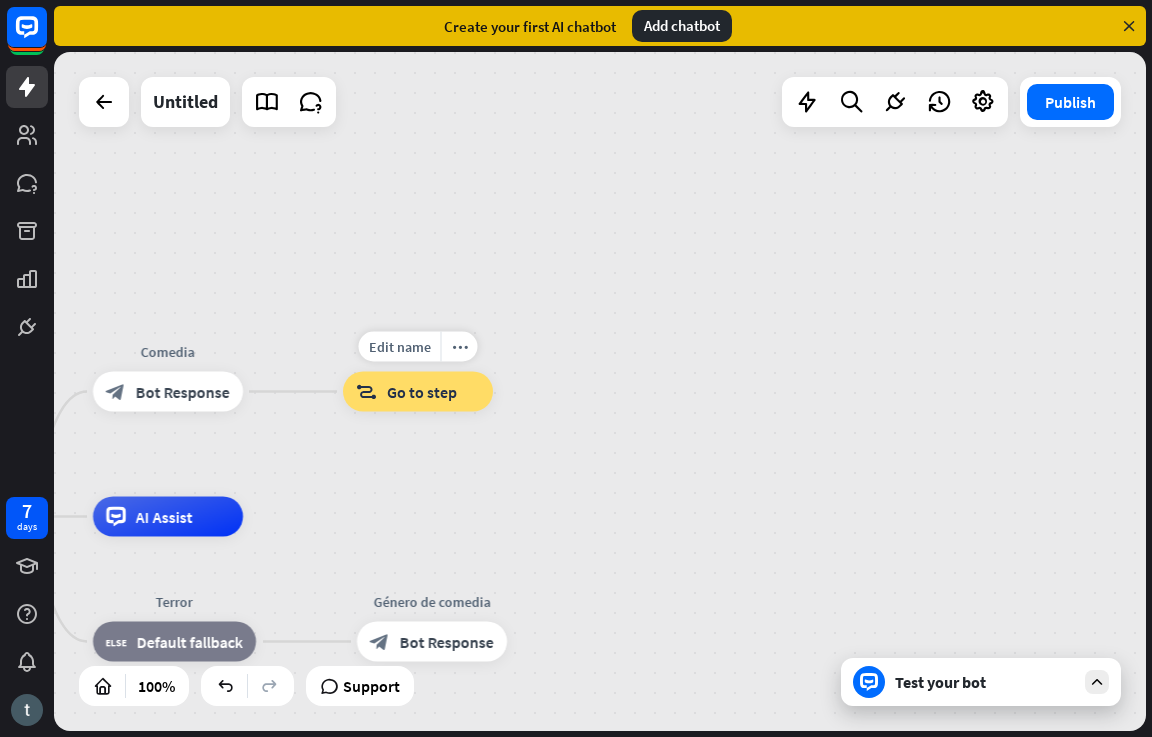 click on "block_goto   Go to step" at bounding box center (418, 392) 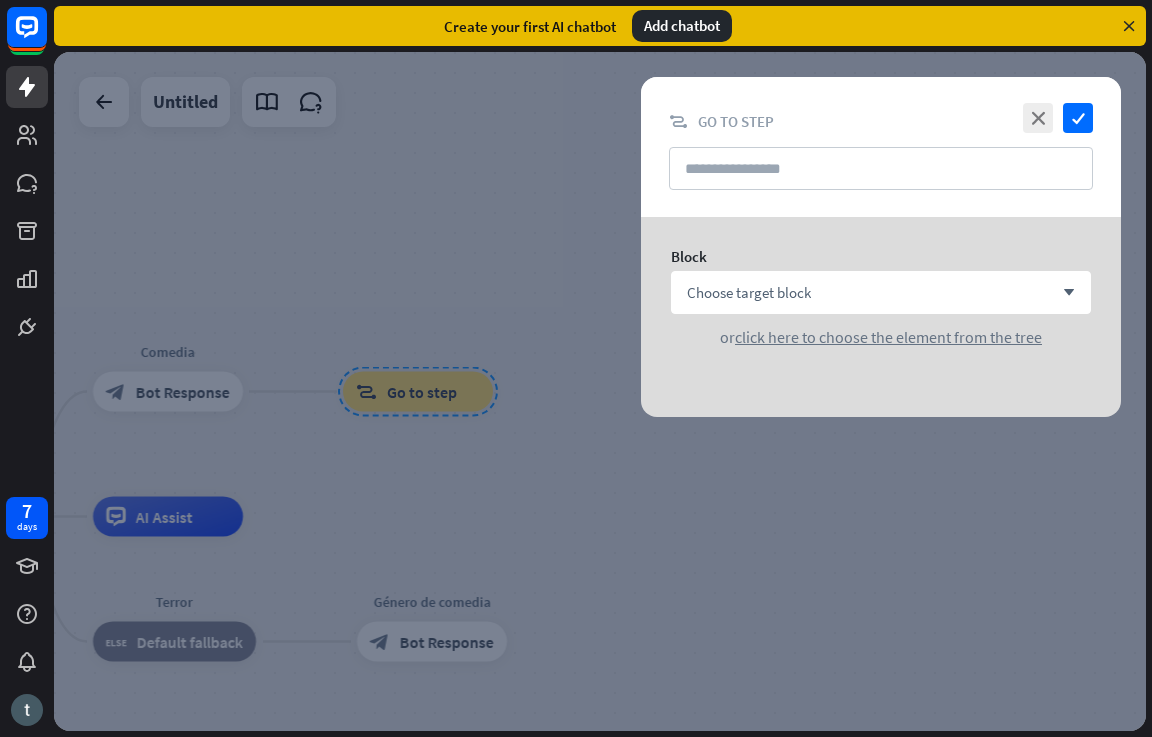click on "close
check" at bounding box center [1055, 118] 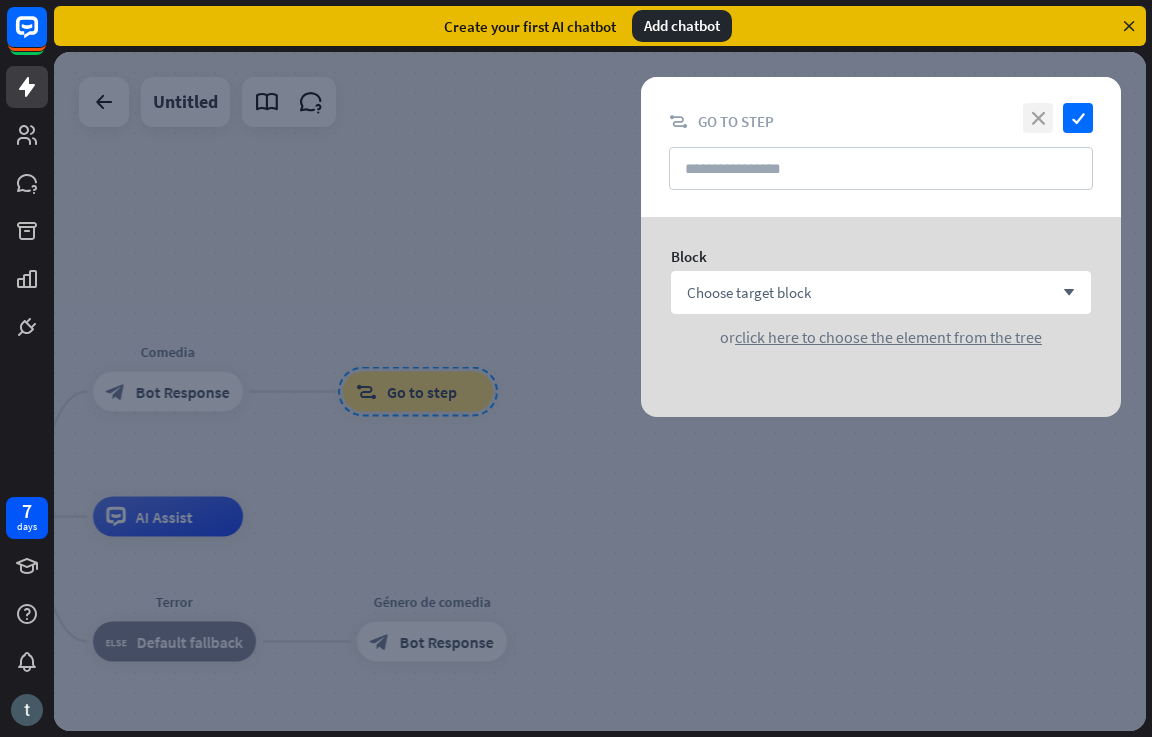 click on "close" at bounding box center [1038, 118] 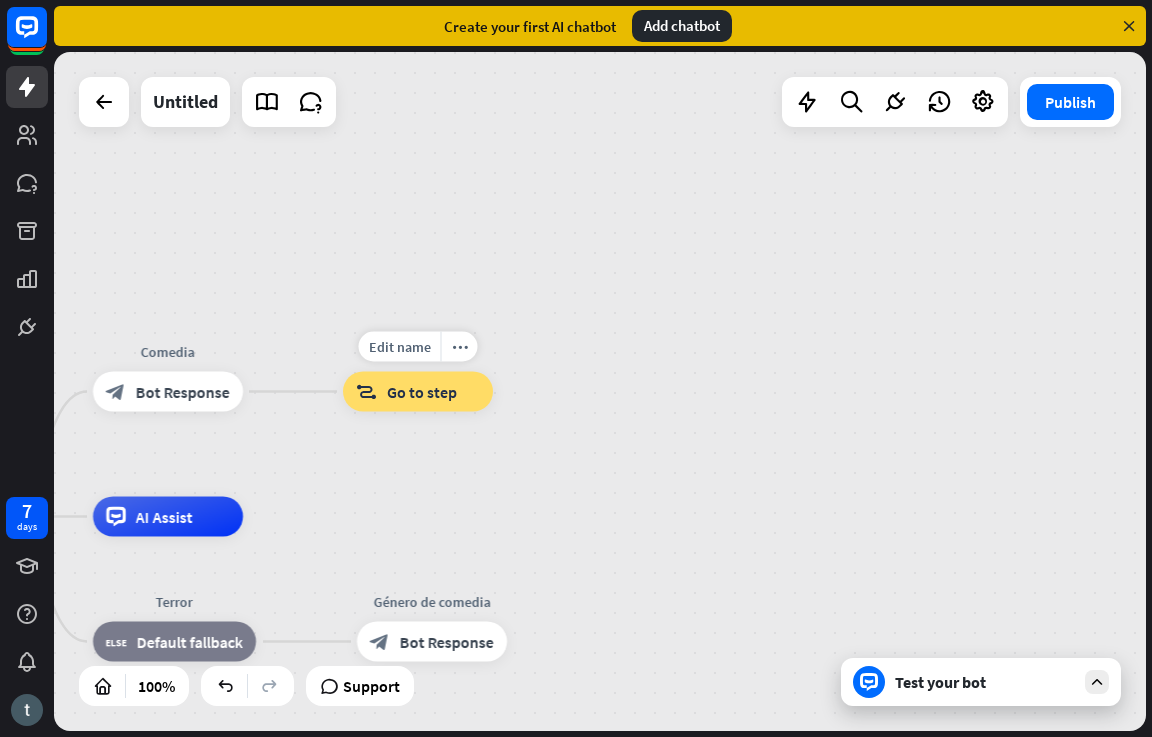 click on "Edit name   more_horiz             block_goto   Go to step" at bounding box center [418, 392] 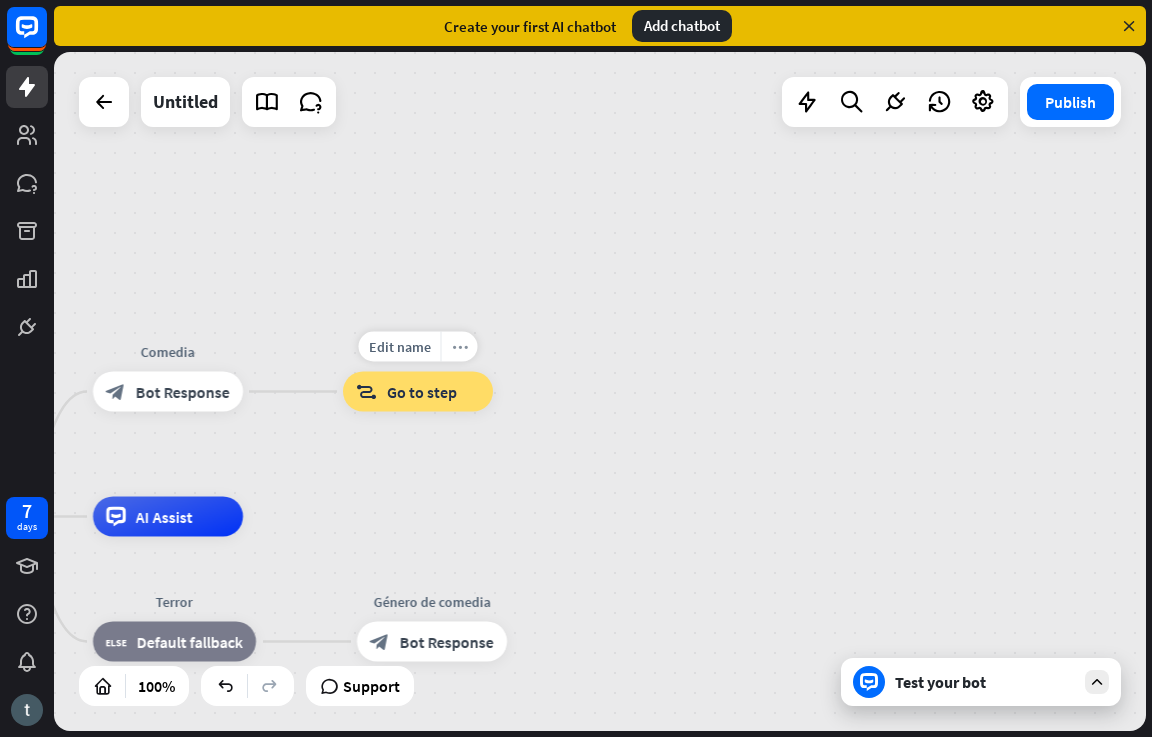 click on "more_horiz" at bounding box center (459, 347) 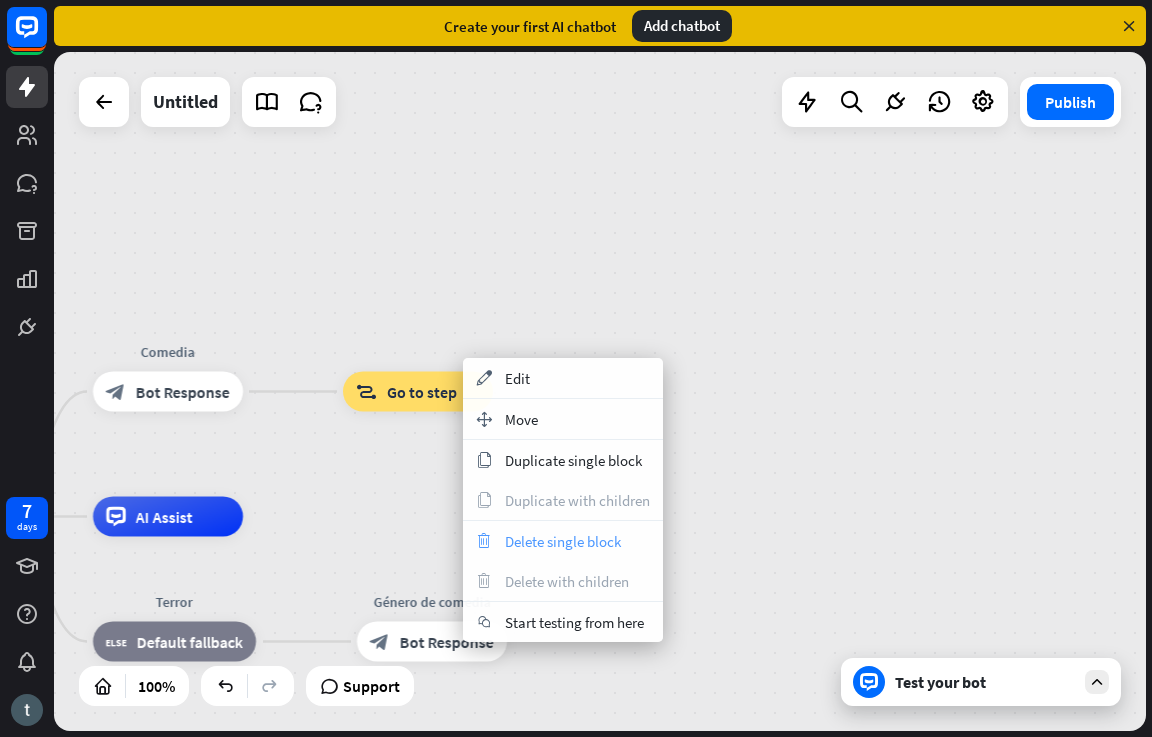 click on "Delete single block" at bounding box center (563, 541) 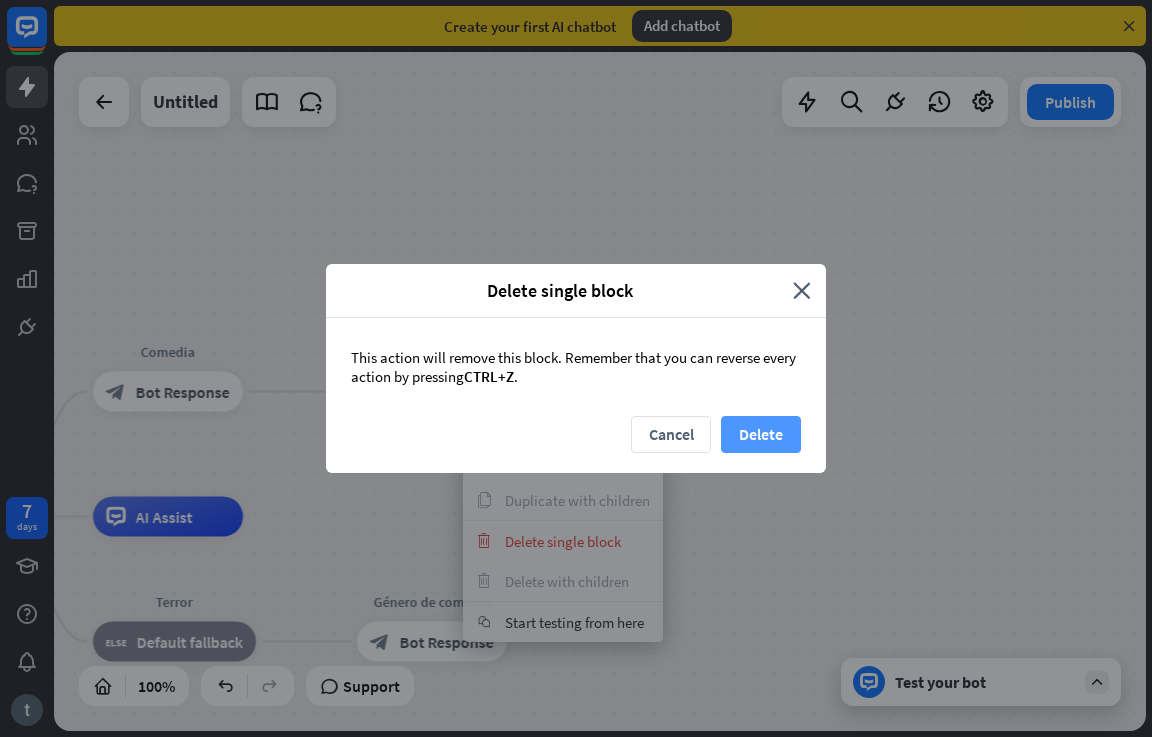 drag, startPoint x: 711, startPoint y: 425, endPoint x: 730, endPoint y: 425, distance: 19 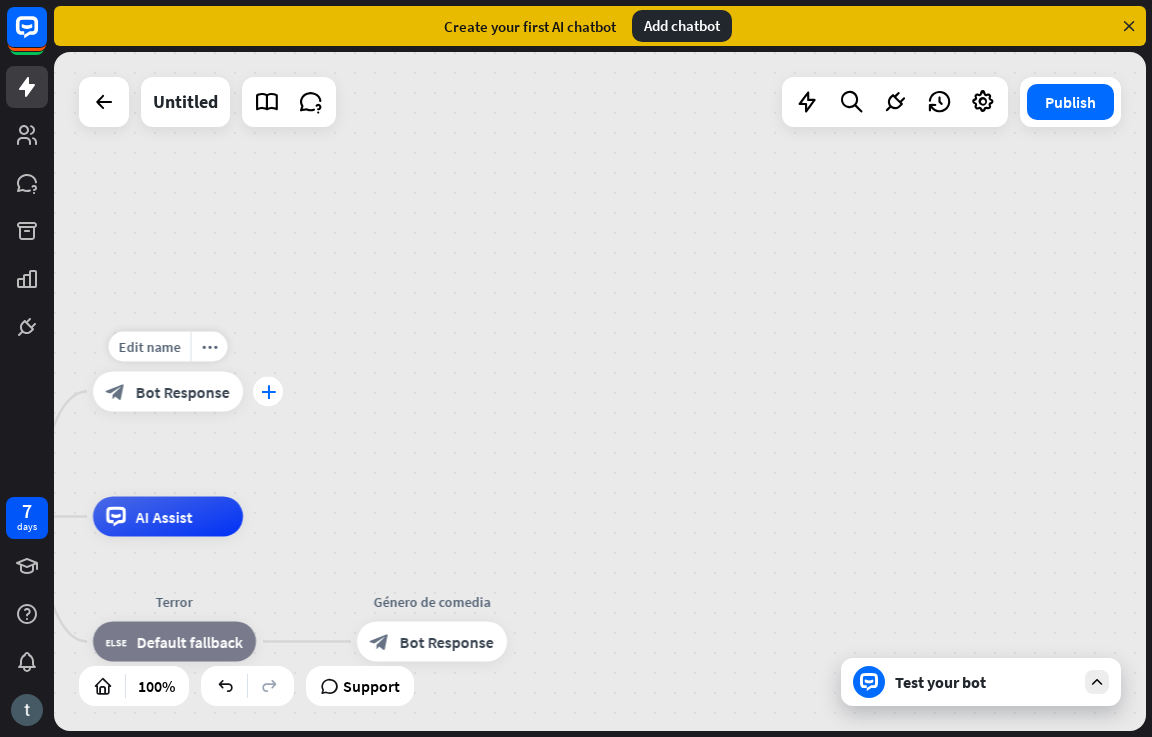 click on "plus" at bounding box center [268, 392] 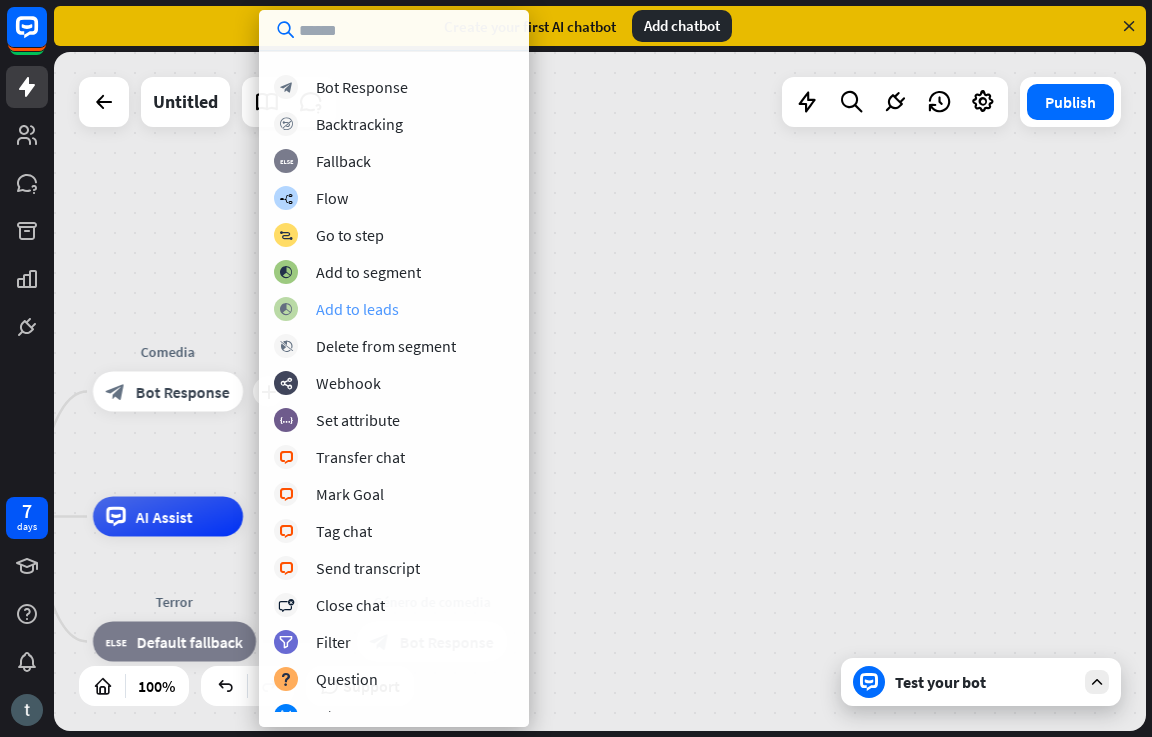 scroll, scrollTop: 200, scrollLeft: 0, axis: vertical 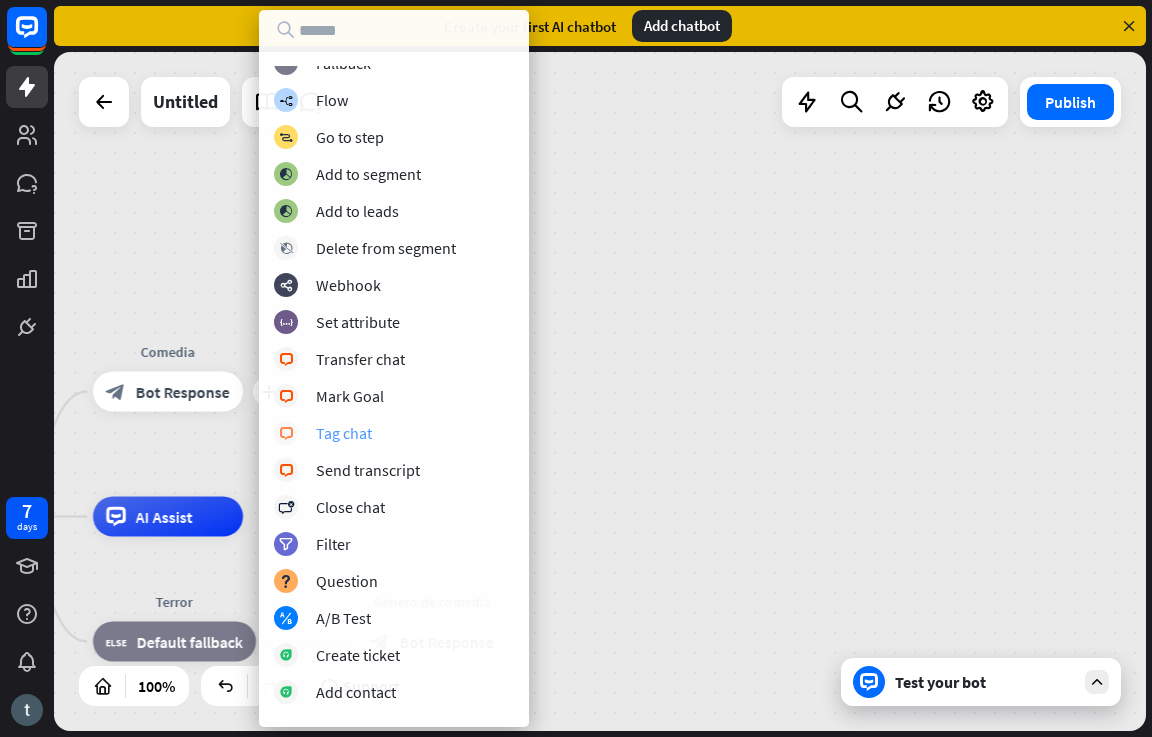 click on "Tag chat" at bounding box center [344, 433] 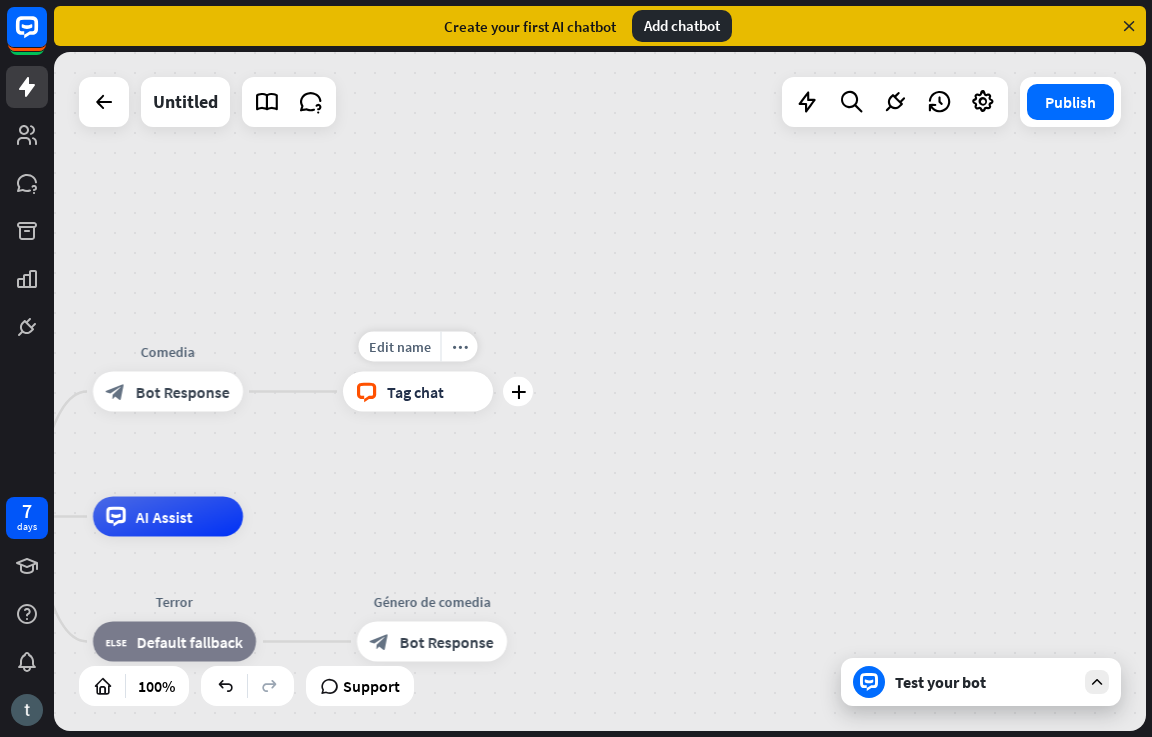 click on "Tag chat" at bounding box center [415, 392] 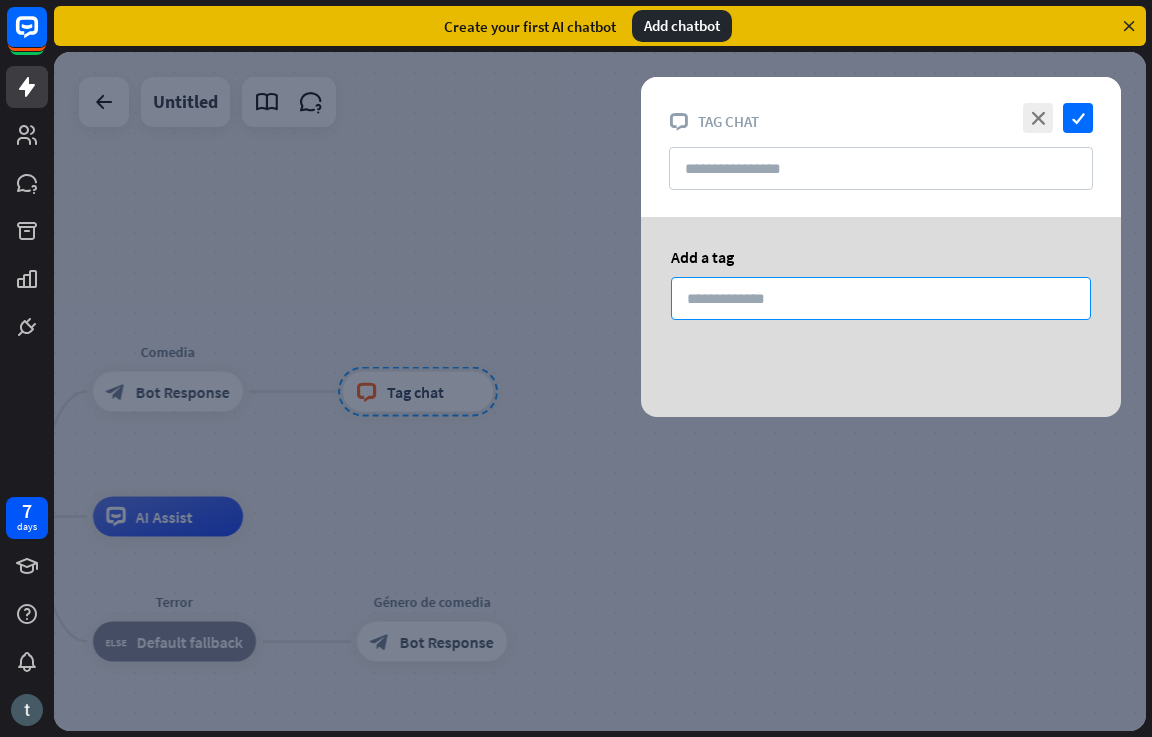 click at bounding box center (881, 298) 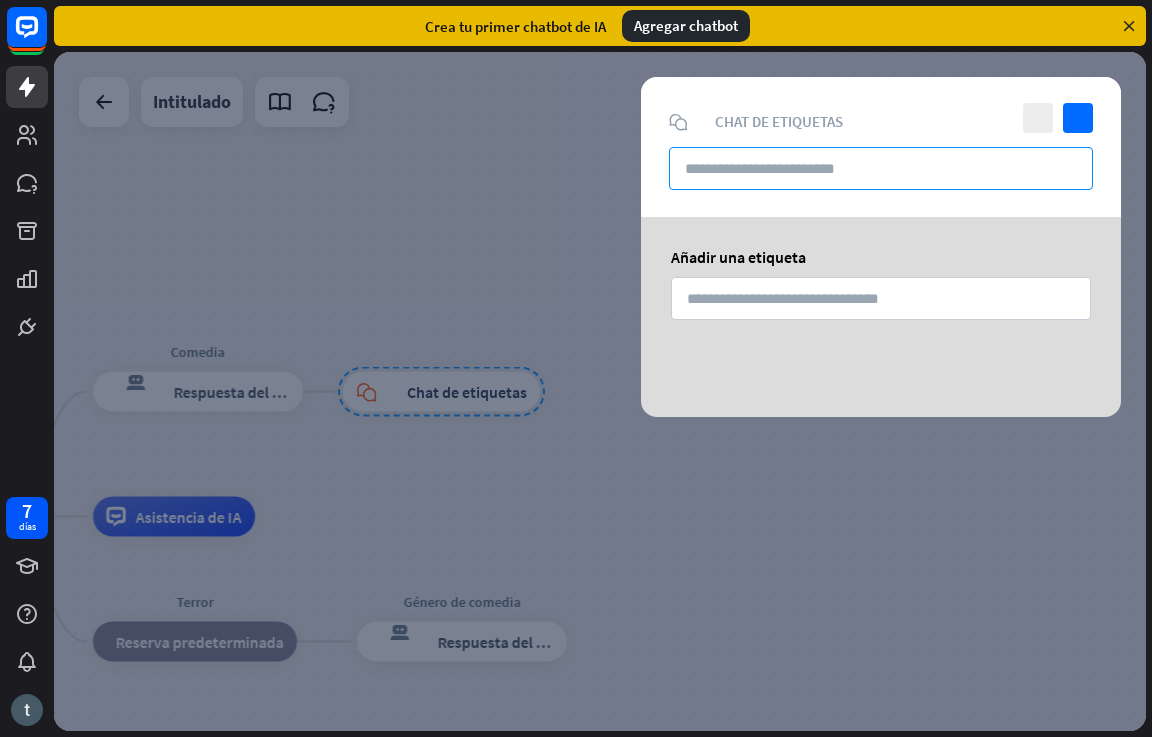 click at bounding box center [881, 168] 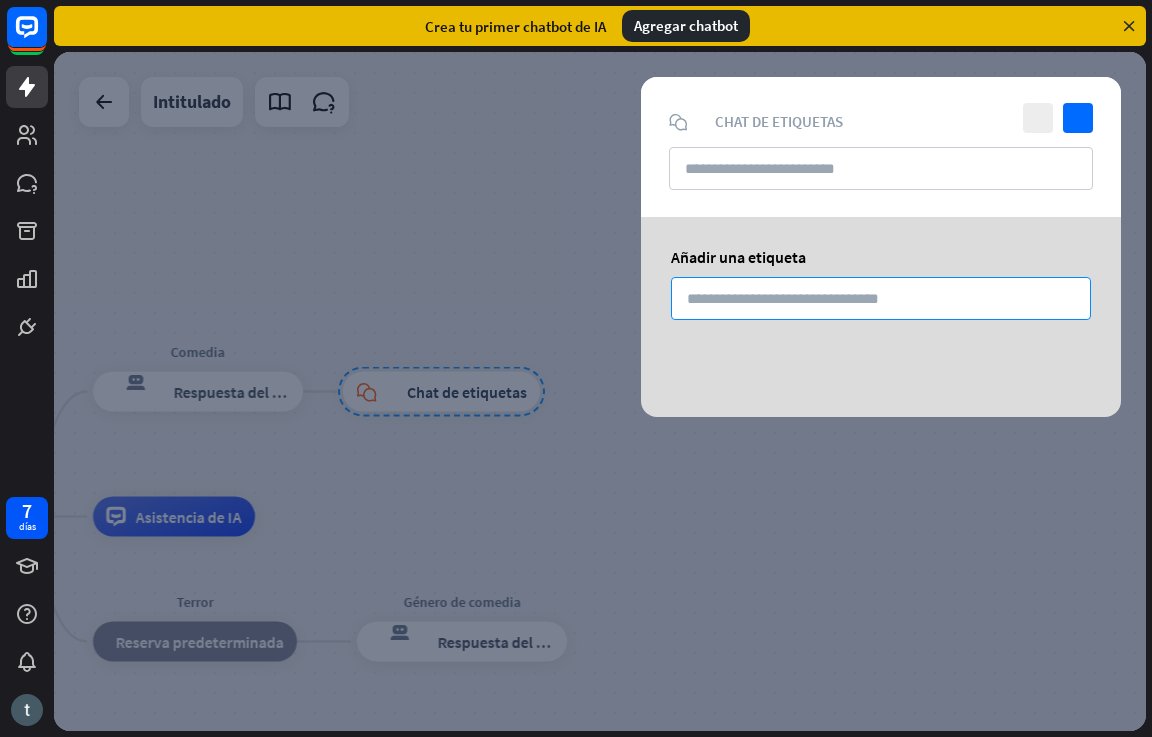click at bounding box center (881, 298) 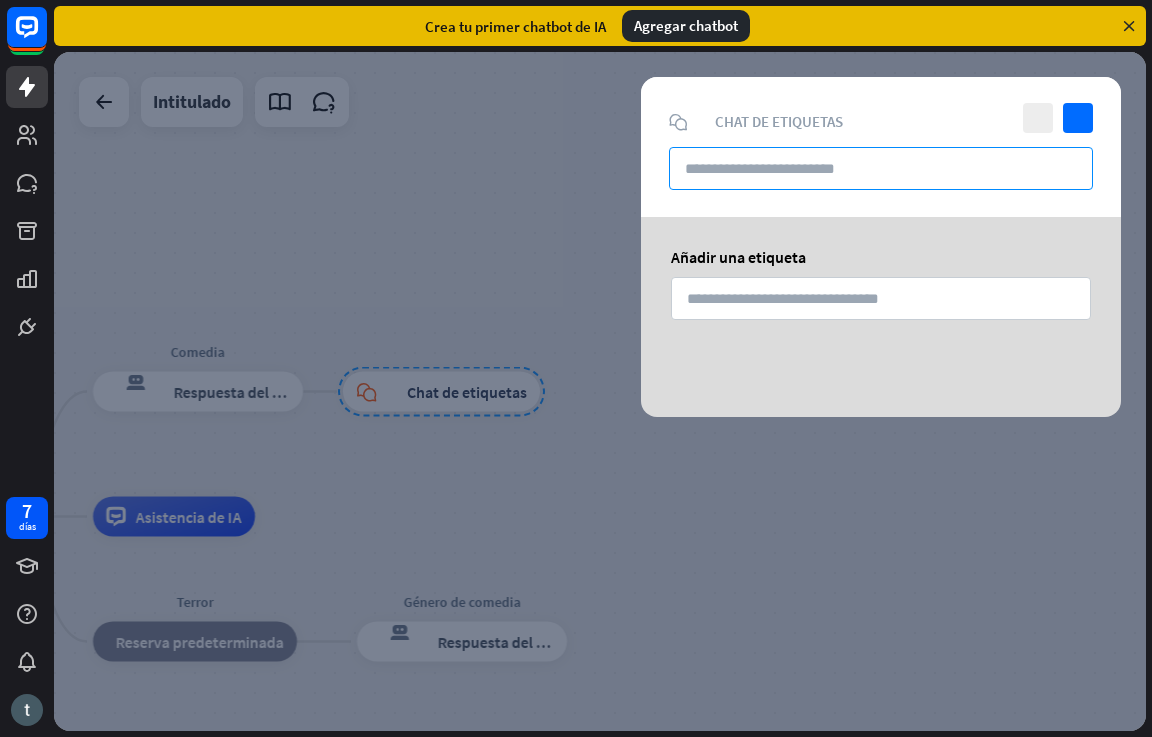 drag, startPoint x: 752, startPoint y: 165, endPoint x: 723, endPoint y: 232, distance: 73.00685 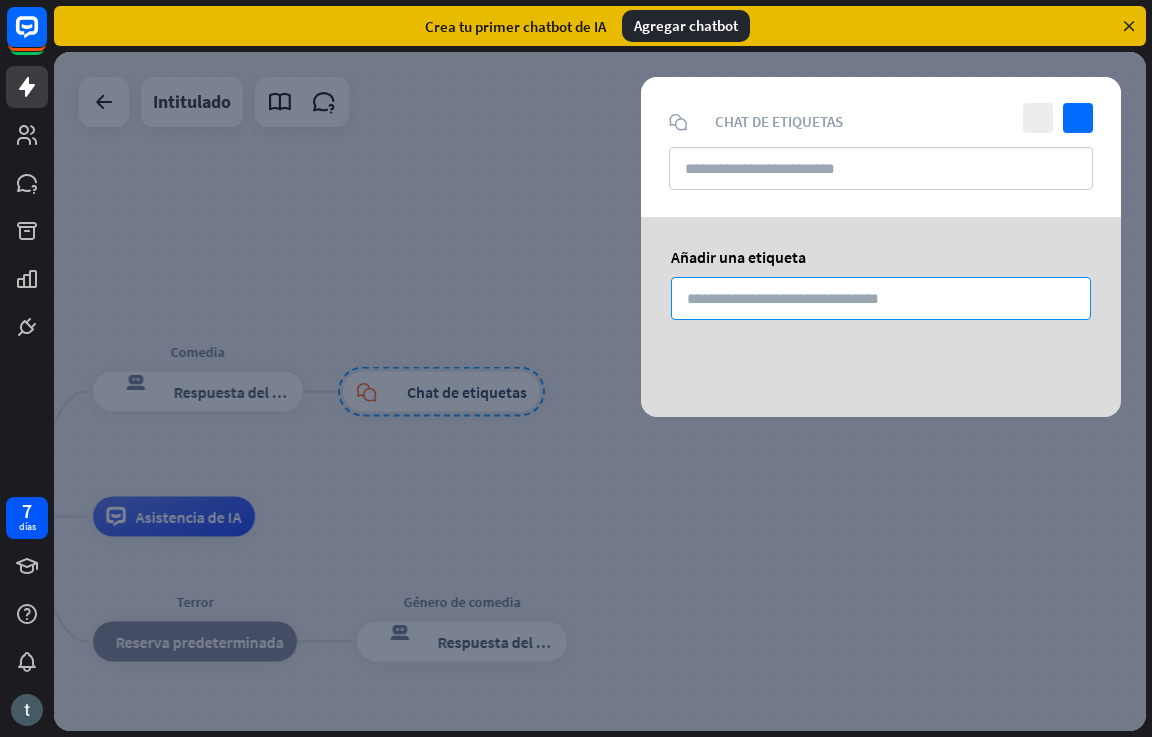 click at bounding box center [881, 298] 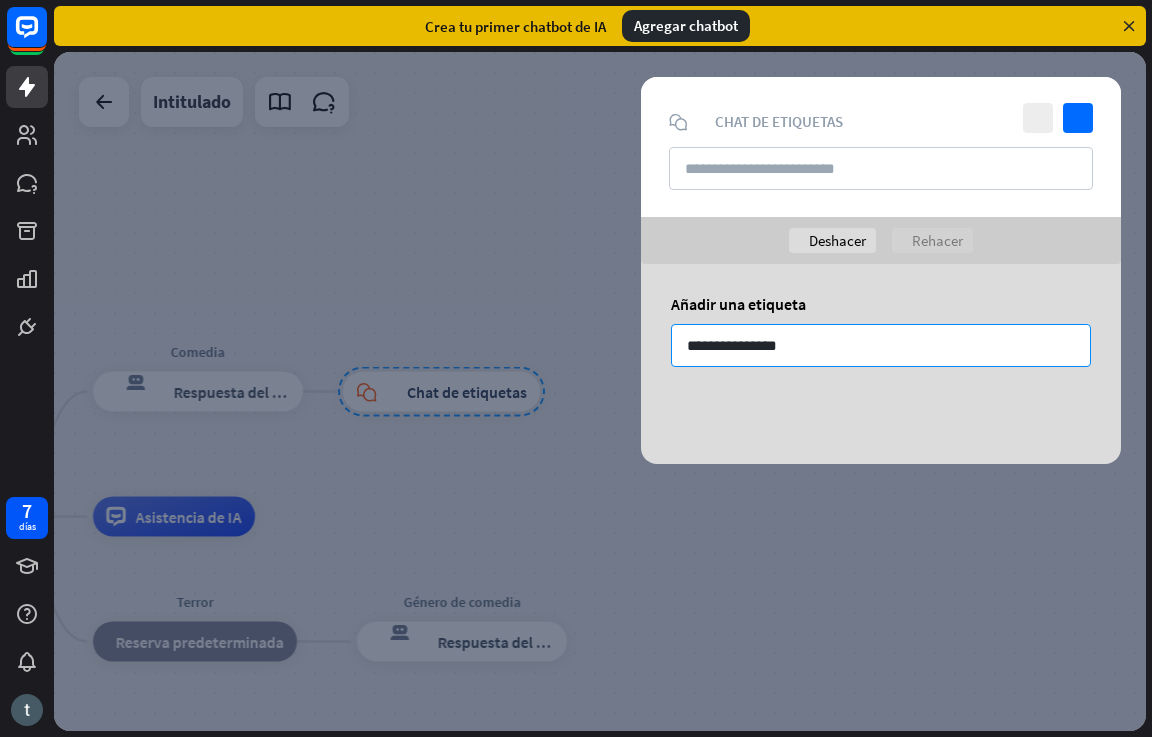 type on "**********" 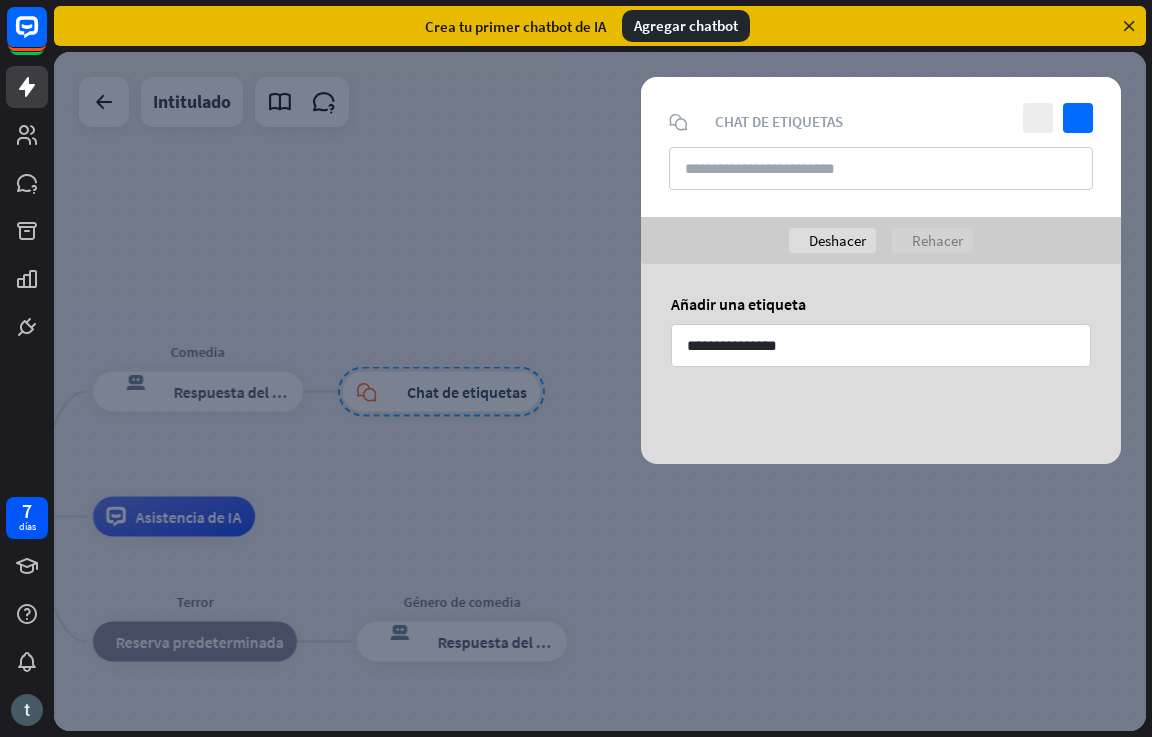 click on "cerca
controlar
bloque_chat en vivo   Chat de etiquetas" at bounding box center (881, 147) 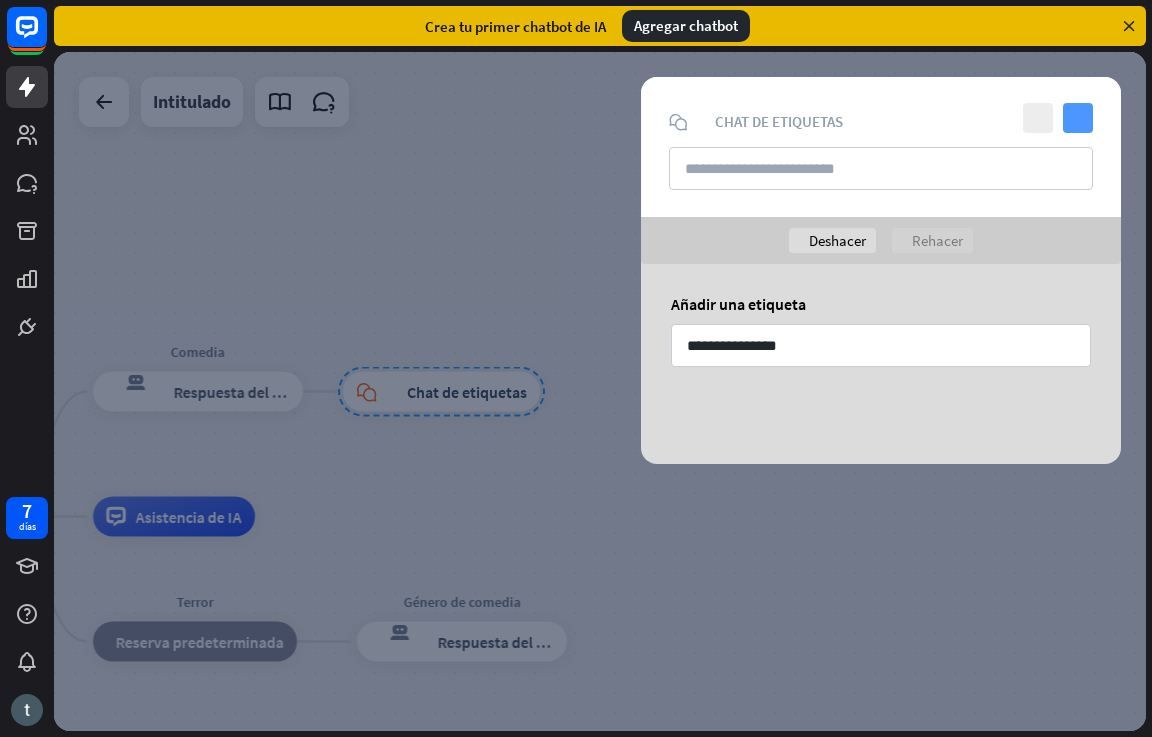 click on "controlar" at bounding box center (1078, 118) 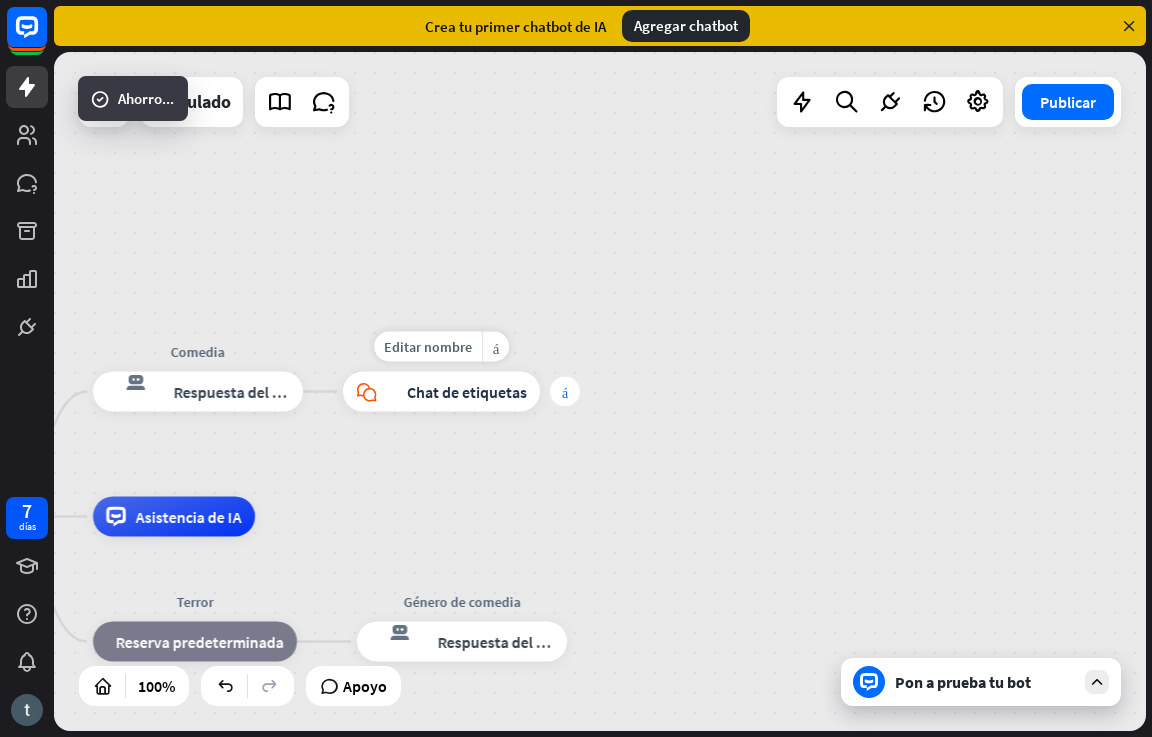 click on "más" at bounding box center (565, 392) 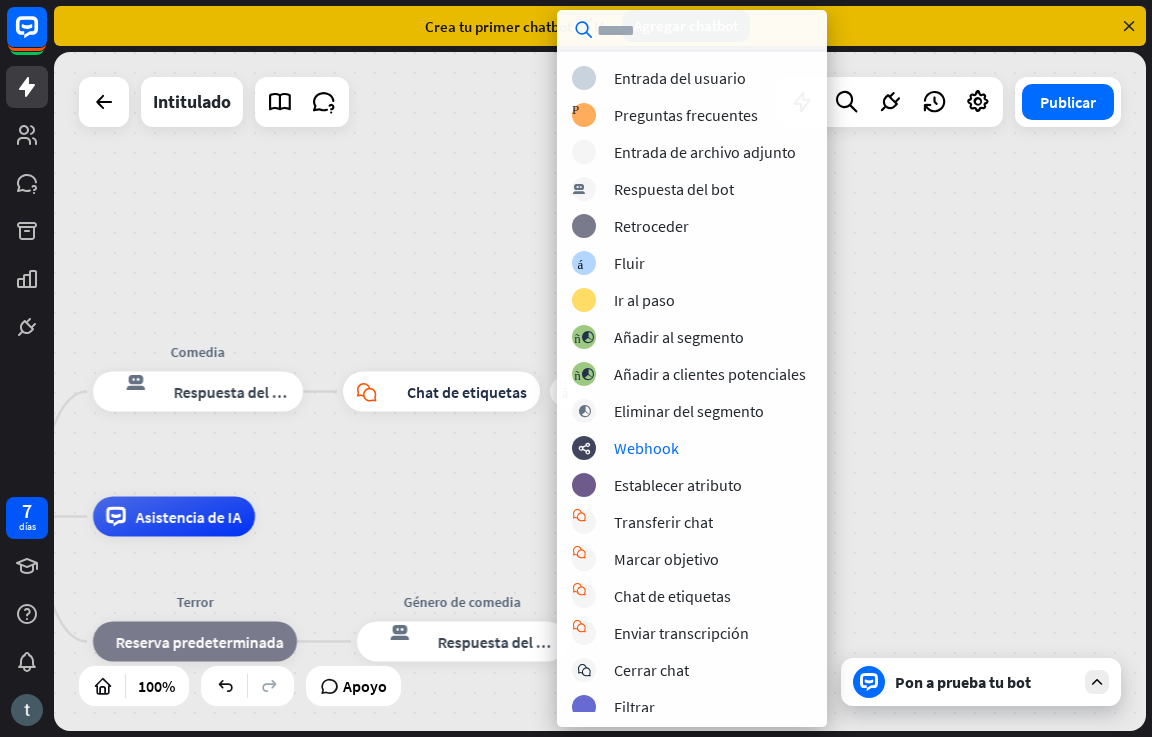 click on "Género de películas   inicio_2   Punto de inicio                 Comedia   respuesta del bot de bloqueo   Respuesta del bot               más     bloque_chat en vivo   Chat de etiquetas                     Asistencia de IA                 Terror   bloque_de_retroceso   Reserva predeterminada                 Género de comedia   respuesta del bot de bloqueo   Respuesta del bot" at bounding box center (600, 391) 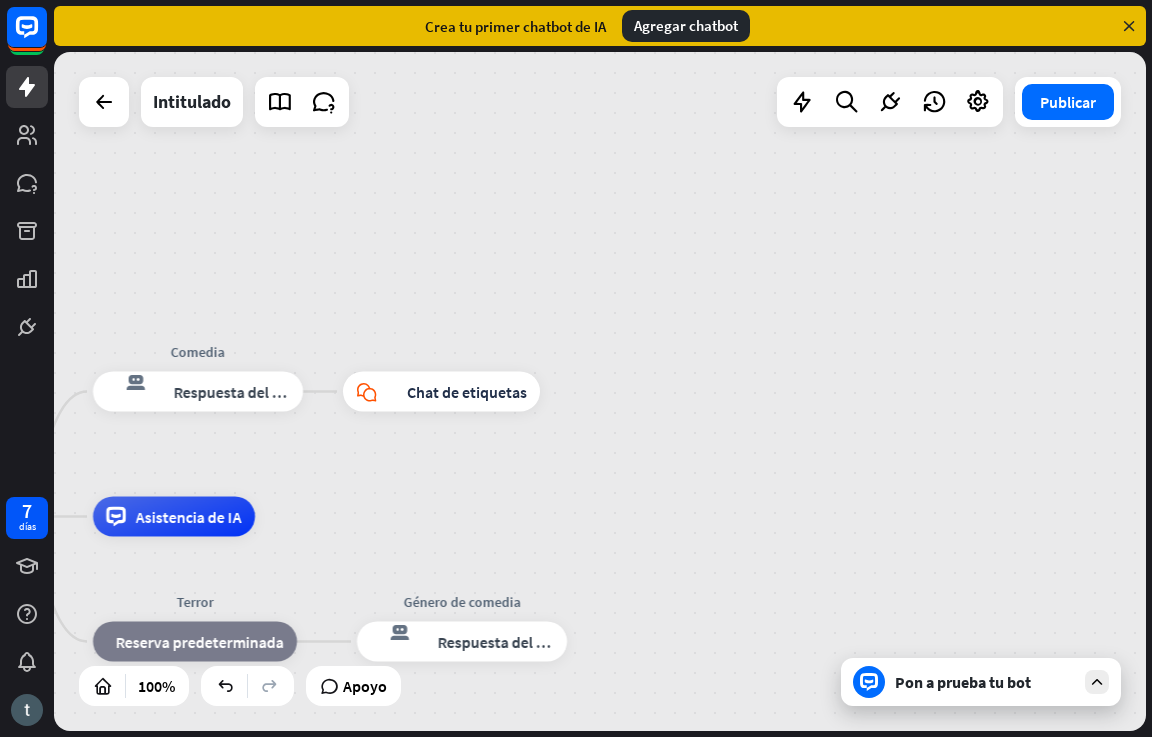 click on "Género de películas   inicio_2   Punto de inicio                 Comedia   respuesta del bot de bloqueo   Respuesta del bot                   bloque_chat en vivo   Chat de etiquetas                     Asistencia de IA                 Terror   bloque_de_retroceso   Reserva predeterminada                 Género de comedia   respuesta del bot de bloqueo   Respuesta del bot" at bounding box center [600, 391] 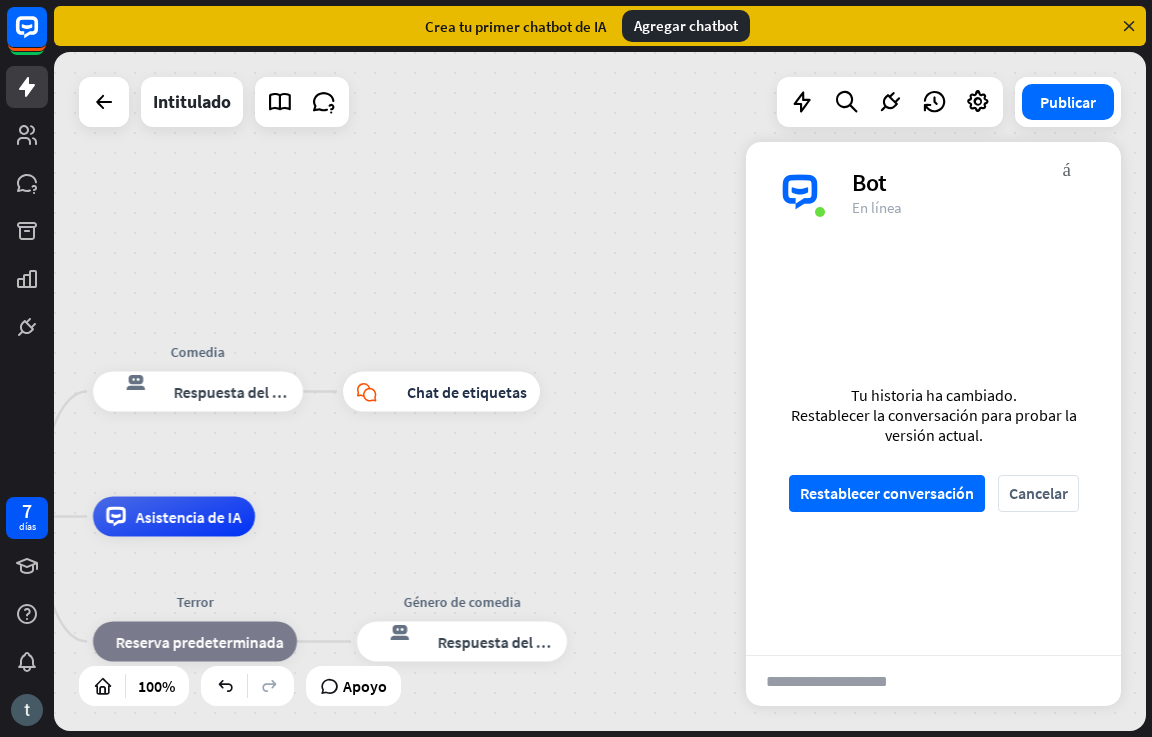 click at bounding box center (844, 681) 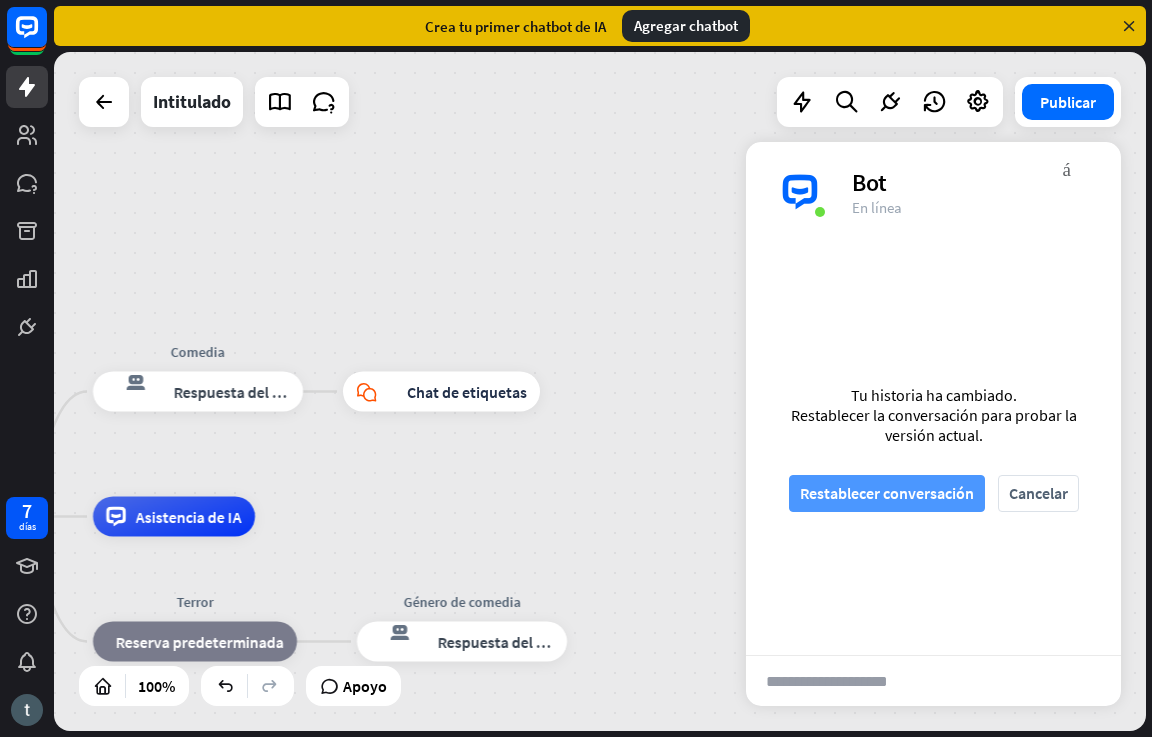 click on "Restablecer conversación" at bounding box center (887, 493) 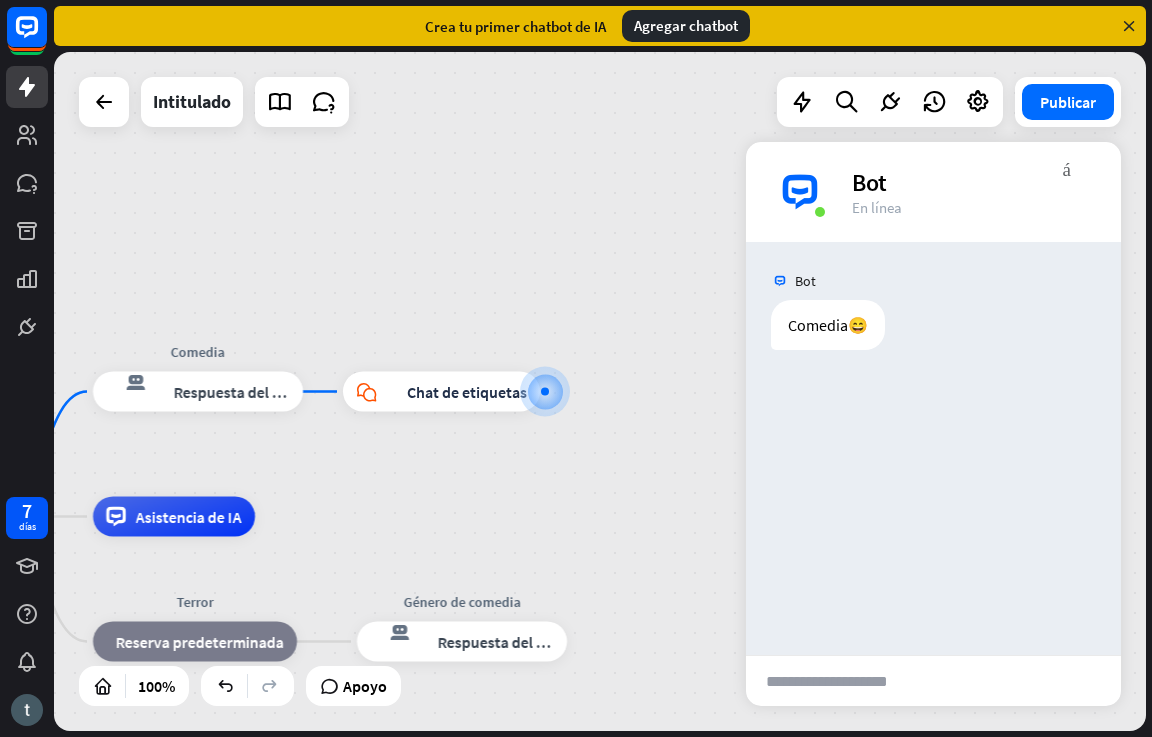click at bounding box center [844, 681] 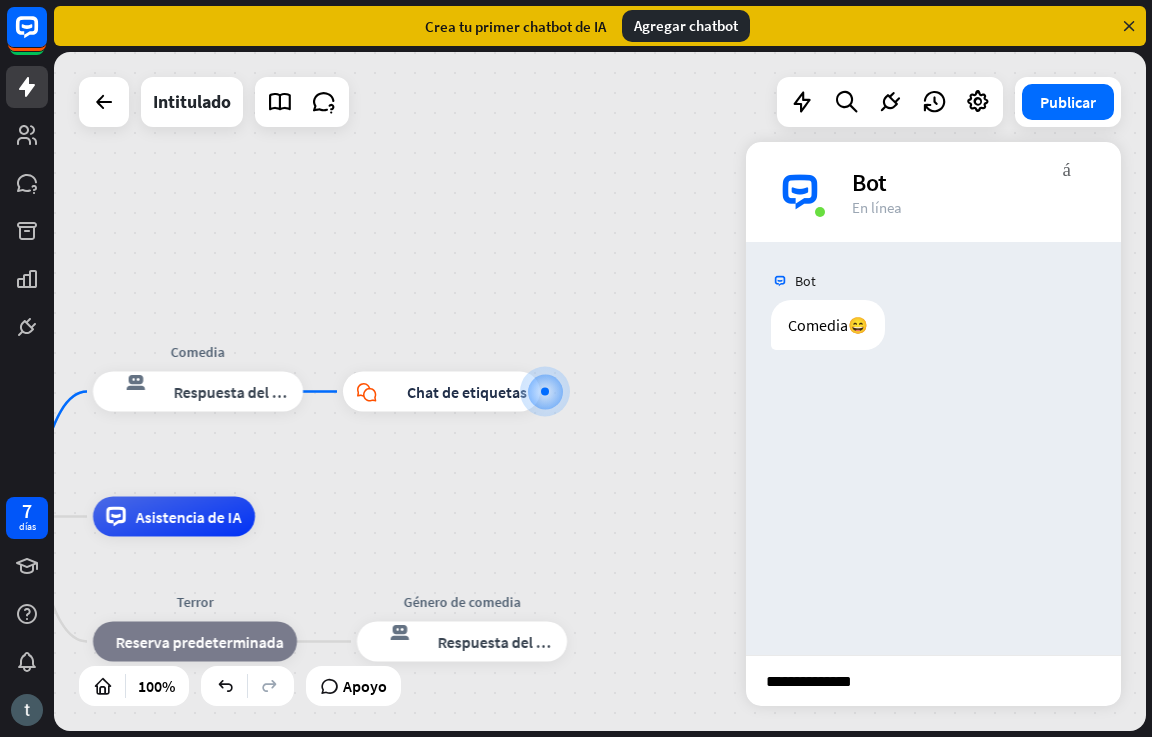 type on "**********" 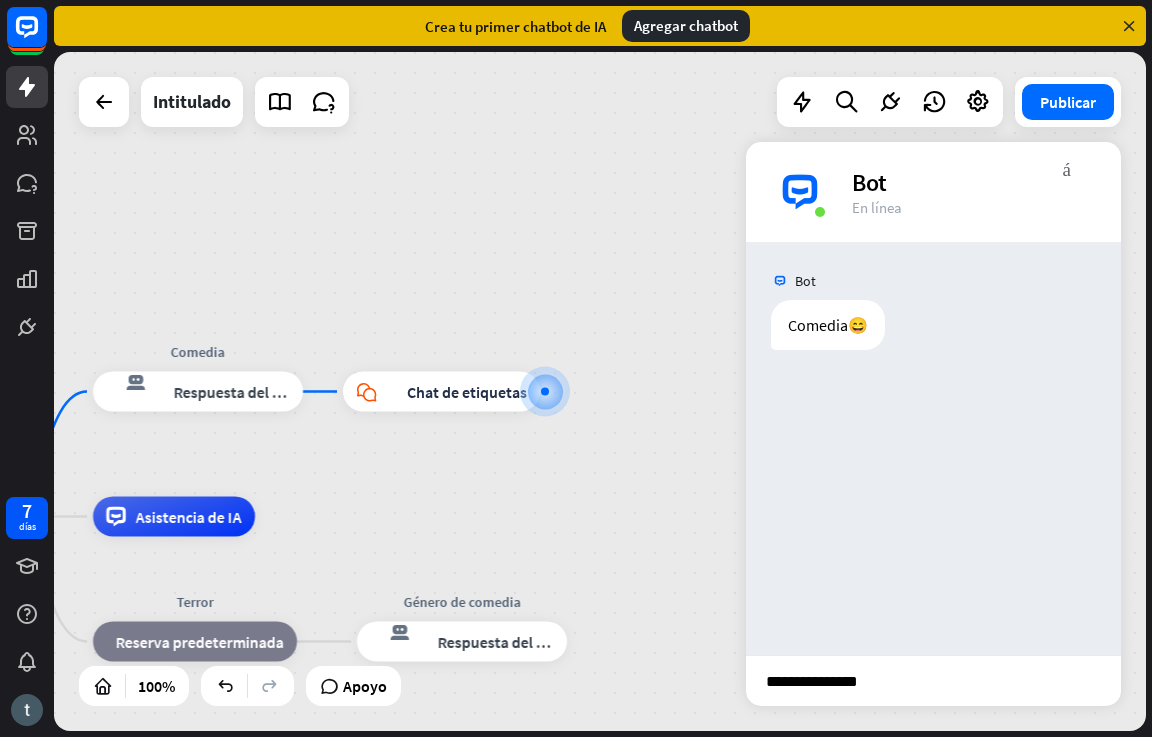 type 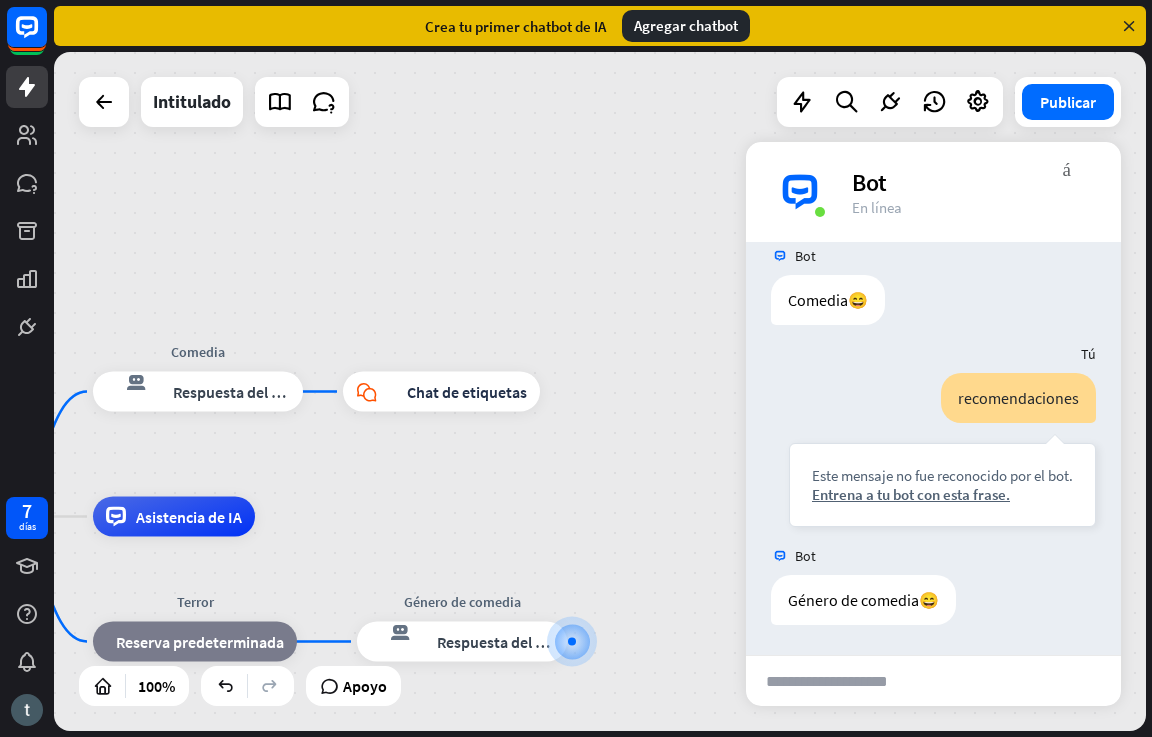 scroll, scrollTop: 64, scrollLeft: 0, axis: vertical 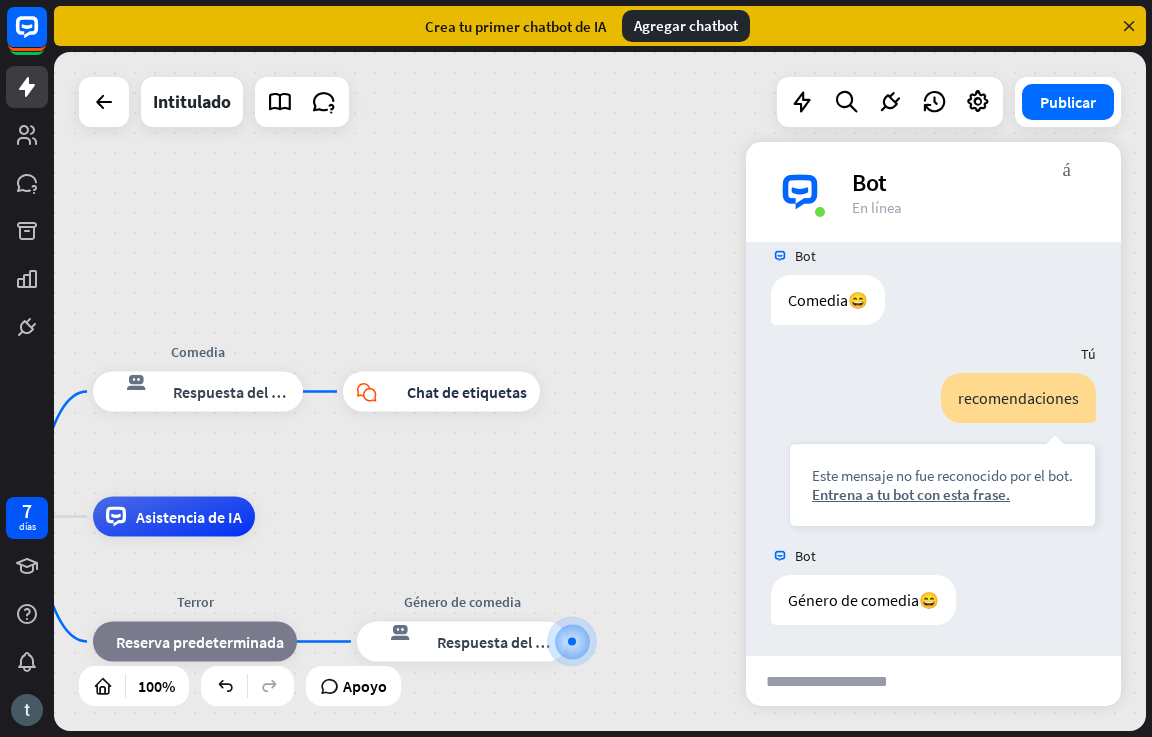 click on "Género de películas   inicio_2   Punto de inicio                 Comedia   respuesta del bot de bloqueo   Respuesta del bot                   bloque_chat en vivo   Chat de etiquetas                     Asistencia de IA                 Terror   bloque_de_retroceso   Reserva predeterminada                 Género de comedia   respuesta del bot de bloqueo   Respuesta del bot" at bounding box center (600, 391) 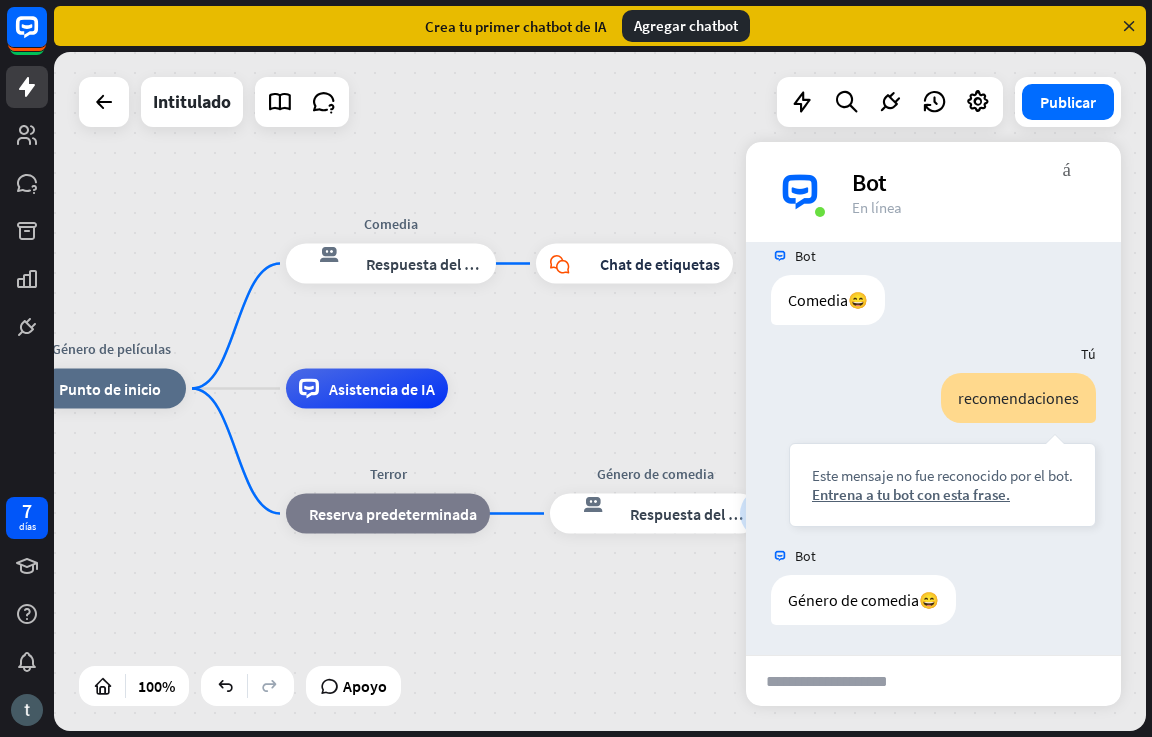 drag, startPoint x: 546, startPoint y: 527, endPoint x: 710, endPoint y: 391, distance: 213.05399 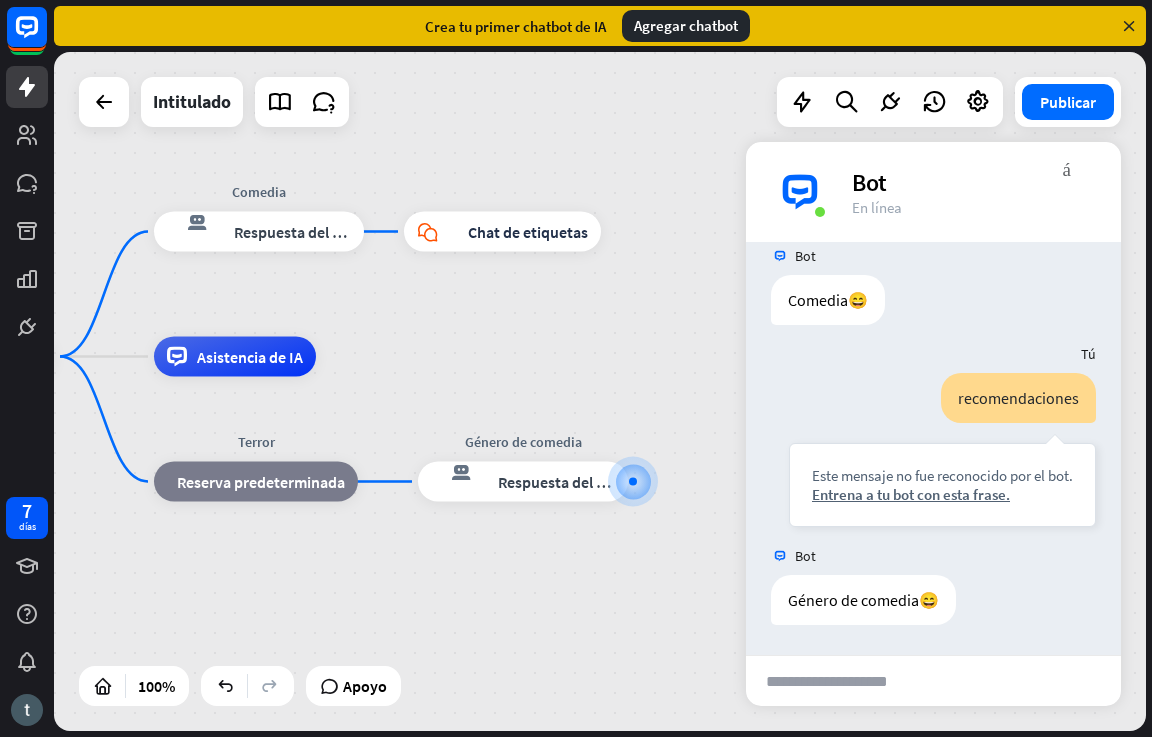 drag, startPoint x: 710, startPoint y: 391, endPoint x: 589, endPoint y: 364, distance: 123.97581 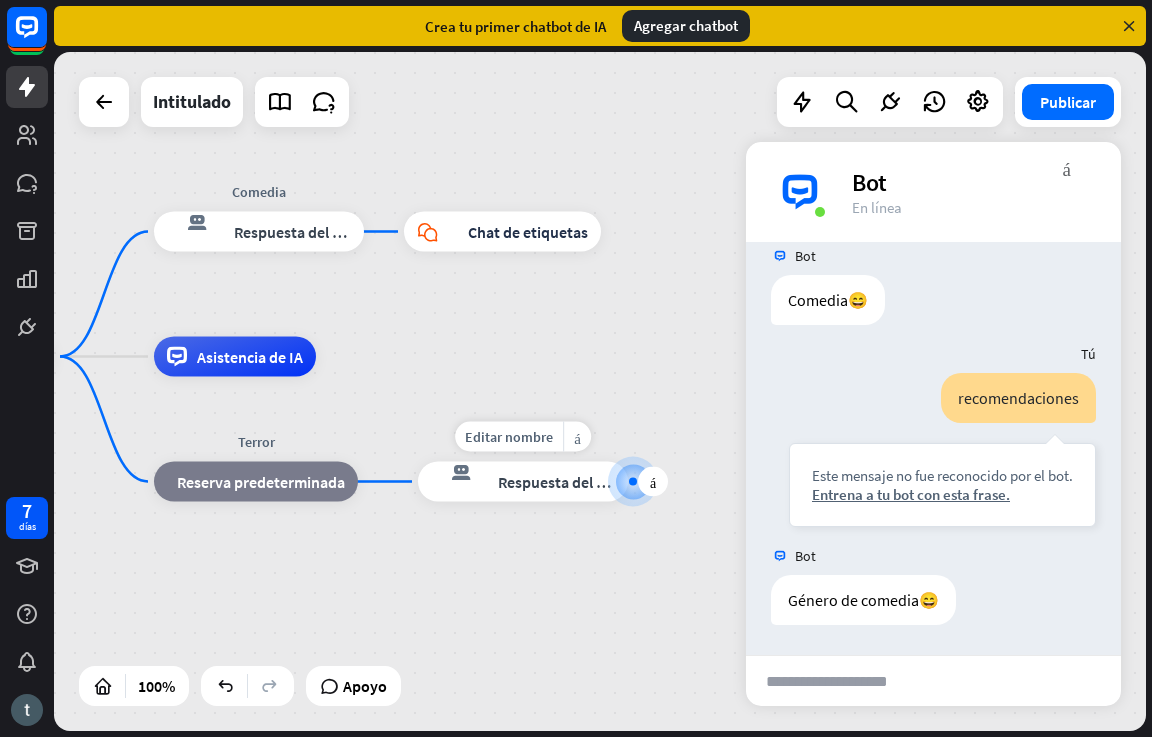 click on "respuesta del bot de bloqueo" at bounding box center (459, 482) 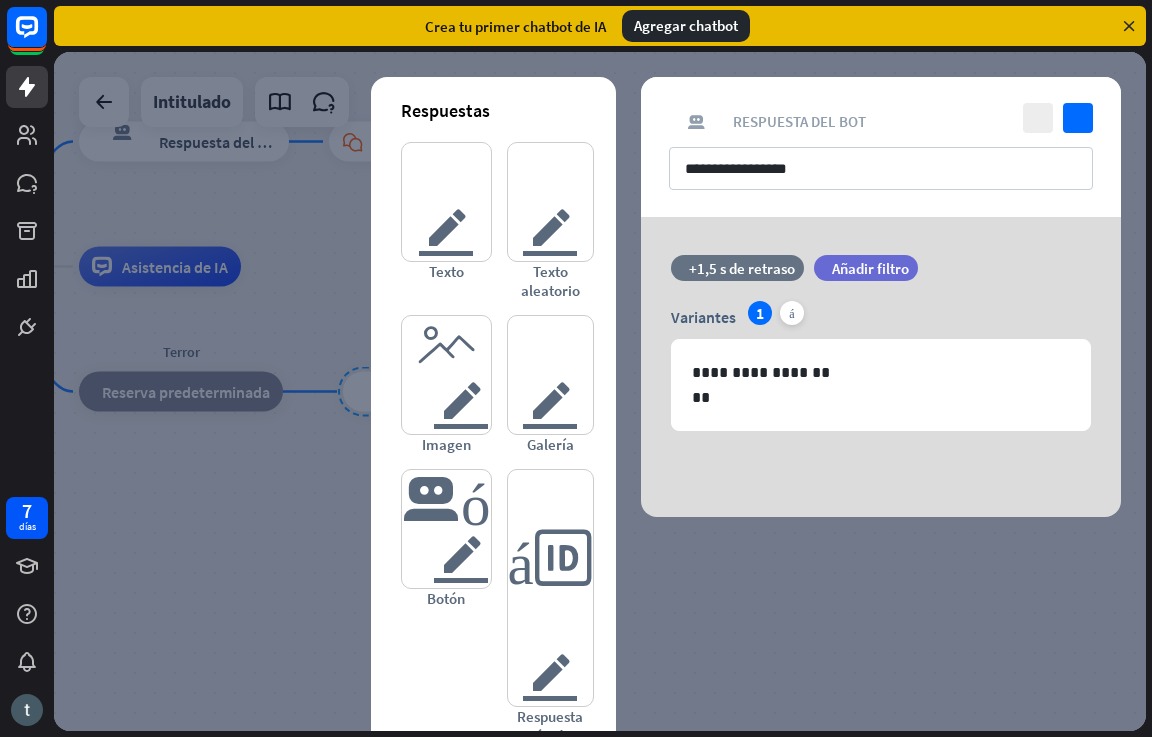 click at bounding box center (600, 391) 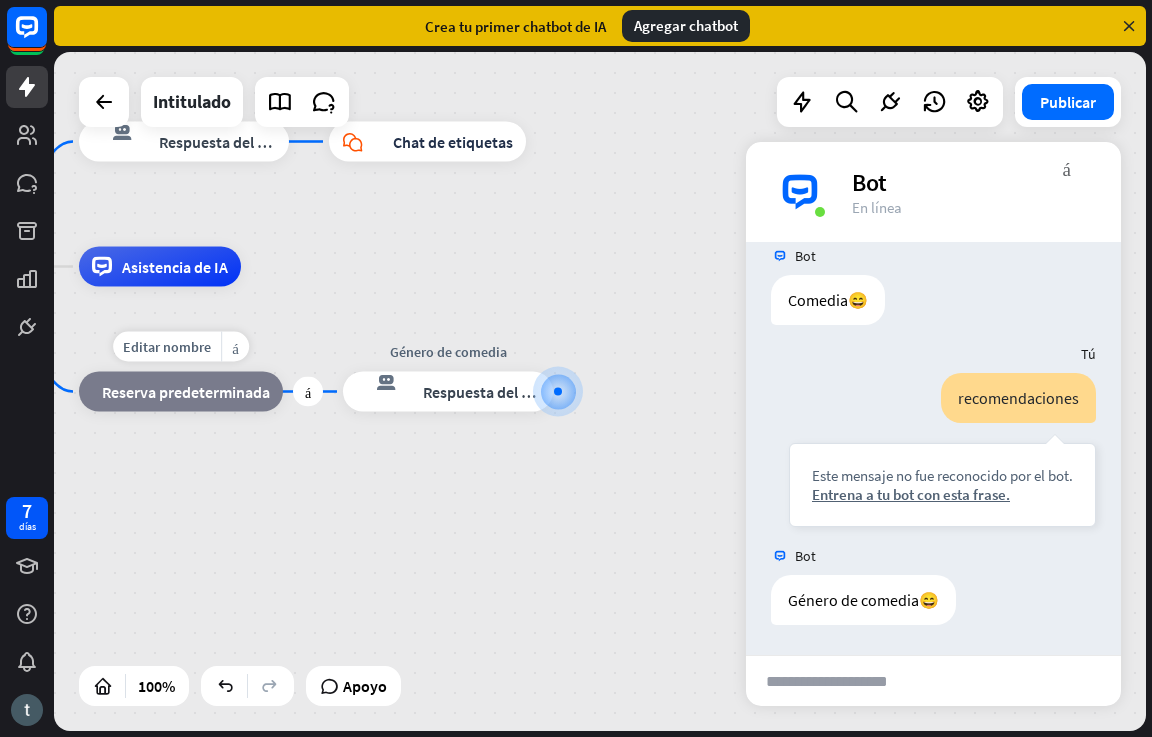 click on "Reserva predeterminada" at bounding box center (186, 392) 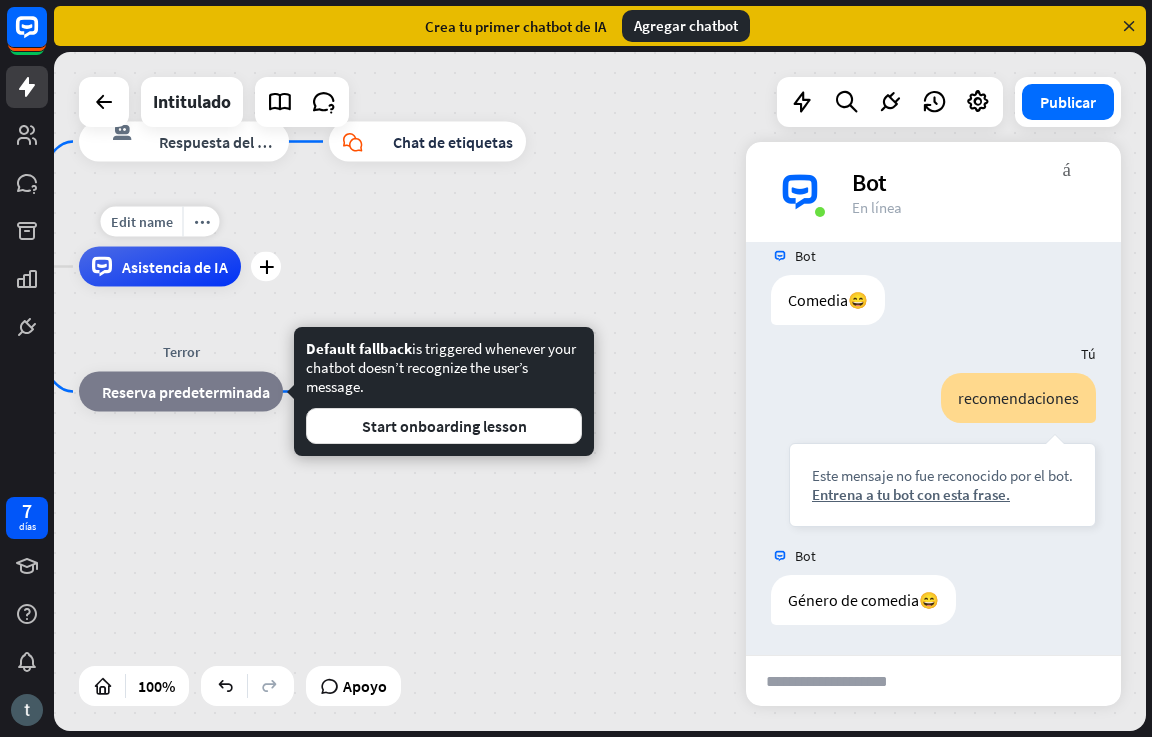 click on "Edit name   more_horiz         plus       Asistencia de IA" at bounding box center (160, 267) 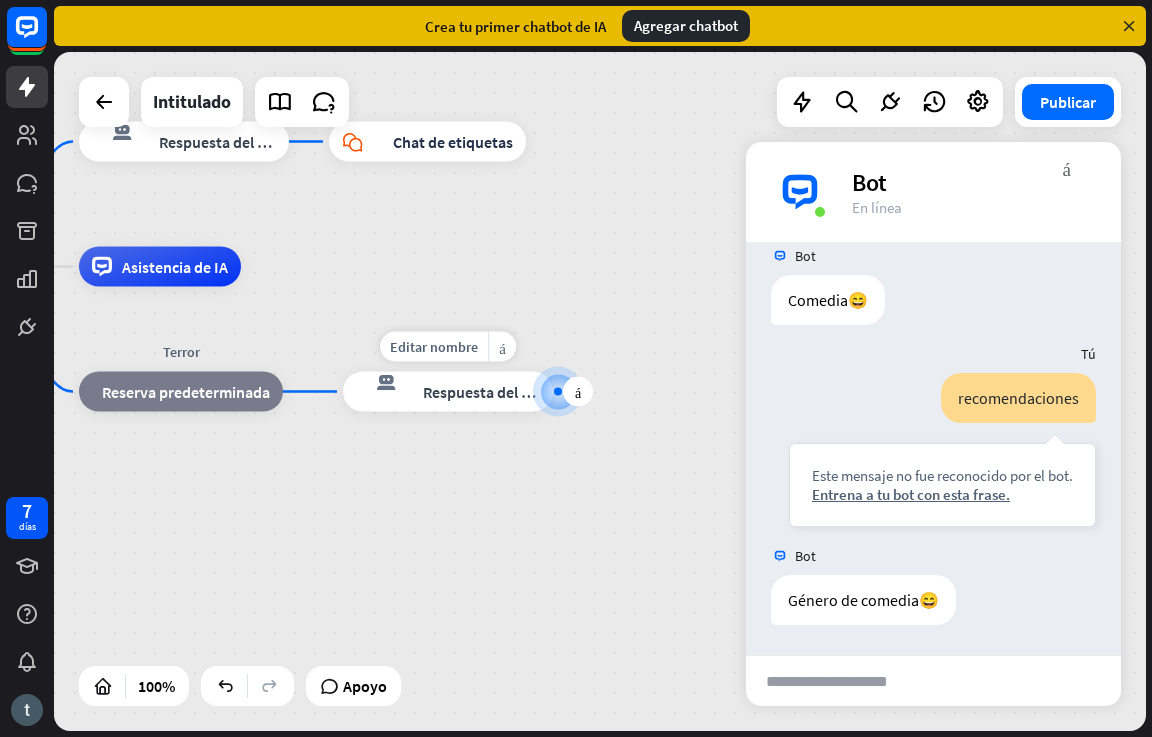 click on "respuesta del bot de bloqueo   Respuesta del bot" at bounding box center (448, 392) 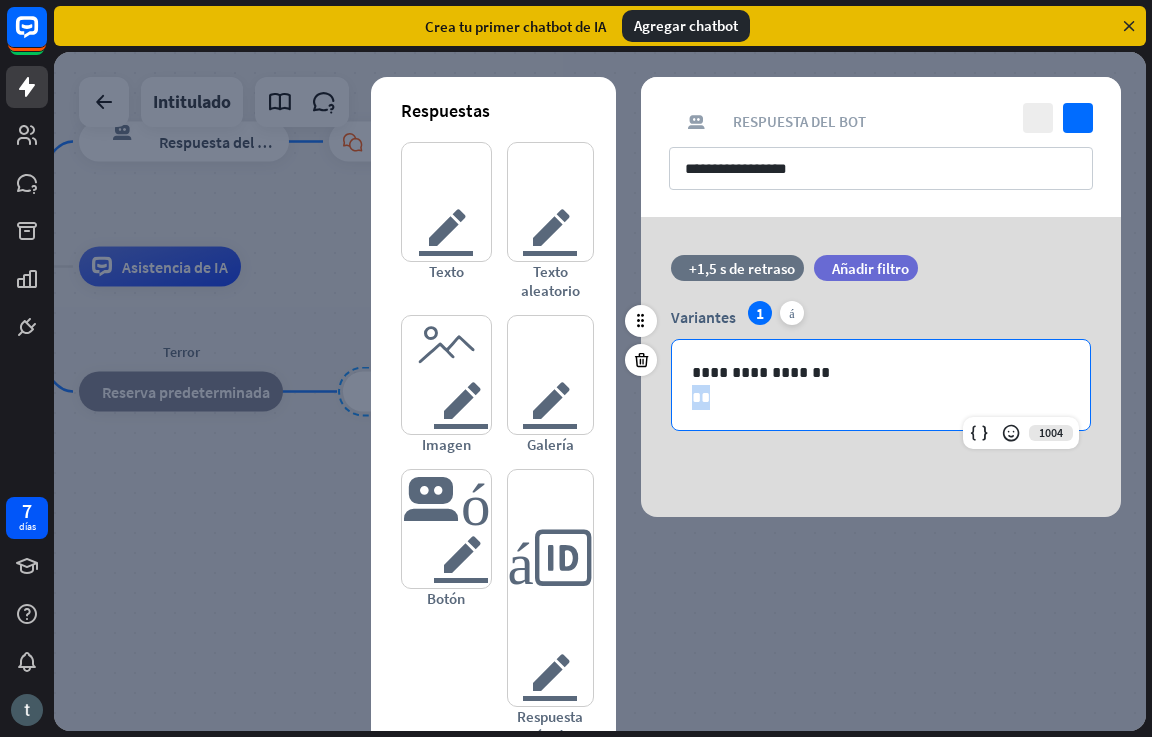 drag, startPoint x: 838, startPoint y: 380, endPoint x: 736, endPoint y: 405, distance: 105.01904 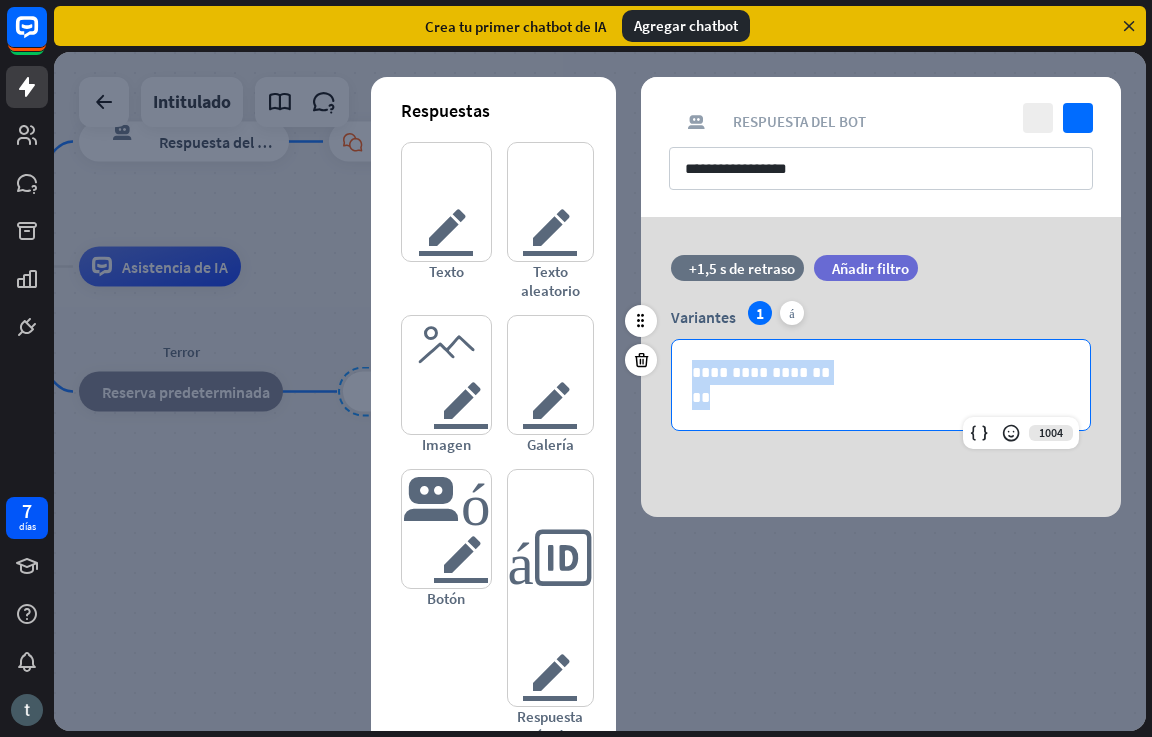 drag, startPoint x: 736, startPoint y: 405, endPoint x: 696, endPoint y: 382, distance: 46.141087 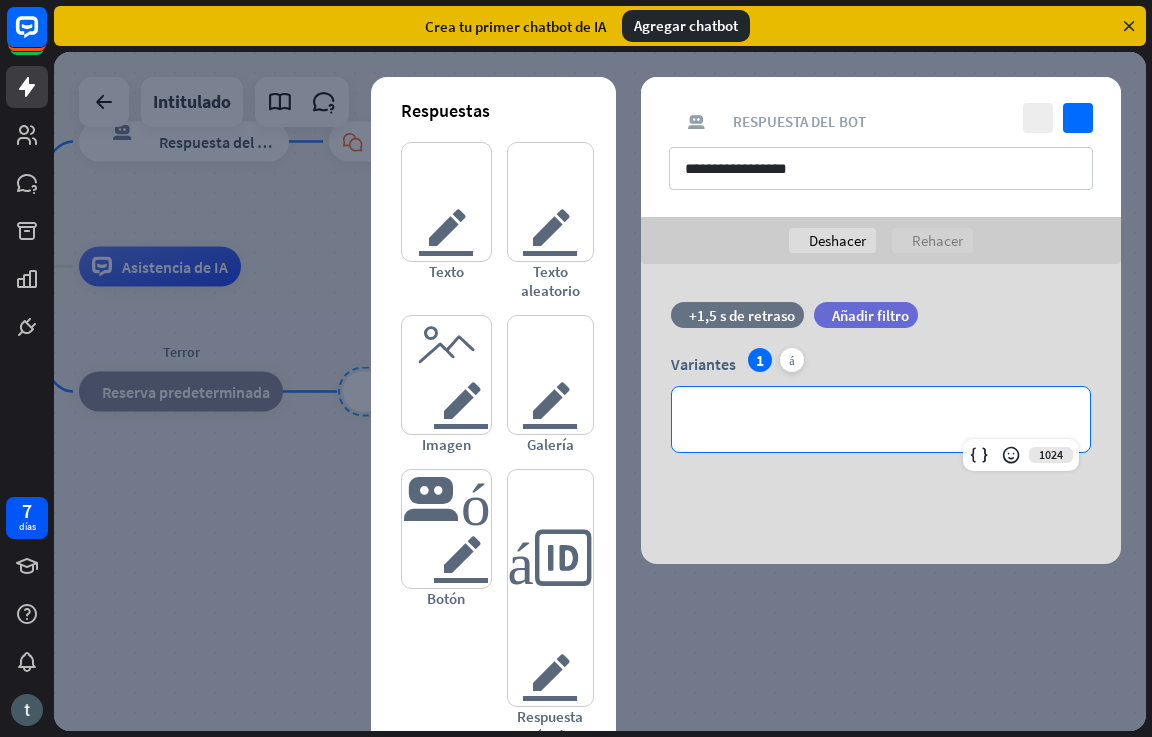 type 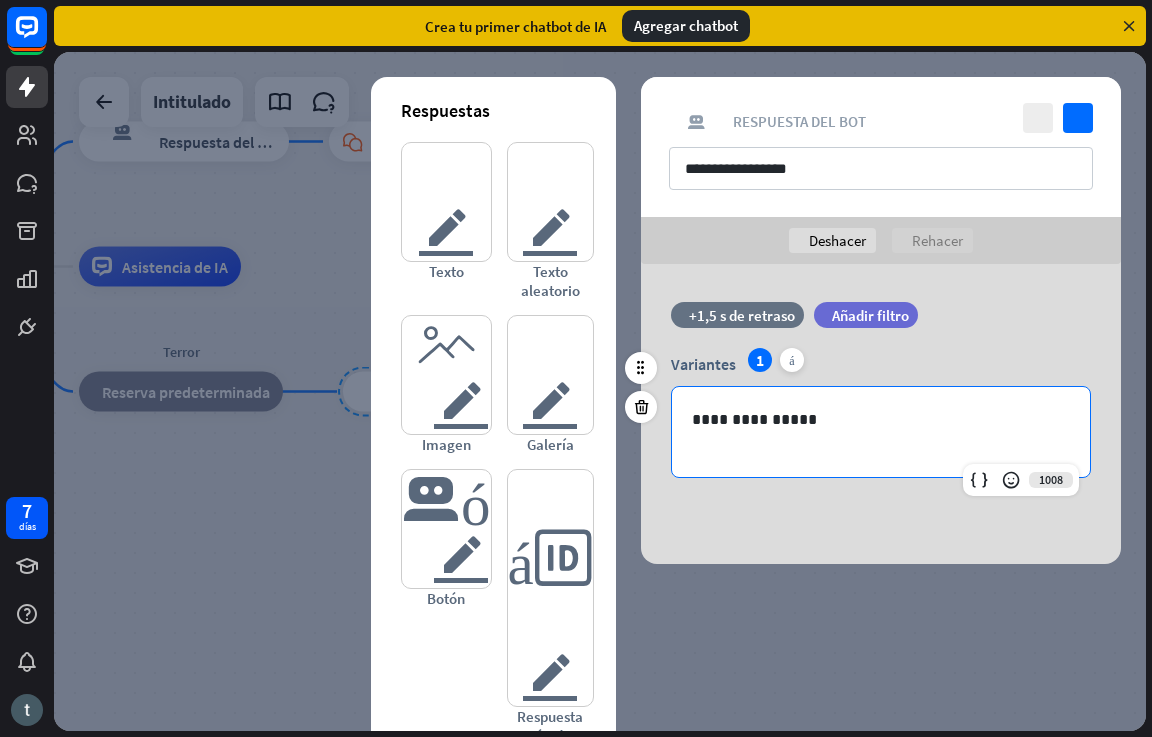 click at bounding box center (881, 444) 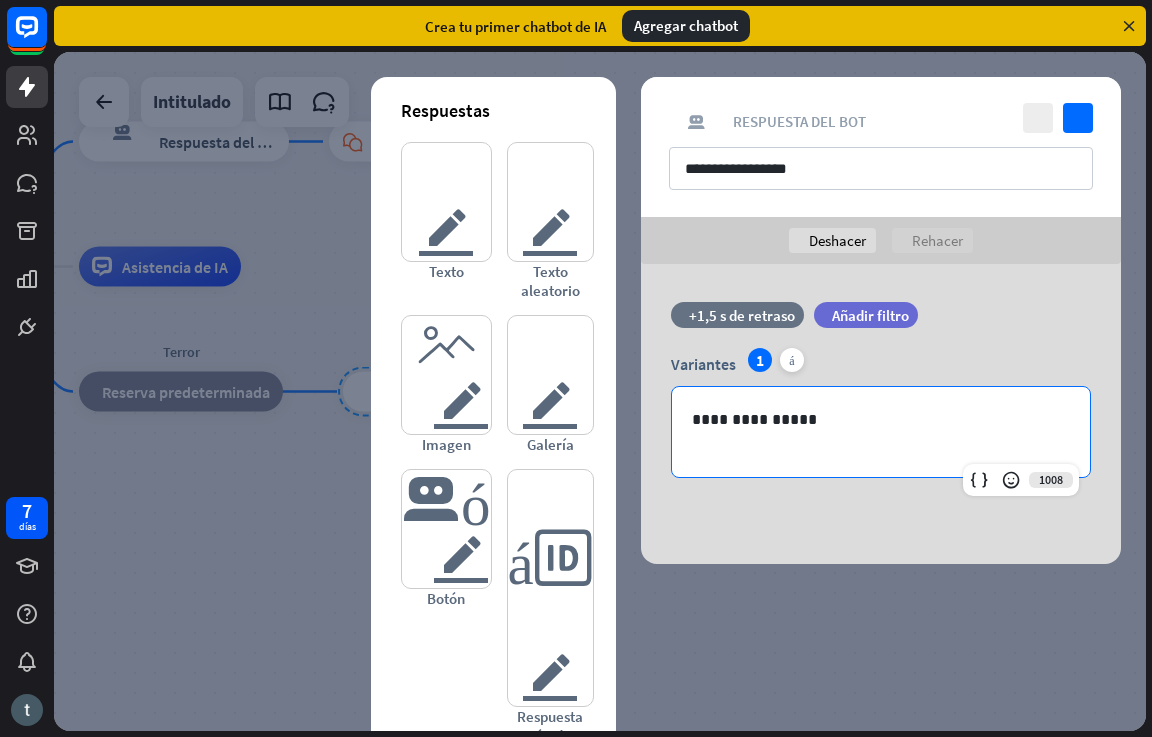 click at bounding box center [600, 391] 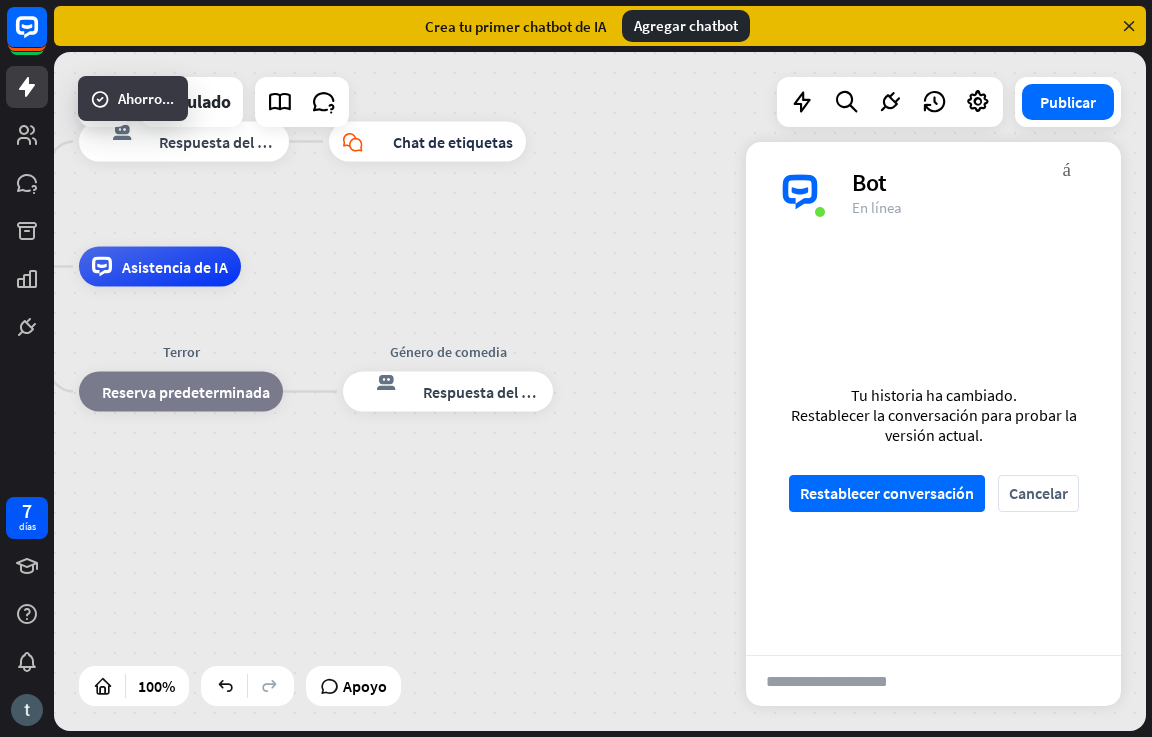 click at bounding box center [844, 681] 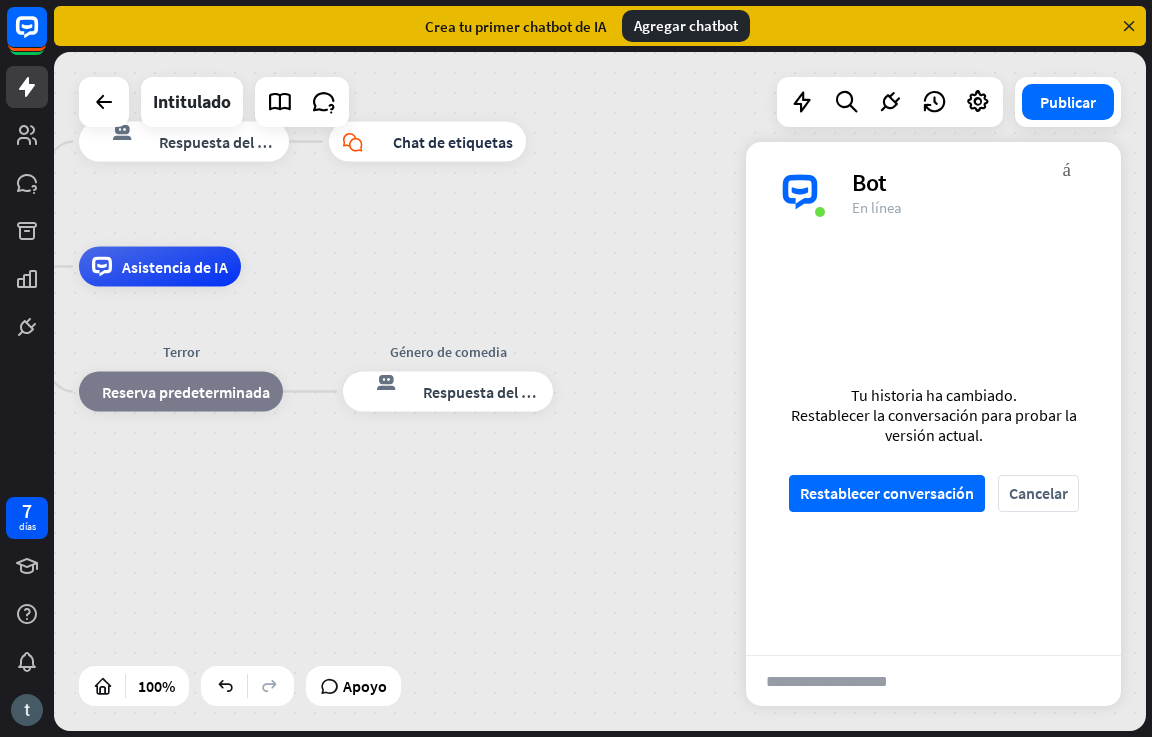 click at bounding box center [844, 681] 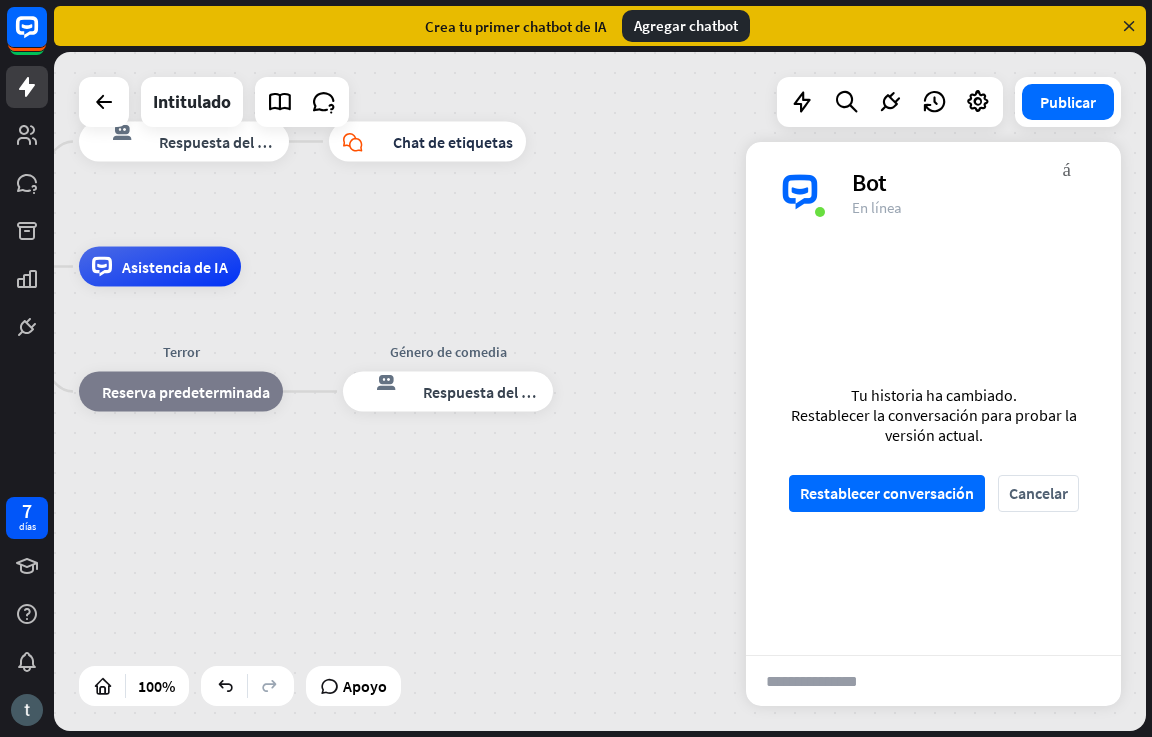 type on "**********" 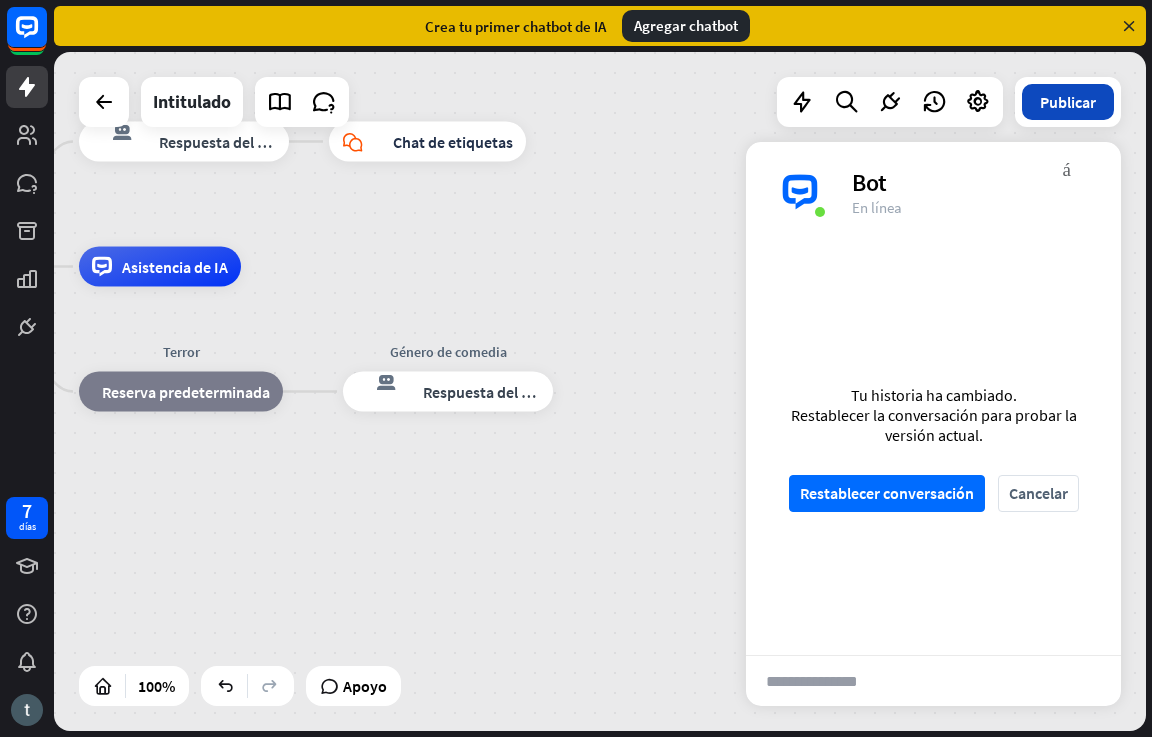 click on "Publicar" at bounding box center (1068, 102) 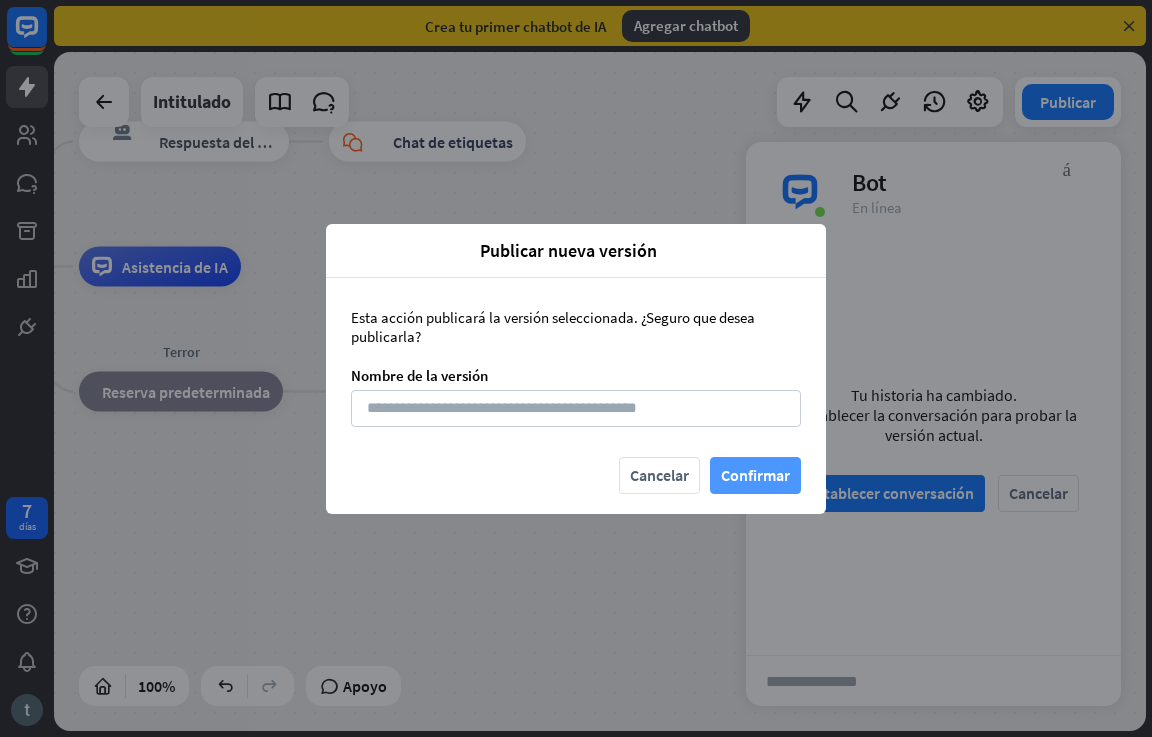 click on "Confirmar" at bounding box center [755, 475] 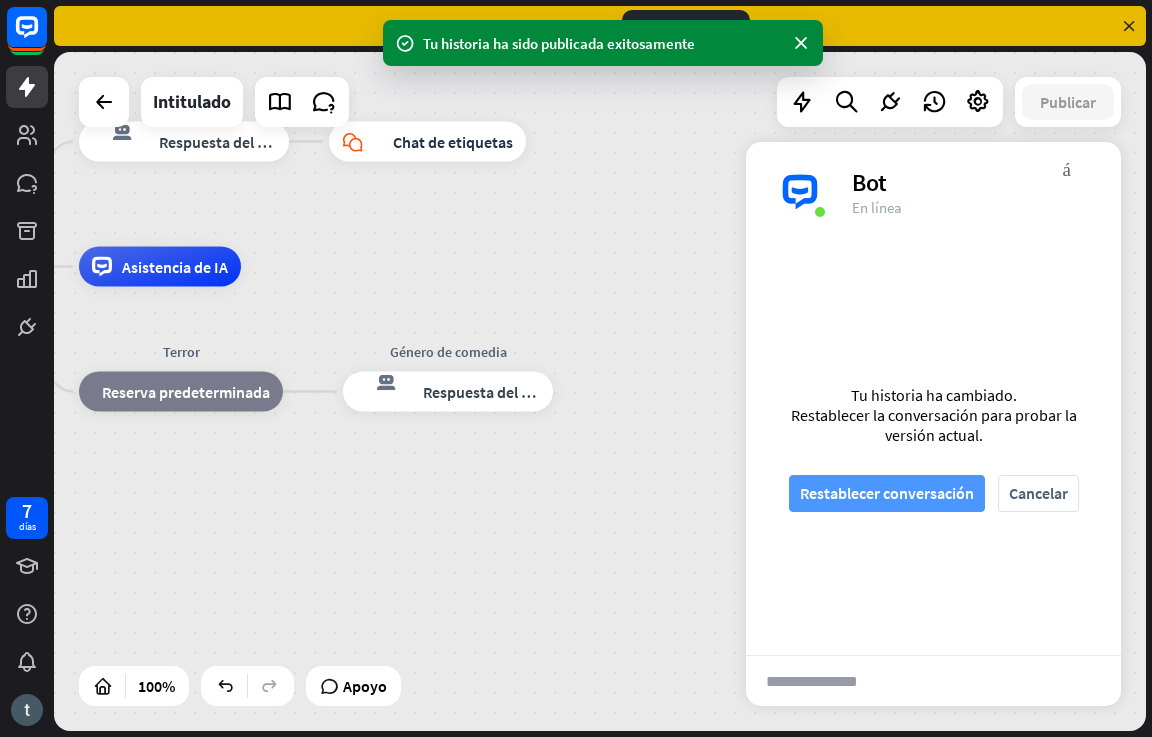 click on "Restablecer conversación" at bounding box center (887, 493) 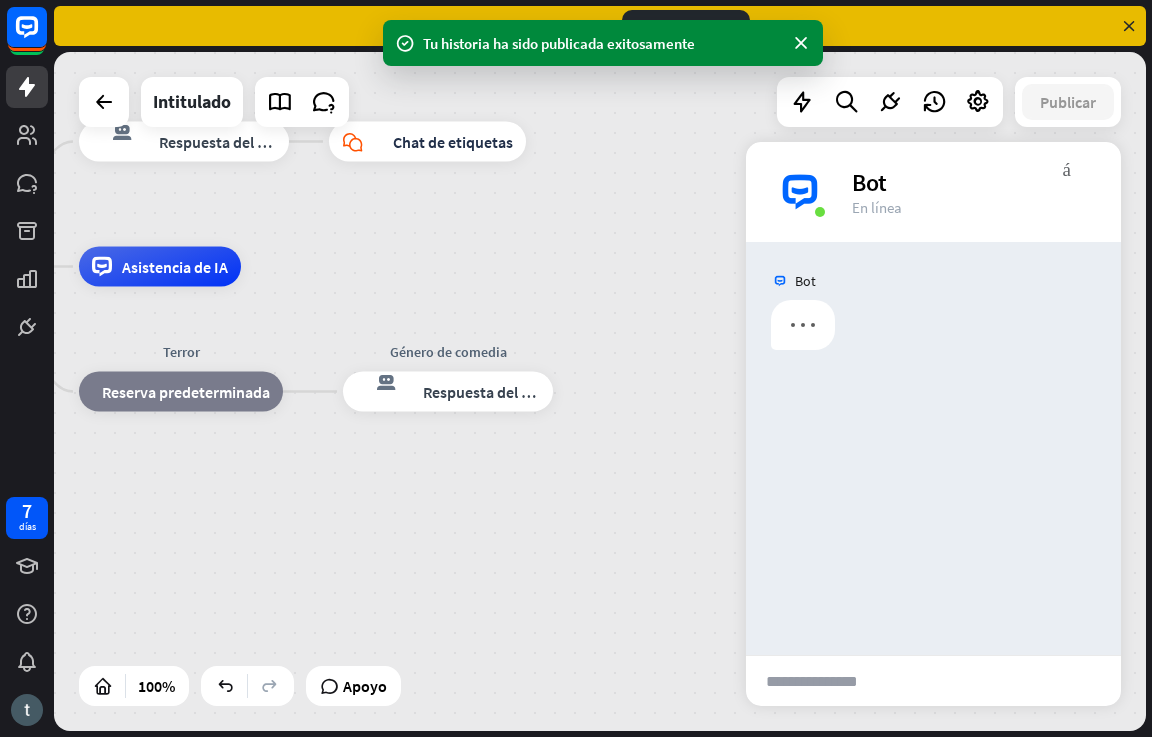 scroll, scrollTop: 0, scrollLeft: 0, axis: both 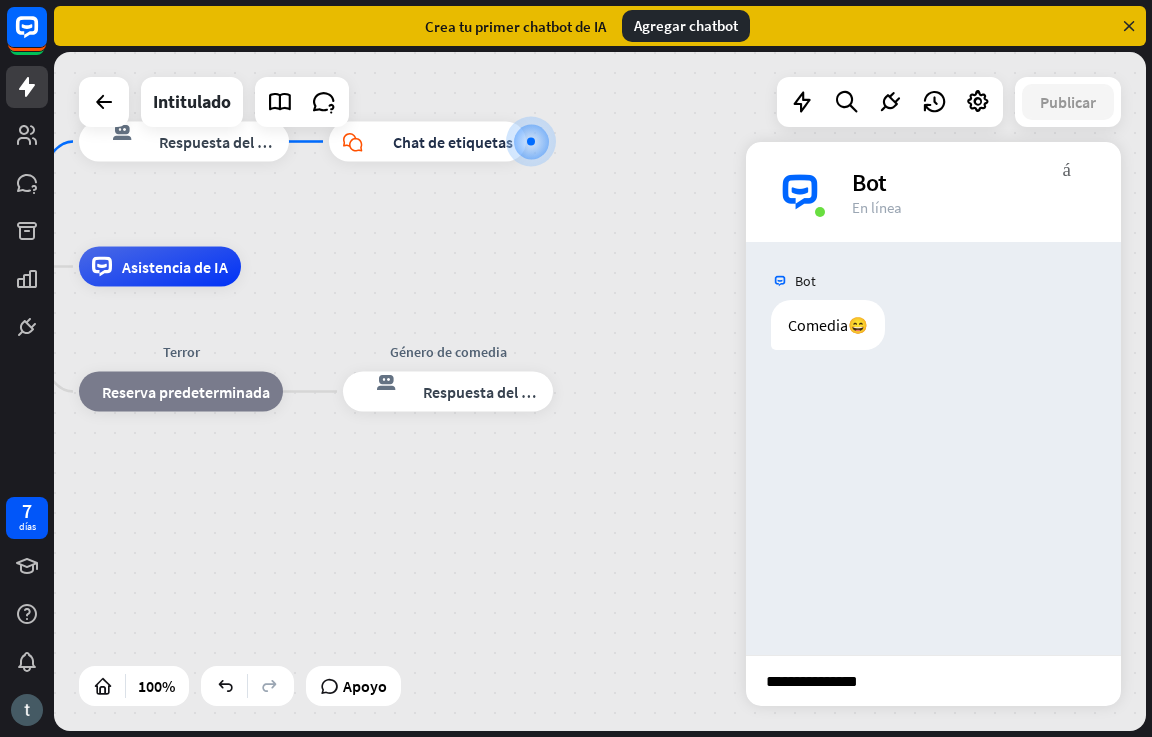 click on "Género de comedia   respuesta del bot de bloqueo   Respuesta del bot" at bounding box center (448, 392) 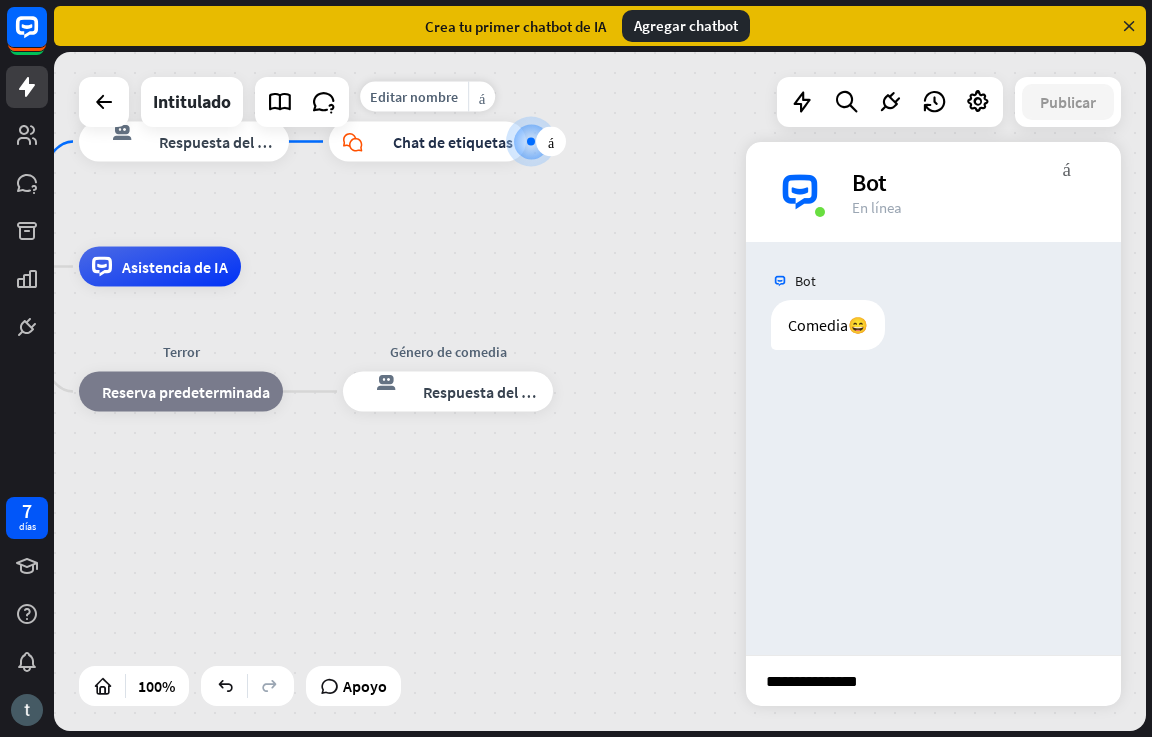 click on "Chat de etiquetas" at bounding box center (453, 142) 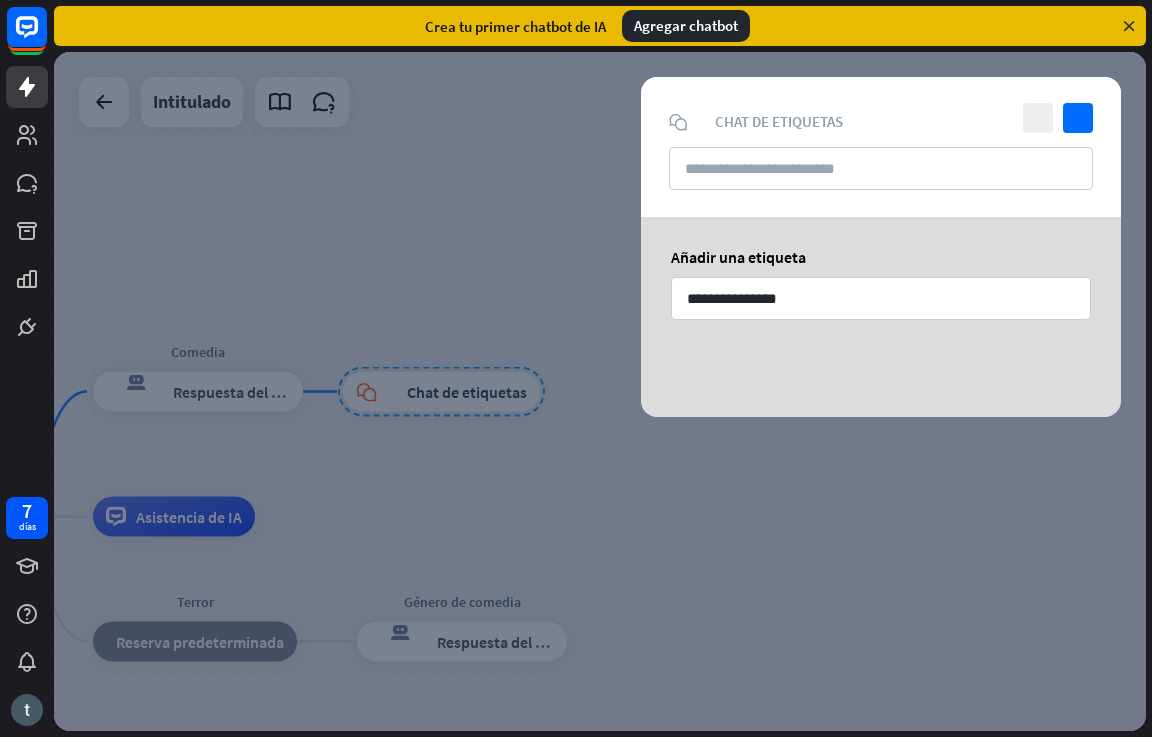 click at bounding box center [600, 391] 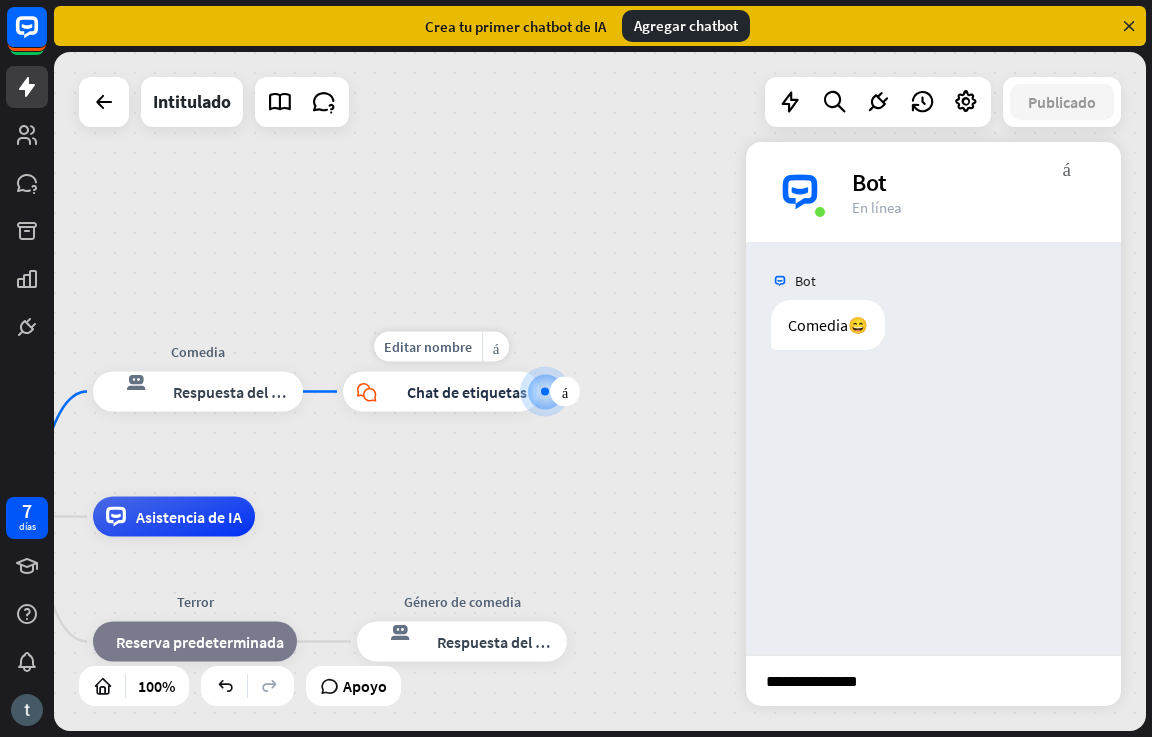 click on "bloque_chat en vivo   Chat de etiquetas" at bounding box center [441, 392] 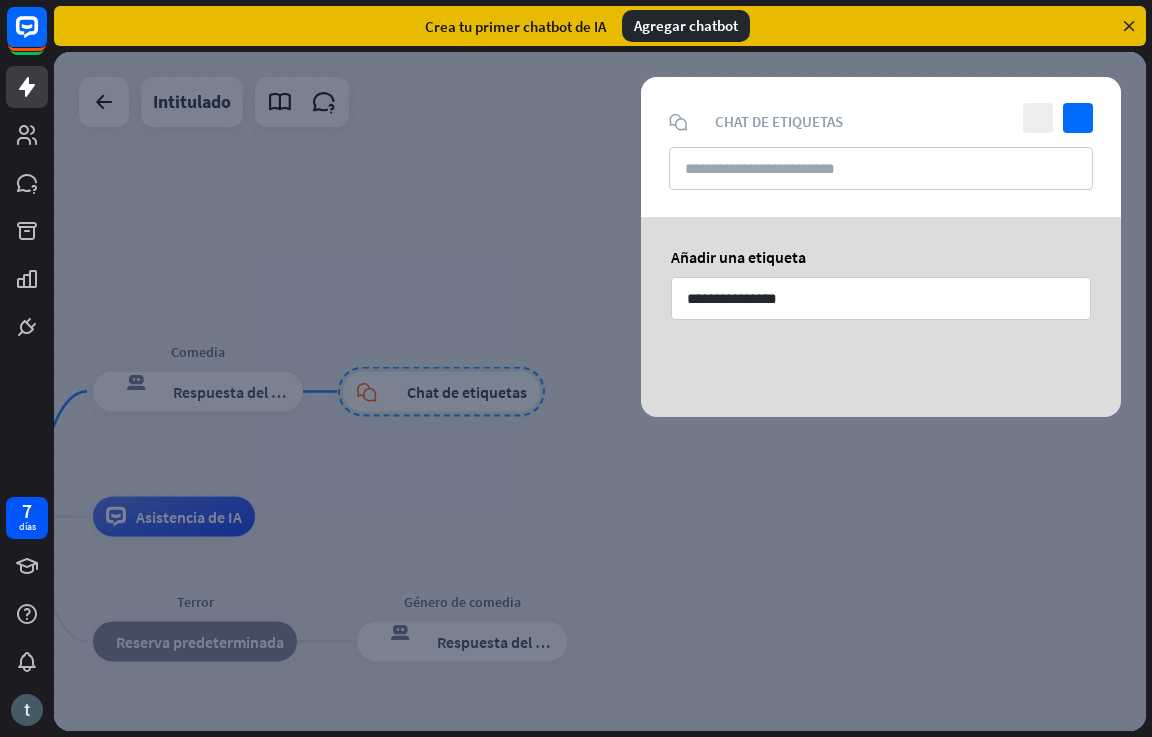 click at bounding box center (600, 391) 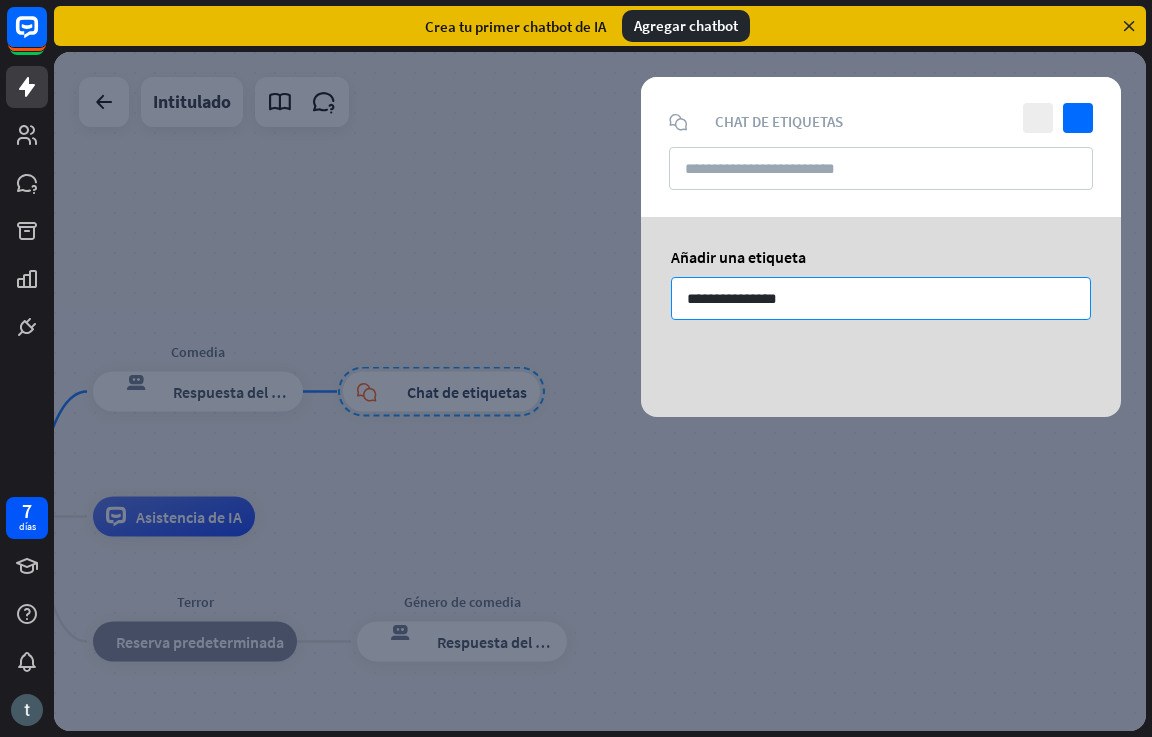 click on "**********" at bounding box center (881, 298) 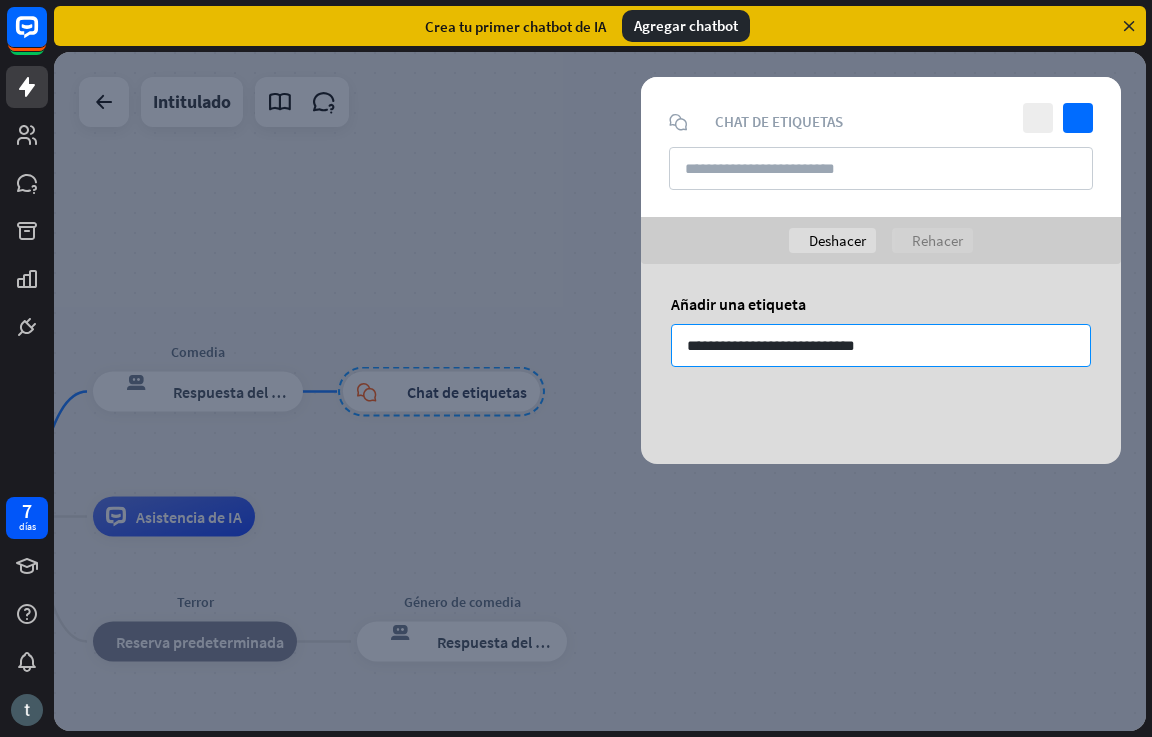 type on "**********" 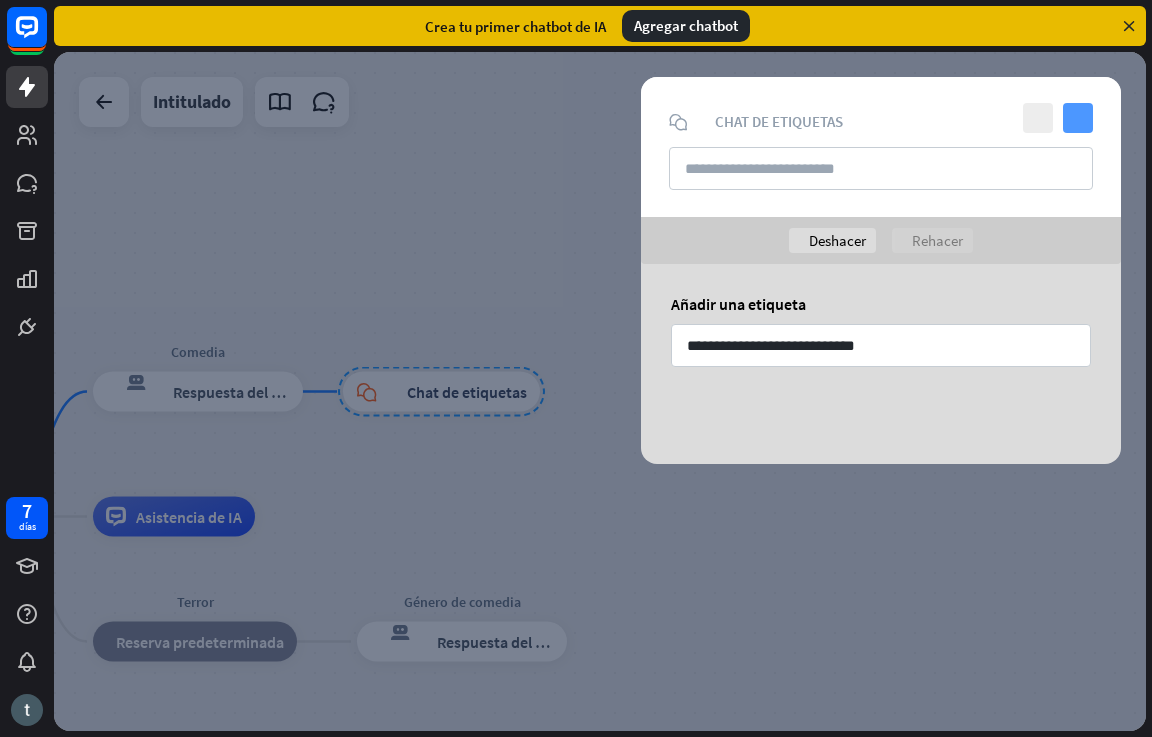 click on "controlar" at bounding box center (1078, 118) 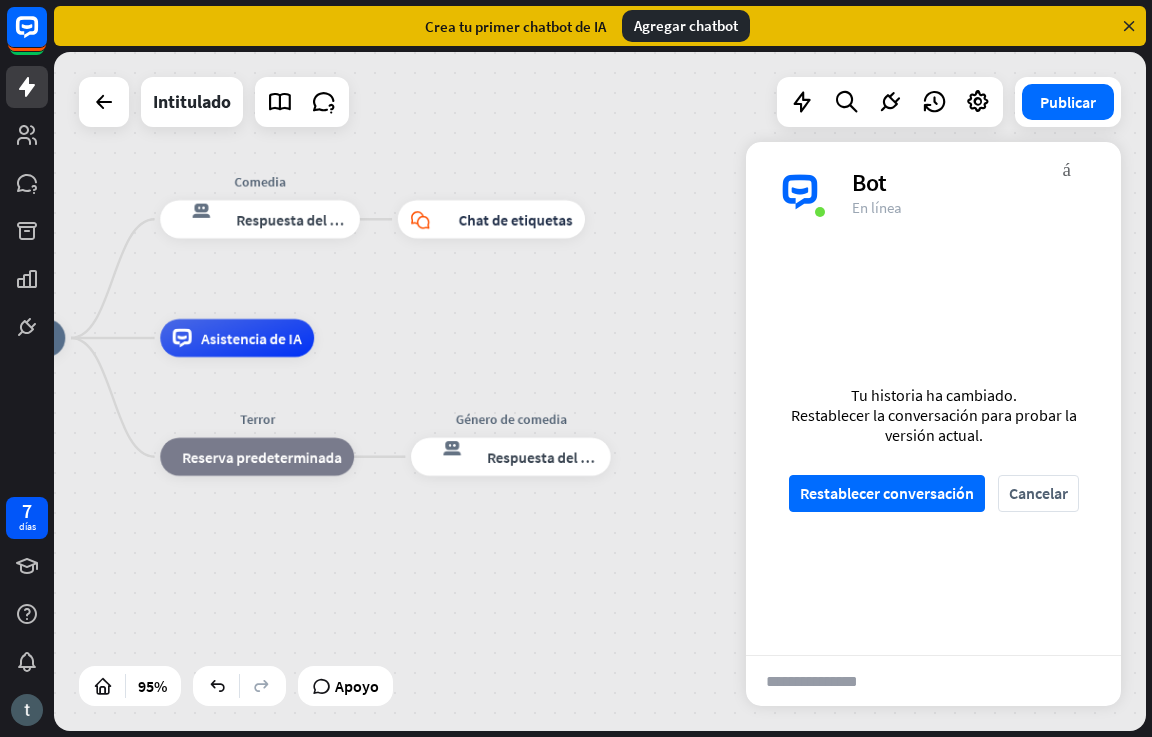 drag, startPoint x: 594, startPoint y: 387, endPoint x: 625, endPoint y: 246, distance: 144.36758 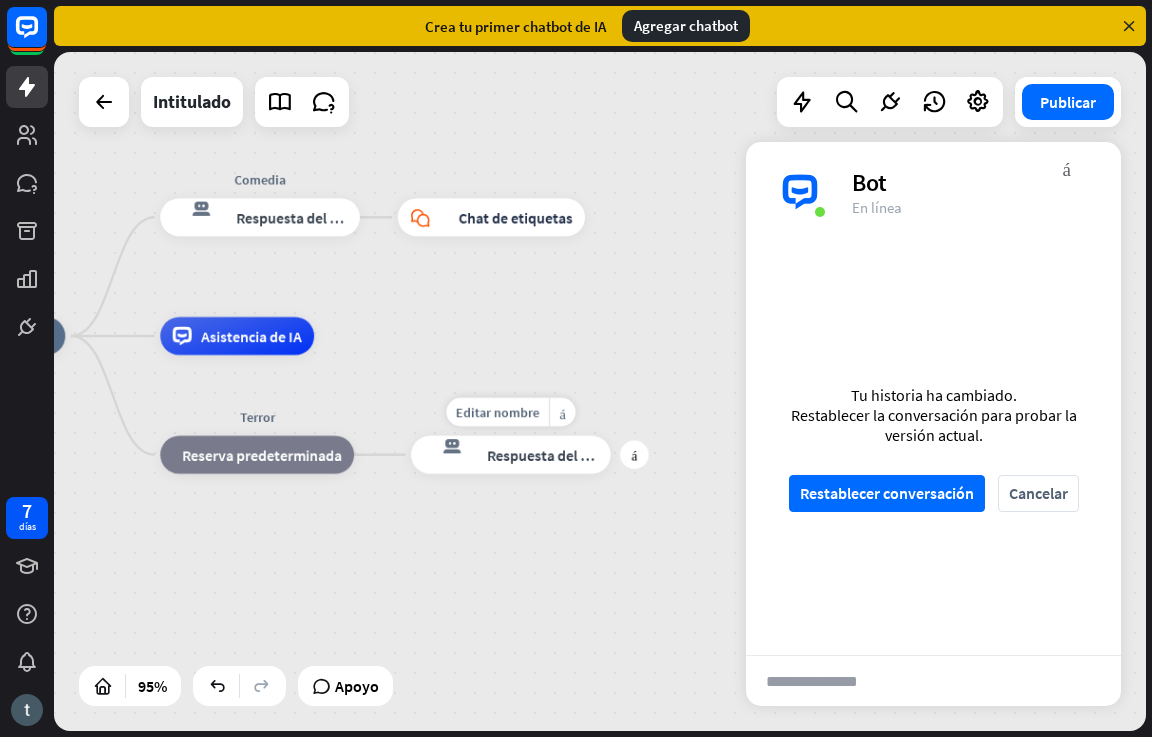 click on "Respuesta del bot" at bounding box center [545, 454] 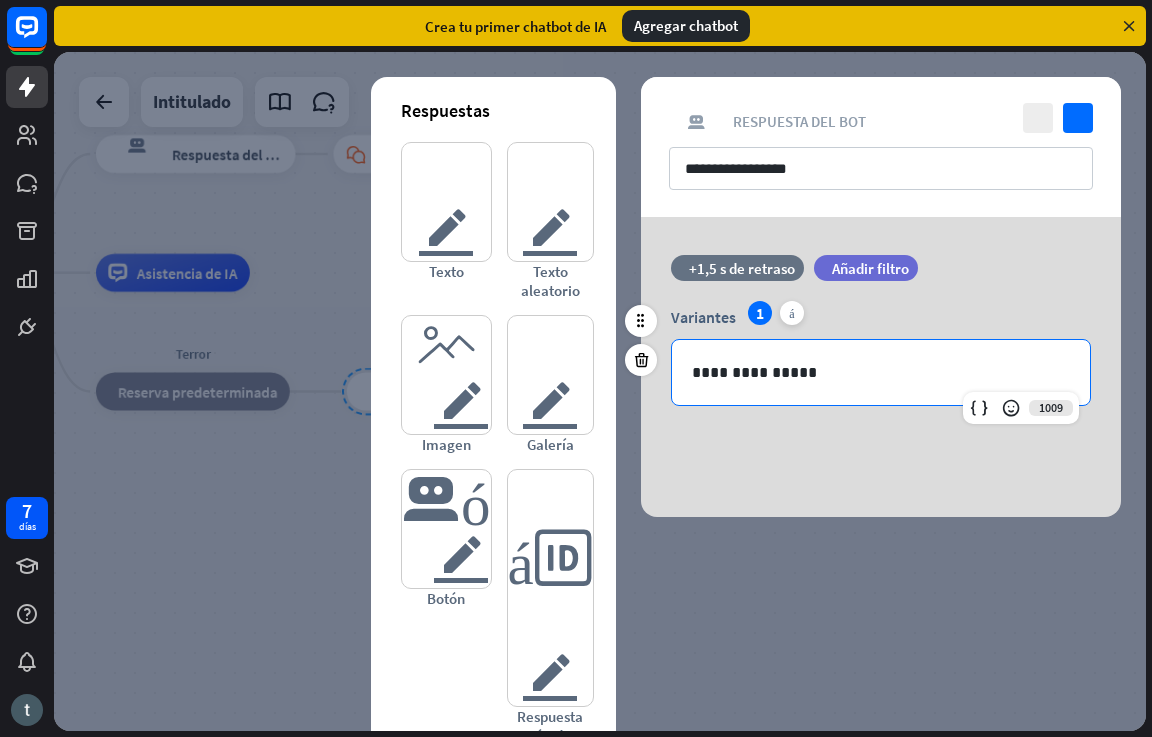 click on "**********" at bounding box center (881, 372) 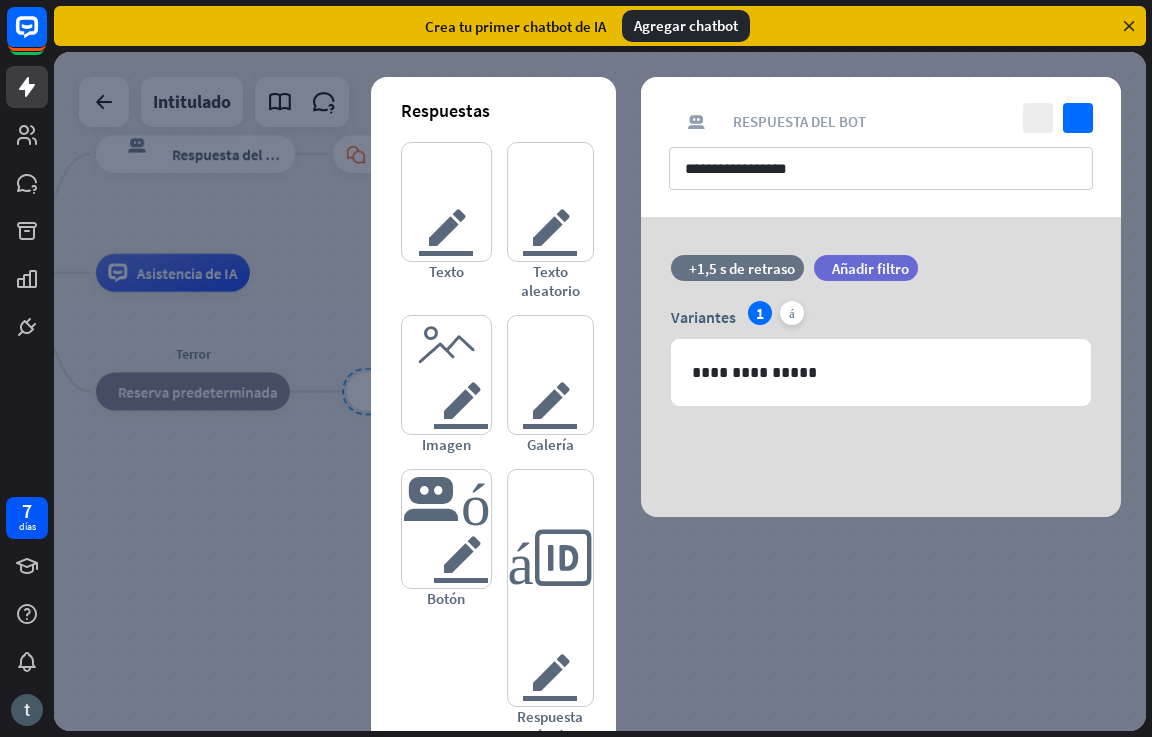 click at bounding box center (600, 391) 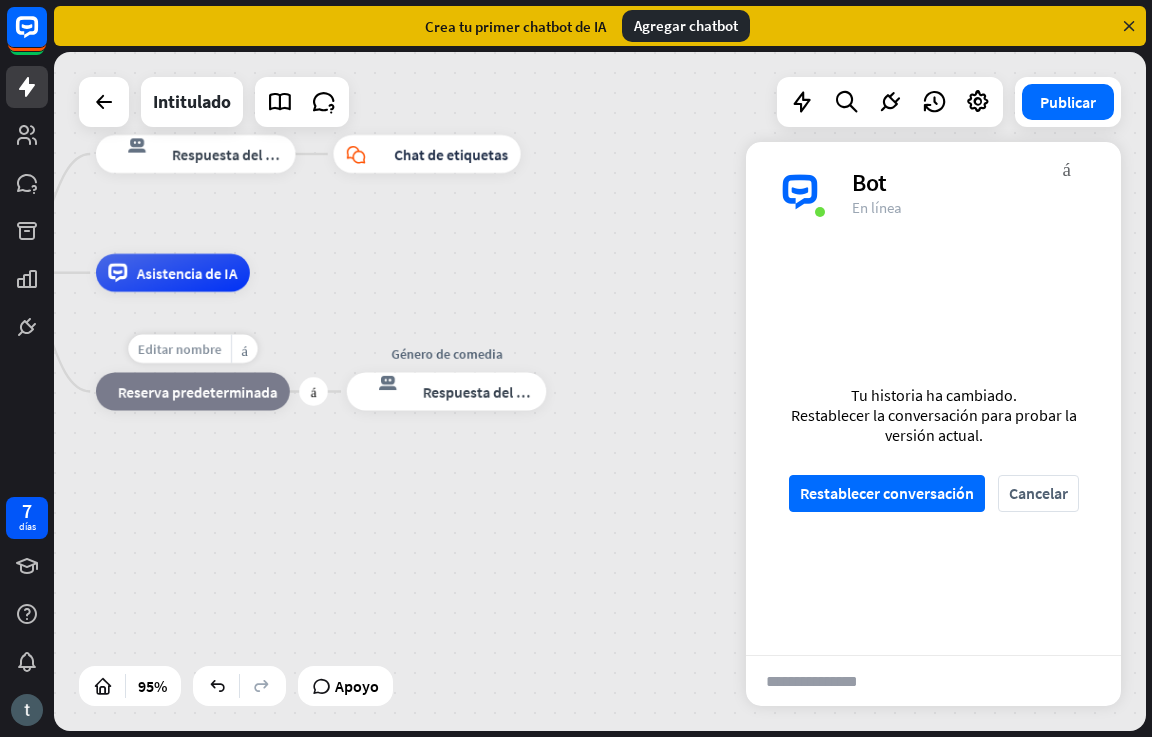 click on "Editar nombre" at bounding box center (179, 349) 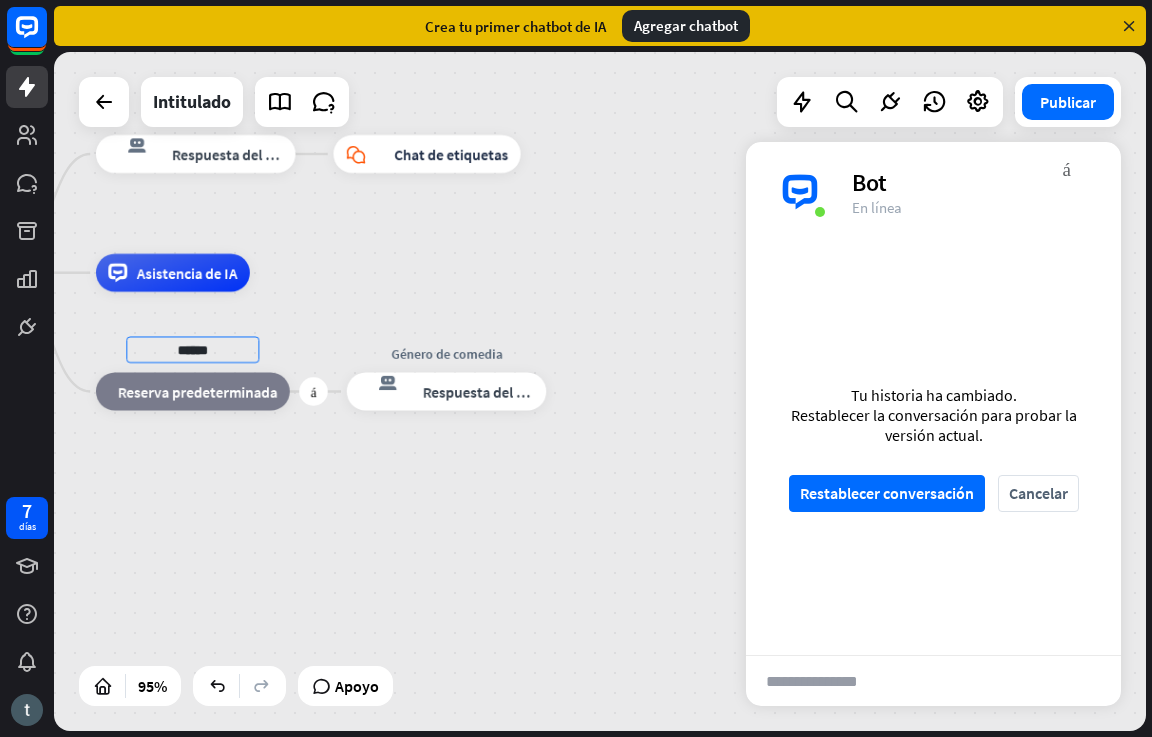 click on "******" at bounding box center [192, 349] 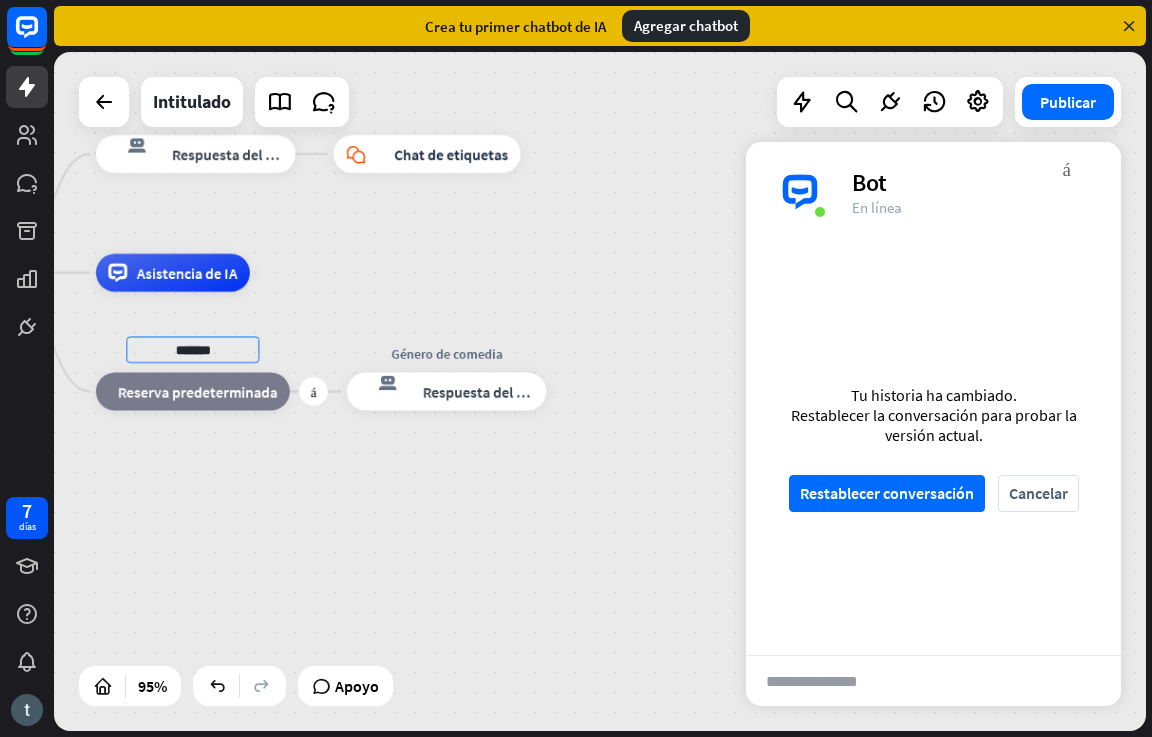 click on "******" at bounding box center [192, 349] 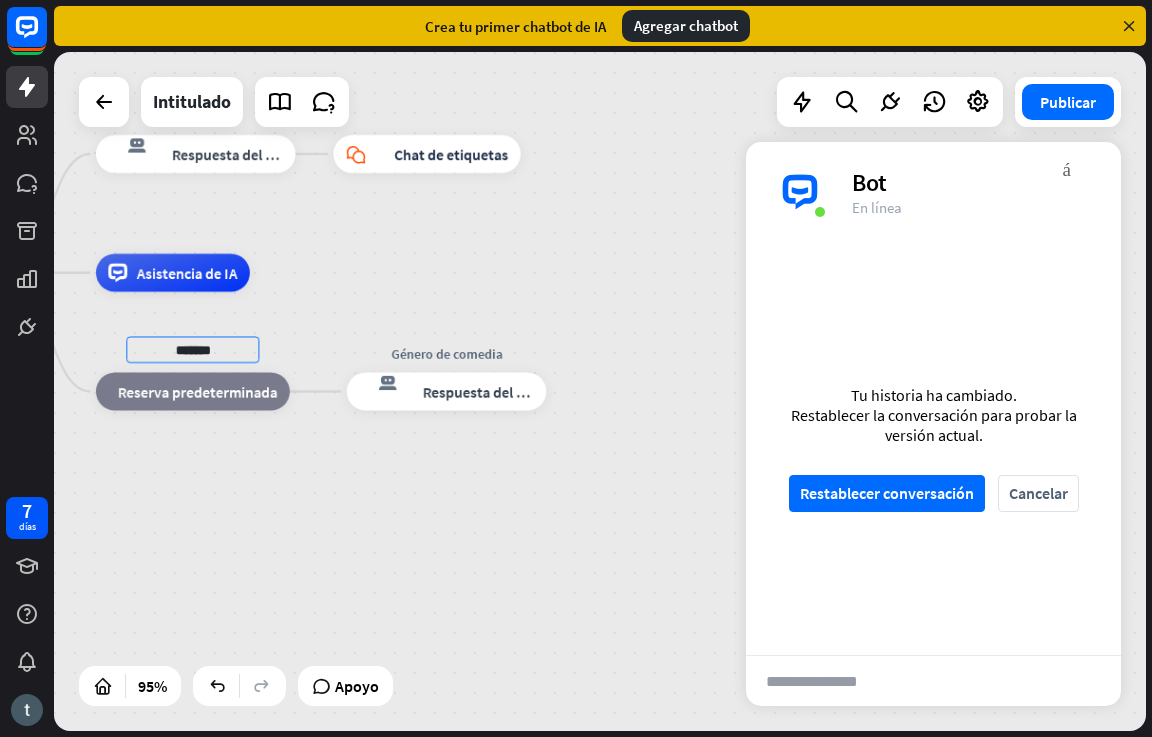 type on "******" 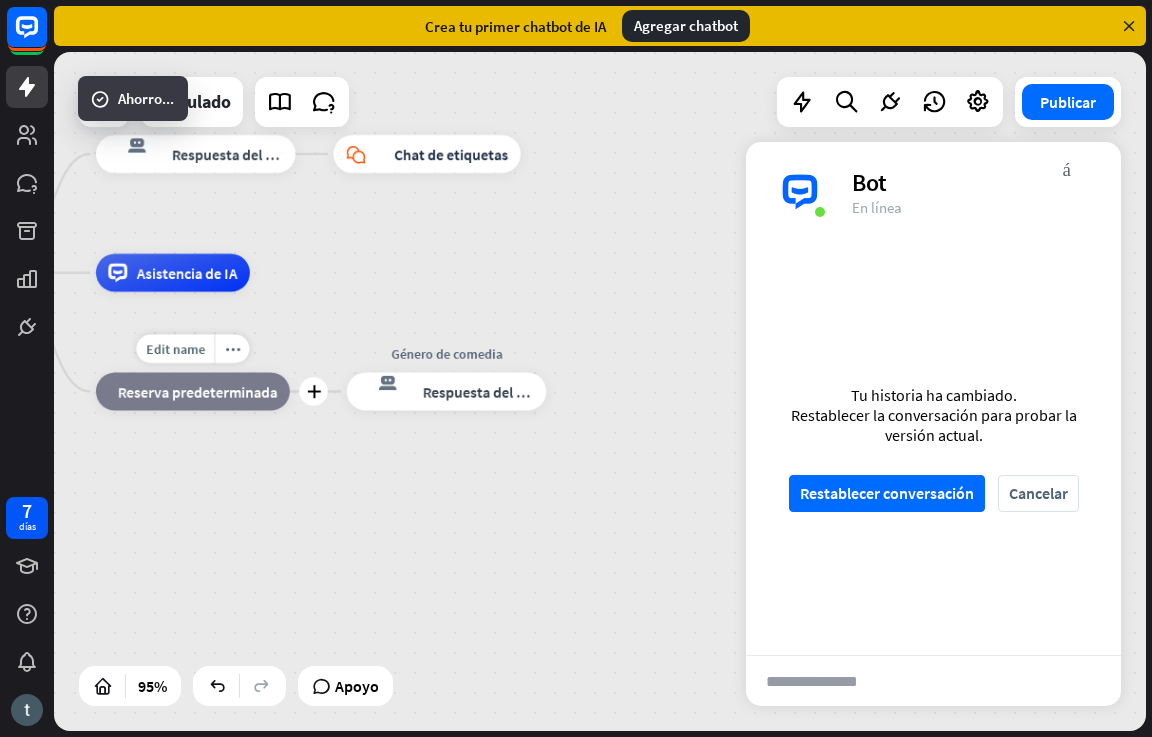 click on "Reserva predeterminada" at bounding box center [198, 391] 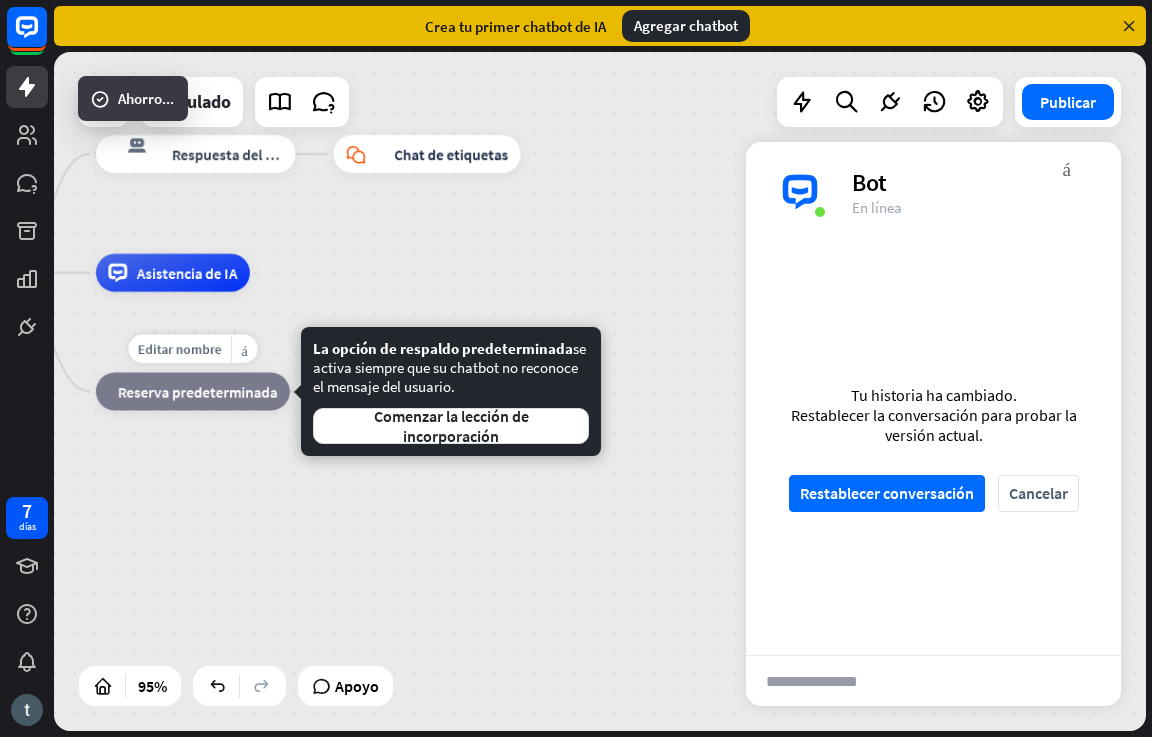 click on "Género de películas   inicio_2   Punto de inicio                 Comedia   respuesta del bot de bloqueo   Respuesta del bot                   bloque_chat en vivo   Chat de etiquetas                     Asistencia de IA       Editar nombre   más_amarillo         más     bloque_de_retroceso   Reserva predeterminada                 Género de comedia   respuesta del bot de bloqueo   Respuesta del bot" at bounding box center [376, 595] 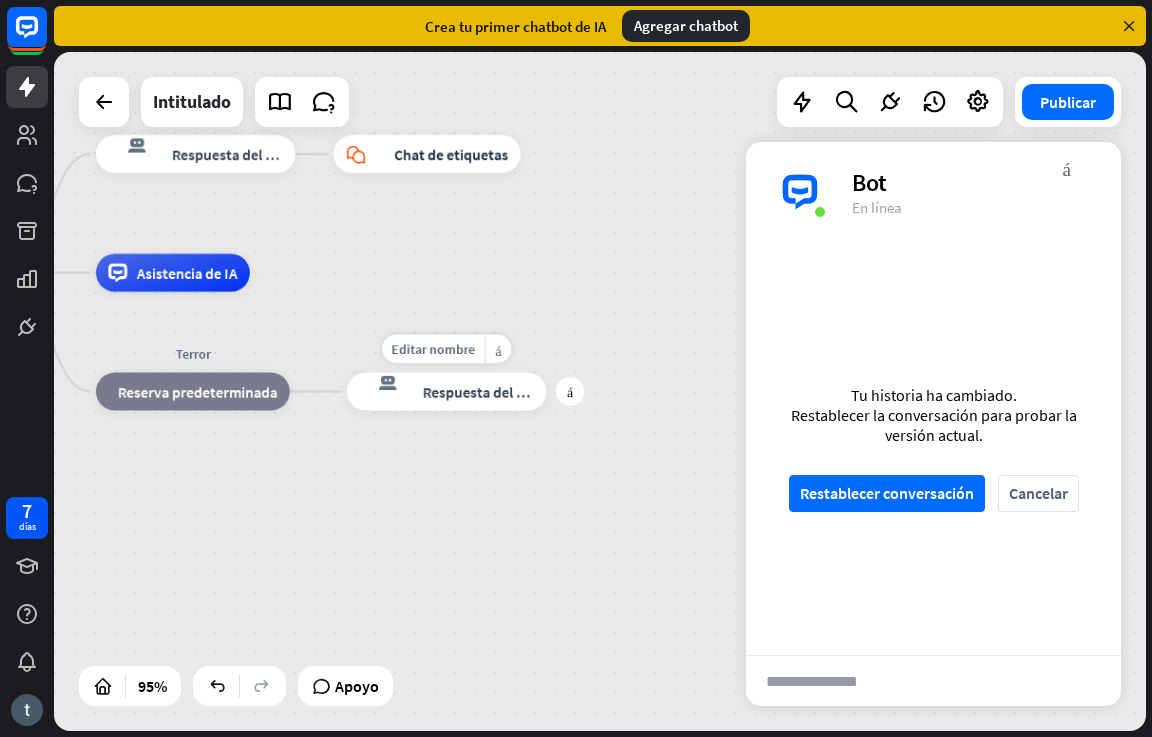 click on "respuesta del bot de bloqueo" at bounding box center (386, 392) 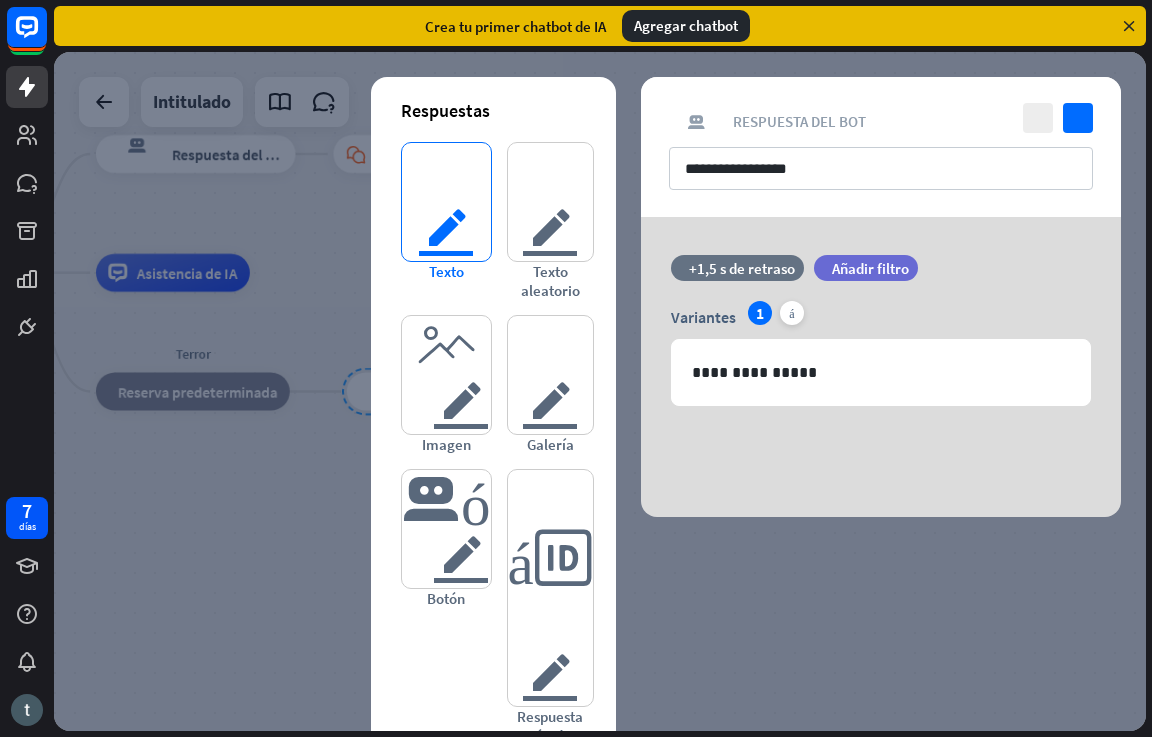 click on "texto del editor" at bounding box center (446, 202) 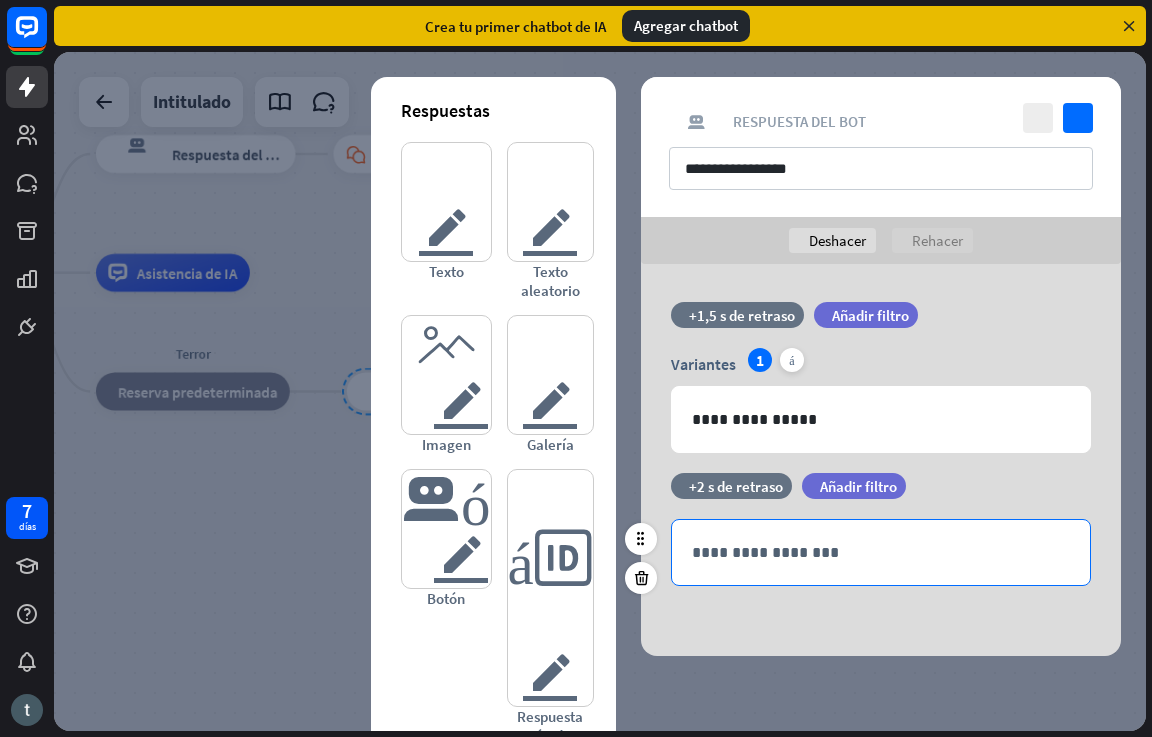 click on "**********" at bounding box center (881, 552) 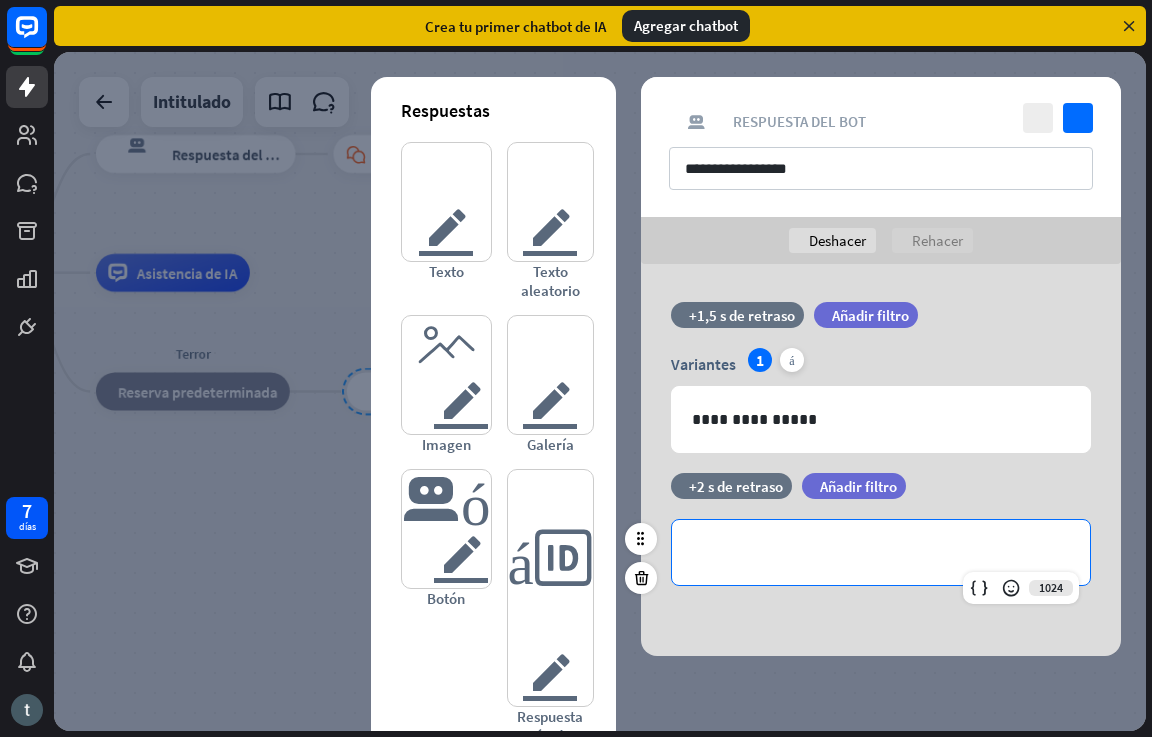 type 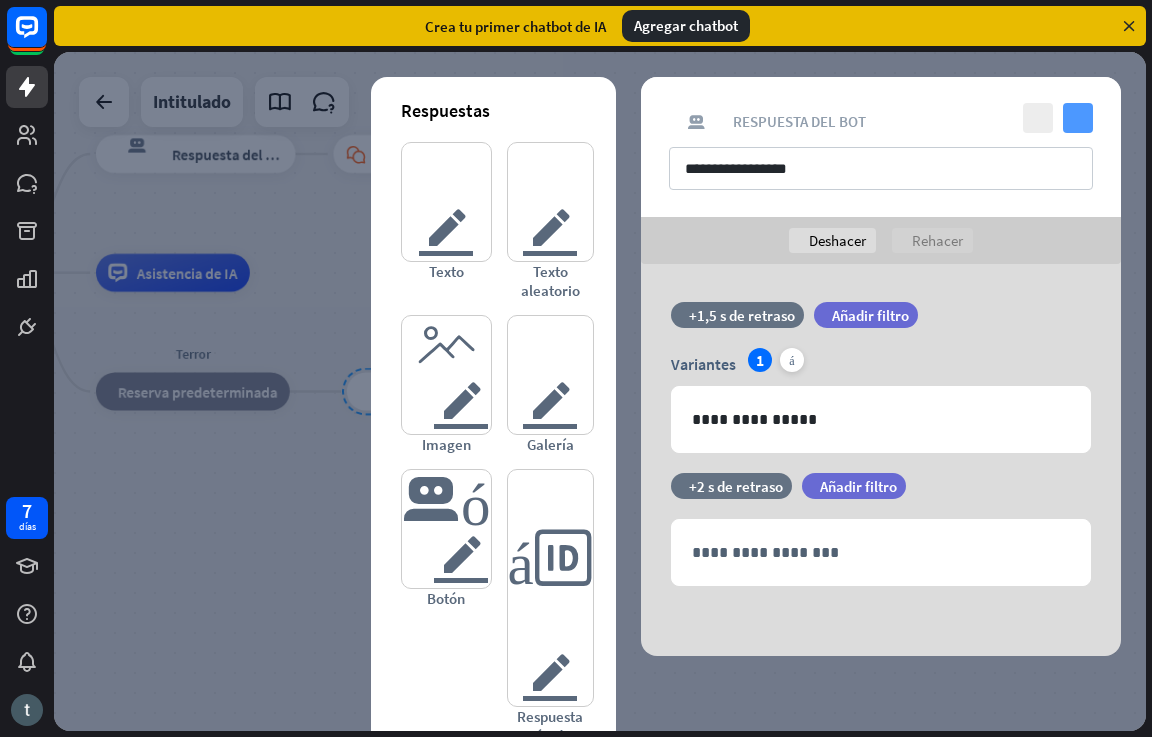 click on "controlar" at bounding box center (1078, 118) 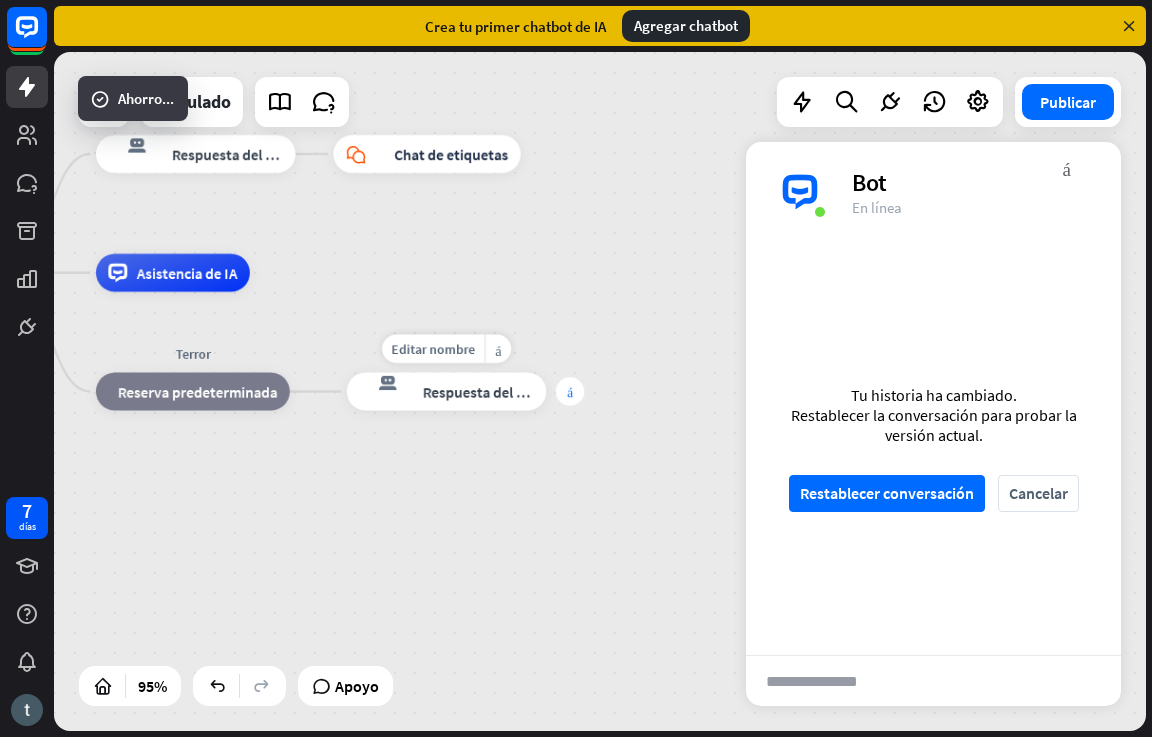 click on "más" at bounding box center [570, 391] 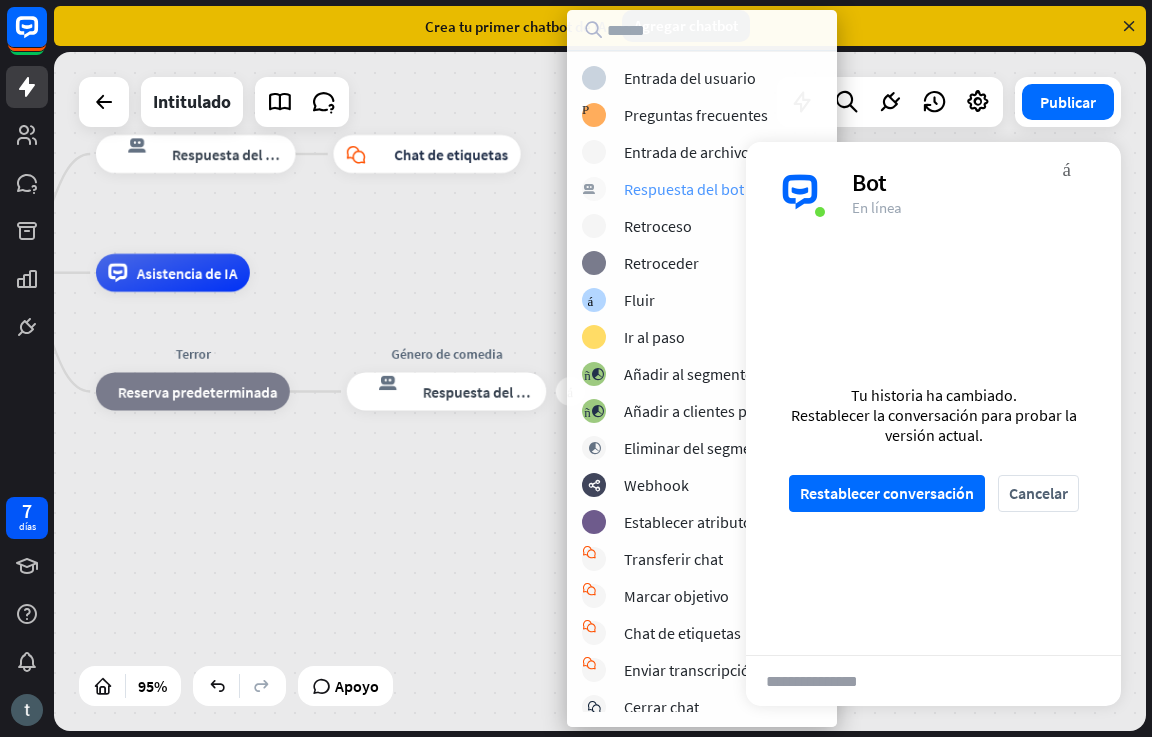 click on "Respuesta del bot" at bounding box center (684, 189) 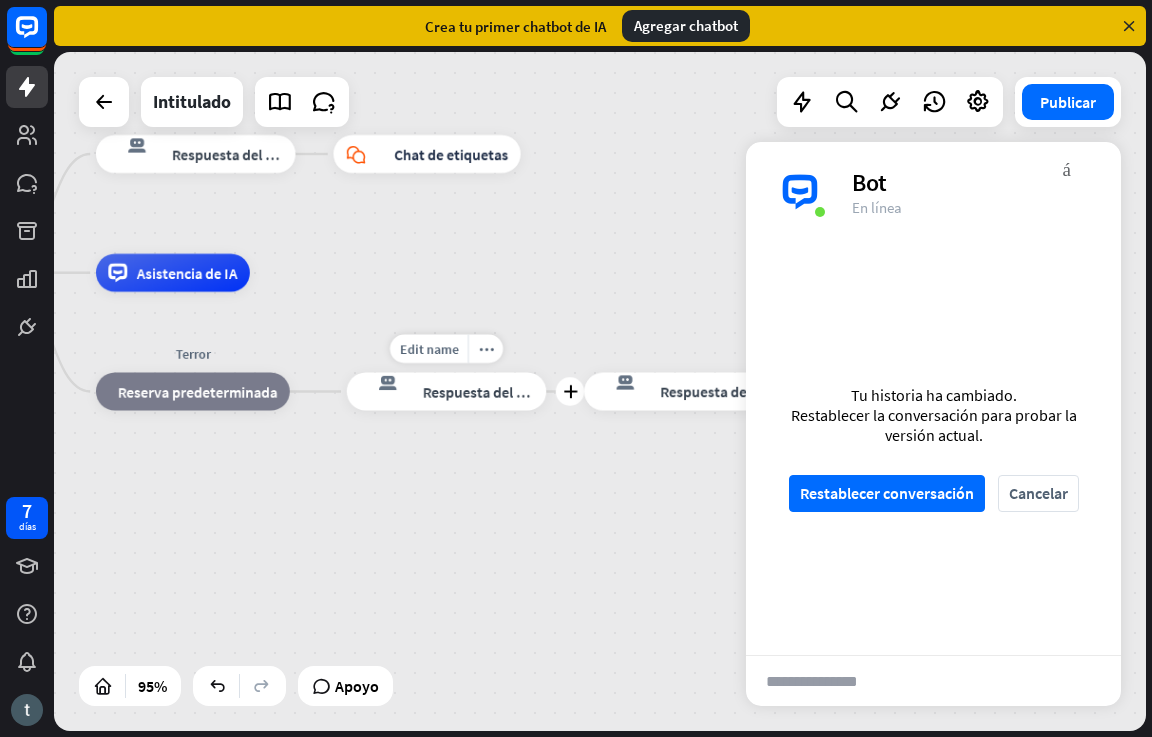 drag, startPoint x: 673, startPoint y: 402, endPoint x: 505, endPoint y: 394, distance: 168.19037 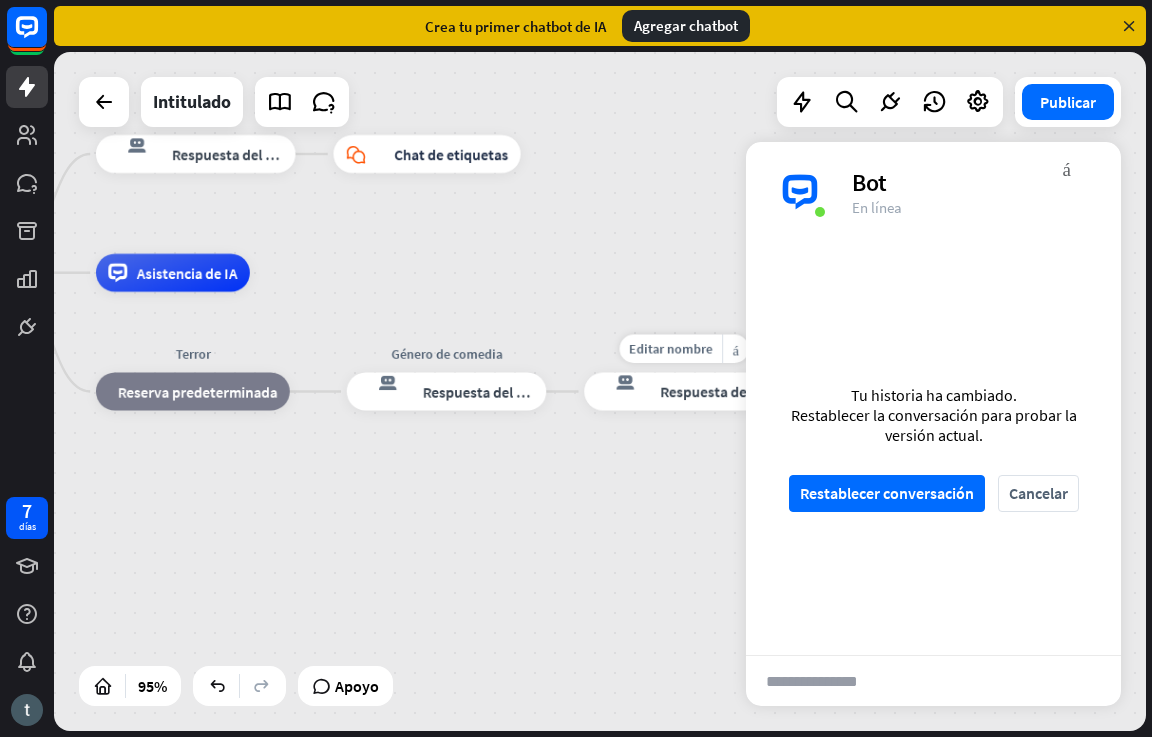 click on "respuesta del bot de bloqueo" at bounding box center [624, 392] 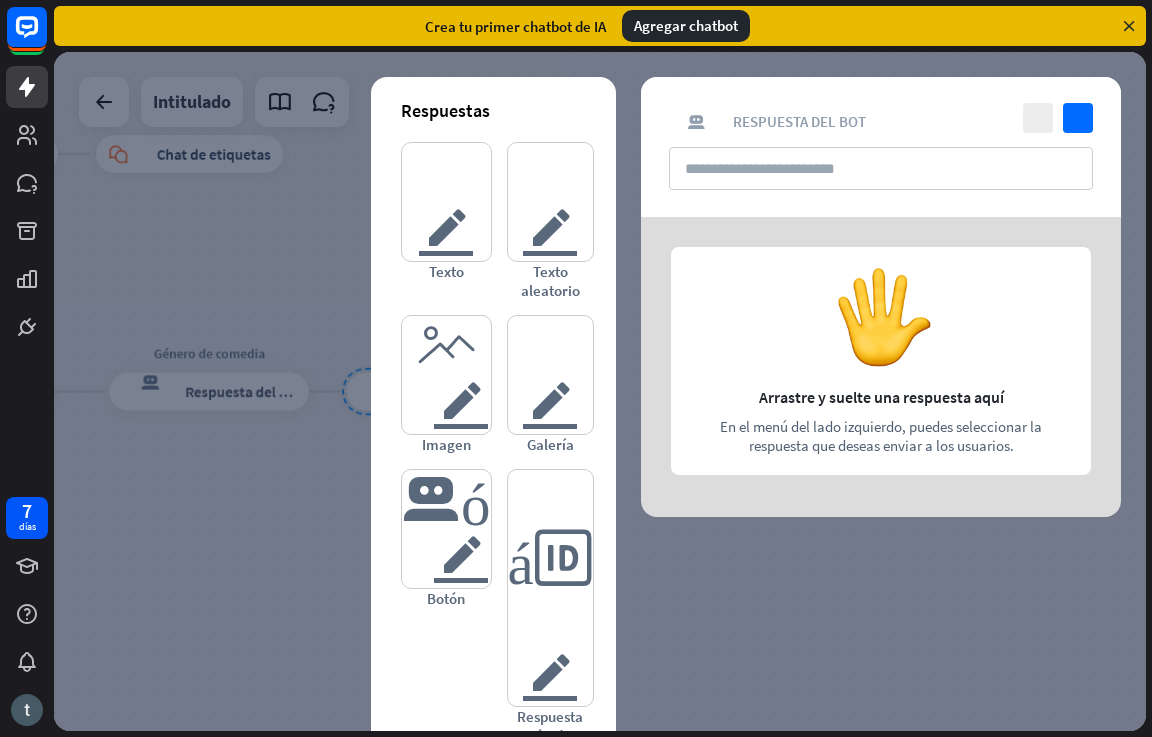 click at bounding box center (881, 367) 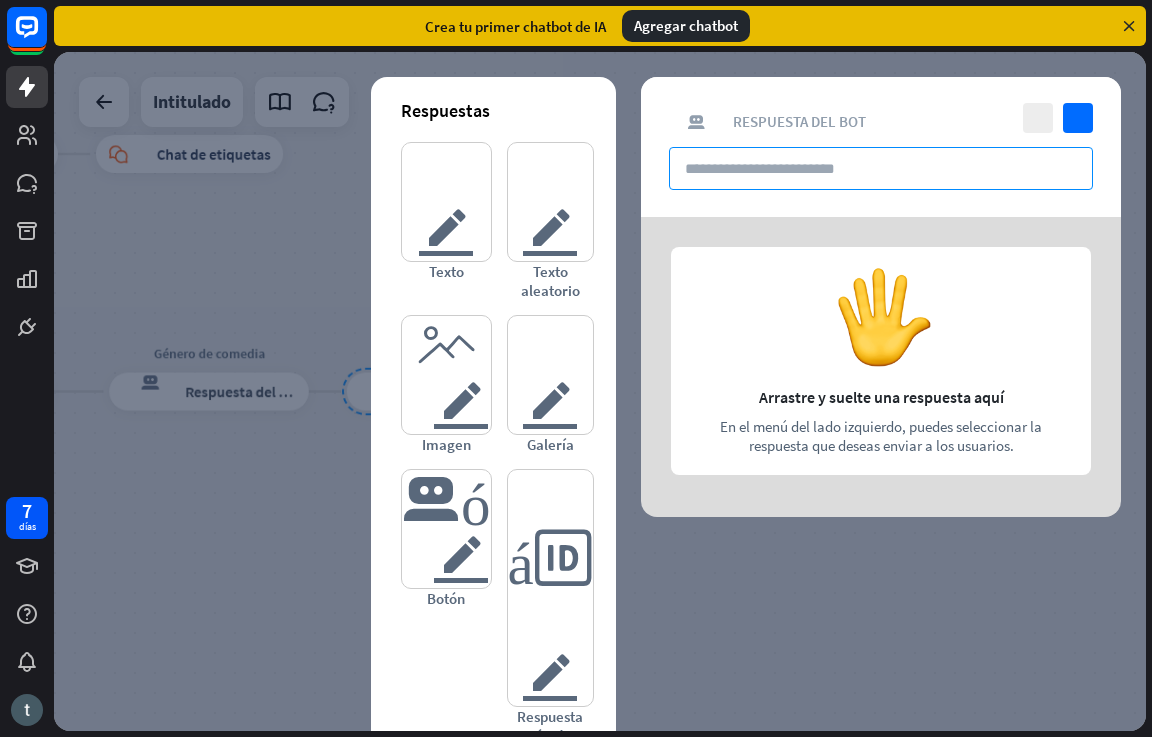 click at bounding box center [881, 168] 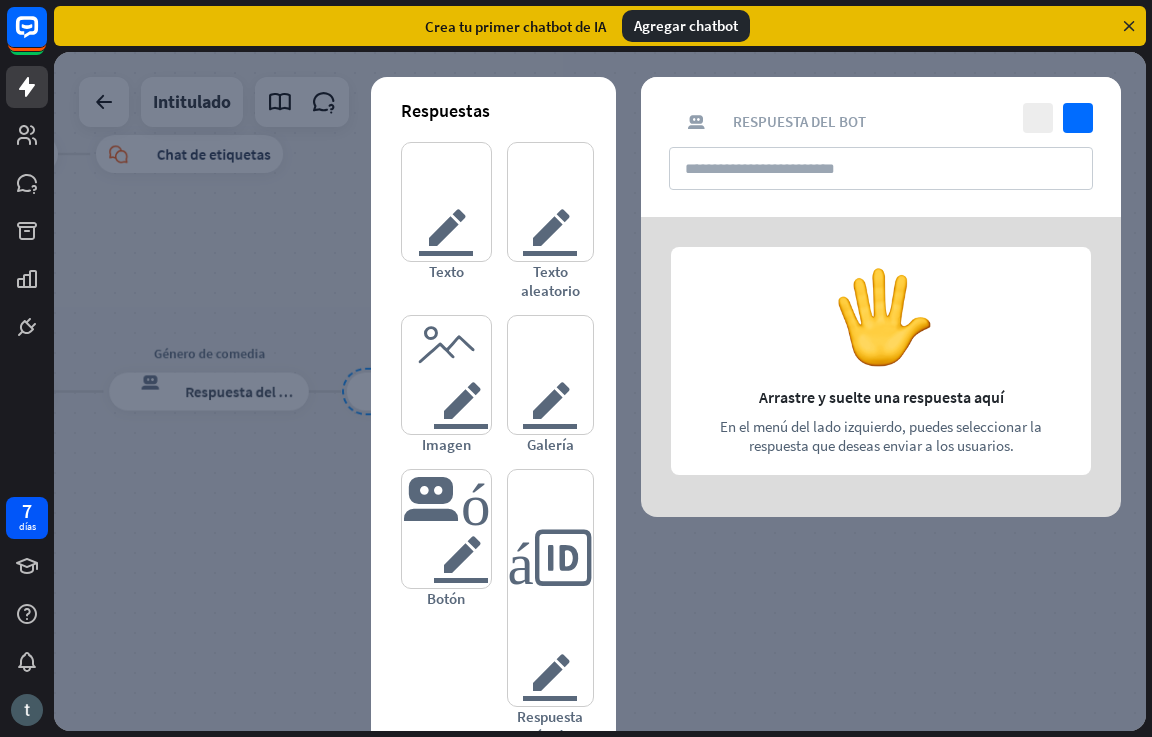click at bounding box center (881, 367) 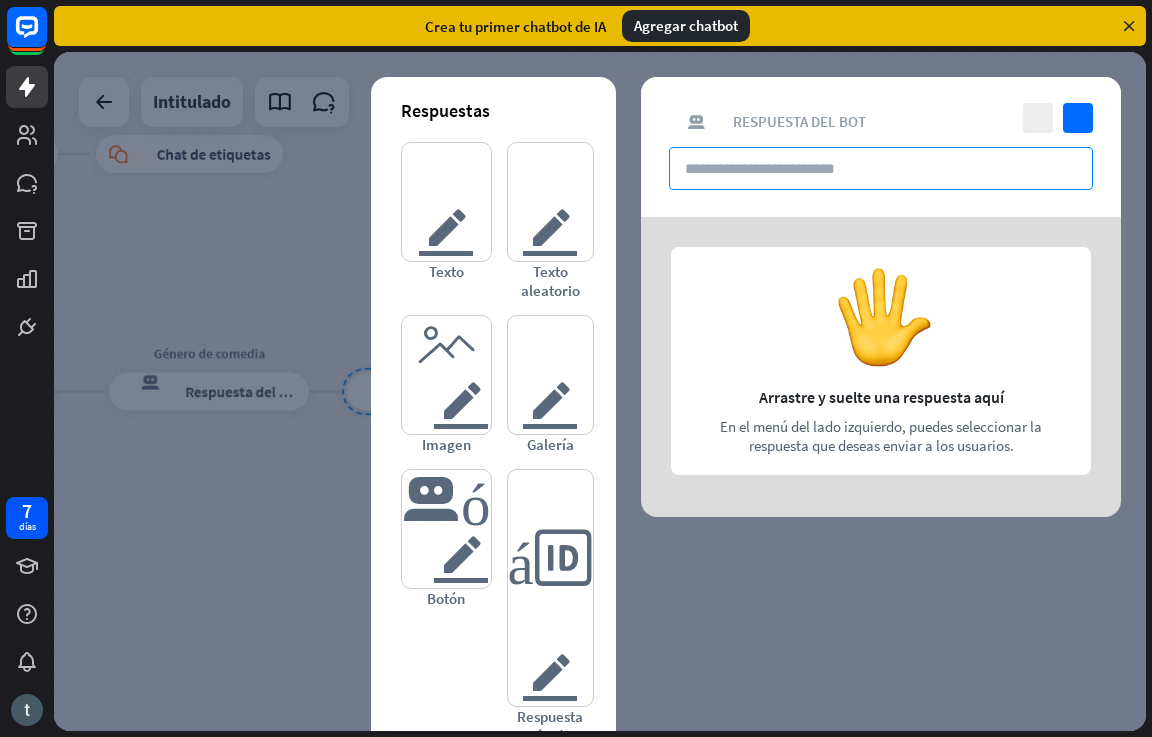 click at bounding box center (881, 168) 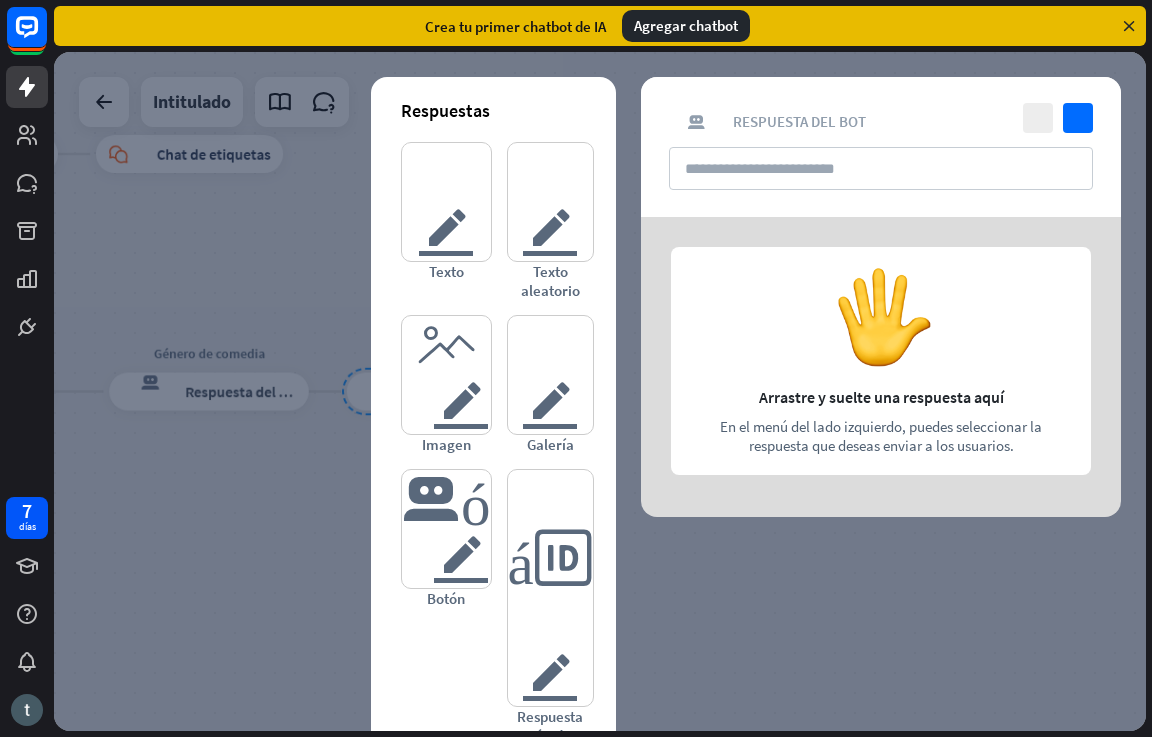 click at bounding box center (881, 367) 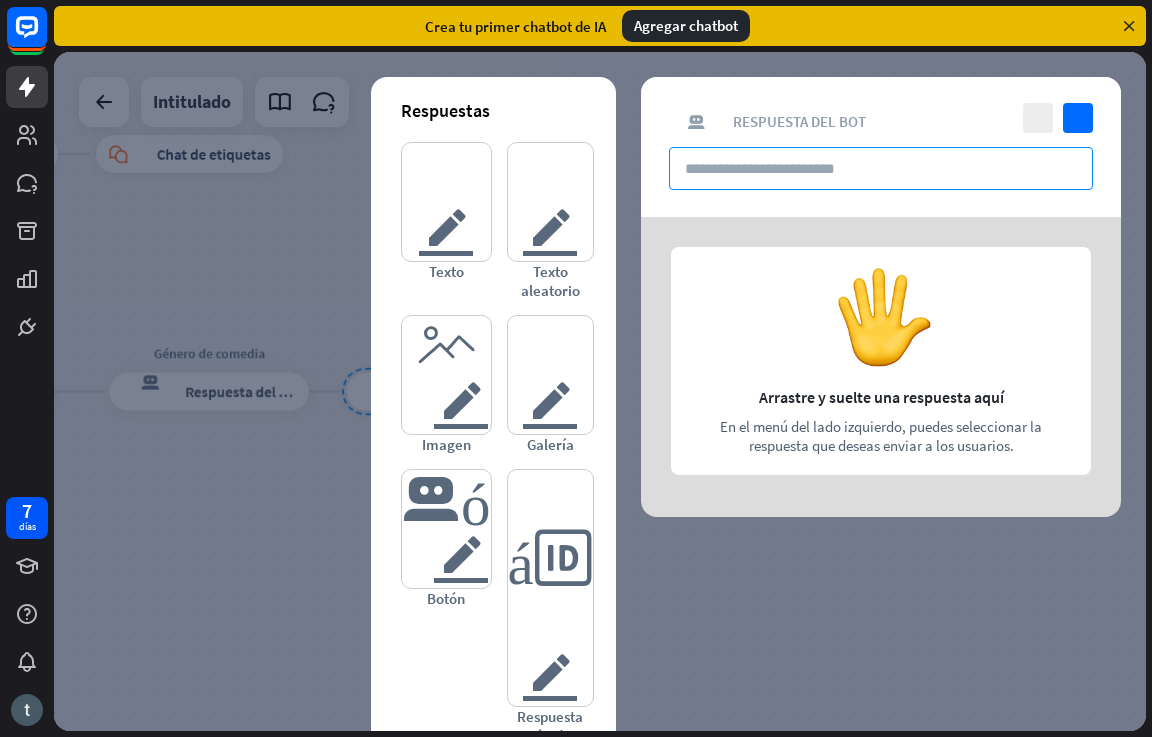 drag, startPoint x: 862, startPoint y: 189, endPoint x: 853, endPoint y: 171, distance: 20.12461 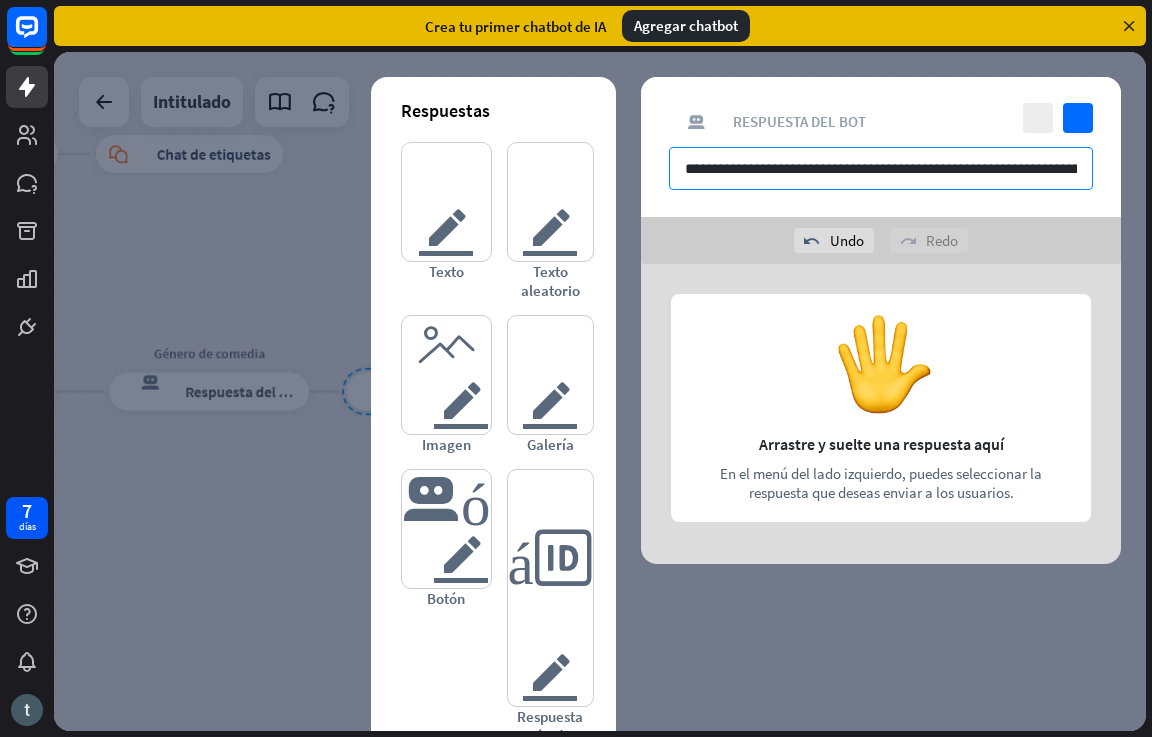 scroll, scrollTop: 0, scrollLeft: 397, axis: horizontal 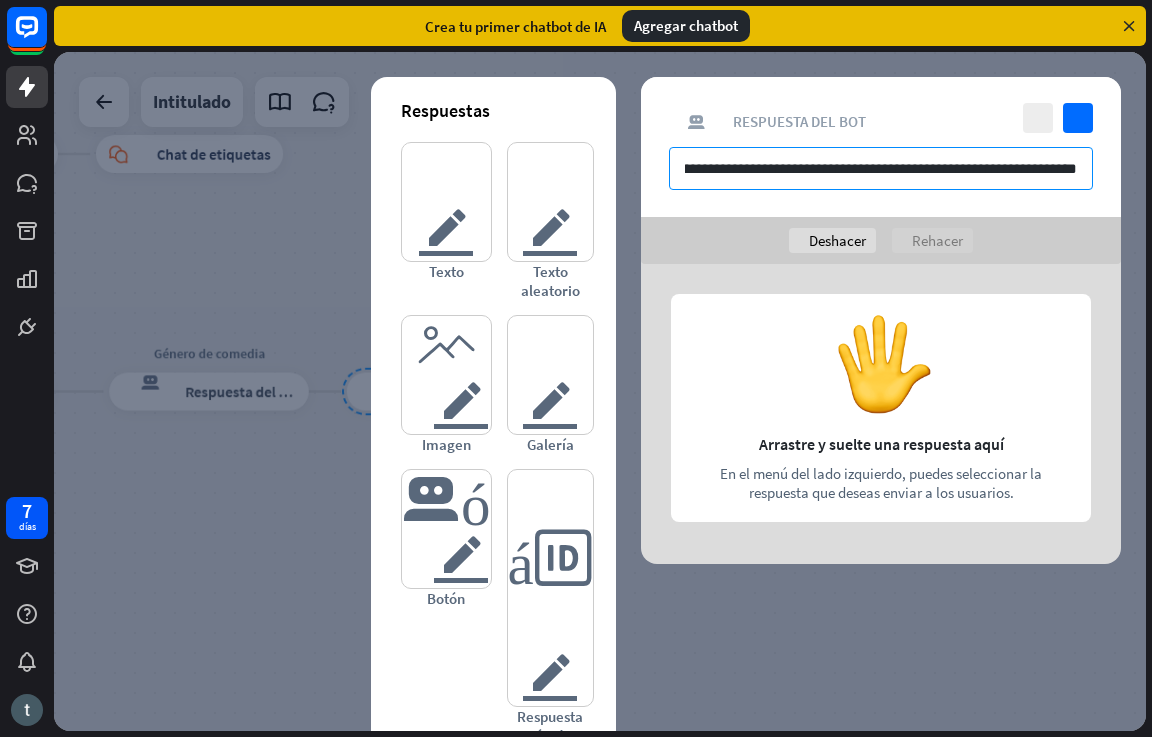 type on "**********" 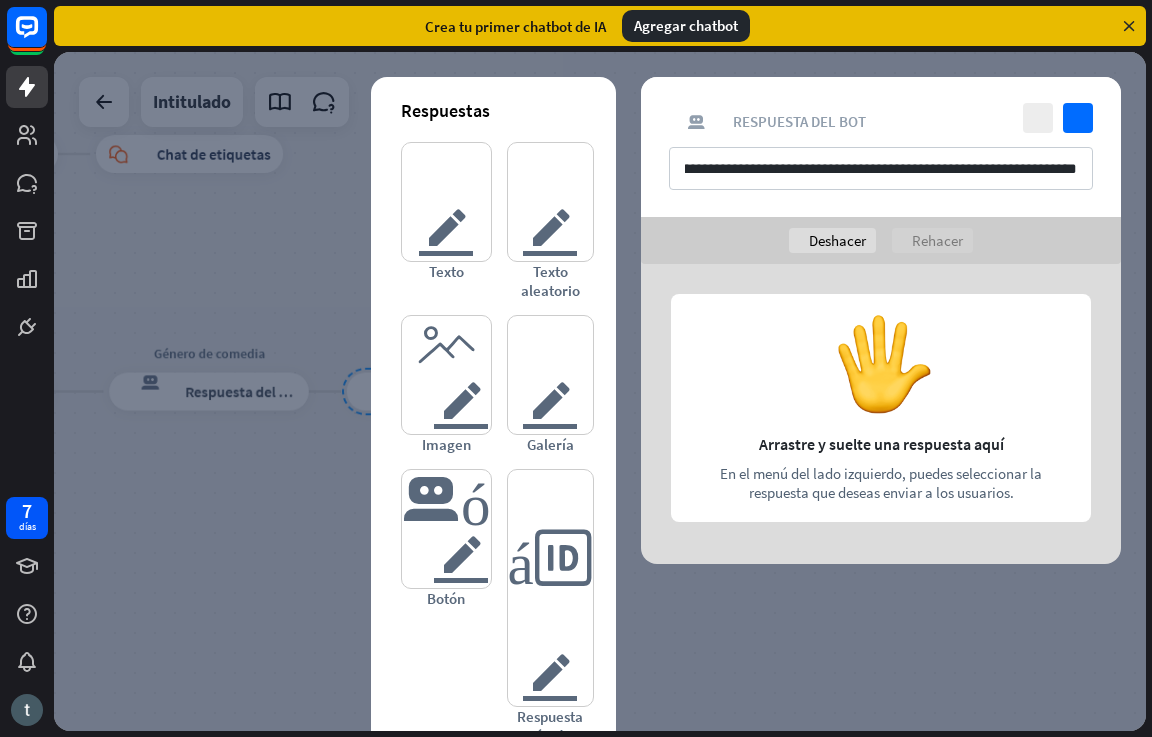 scroll, scrollTop: 0, scrollLeft: 0, axis: both 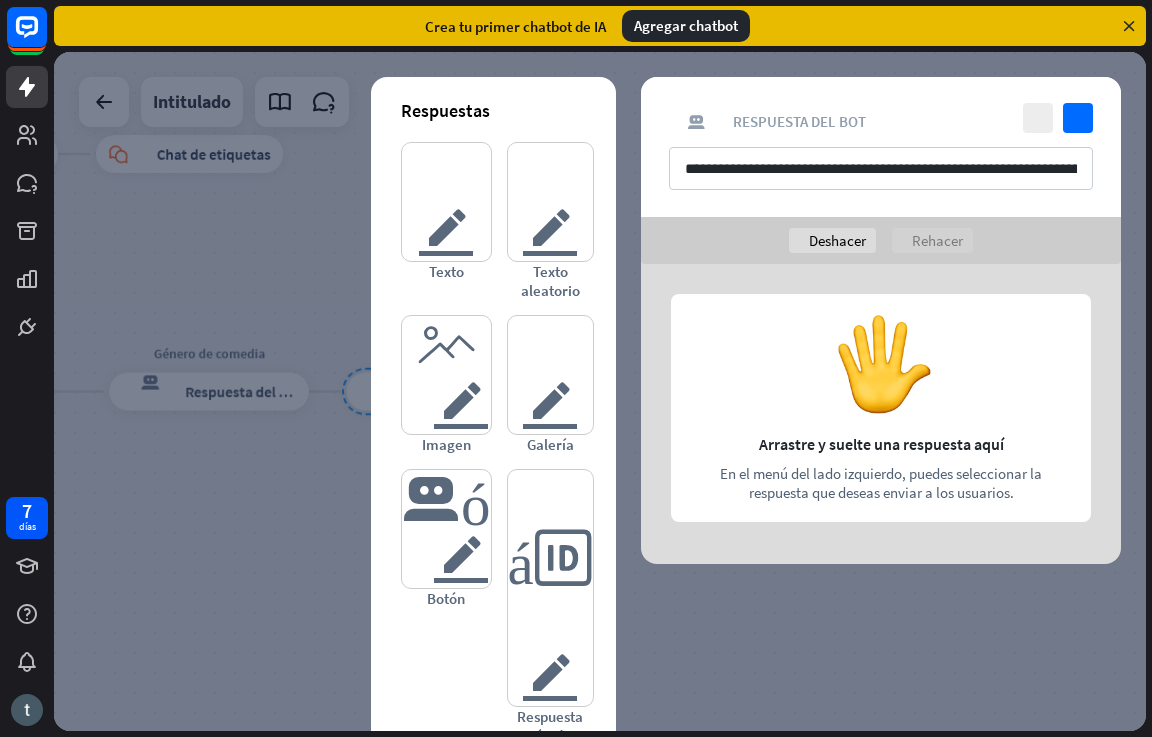 click on "rehacer
Rehacer" at bounding box center [932, 240] 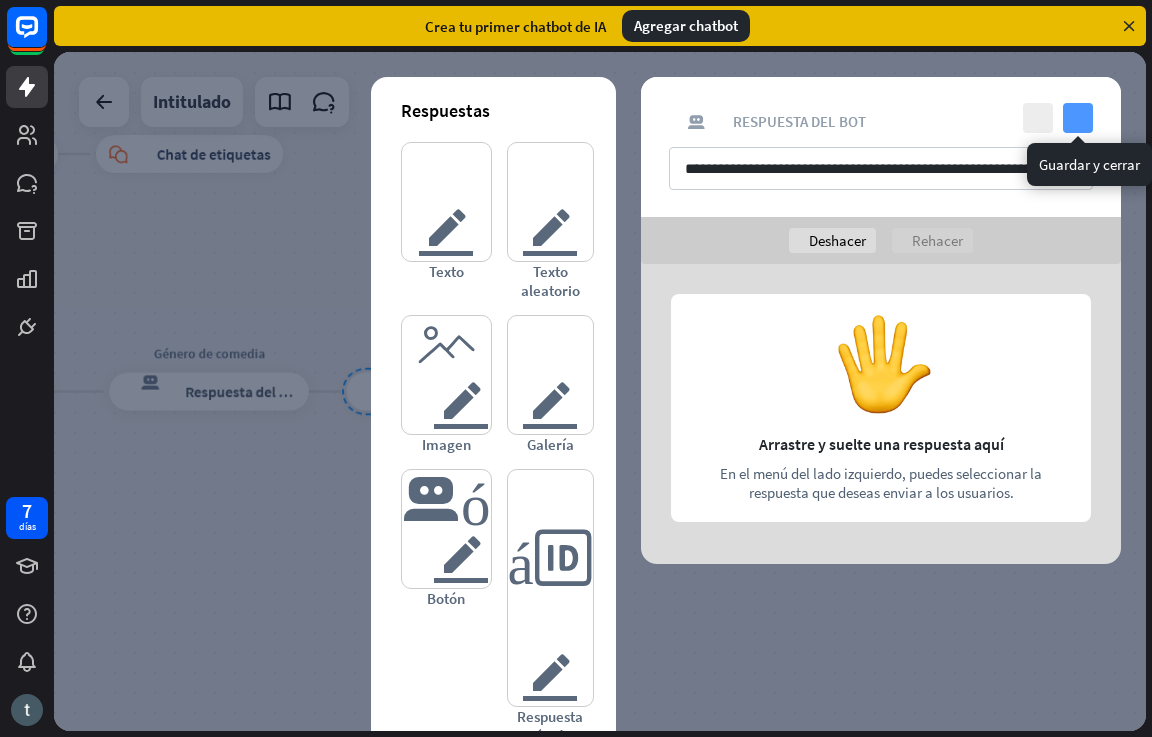 click on "controlar" at bounding box center [1078, 118] 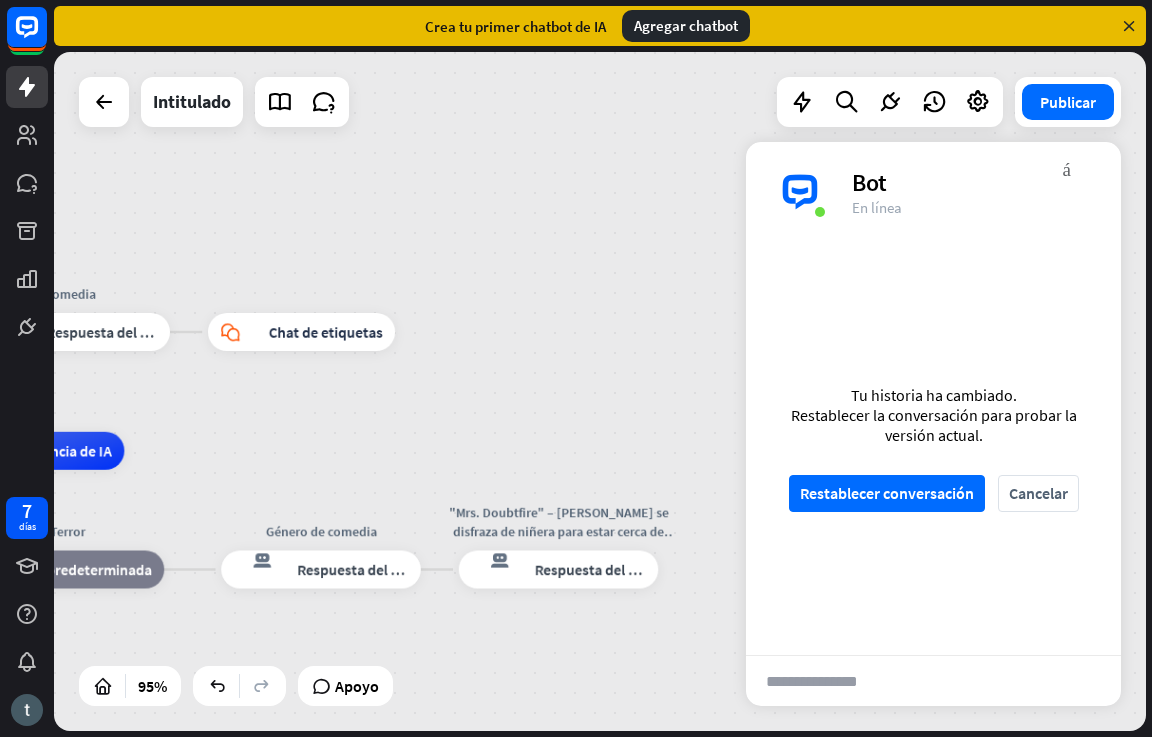 drag, startPoint x: 542, startPoint y: 469, endPoint x: 664, endPoint y: 666, distance: 231.7175 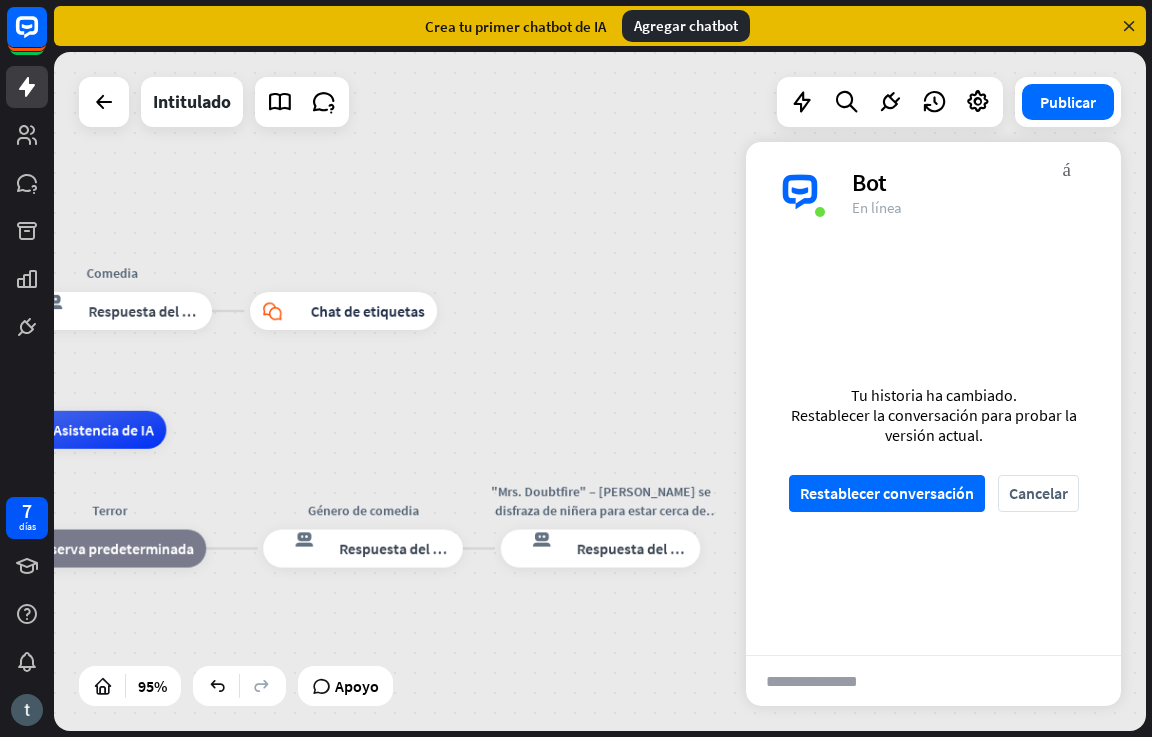 drag, startPoint x: 383, startPoint y: 491, endPoint x: 417, endPoint y: 395, distance: 101.84302 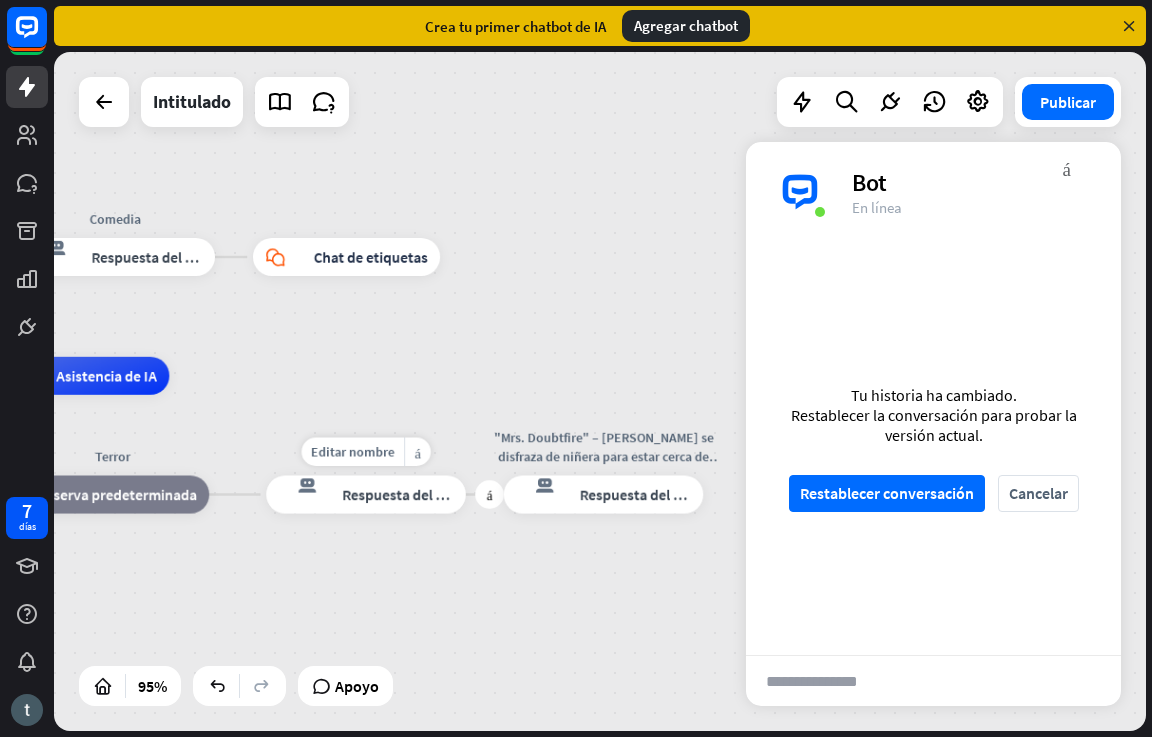 click on "Respuesta del bot" at bounding box center (401, 494) 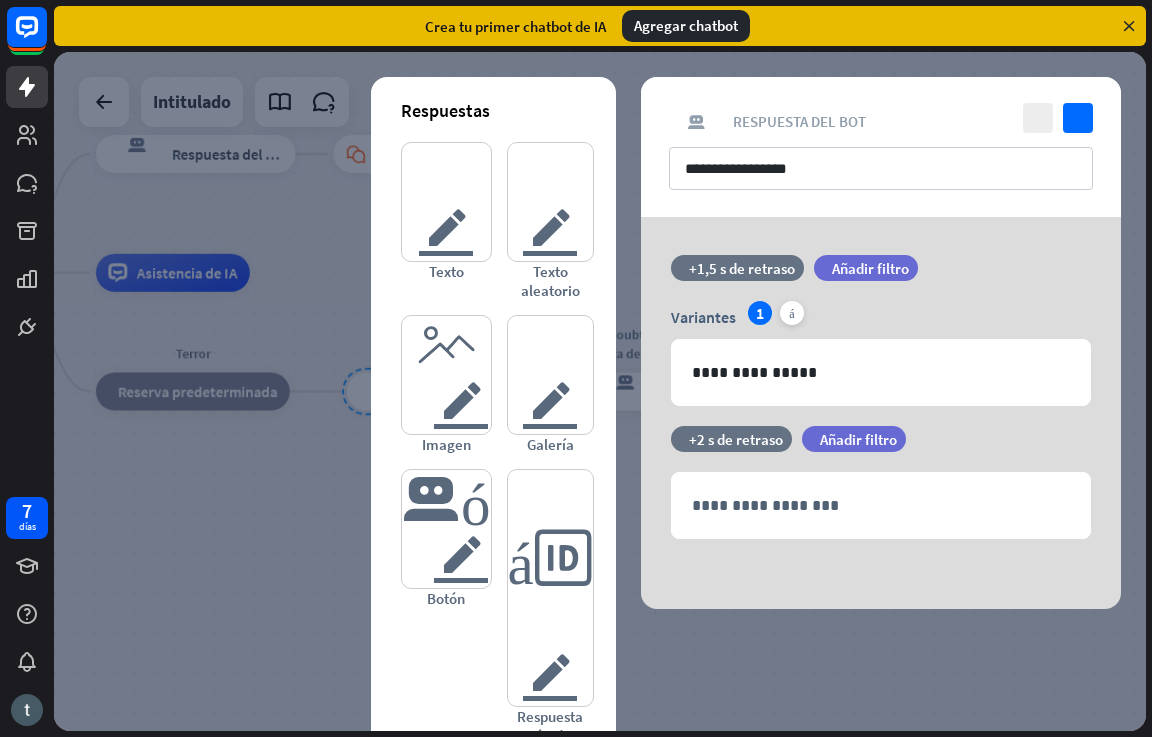 click at bounding box center (600, 391) 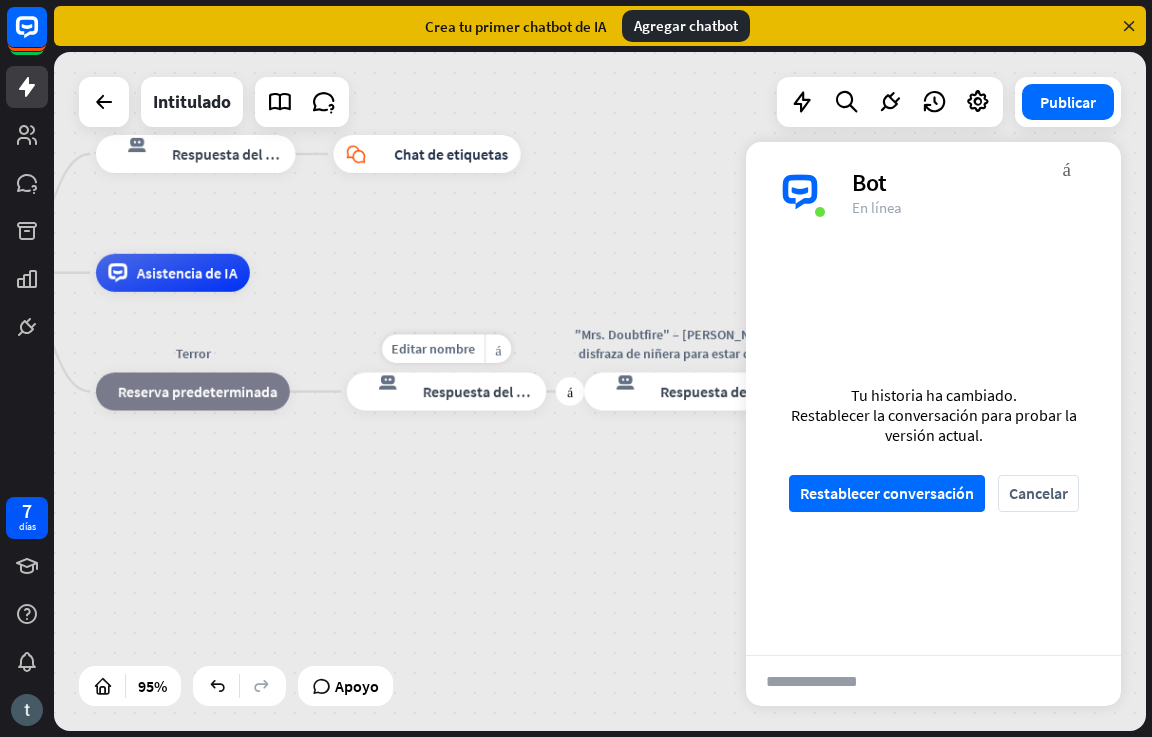 click on "respuesta del bot de bloqueo   Respuesta del bot" at bounding box center (447, 392) 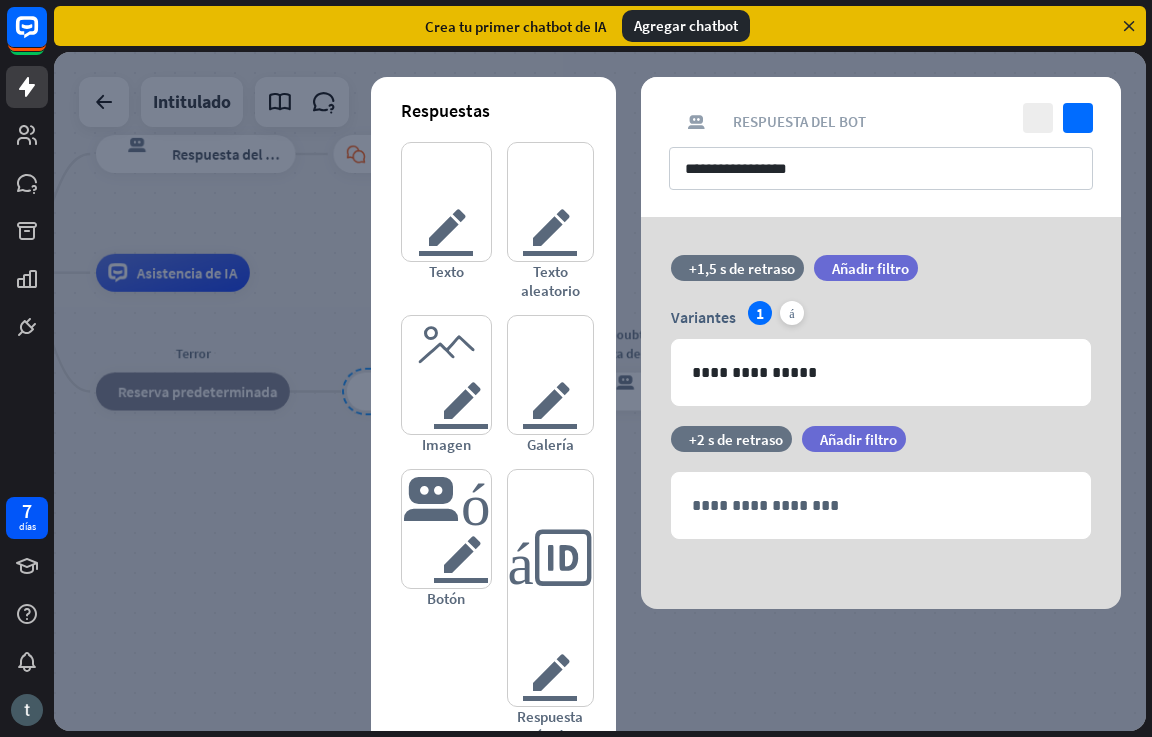 click at bounding box center (600, 391) 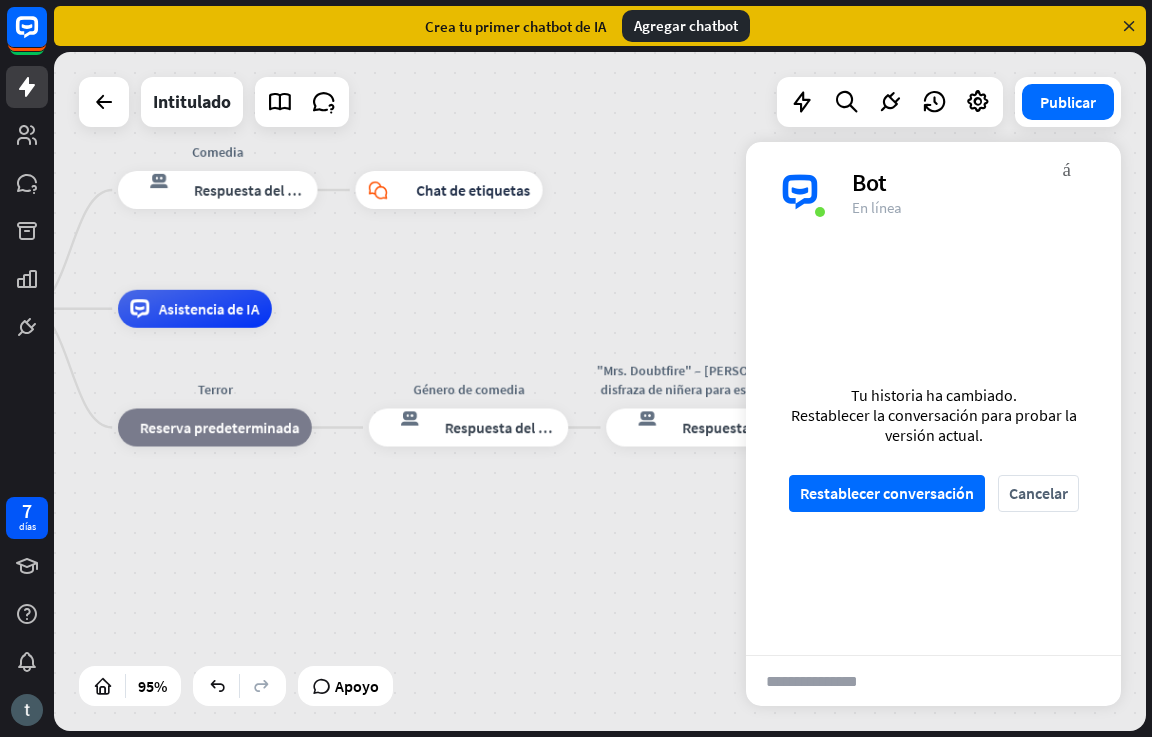 drag, startPoint x: 286, startPoint y: 521, endPoint x: 482, endPoint y: 636, distance: 227.24657 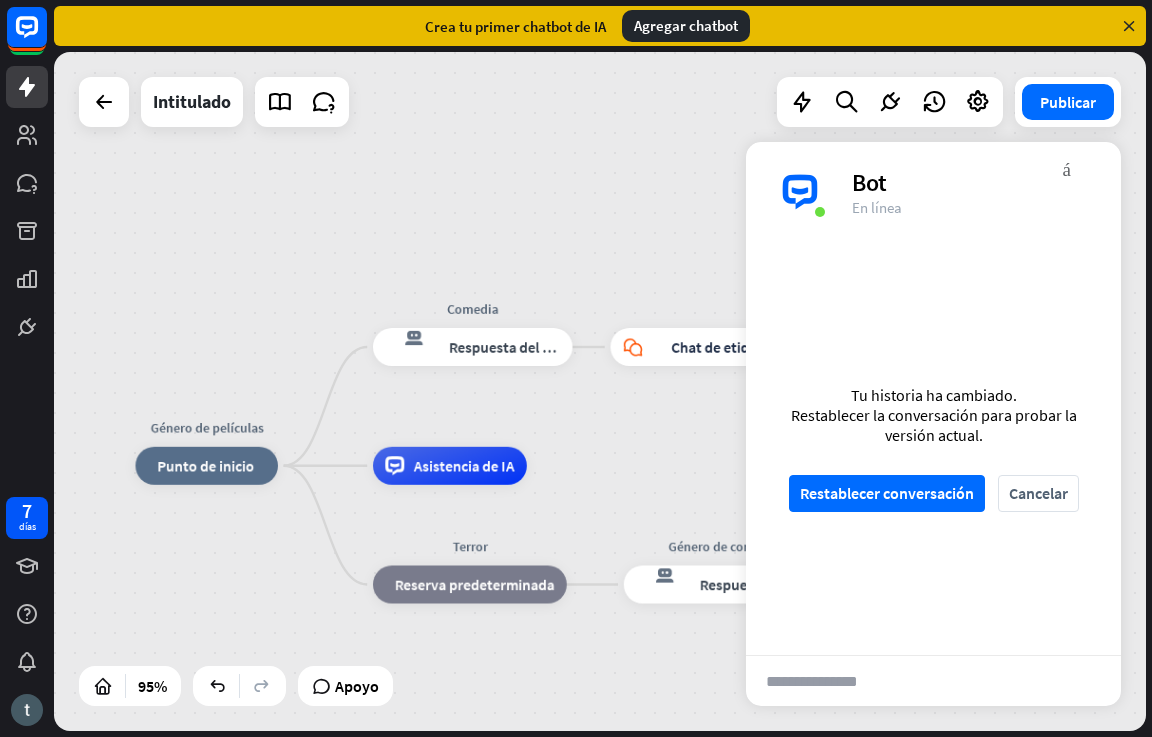 drag, startPoint x: 482, startPoint y: 636, endPoint x: 561, endPoint y: 710, distance: 108.245094 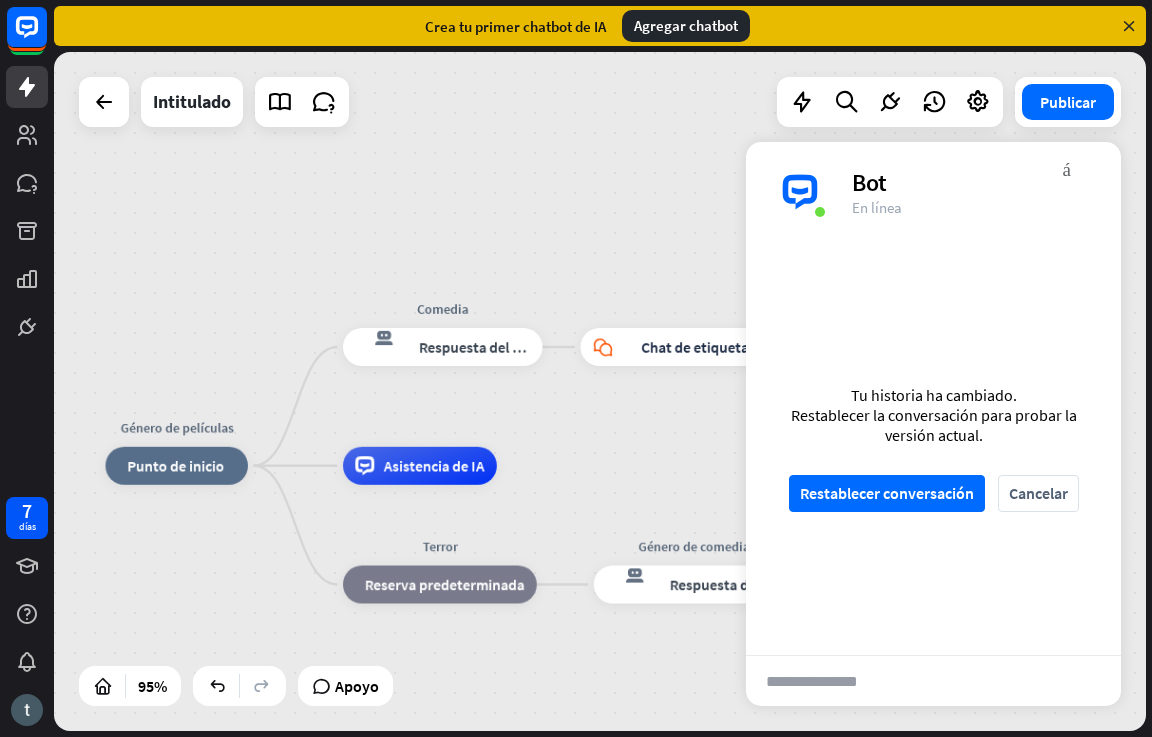 drag, startPoint x: 686, startPoint y: 172, endPoint x: 656, endPoint y: 172, distance: 30 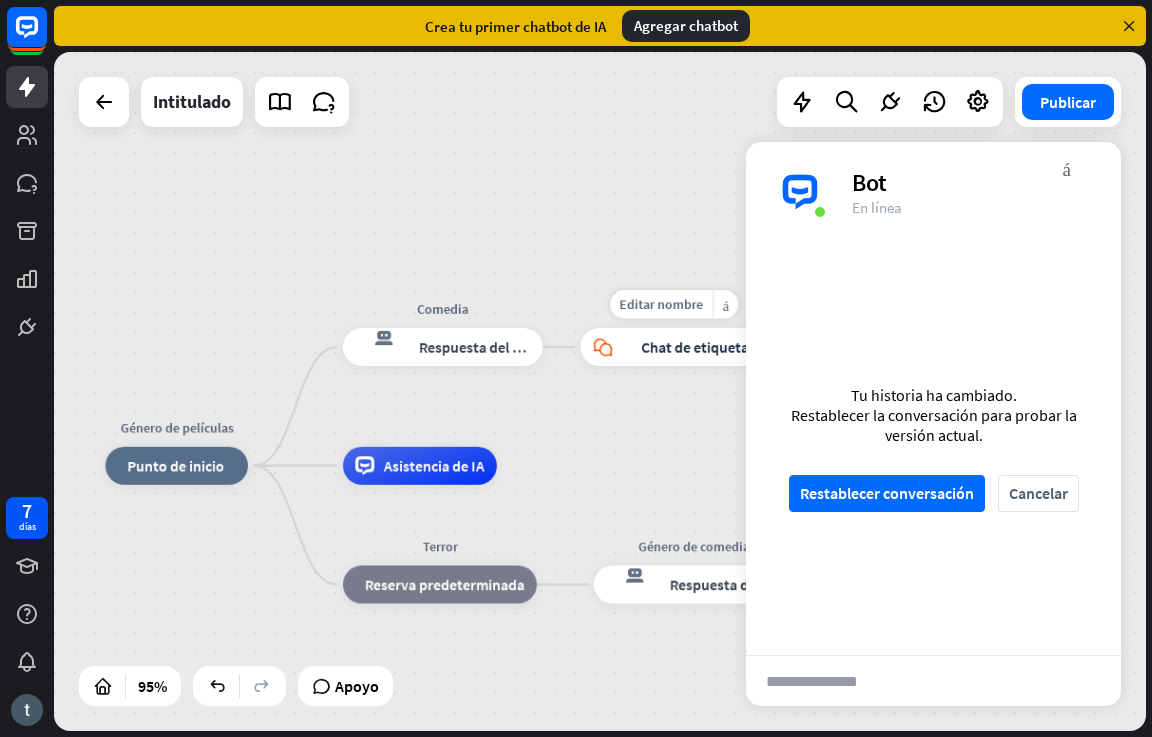click on "bloque_chat en vivo   Chat de etiquetas" at bounding box center (673, 347) 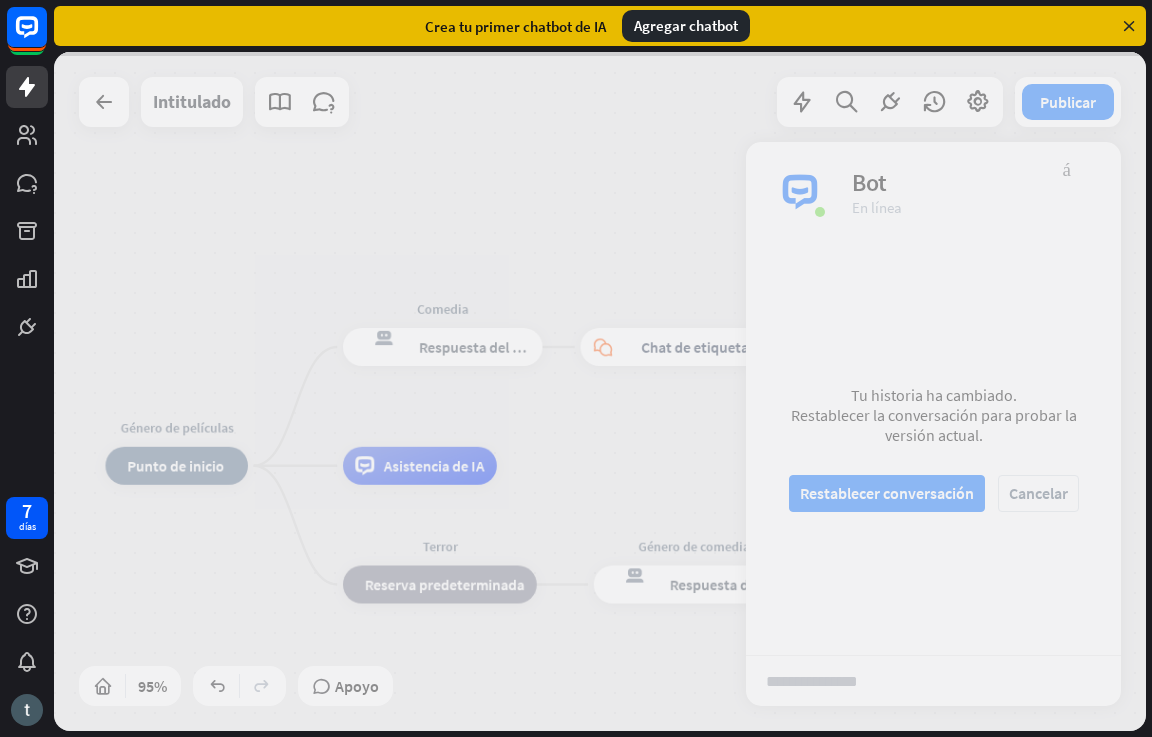 click at bounding box center (600, 391) 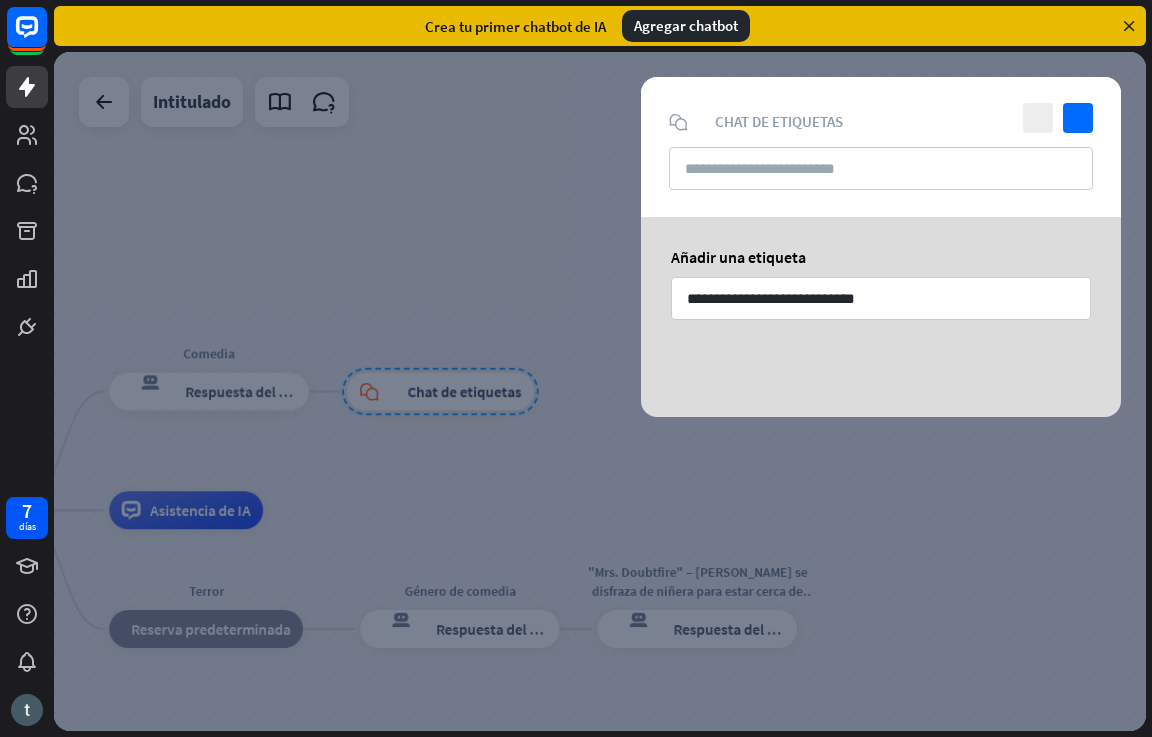 click at bounding box center (600, 391) 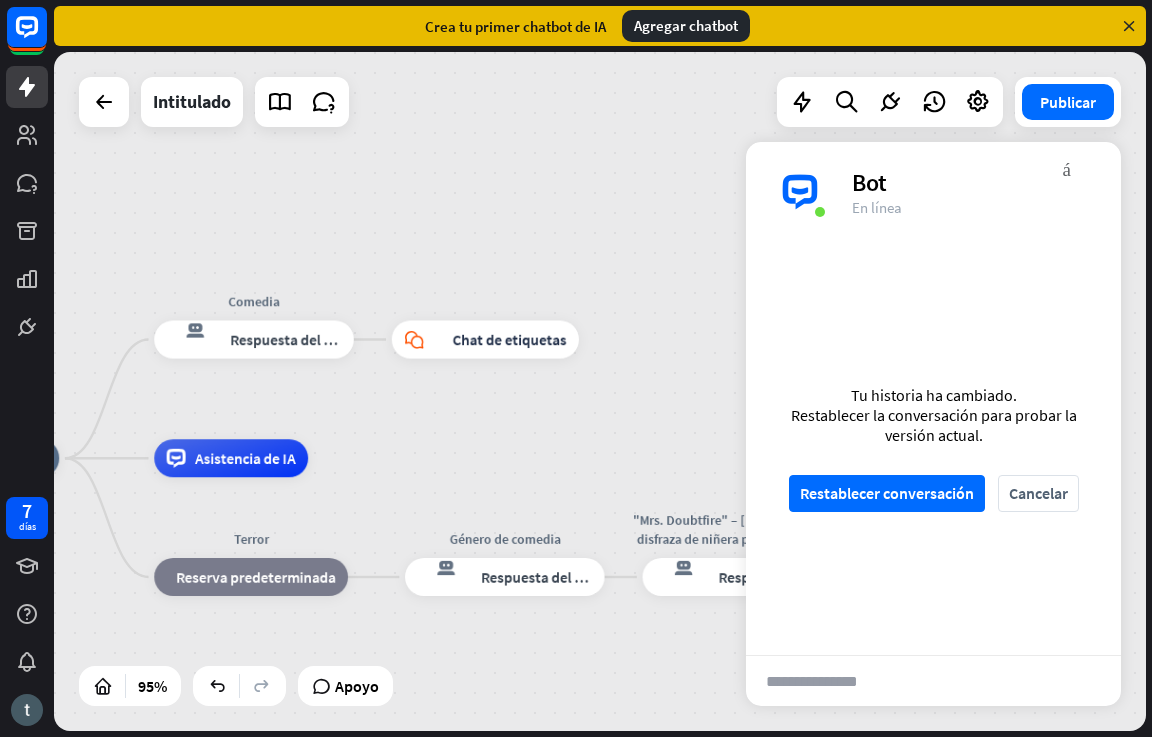 drag, startPoint x: 494, startPoint y: 295, endPoint x: 571, endPoint y: 238, distance: 95.80188 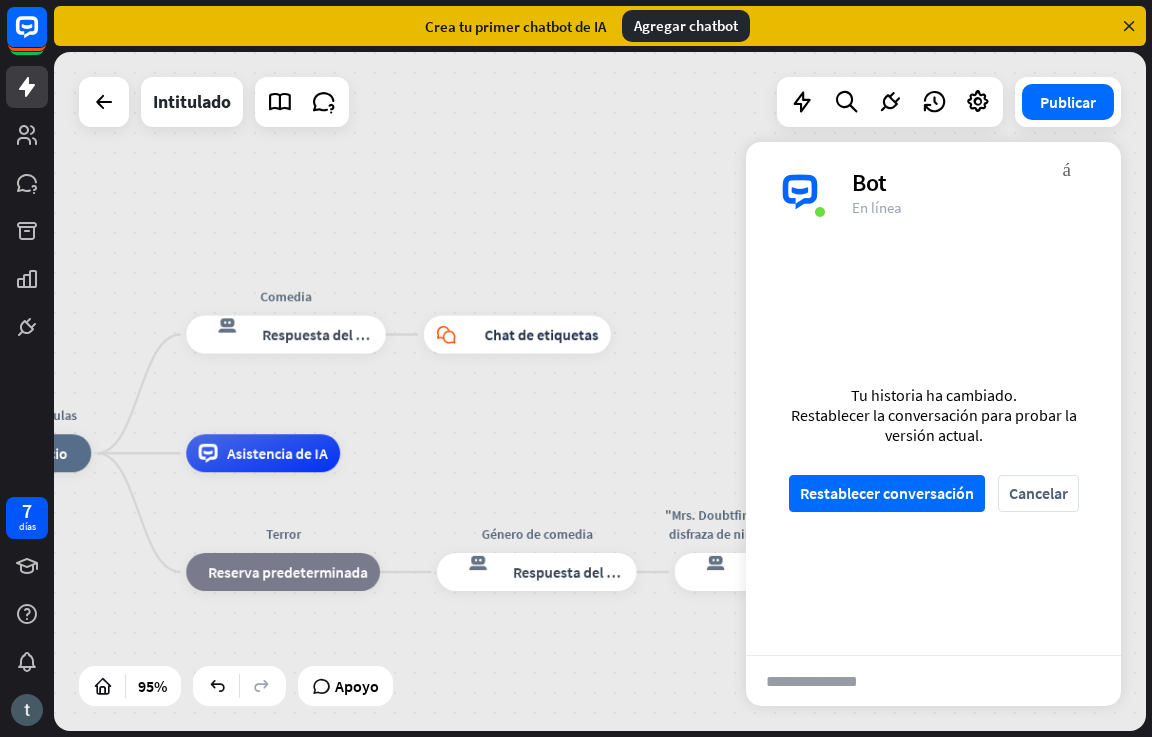 click on "Género de películas   inicio_2   Punto de inicio                 Comedia   respuesta del bot de bloqueo   Respuesta del bot                   bloque_chat en vivo   Chat de etiquetas                     Asistencia de IA                 Terror   bloque_de_retroceso   Reserva predeterminada                 Género de comedia   respuesta del bot de bloqueo   Respuesta del bot                 "Mrs. Doubtfire" – [PERSON_NAME] se disfraza de niñera para estar cerca de sus hijos.  "[DATE]" ("Hechizo del tiempo") –   respuesta del bot de bloqueo   Respuesta del bot" at bounding box center [600, 391] 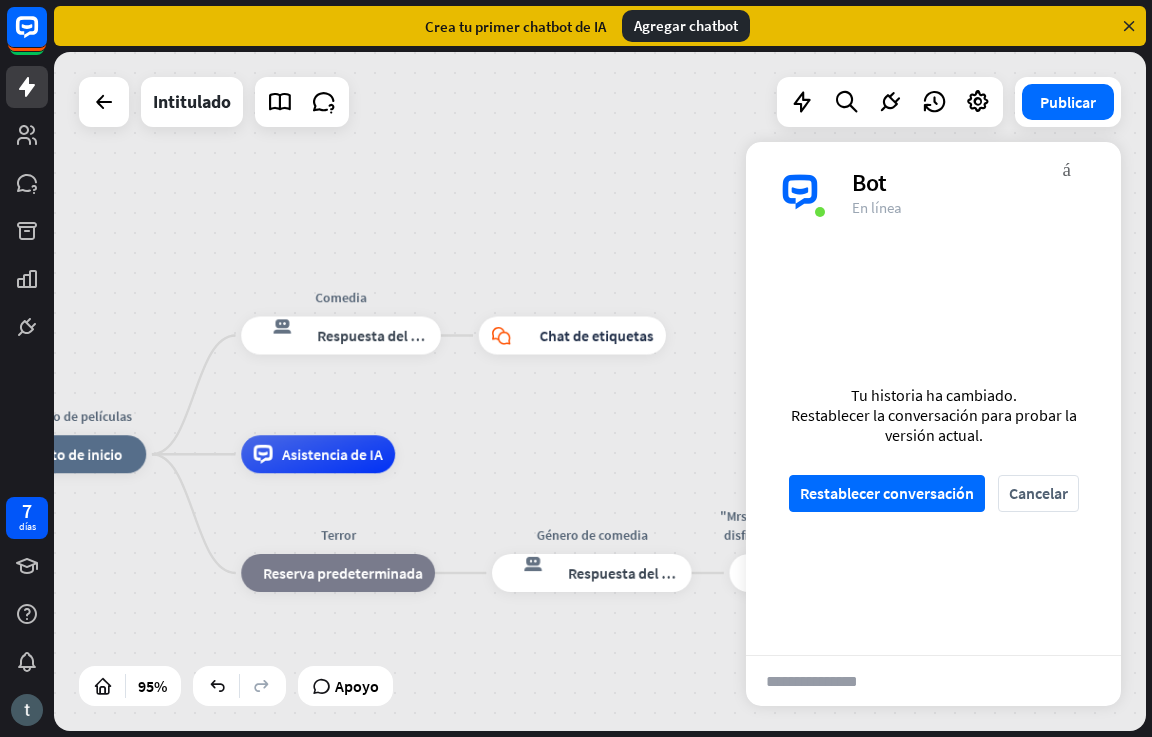 drag, startPoint x: 522, startPoint y: 236, endPoint x: 649, endPoint y: 243, distance: 127.192764 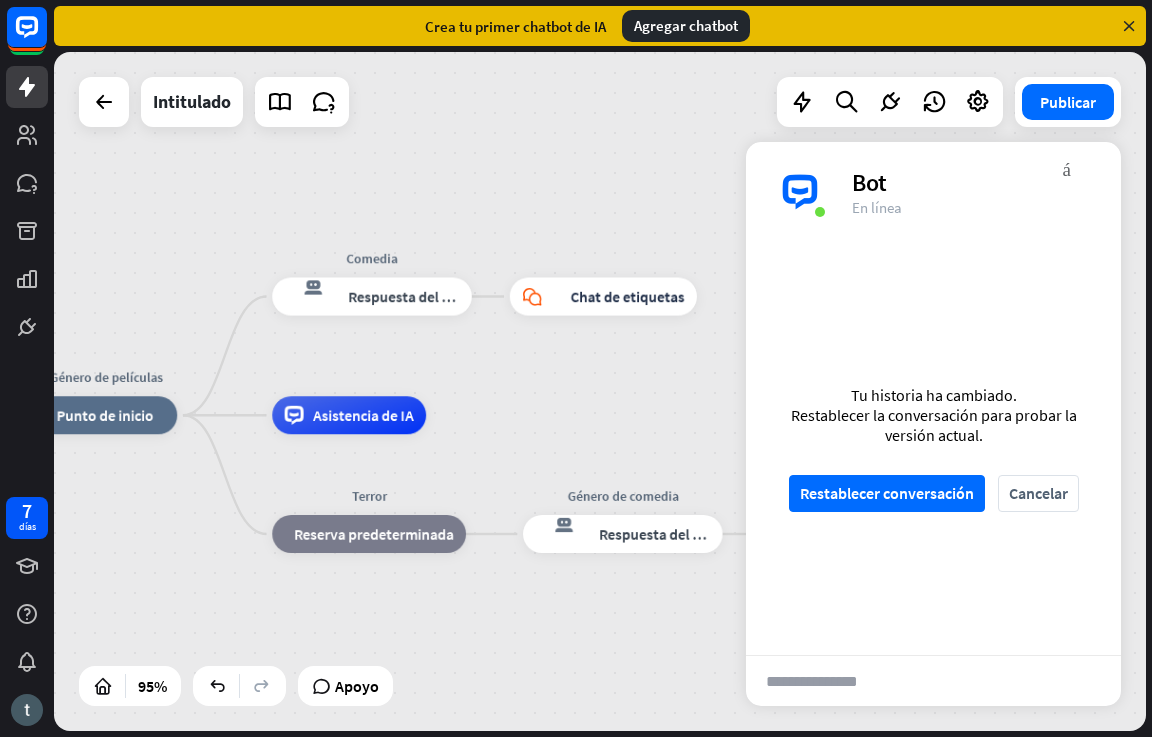 drag, startPoint x: 521, startPoint y: 265, endPoint x: 480, endPoint y: 220, distance: 60.876926 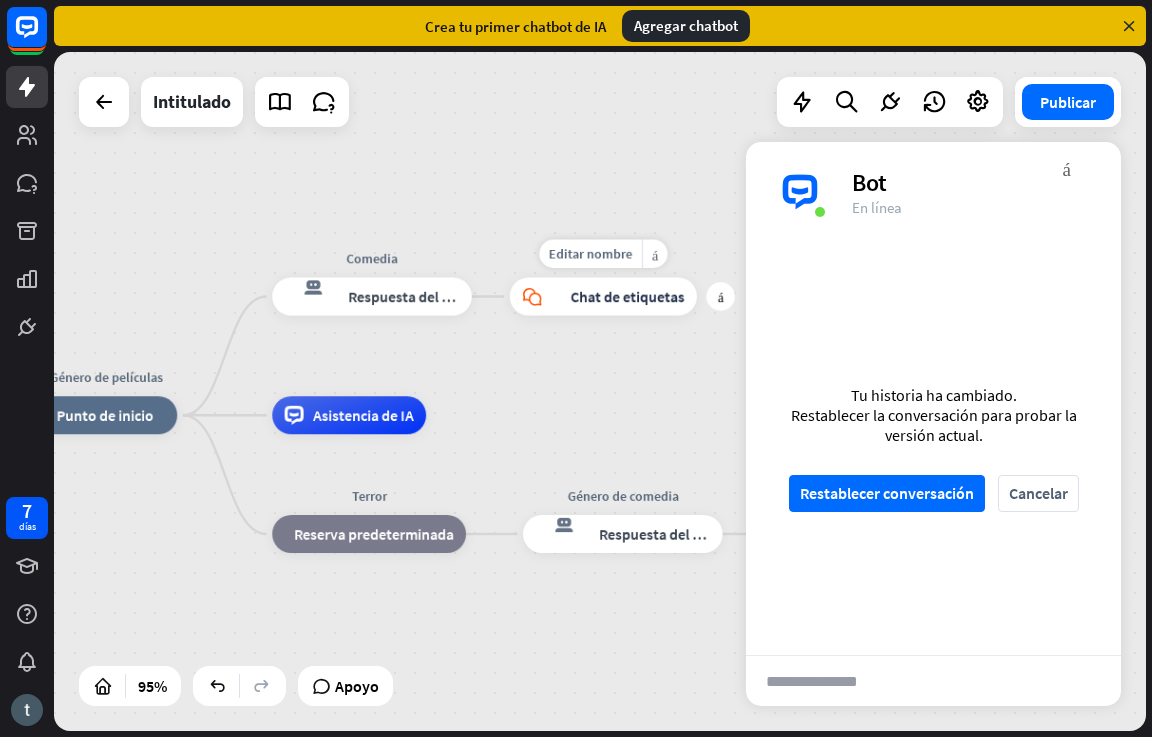 click on "bloque_chat en vivo   Chat de etiquetas" at bounding box center (603, 297) 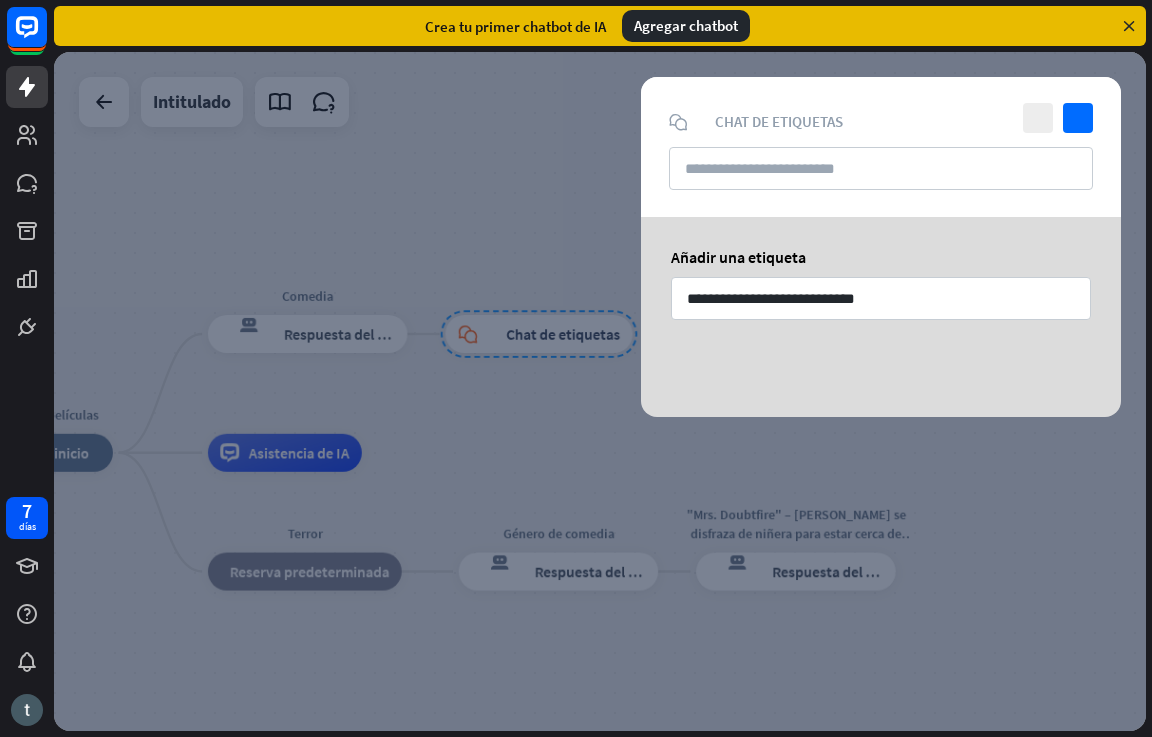 drag, startPoint x: 607, startPoint y: 414, endPoint x: 548, endPoint y: 407, distance: 59.413803 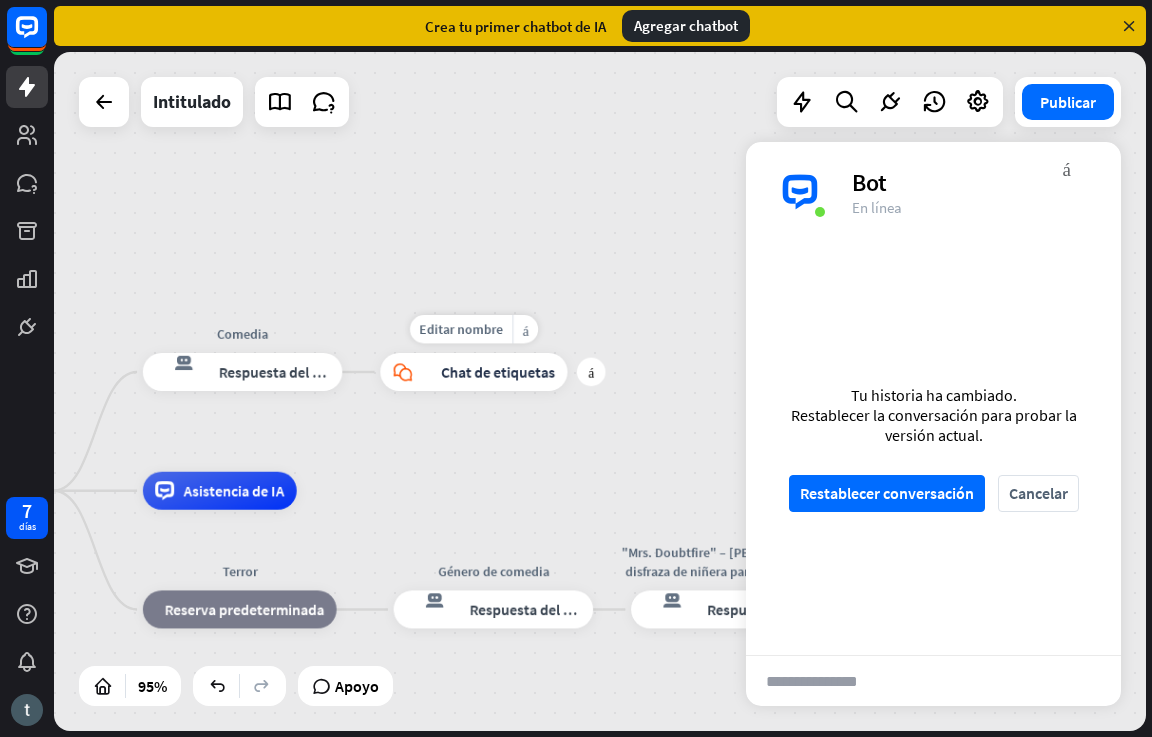 click on "Editar nombre   más_amarillo         más     bloque_chat en vivo   Chat de etiquetas" at bounding box center [473, 372] 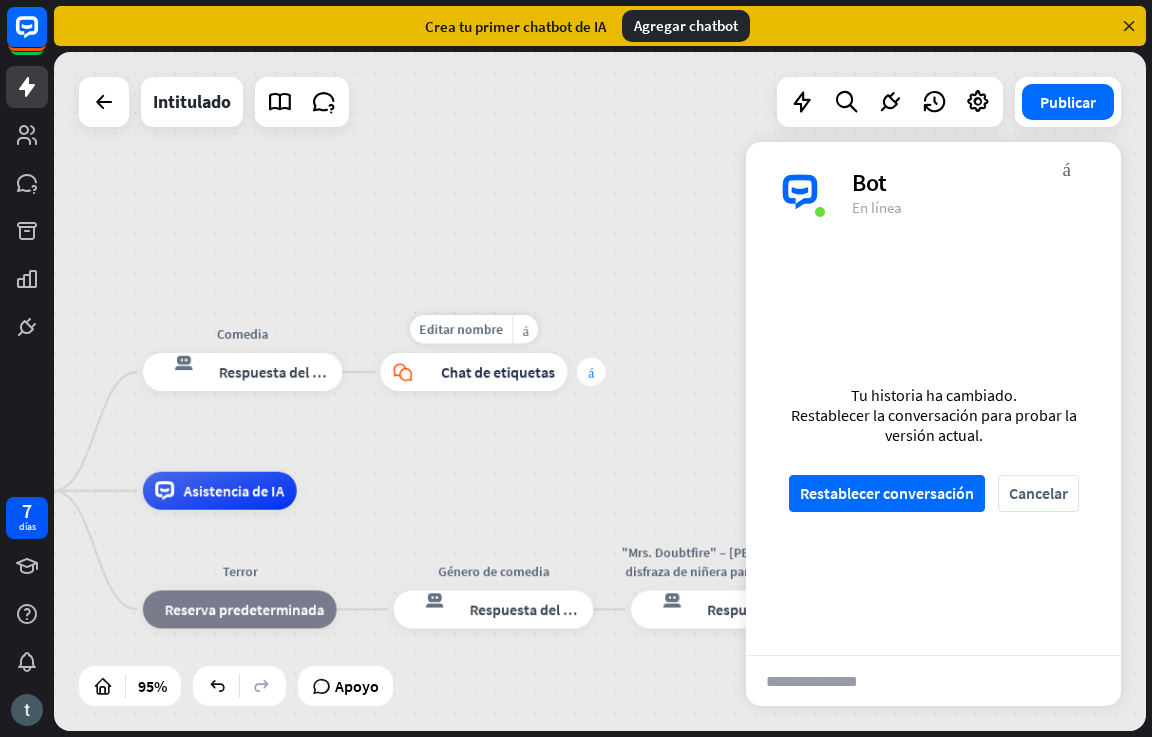 click on "más" at bounding box center (591, 372) 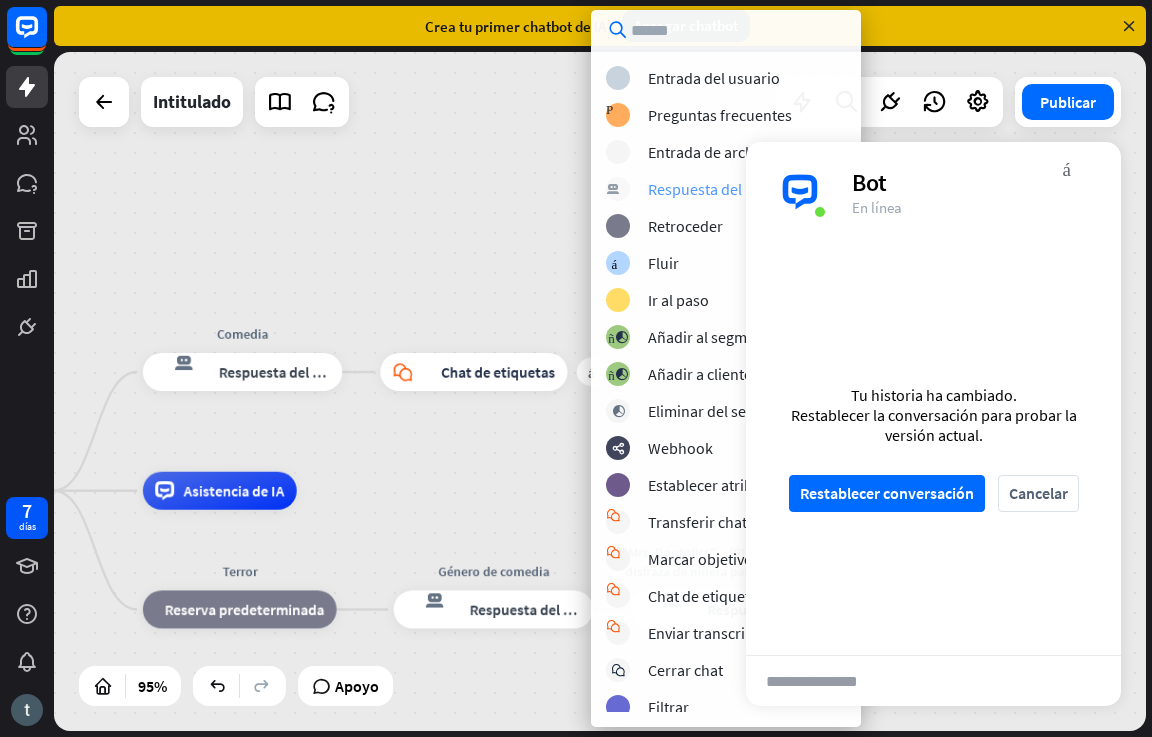 click on "Respuesta del bot" at bounding box center [708, 189] 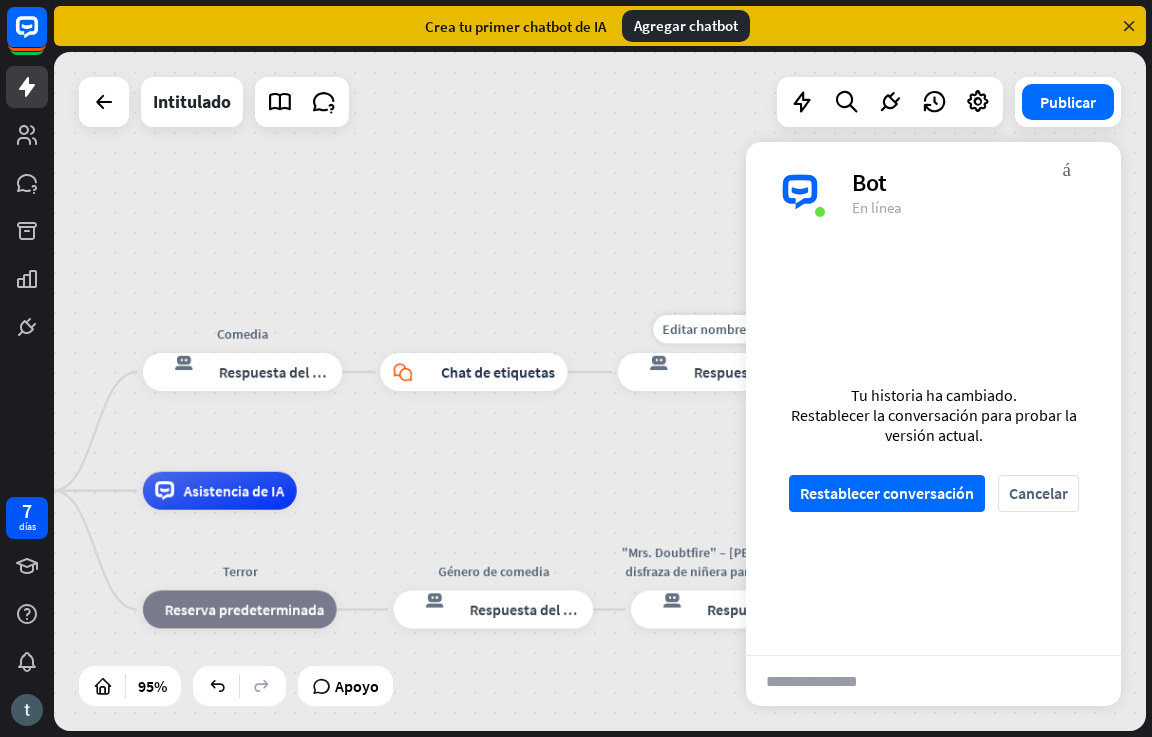 click on "respuesta del bot de bloqueo   Respuesta del bot" at bounding box center [718, 372] 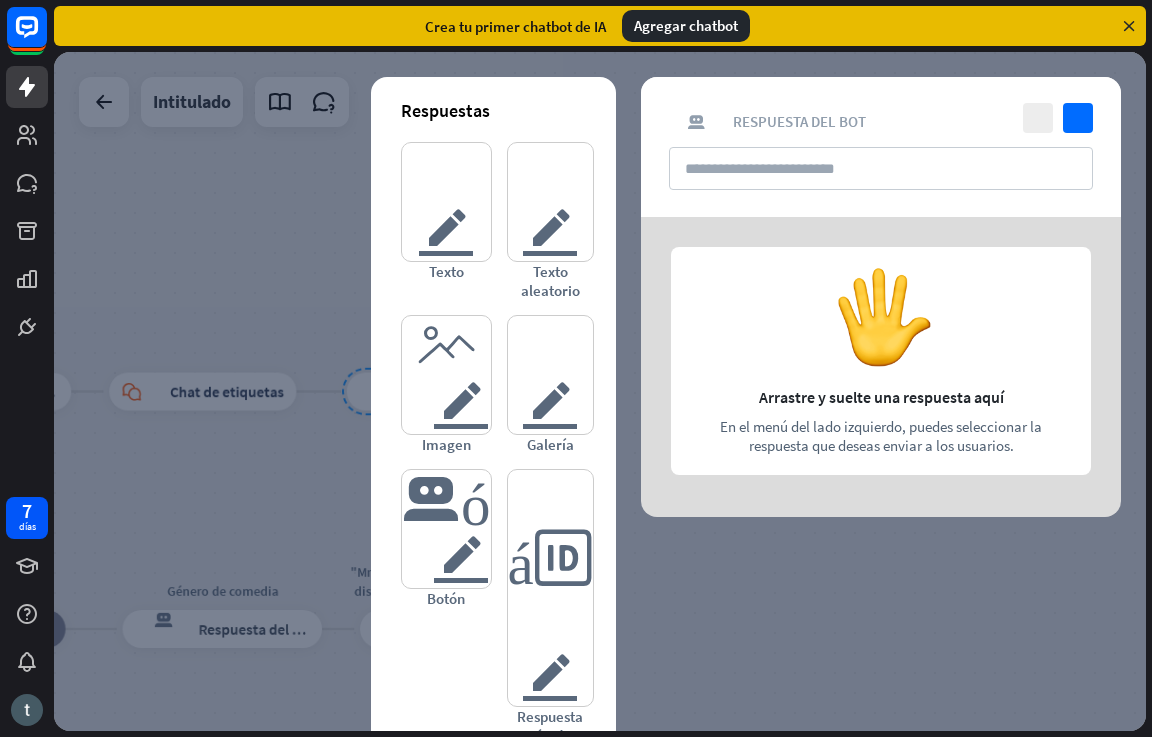 click at bounding box center [881, 367] 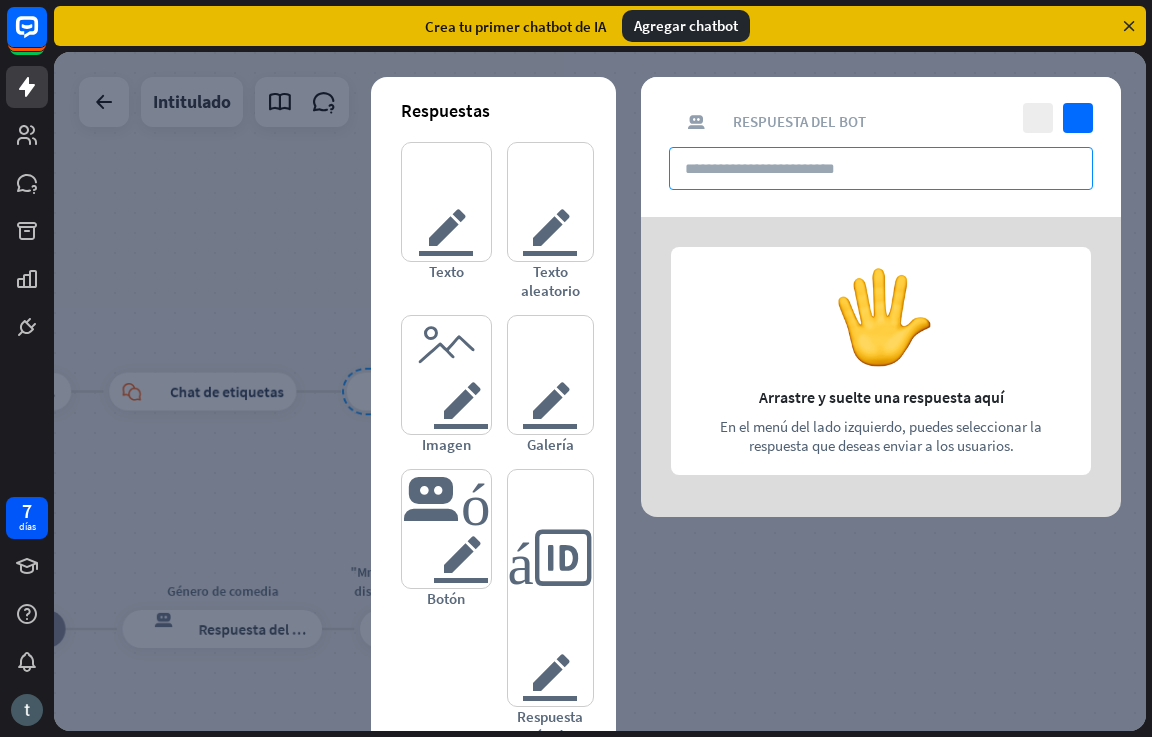 click at bounding box center (881, 168) 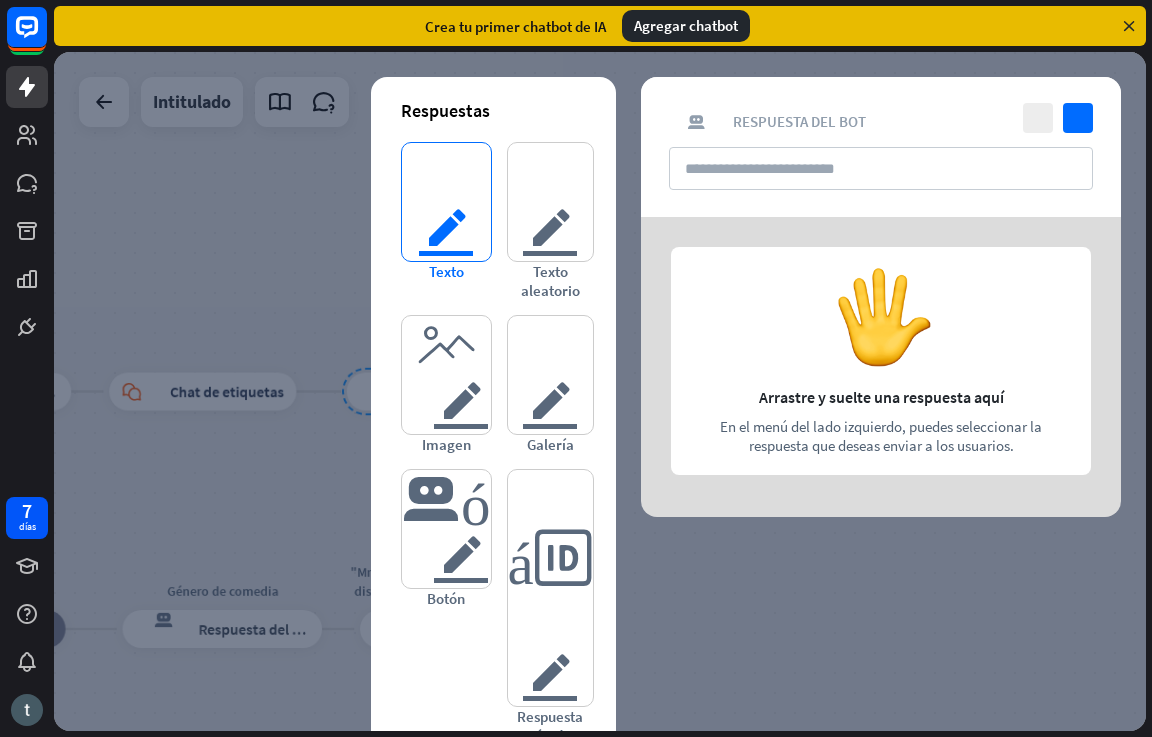 click on "texto del editor" at bounding box center [446, 202] 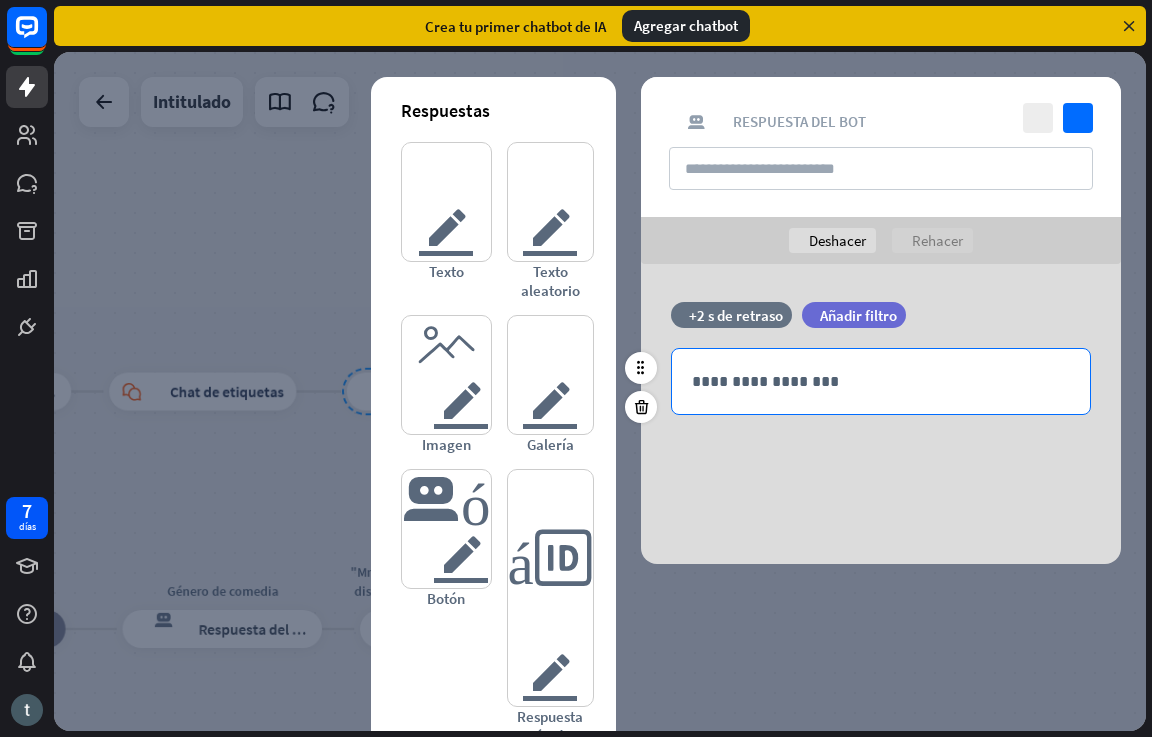 click on "**********" at bounding box center [881, 381] 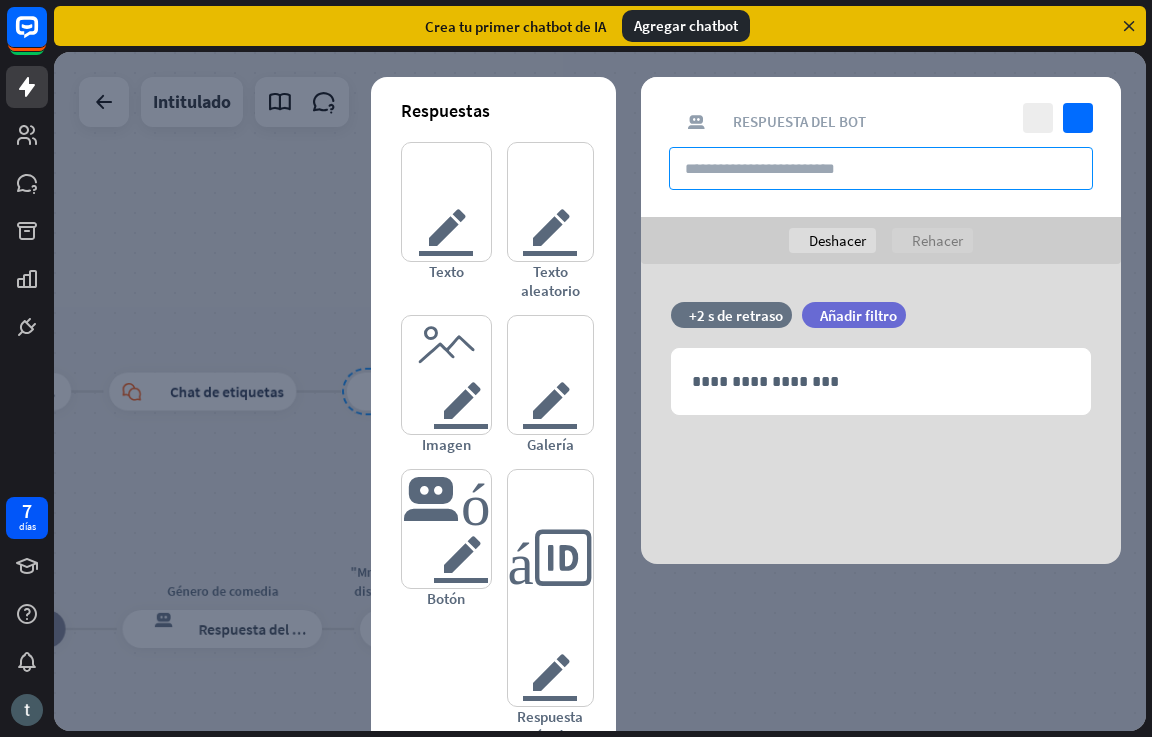 click at bounding box center (881, 168) 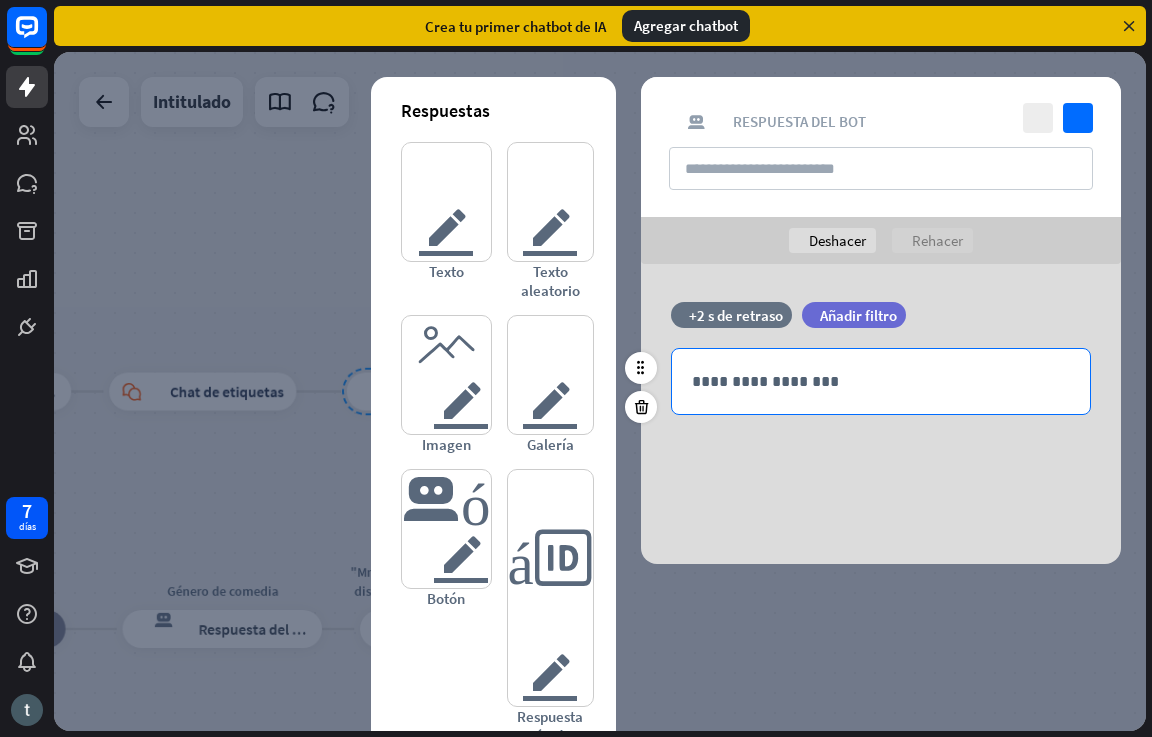 click on "**********" at bounding box center [881, 381] 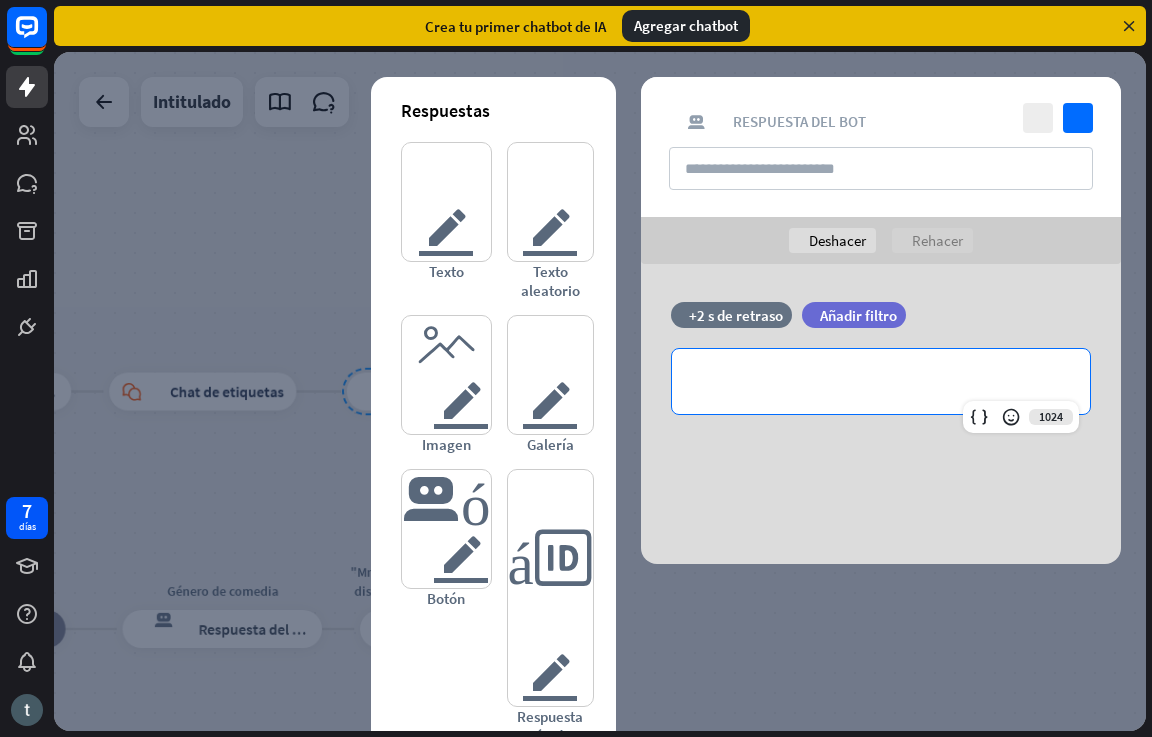 click at bounding box center [600, 391] 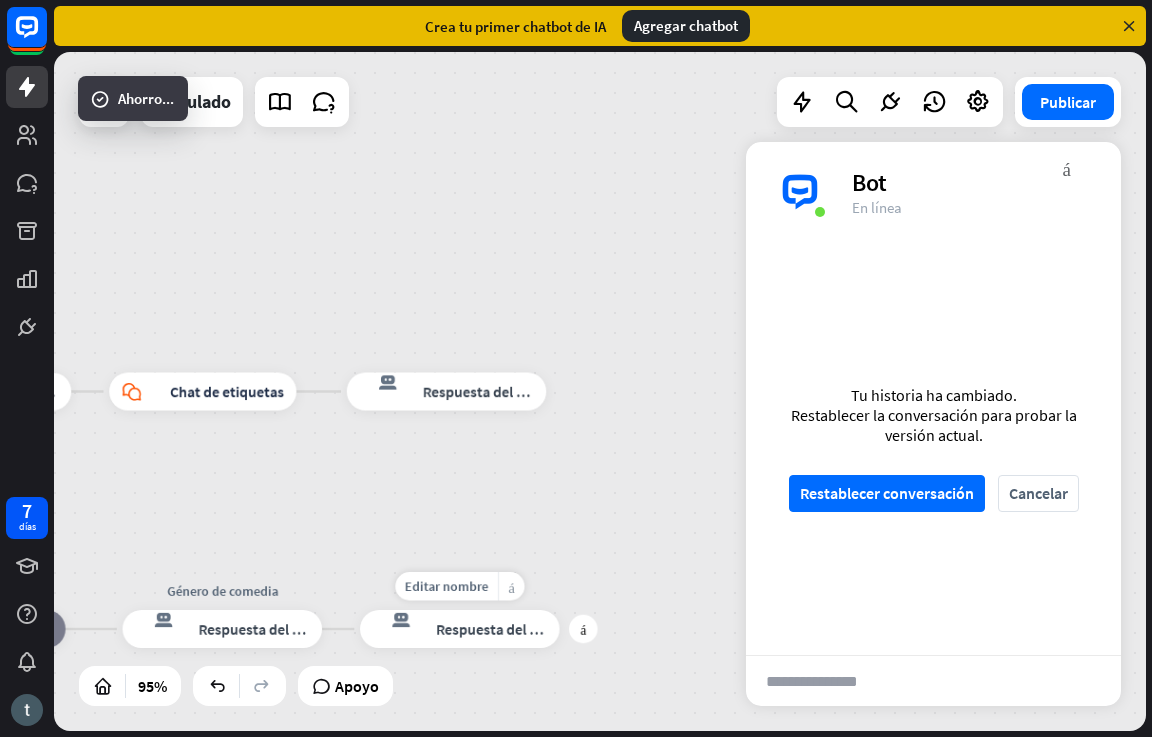 drag, startPoint x: 516, startPoint y: 625, endPoint x: 511, endPoint y: 586, distance: 39.319206 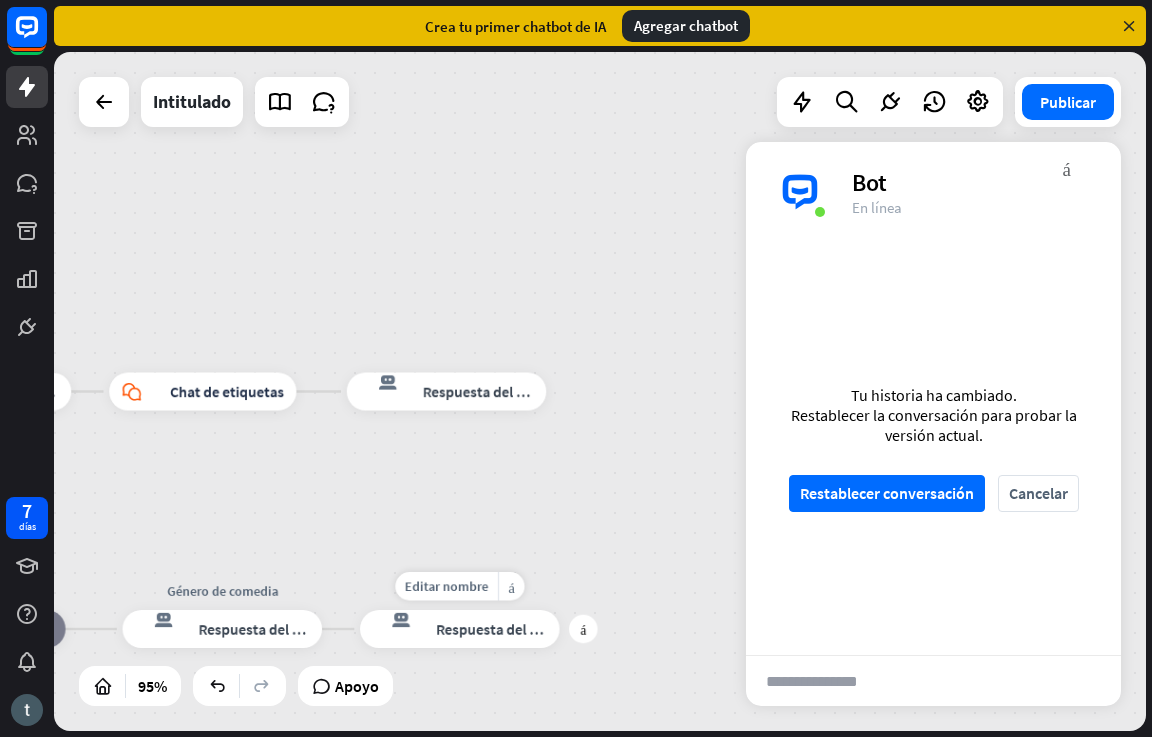 click on "respuesta del bot de bloqueo   Respuesta del bot" at bounding box center (460, 629) 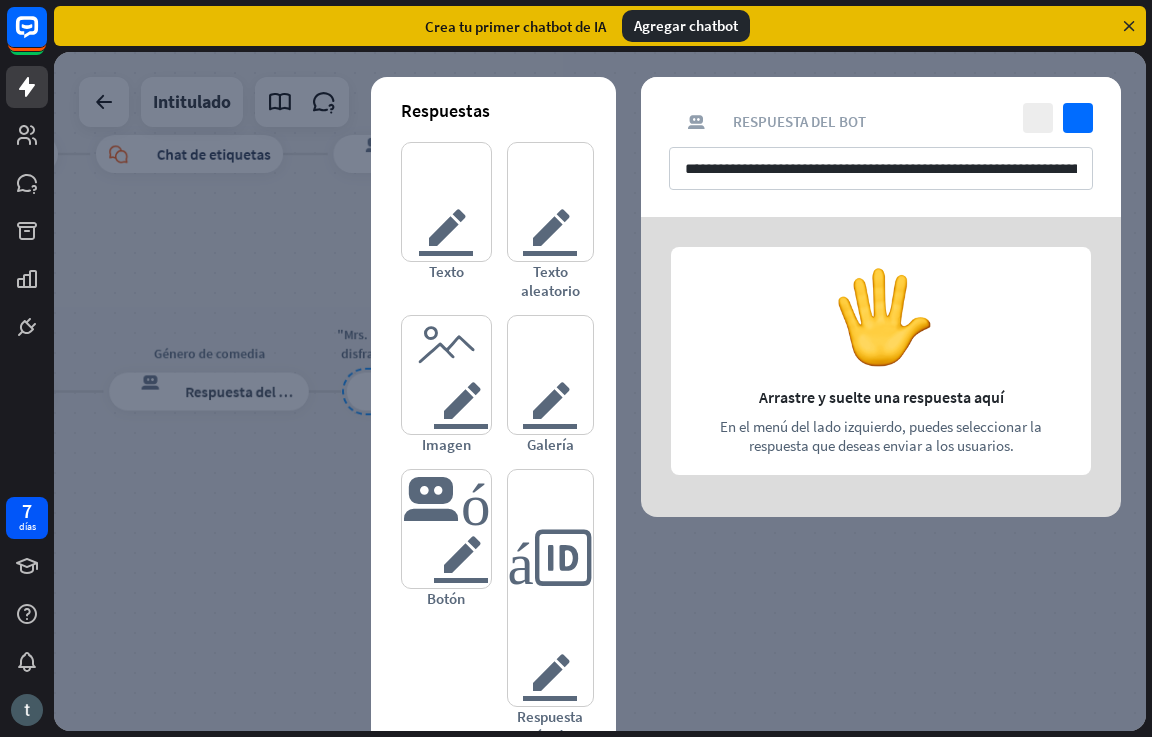 click on "**********" at bounding box center (881, 147) 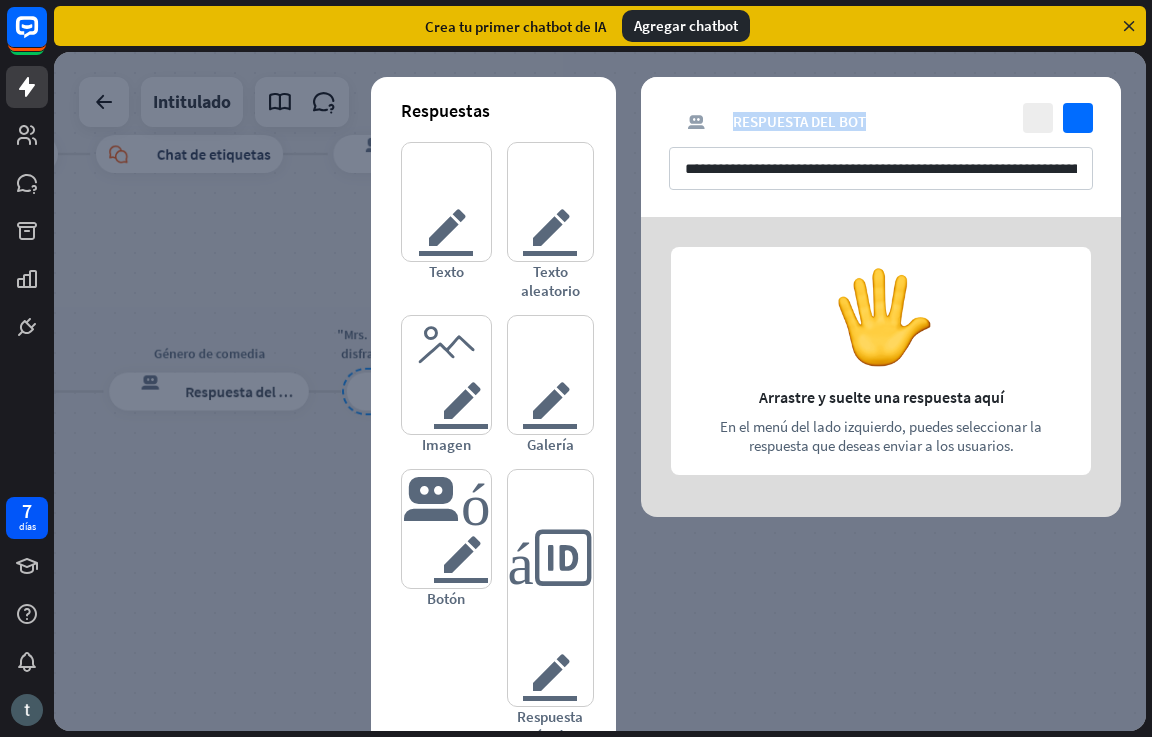 click on "**********" at bounding box center [881, 147] 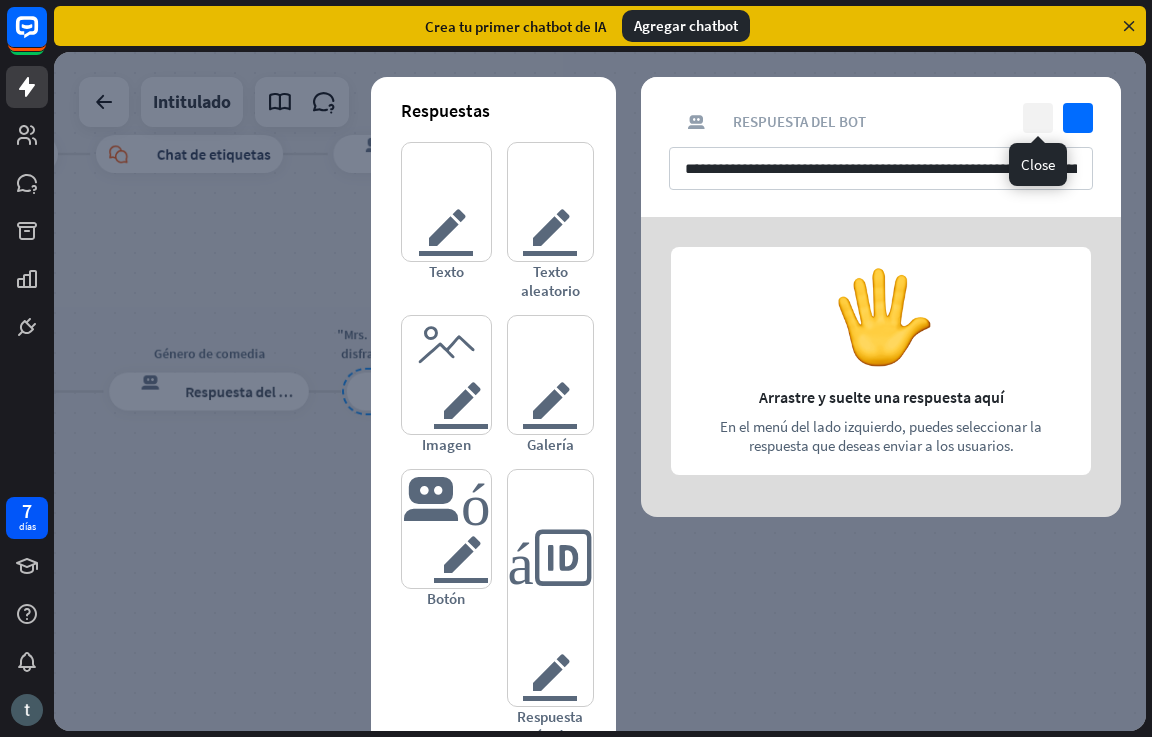 click on "cerca" at bounding box center (1038, 118) 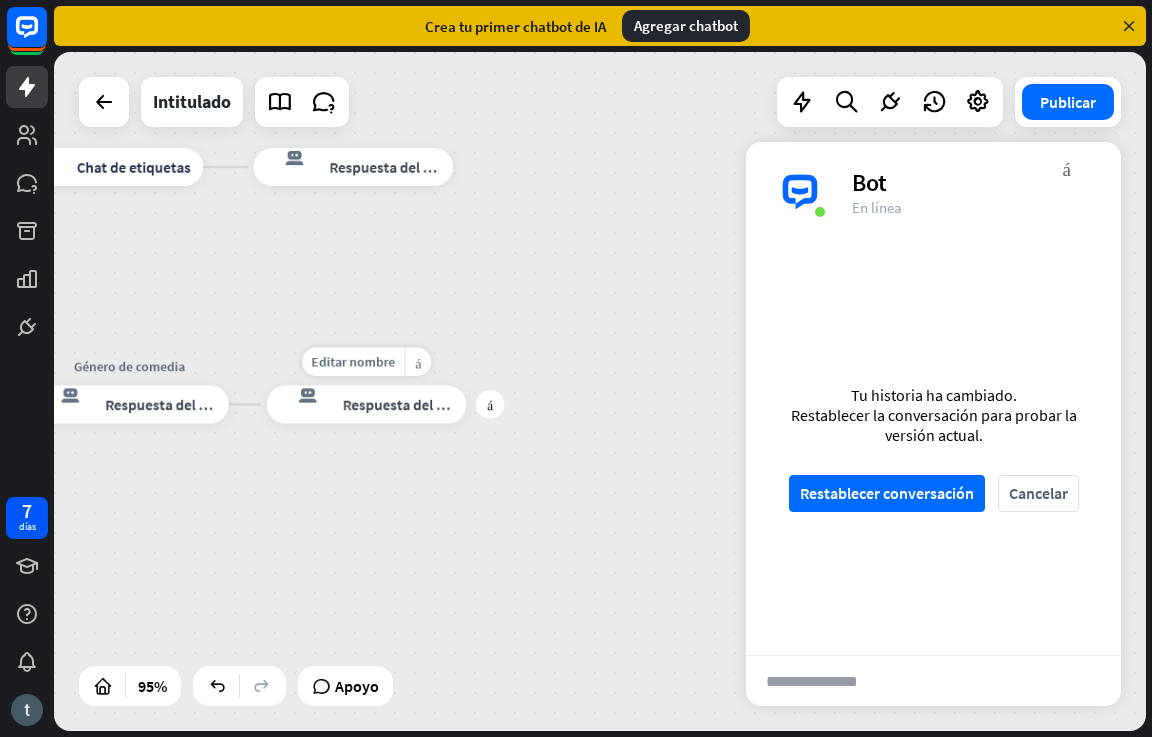 drag, startPoint x: 335, startPoint y: 395, endPoint x: 255, endPoint y: 408, distance: 81.04937 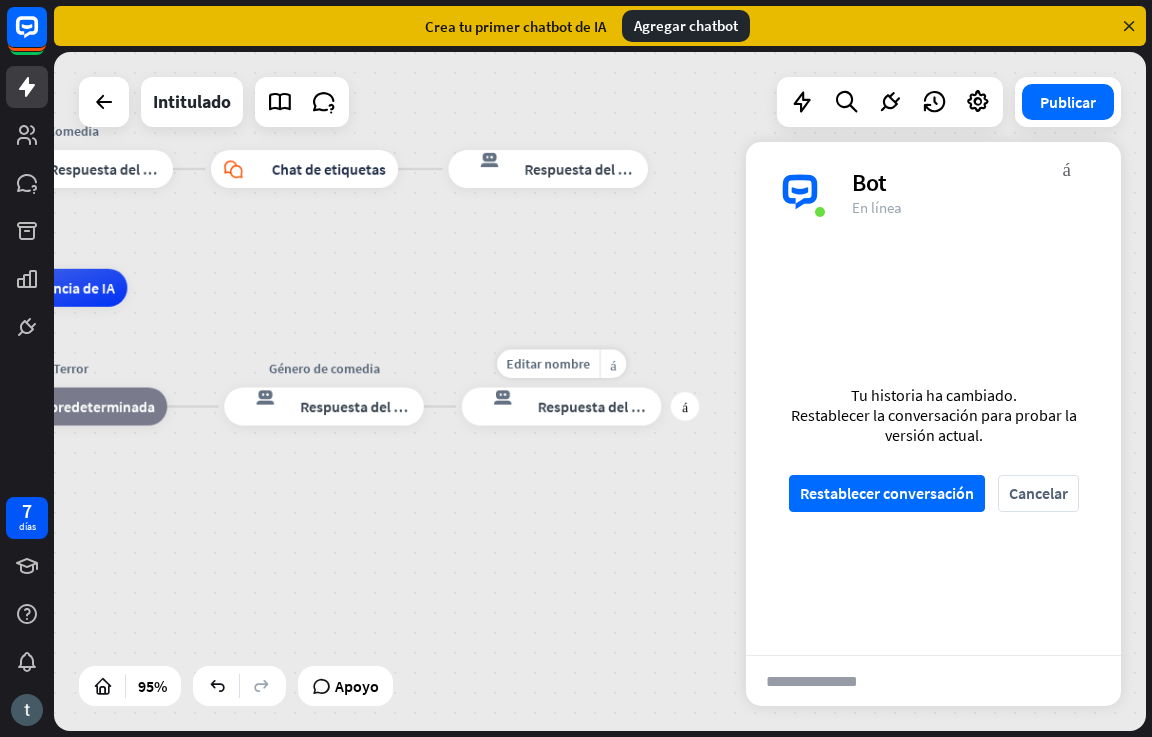 drag, startPoint x: 266, startPoint y: 410, endPoint x: 450, endPoint y: 410, distance: 184 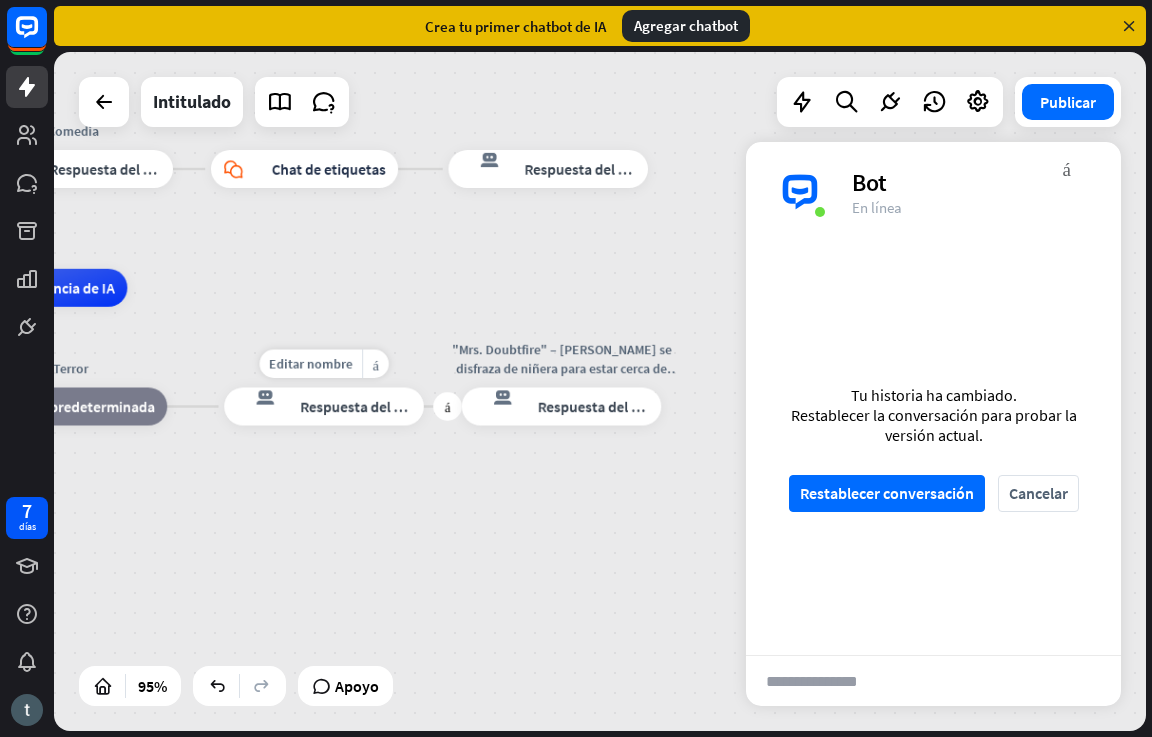 click on "respuesta del bot de bloqueo   Respuesta del bot" at bounding box center [324, 407] 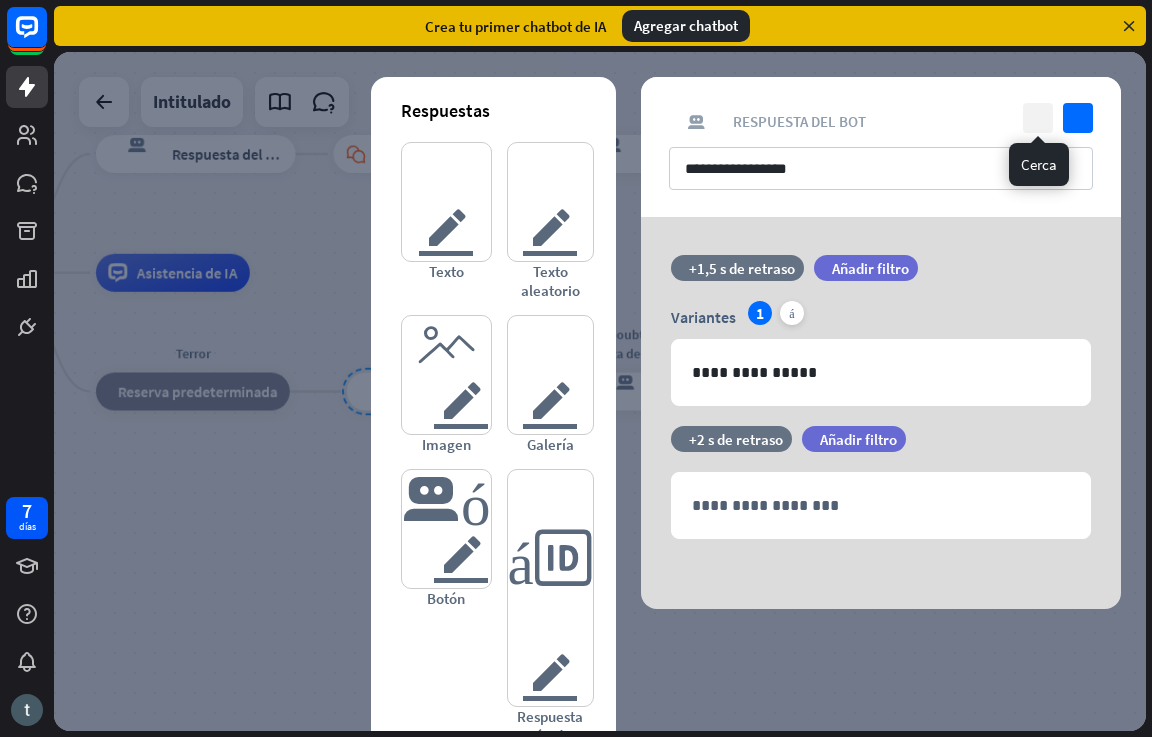 click on "cerca" at bounding box center (1038, 118) 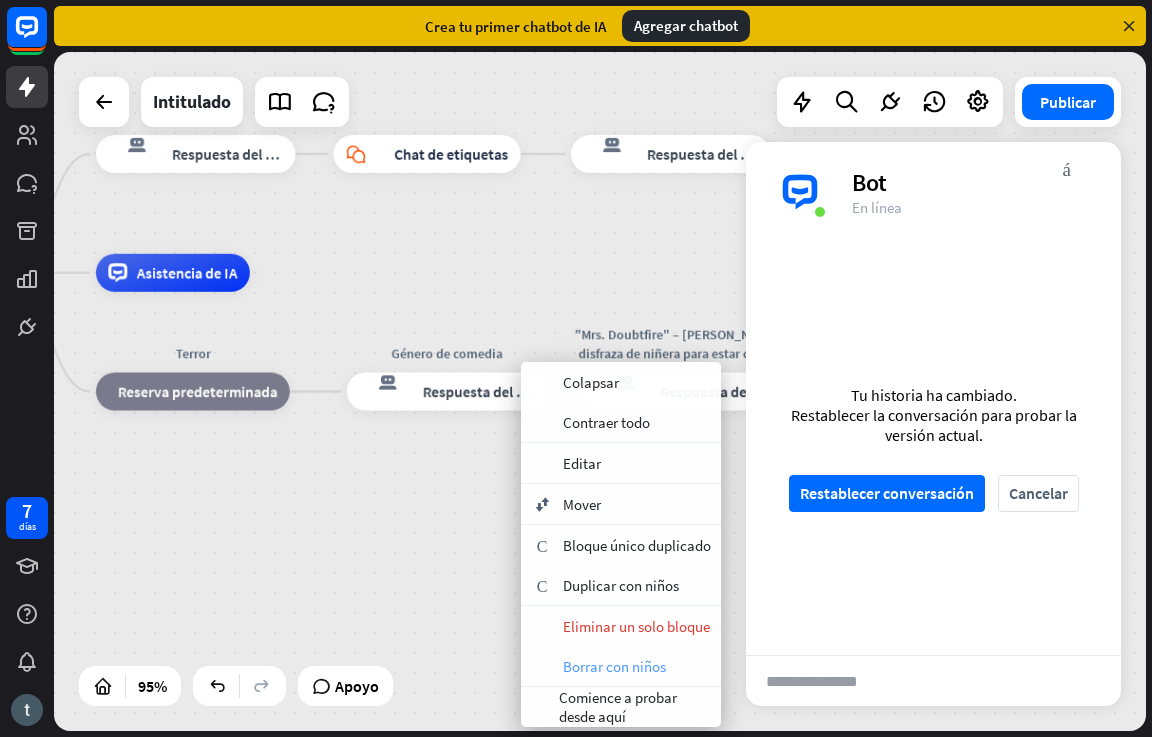 click on "Borrar con niños" at bounding box center [614, 666] 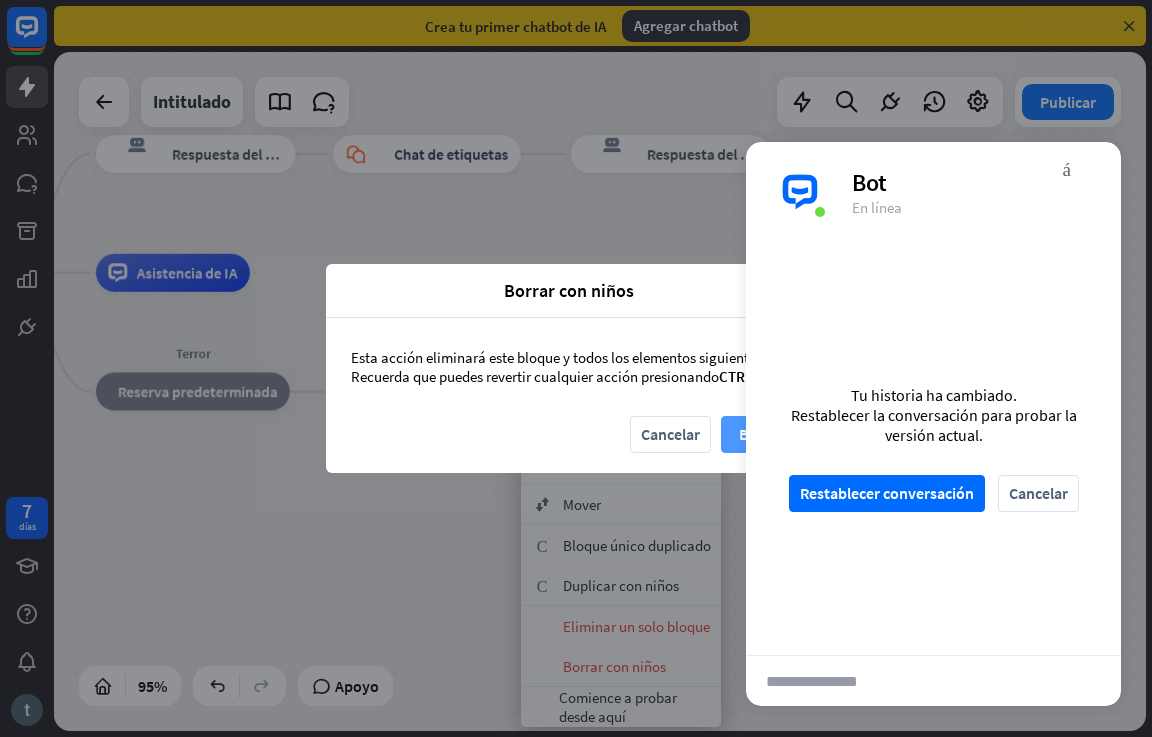 click on "Borrar" at bounding box center (761, 434) 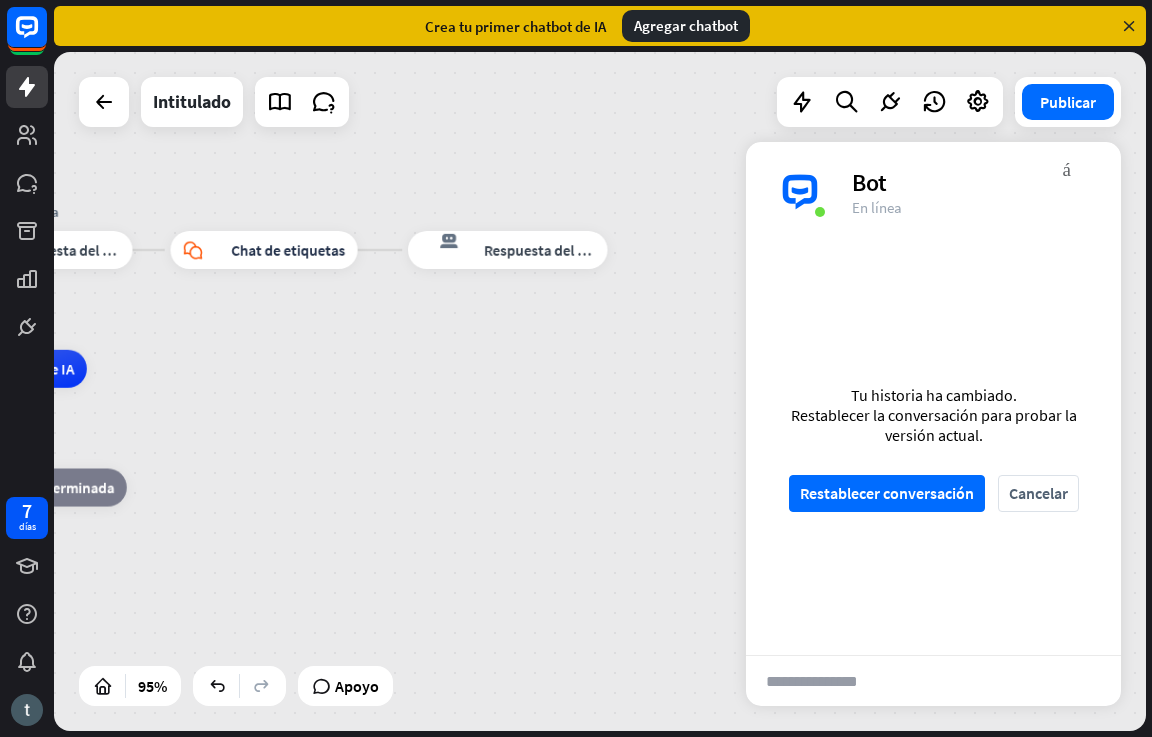 drag, startPoint x: 654, startPoint y: 420, endPoint x: 467, endPoint y: 525, distance: 214.46211 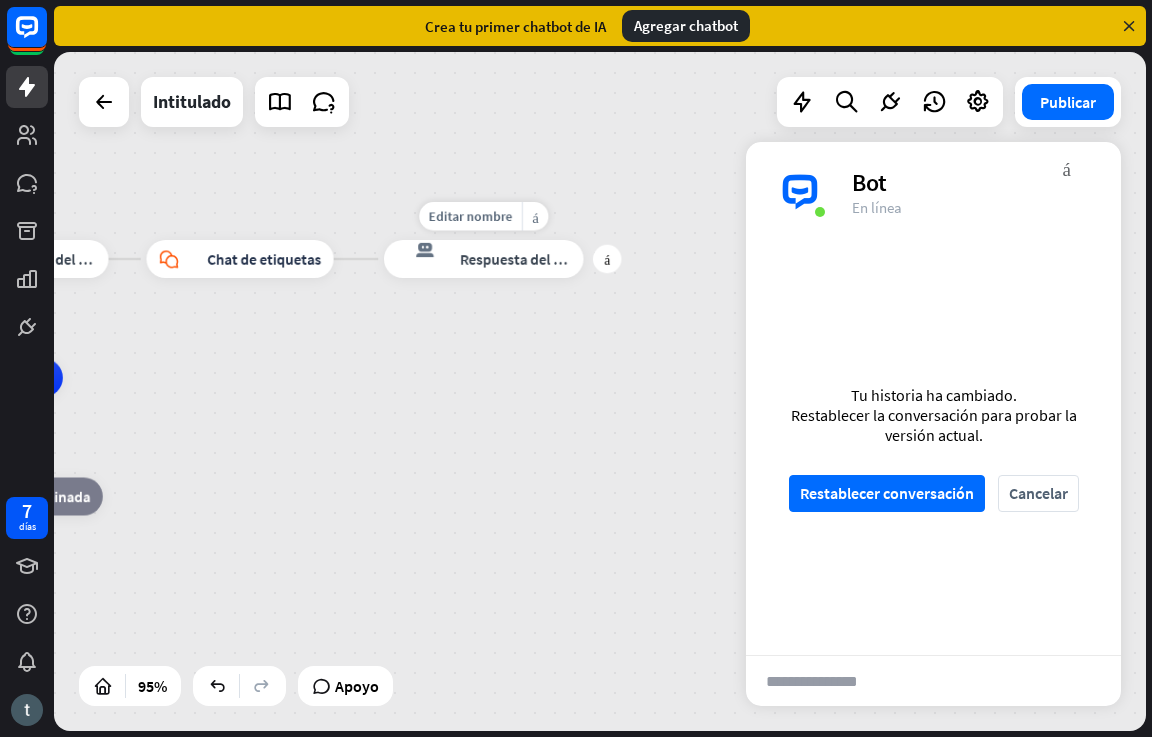 click on "respuesta del bot de bloqueo   Respuesta del bot" at bounding box center (484, 259) 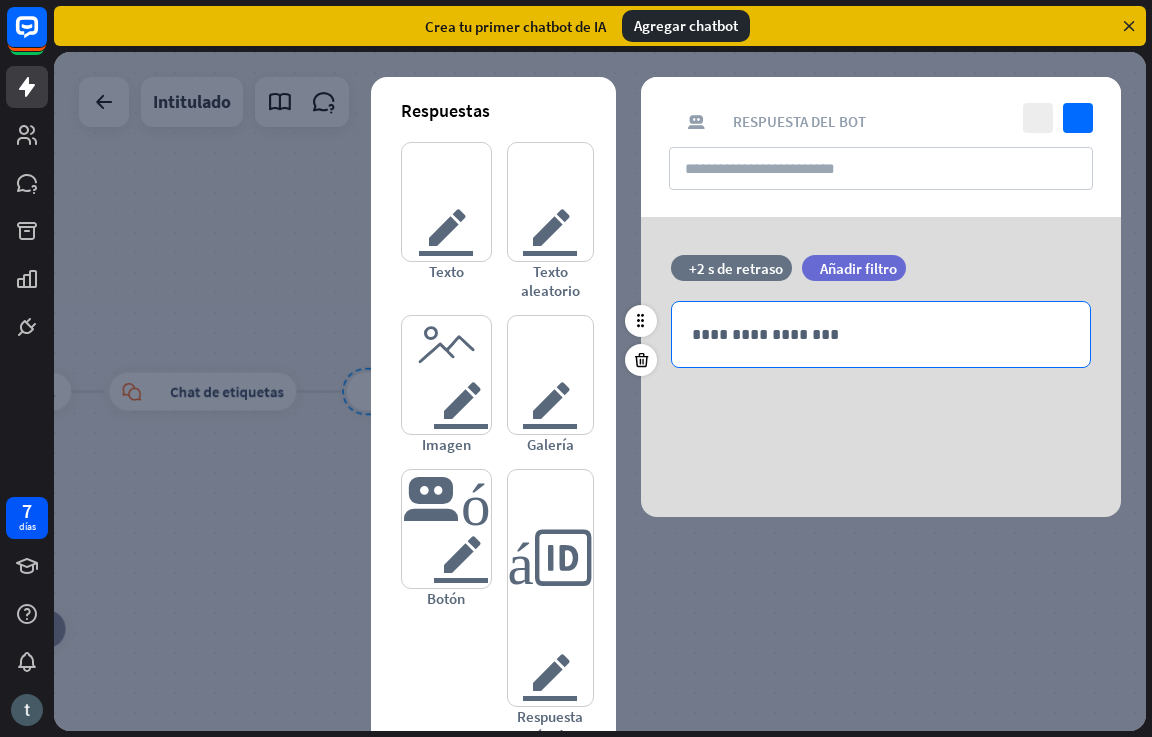 click on "**********" at bounding box center [881, 334] 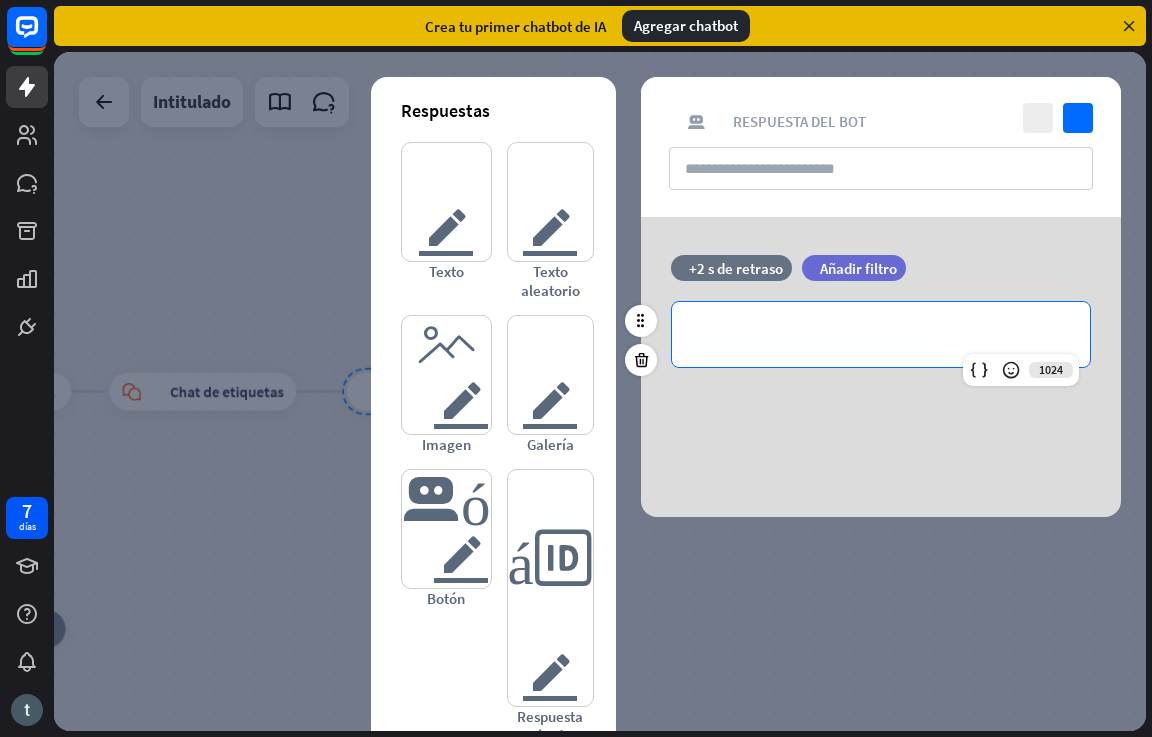click on "**********" at bounding box center (881, 334) 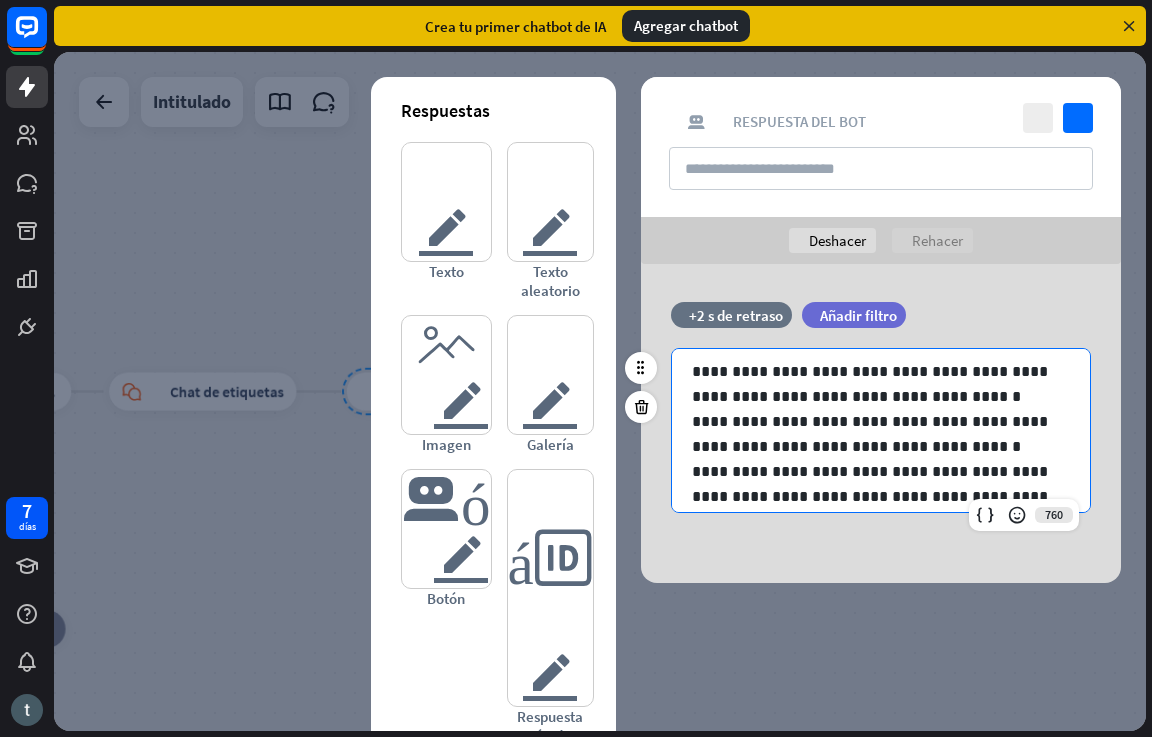 scroll, scrollTop: 35, scrollLeft: 0, axis: vertical 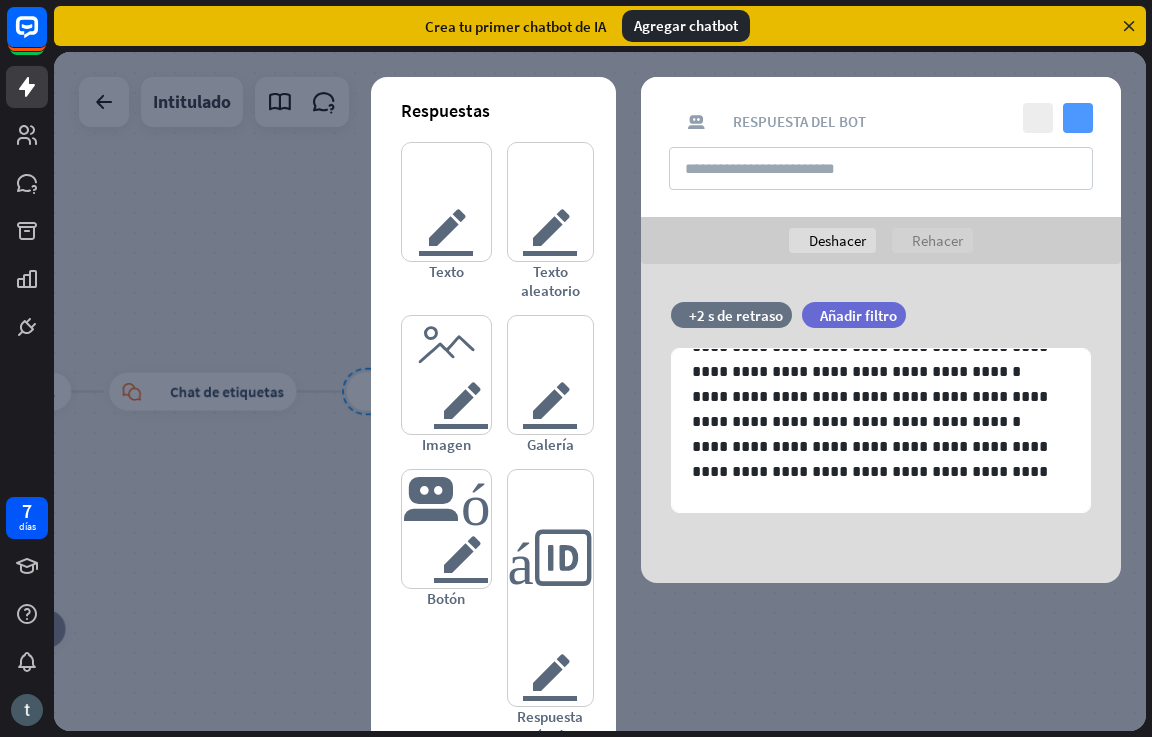 click on "controlar" at bounding box center (1078, 118) 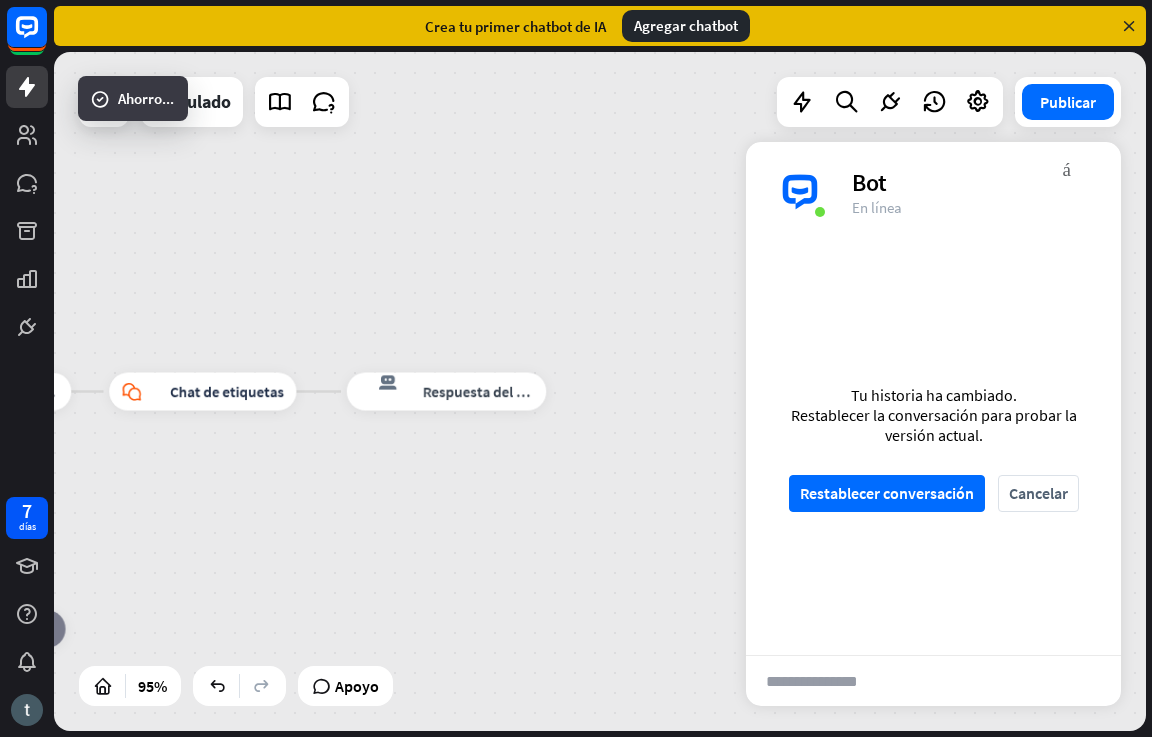 drag, startPoint x: 481, startPoint y: 544, endPoint x: 504, endPoint y: 501, distance: 48.76474 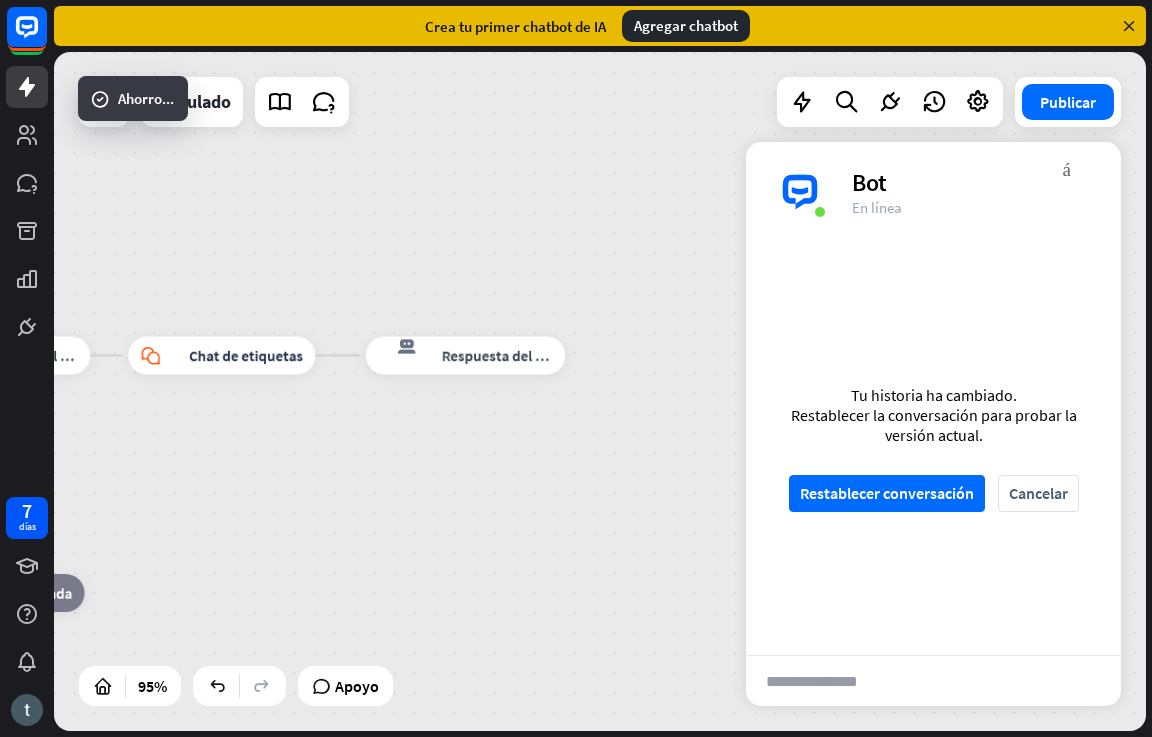 drag, startPoint x: 546, startPoint y: 431, endPoint x: 556, endPoint y: 414, distance: 19.723083 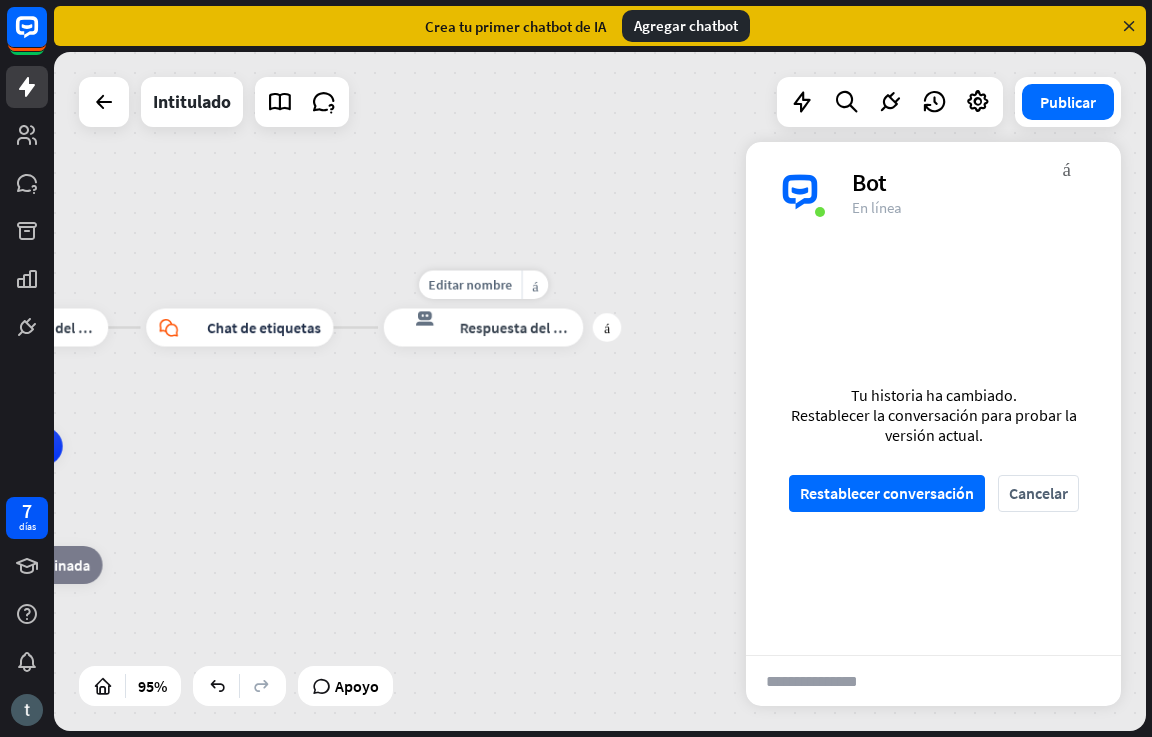 click on "Respuesta del bot" at bounding box center (518, 327) 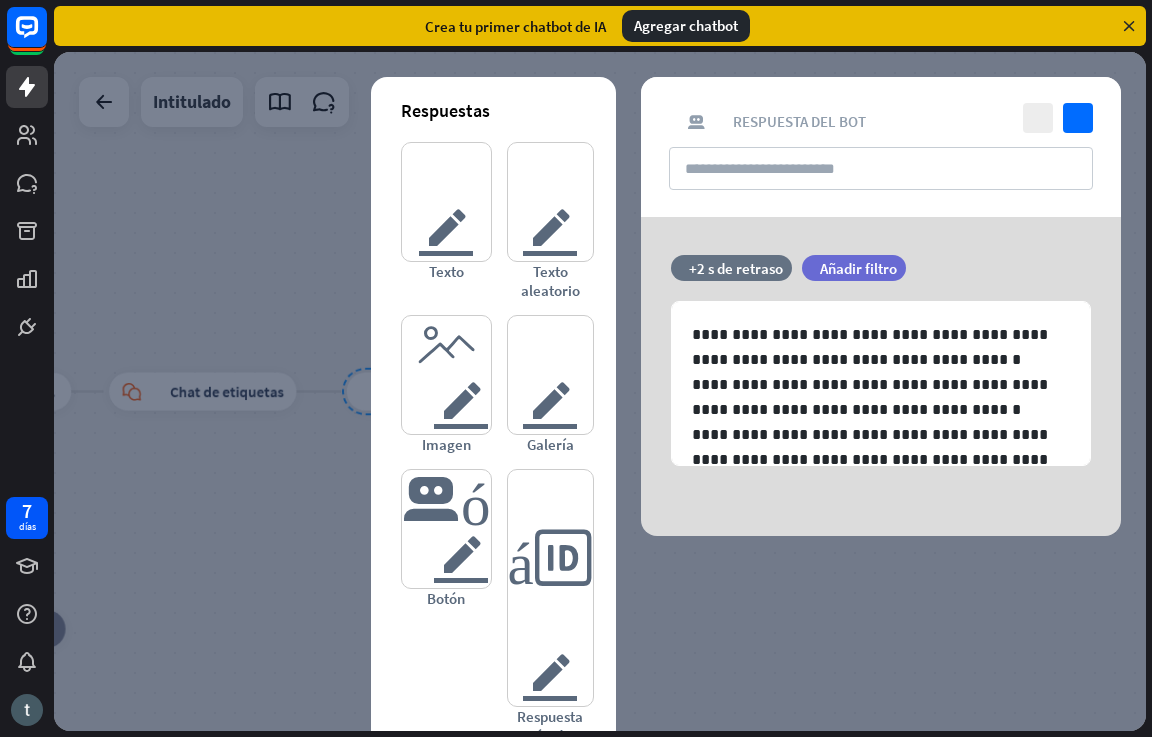 click at bounding box center (600, 391) 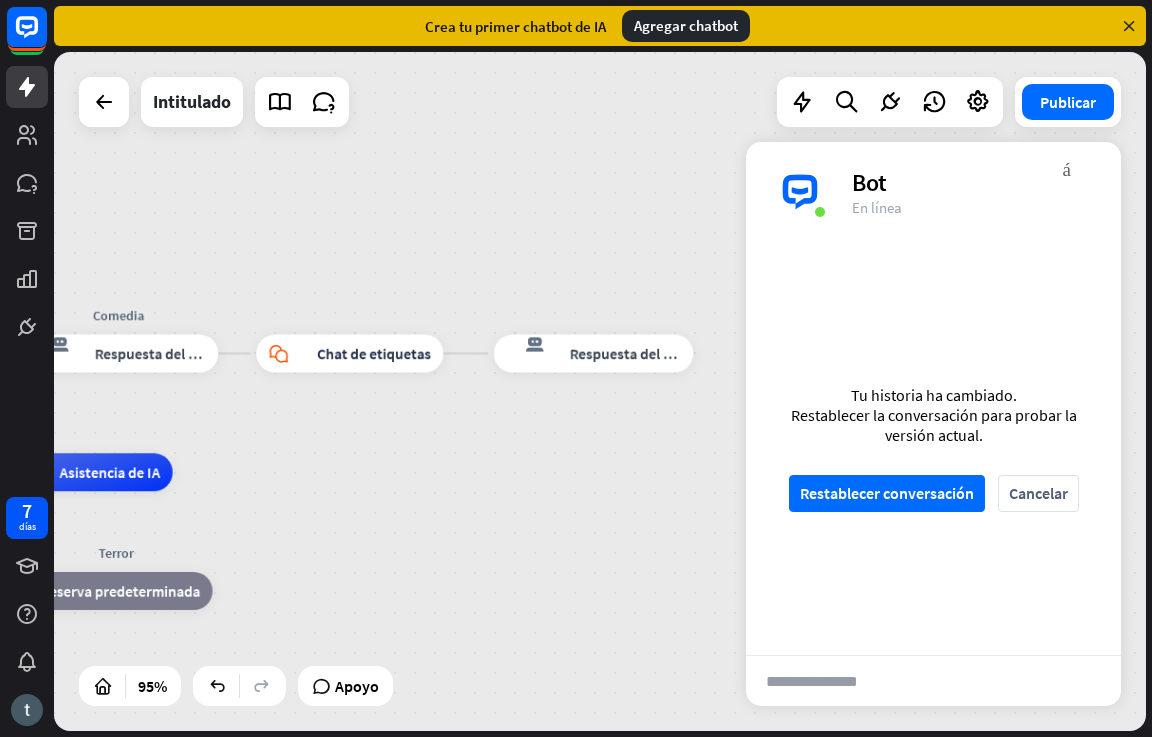 drag, startPoint x: 296, startPoint y: 253, endPoint x: 481, endPoint y: 203, distance: 191.63768 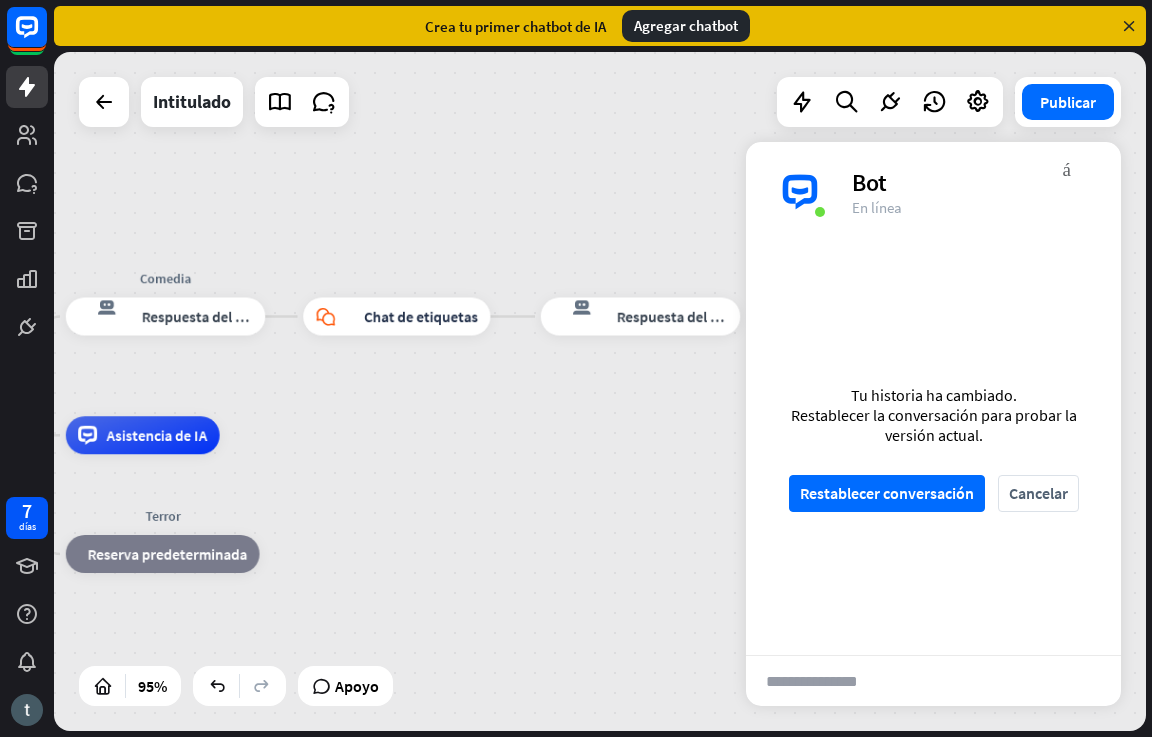 drag, startPoint x: 455, startPoint y: 550, endPoint x: 536, endPoint y: 443, distance: 134.20134 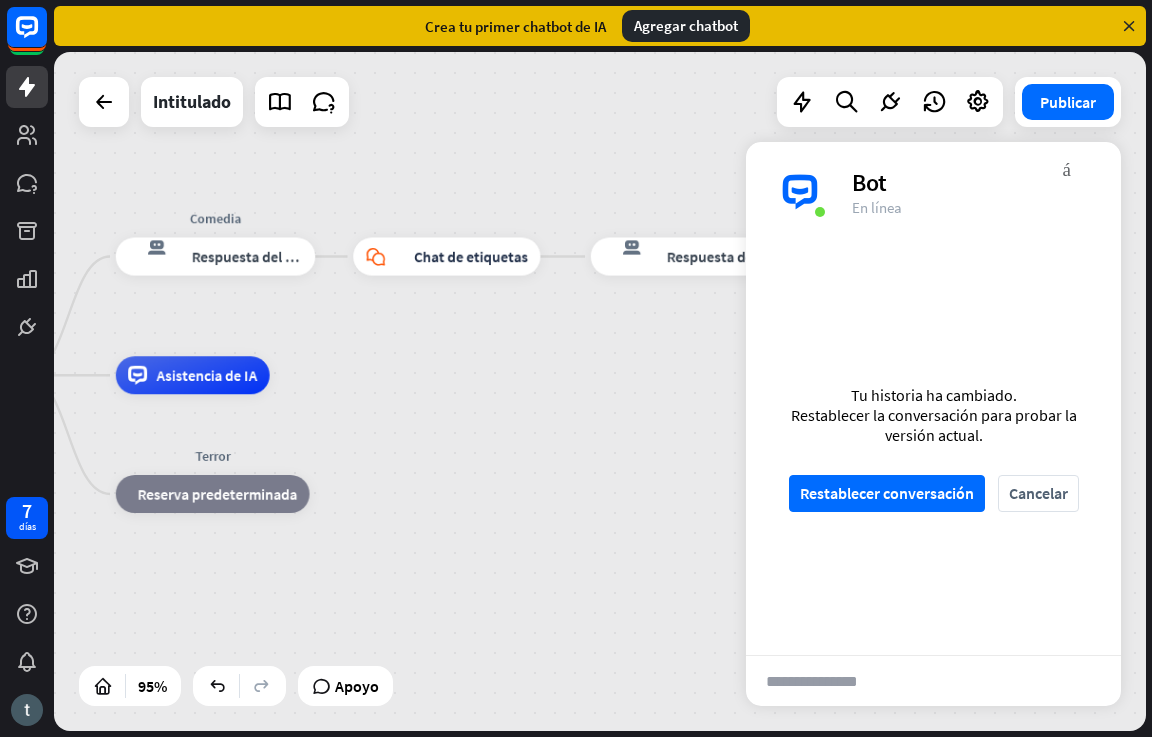 click on "Género de películas   inicio_2   Punto de inicio                 Comedia   respuesta del bot de bloqueo   Respuesta del bot                   bloque_chat en vivo   Chat de etiquetas                   respuesta del bot de bloqueo   Respuesta del bot                     Asistencia de IA                 Terror   bloque_de_retroceso   Reserva predeterminada" at bounding box center (396, 697) 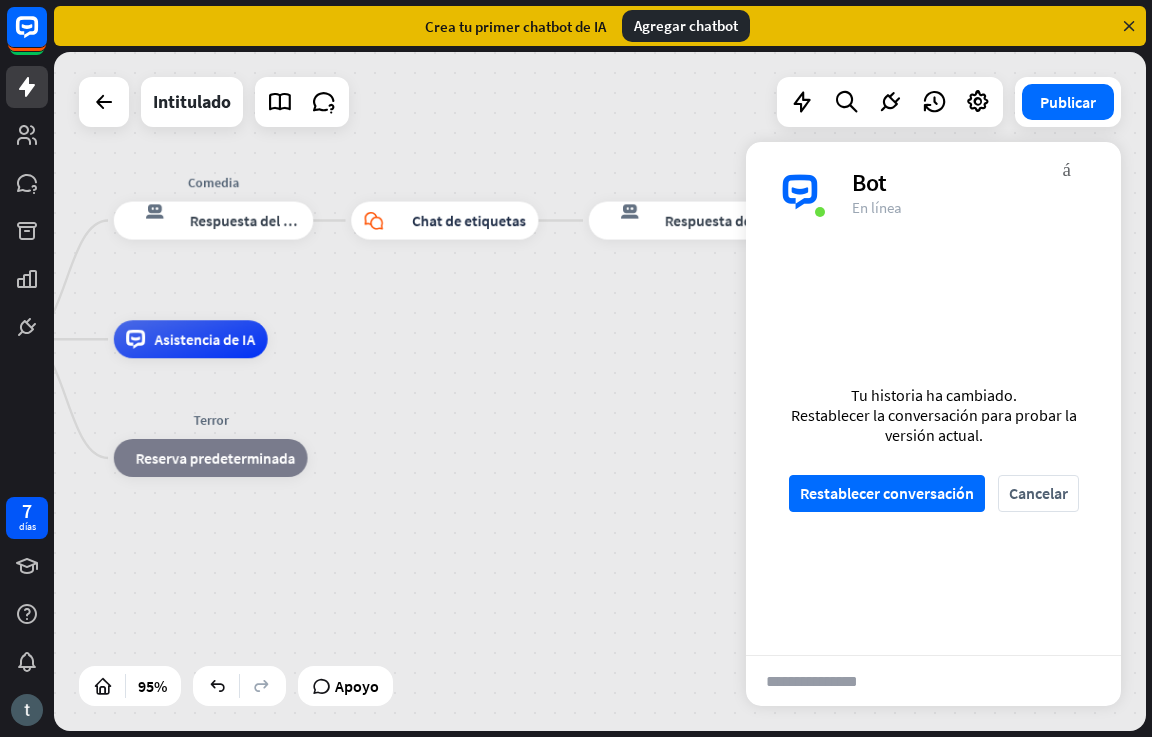 click on "Género de películas   inicio_2   Punto de inicio                 Comedia   respuesta del bot de bloqueo   Respuesta del bot                   bloque_chat en vivo   Chat de etiquetas                   respuesta del bot de bloqueo   Respuesta del bot                     Asistencia de IA                 Terror   bloque_de_retroceso   Reserva predeterminada" at bounding box center (394, 661) 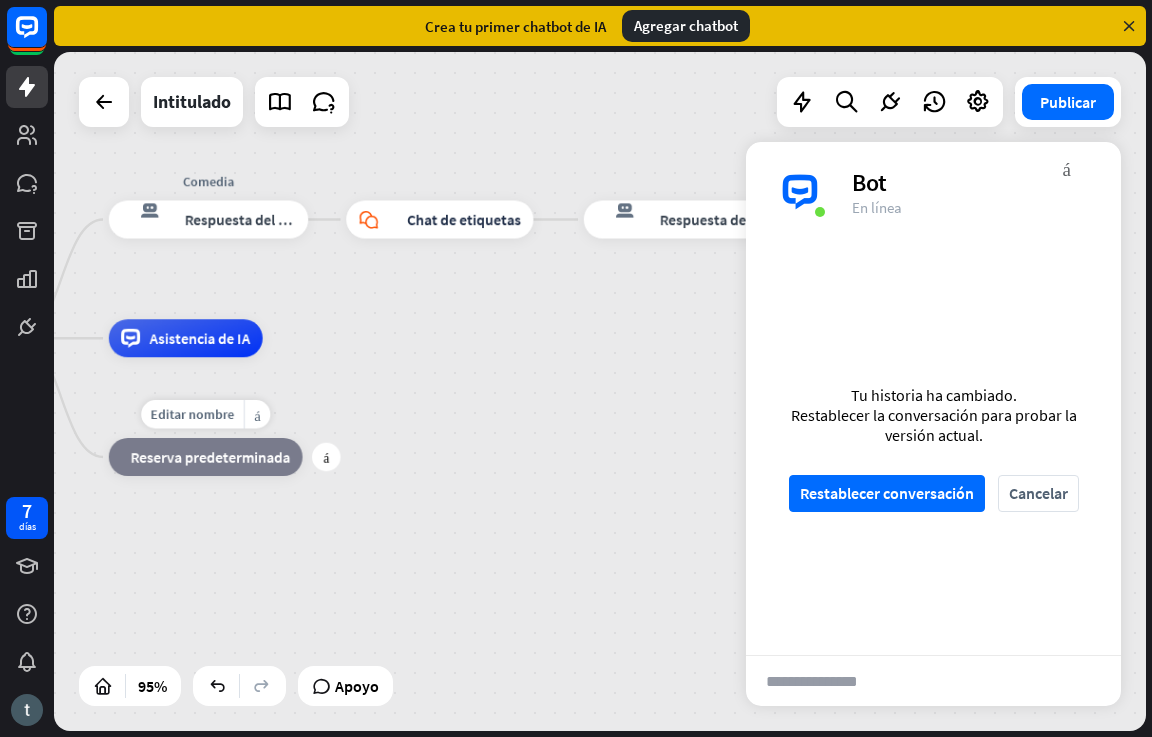 click on "Editar nombre   más_amarillo         más   Terror   bloque_de_retroceso   Reserva predeterminada" at bounding box center [206, 457] 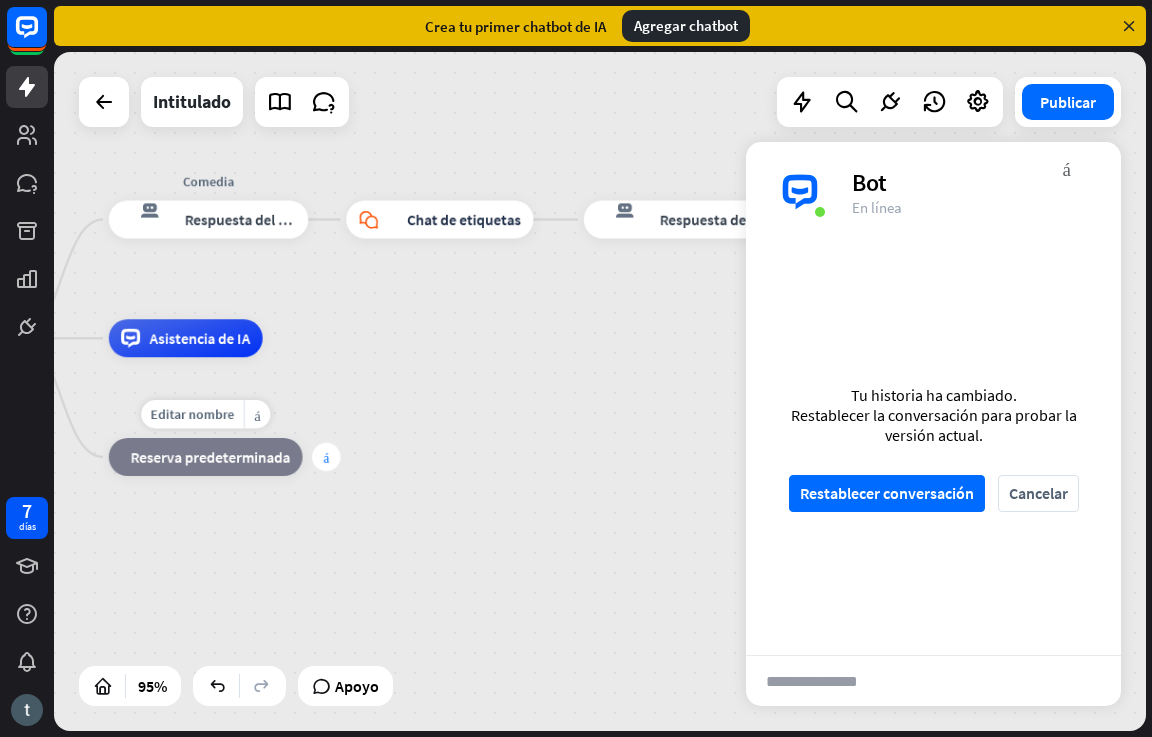 click on "más" at bounding box center (326, 457) 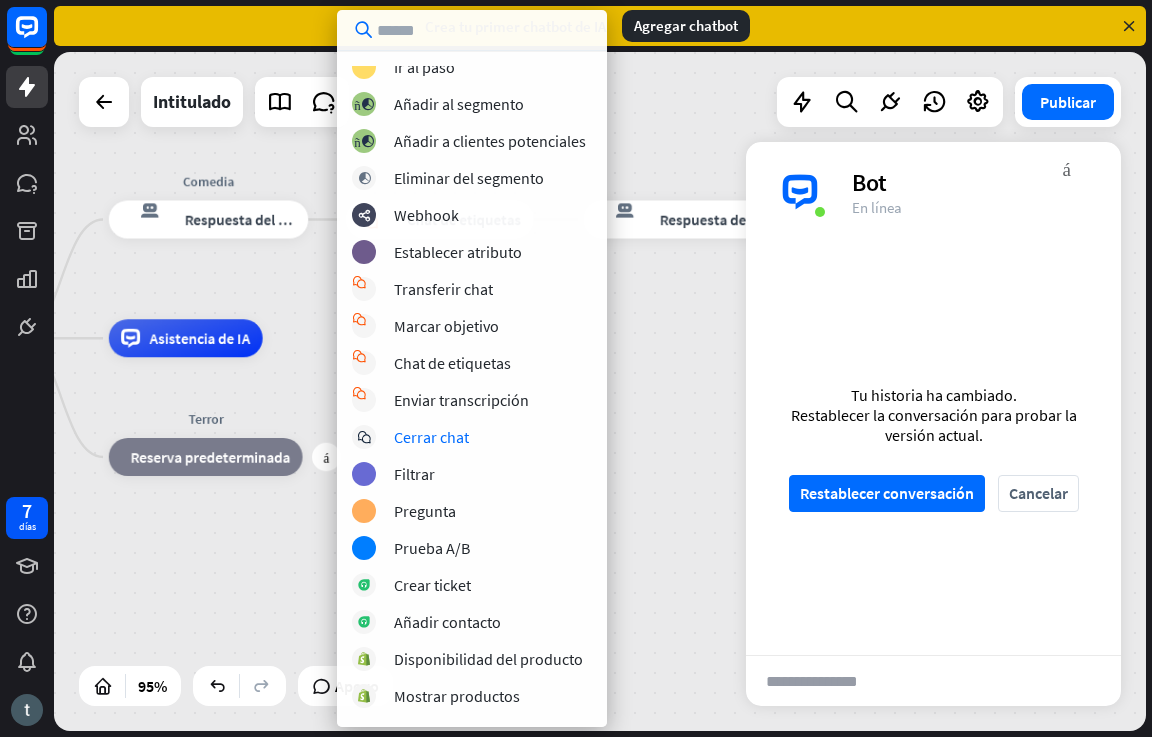 scroll, scrollTop: 140, scrollLeft: 0, axis: vertical 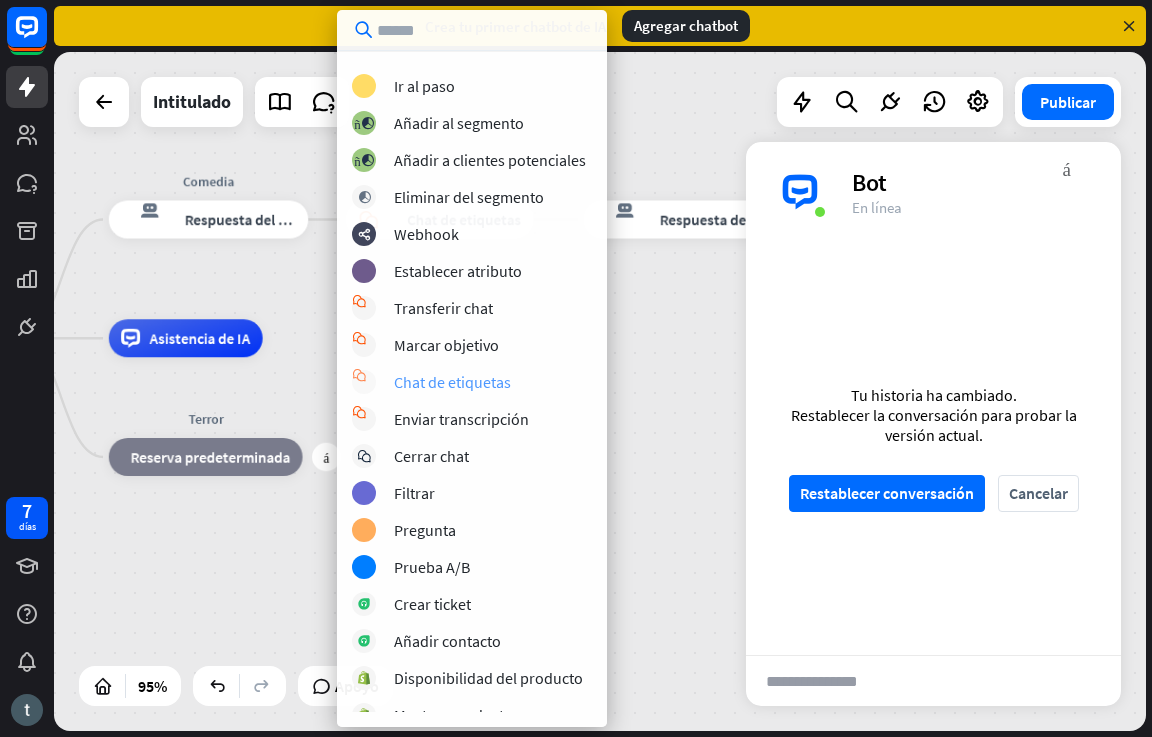 click on "Chat de etiquetas" at bounding box center [452, 382] 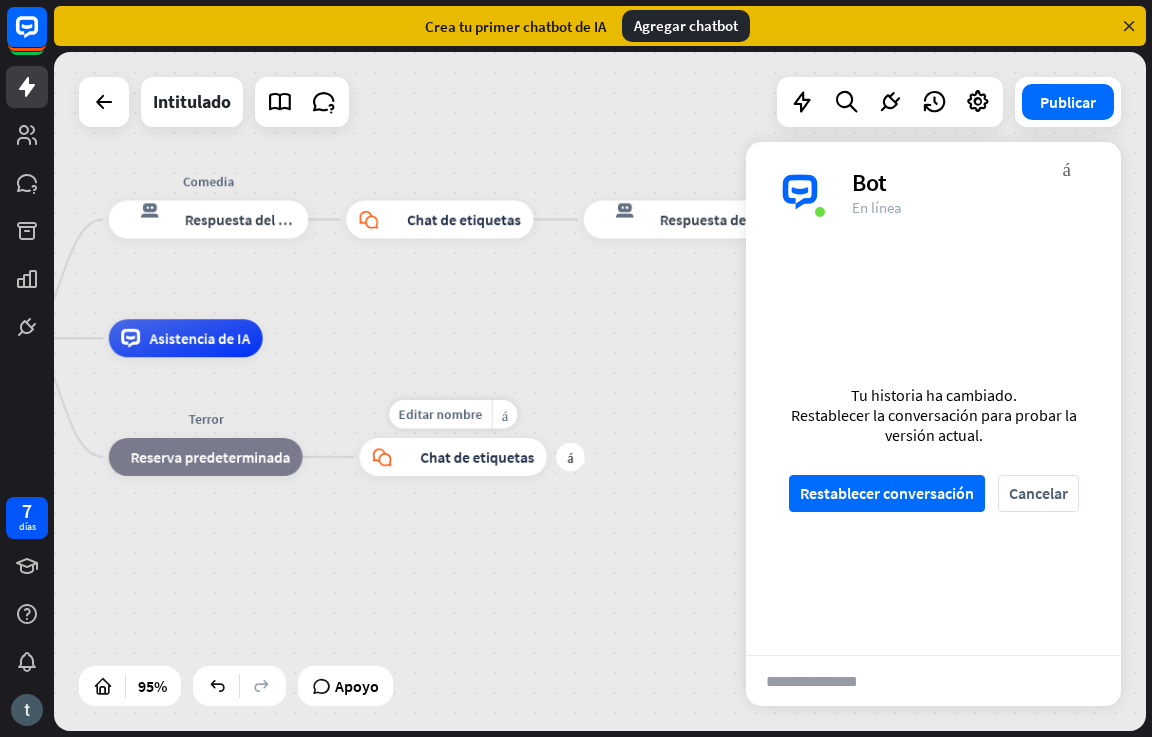 click on "Chat de etiquetas" at bounding box center (477, 457) 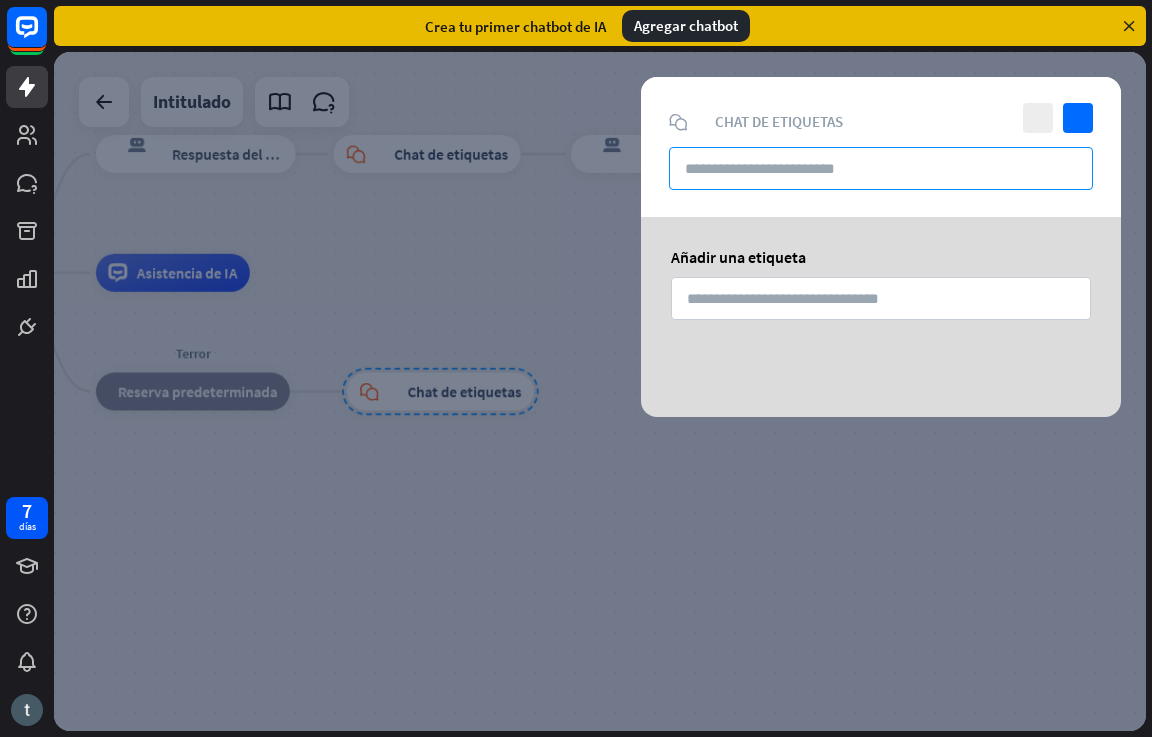 click at bounding box center (881, 168) 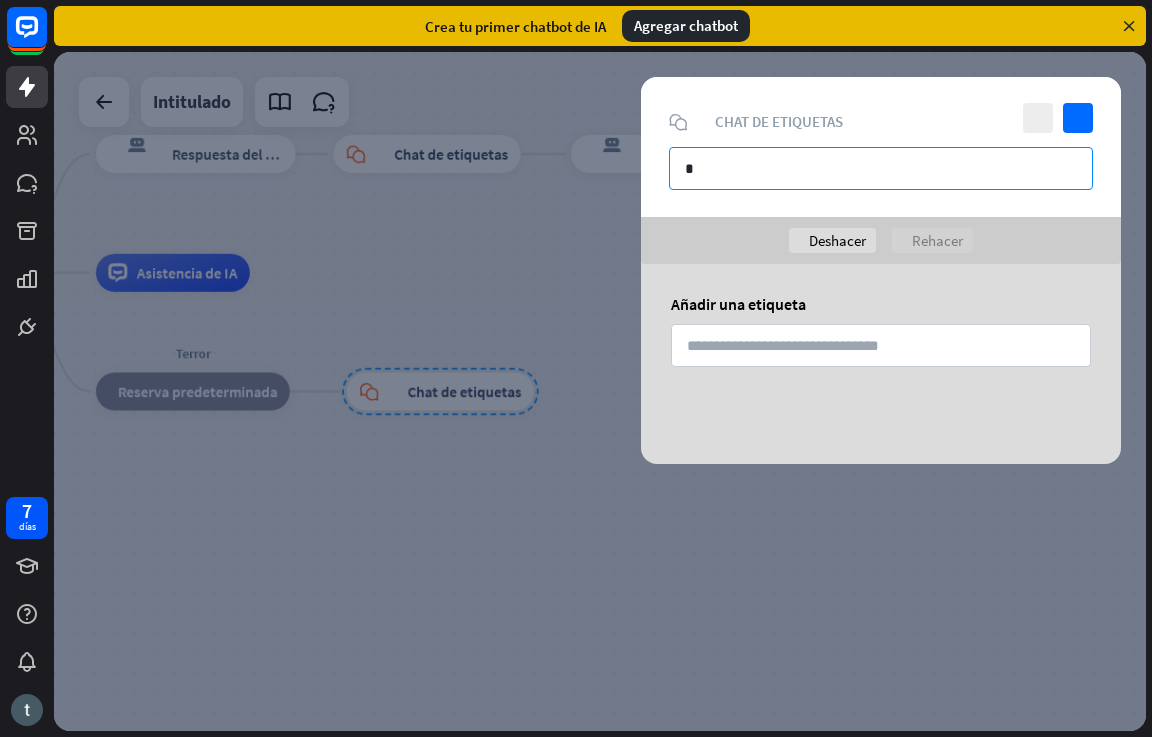 type 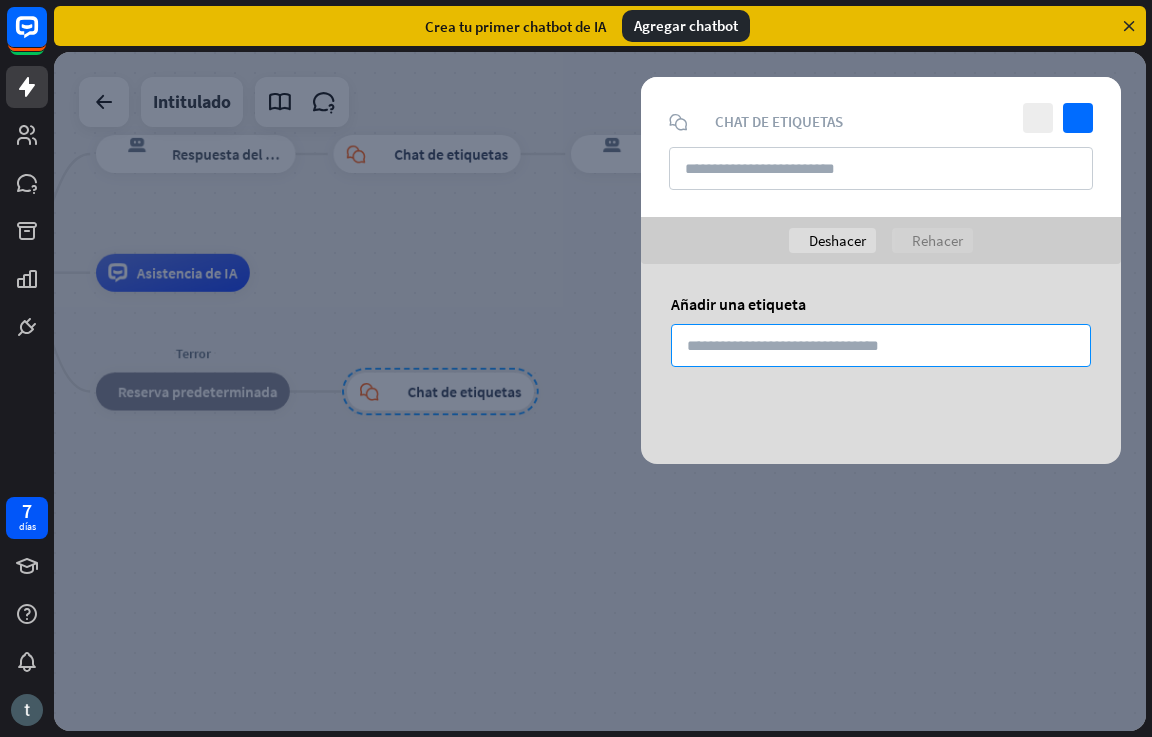 click at bounding box center [881, 345] 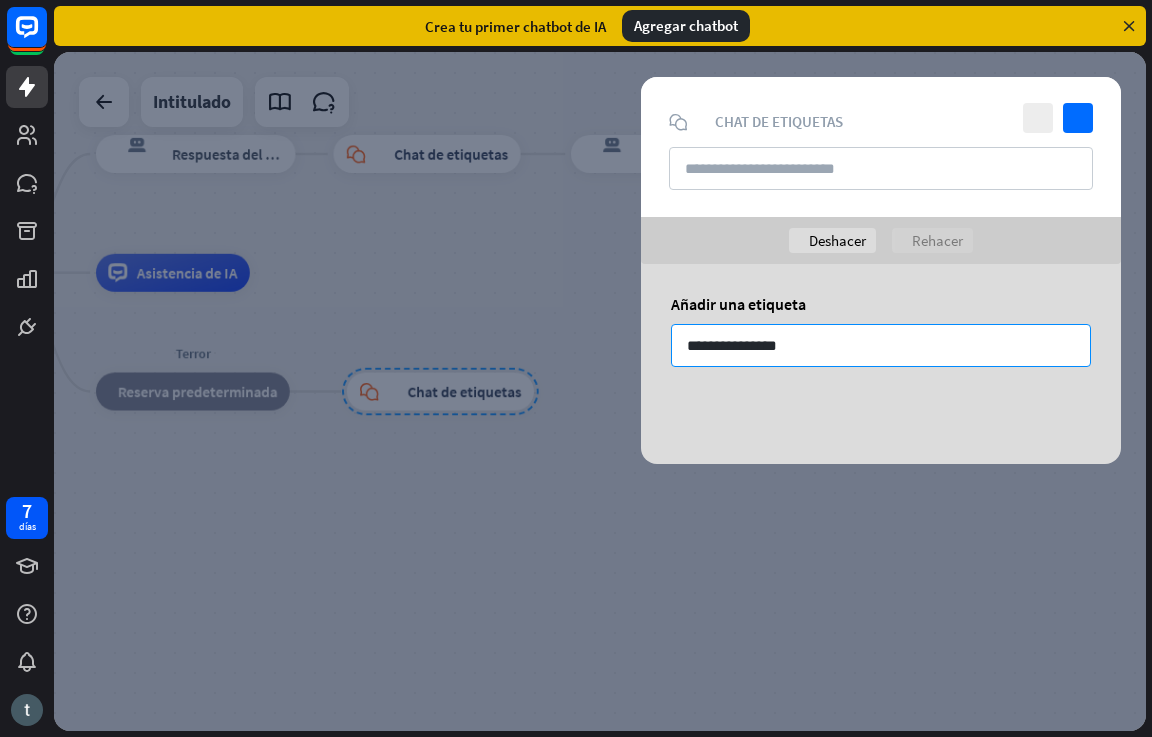 type on "**********" 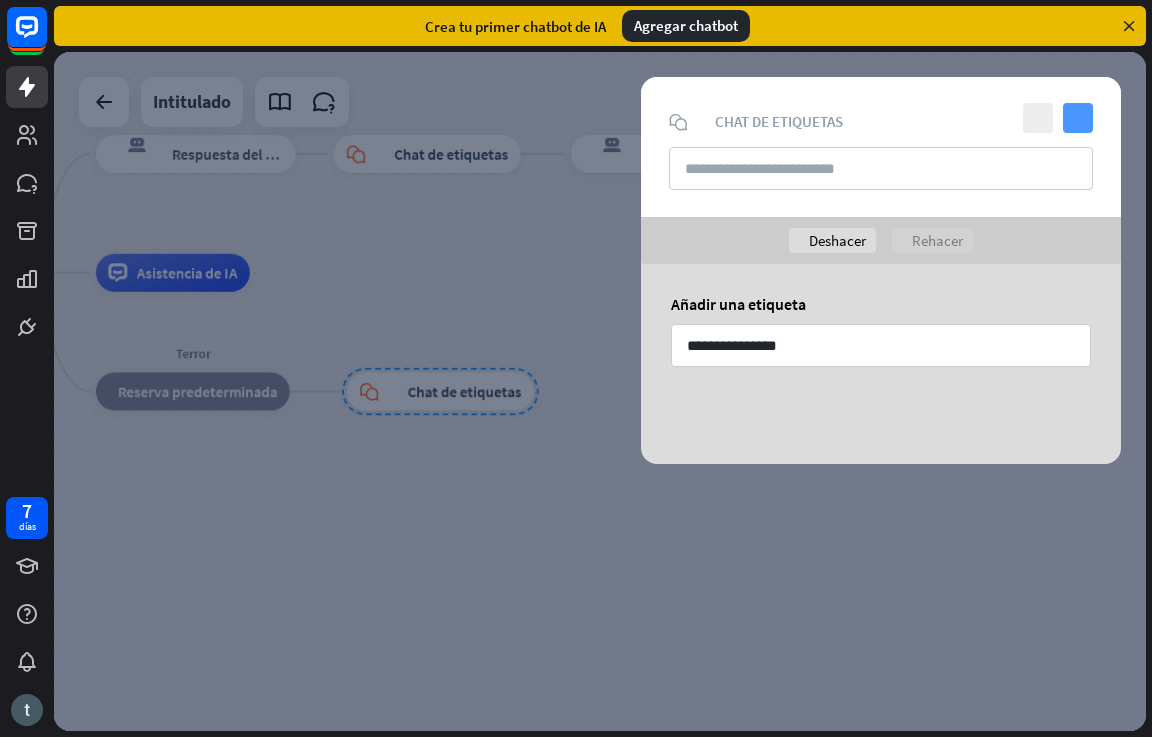 click on "controlar" at bounding box center [1078, 118] 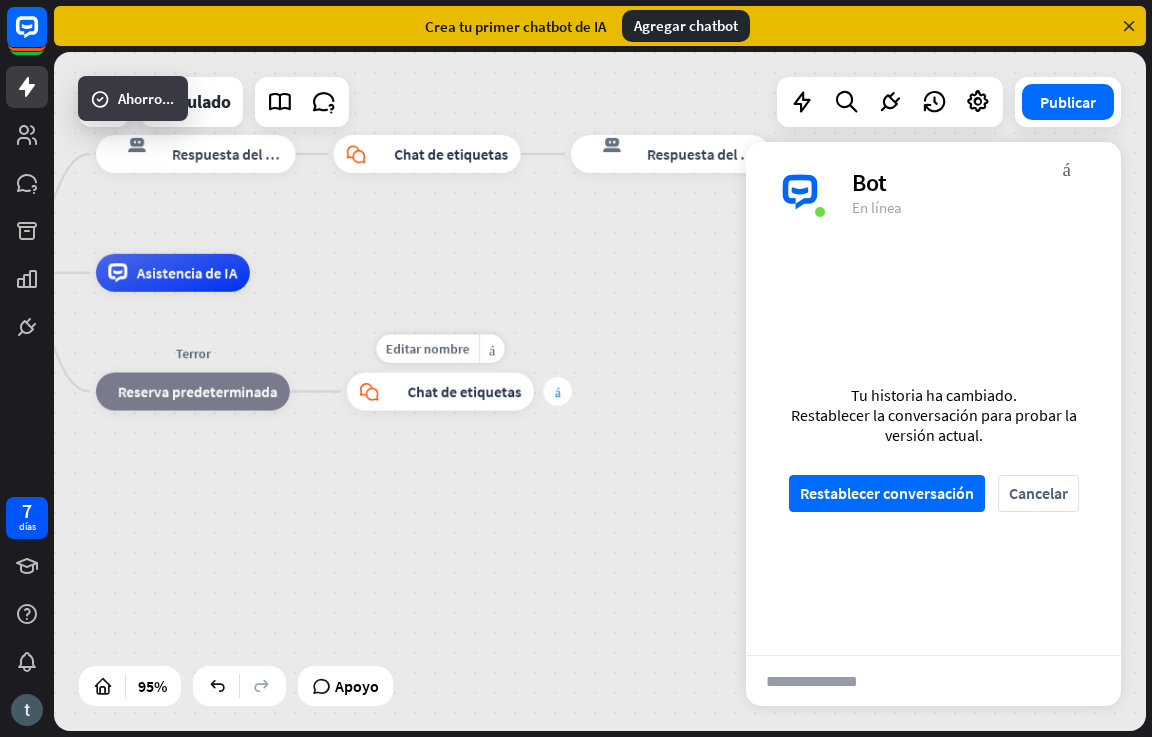 click on "más" at bounding box center (557, 391) 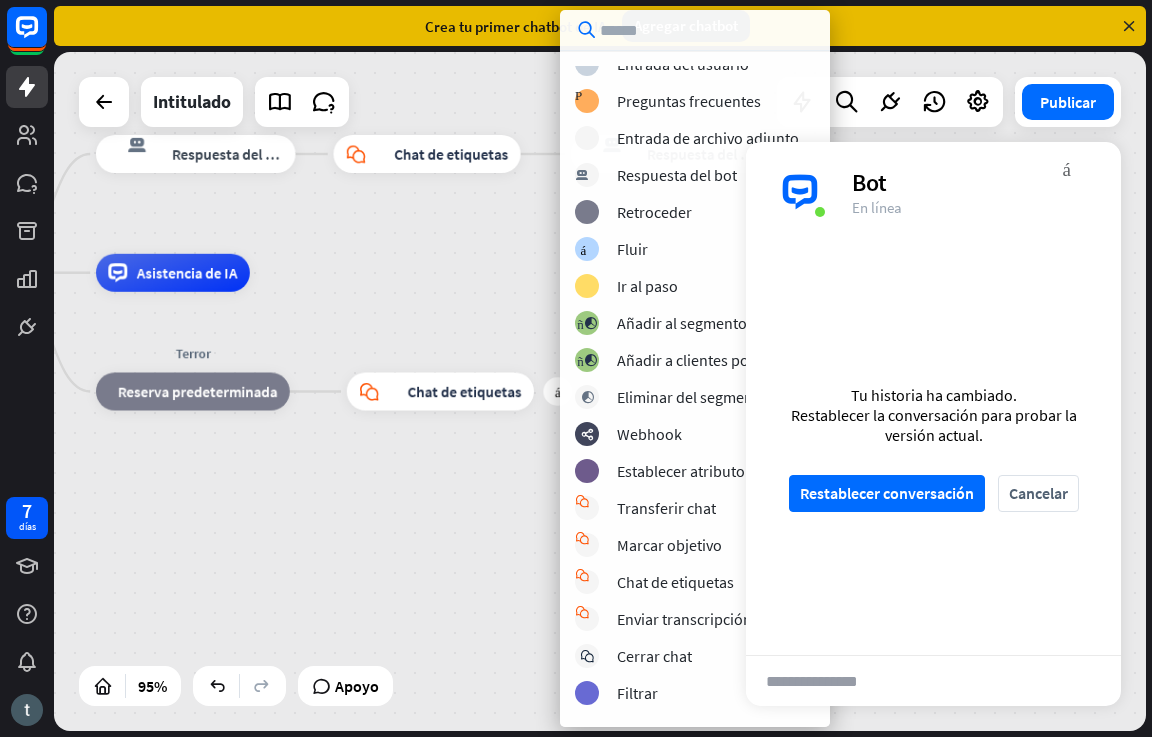 scroll, scrollTop: 0, scrollLeft: 0, axis: both 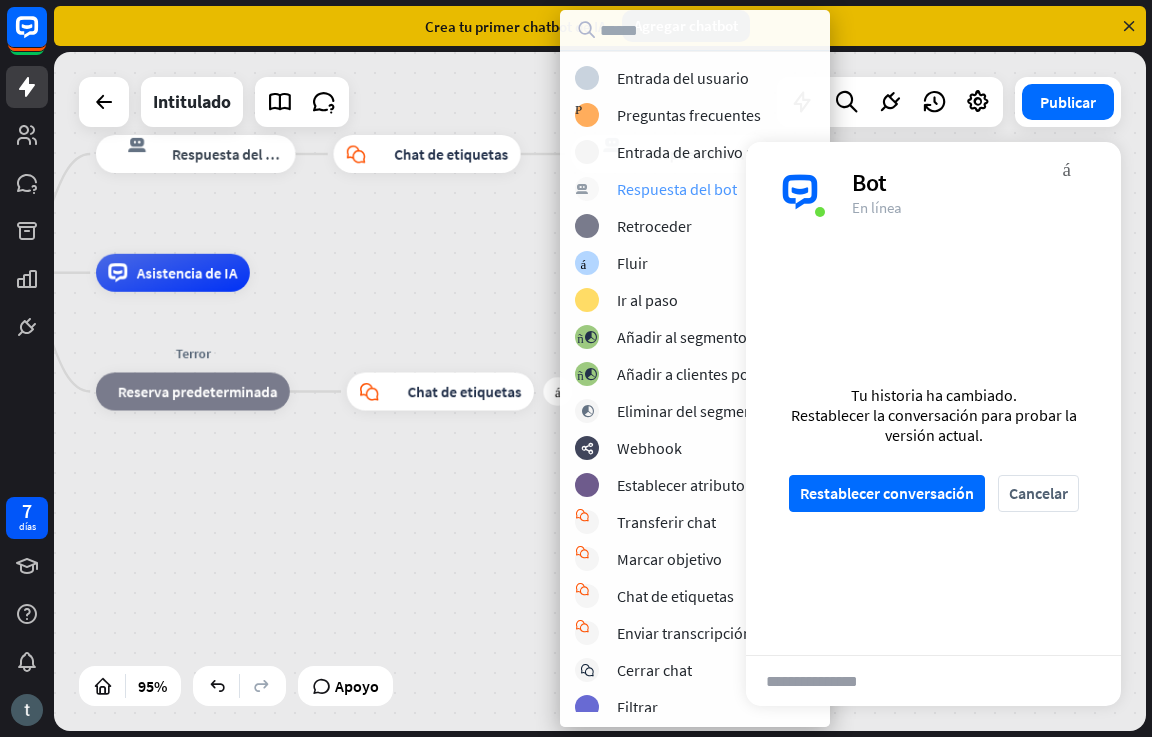 click on "Respuesta del bot" at bounding box center (677, 189) 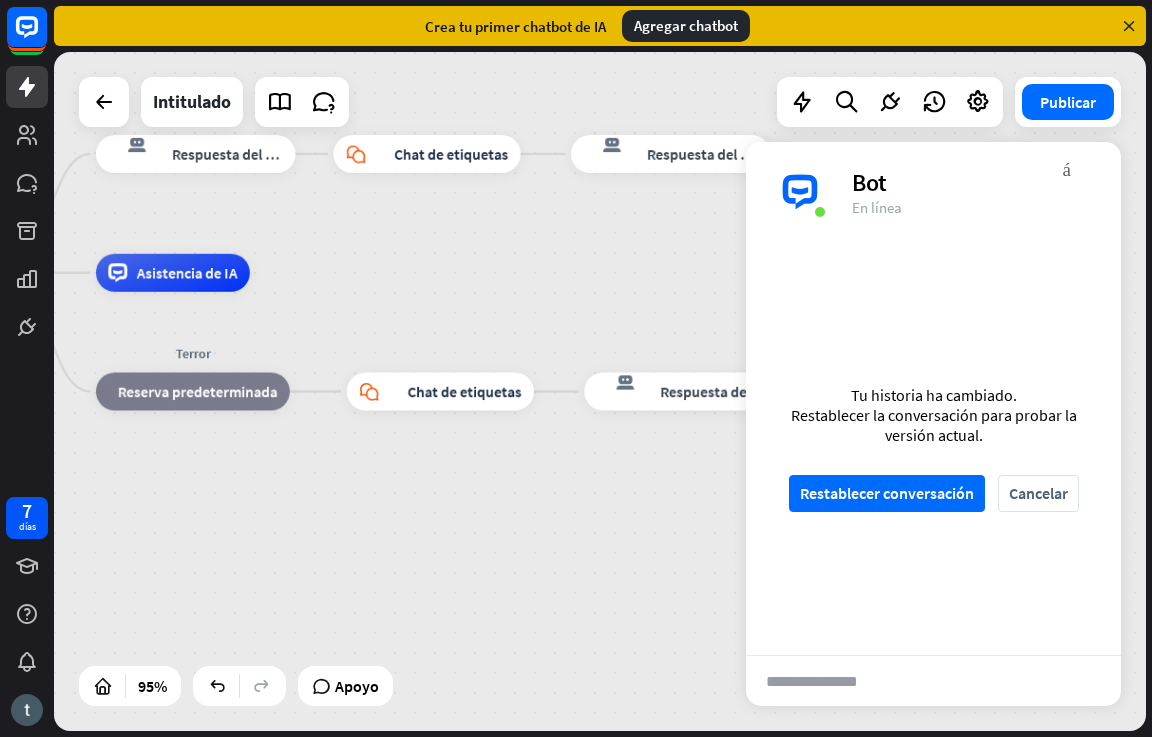 click on "**********" at bounding box center [844, 681] 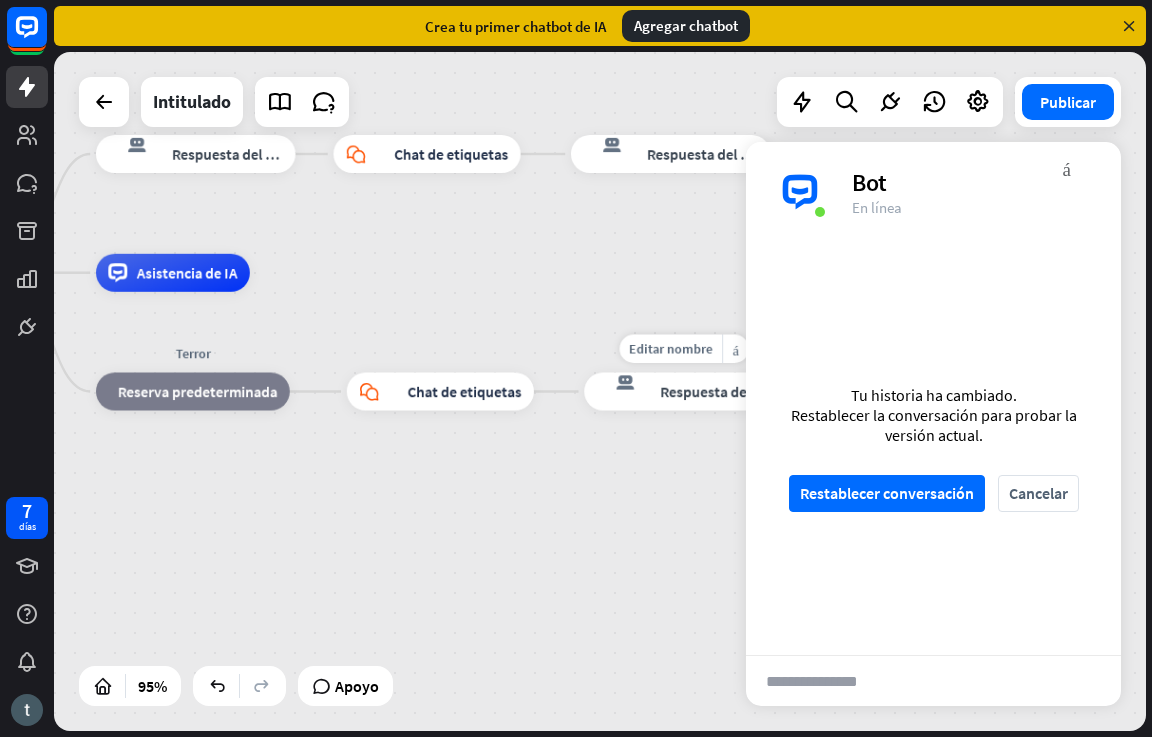 click on "Respuesta del bot" at bounding box center [719, 391] 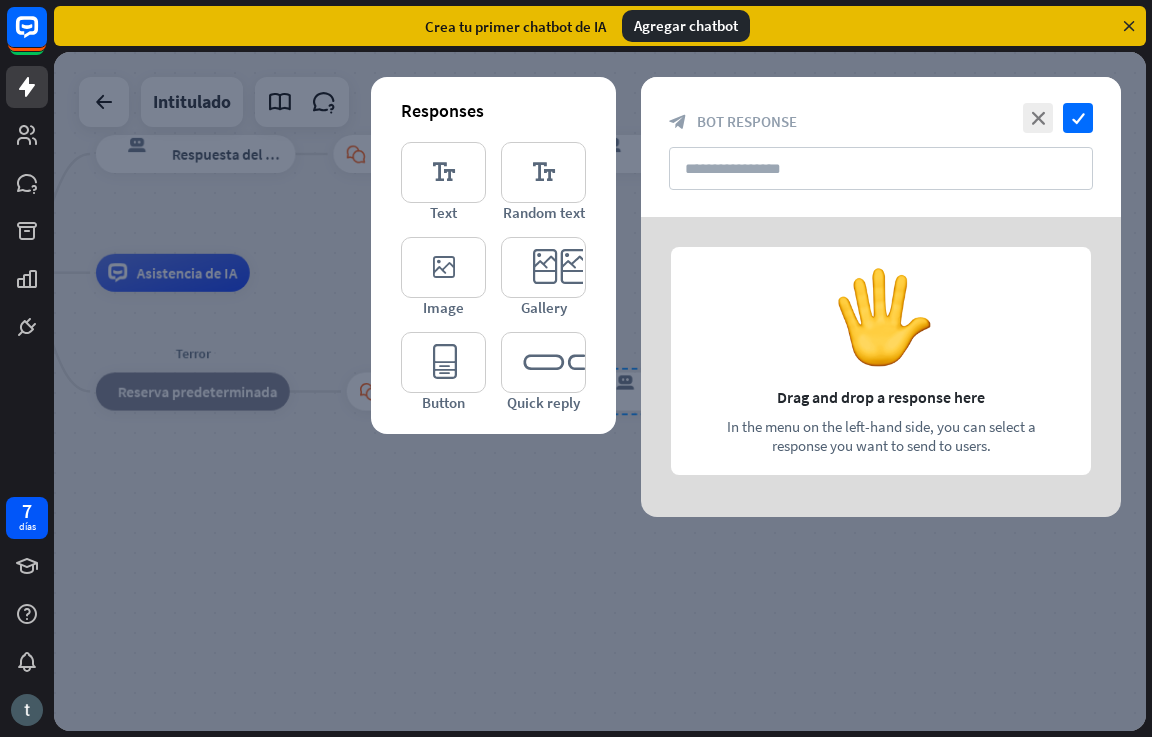 click at bounding box center [600, 391] 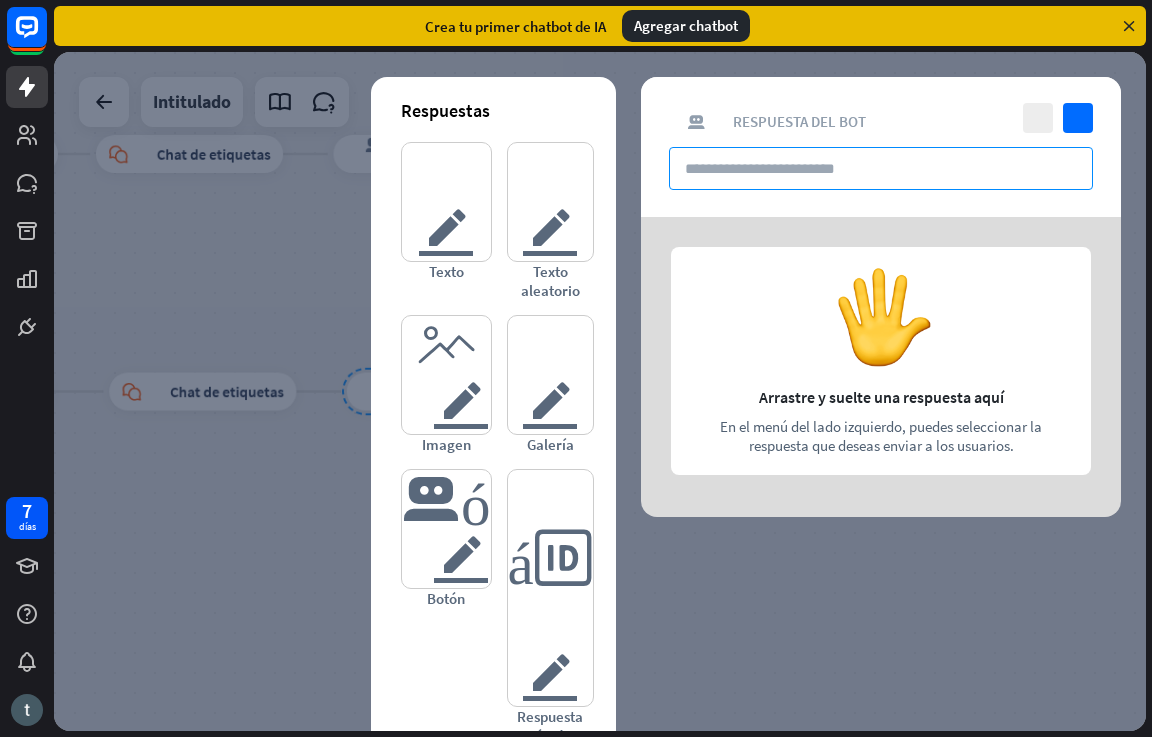 click at bounding box center [881, 168] 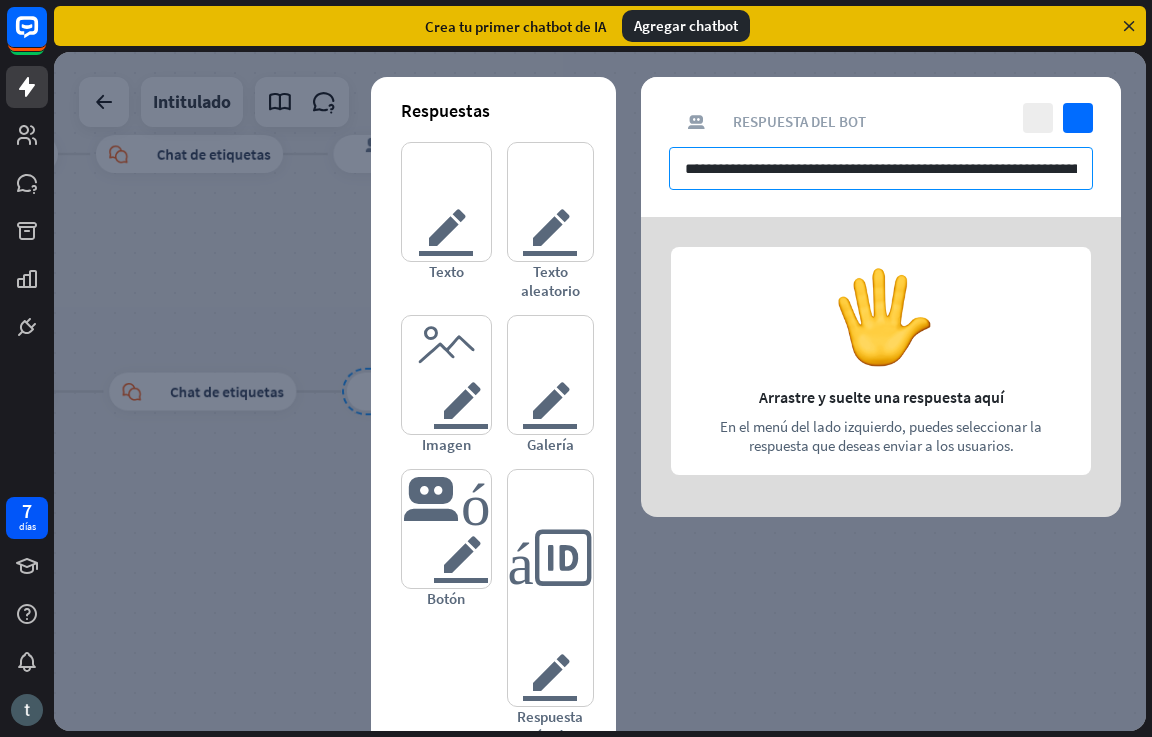 scroll, scrollTop: 0, scrollLeft: 425, axis: horizontal 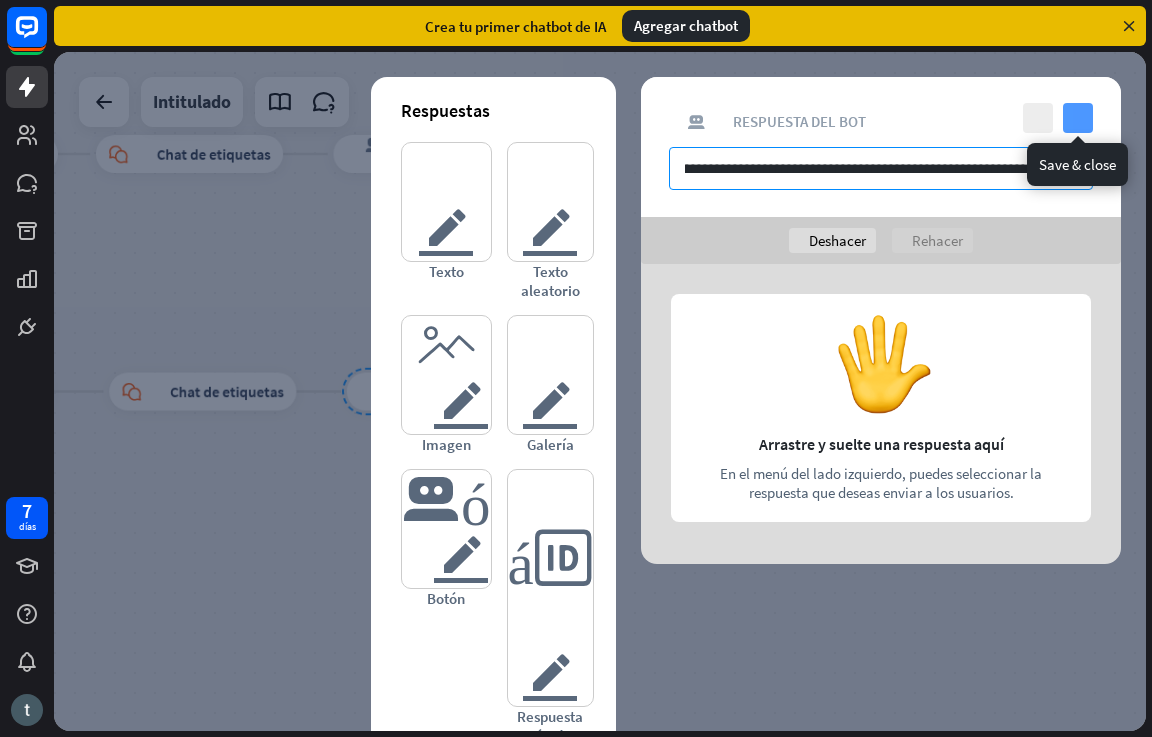 type on "**********" 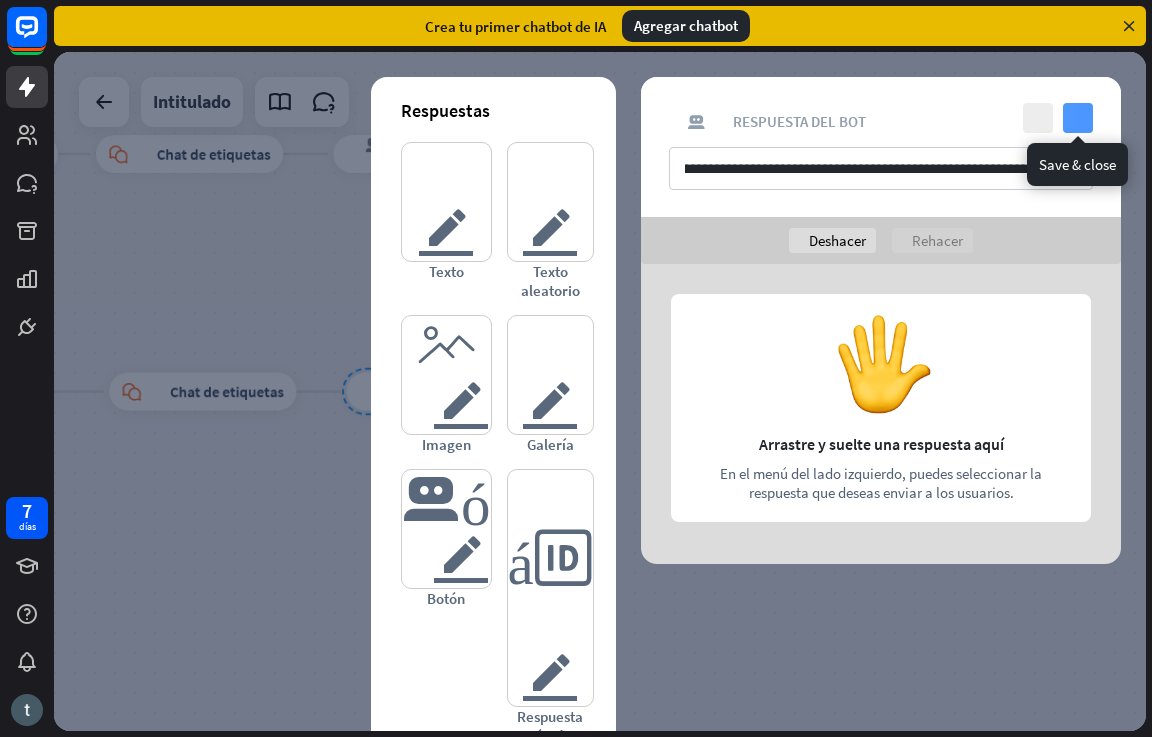scroll, scrollTop: 0, scrollLeft: 0, axis: both 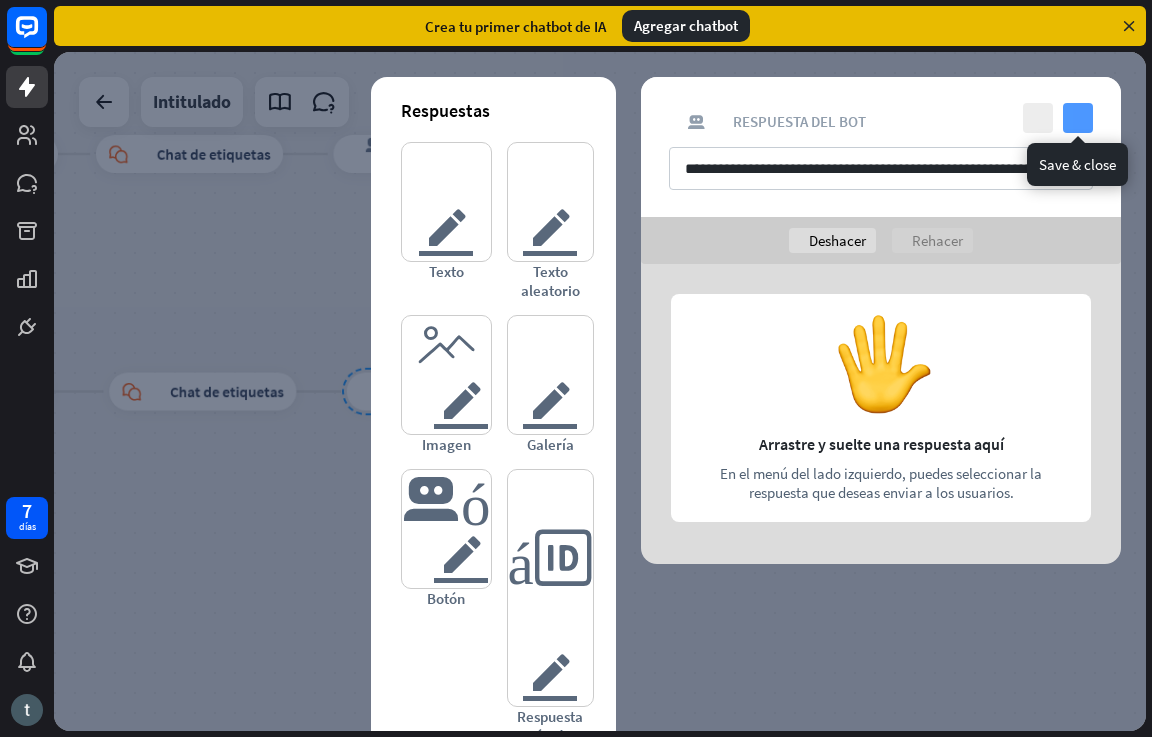 click on "controlar" at bounding box center (1078, 118) 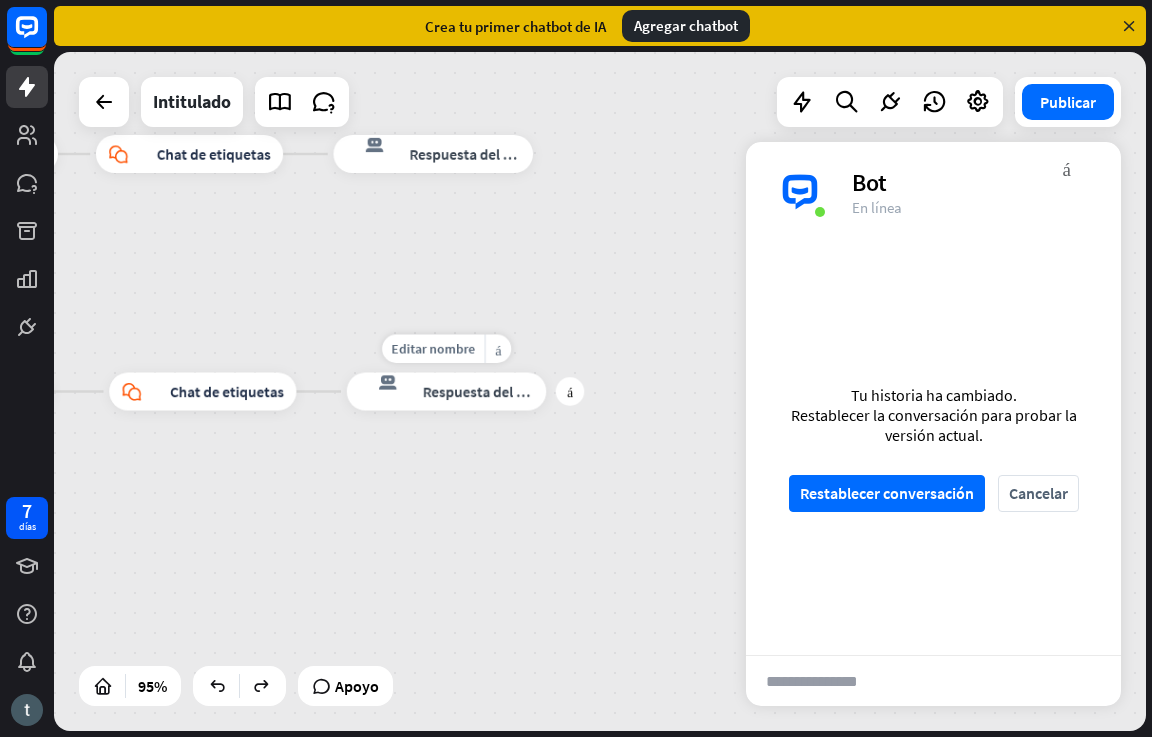 click on "Editar nombre   más_amarillo         más     respuesta del bot de bloqueo   Respuesta del bot" at bounding box center [447, 392] 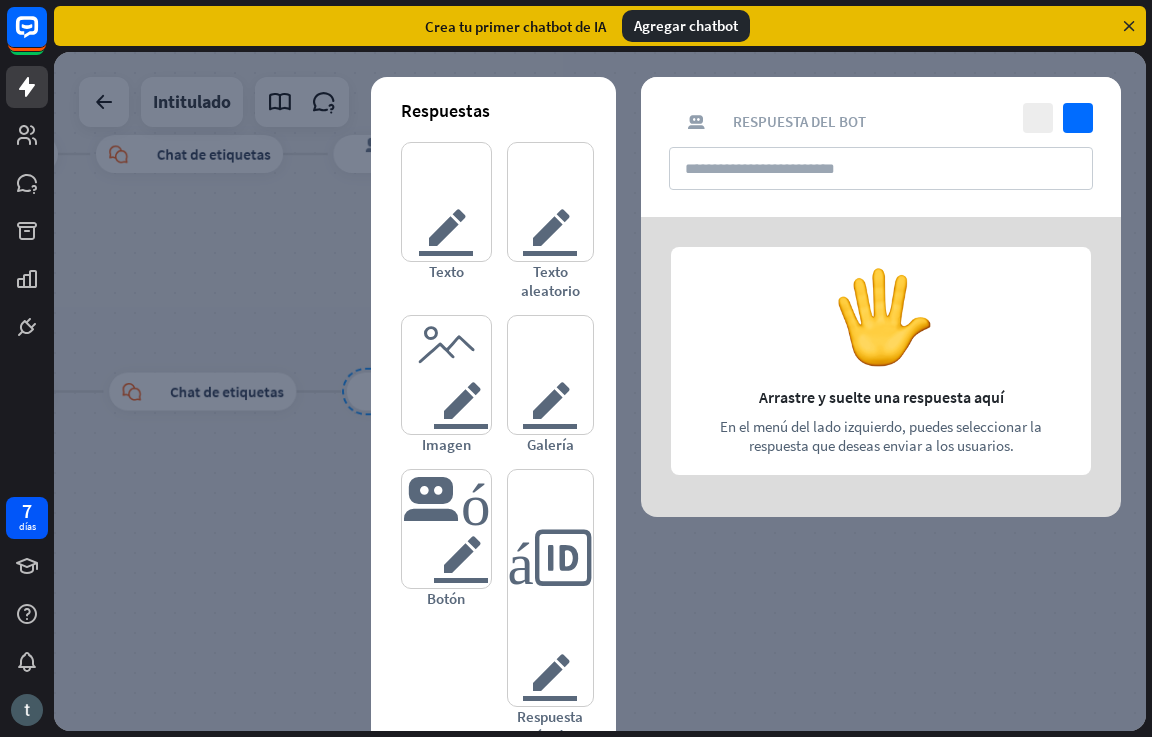 click at bounding box center [881, 367] 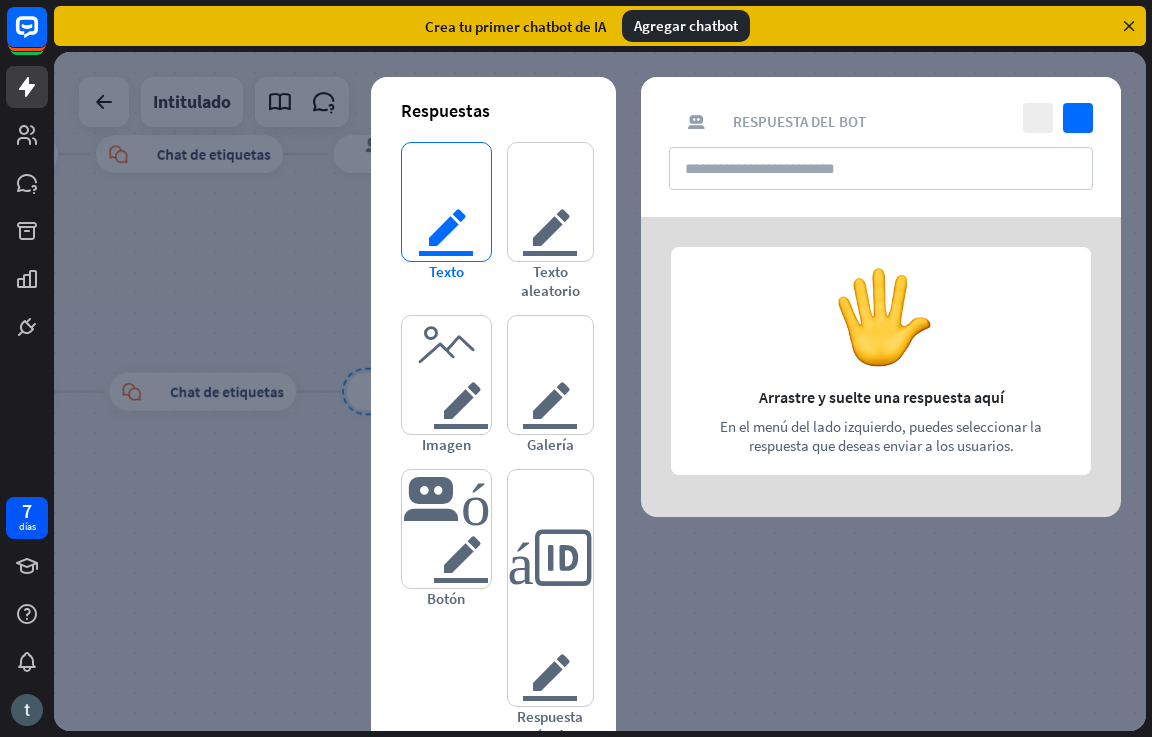 click on "texto del editor" at bounding box center (446, 202) 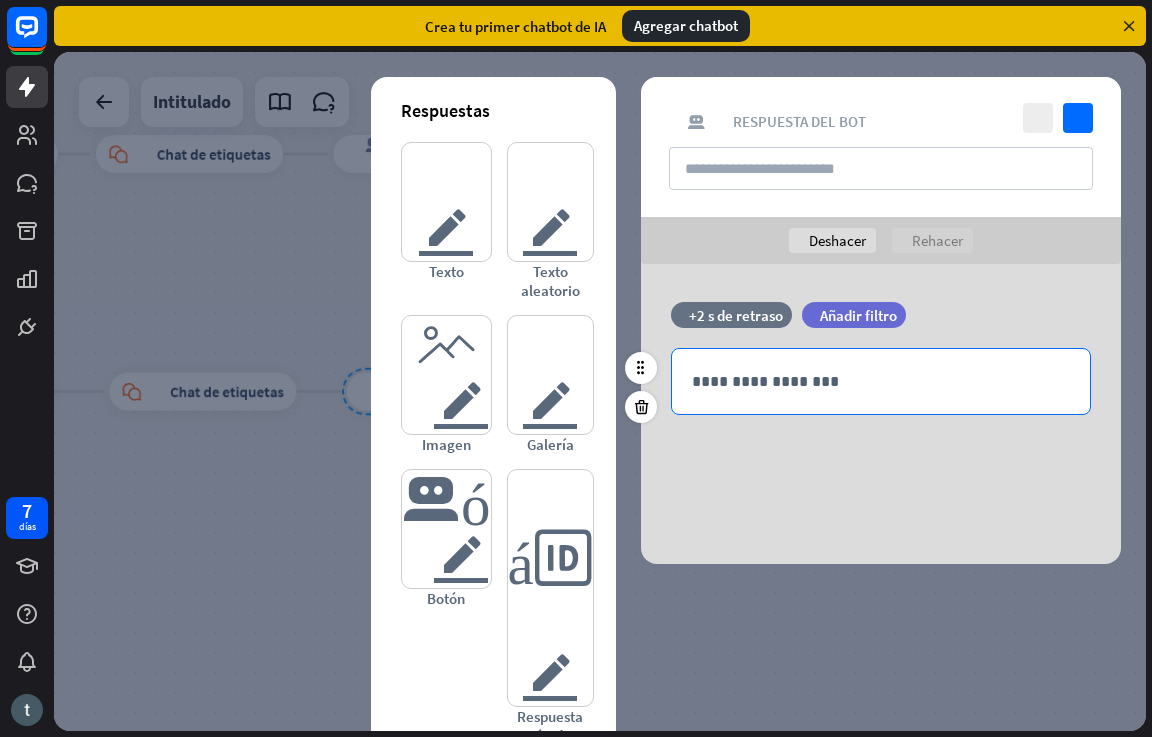 click on "**********" at bounding box center (881, 381) 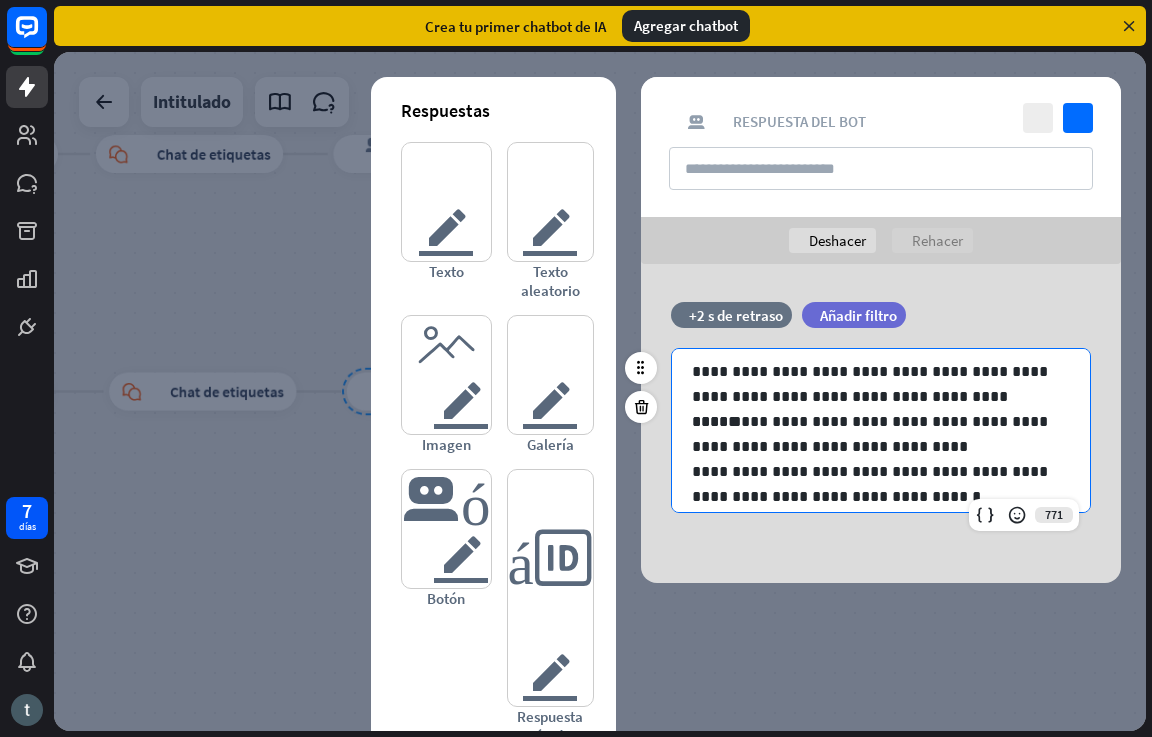 scroll, scrollTop: 35, scrollLeft: 0, axis: vertical 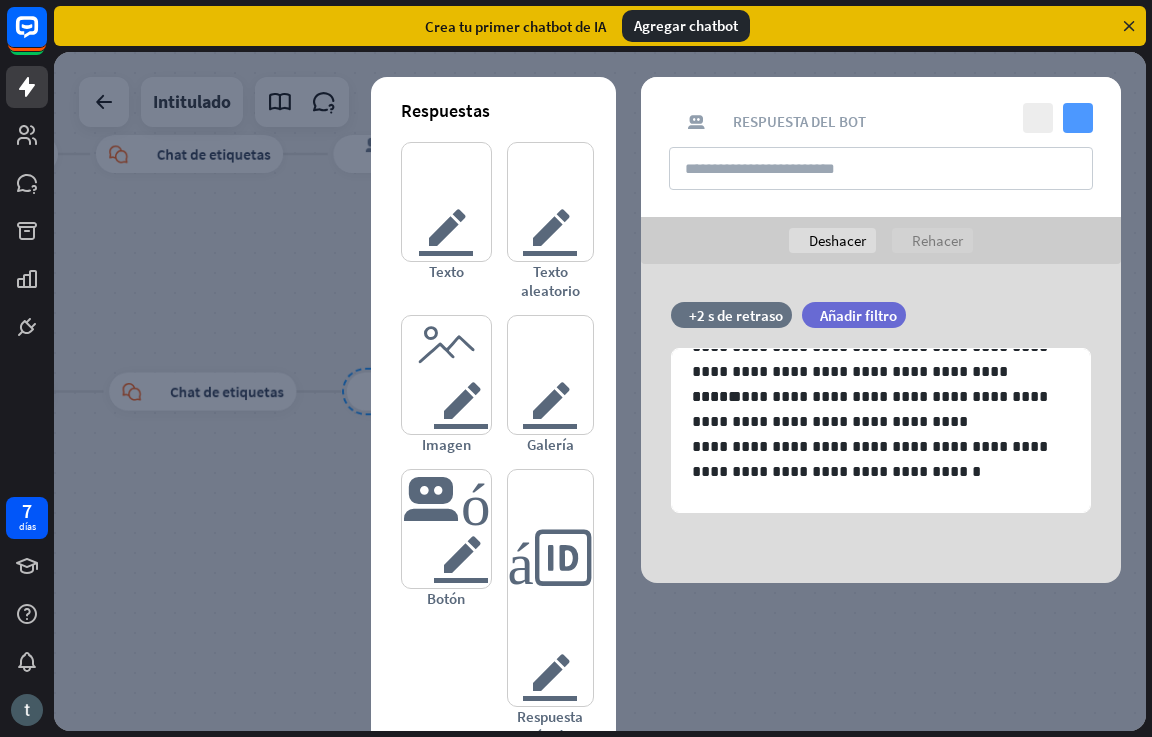 click on "controlar" at bounding box center (1078, 118) 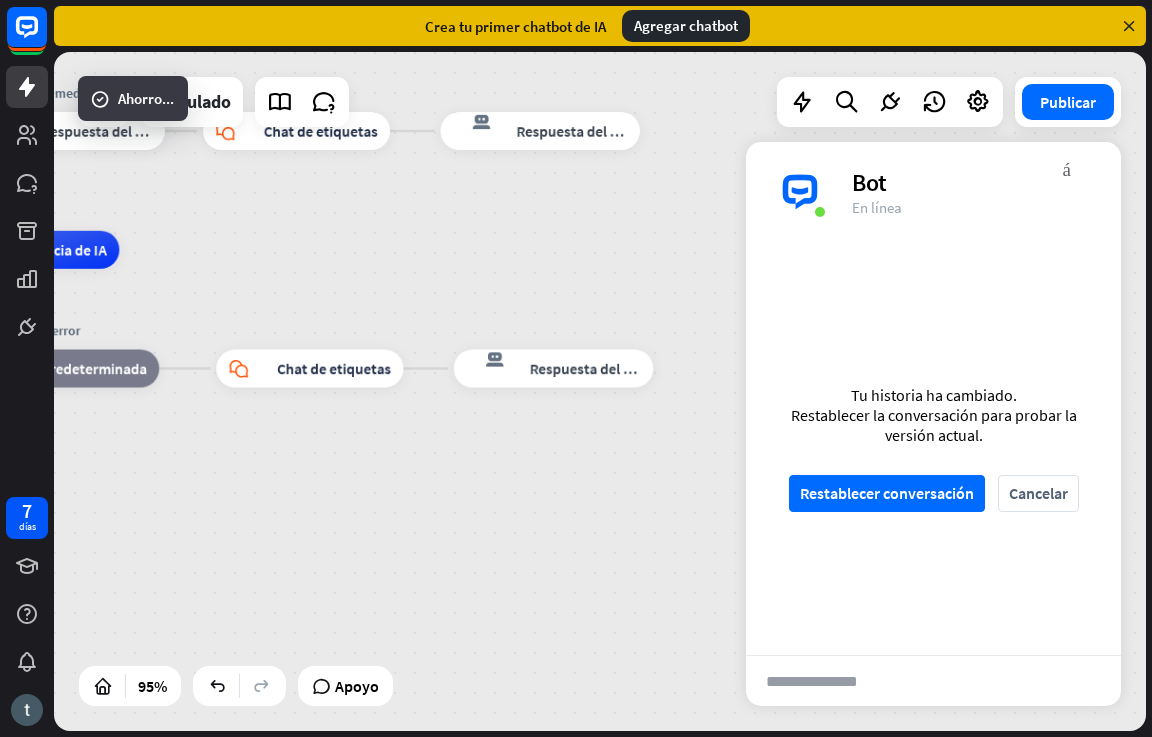 drag, startPoint x: 576, startPoint y: 540, endPoint x: 806, endPoint y: 398, distance: 270.30353 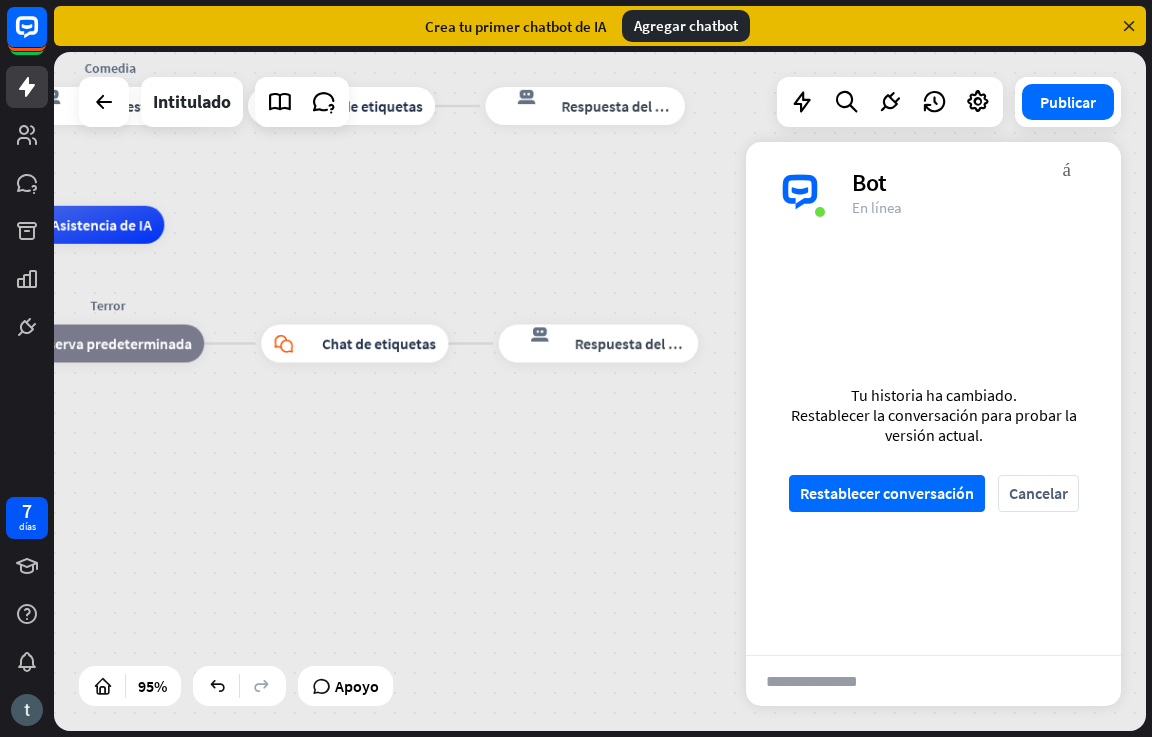click on "Género de películas   inicio_2   Punto de inicio                 Comedia   respuesta del bot de bloqueo   Respuesta del bot                   bloque_chat en vivo   Chat de etiquetas                   respuesta del bot de bloqueo   Respuesta del bot                     Asistencia de IA                 Terror   bloque_de_retroceso   Reserva predeterminada                   bloque_chat en vivo   Chat de etiquetas                   respuesta del bot de bloqueo   Respuesta del bot
Intitulado
Publicar
95%           Apoyo               cargador   Ahorro...         cerca   Interacciones   bloquear_entrada_de_usuario   Entrada del usuario respuesta del bot de bloqueo   Respuesta del bot bloque_de_retroceso   Retroceder filtrar   Filtrar archivo adjunto de bloque   Entrada de archivo adjunto árbol constructor   Fluir Comportamiento   bloque_ir a   Ir al paso Preguntas frecuentes sobre bloques" at bounding box center (603, 394) 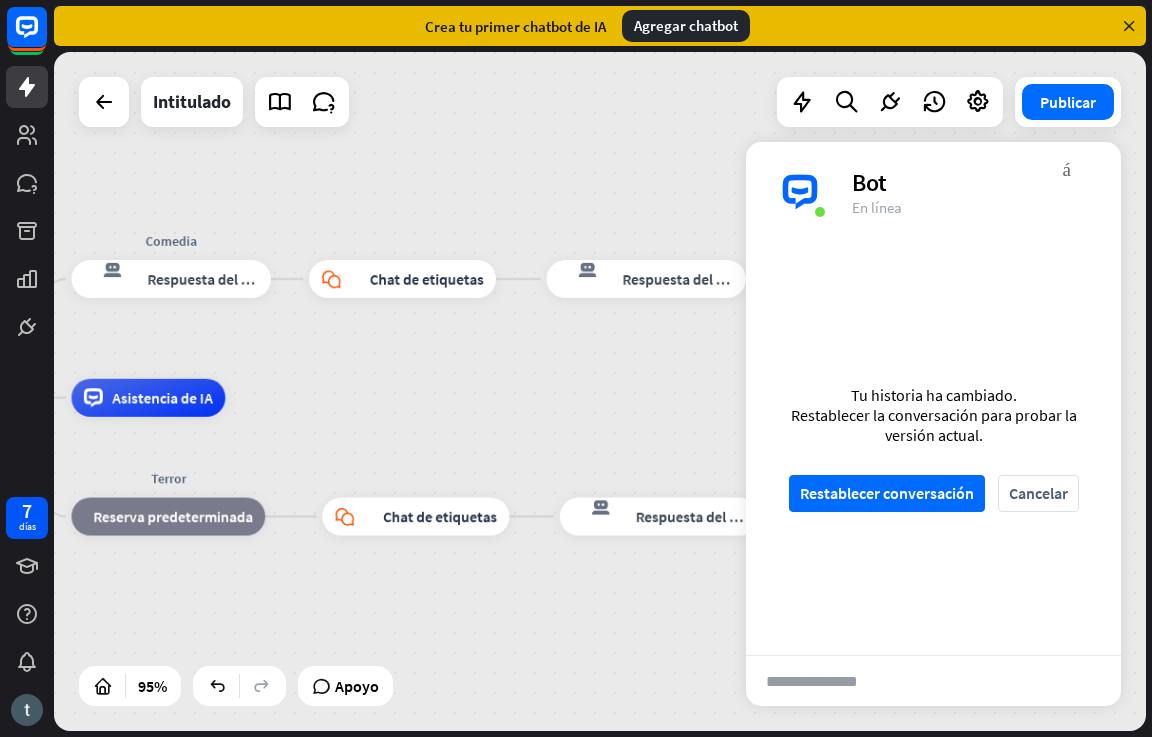 drag, startPoint x: 630, startPoint y: 249, endPoint x: 697, endPoint y: 426, distance: 189.25644 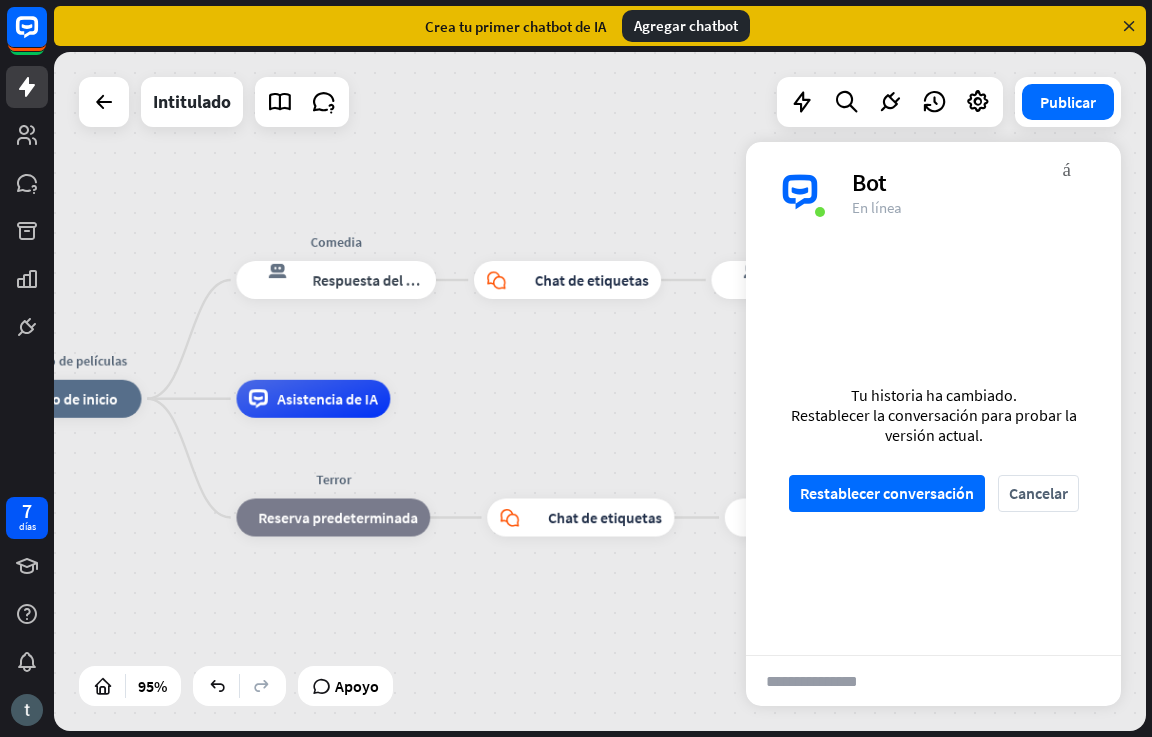 drag, startPoint x: 551, startPoint y: 392, endPoint x: 709, endPoint y: 389, distance: 158.02847 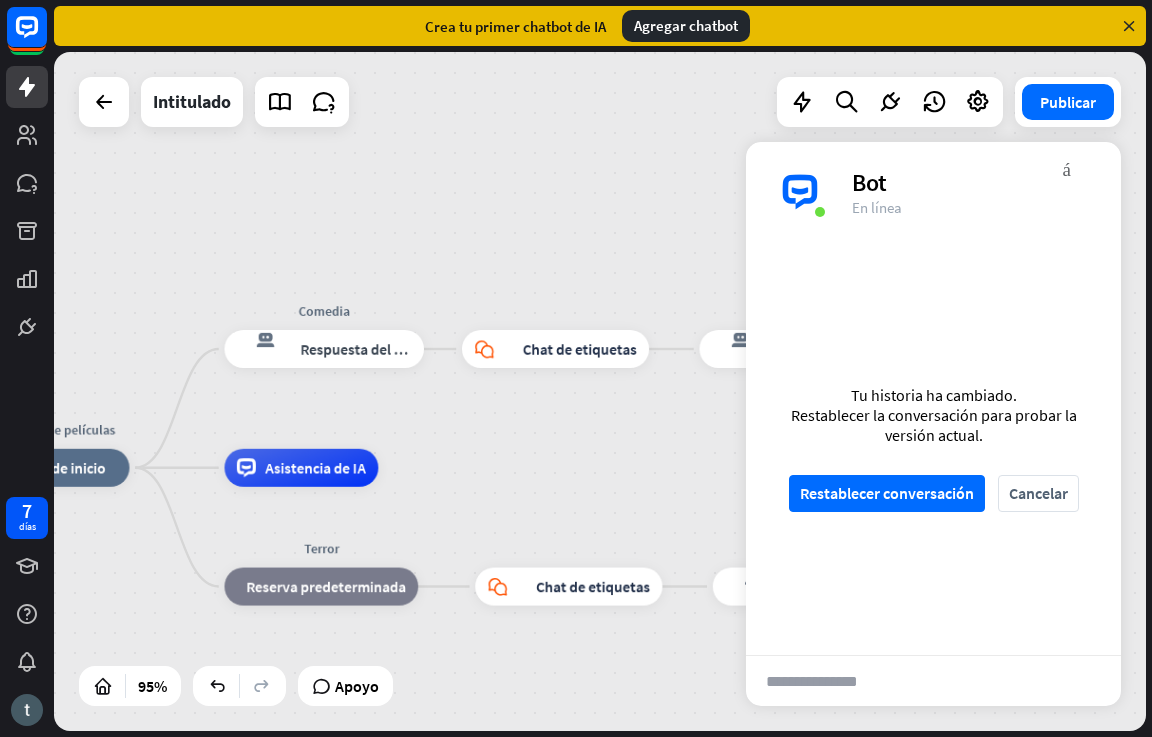 drag, startPoint x: 684, startPoint y: 180, endPoint x: 672, endPoint y: 249, distance: 70.035706 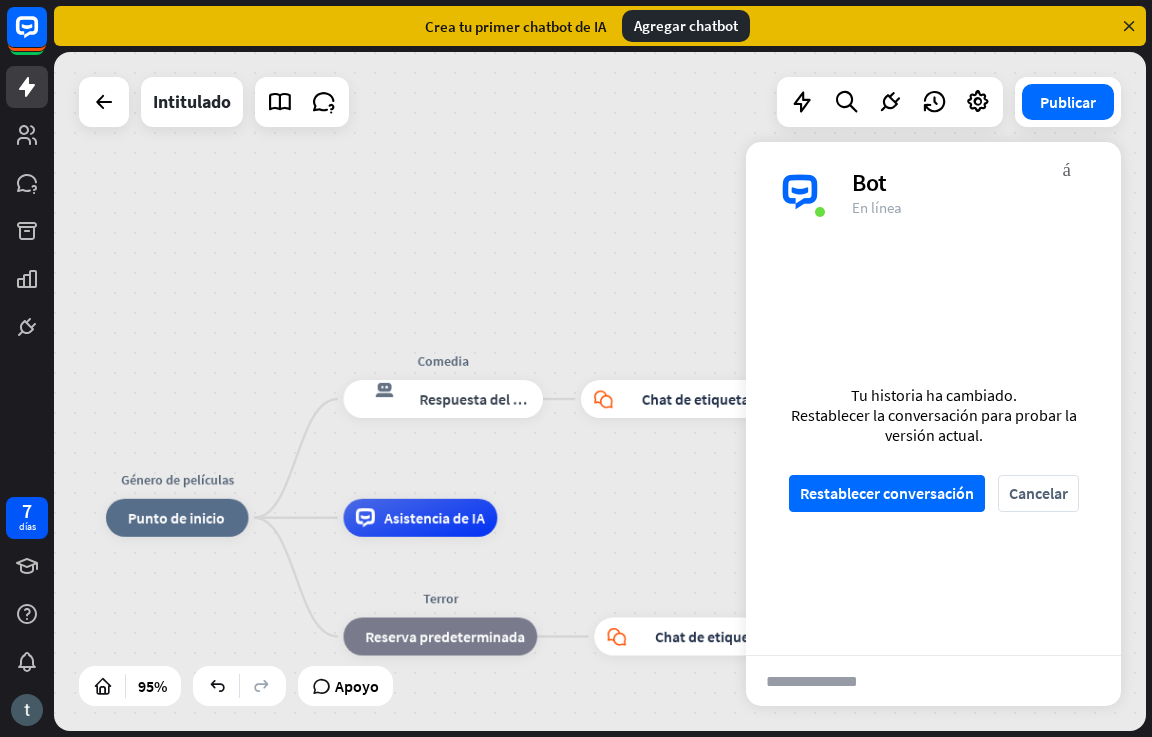 drag, startPoint x: 560, startPoint y: 214, endPoint x: 696, endPoint y: 278, distance: 150.30635 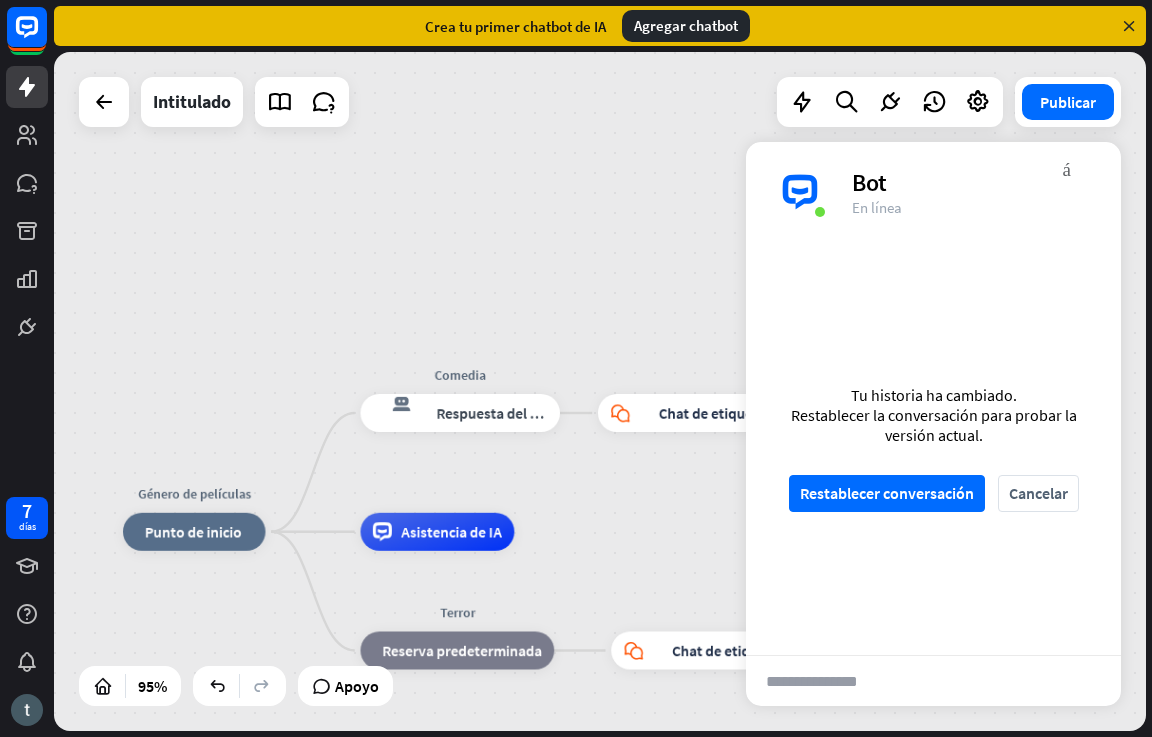 click on "**********" at bounding box center [844, 681] 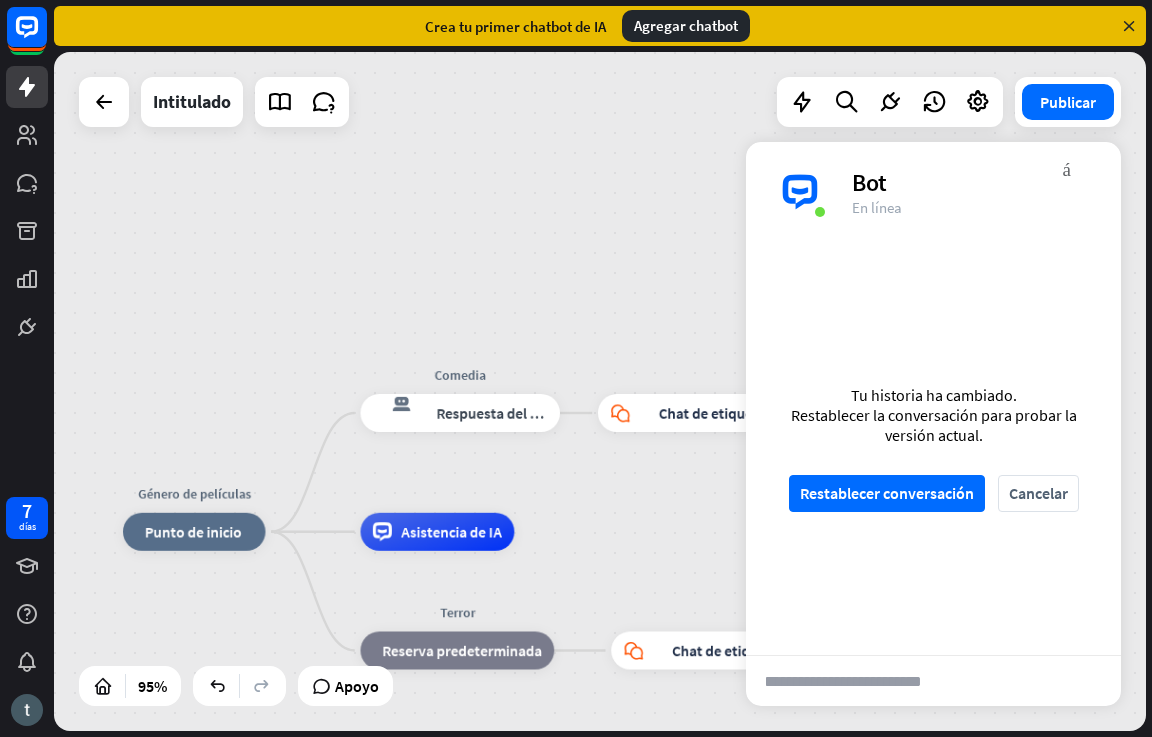 scroll, scrollTop: 0, scrollLeft: 0, axis: both 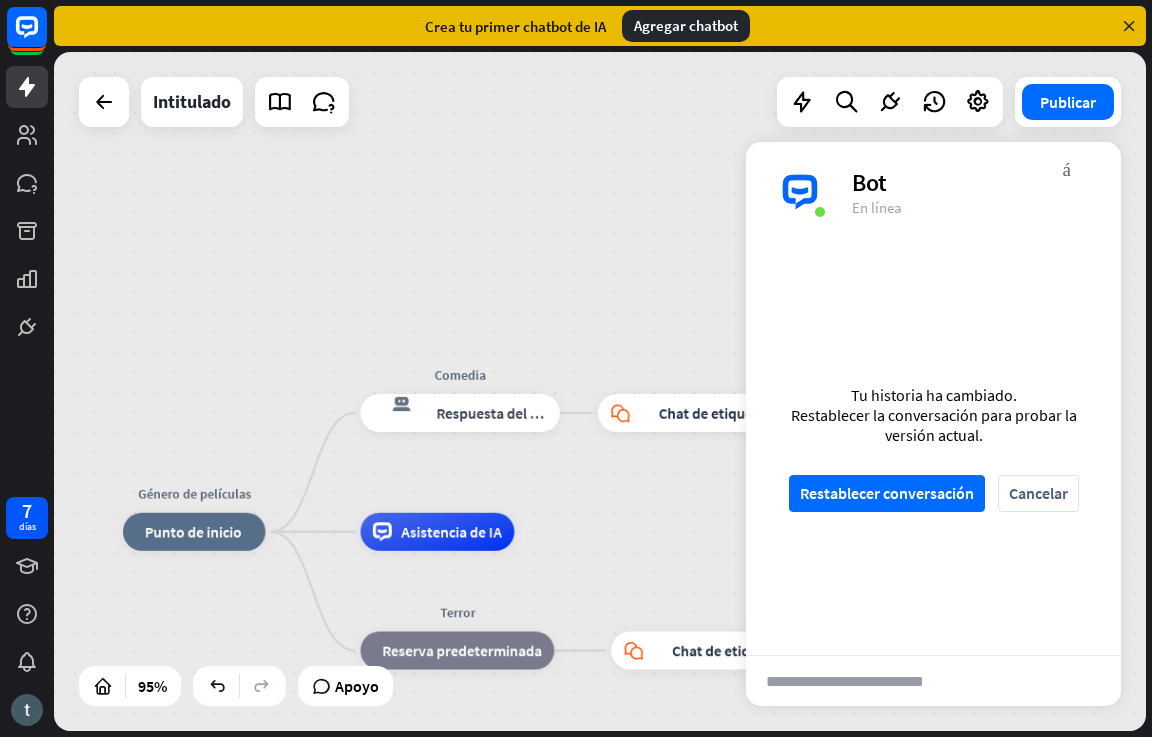 click on "**********" at bounding box center [933, 680] 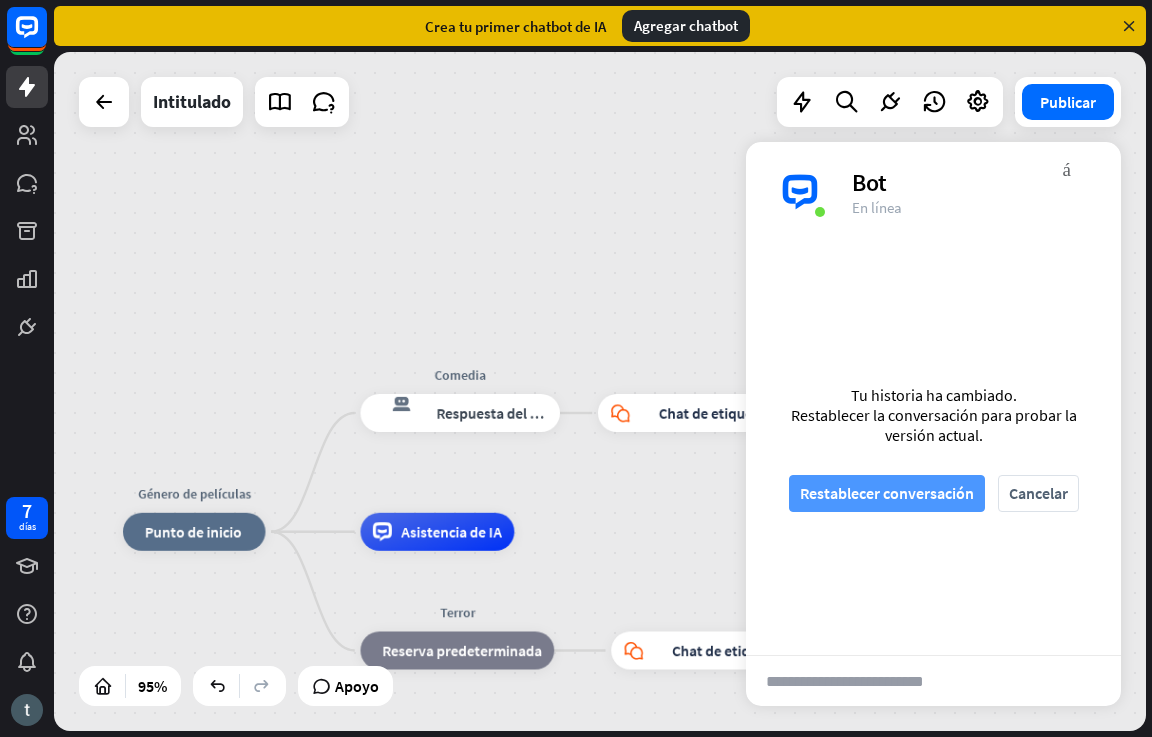 click on "Restablecer conversación" at bounding box center (887, 493) 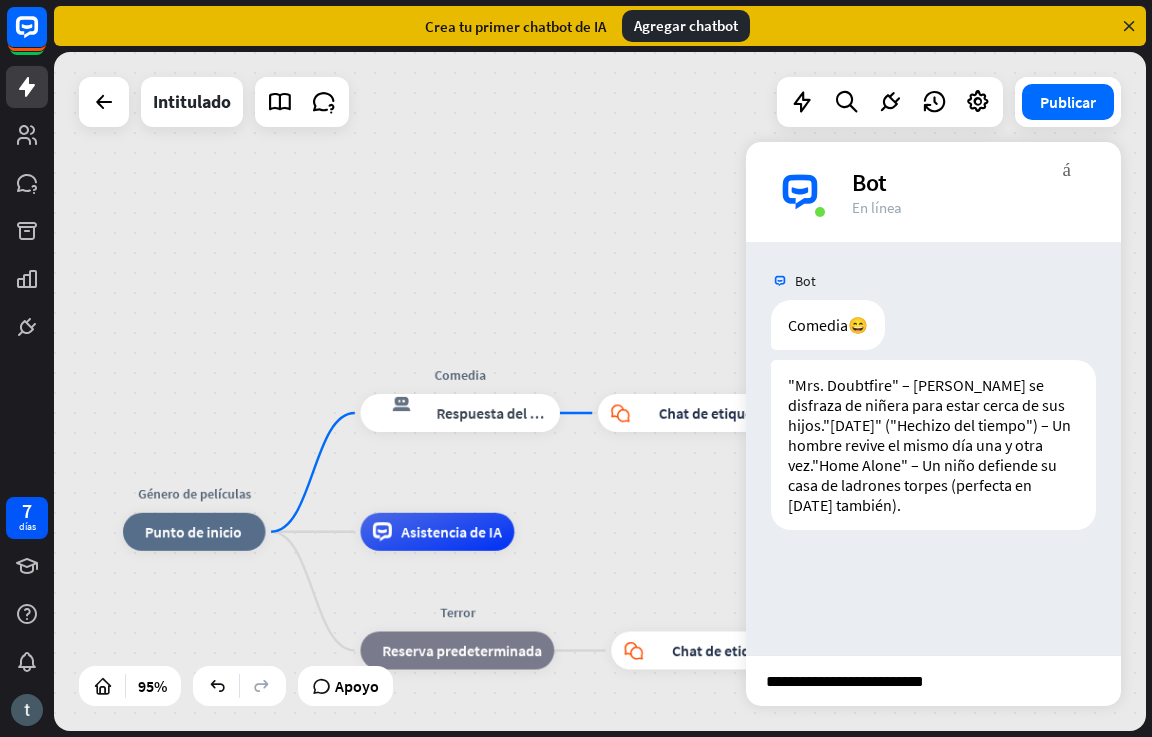 scroll, scrollTop: 0, scrollLeft: 44, axis: horizontal 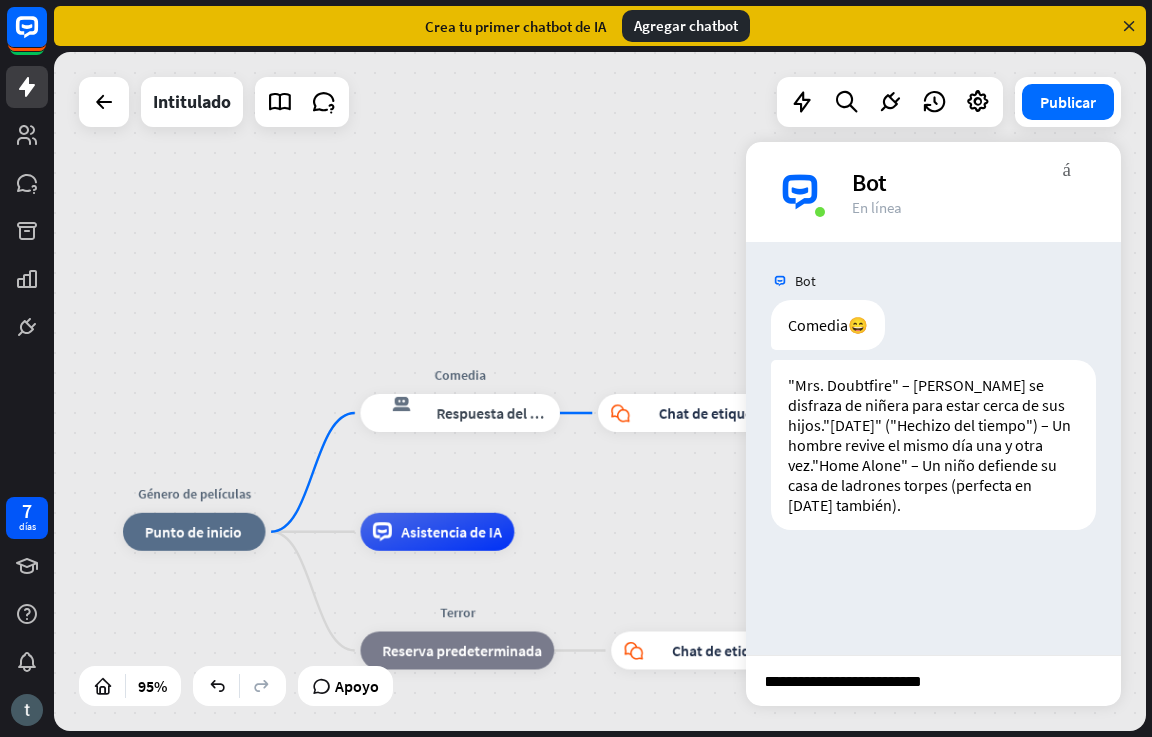 drag, startPoint x: 931, startPoint y: 690, endPoint x: 938, endPoint y: 674, distance: 17.464249 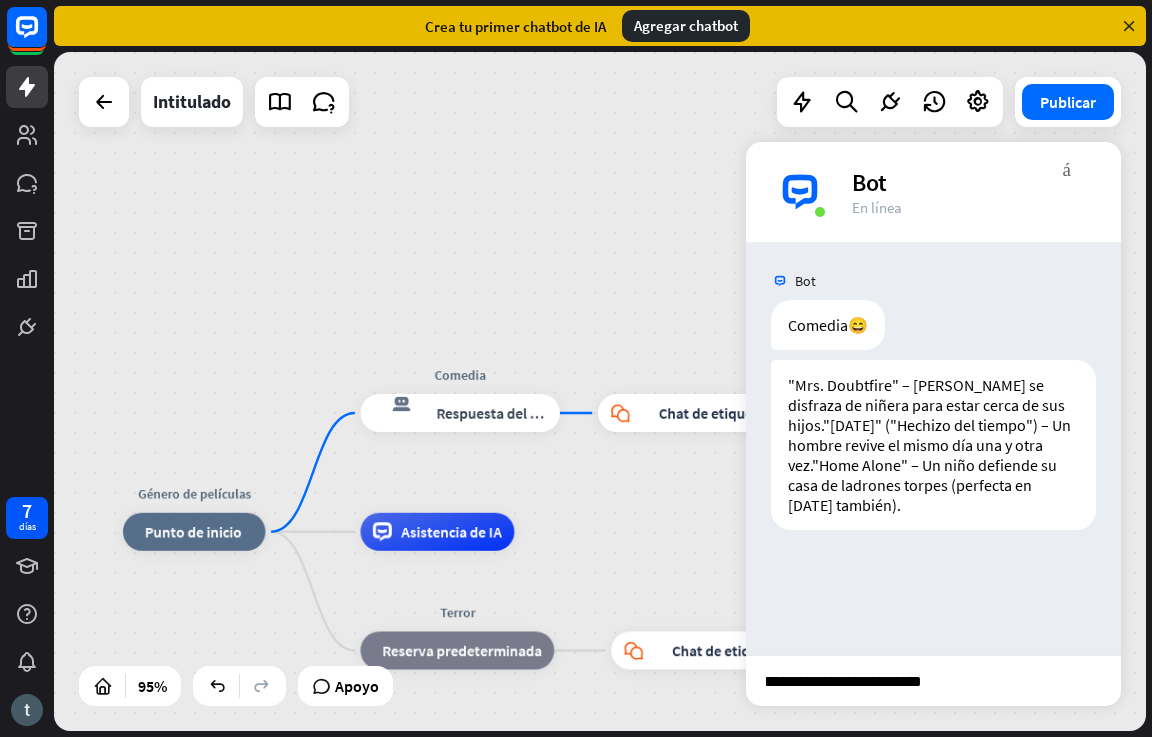 click on "**********" at bounding box center (844, 681) 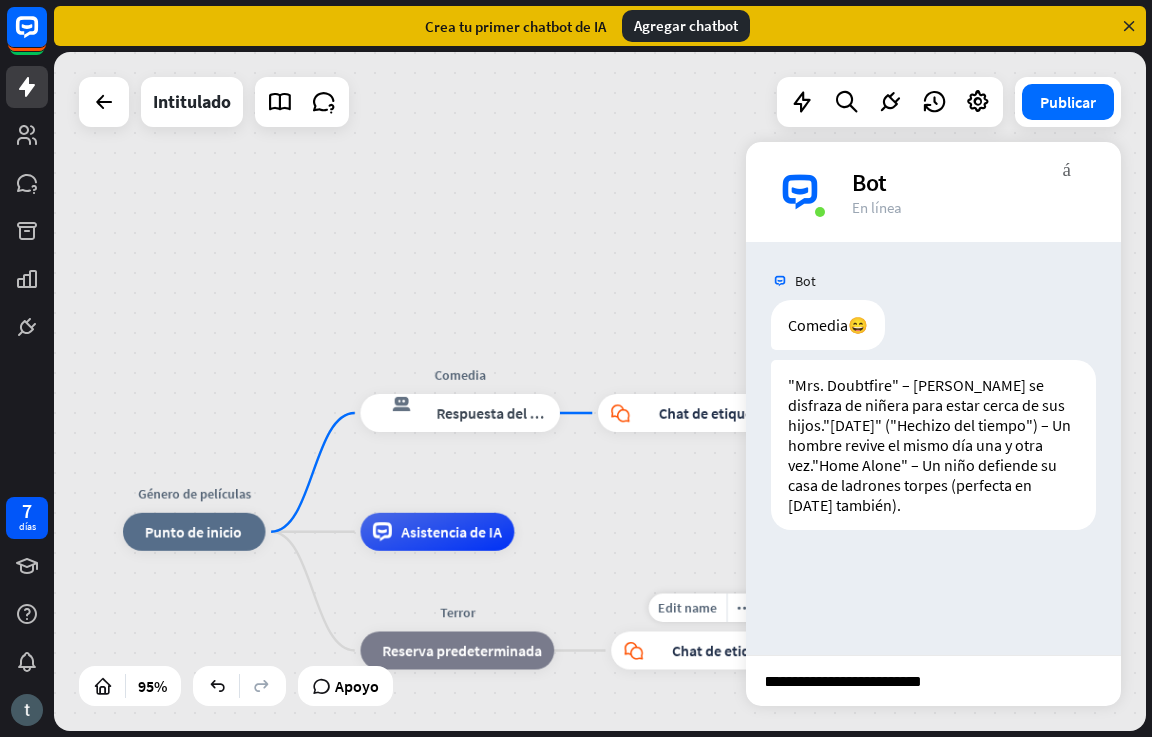 scroll, scrollTop: 0, scrollLeft: 0, axis: both 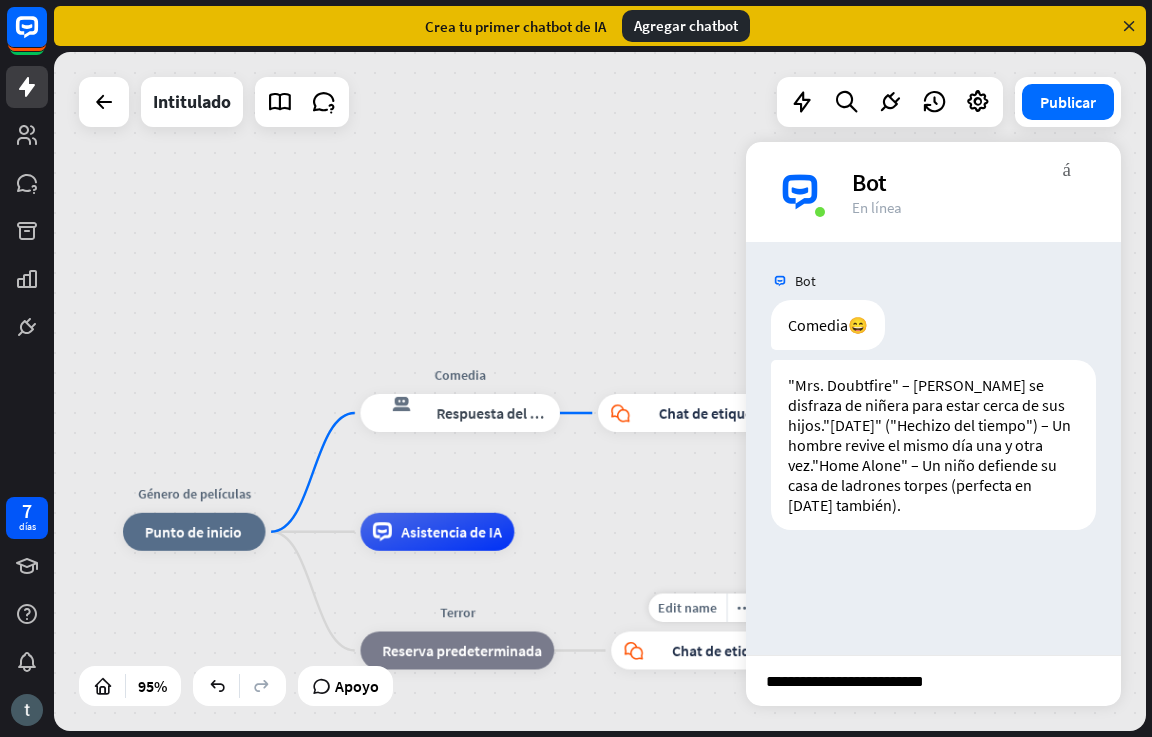 drag, startPoint x: 923, startPoint y: 681, endPoint x: 756, endPoint y: 711, distance: 169.67322 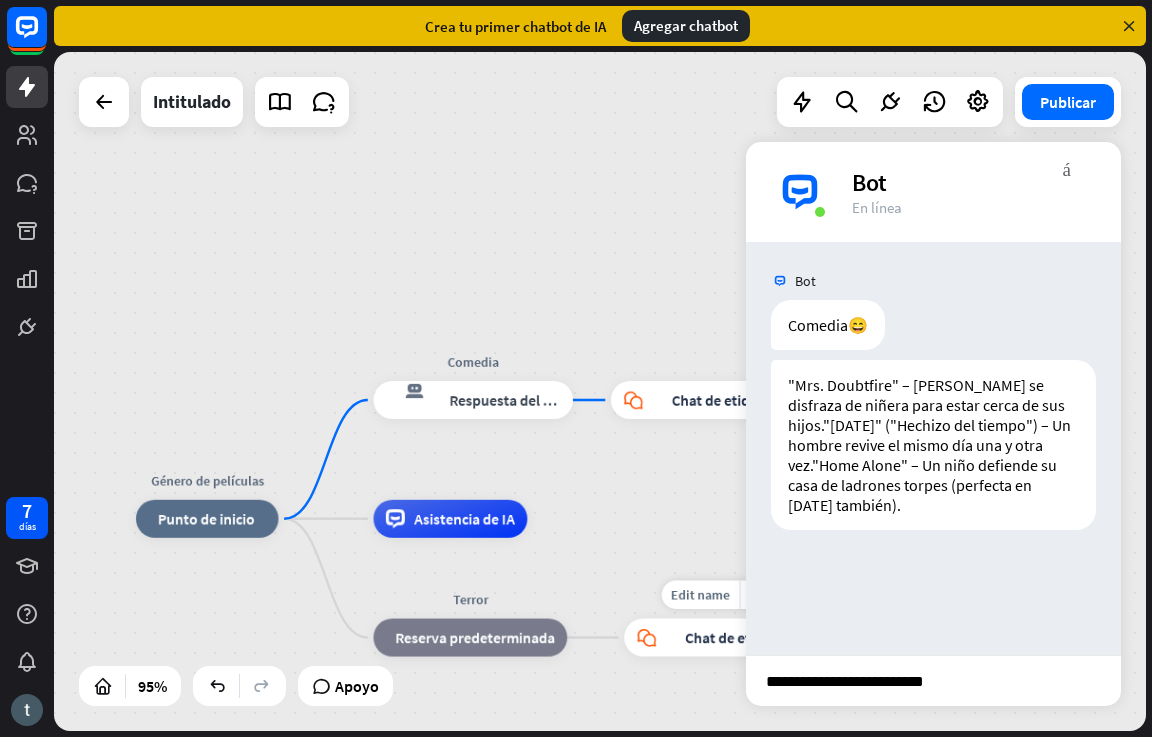 drag, startPoint x: 754, startPoint y: 711, endPoint x: 779, endPoint y: 688, distance: 33.970577 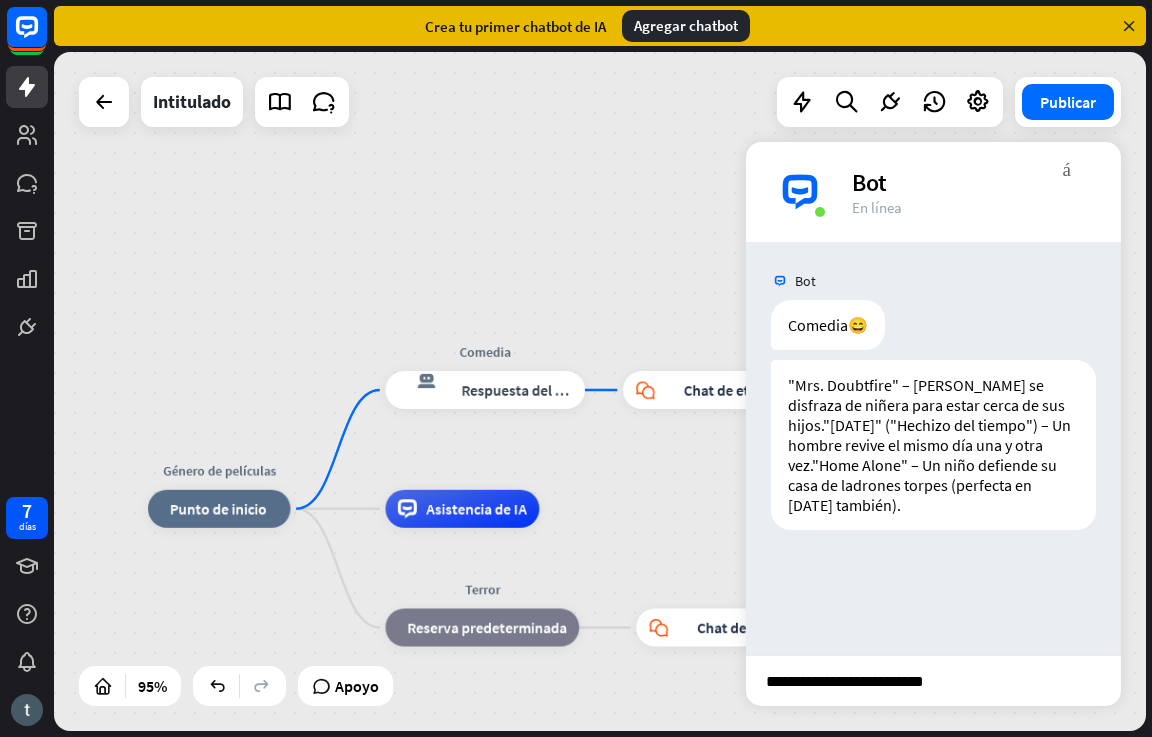 click on "**********" at bounding box center [844, 681] 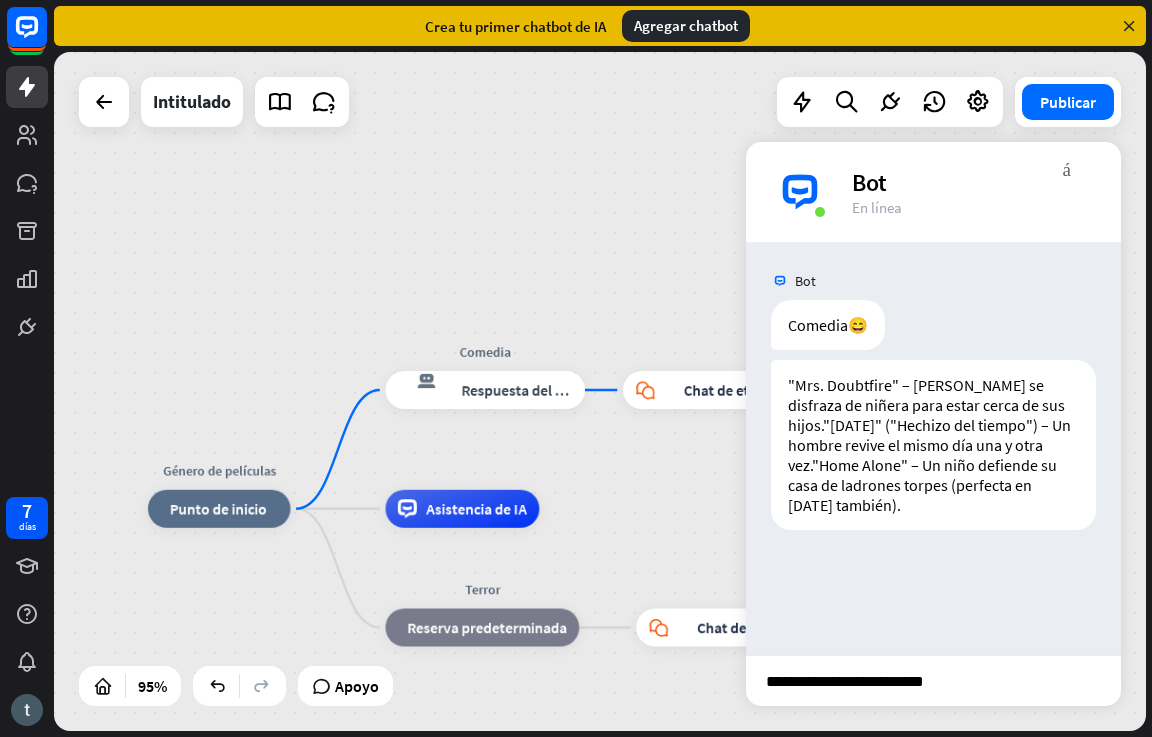 drag, startPoint x: 779, startPoint y: 688, endPoint x: 839, endPoint y: 676, distance: 61.188232 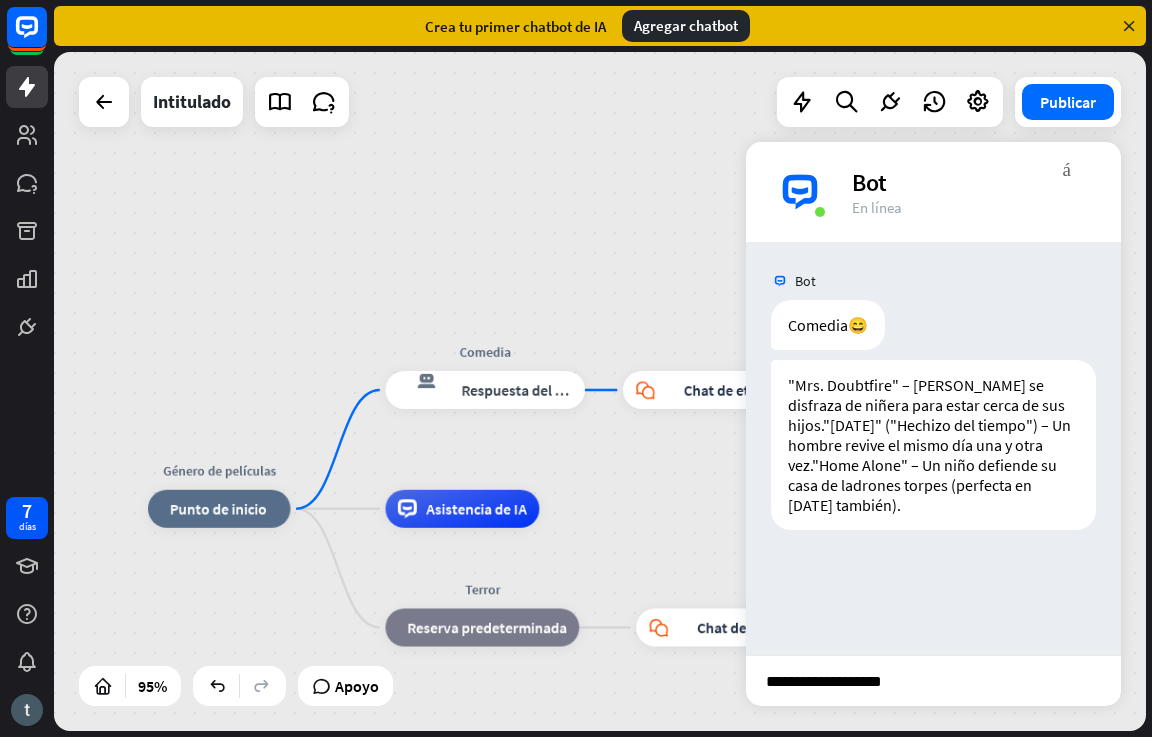 drag, startPoint x: 899, startPoint y: 682, endPoint x: 774, endPoint y: 699, distance: 126.1507 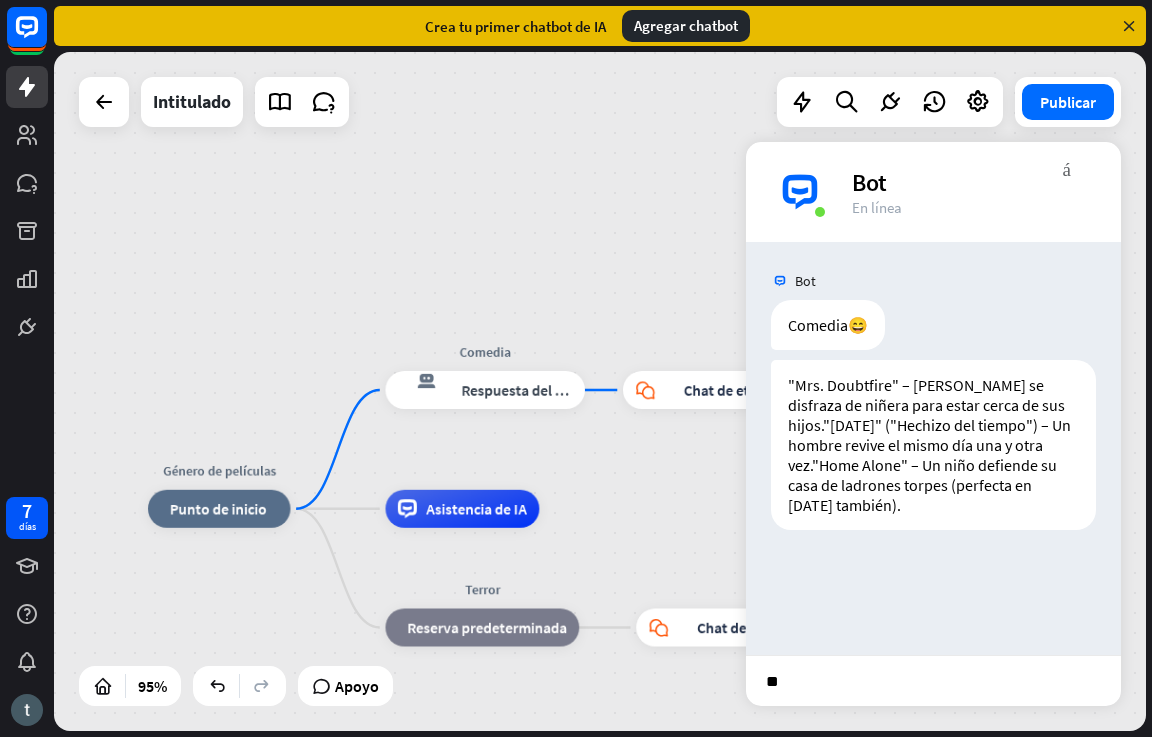 drag, startPoint x: 815, startPoint y: 691, endPoint x: 762, endPoint y: 702, distance: 54.129475 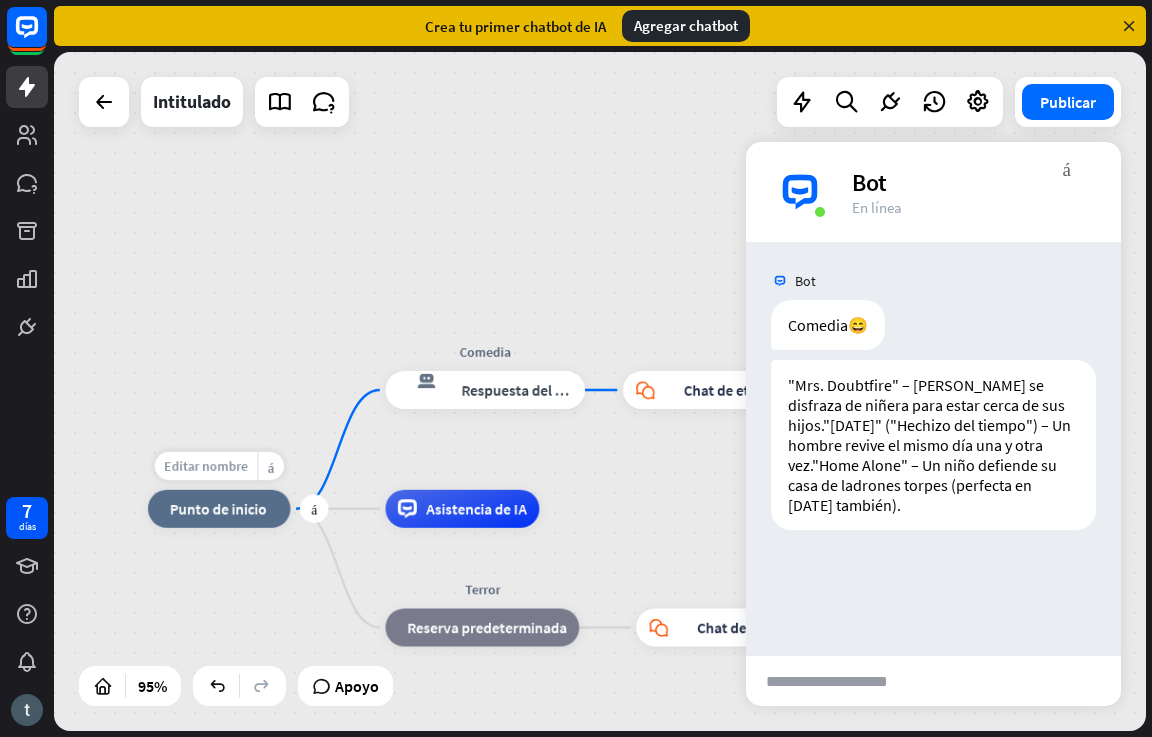 type 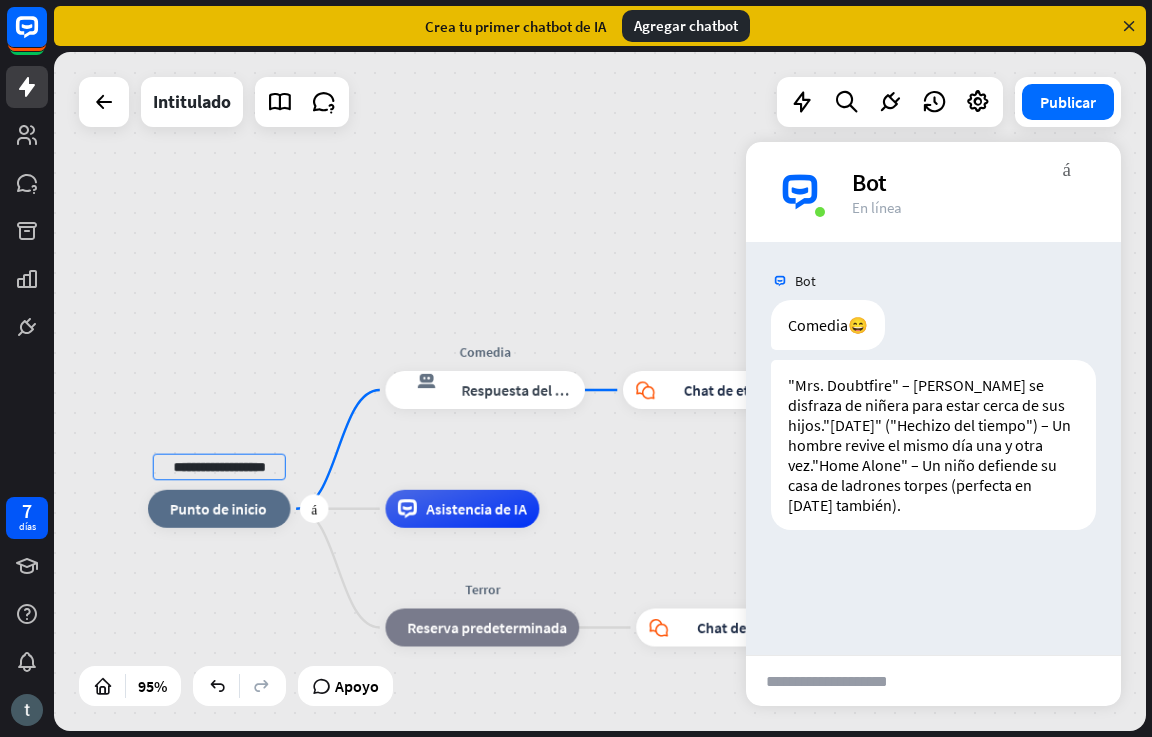 drag, startPoint x: 277, startPoint y: 464, endPoint x: 184, endPoint y: 482, distance: 94.72592 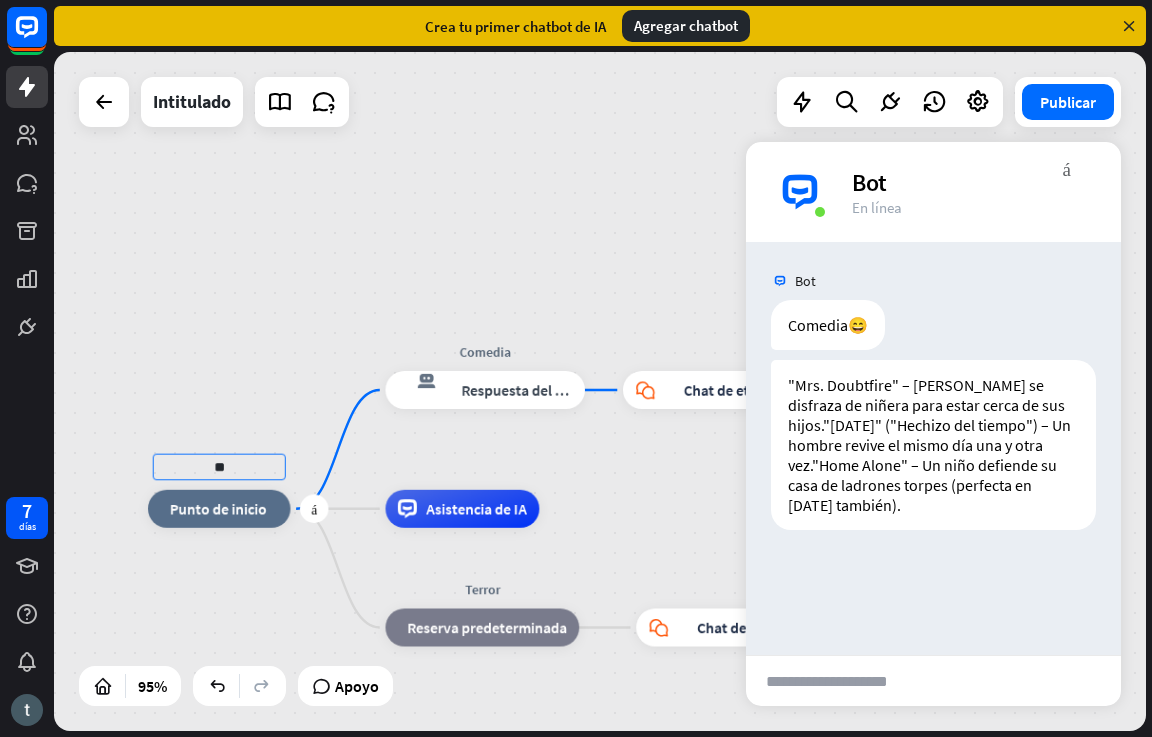 type on "*" 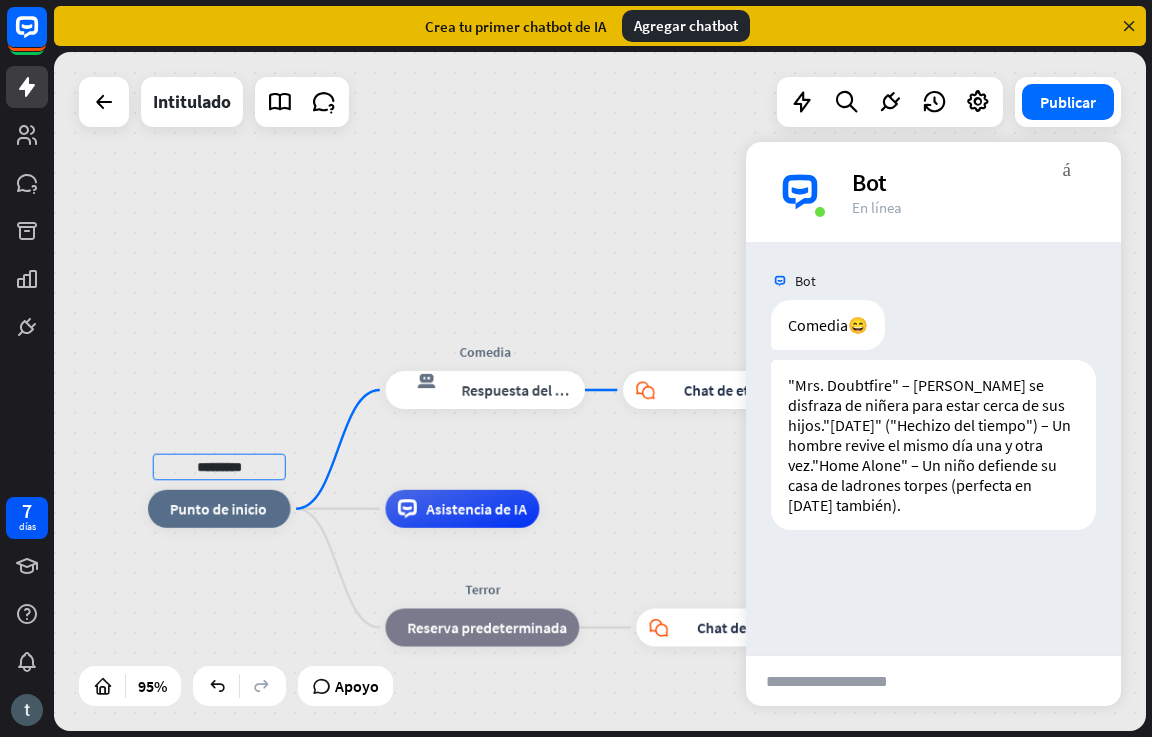 type on "*********" 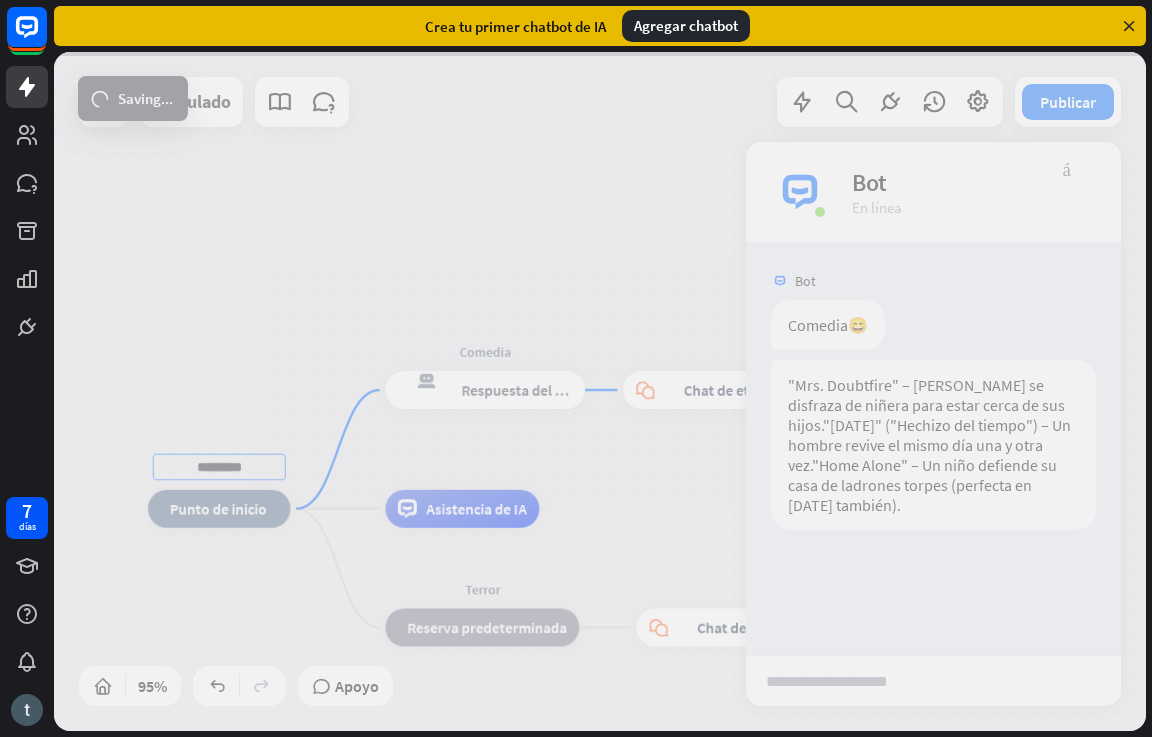 click on "*********           inicio_2   Punto de inicio                 Comedia   respuesta del bot de bloqueo   Respuesta del bot                   bloque_chat en vivo   Chat de etiquetas                   respuesta del bot de bloqueo   Respuesta del bot                         Asistencia de IA                 Terror   bloque_de_retroceso   Reserva predeterminada                   bloque_chat en vivo   Chat de etiquetas                   respuesta del bot de bloqueo   Respuesta del bot
Intitulado
Publicar
95%           Apoyo             loader   Saving...           cerca   Interacciones   bloquear_entrada_de_usuario   Entrada del usuario respuesta del bot de bloqueo   Respuesta del bot bloque_de_retroceso   Retroceder filtrar   Filtrar archivo adjunto de bloque   Entrada de archivo adjunto árbol constructor   Fluir Comportamiento   bloque_ir a   Ir al paso Preguntas frecuentes sobre bloques" at bounding box center [600, 391] 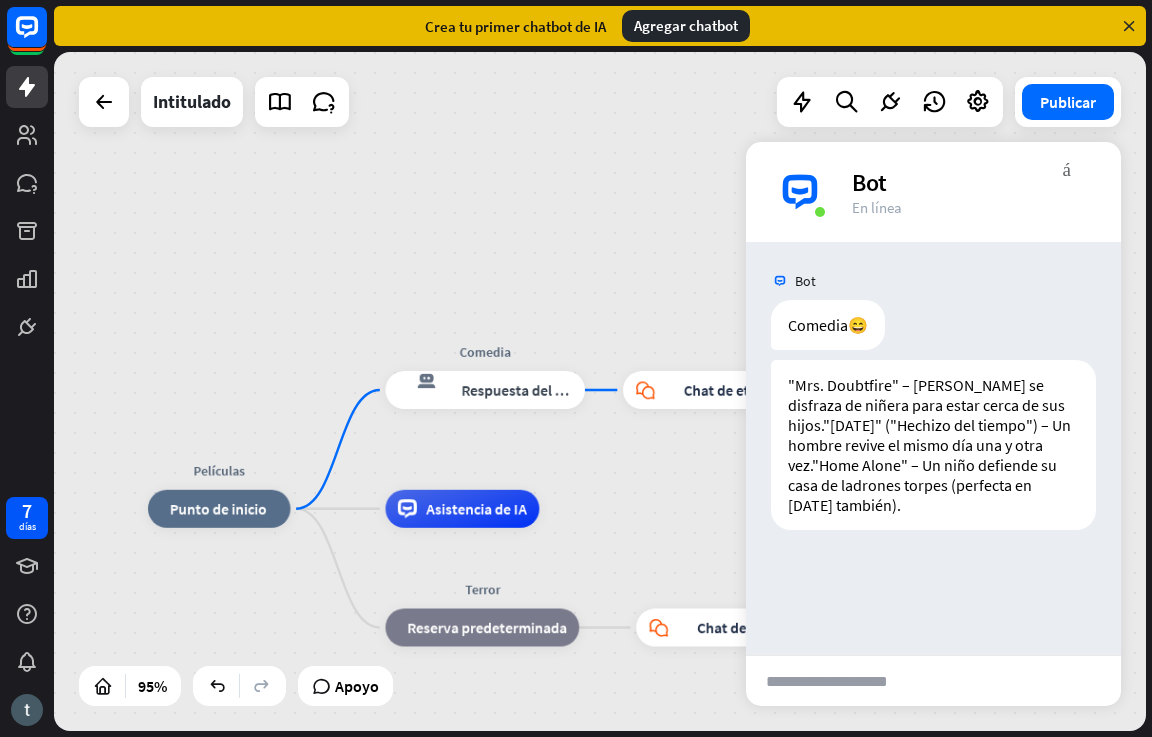 click at bounding box center [844, 681] 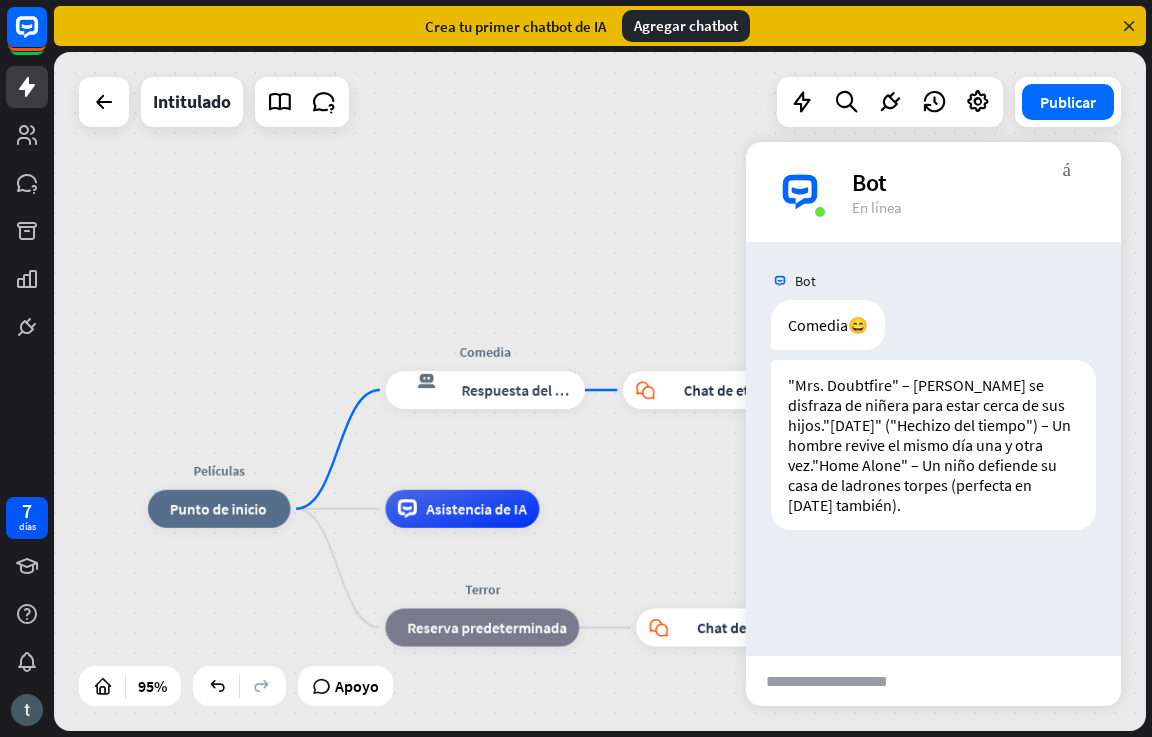 type on "*" 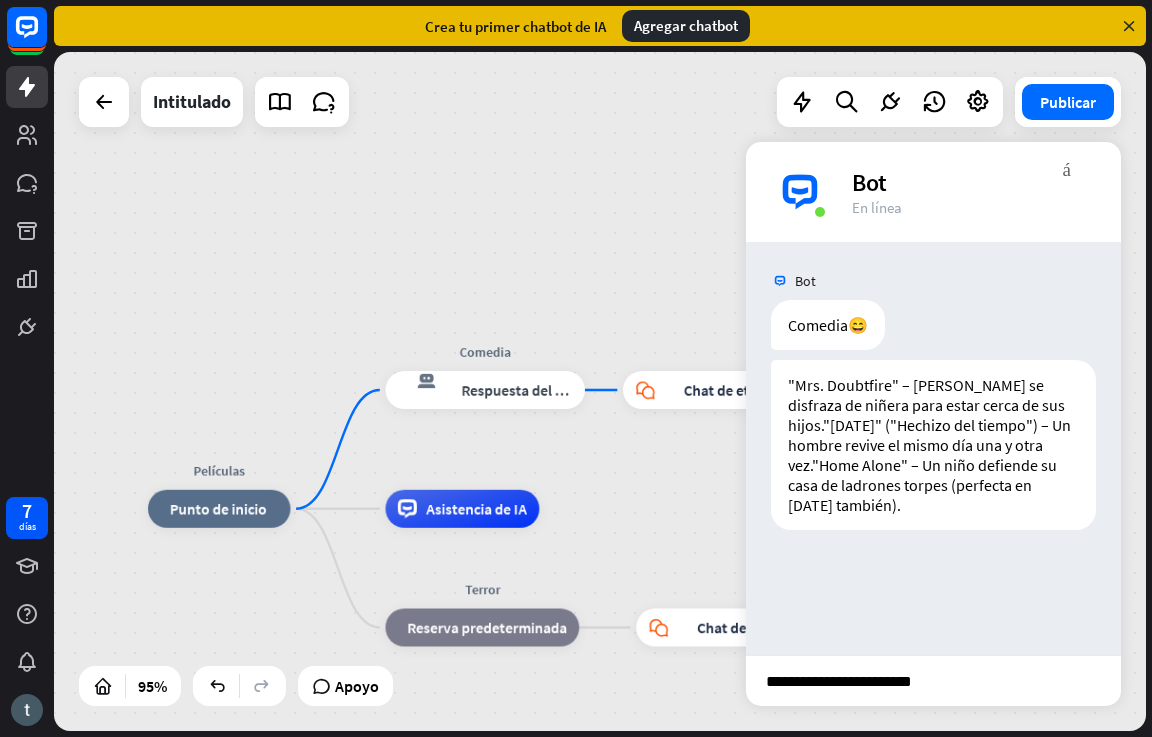 type on "**********" 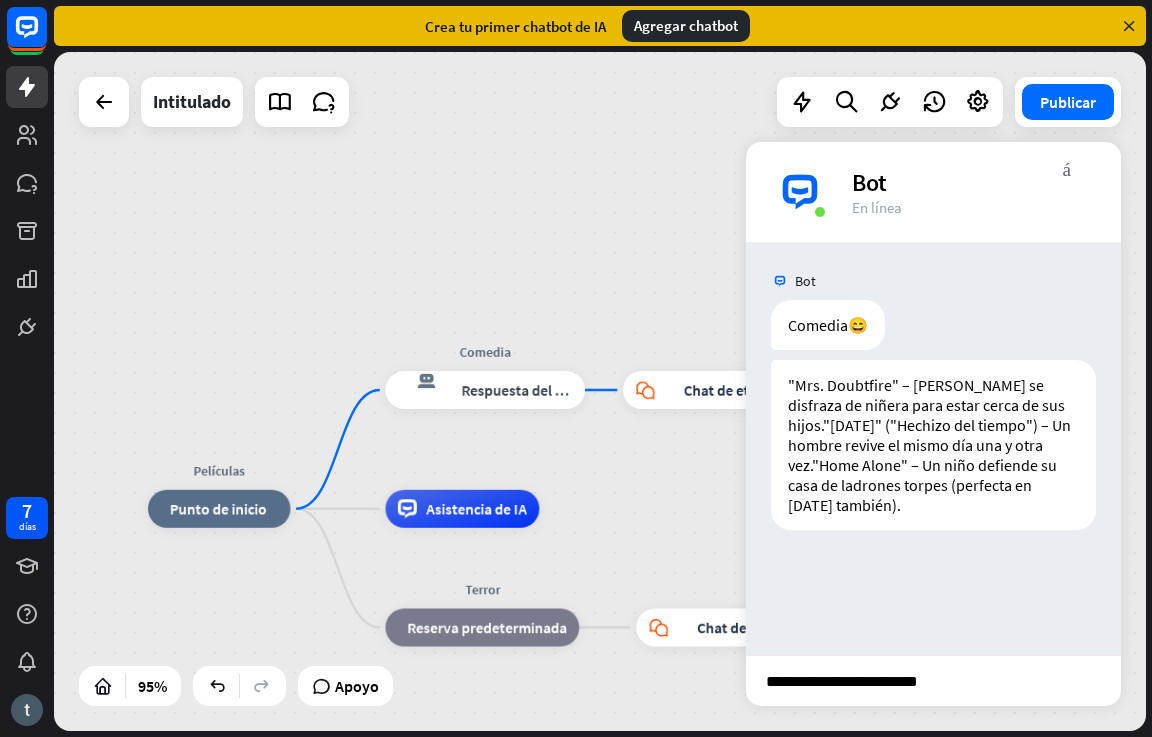 scroll, scrollTop: 0, scrollLeft: 28, axis: horizontal 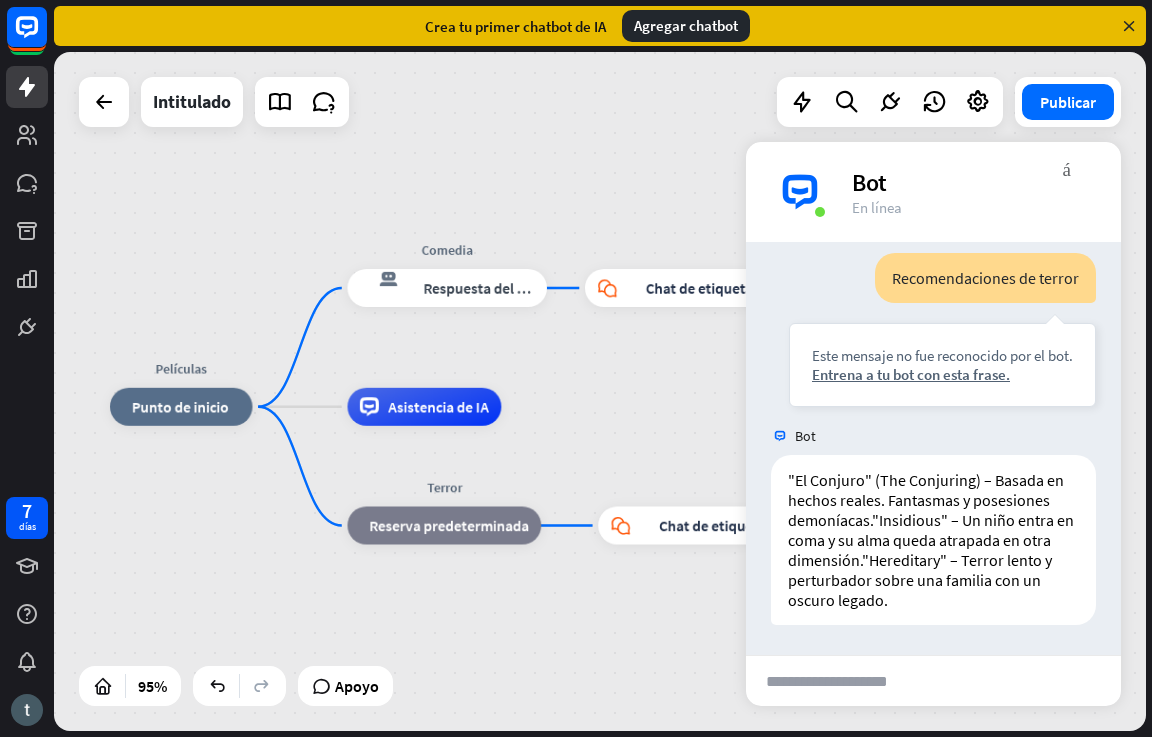 drag, startPoint x: 664, startPoint y: 239, endPoint x: 626, endPoint y: 137, distance: 108.84852 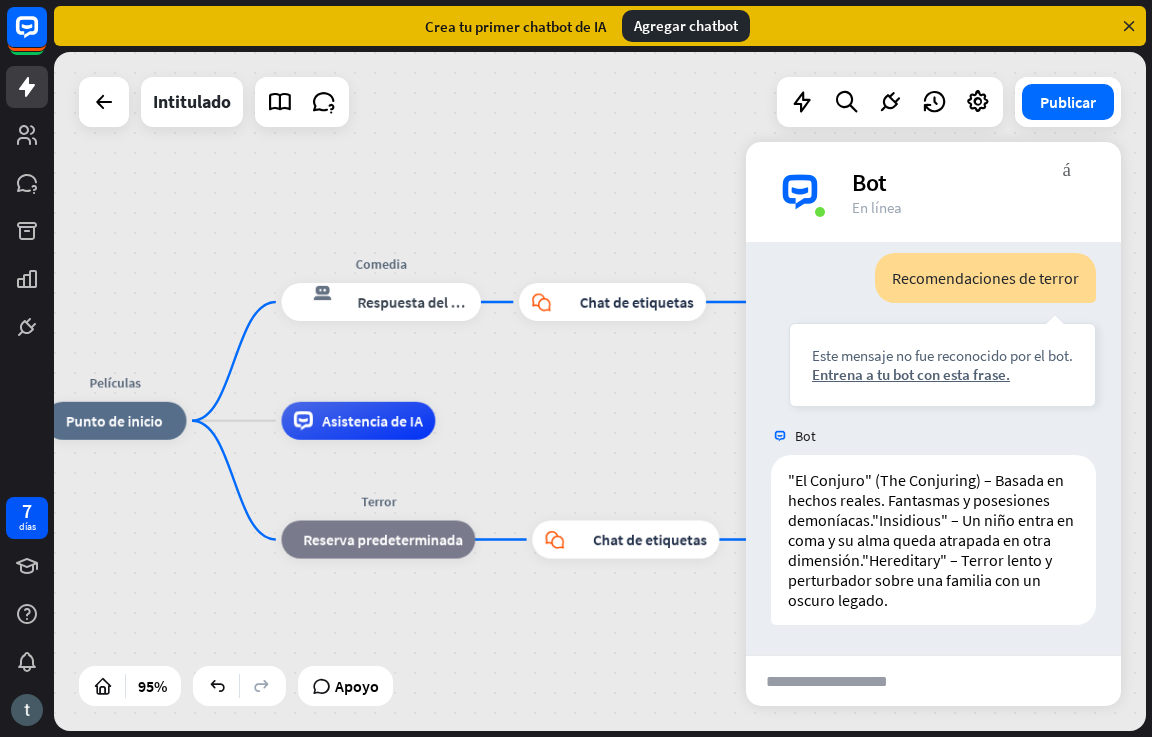 drag, startPoint x: 657, startPoint y: 185, endPoint x: 608, endPoint y: 198, distance: 50.695168 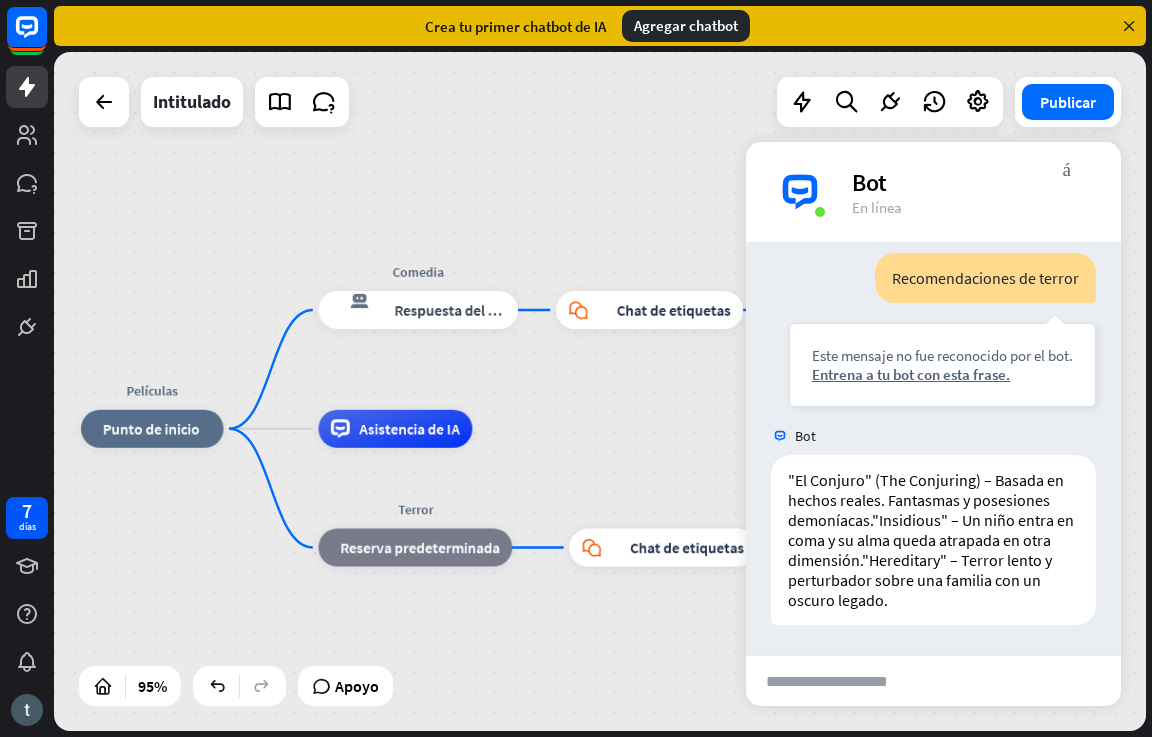 click on "Películas   inicio_2   Punto de inicio                 Comedia   respuesta del bot de bloqueo   Respuesta del bot                   bloque_chat en vivo   Chat de etiquetas                   respuesta del bot de bloqueo   Respuesta del bot                     Asistencia de IA                 Terror   bloque_de_retroceso   Reserva predeterminada                   bloque_chat en vivo   Chat de etiquetas                   respuesta del bot de bloqueo   Respuesta del bot" at bounding box center [600, 391] 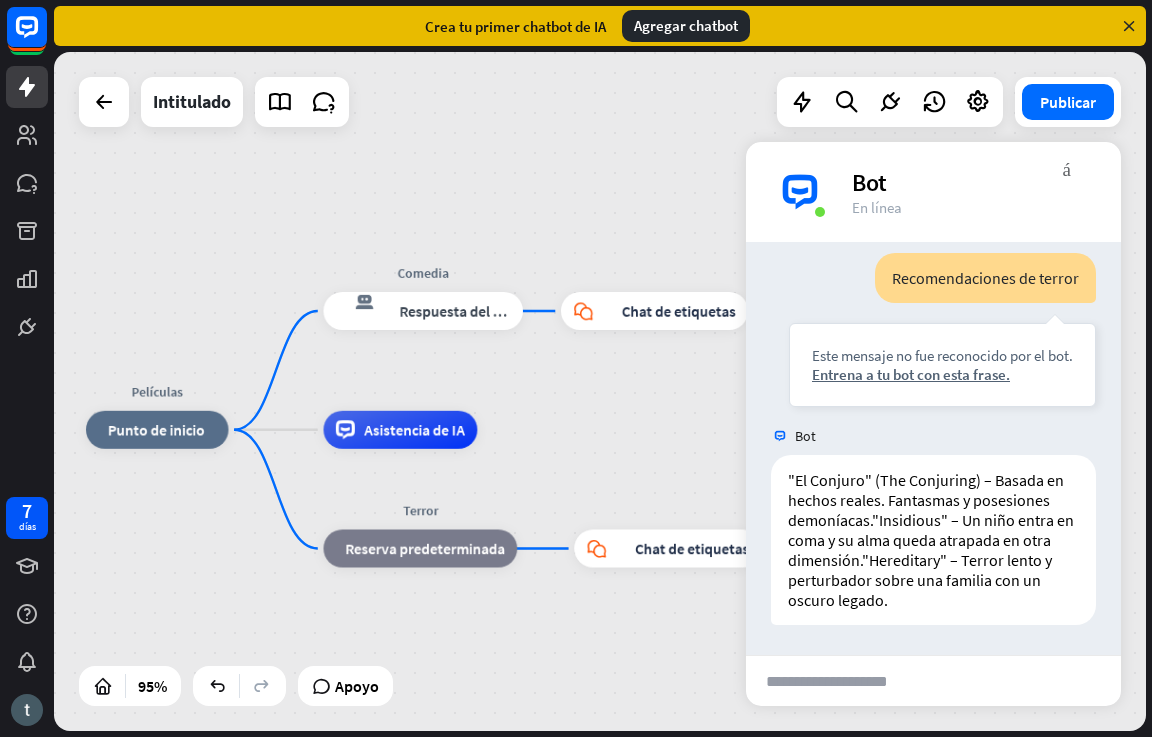 click on "Películas   inicio_2   Punto de inicio                 Comedia   respuesta del bot de bloqueo   Respuesta del bot                   bloque_chat en vivo   Chat de etiquetas                   respuesta del bot de bloqueo   Respuesta del bot                     Asistencia de IA                 Terror   bloque_de_retroceso   Reserva predeterminada                   bloque_chat en vivo   Chat de etiquetas                   respuesta del bot de bloqueo   Respuesta del bot" at bounding box center (600, 391) 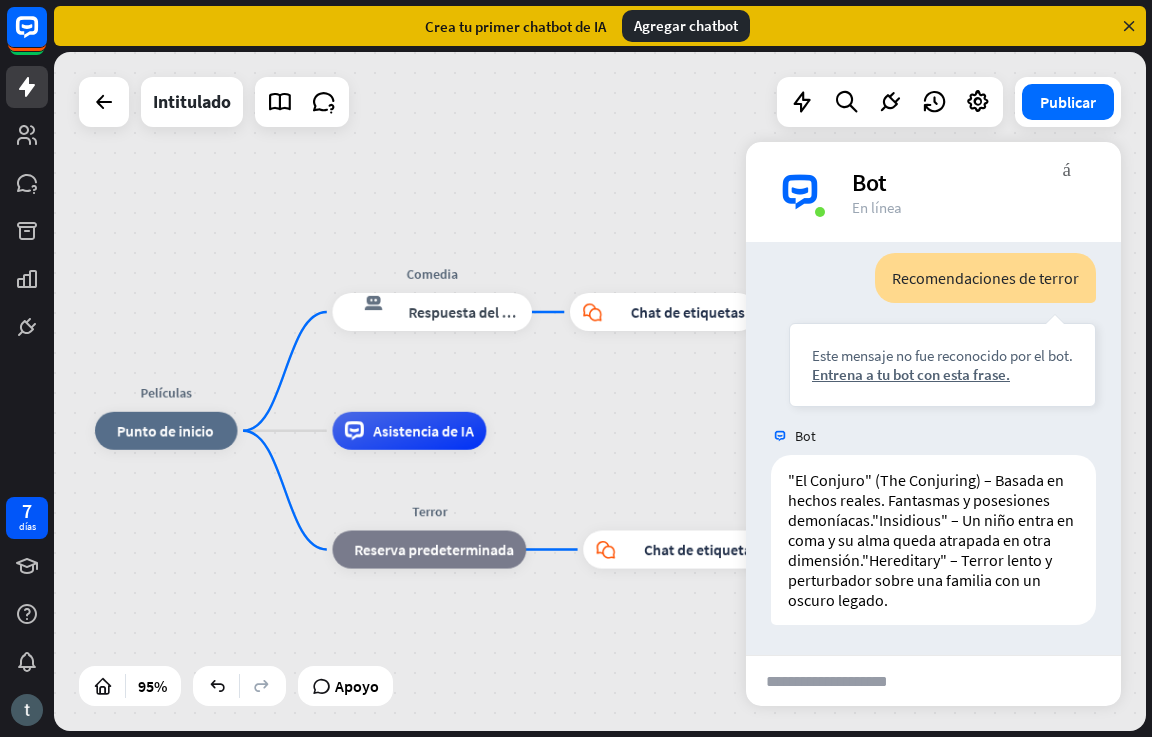 click at bounding box center (844, 681) 